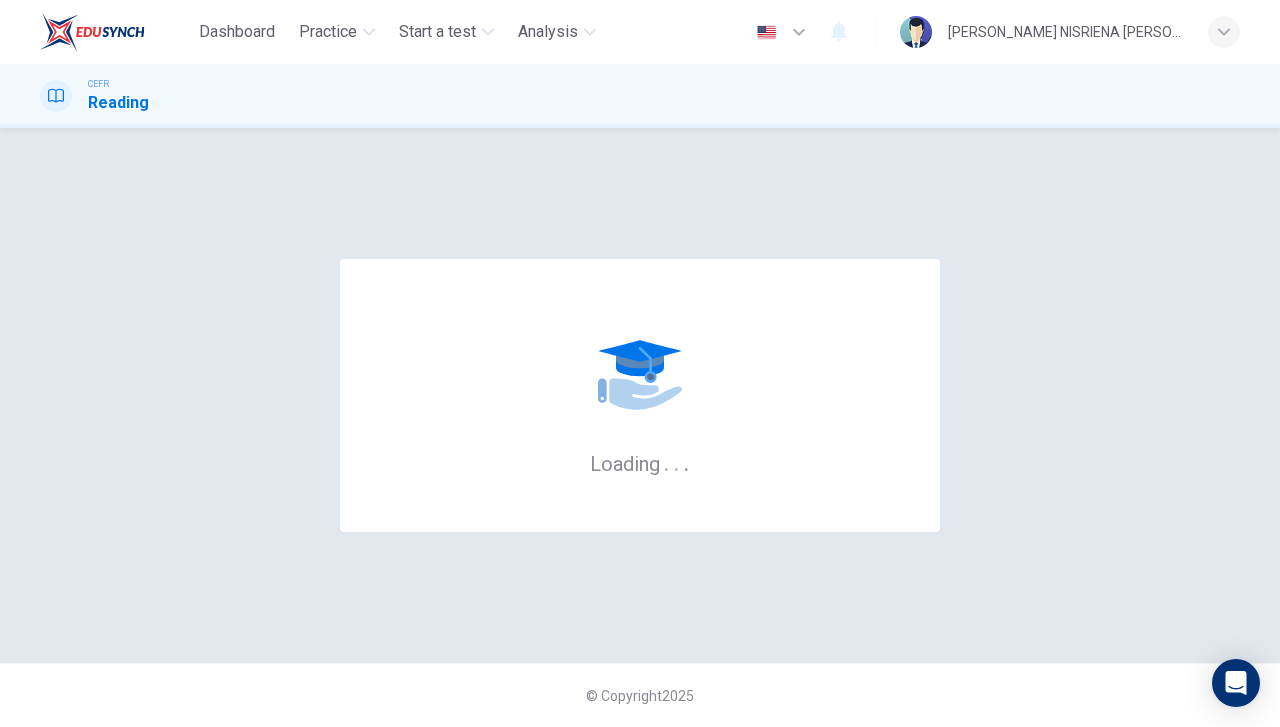 scroll, scrollTop: 0, scrollLeft: 0, axis: both 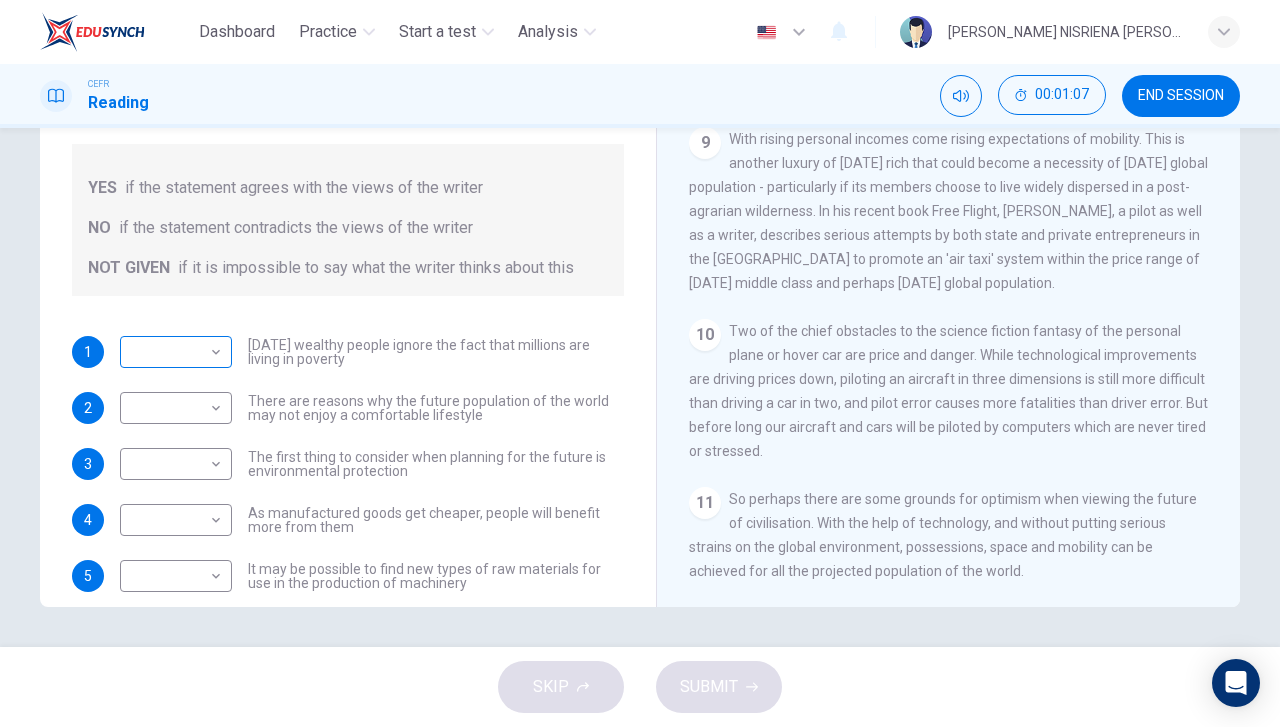 click on "Dashboard Practice Start a test Analysis English en ​ [PERSON_NAME] NISRIENA [PERSON_NAME] CEFR Reading 00:01:07 END SESSION Questions 1 - 6 Do the following statements reflect the claims of the writer in the Reading Passage?
In the boxes below, write YES if the statement agrees with the views of the writer NO if the statement contradicts the views of the writer NOT GIVEN if it is impossible to say what the writer thinks about this 1 ​ ​ [DATE] wealthy people ignore the fact that millions are living in poverty 2 ​ ​ There are reasons why the future population of the world may not enjoy a comfortable lifestyle 3 ​ ​ The first thing to consider when planning for the future is environmental protection 4 ​ ​ As manufactured goods get cheaper, people will benefit more from them 5 ​ ​ It may be possible to find new types of raw materials for use in the production of machinery 6 ​ ​ The rising prices of fossil fuels may bring some benefits Worldly Wealth CLICK TO ZOOM Click to Zoom 1 2 3 4 5 6 7 8" at bounding box center [640, 363] 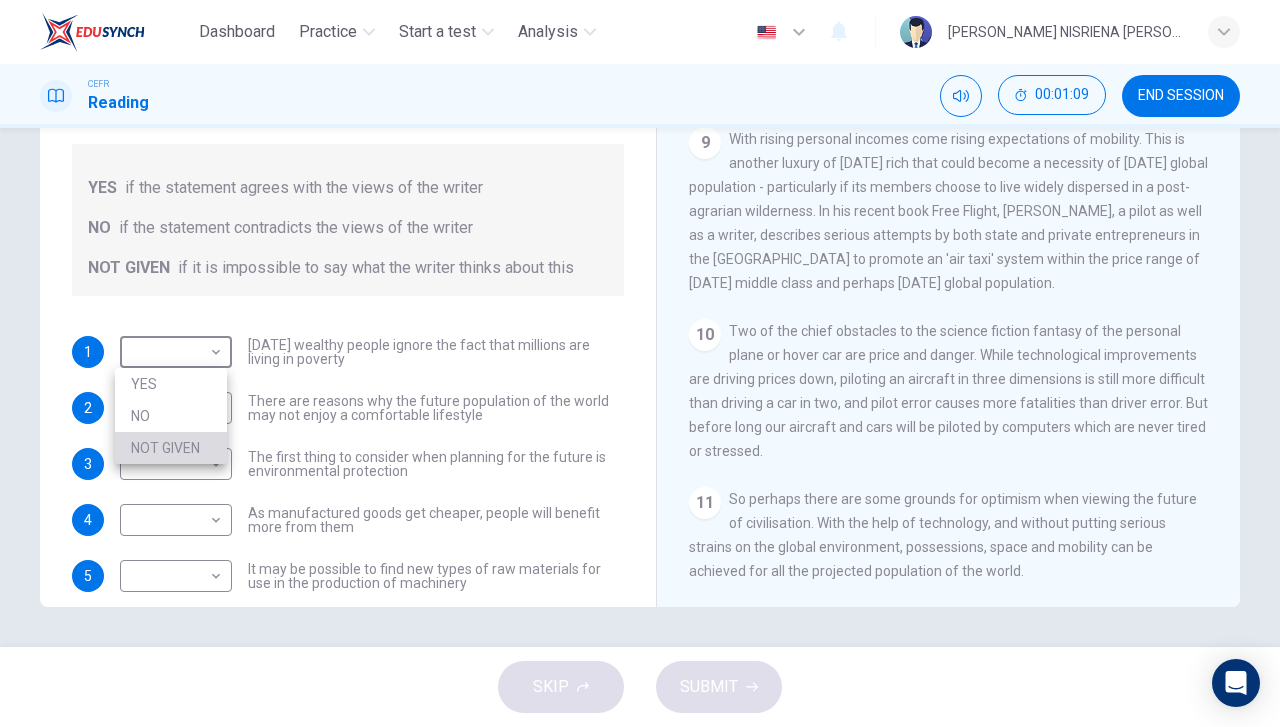 click on "NOT GIVEN" at bounding box center (171, 448) 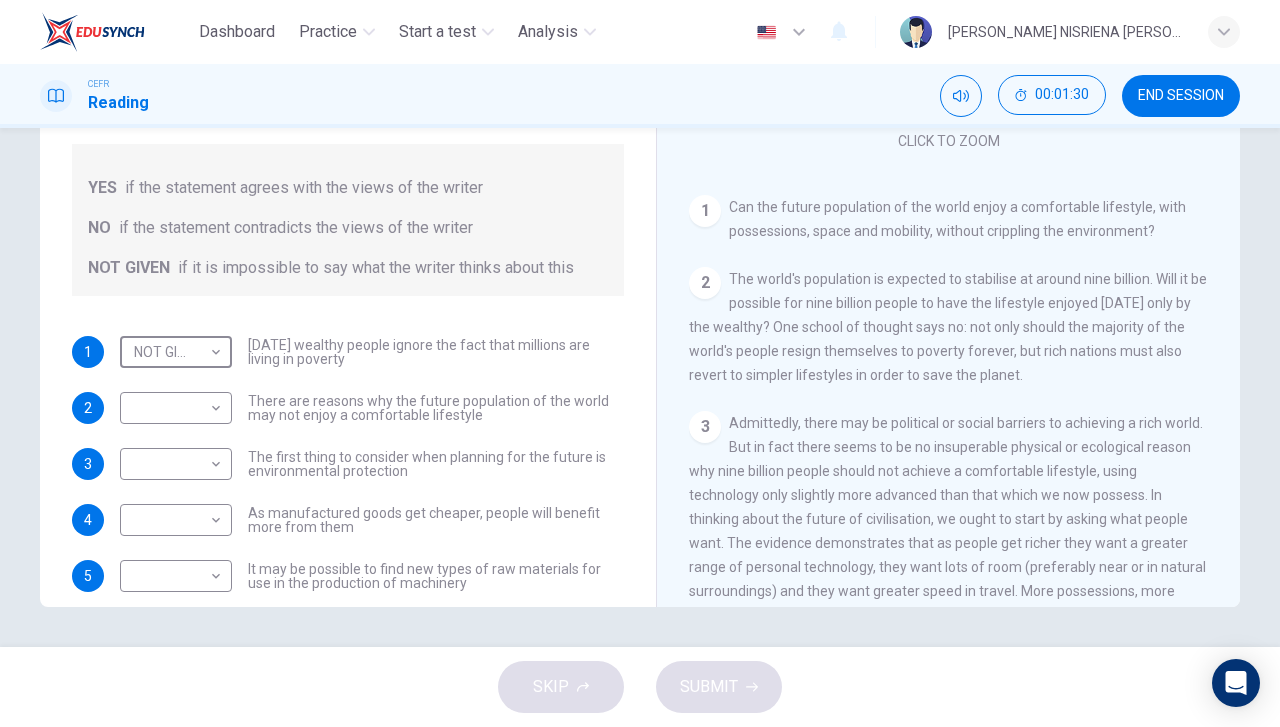 scroll, scrollTop: 254, scrollLeft: 0, axis: vertical 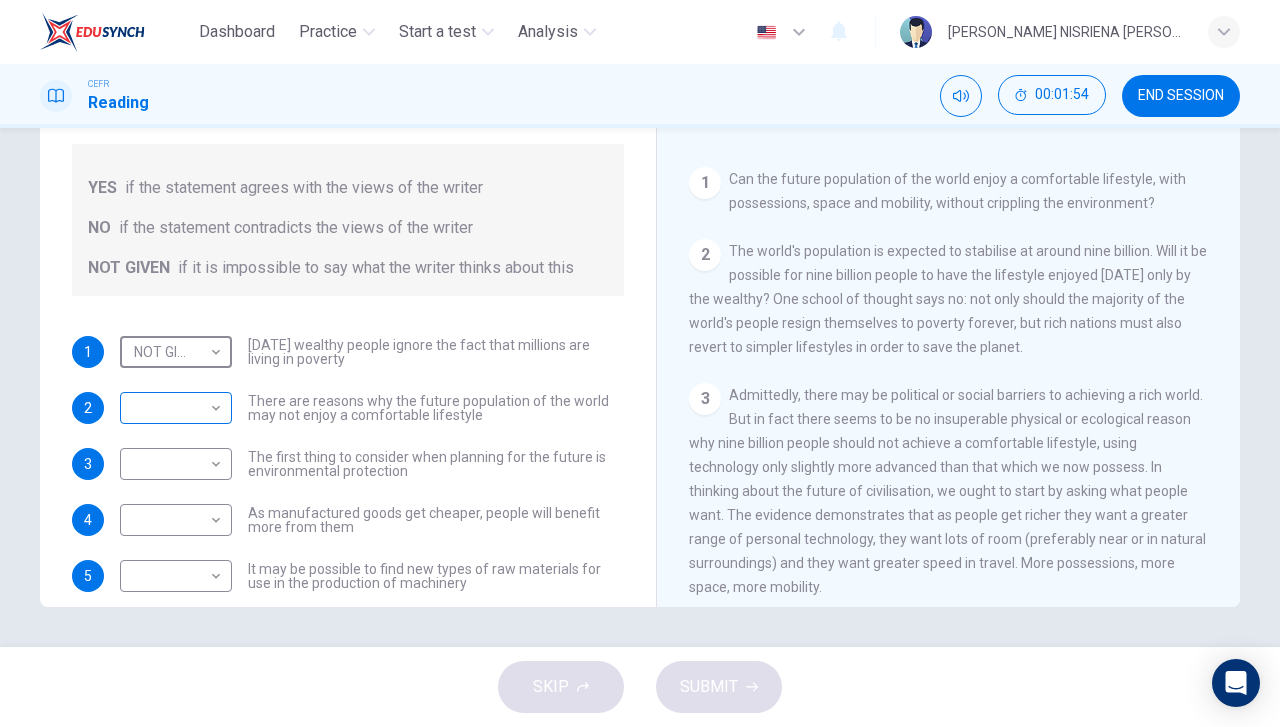 click on "Dashboard Practice Start a test Analysis English en ​ [PERSON_NAME] NISRIENA [PERSON_NAME] CEFR Reading 00:01:54 END SESSION Questions 1 - 6 Do the following statements reflect the claims of the writer in the Reading Passage?
In the boxes below, write YES if the statement agrees with the views of the writer NO if the statement contradicts the views of the writer NOT GIVEN if it is impossible to say what the writer thinks about this 1 NOT GIVEN NOT GIVEN ​ [DATE] wealthy people ignore the fact that millions are living in poverty 2 ​ ​ There are reasons why the future population of the world may not enjoy a comfortable lifestyle 3 ​ ​ The first thing to consider when planning for the future is environmental protection 4 ​ ​ As manufactured goods get cheaper, people will benefit more from them 5 ​ ​ It may be possible to find new types of raw materials for use in the production of machinery 6 ​ ​ The rising prices of fossil fuels may bring some benefits Worldly Wealth CLICK TO ZOOM Click to Zoom" at bounding box center [640, 363] 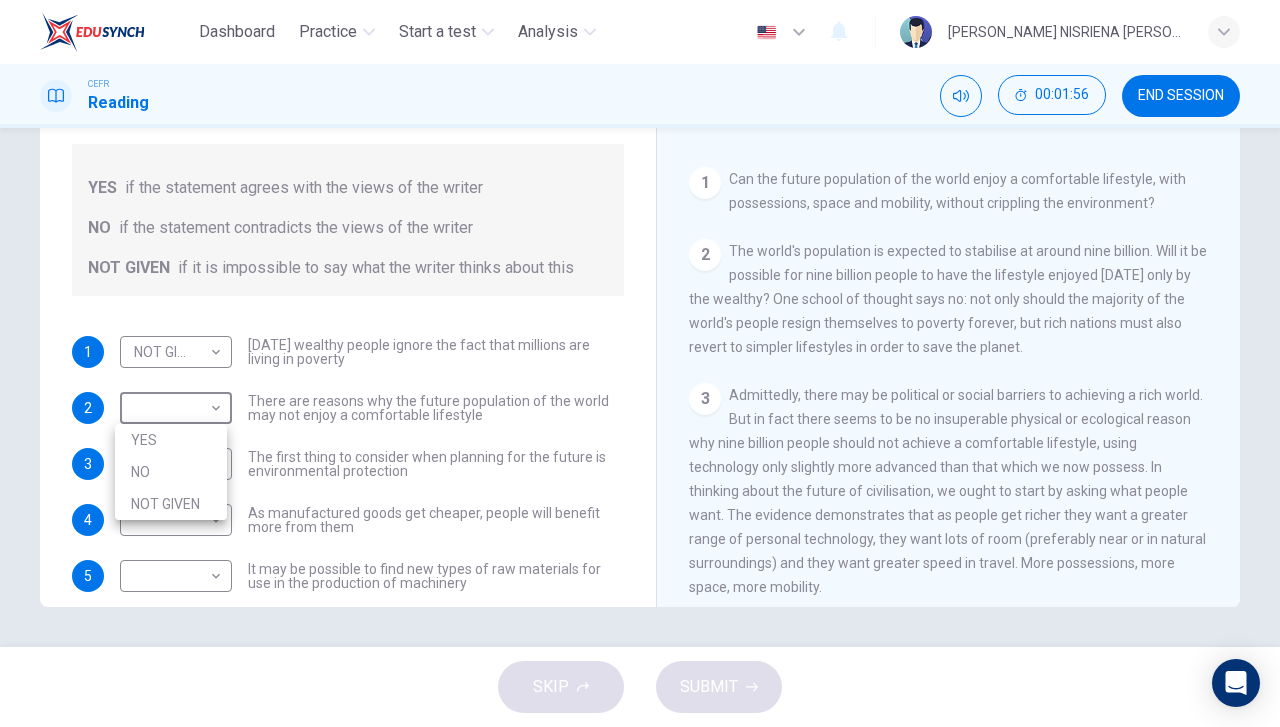 click on "NO" at bounding box center (171, 472) 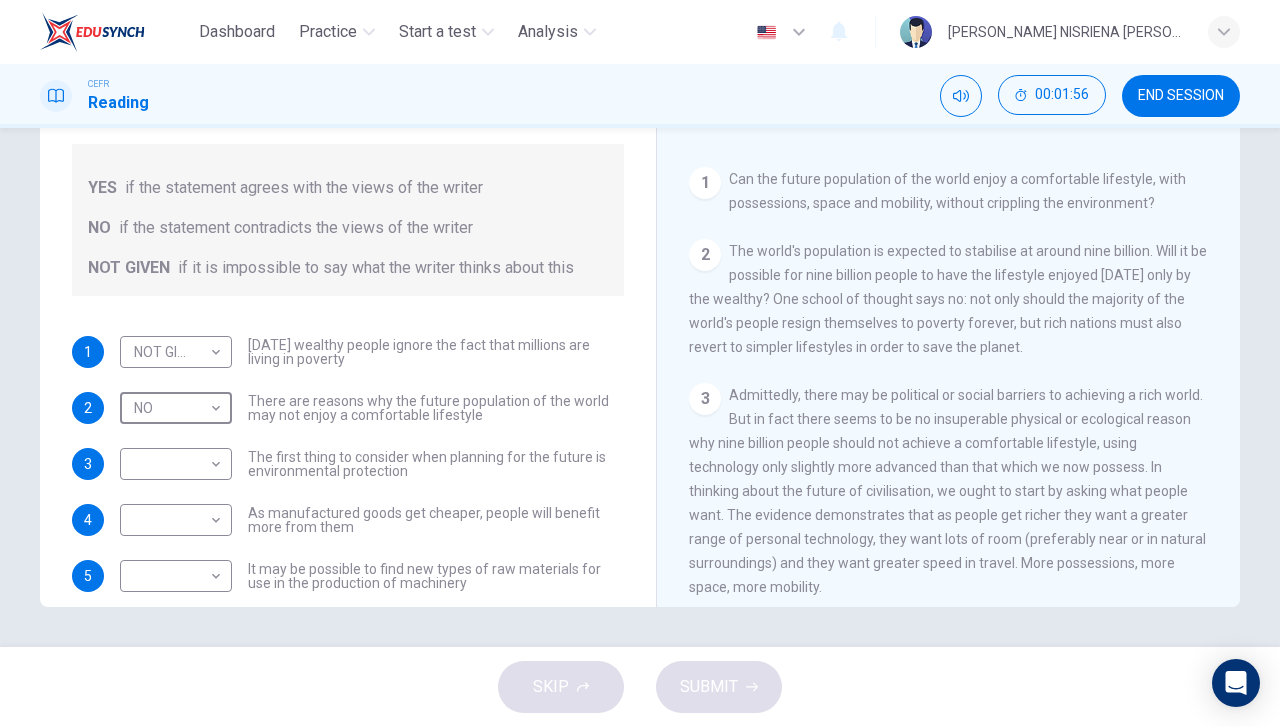 type on "NO" 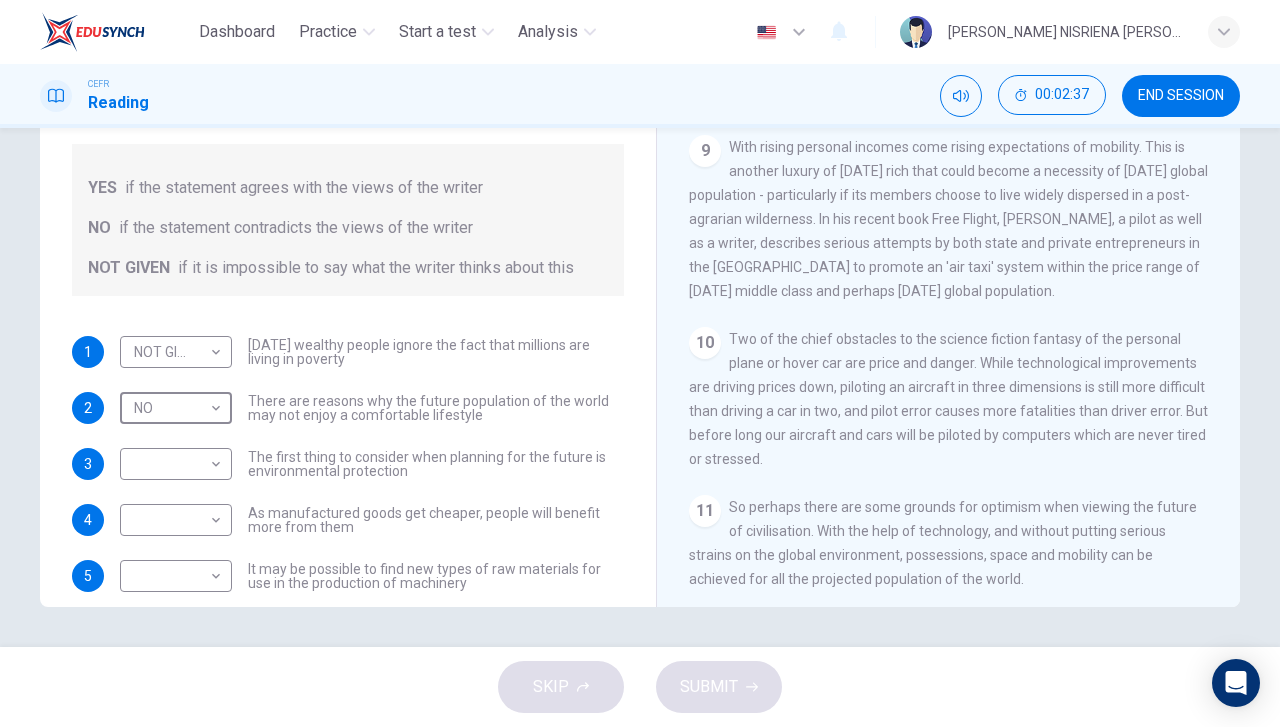 scroll, scrollTop: 1854, scrollLeft: 0, axis: vertical 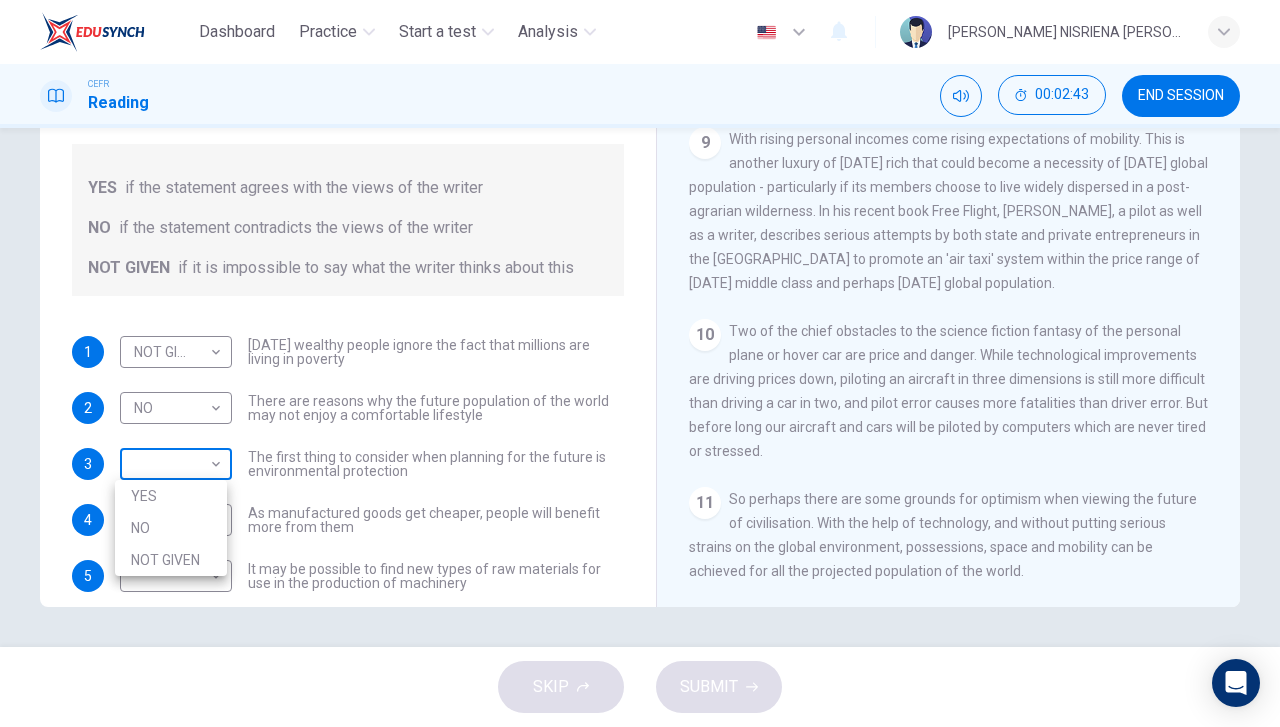 click on "Dashboard Practice Start a test Analysis English en ​ [PERSON_NAME] NISRIENA [PERSON_NAME] CEFR Reading 00:02:43 END SESSION Questions 1 - 6 Do the following statements reflect the claims of the writer in the Reading Passage?
In the boxes below, write YES if the statement agrees with the views of the writer NO if the statement contradicts the views of the writer NOT GIVEN if it is impossible to say what the writer thinks about this 1 NOT GIVEN NOT GIVEN ​ [DATE] wealthy people ignore the fact that millions are living in poverty 2 NO NO ​ There are reasons why the future population of the world may not enjoy a comfortable lifestyle 3 ​ ​ The first thing to consider when planning for the future is environmental protection 4 ​ ​ As manufactured goods get cheaper, people will benefit more from them 5 ​ ​ It may be possible to find new types of raw materials for use in the production of machinery 6 ​ ​ The rising prices of fossil fuels may bring some benefits Worldly Wealth CLICK TO ZOOM 1 2 3 4 5 6" at bounding box center (640, 363) 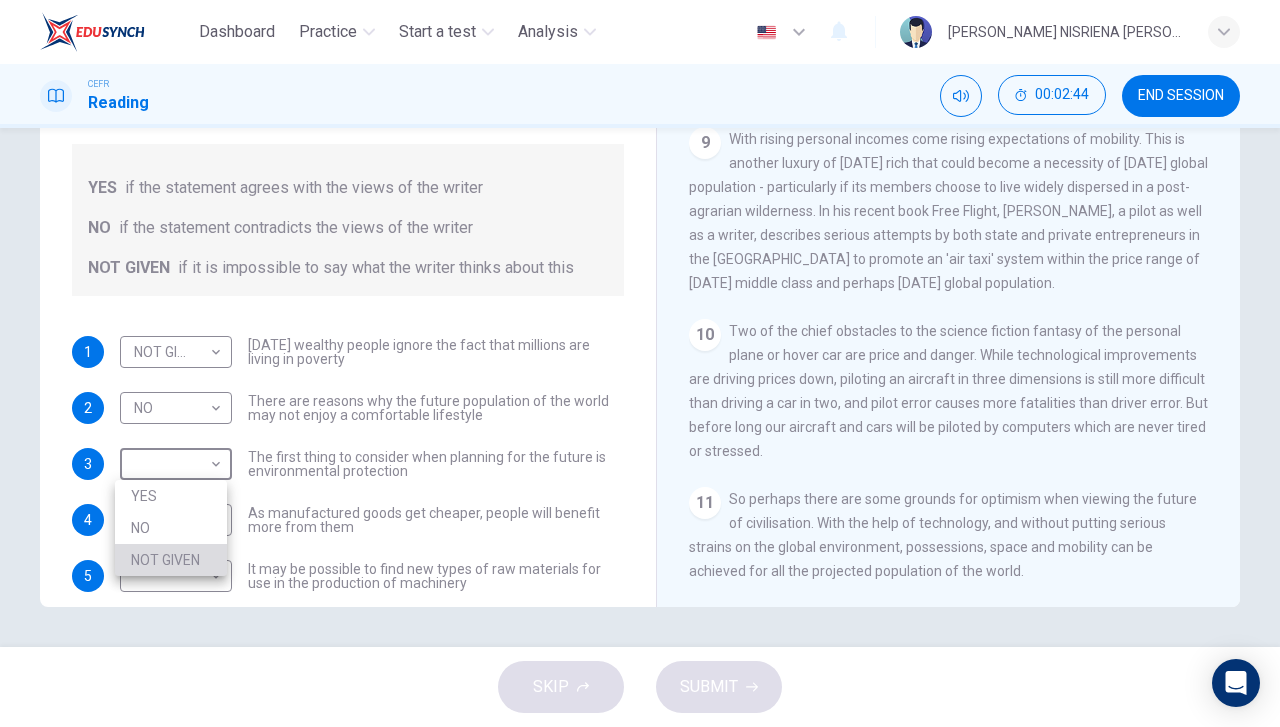click on "NOT GIVEN" at bounding box center (171, 560) 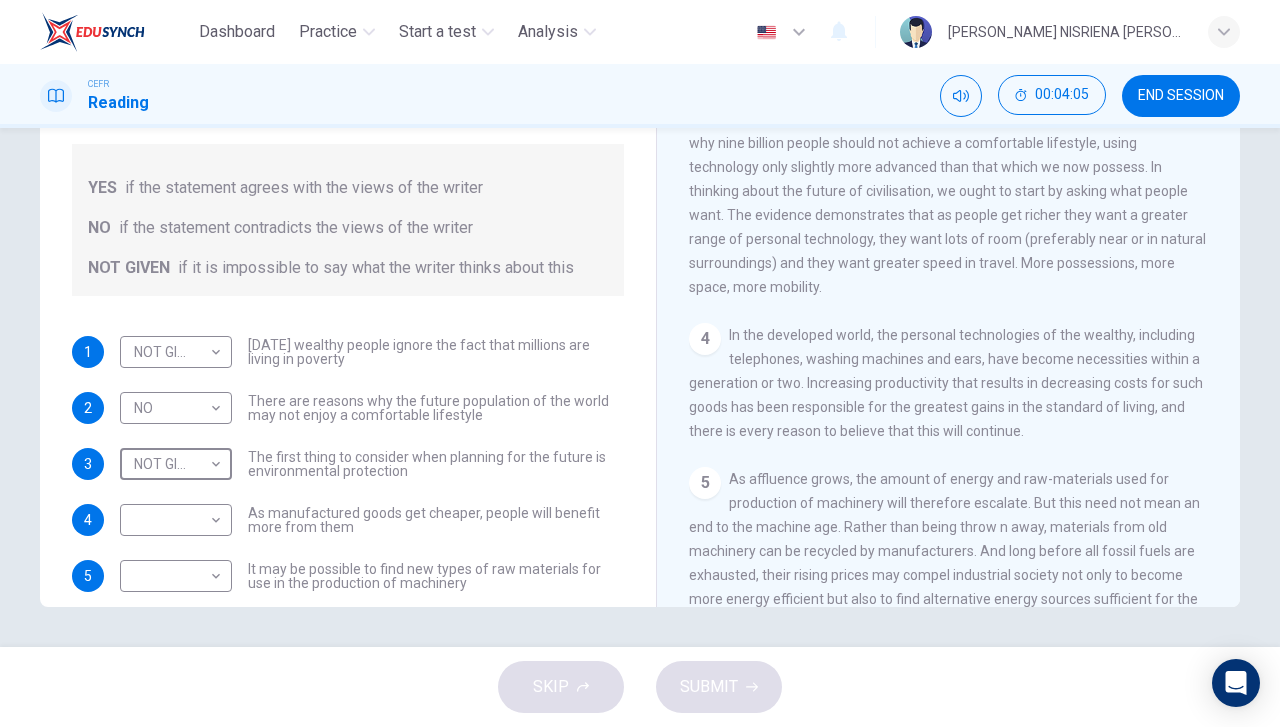 scroll, scrollTop: 654, scrollLeft: 0, axis: vertical 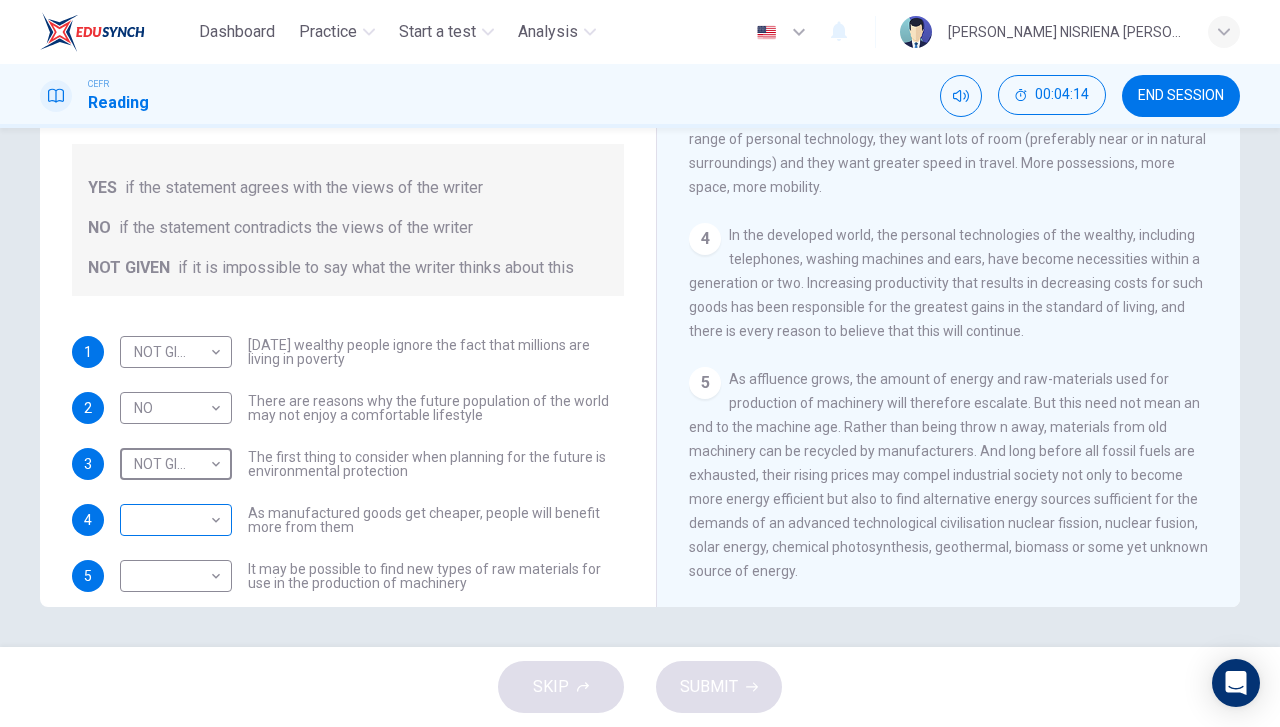 click on "Dashboard Practice Start a test Analysis English en ​ [PERSON_NAME] NISRIENA [PERSON_NAME] CEFR Reading 00:04:14 END SESSION Questions 1 - 6 Do the following statements reflect the claims of the writer in the Reading Passage?
In the boxes below, write YES if the statement agrees with the views of the writer NO if the statement contradicts the views of the writer NOT GIVEN if it is impossible to say what the writer thinks about this 1 NOT GIVEN NOT GIVEN ​ [DATE] wealthy people ignore the fact that millions are living in poverty 2 NO NO ​ There are reasons why the future population of the world may not enjoy a comfortable lifestyle 3 NOT GIVEN NOT GIVEN ​ The first thing to consider when planning for the future is environmental protection 4 ​ ​ As manufactured goods get cheaper, people will benefit more from them 5 ​ ​ It may be possible to find new types of raw materials for use in the production of machinery 6 ​ ​ The rising prices of fossil fuels may bring some benefits Worldly Wealth 1 2 3 4 5" at bounding box center [640, 363] 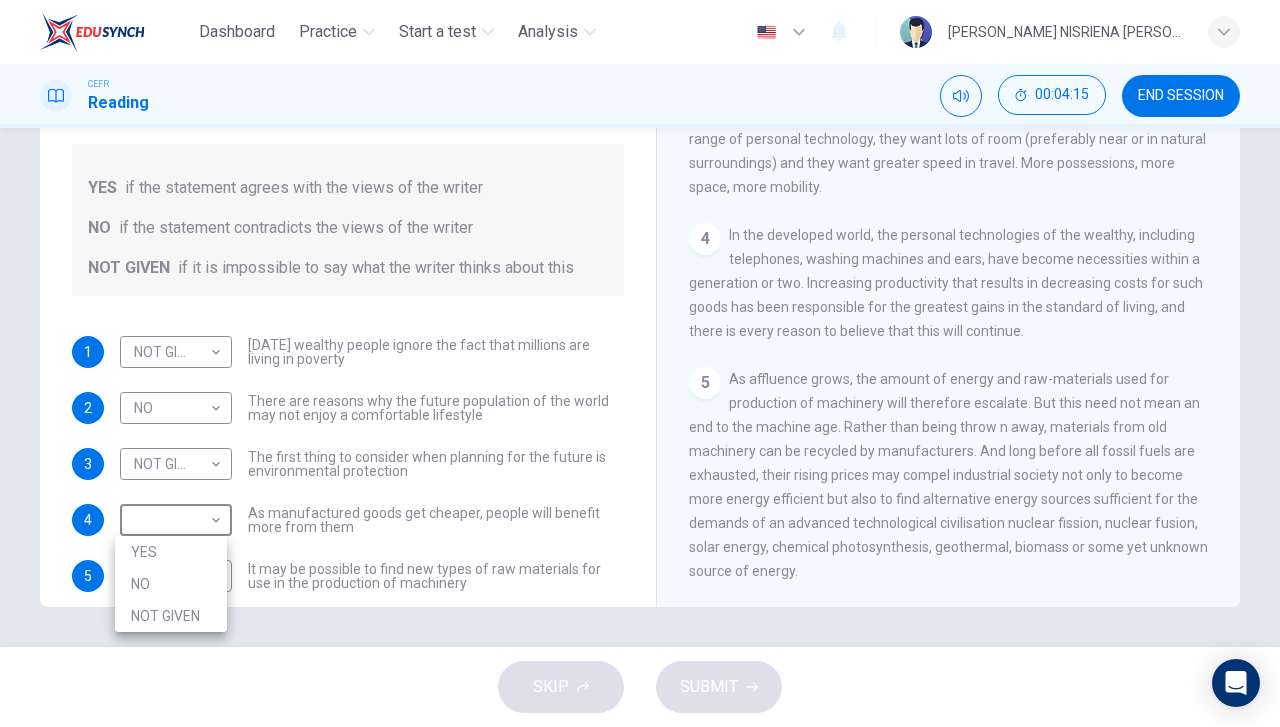 click on "YES" at bounding box center (171, 552) 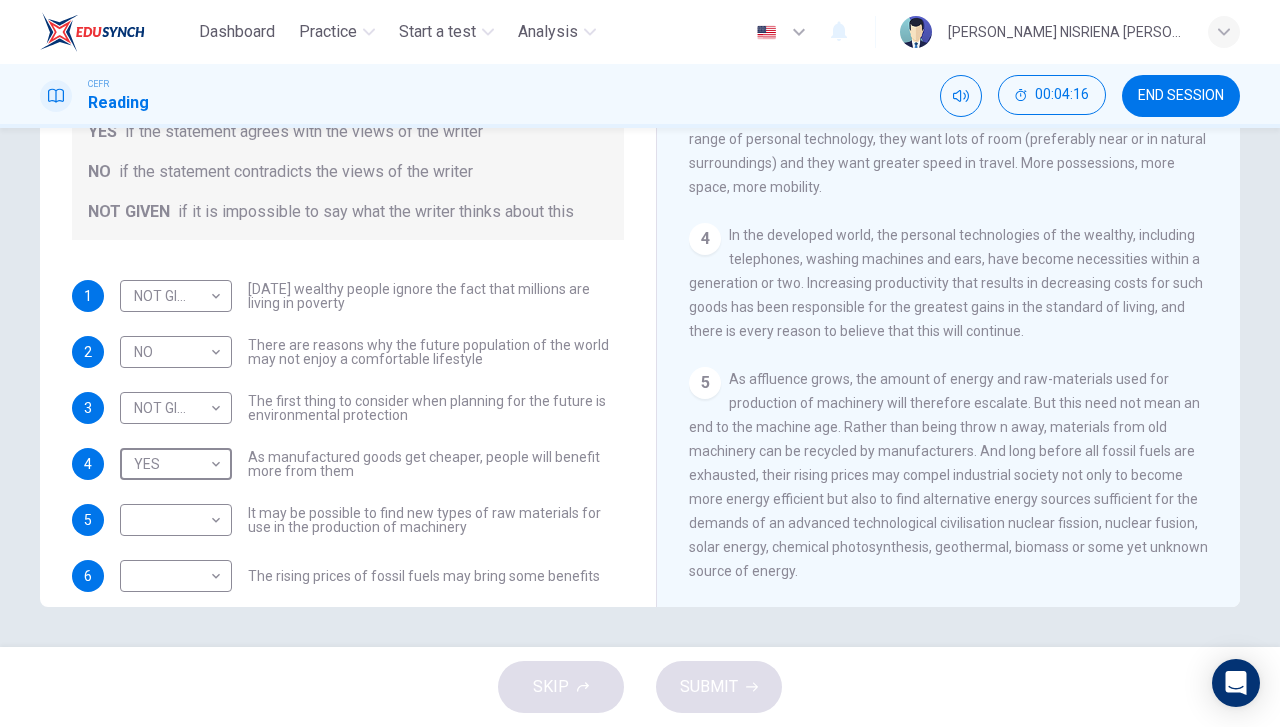 scroll, scrollTop: 80, scrollLeft: 0, axis: vertical 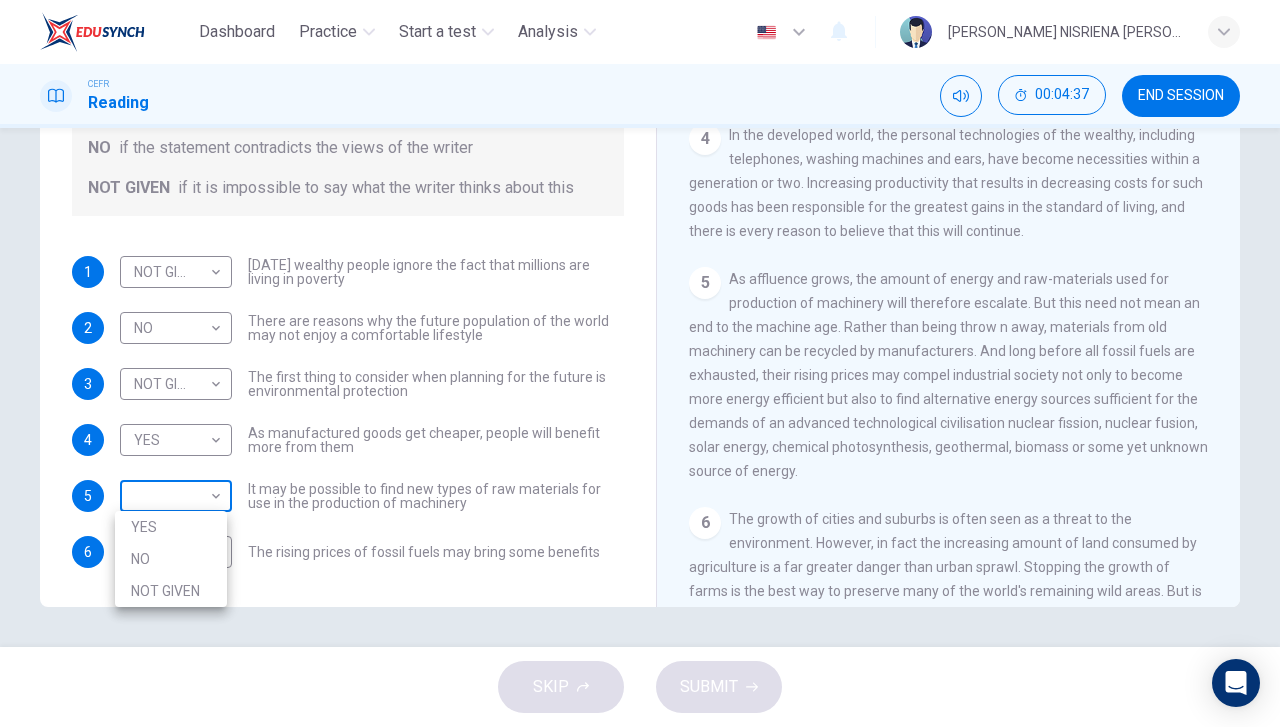 click on "Dashboard Practice Start a test Analysis English en ​ [PERSON_NAME] NISRIENA [PERSON_NAME] CEFR Reading 00:04:37 END SESSION Questions 1 - 6 Do the following statements reflect the claims of the writer in the Reading Passage?
In the boxes below, write YES if the statement agrees with the views of the writer NO if the statement contradicts the views of the writer NOT GIVEN if it is impossible to say what the writer thinks about this 1 NOT GIVEN NOT GIVEN ​ [DATE] wealthy people ignore the fact that millions are living in poverty 2 NO NO ​ There are reasons why the future population of the world may not enjoy a comfortable lifestyle 3 NOT GIVEN NOT GIVEN ​ The first thing to consider when planning for the future is environmental protection 4 YES YES ​ As manufactured goods get cheaper, people will benefit more from them 5 ​ ​ It may be possible to find new types of raw materials for use in the production of machinery 6 ​ ​ The rising prices of fossil fuels may bring some benefits Worldly Wealth 1 2 3" at bounding box center (640, 363) 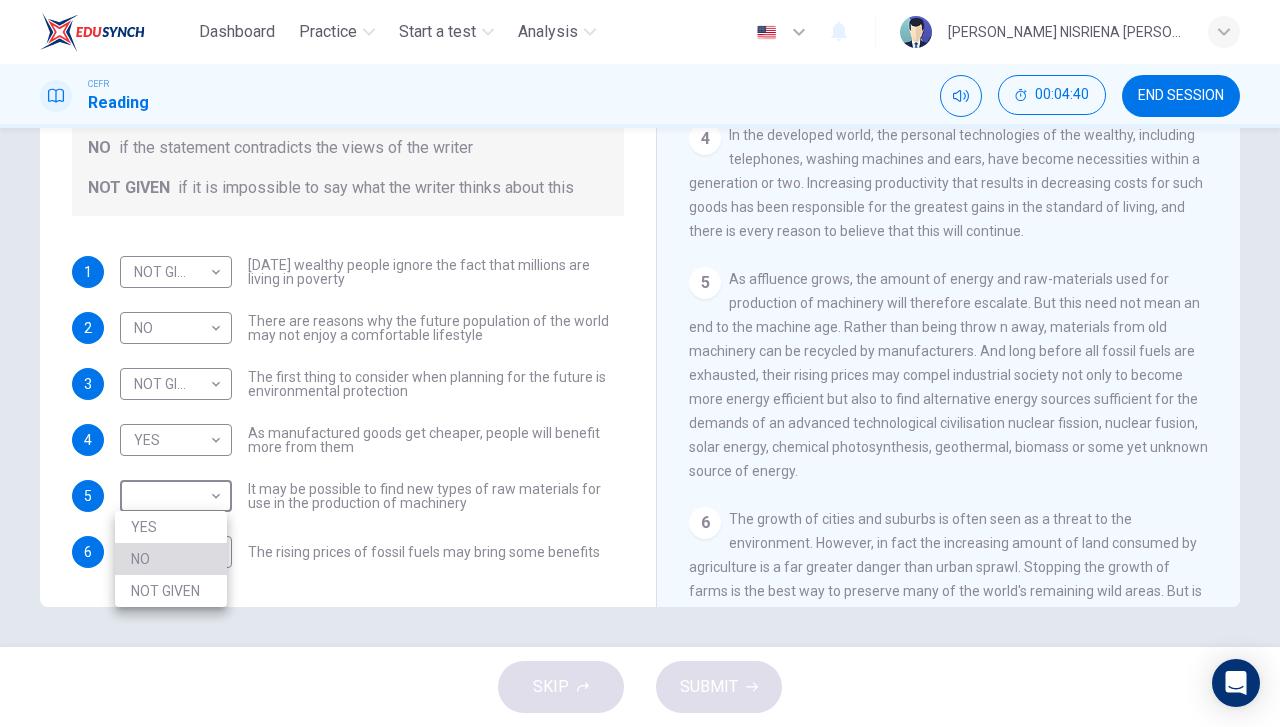 click on "NO" at bounding box center (171, 559) 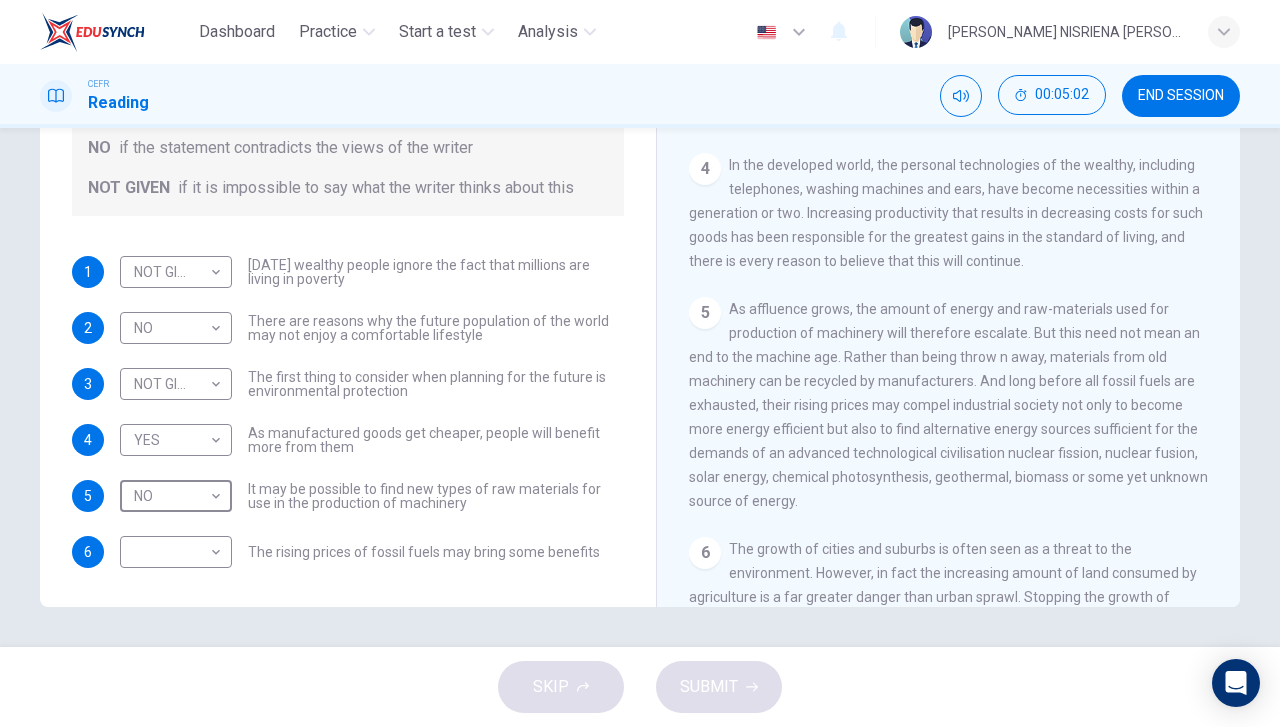 scroll, scrollTop: 754, scrollLeft: 0, axis: vertical 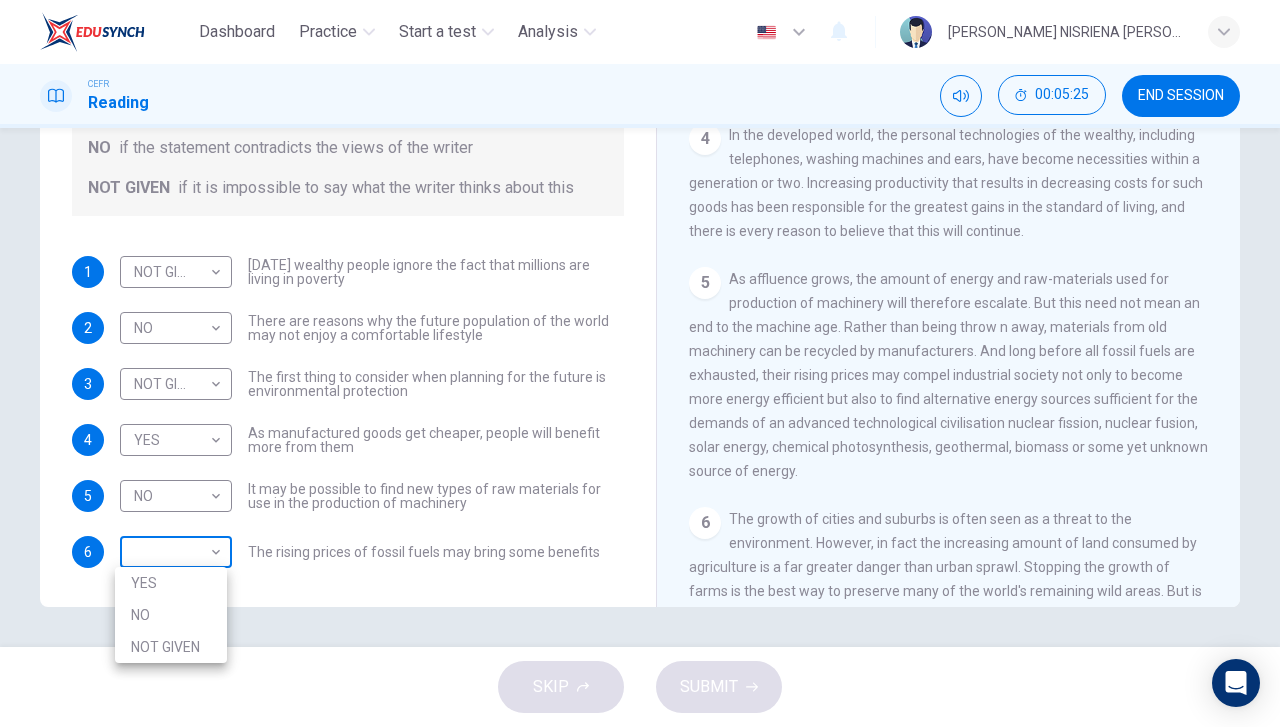 click on "Dashboard Practice Start a test Analysis English en ​ [PERSON_NAME] NISRIENA [PERSON_NAME] CEFR Reading 00:05:25 END SESSION Questions 1 - 6 Do the following statements reflect the claims of the writer in the Reading Passage?
In the boxes below, write YES if the statement agrees with the views of the writer NO if the statement contradicts the views of the writer NOT GIVEN if it is impossible to say what the writer thinks about this 1 NOT GIVEN NOT GIVEN ​ [DATE] wealthy people ignore the fact that millions are living in poverty 2 NO NO ​ There are reasons why the future population of the world may not enjoy a comfortable lifestyle 3 NOT GIVEN NOT GIVEN ​ The first thing to consider when planning for the future is environmental protection 4 YES YES ​ As manufactured goods get cheaper, people will benefit more from them 5 NO NO ​ It may be possible to find new types of raw materials for use in the production of machinery 6 ​ ​ The rising prices of fossil fuels may bring some benefits Worldly Wealth 1 2" at bounding box center (640, 363) 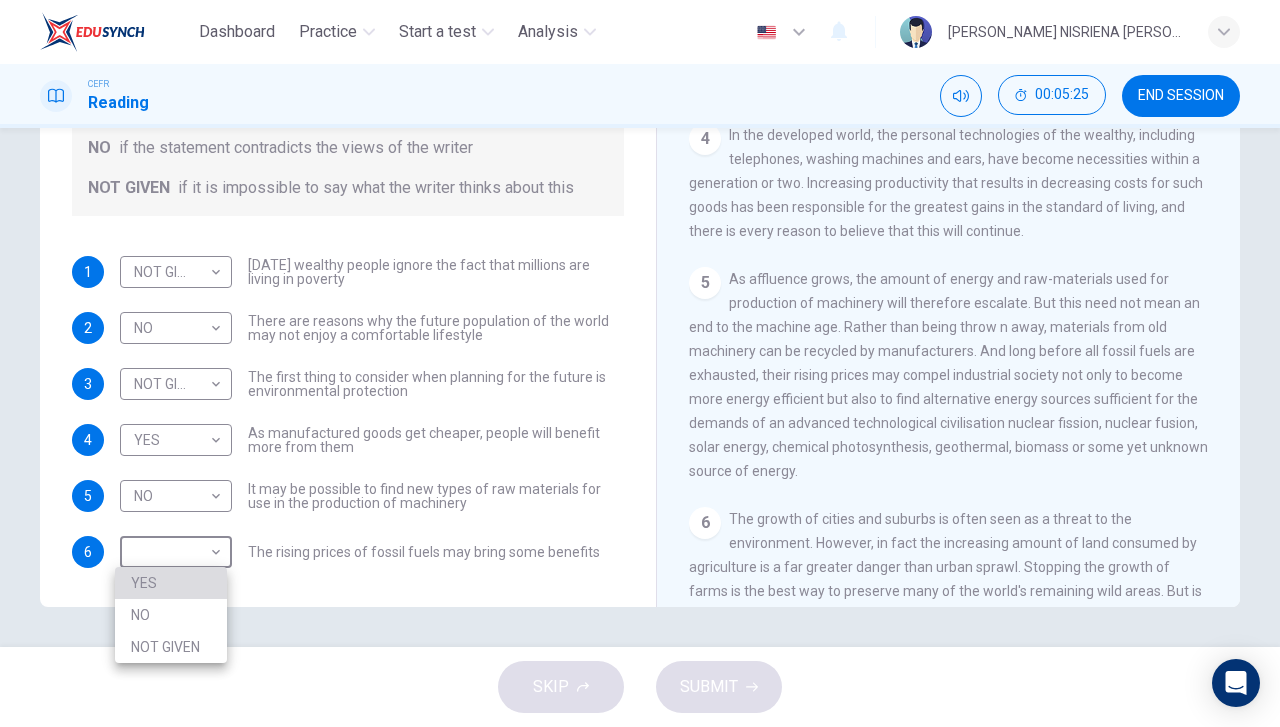 click on "YES" at bounding box center [171, 583] 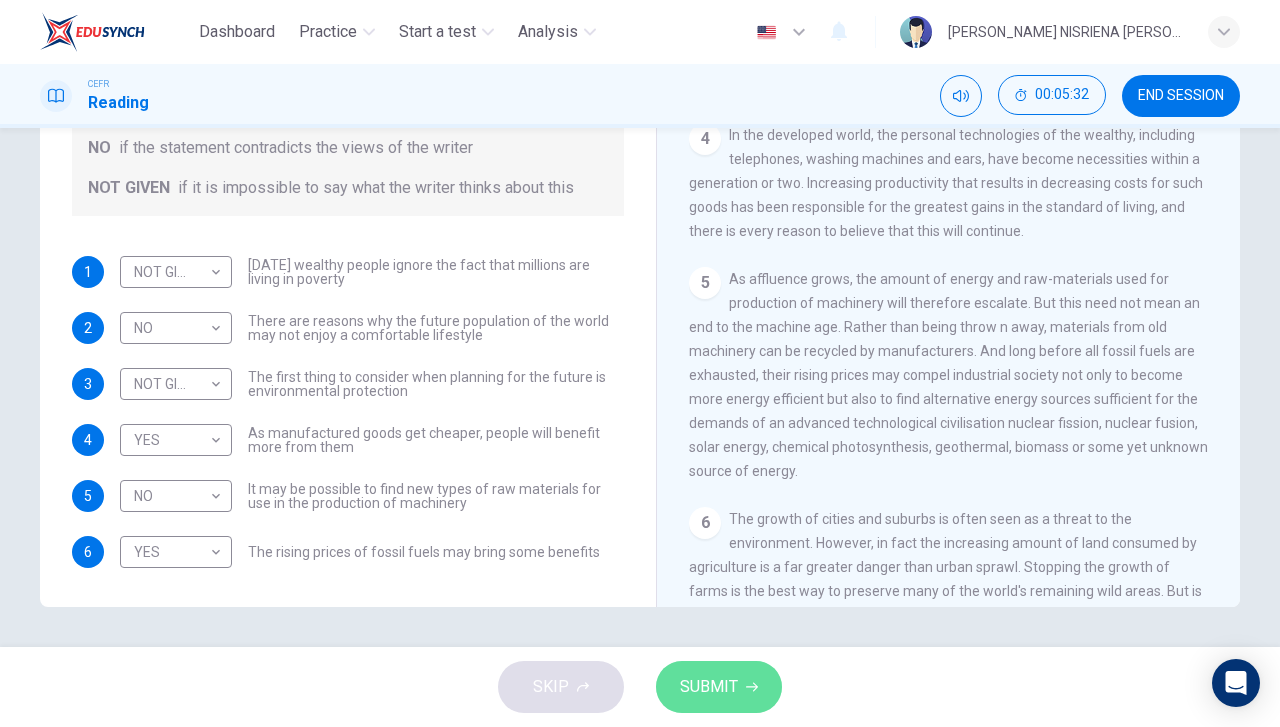 click on "SUBMIT" at bounding box center (709, 687) 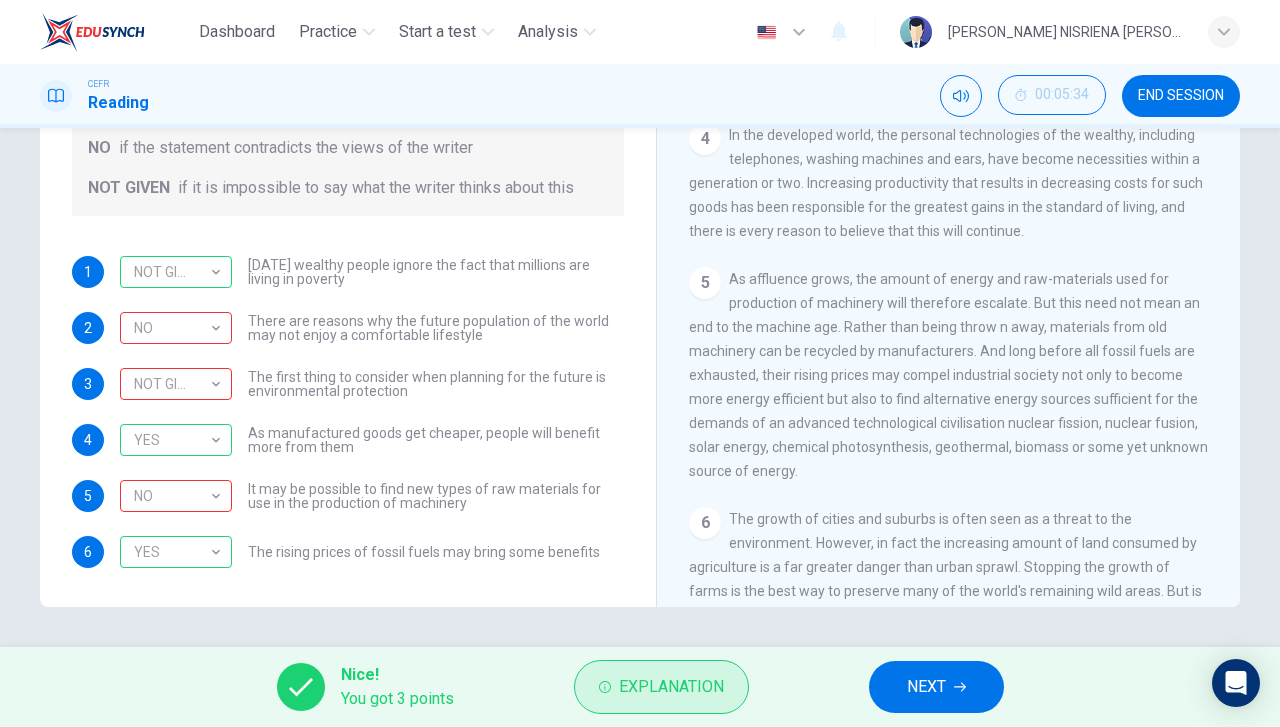 click 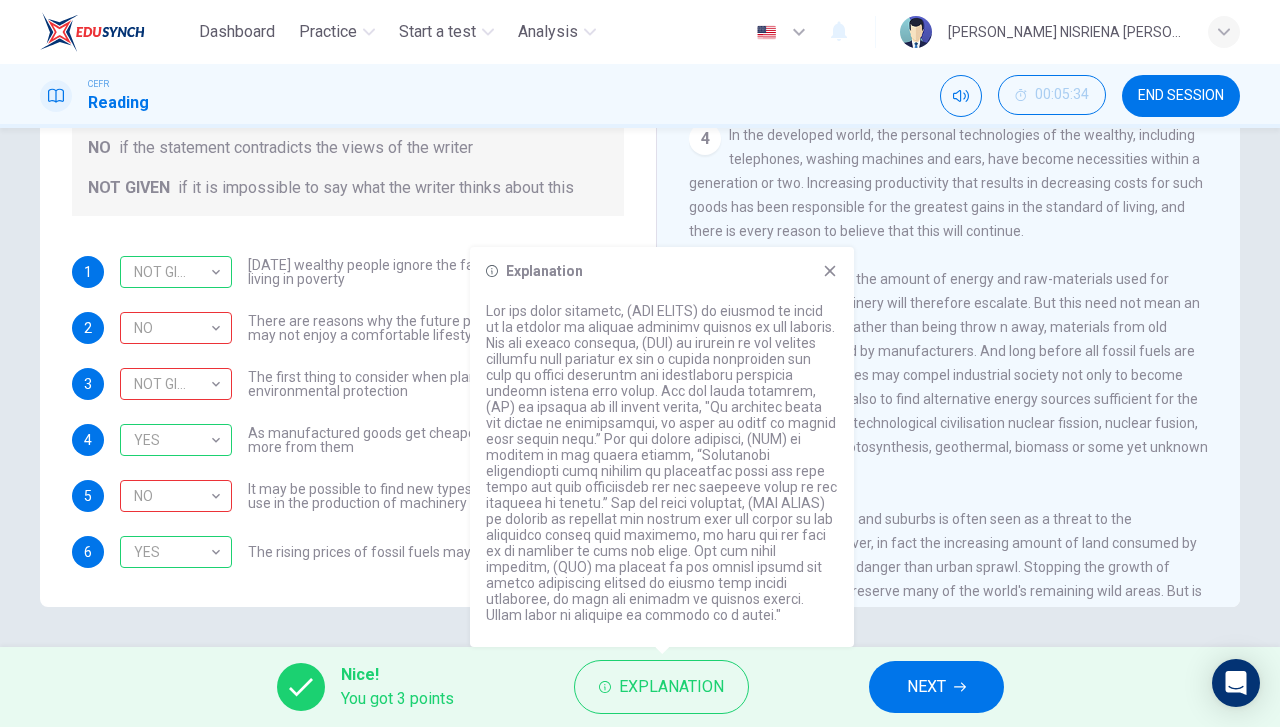click on "The first thing to consider when planning for the future is environmental protection" at bounding box center (436, 384) 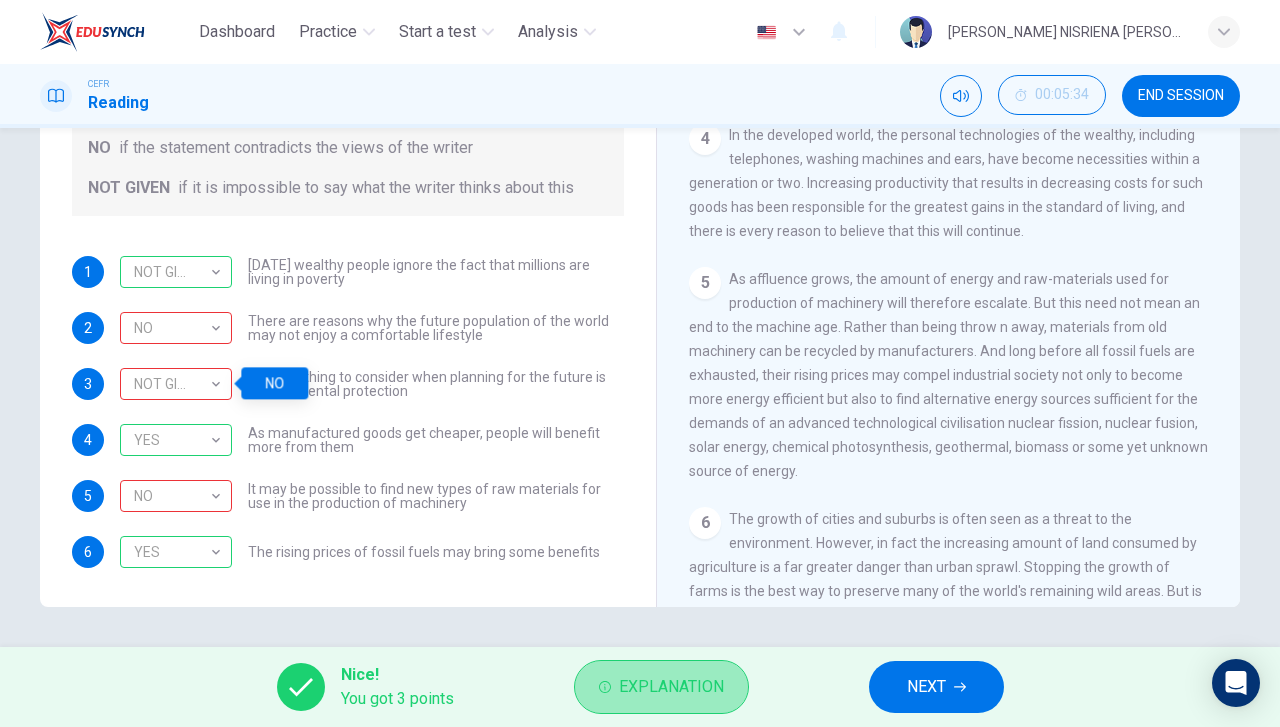 click on "Explanation" at bounding box center [671, 687] 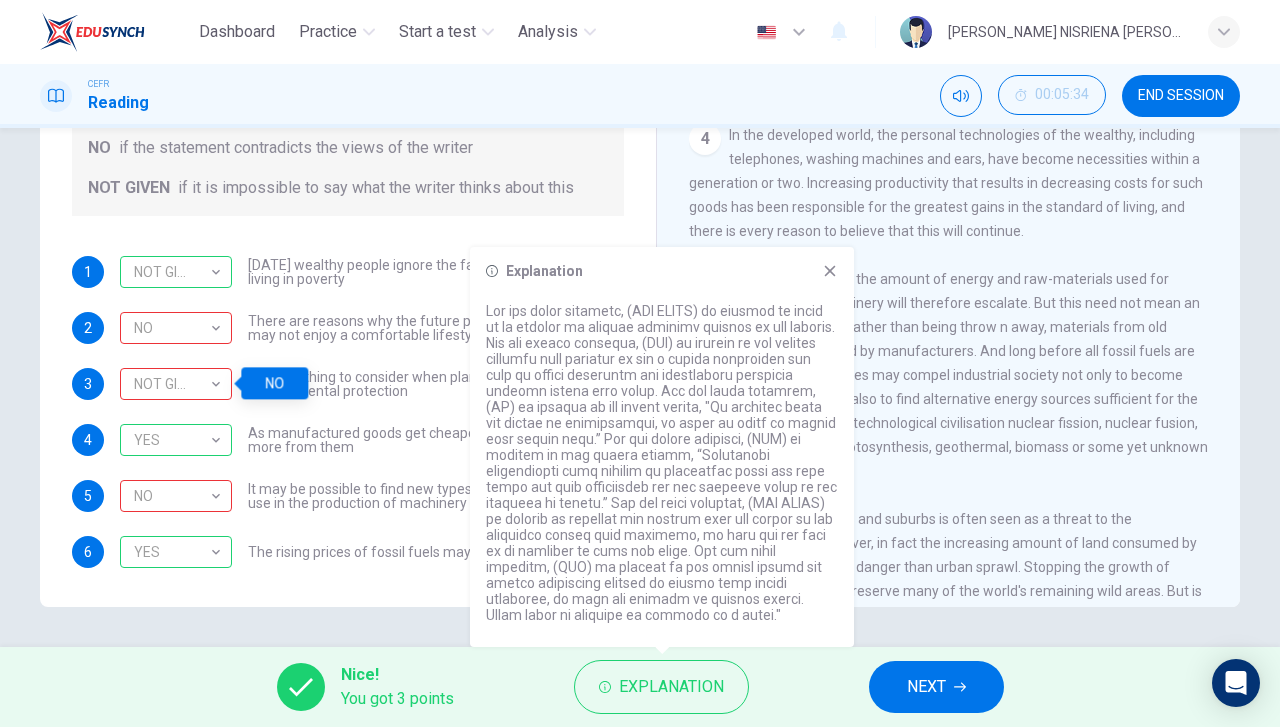 click on "It may be possible to find new types of raw materials for use in the production of machinery" at bounding box center (436, 496) 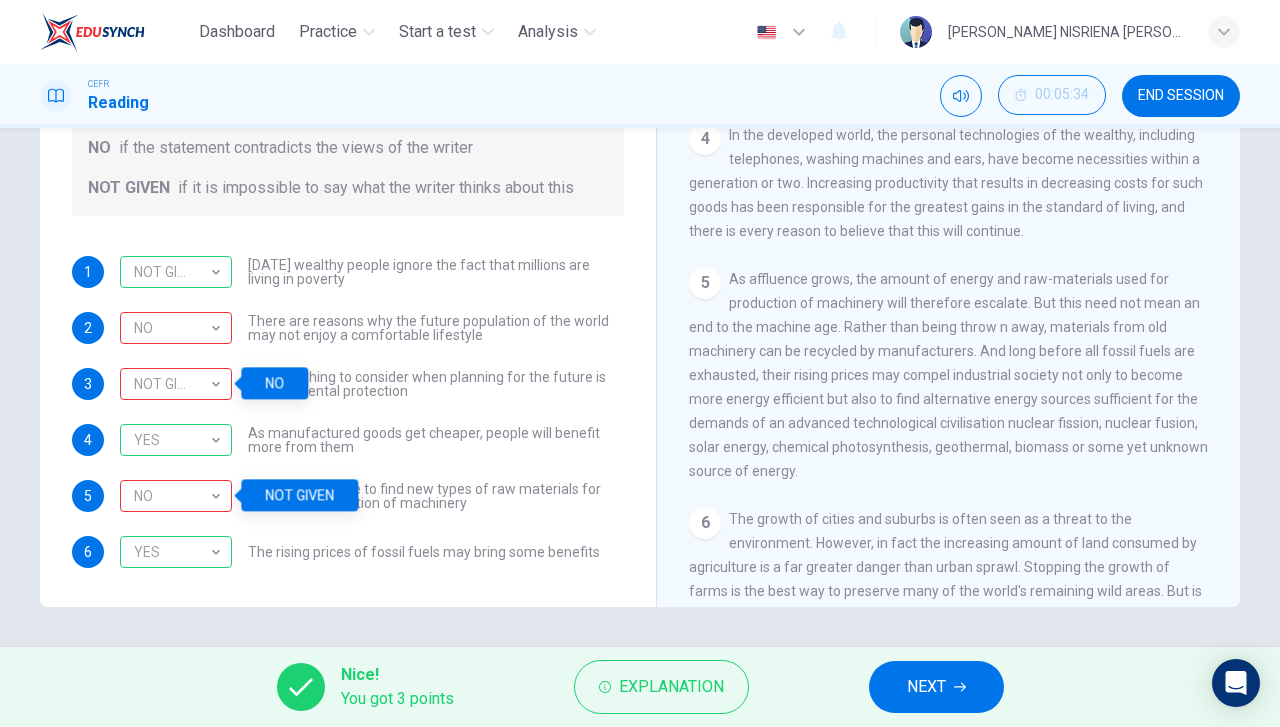 click on "The first thing to consider when planning for the future is environmental protection" at bounding box center (436, 384) 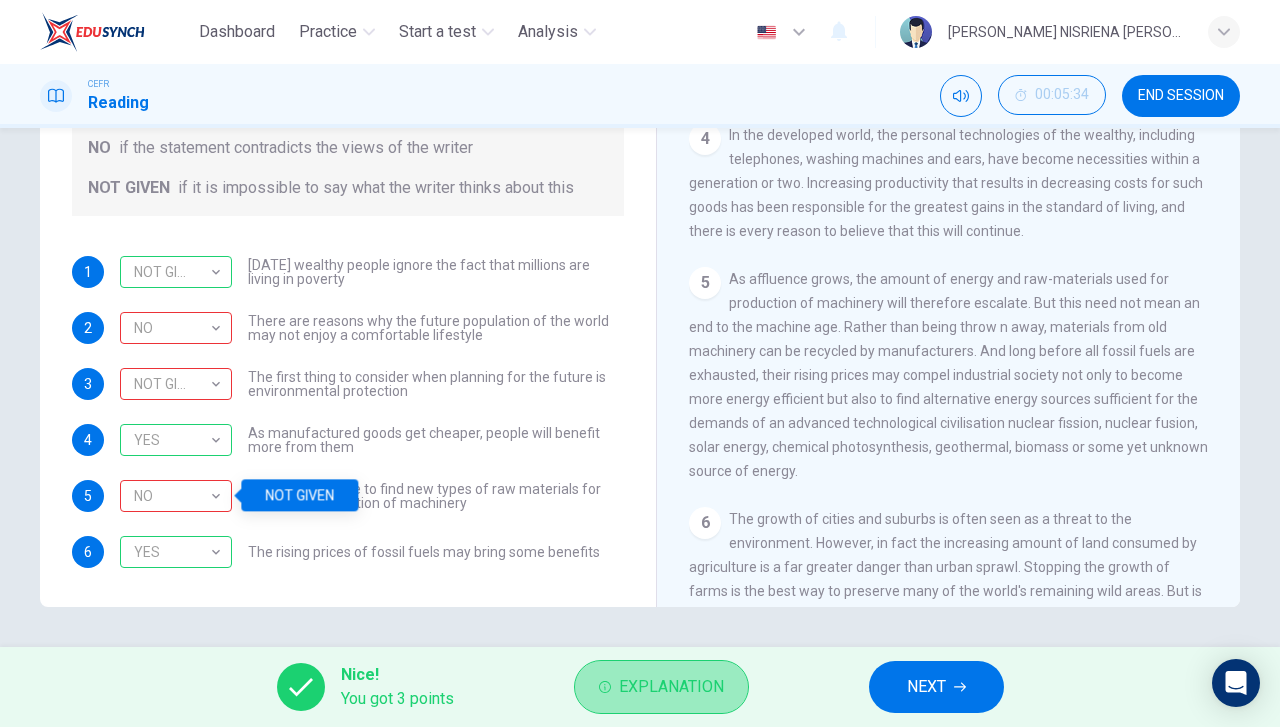 click on "Explanation" at bounding box center [671, 687] 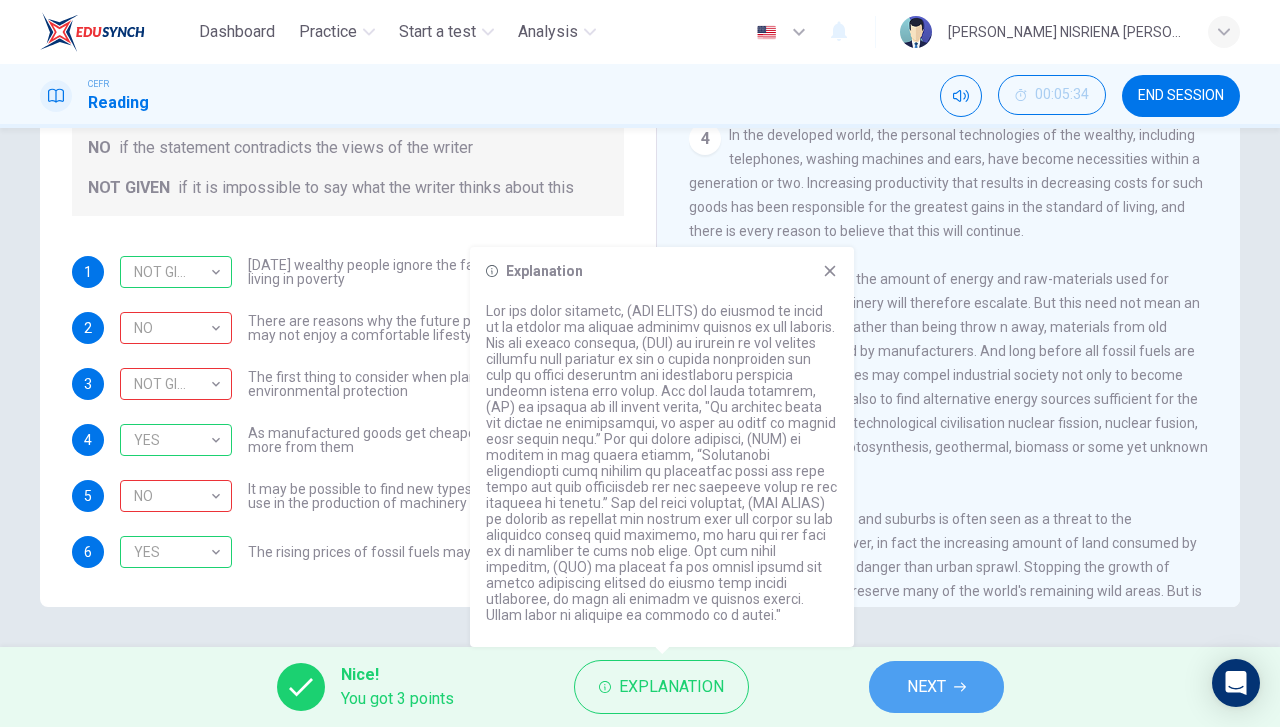 click on "NEXT" at bounding box center [936, 687] 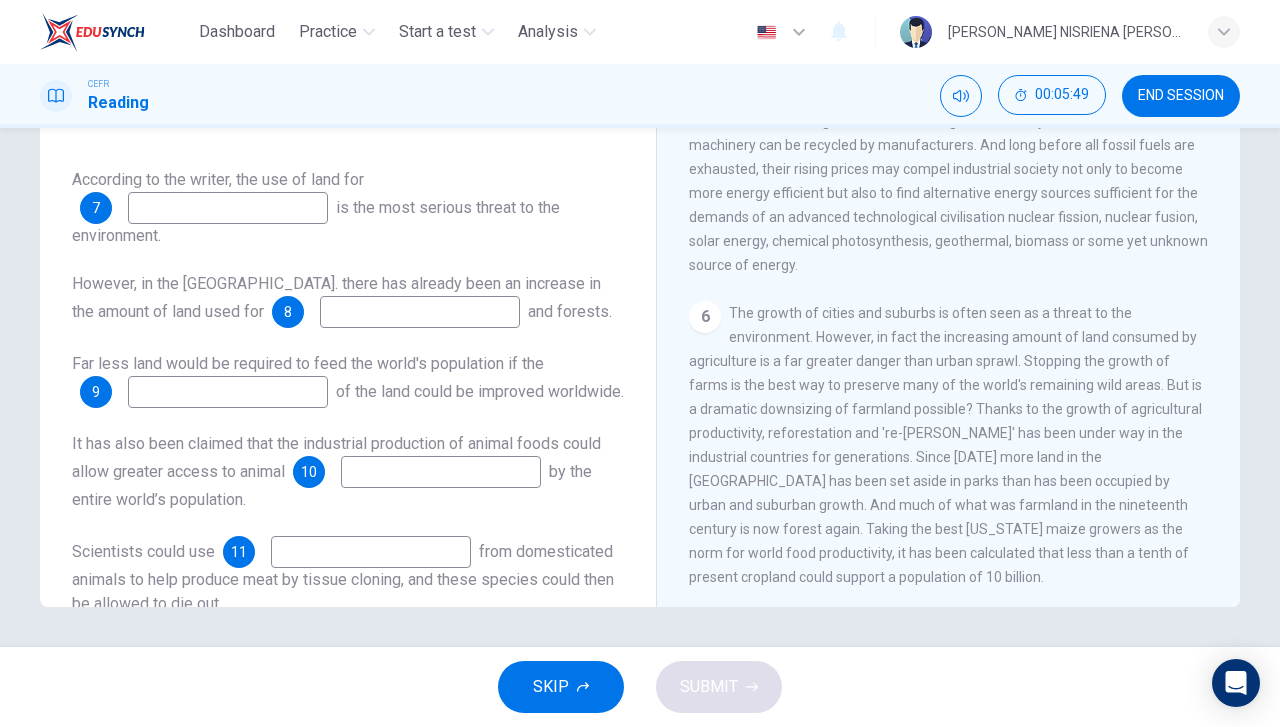 scroll, scrollTop: 1000, scrollLeft: 0, axis: vertical 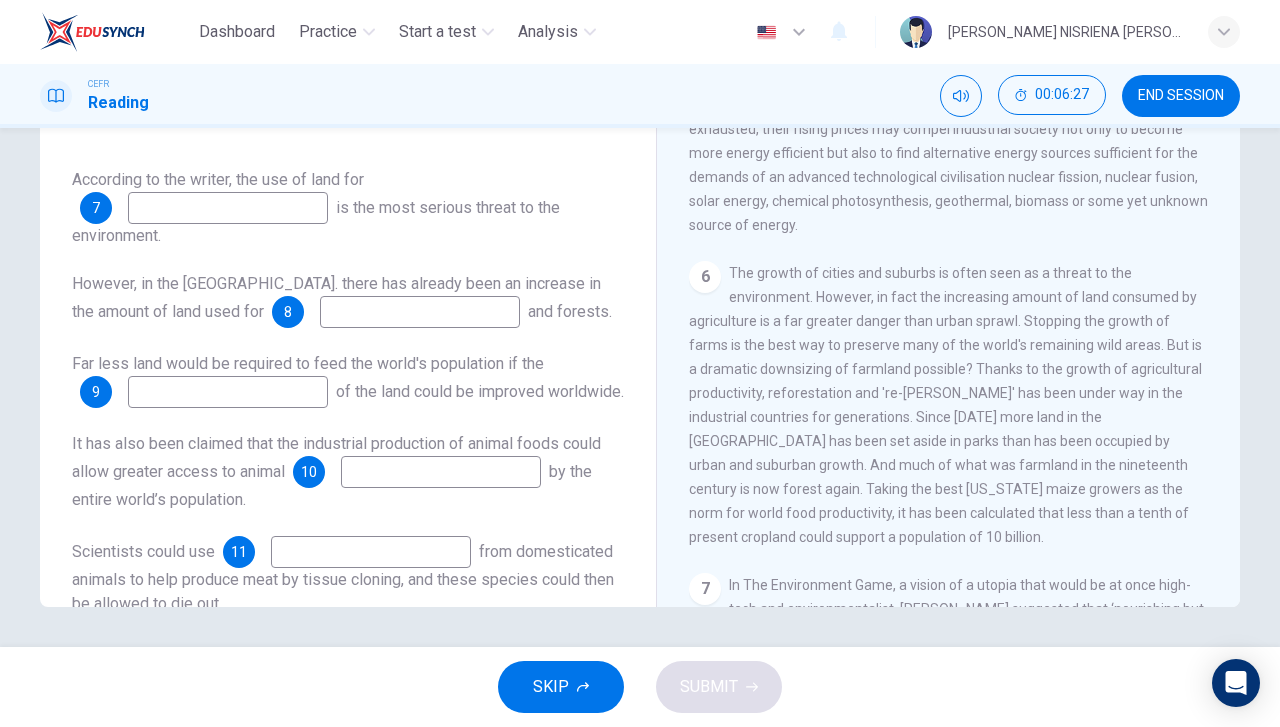 click at bounding box center [228, 208] 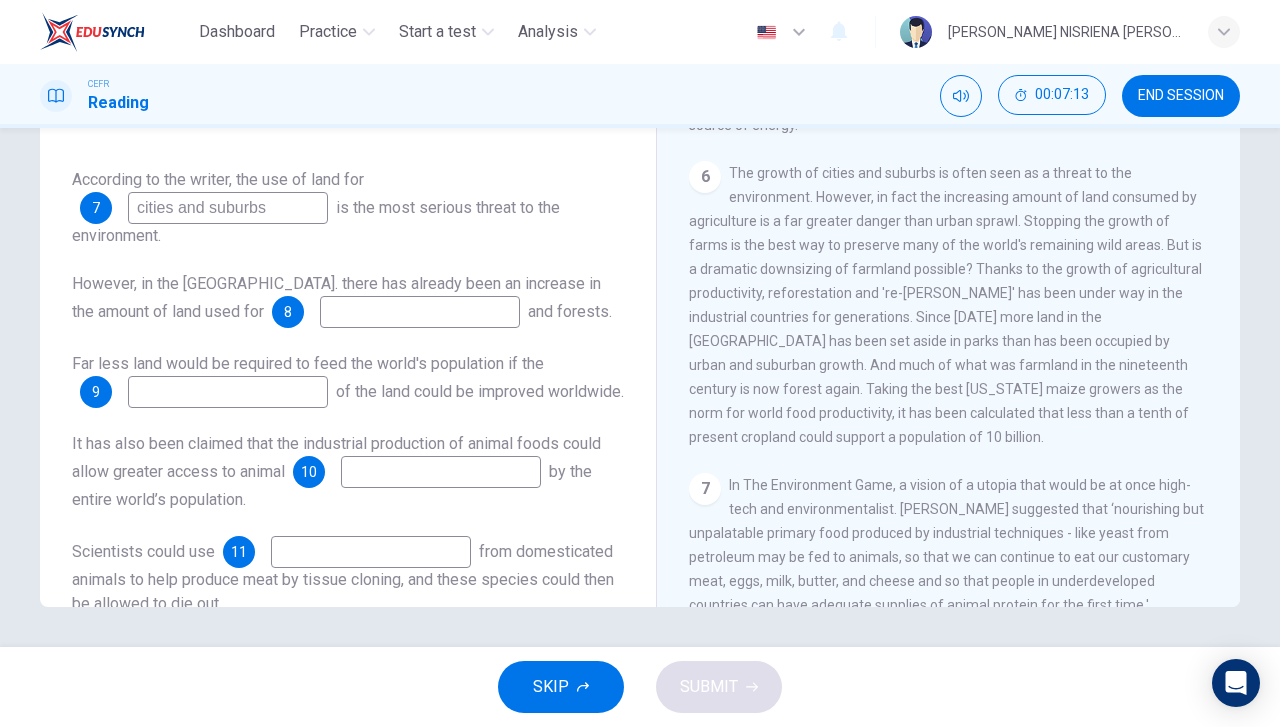 scroll, scrollTop: 1200, scrollLeft: 0, axis: vertical 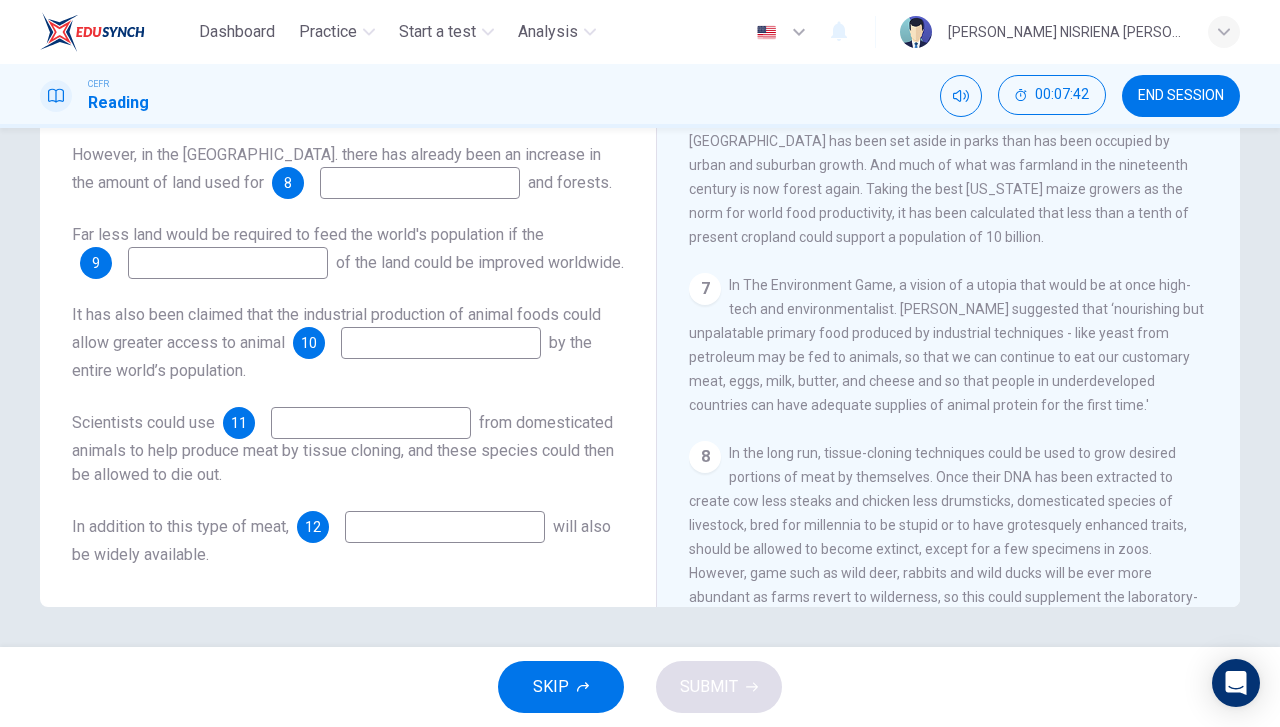 type on "cities and suburbs" 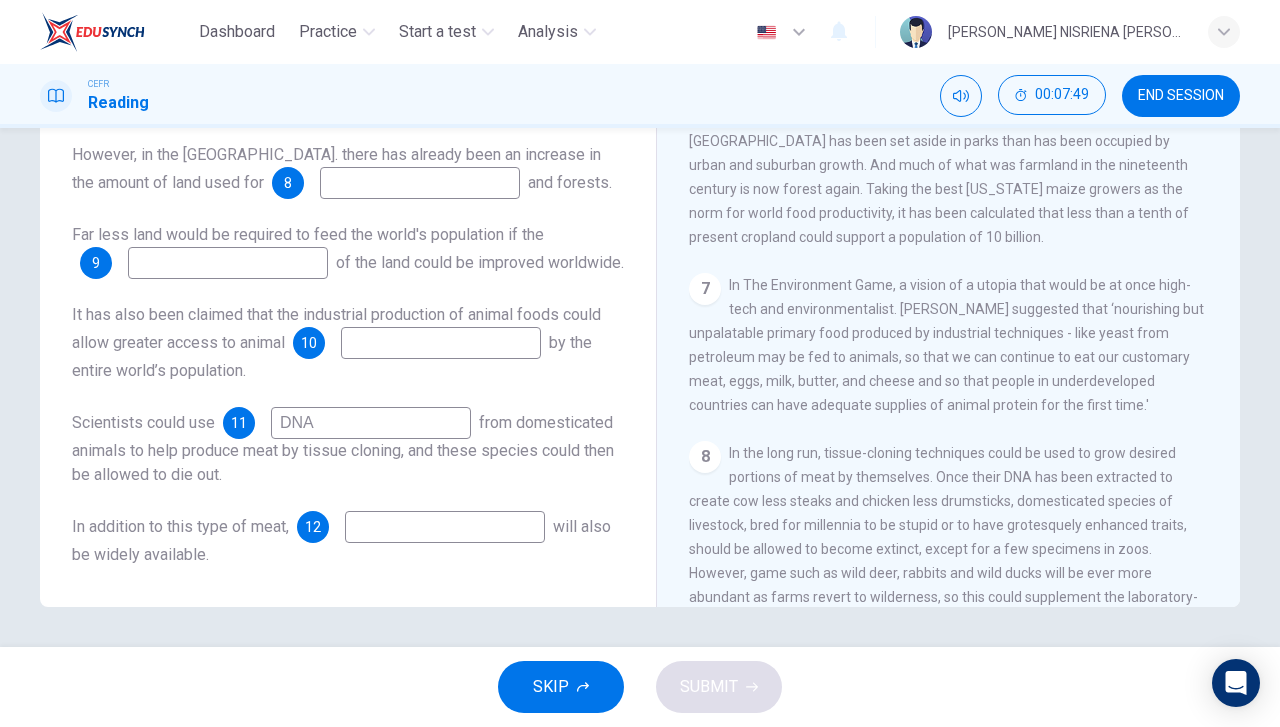 scroll, scrollTop: 1400, scrollLeft: 0, axis: vertical 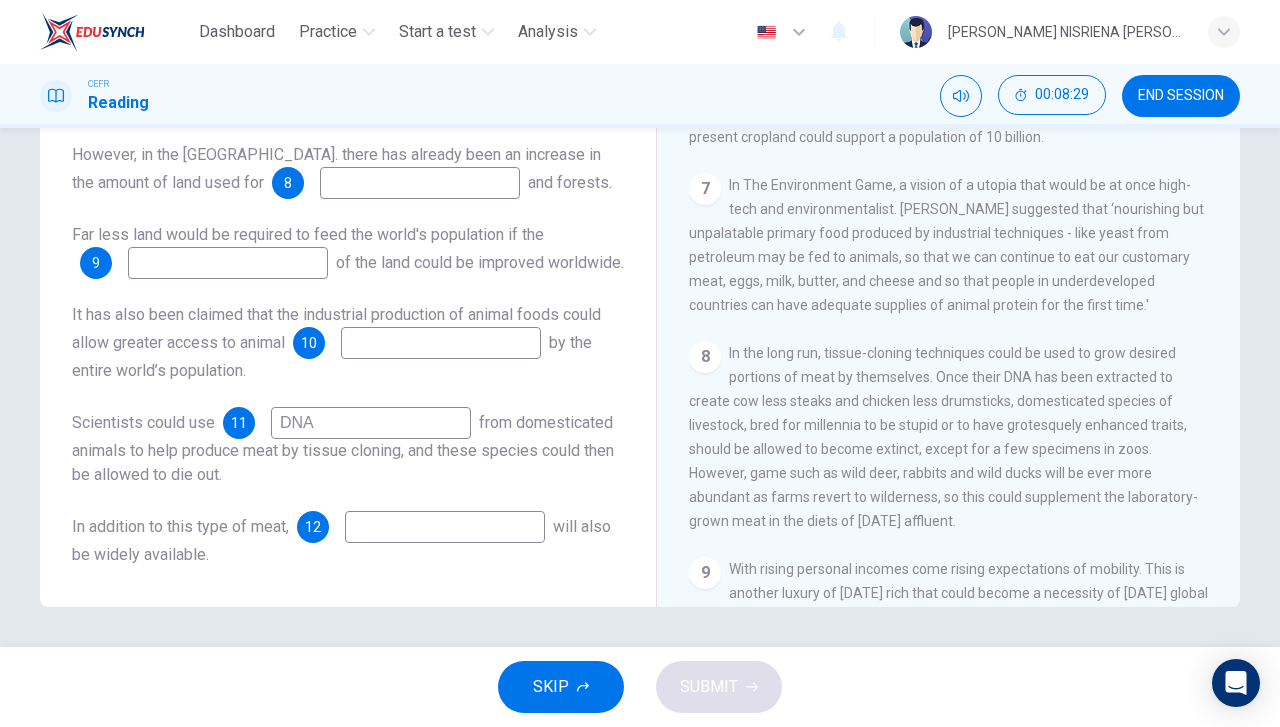 type on "DNA" 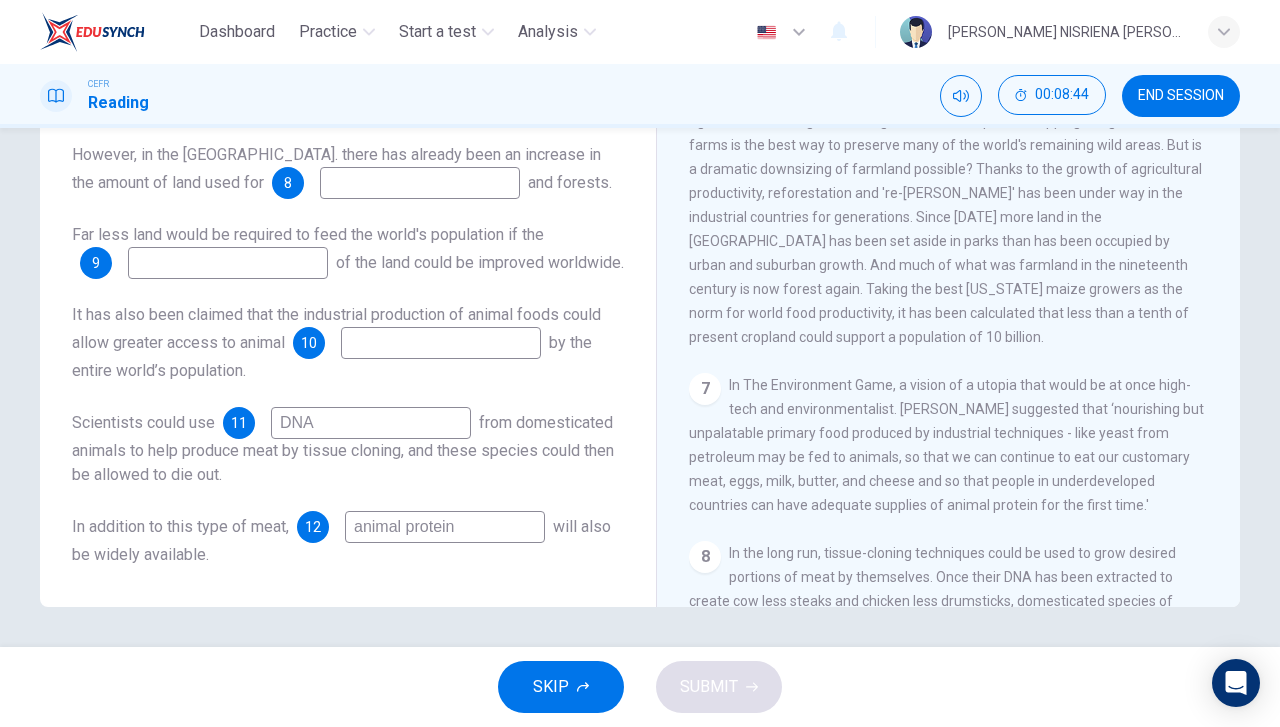 scroll, scrollTop: 1100, scrollLeft: 0, axis: vertical 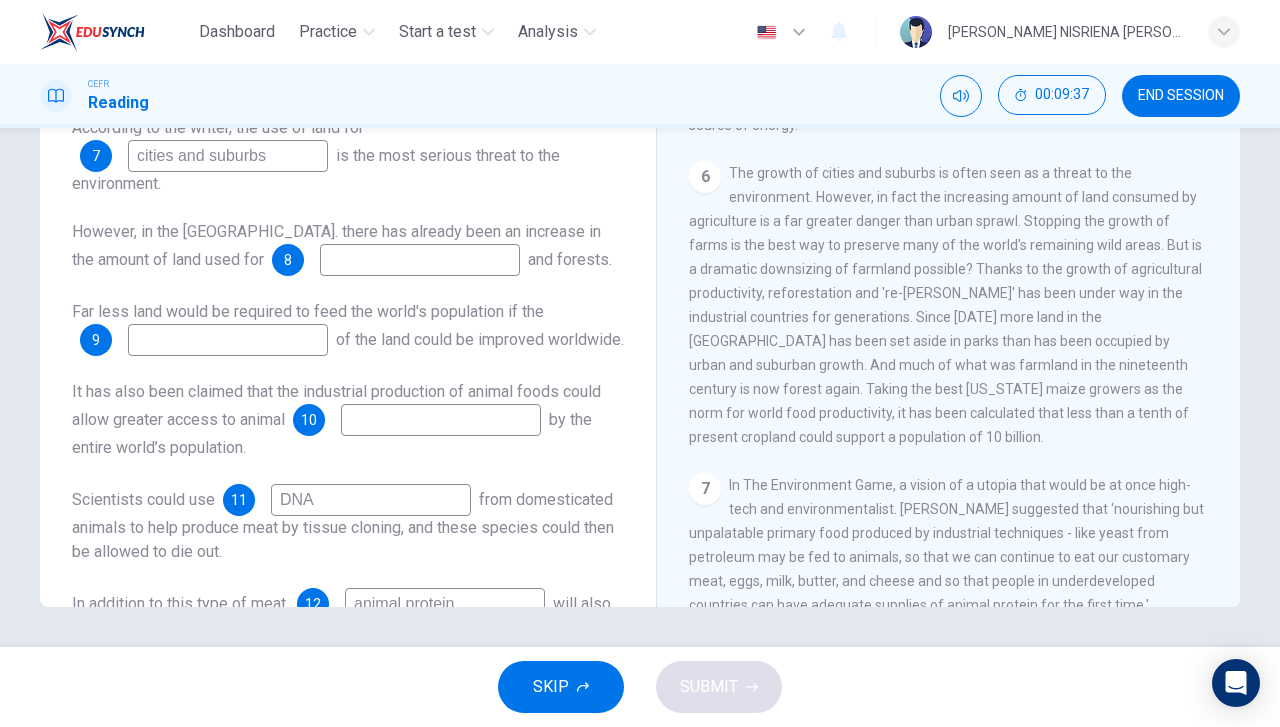 type on "animal protein" 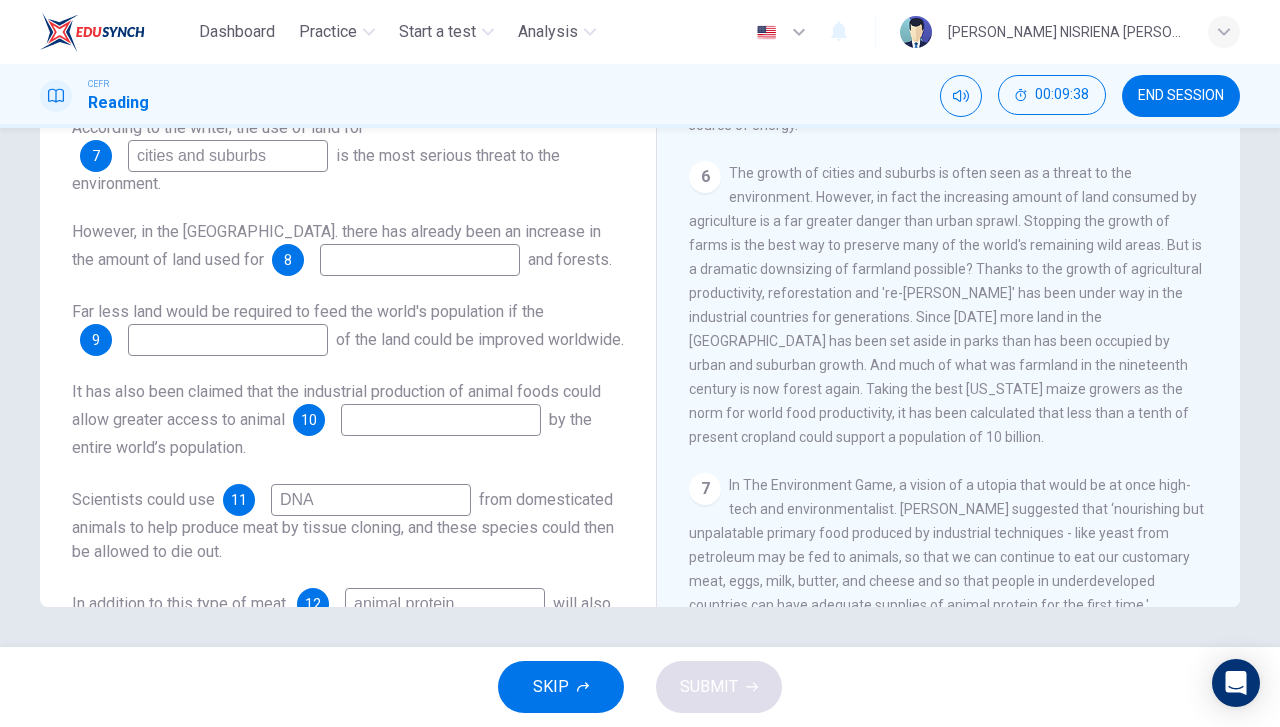 type on "p" 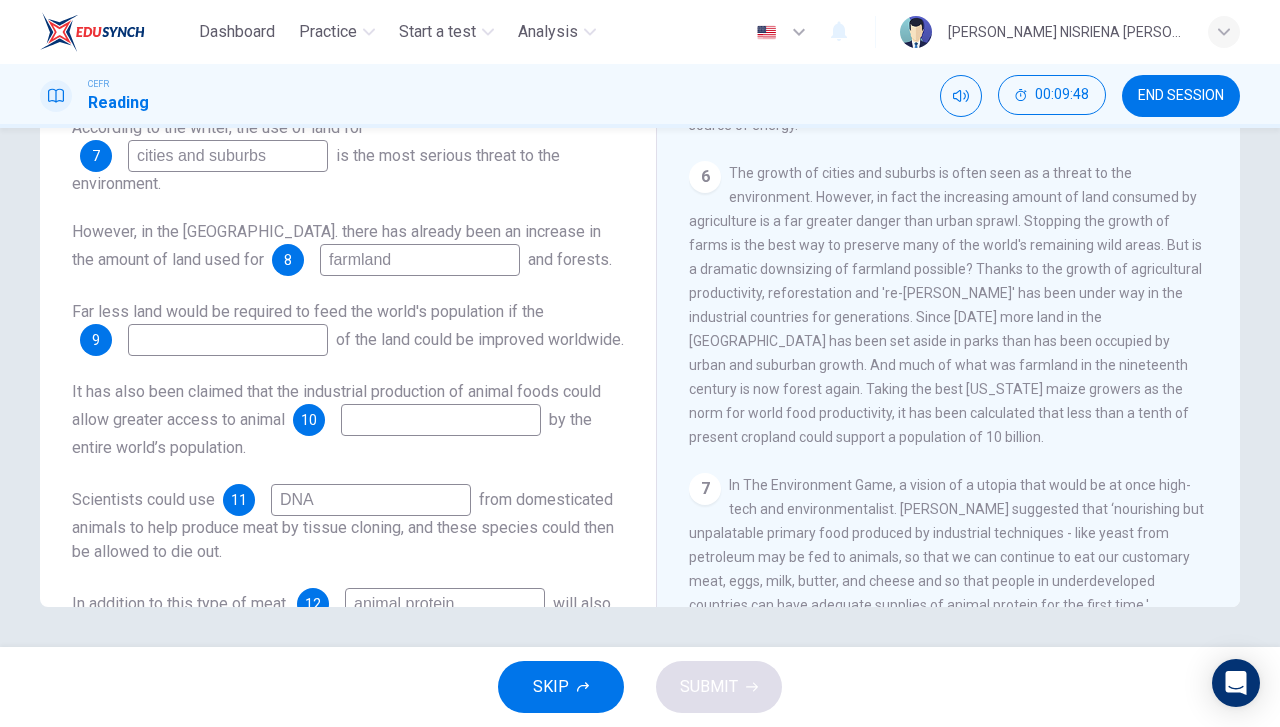 type on "farmland" 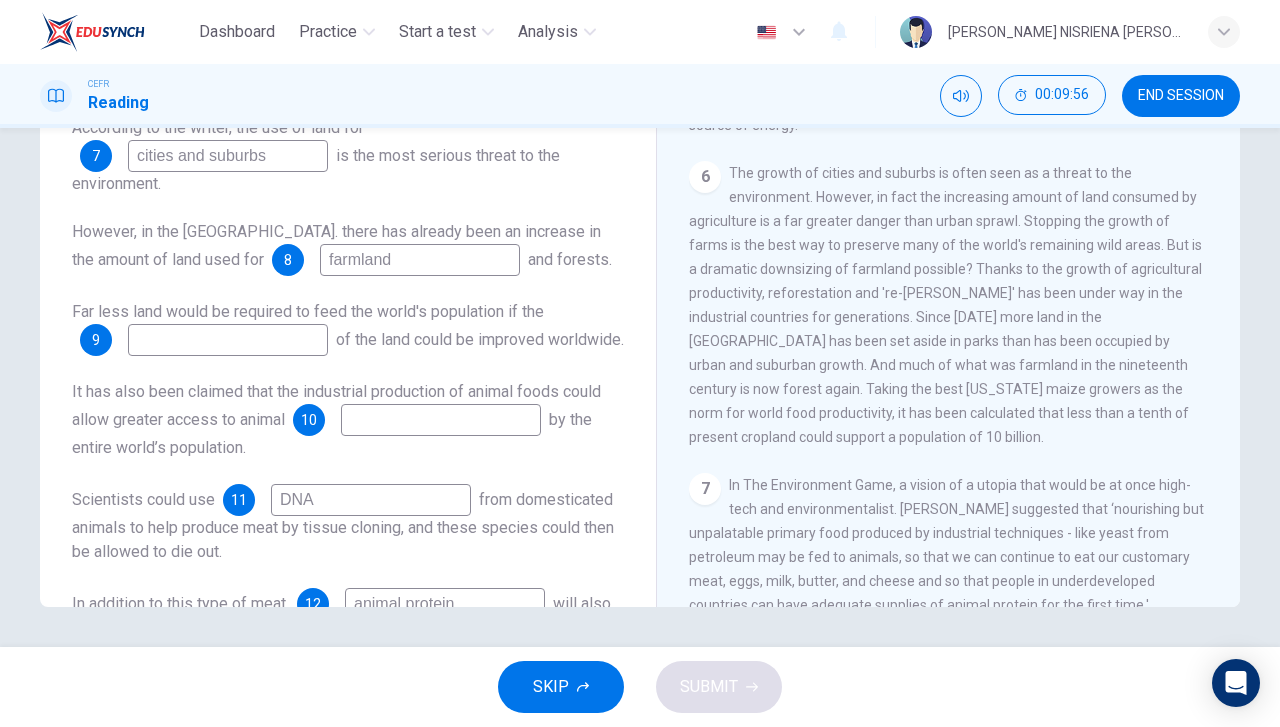 click at bounding box center (228, 340) 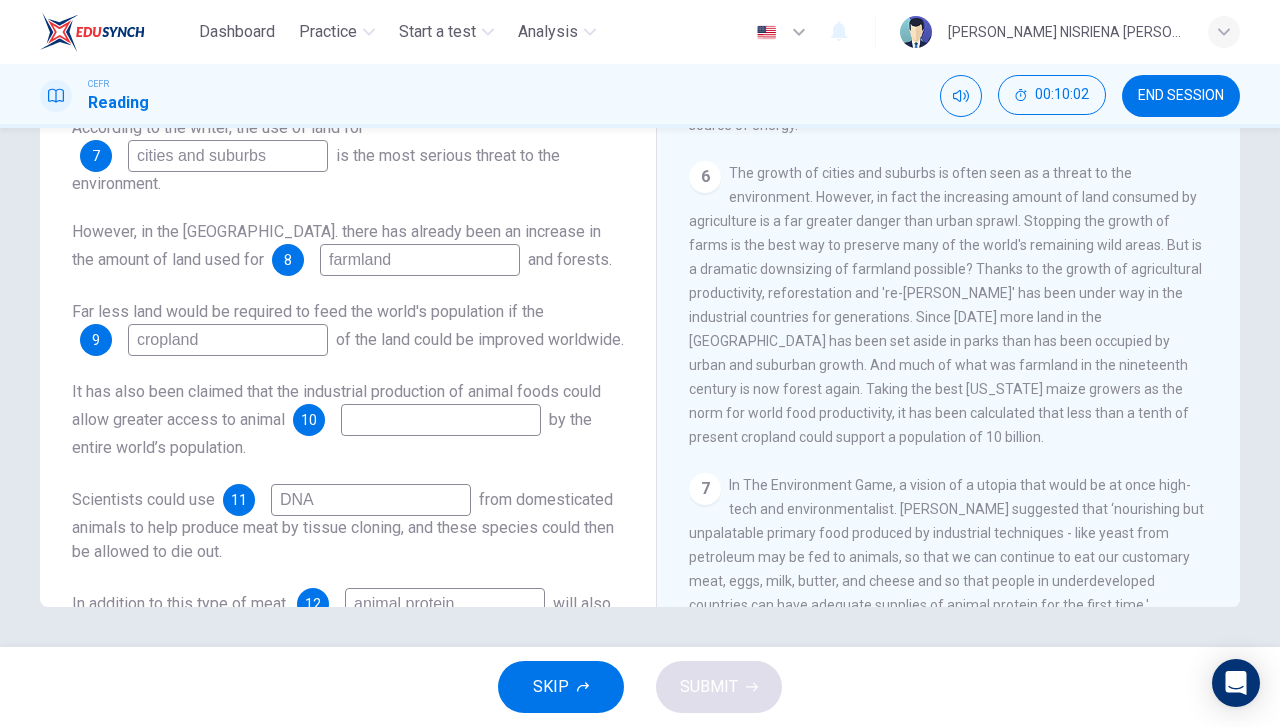type on "cropland" 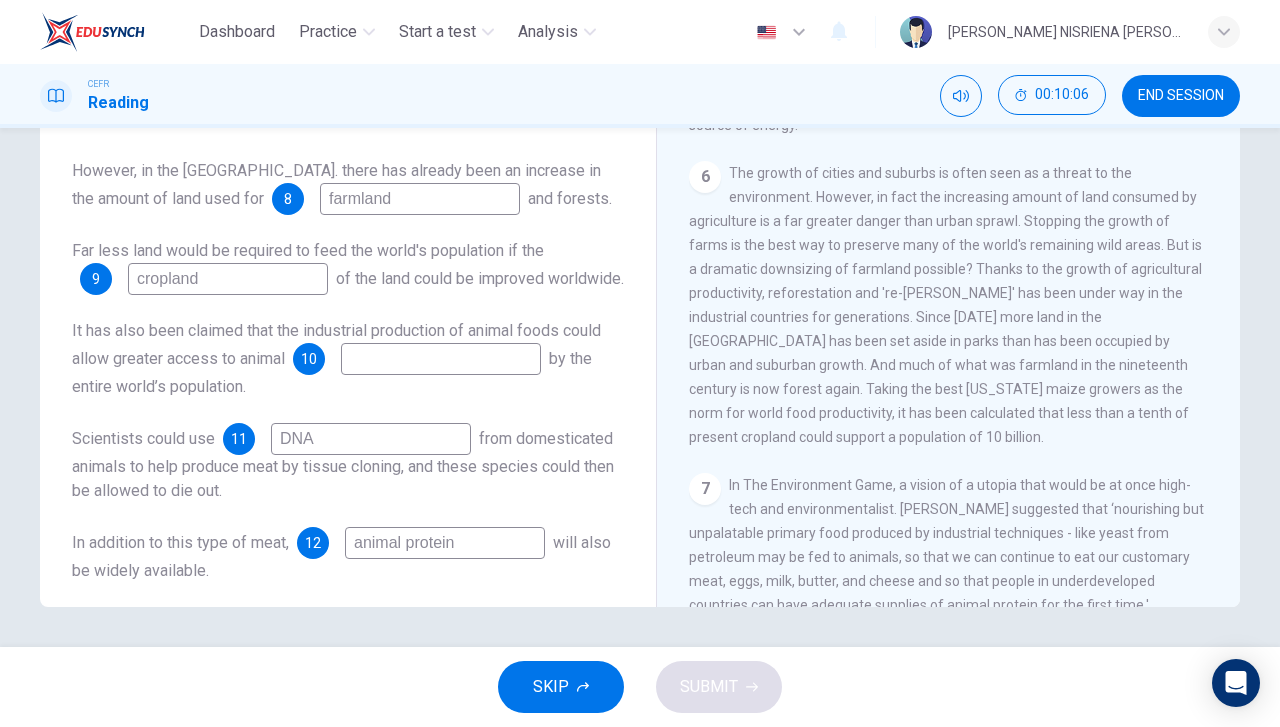 scroll, scrollTop: 152, scrollLeft: 0, axis: vertical 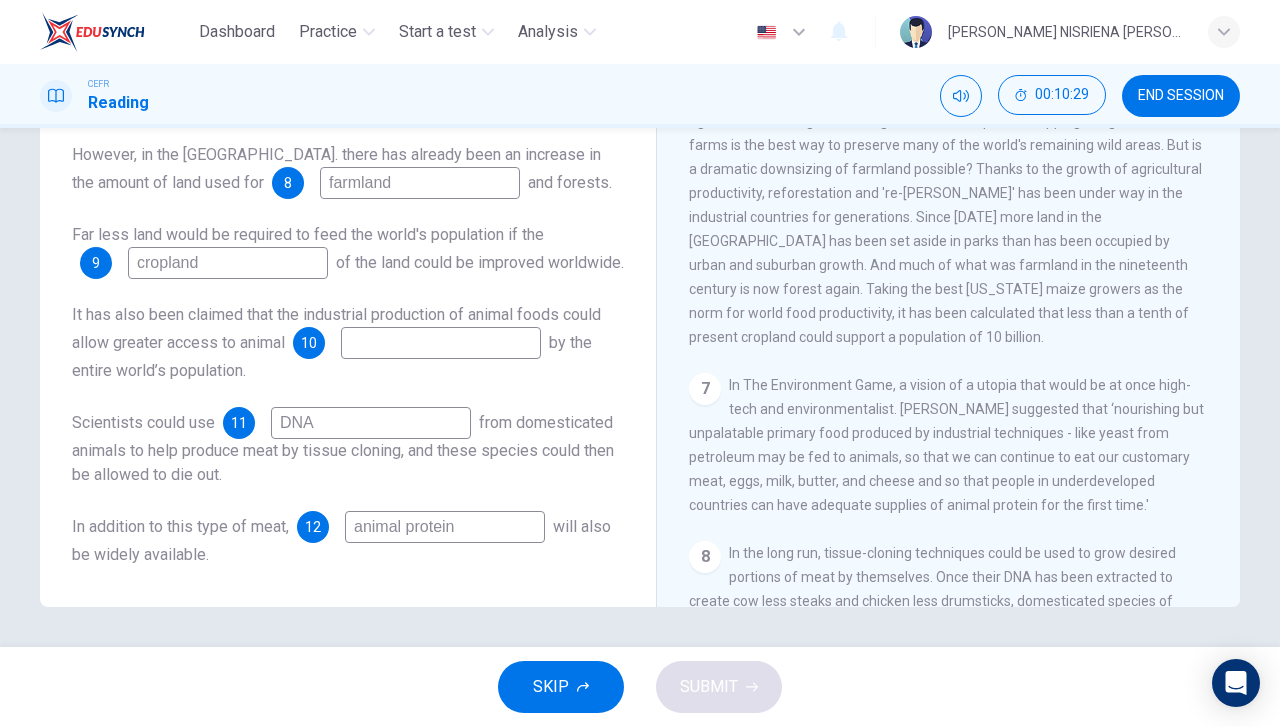 click at bounding box center (441, 343) 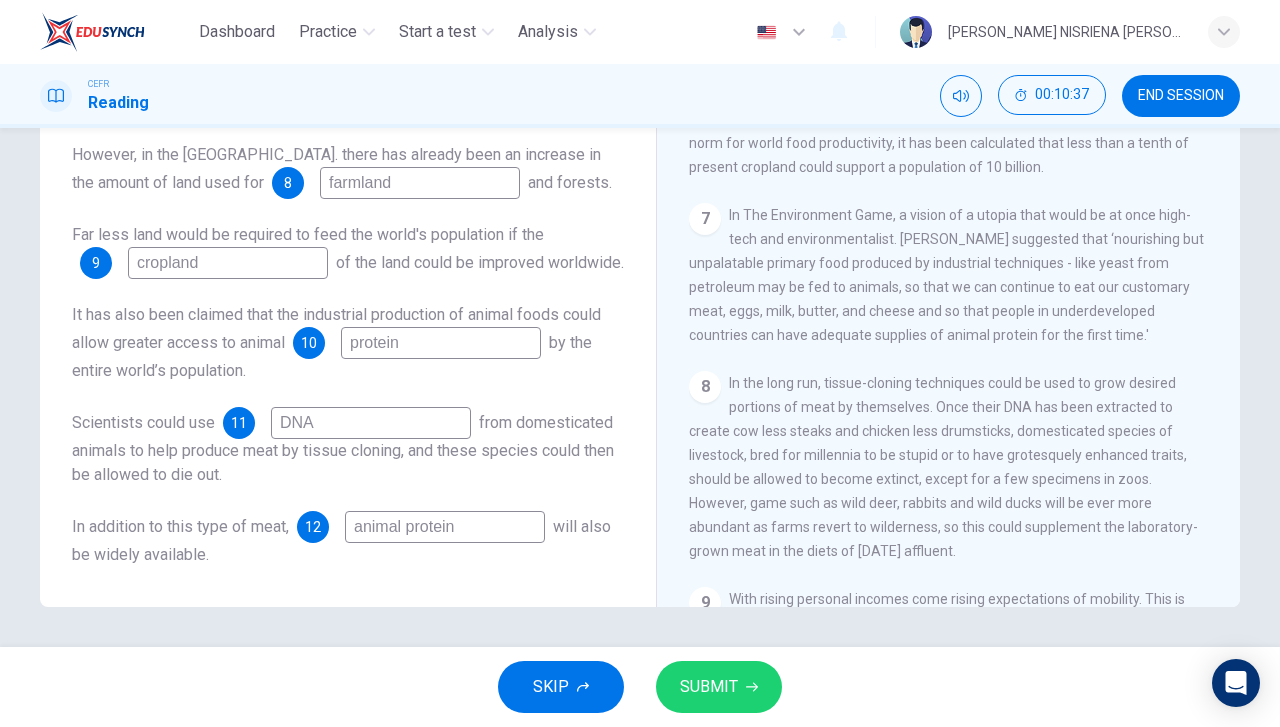 scroll, scrollTop: 1400, scrollLeft: 0, axis: vertical 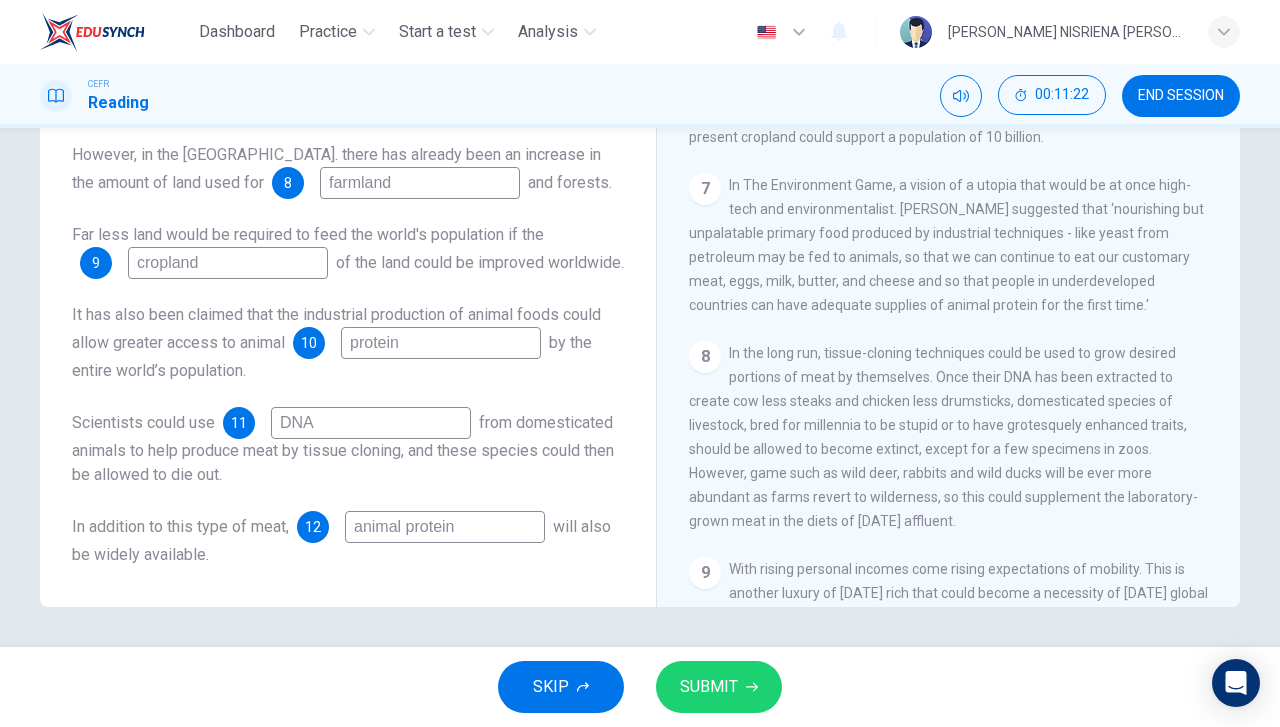 type on "protein" 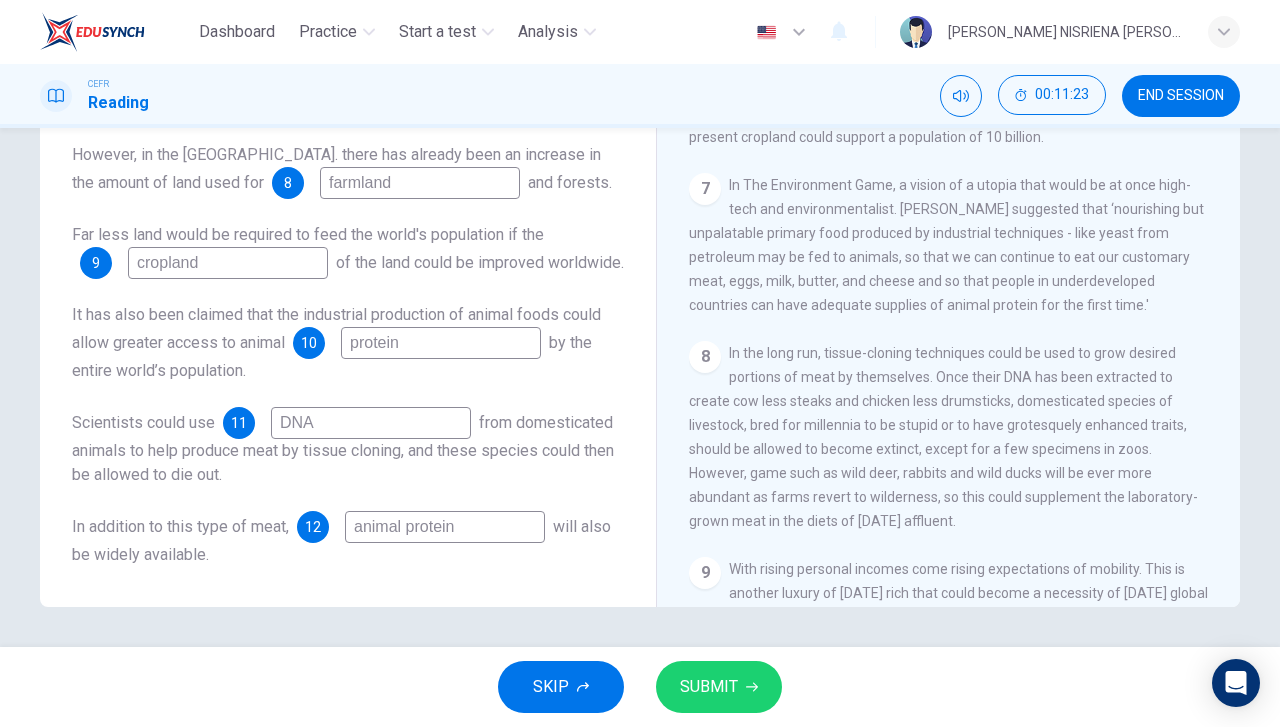 drag, startPoint x: 498, startPoint y: 517, endPoint x: 384, endPoint y: 482, distance: 119.25183 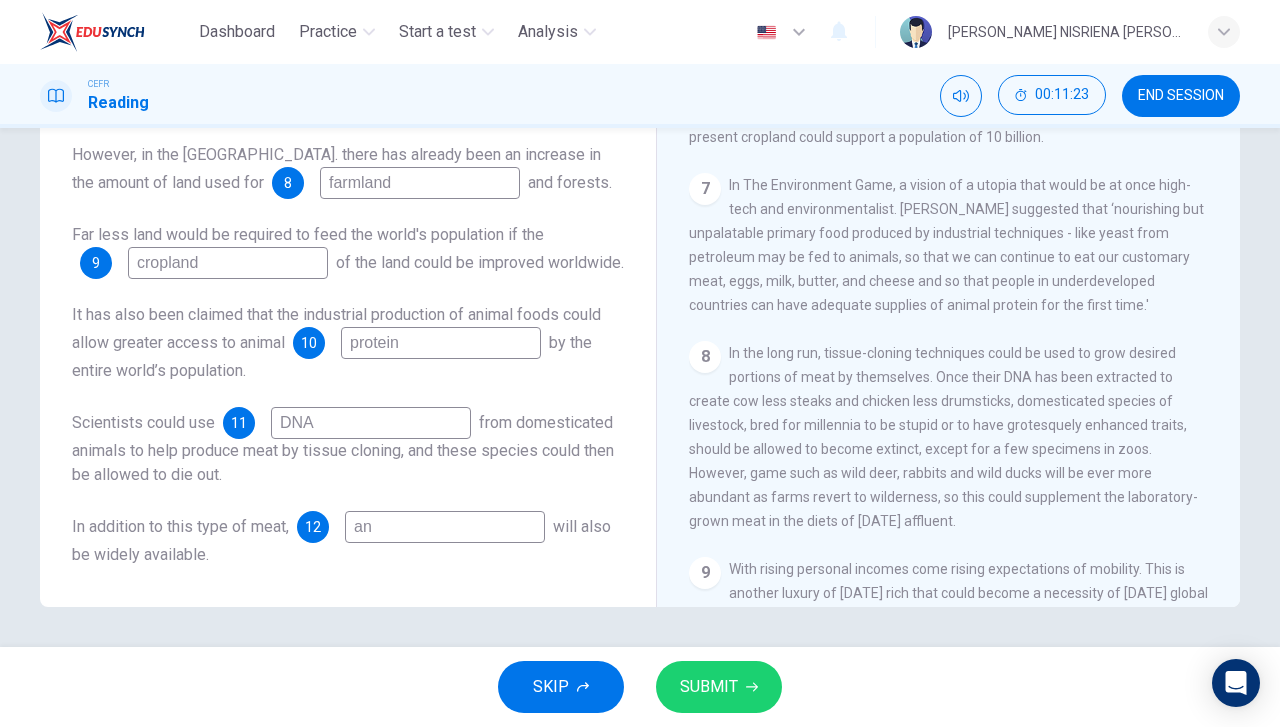 type on "a" 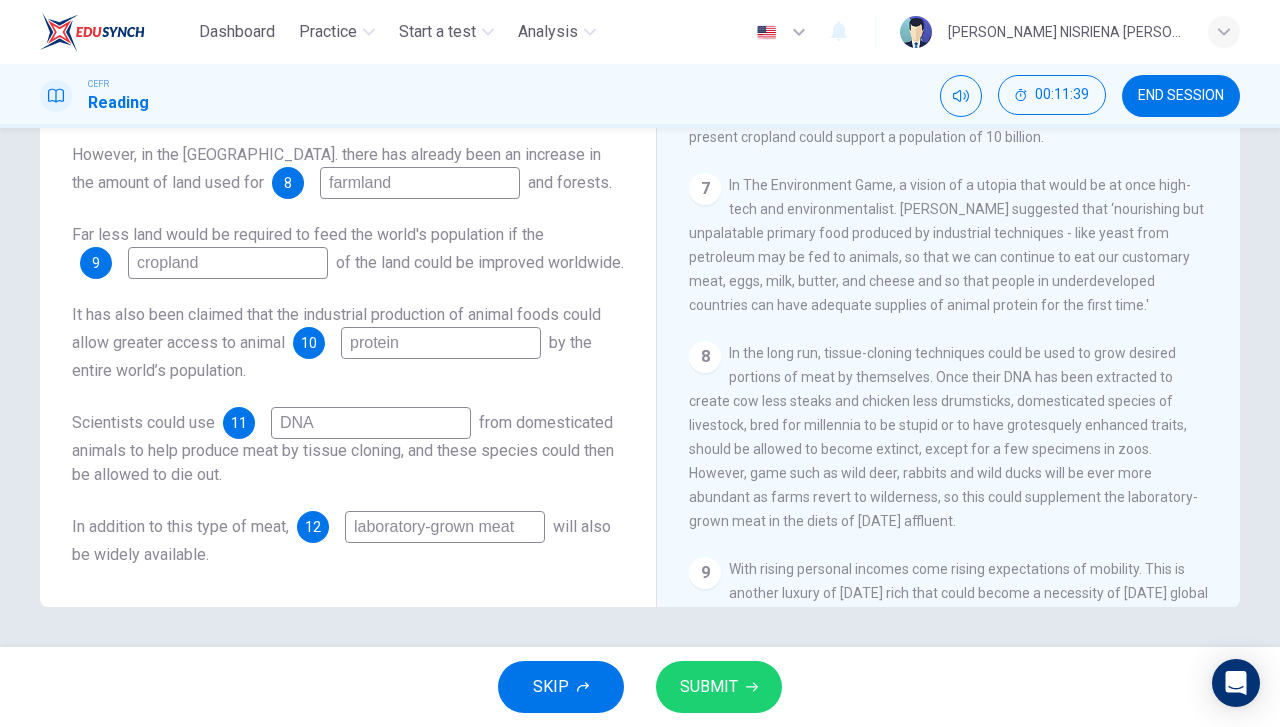 type on "laboratory-grown meat" 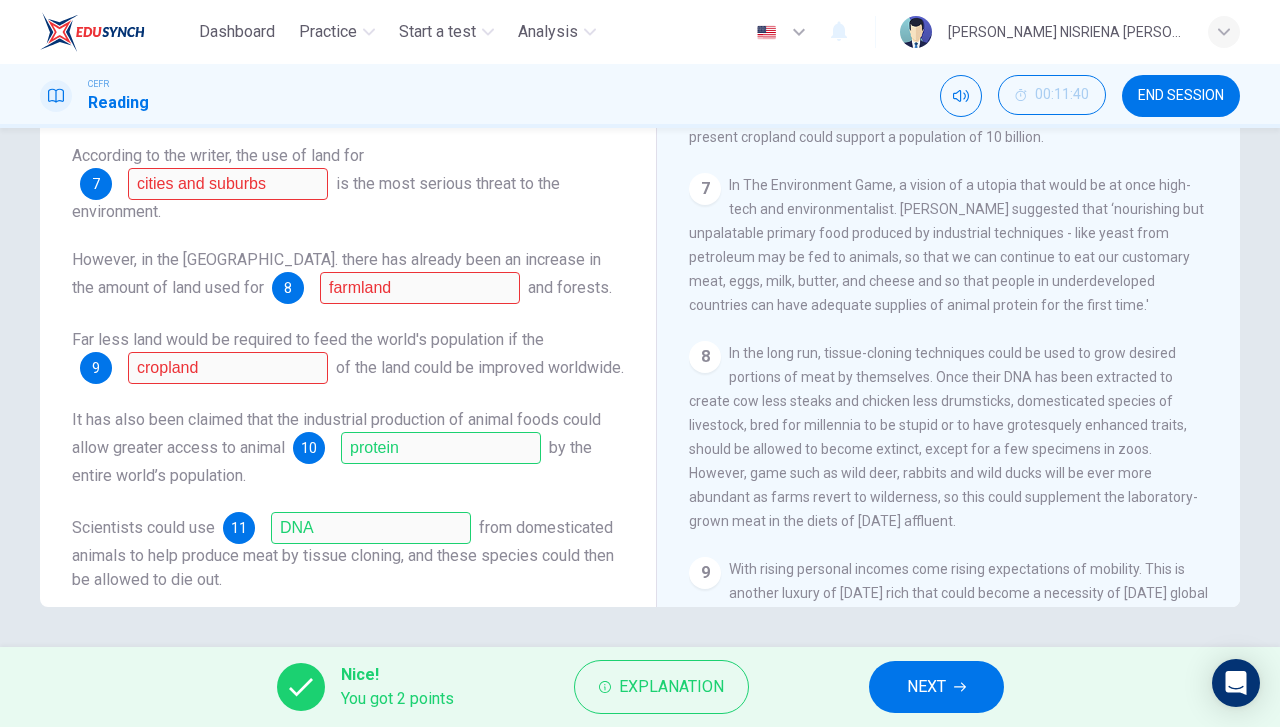 scroll, scrollTop: 0, scrollLeft: 0, axis: both 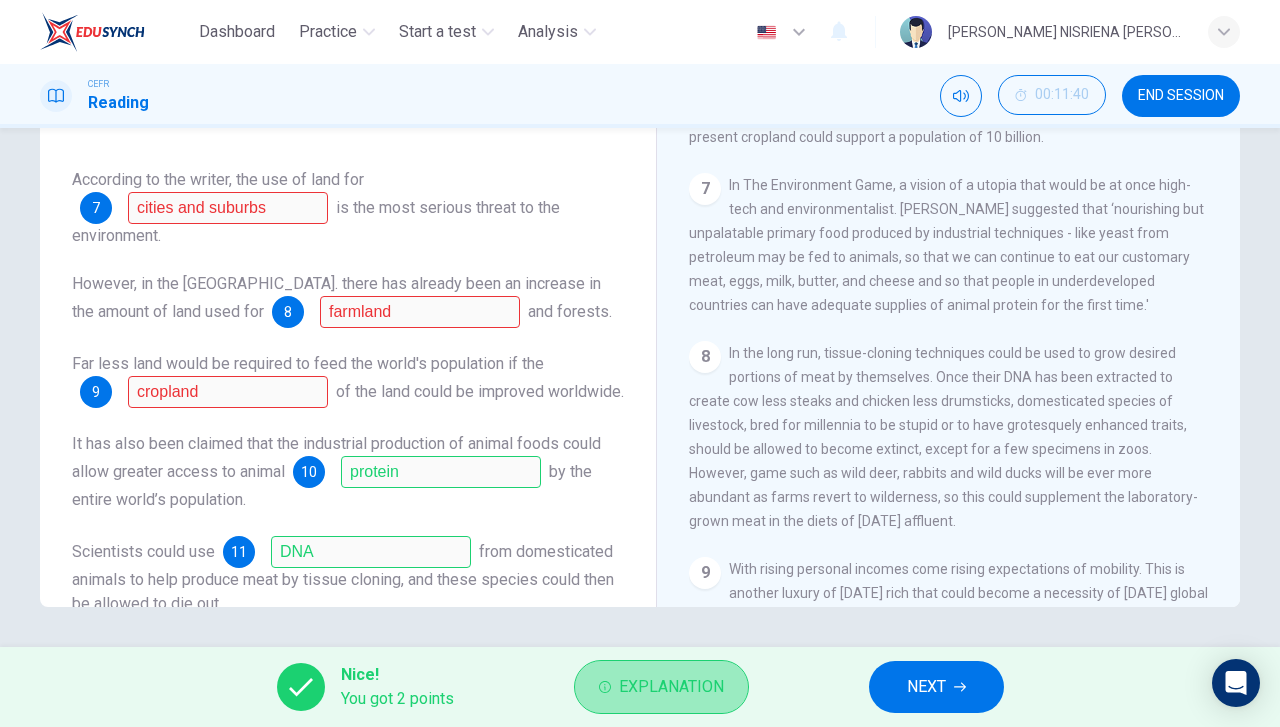 click on "Explanation" at bounding box center [671, 687] 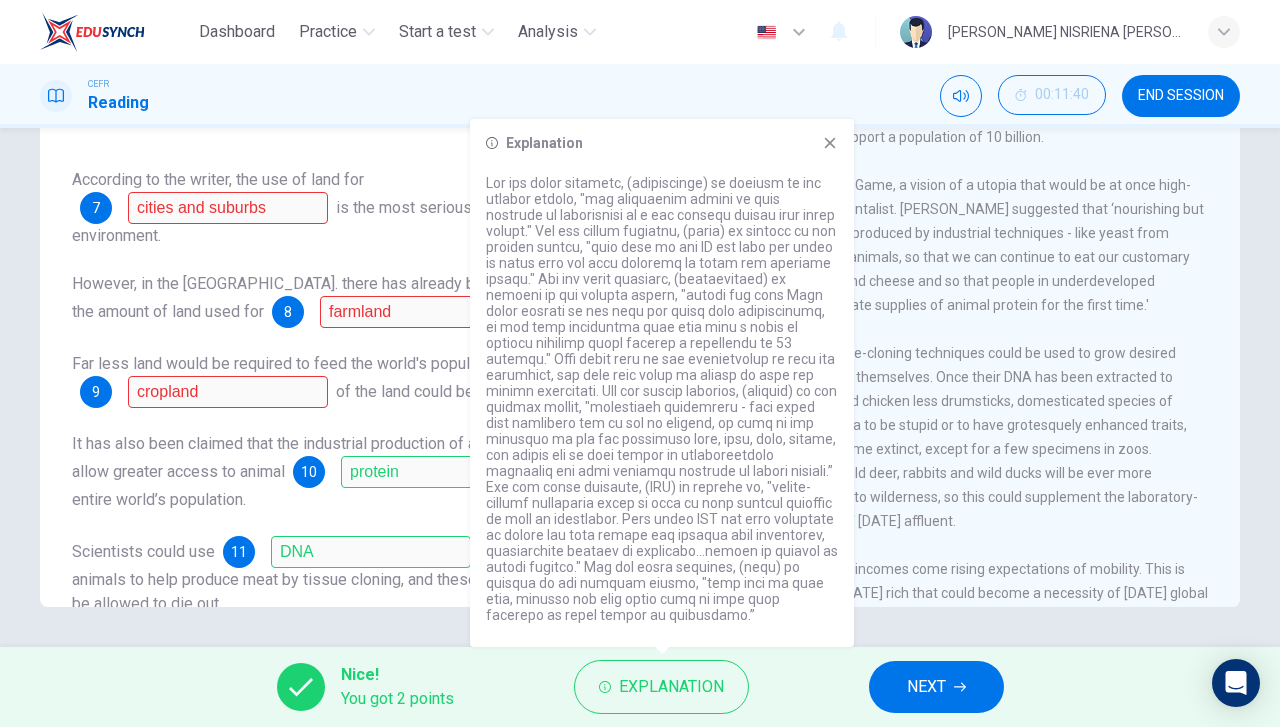click 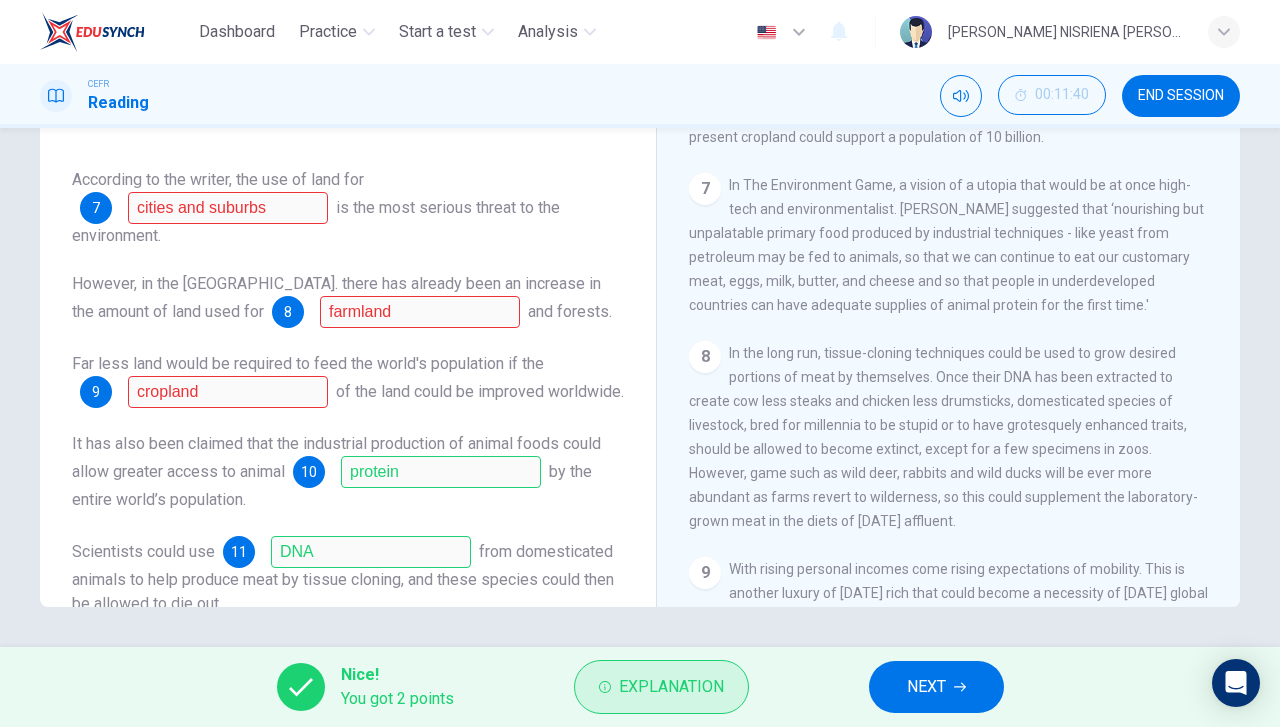 click on "Explanation" at bounding box center [671, 687] 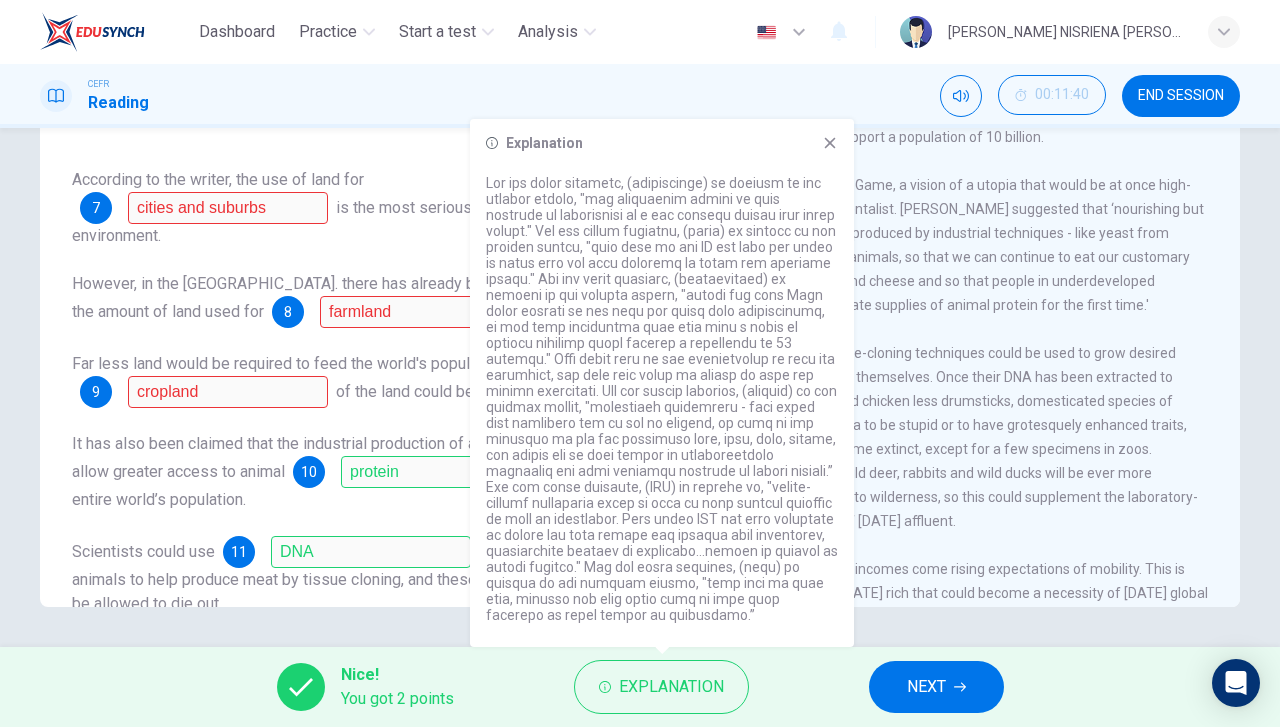 click 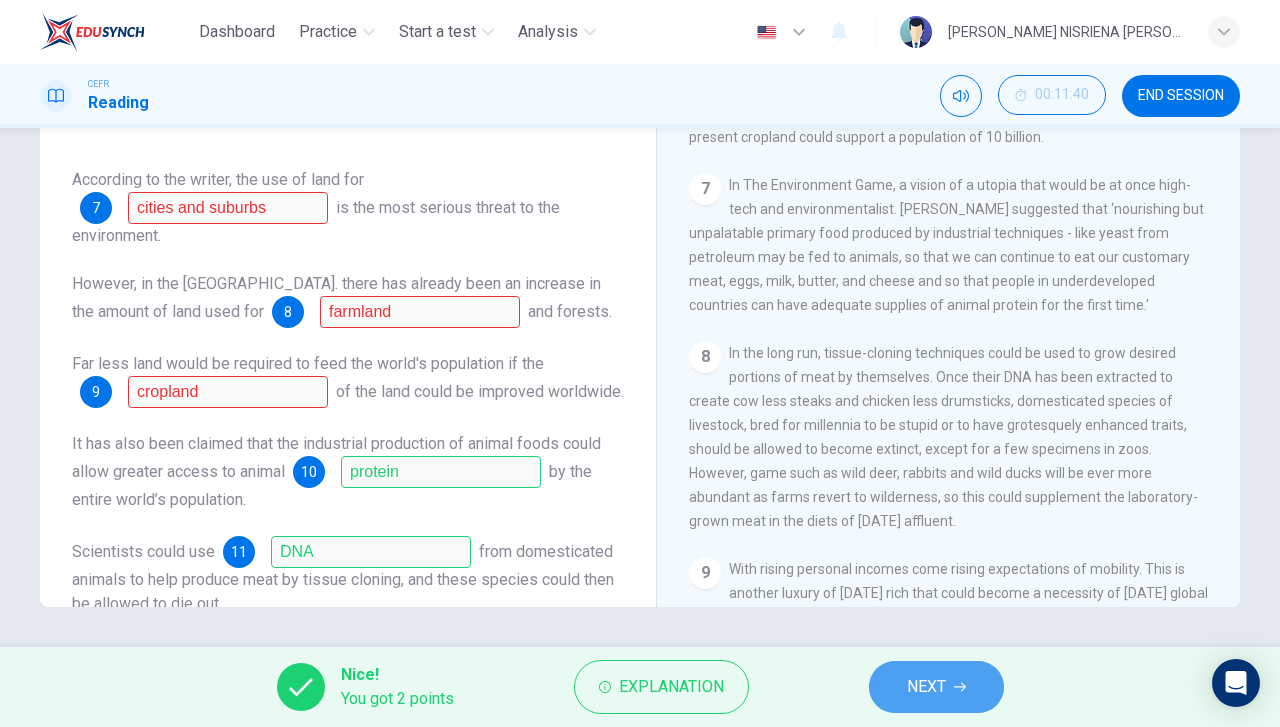 click on "NEXT" at bounding box center [926, 687] 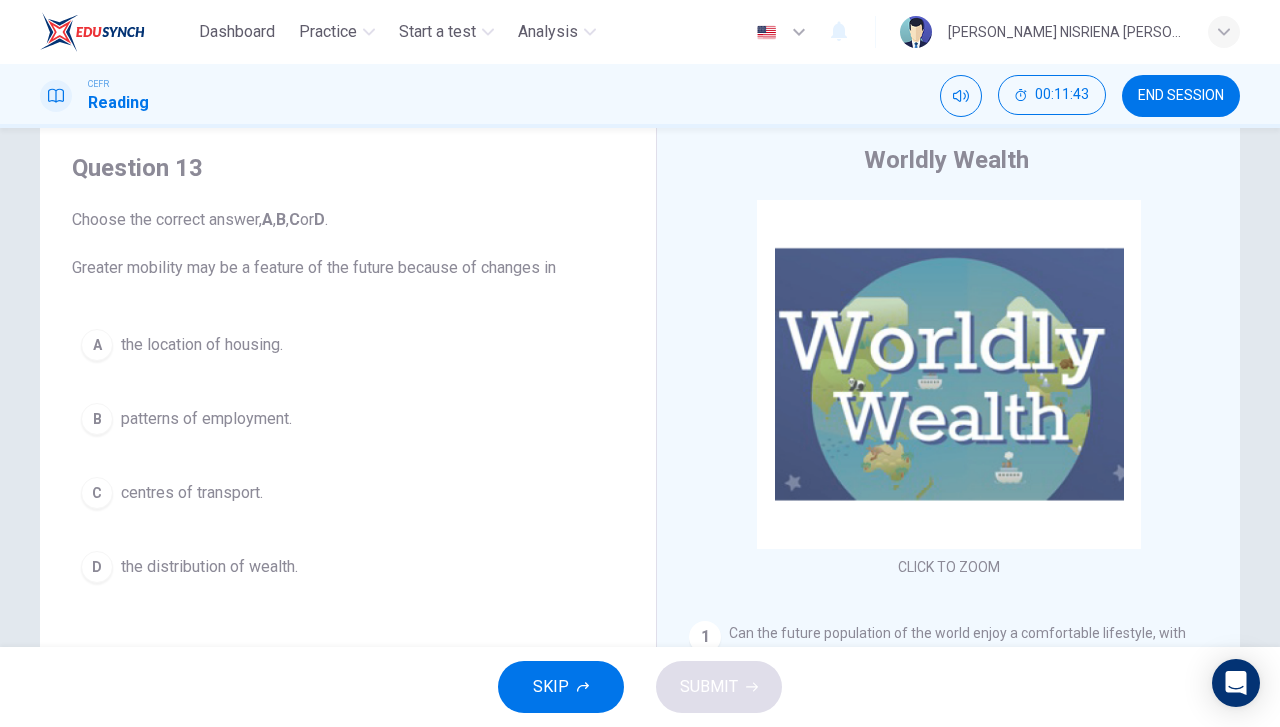 scroll, scrollTop: 156, scrollLeft: 0, axis: vertical 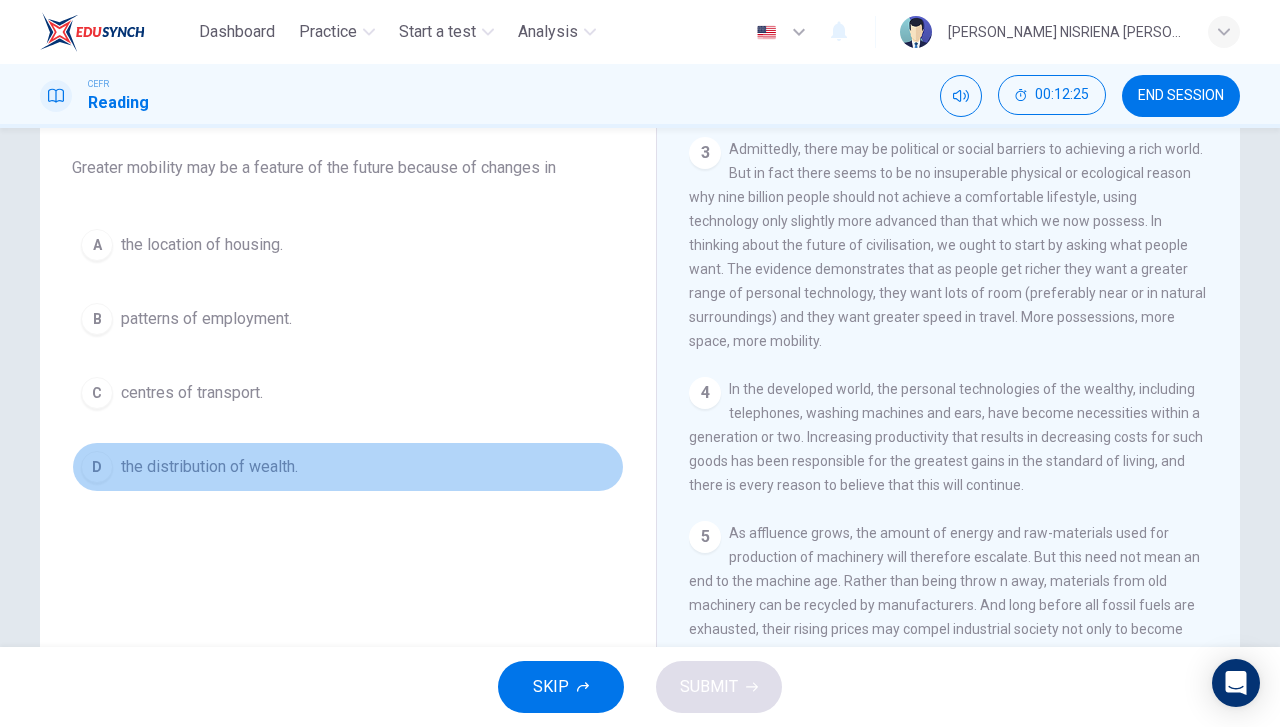 click on "D the distribution of wealth." at bounding box center [348, 467] 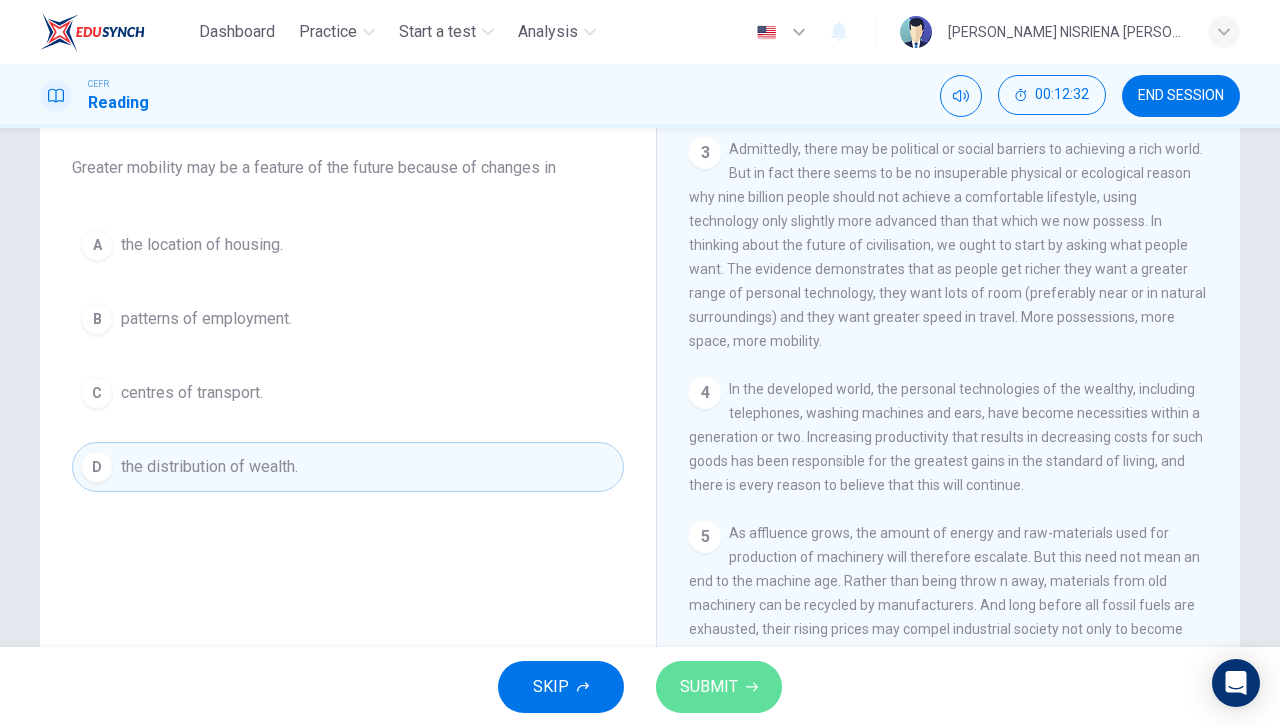 click on "SUBMIT" at bounding box center [719, 687] 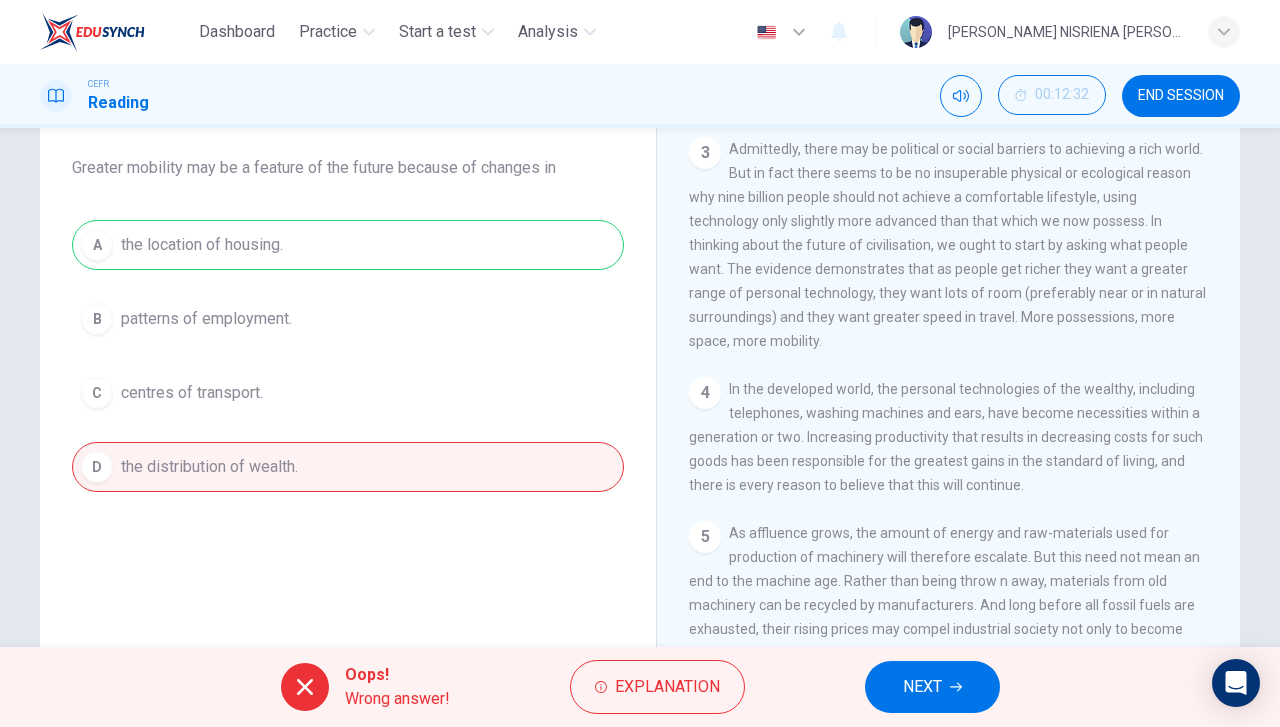 click on "NEXT" at bounding box center (932, 687) 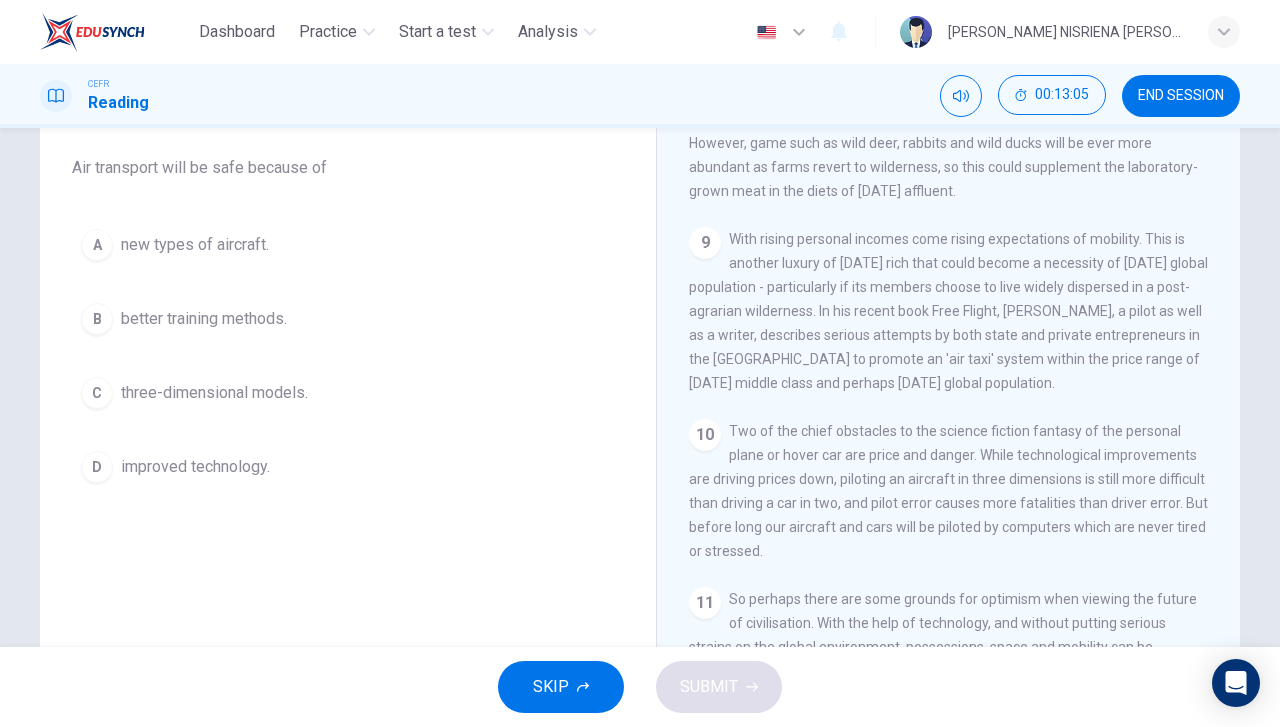 scroll, scrollTop: 1854, scrollLeft: 0, axis: vertical 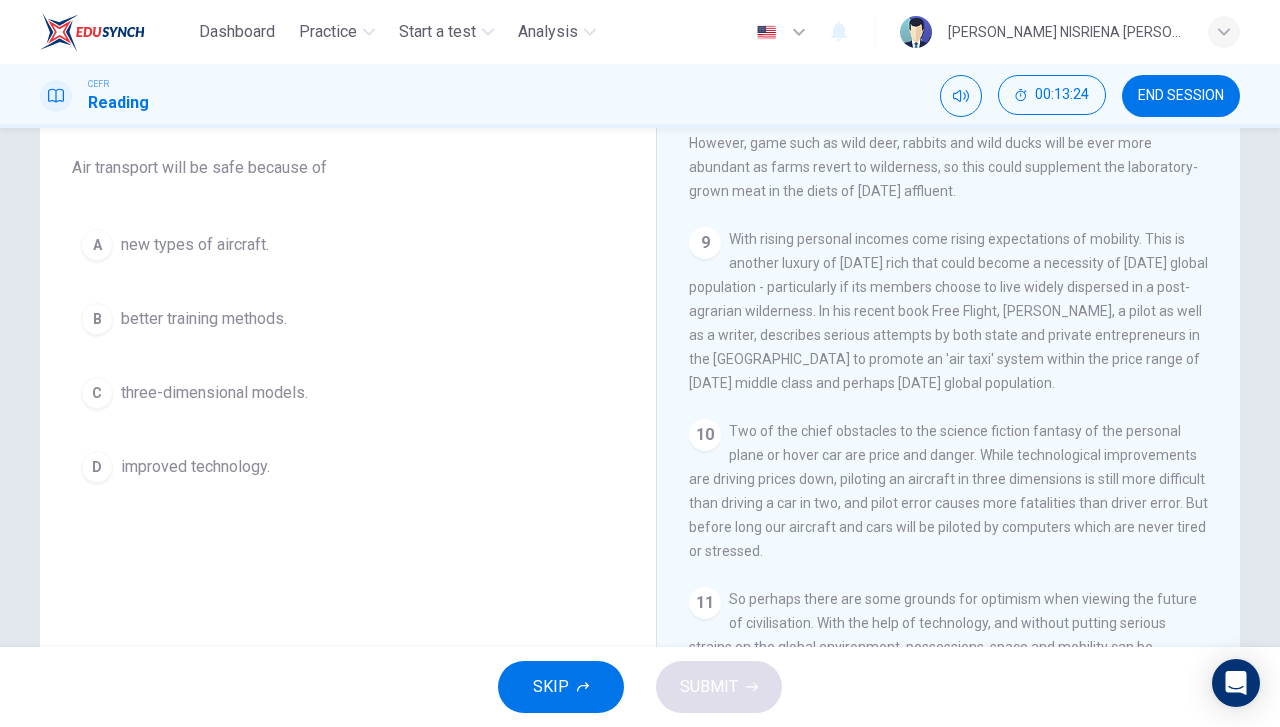 click on "D improved technology." at bounding box center [348, 467] 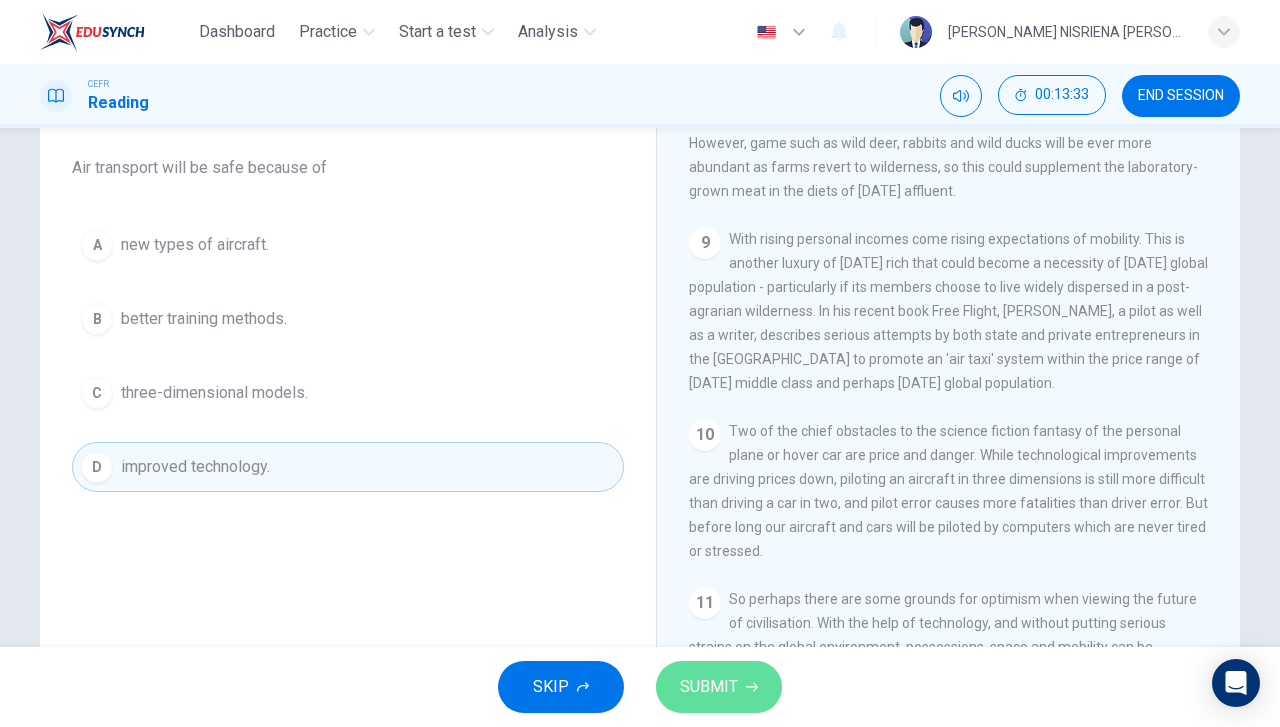 click on "SUBMIT" at bounding box center [719, 687] 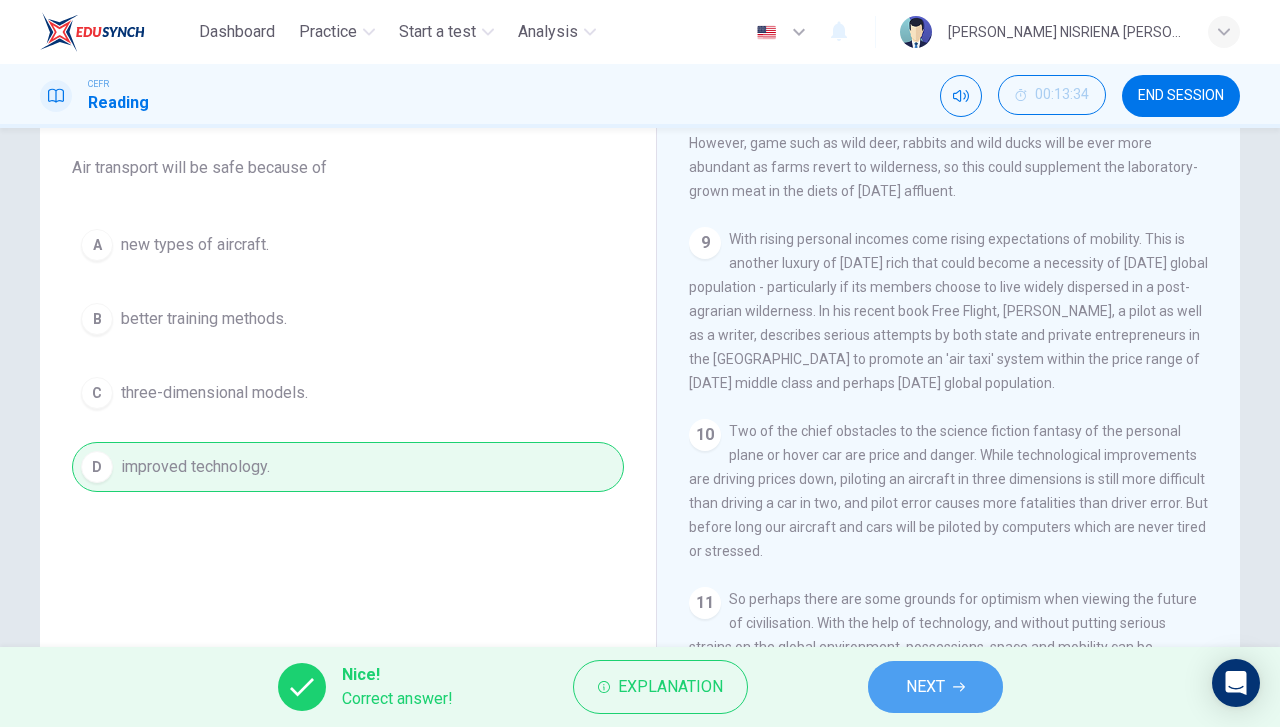click on "NEXT" at bounding box center (935, 687) 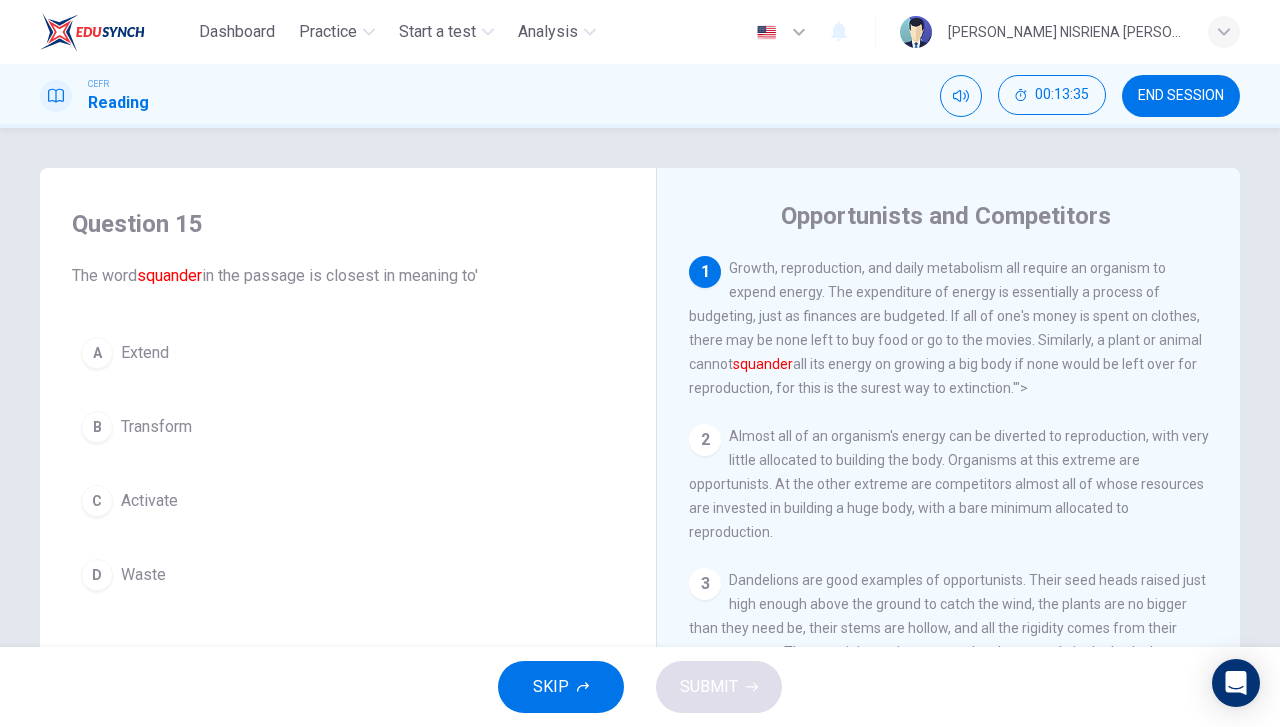 click on "D Waste" at bounding box center [348, 575] 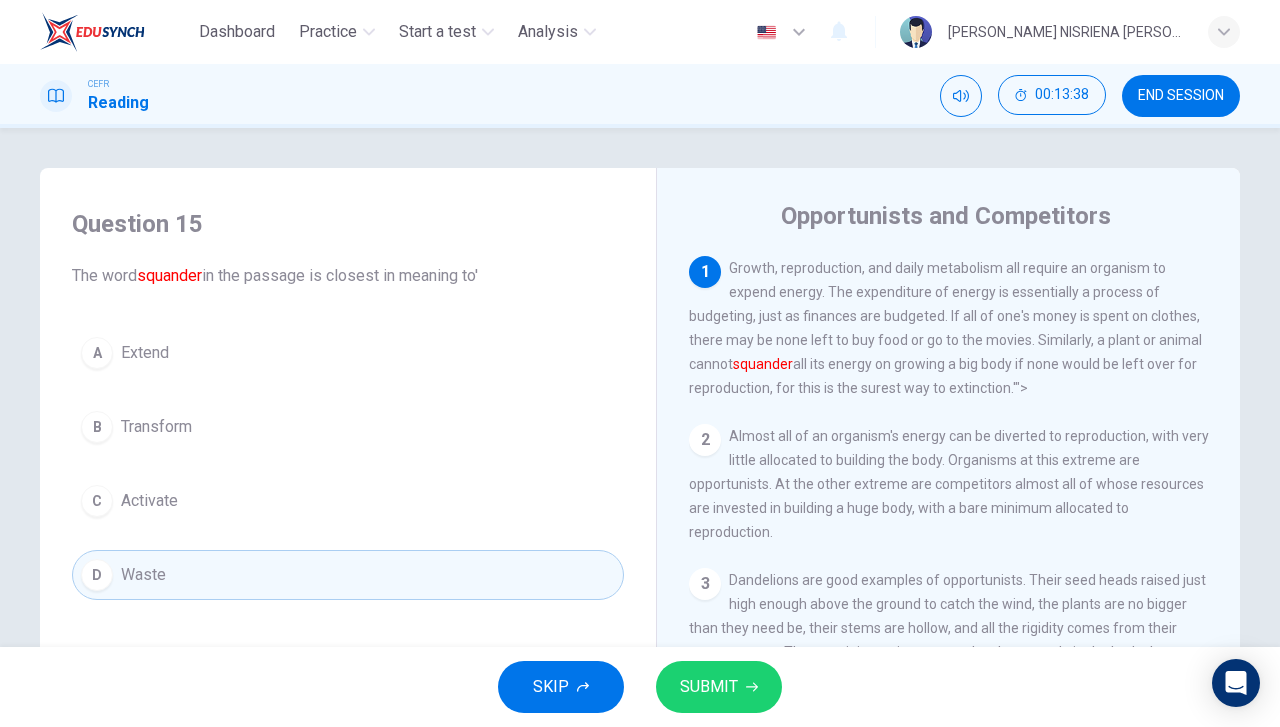 click 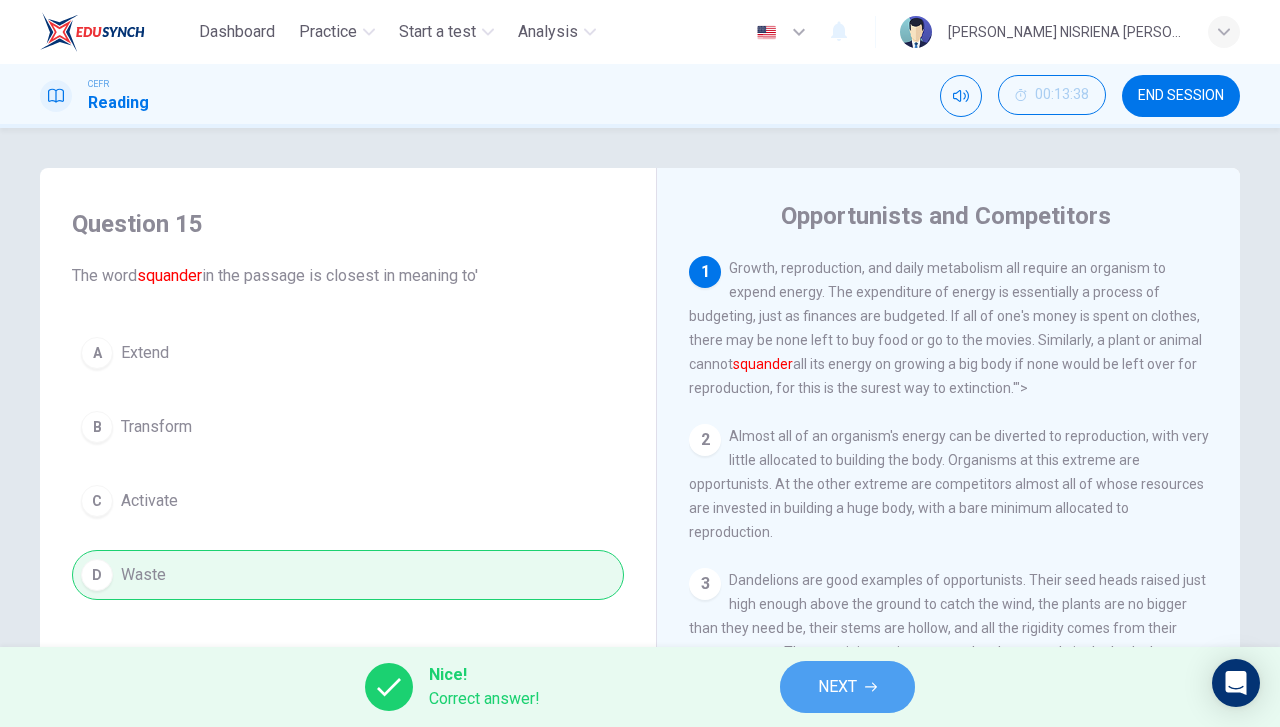 click on "NEXT" at bounding box center [837, 687] 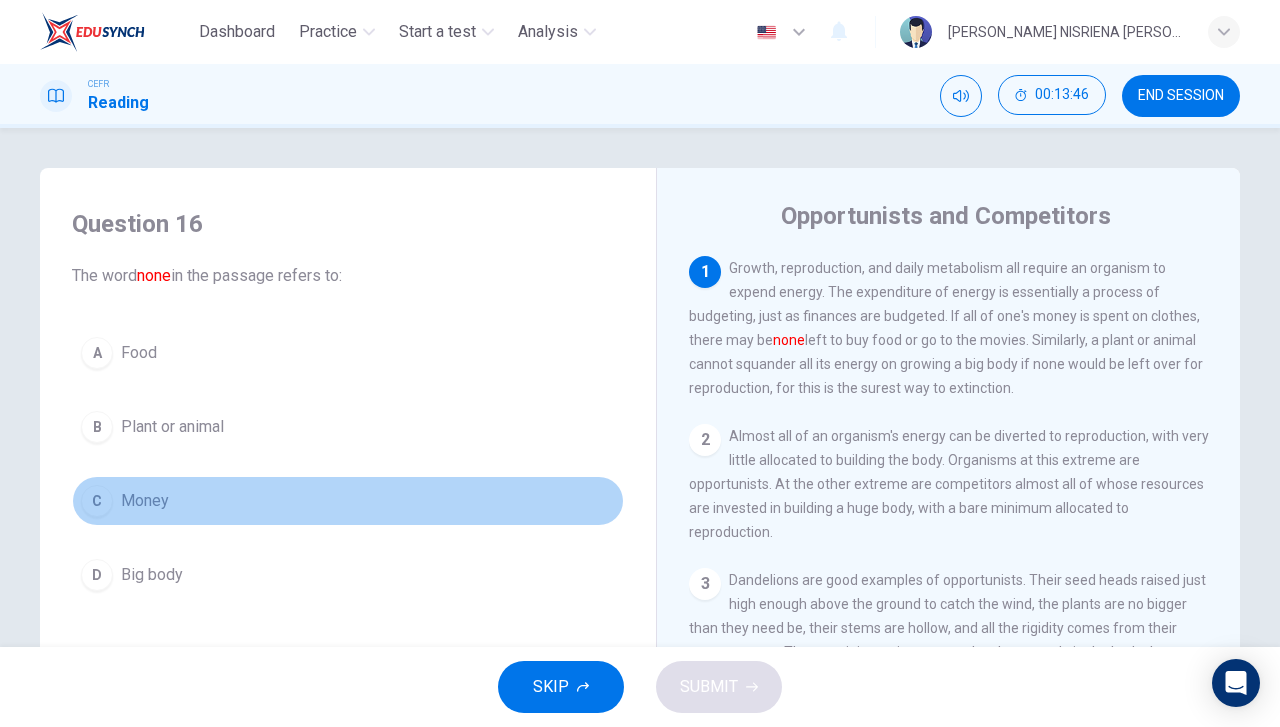click on "C Money" at bounding box center (348, 501) 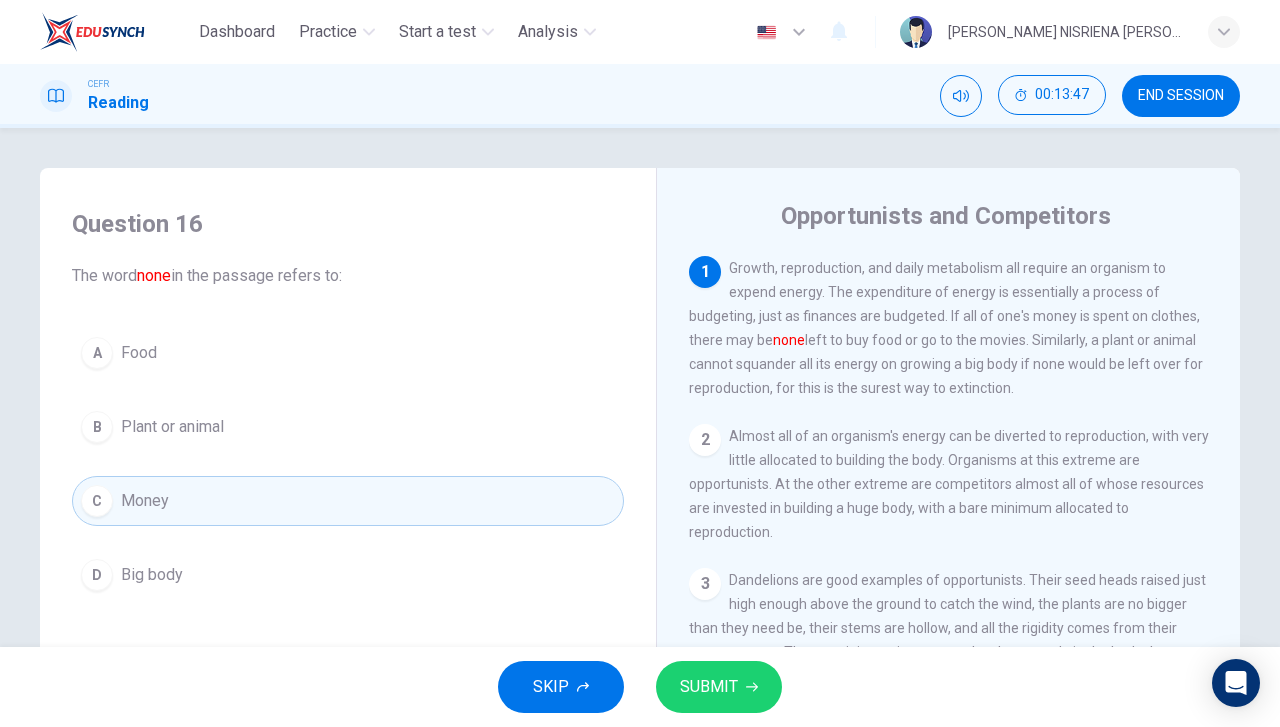 click on "SUBMIT" at bounding box center (709, 687) 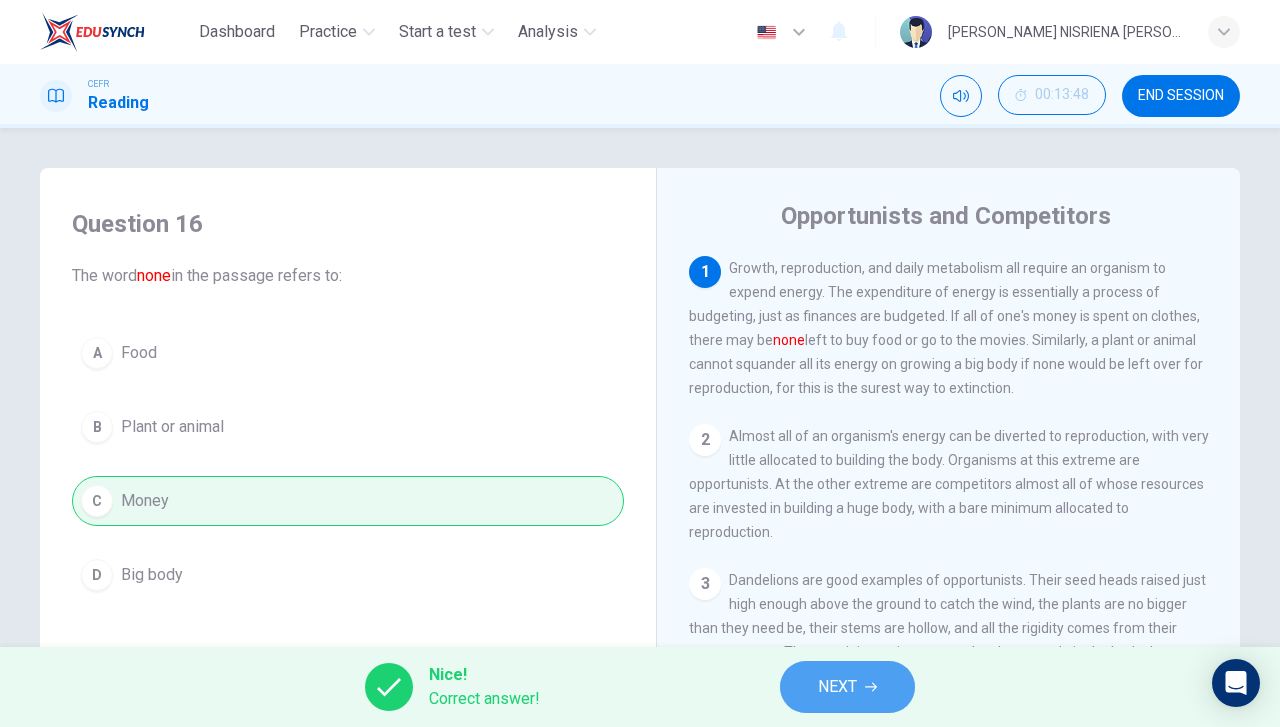 click on "NEXT" at bounding box center (847, 687) 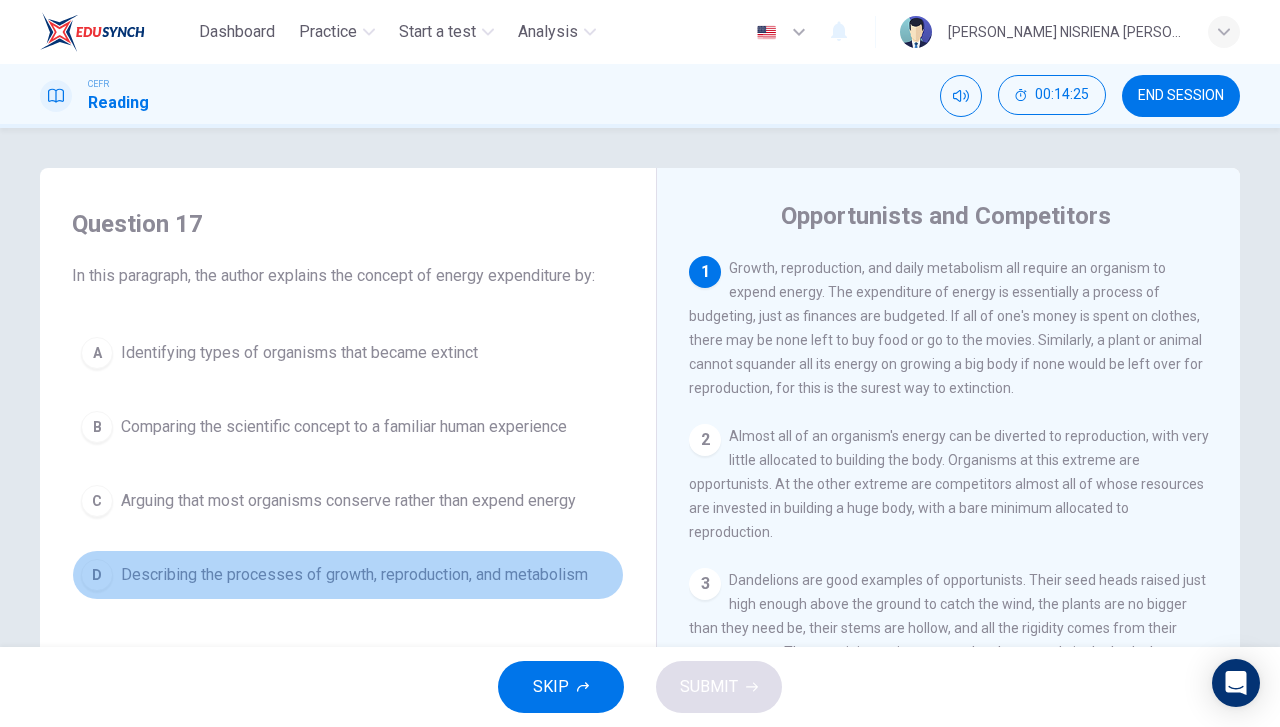 click on "Describing the processes of growth, reproduction, and metabolism" at bounding box center (354, 575) 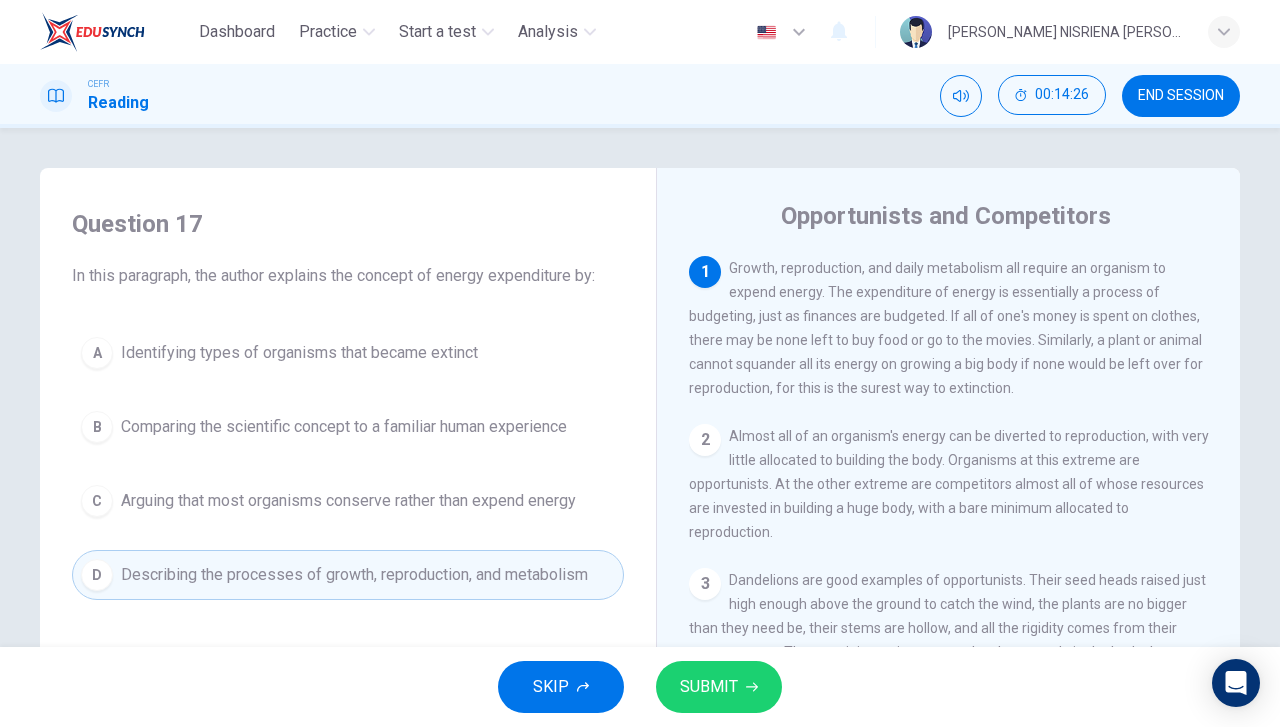 click on "SUBMIT" at bounding box center [709, 687] 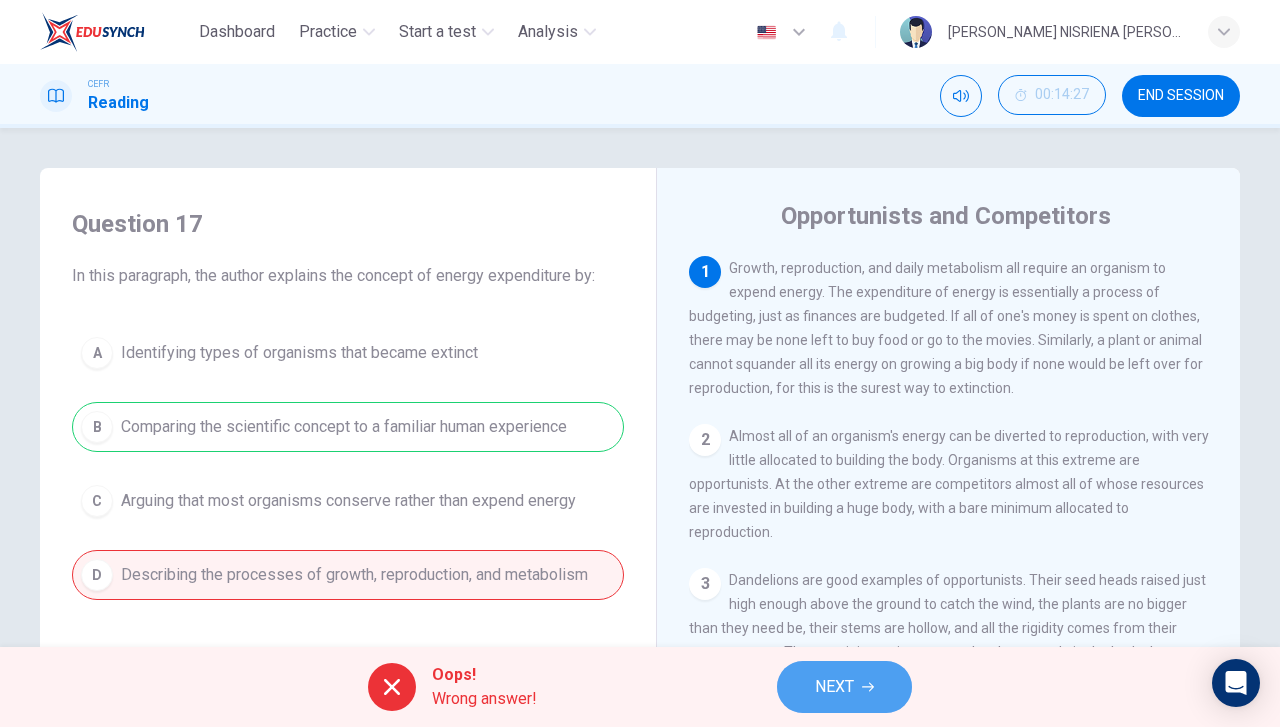 click on "NEXT" at bounding box center (834, 687) 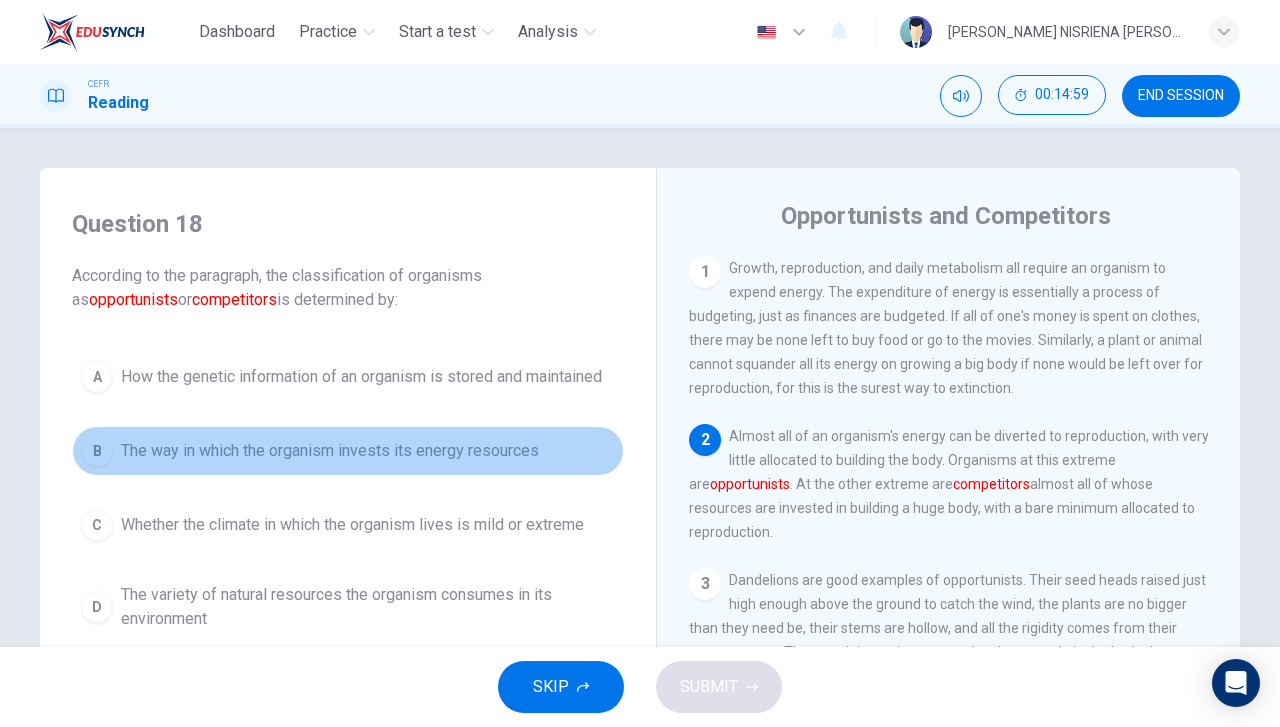 click on "The way in which the organism invests its energy resources" at bounding box center (330, 451) 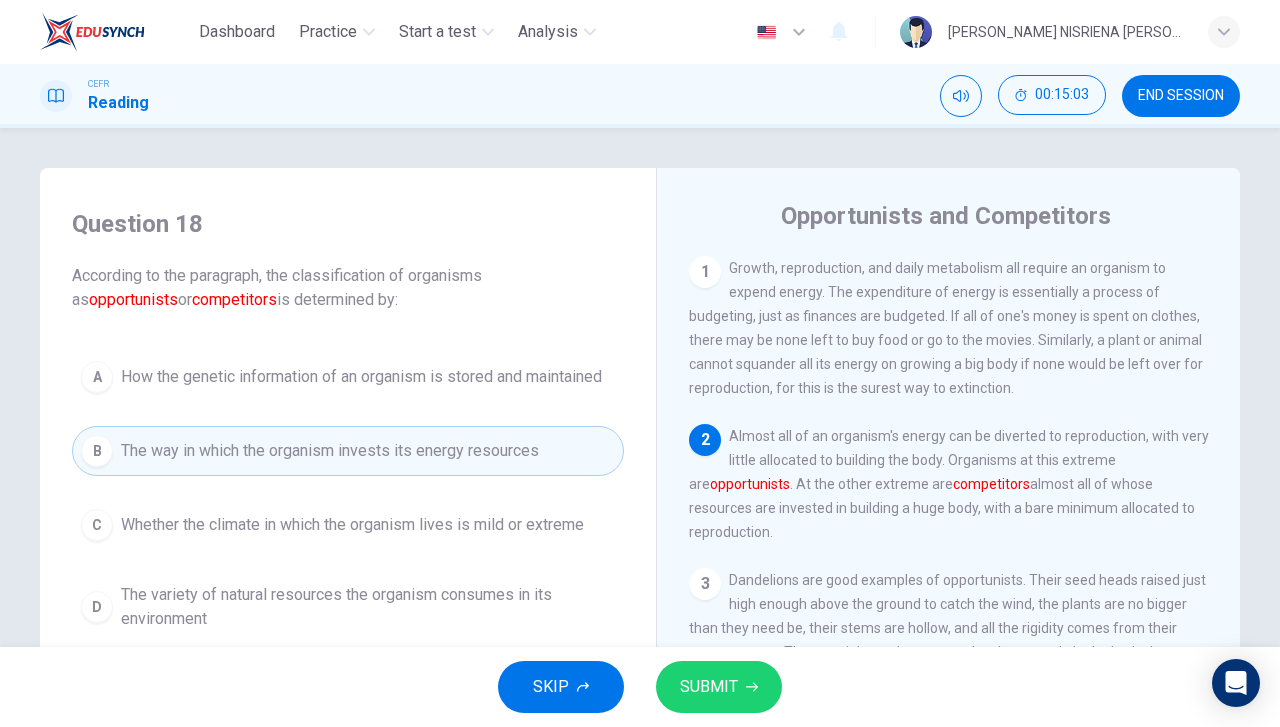 click on "SUBMIT" at bounding box center (709, 687) 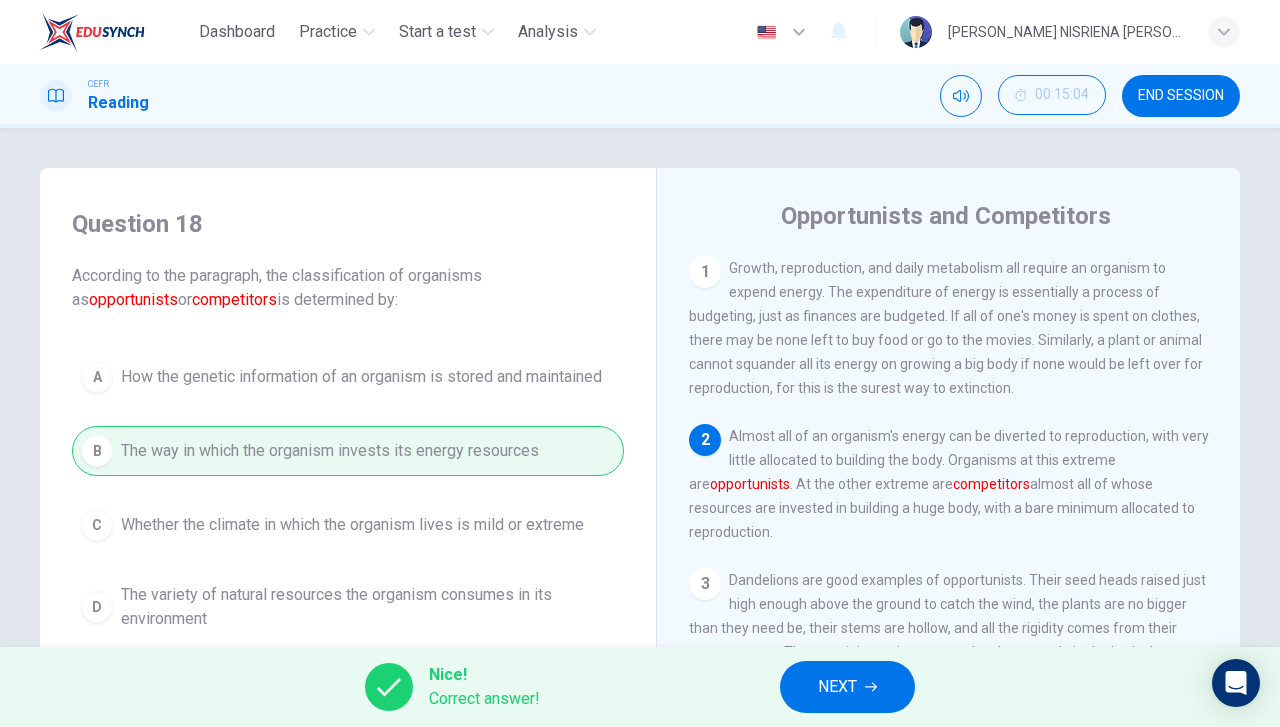 click on "NEXT" at bounding box center [847, 687] 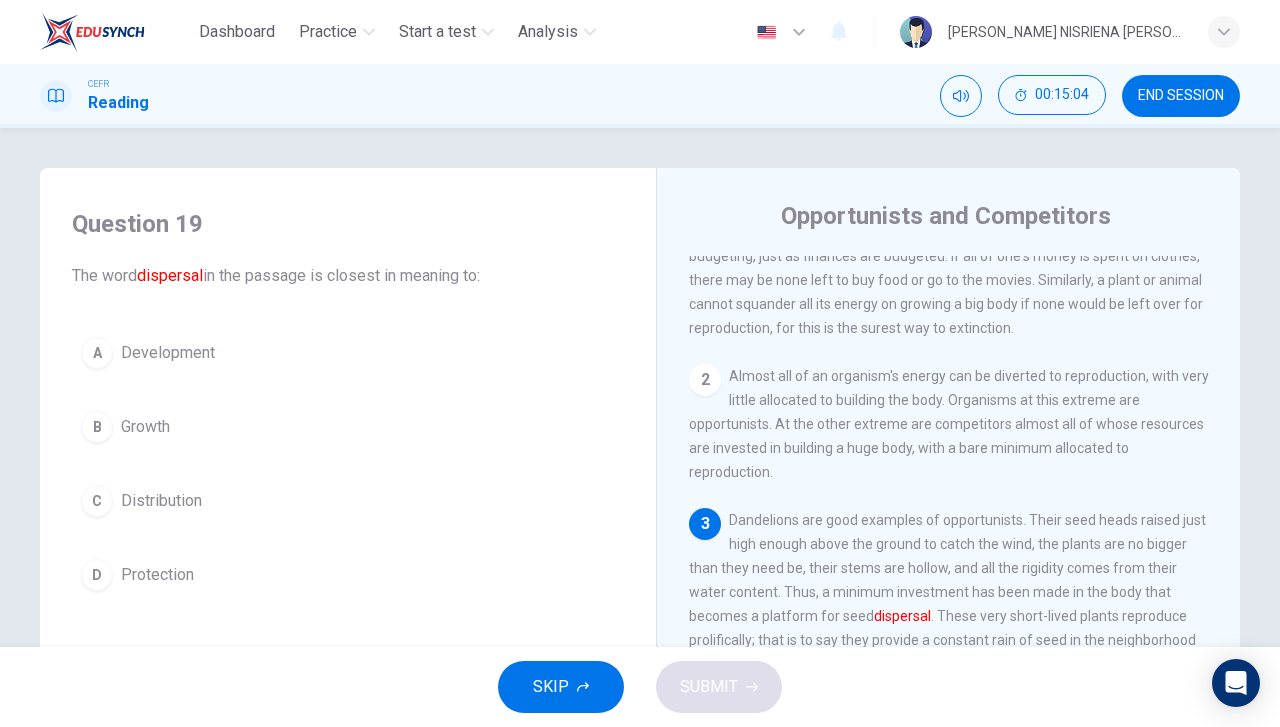 scroll, scrollTop: 100, scrollLeft: 0, axis: vertical 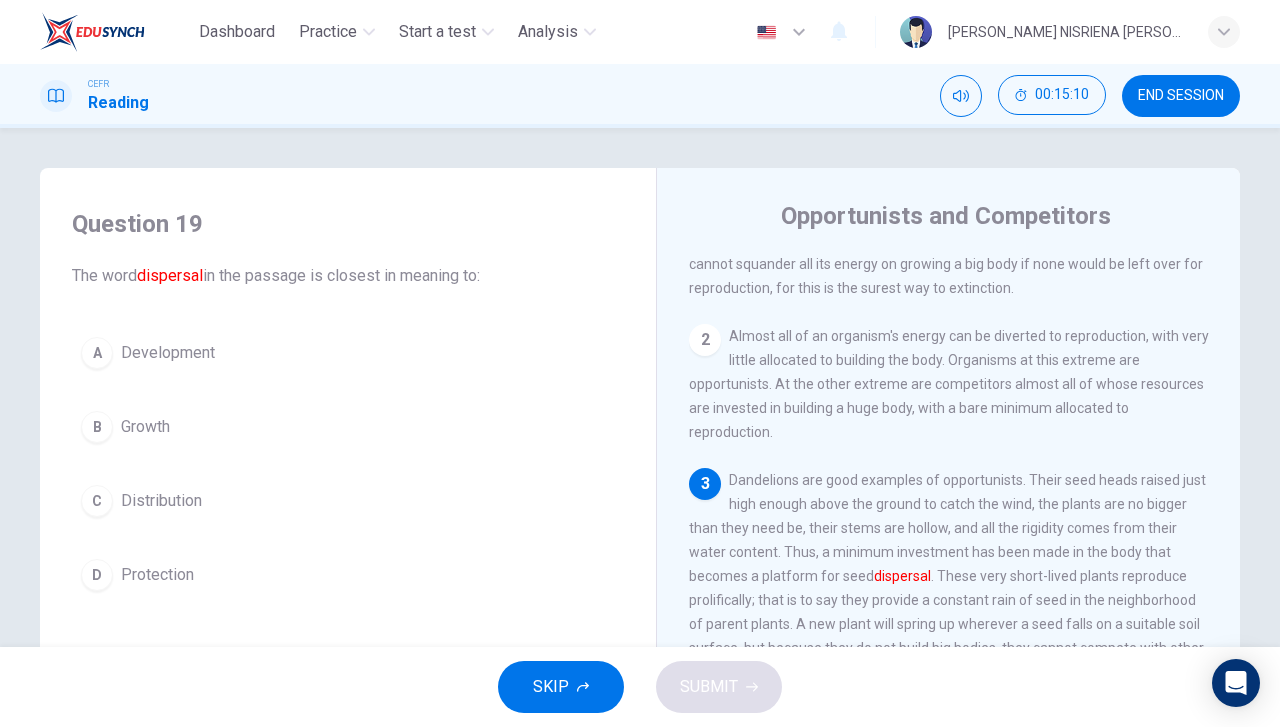 click on "C Distribution" at bounding box center [348, 501] 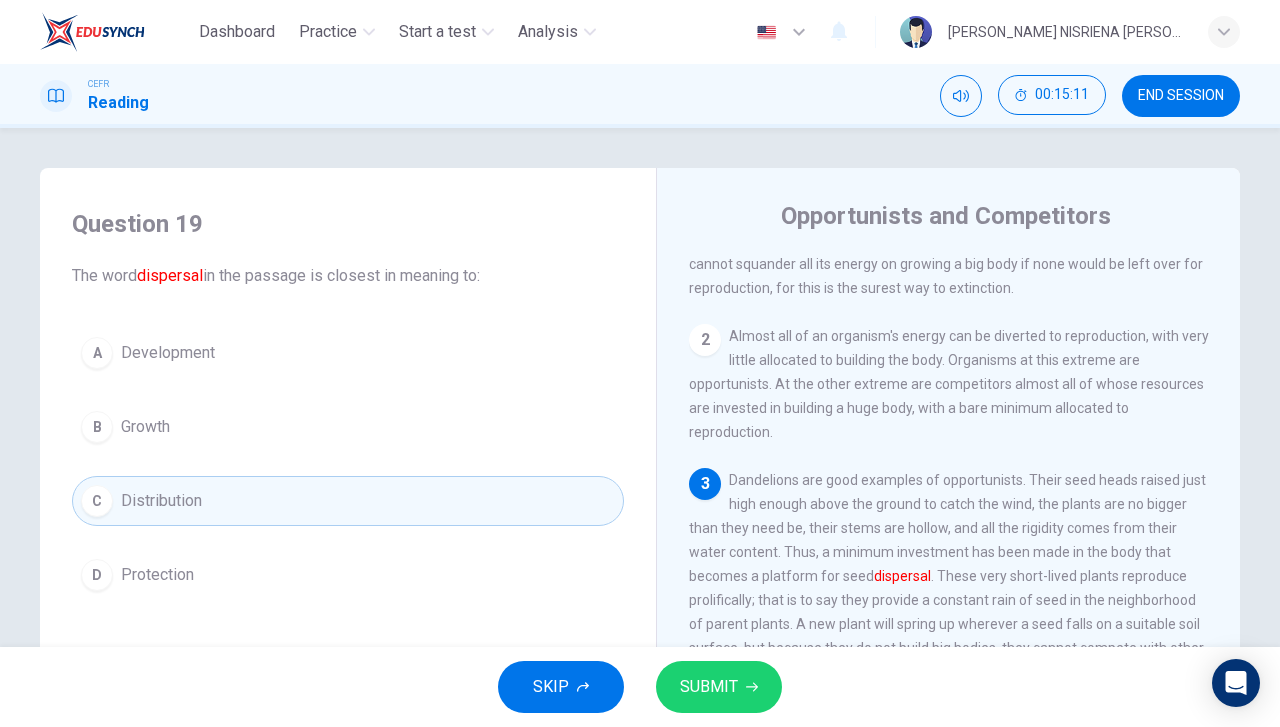 click on "SUBMIT" at bounding box center (719, 687) 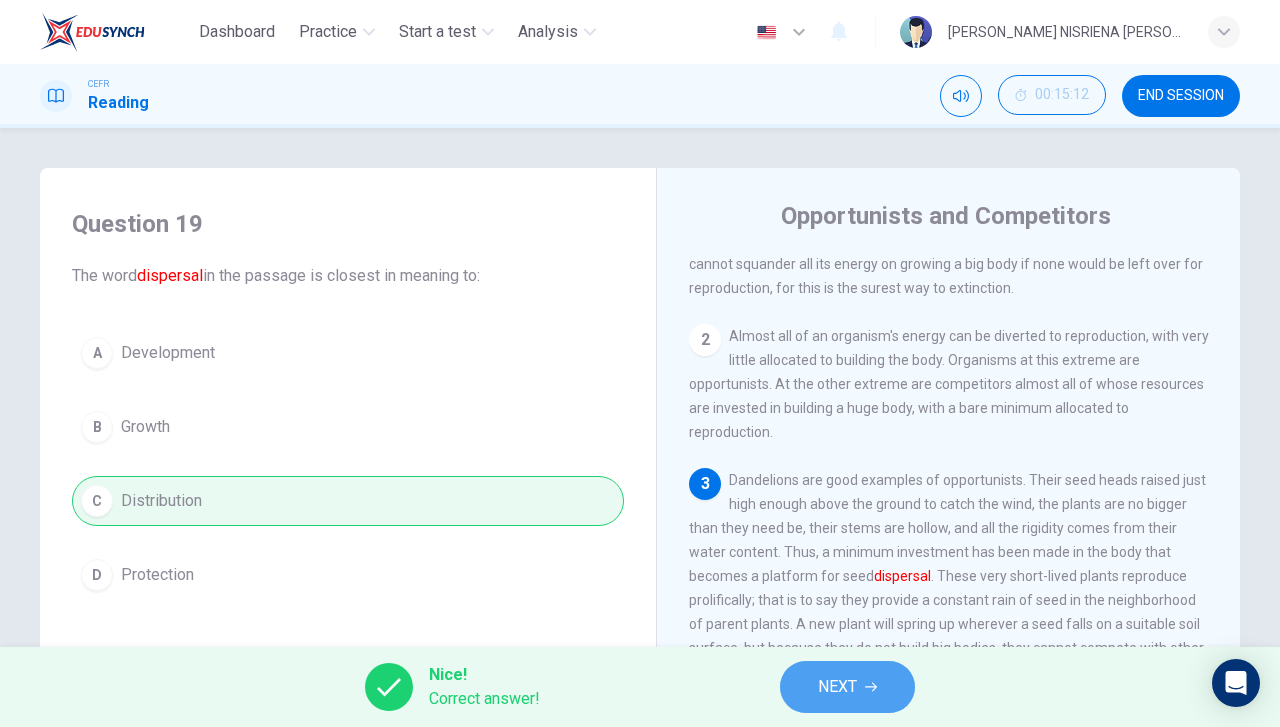 click on "NEXT" at bounding box center (847, 687) 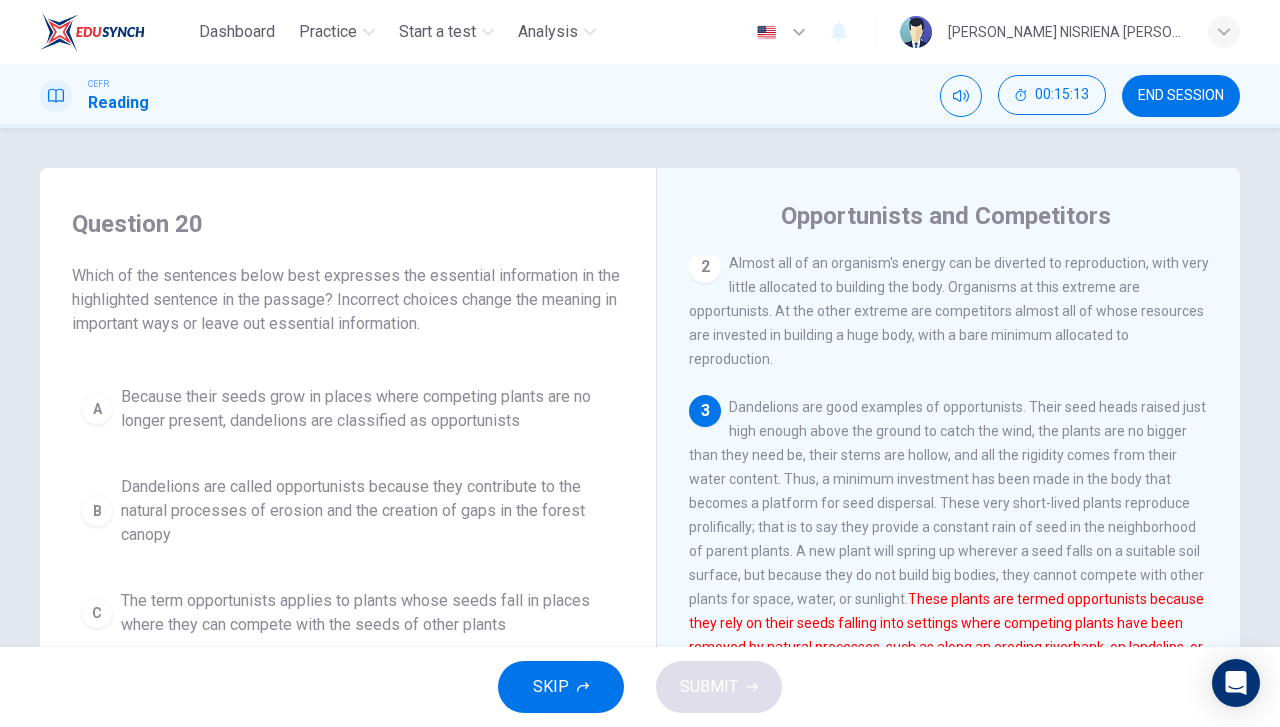 scroll, scrollTop: 200, scrollLeft: 0, axis: vertical 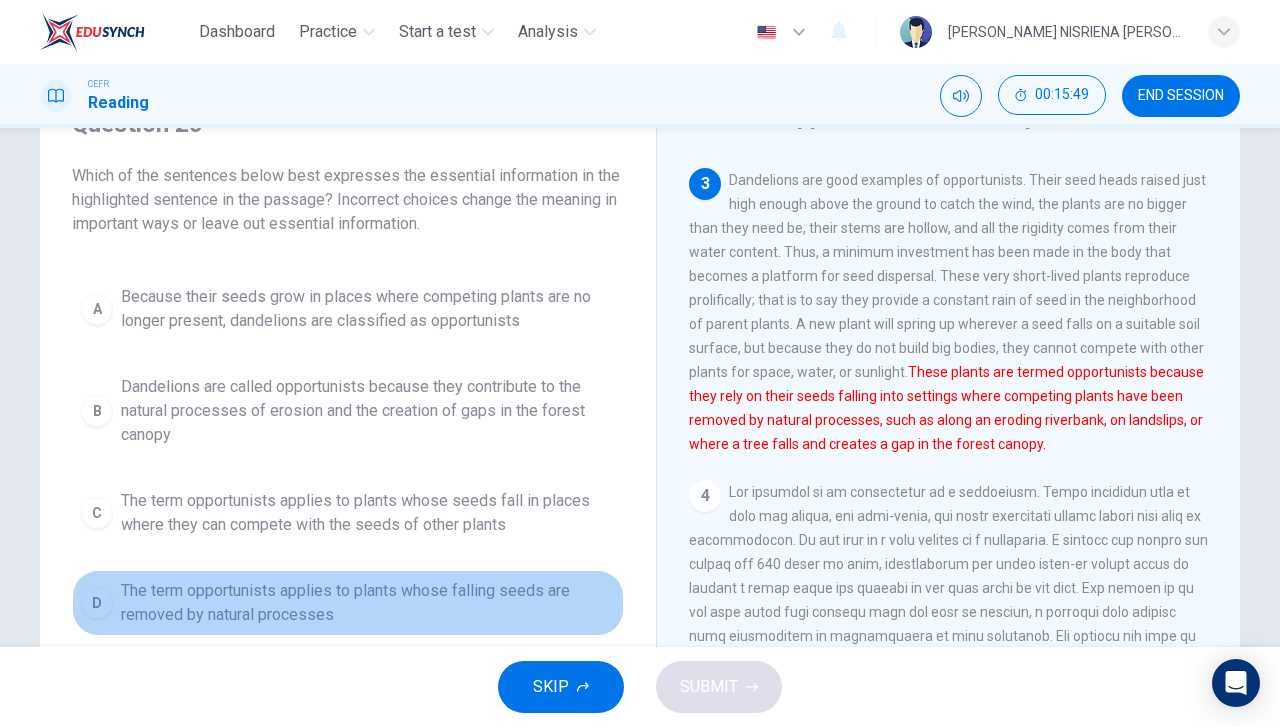 click on "The term opportunists applies to plants whose falling seeds are removed by natural processes" at bounding box center (368, 603) 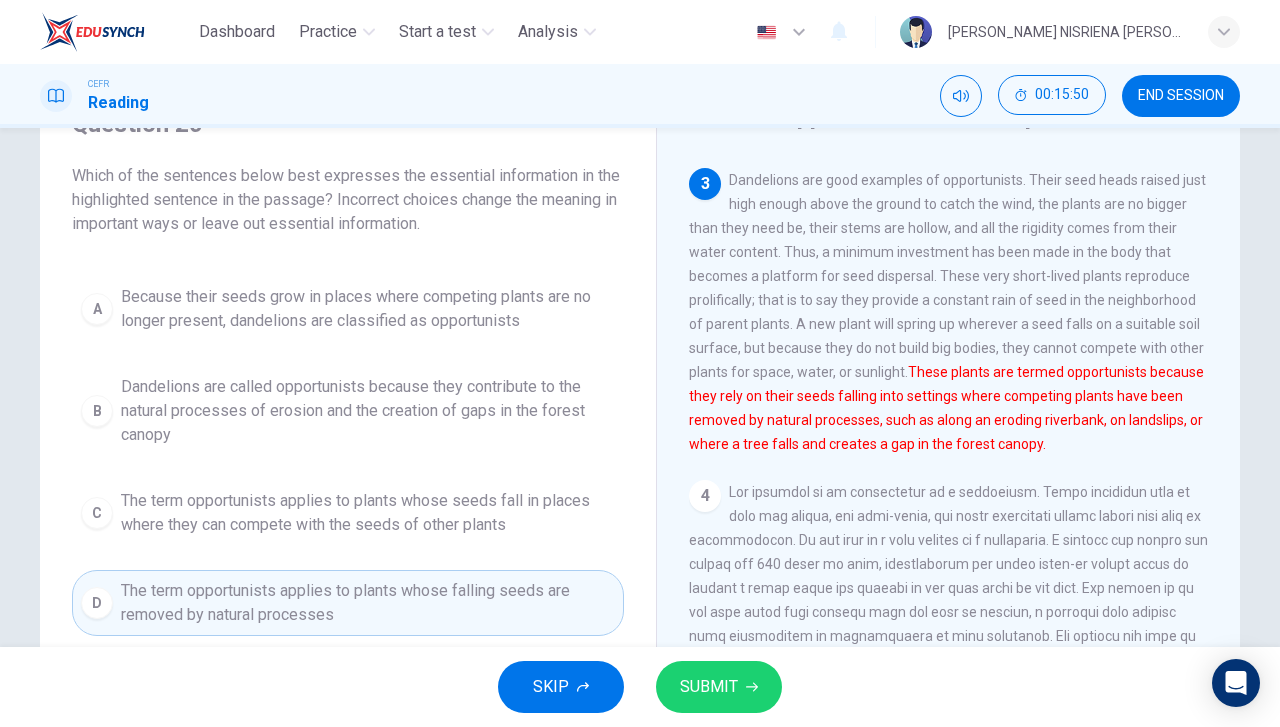 click on "SUBMIT" at bounding box center (719, 687) 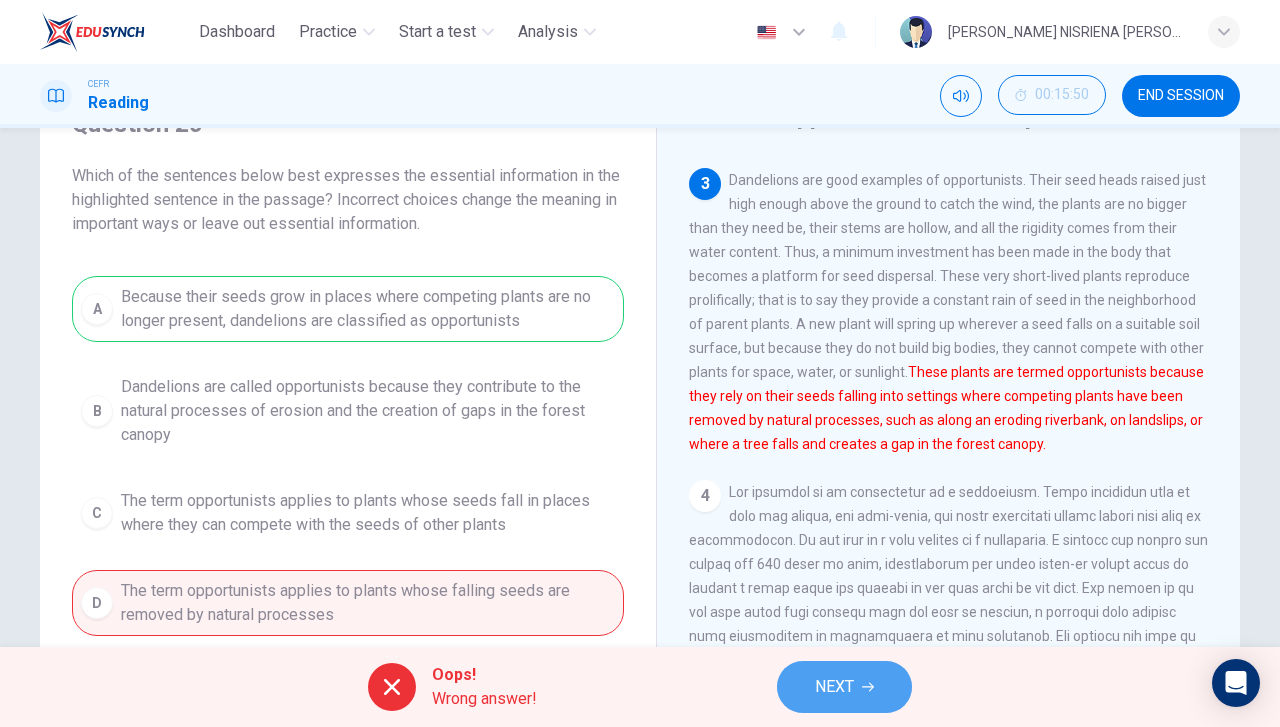 click on "NEXT" at bounding box center [844, 687] 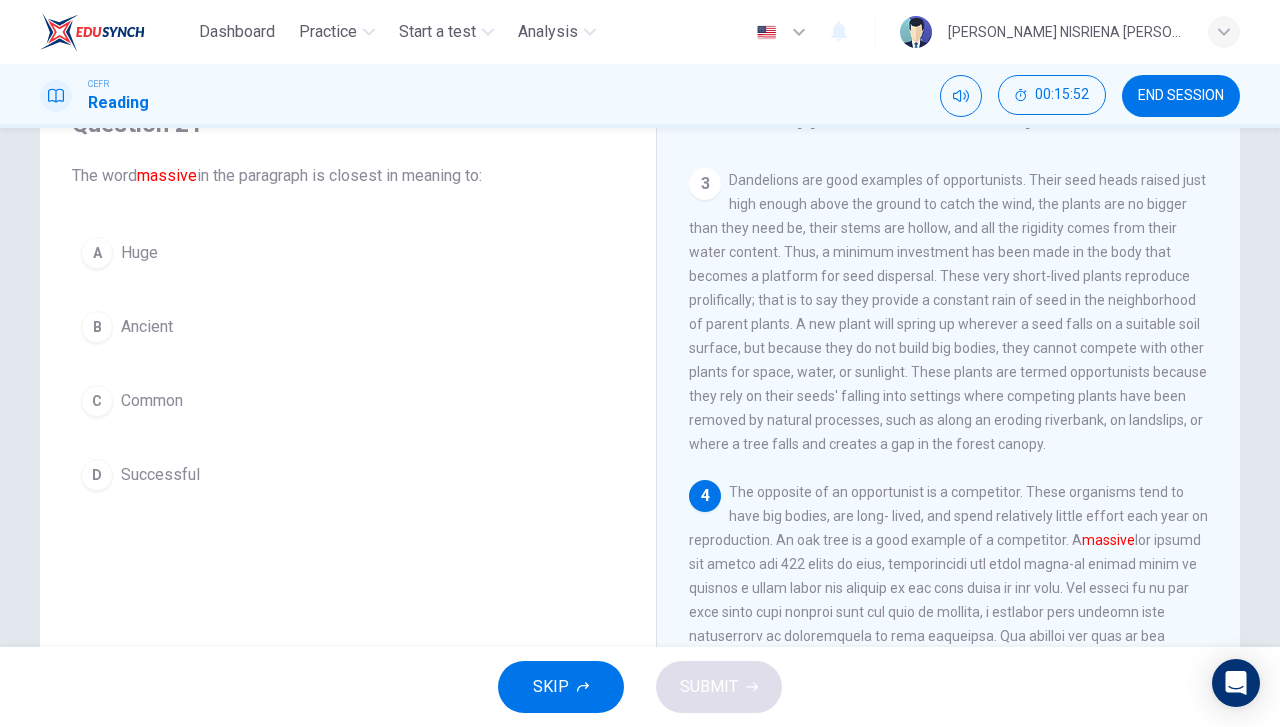 click on "A Huge" at bounding box center (348, 253) 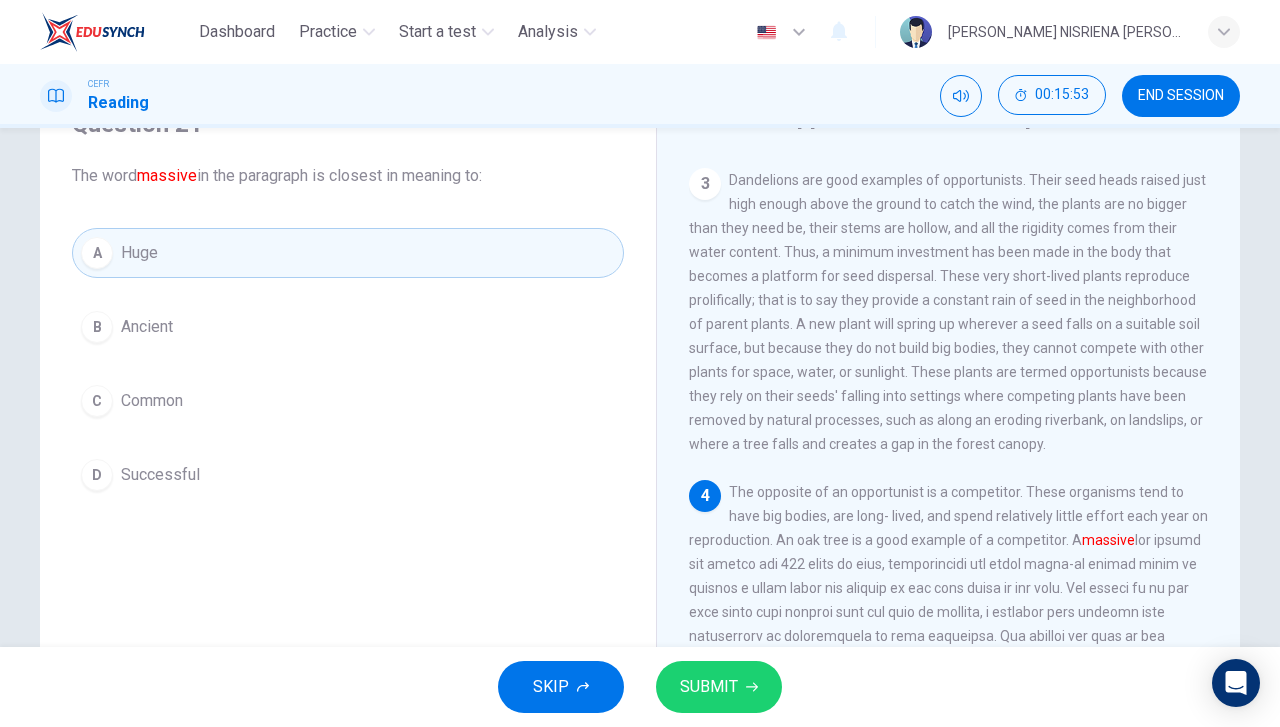 click on "SUBMIT" at bounding box center (709, 687) 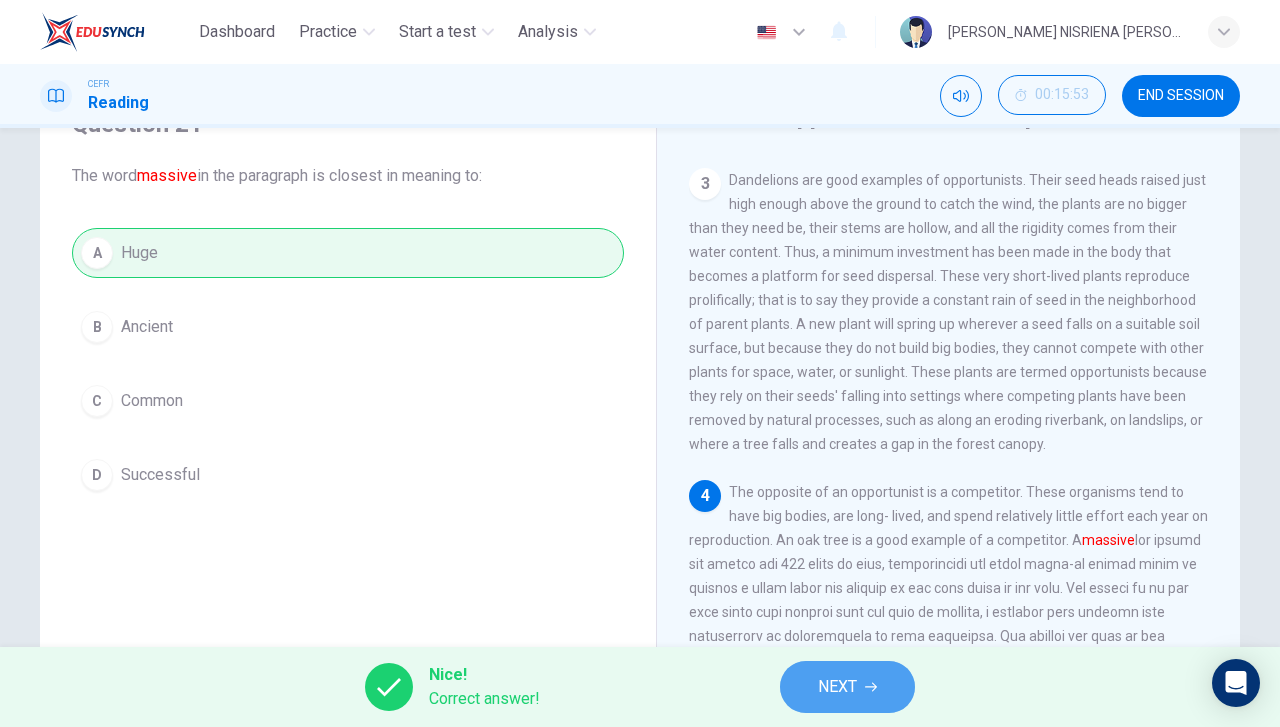 click on "NEXT" at bounding box center [847, 687] 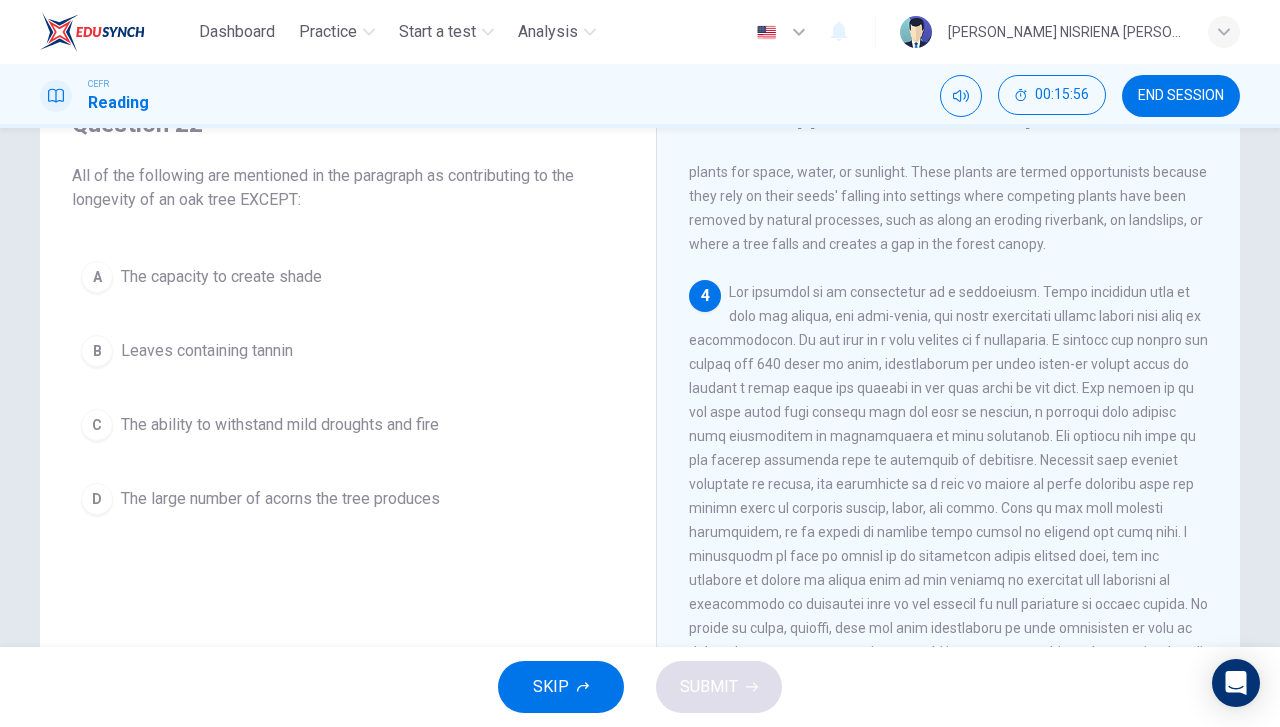 scroll, scrollTop: 600, scrollLeft: 0, axis: vertical 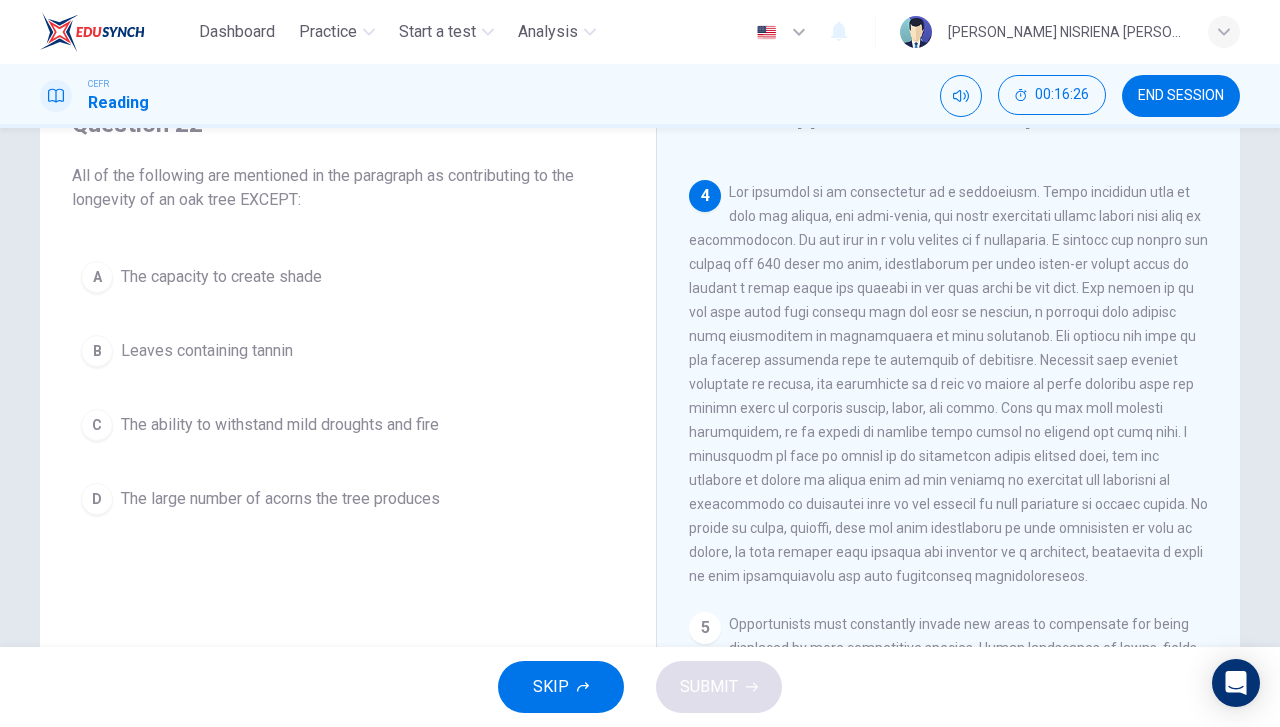 click on "A The capacity to create shade" at bounding box center [348, 277] 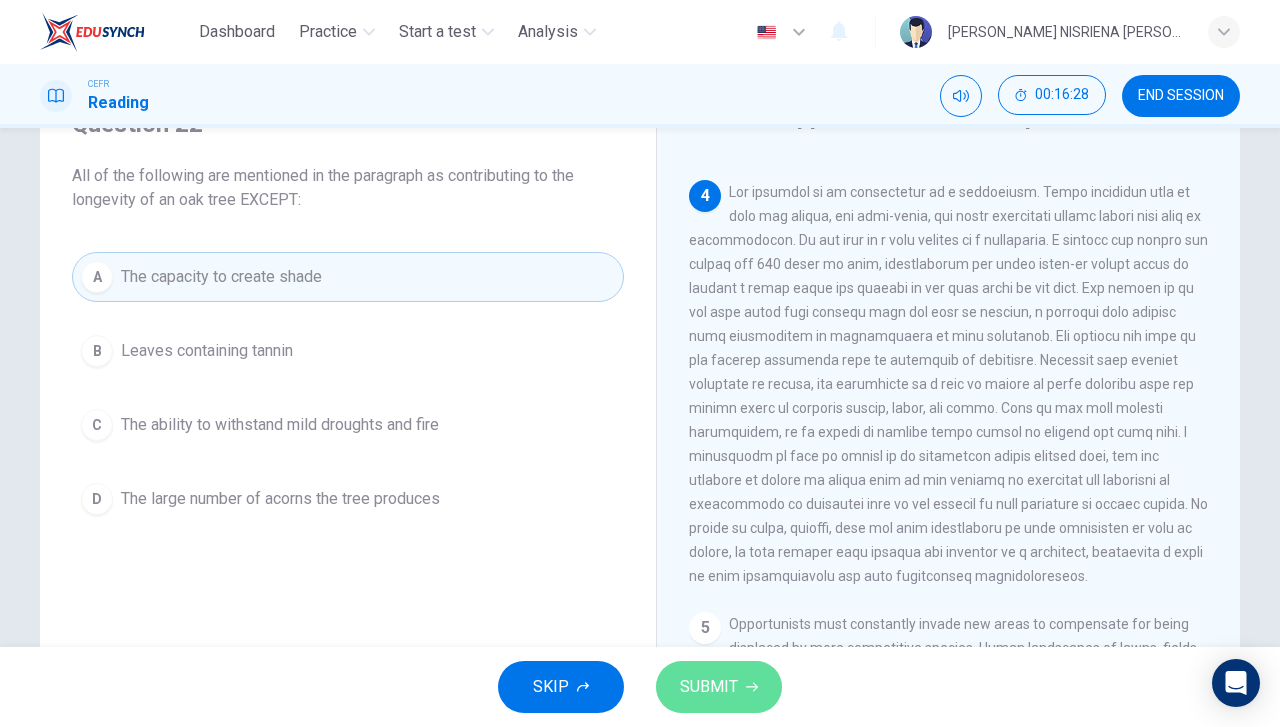 click on "SUBMIT" at bounding box center [709, 687] 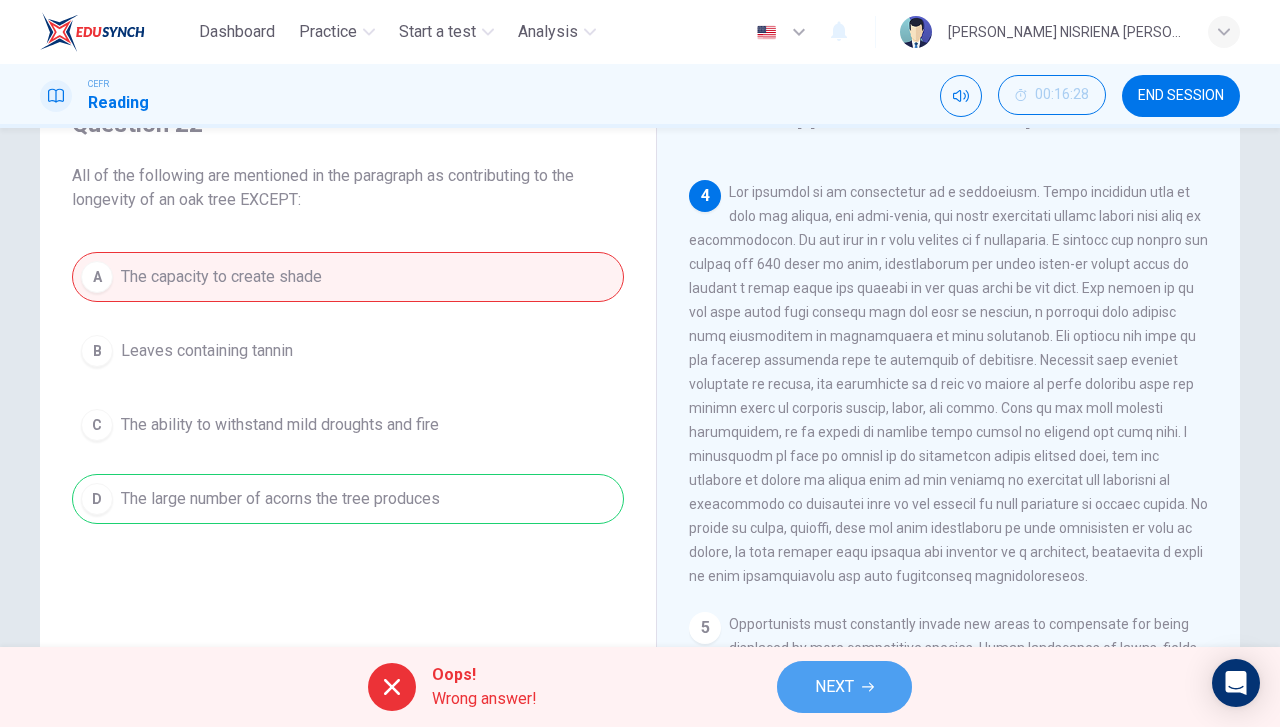 click on "NEXT" at bounding box center (834, 687) 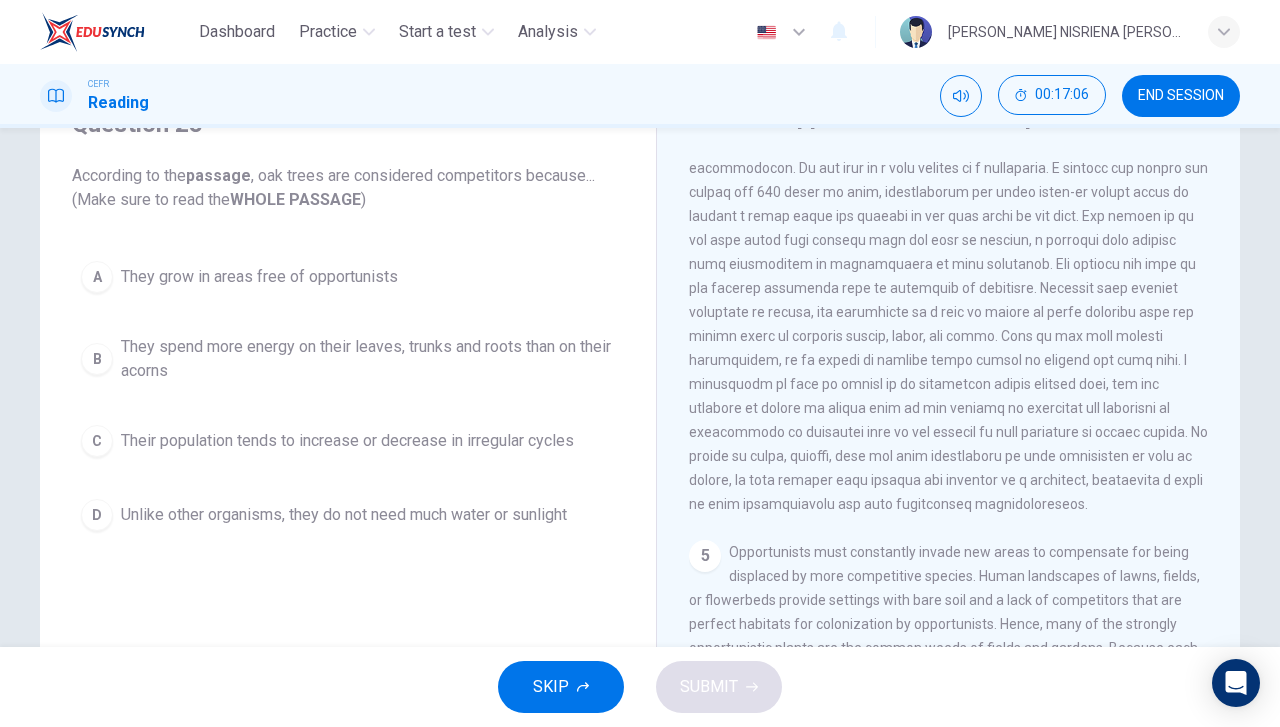 scroll, scrollTop: 700, scrollLeft: 0, axis: vertical 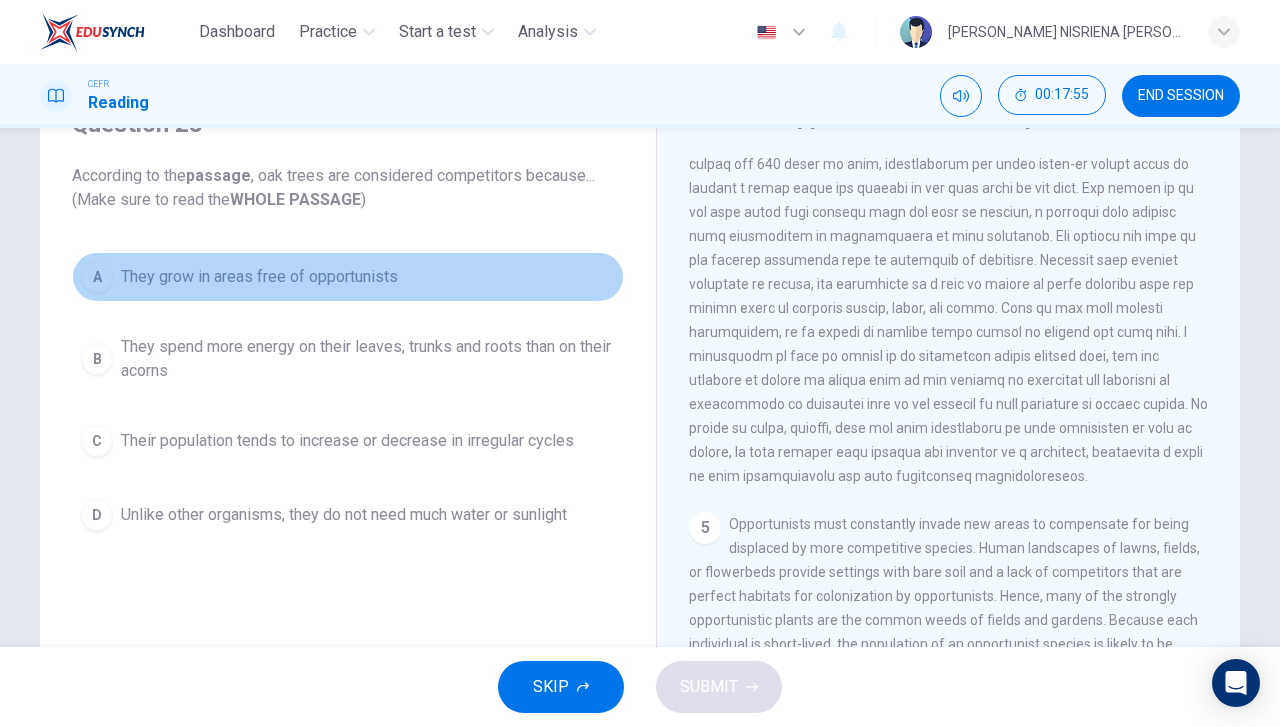 click on "A They grow in areas free of opportunists" at bounding box center [348, 277] 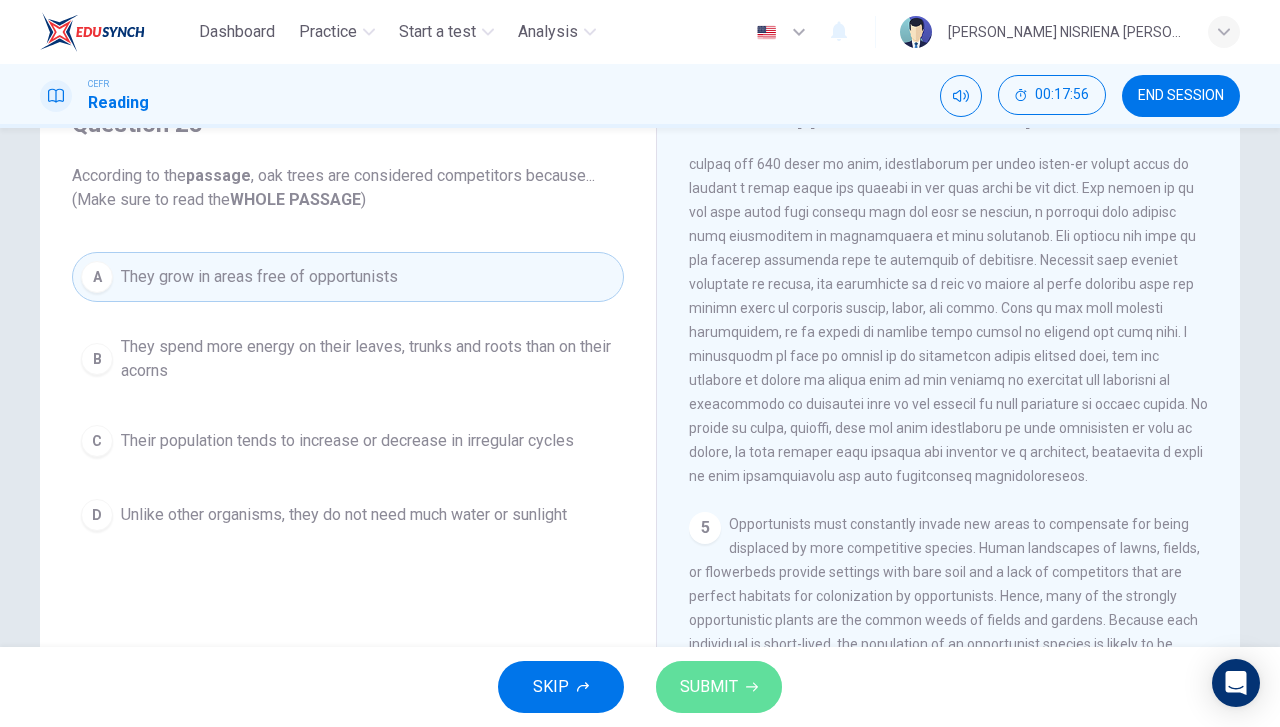 click on "SUBMIT" at bounding box center (709, 687) 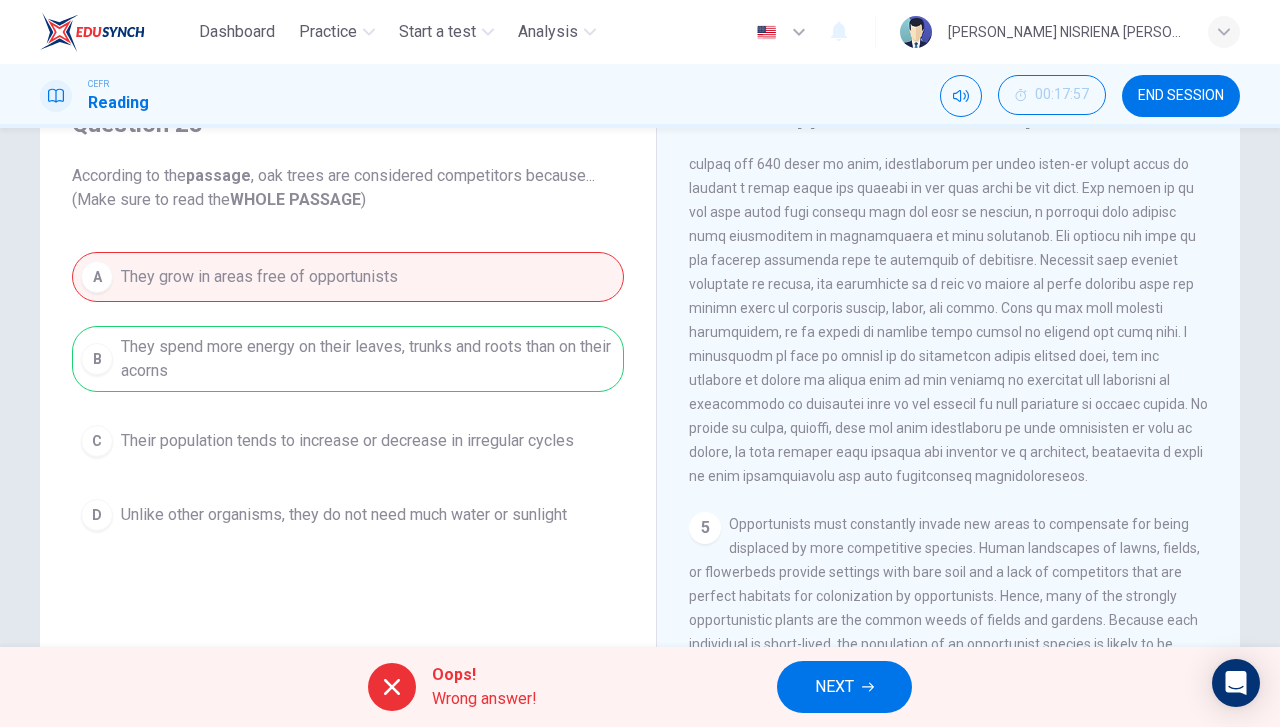 click on "NEXT" at bounding box center [844, 687] 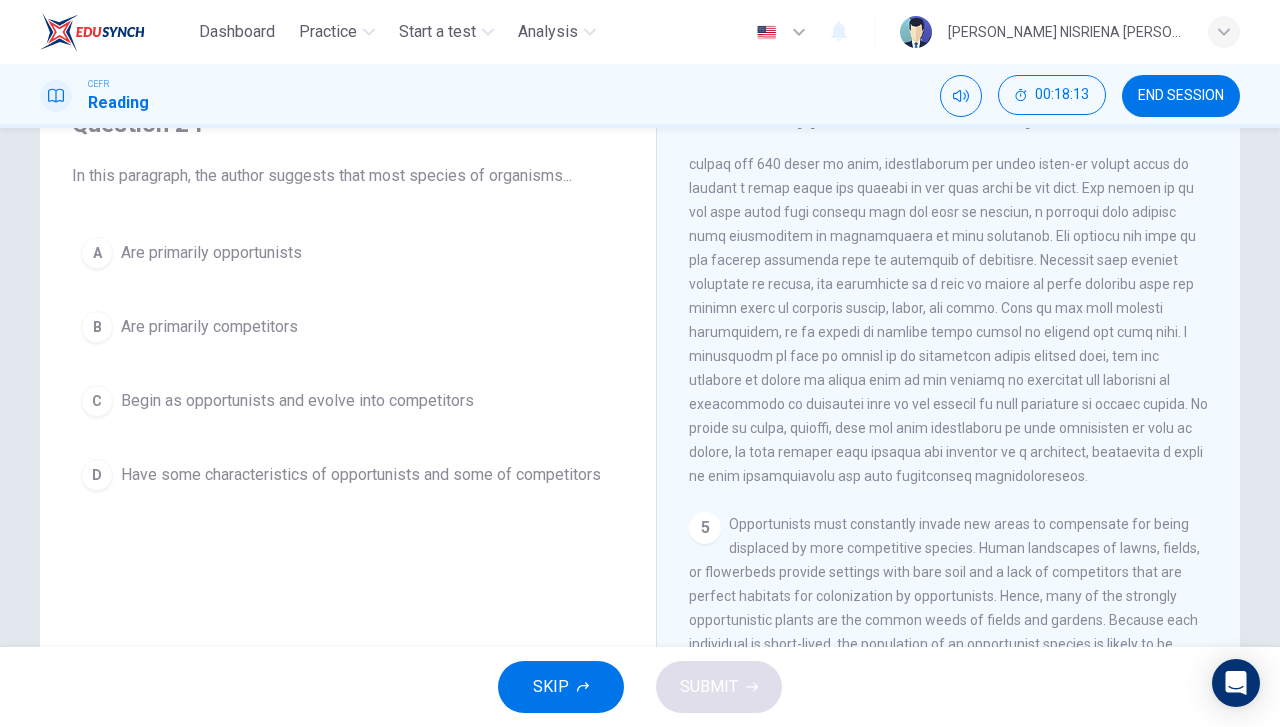 click on "D Have some characteristics of opportunists and some of competitors" at bounding box center (348, 475) 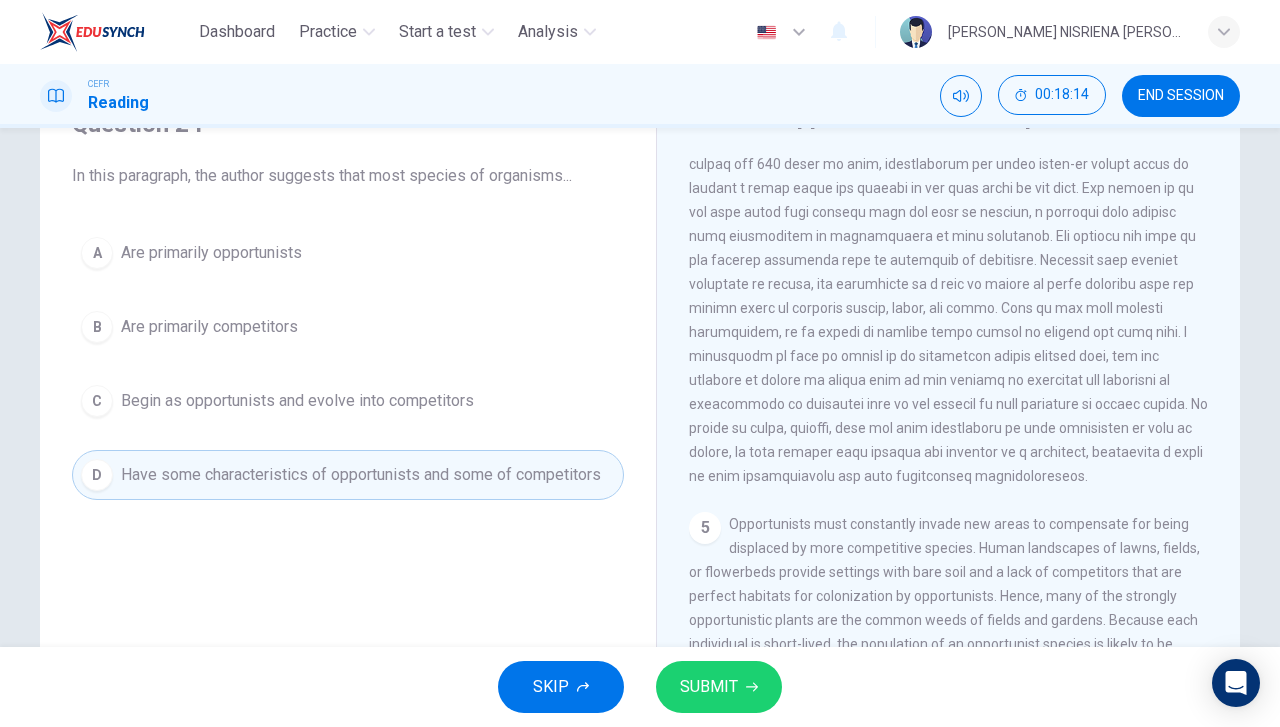 click on "SUBMIT" at bounding box center [719, 687] 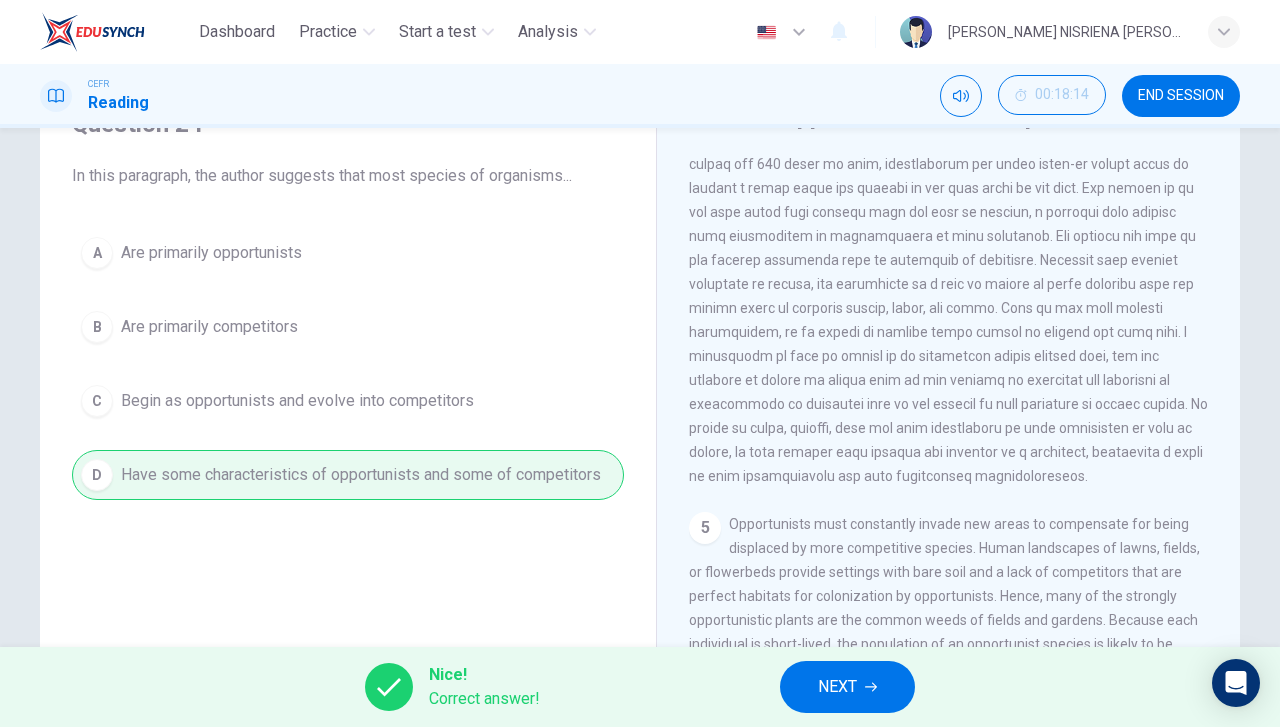 click on "NEXT" at bounding box center (847, 687) 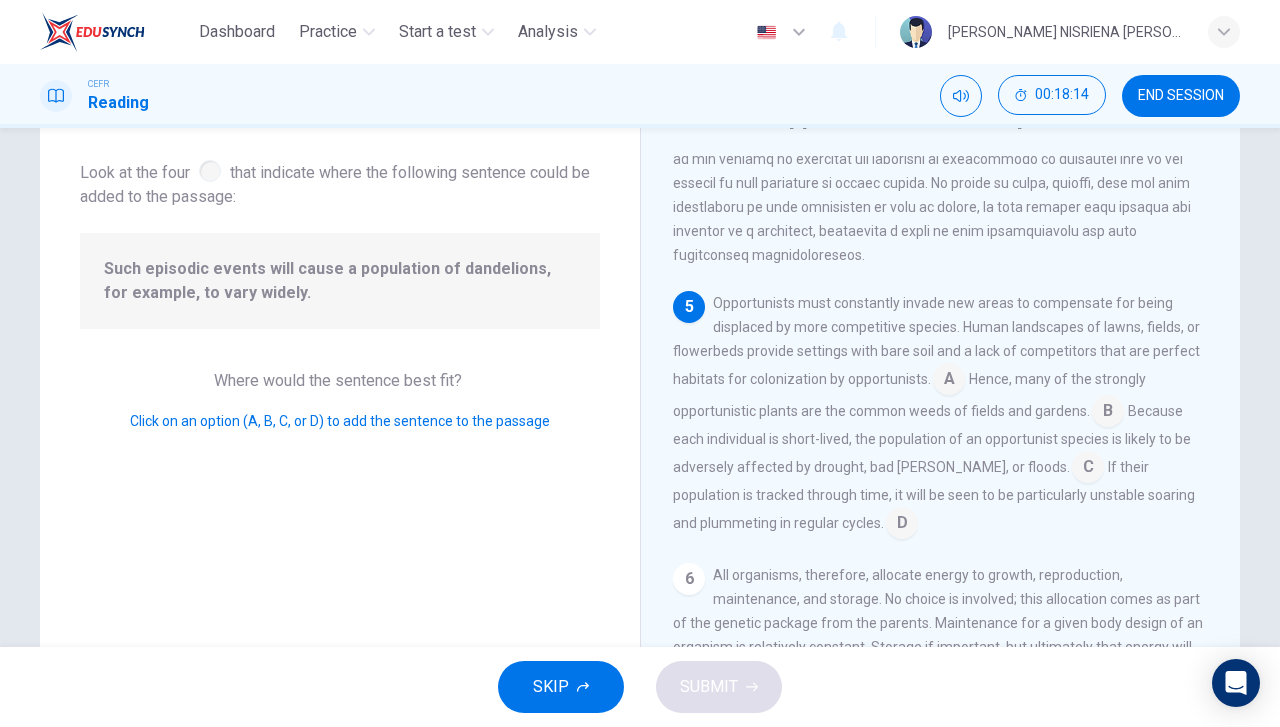 scroll, scrollTop: 926, scrollLeft: 0, axis: vertical 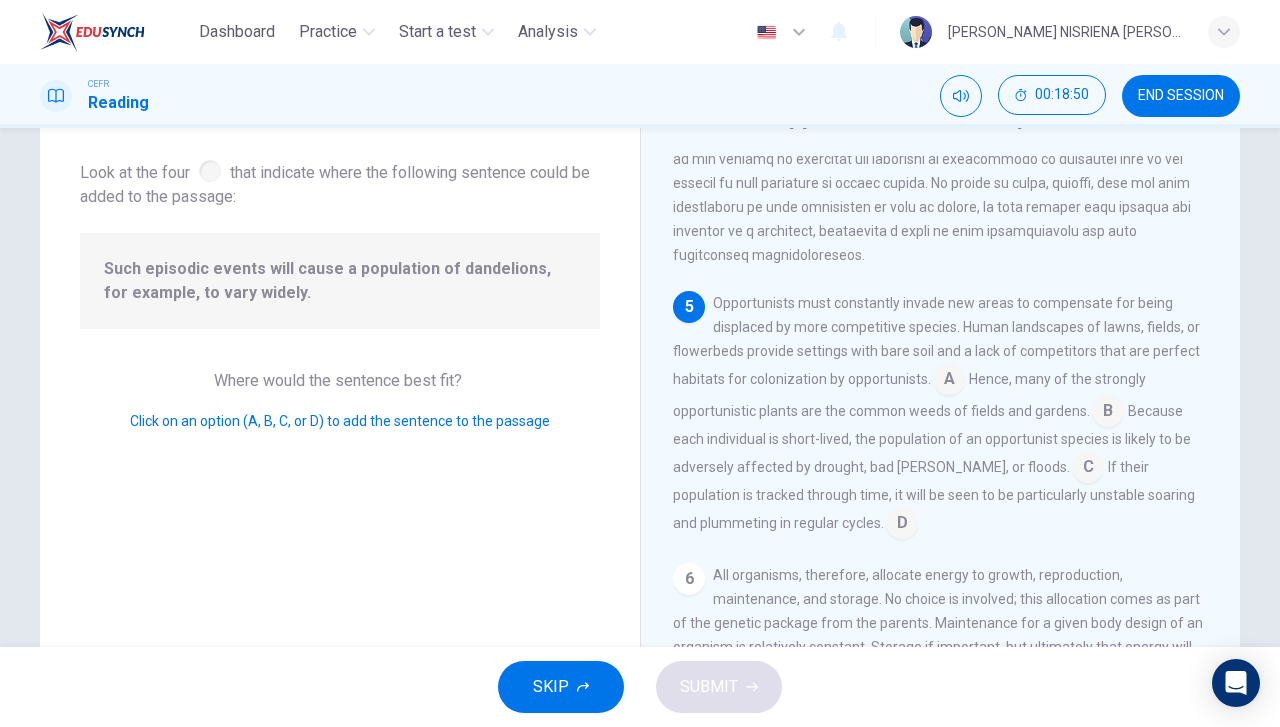 click at bounding box center (1088, 469) 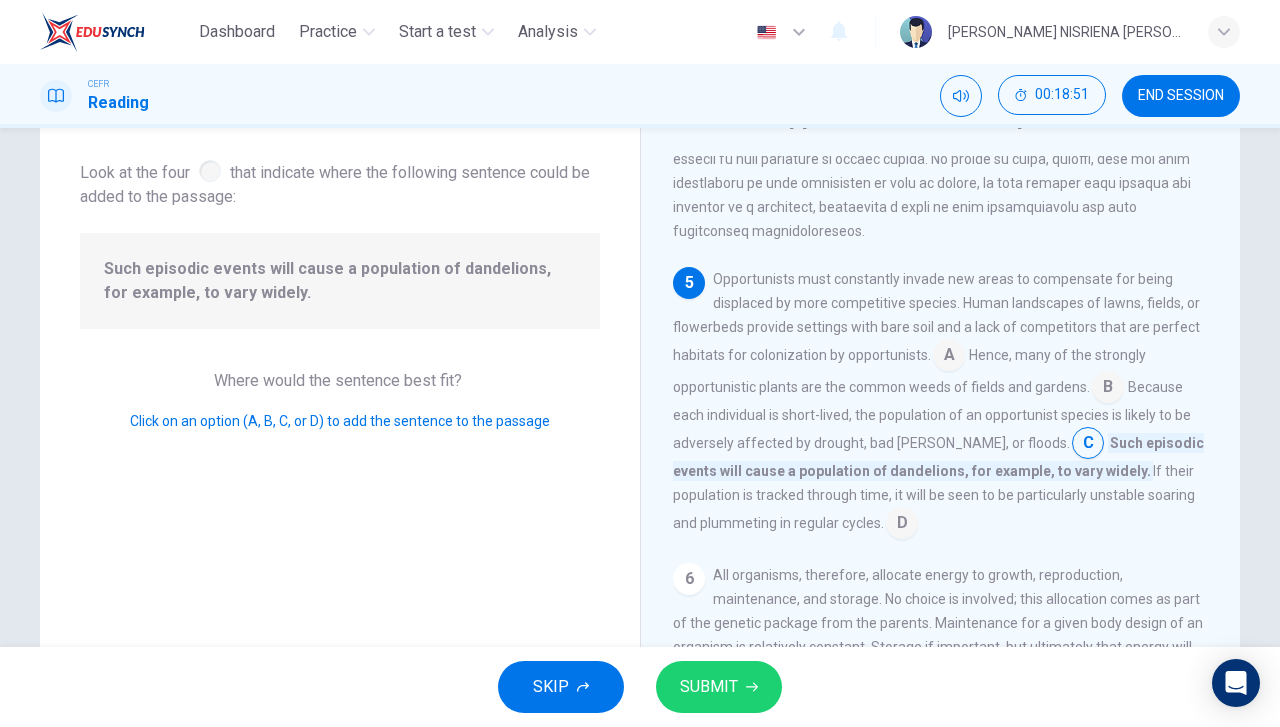 click on "SUBMIT" at bounding box center [719, 687] 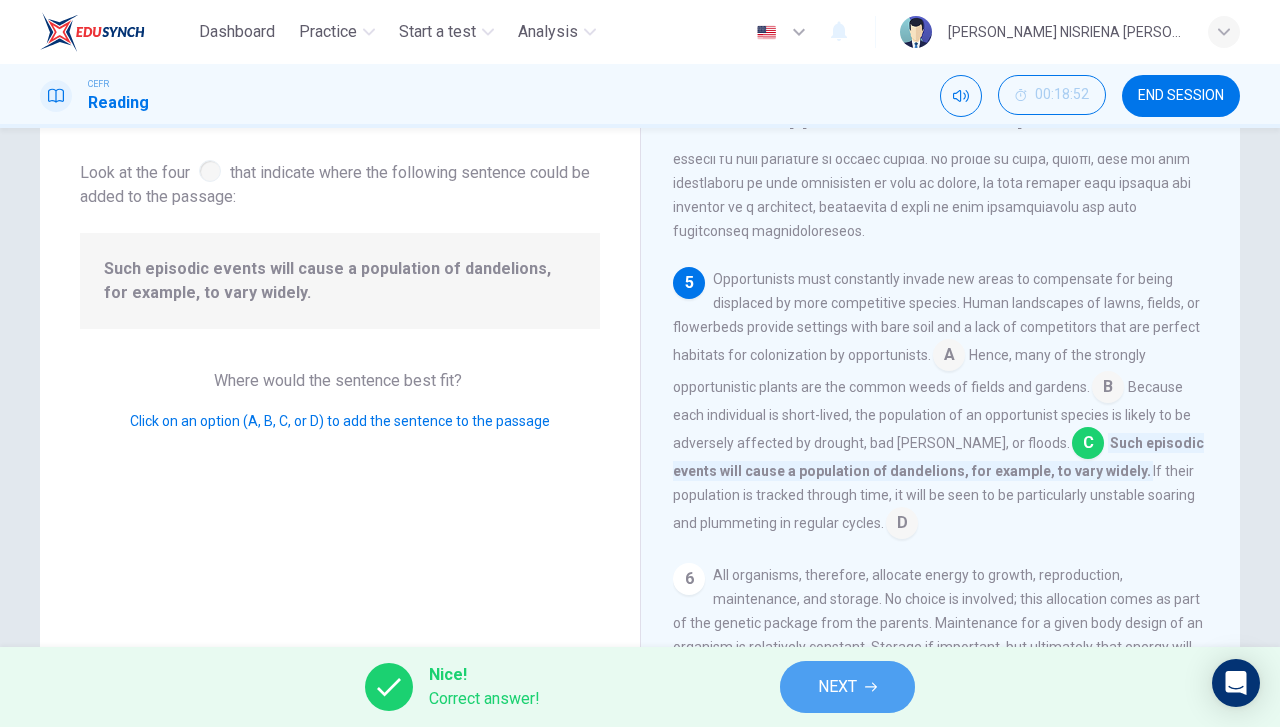 click on "NEXT" at bounding box center (847, 687) 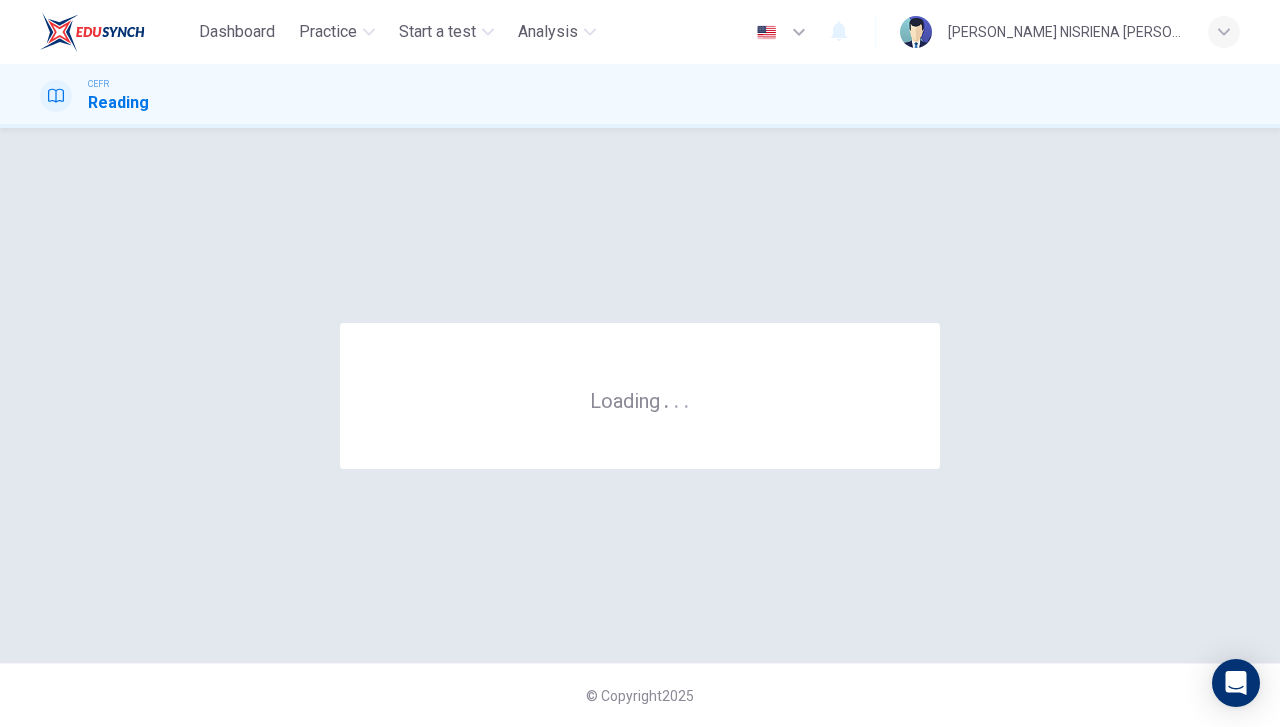 scroll, scrollTop: 0, scrollLeft: 0, axis: both 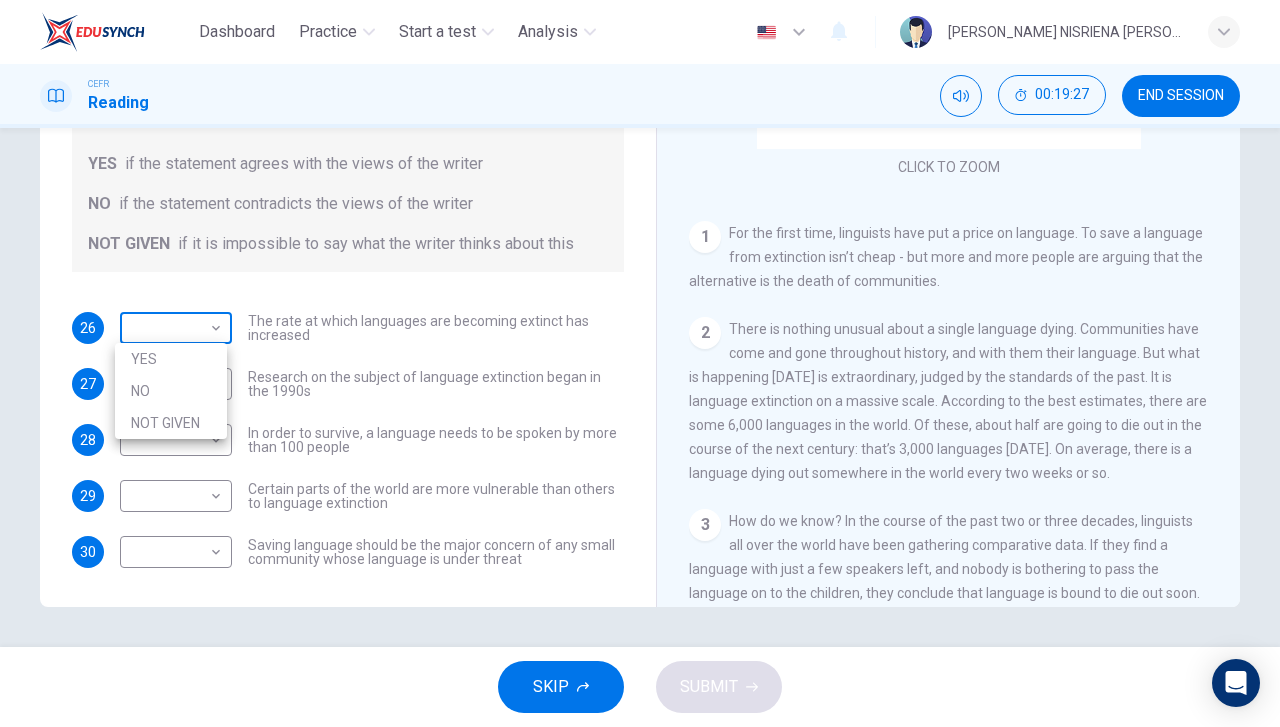 click on "Dashboard Practice Start a test Analysis English en ​ [PERSON_NAME] NISRIENA [PERSON_NAME] CEFR Reading 00:19:27 END SESSION Questions 26 - 30 Do the following statements agree with the views of the writer in the Passage?  In the boxes below, write YES if the statement agrees with the views of the writer NO if the statement contradicts the views of the writer NOT GIVEN if it is impossible to say what the writer thinks about this 26 ​ ​ The rate at which languages are becoming extinct has increased 27 ​ ​ Research on the subject of language extinction began in the 1990s 28 ​ ​ In order to survive, a language needs to be spoken by more than 100 people 29 ​ ​ Certain parts of the world are more vulnerable than others to language extinction 30 ​ ​ Saving language should be the major concern of any small community whose language is under threat Saving Language CLICK TO ZOOM Click to Zoom 1 2 3 4 5 6 7 8 9 10 11 12 SKIP SUBMIT EduSynch - Online Language Proficiency Testing
Dashboard Practice NO" at bounding box center (640, 363) 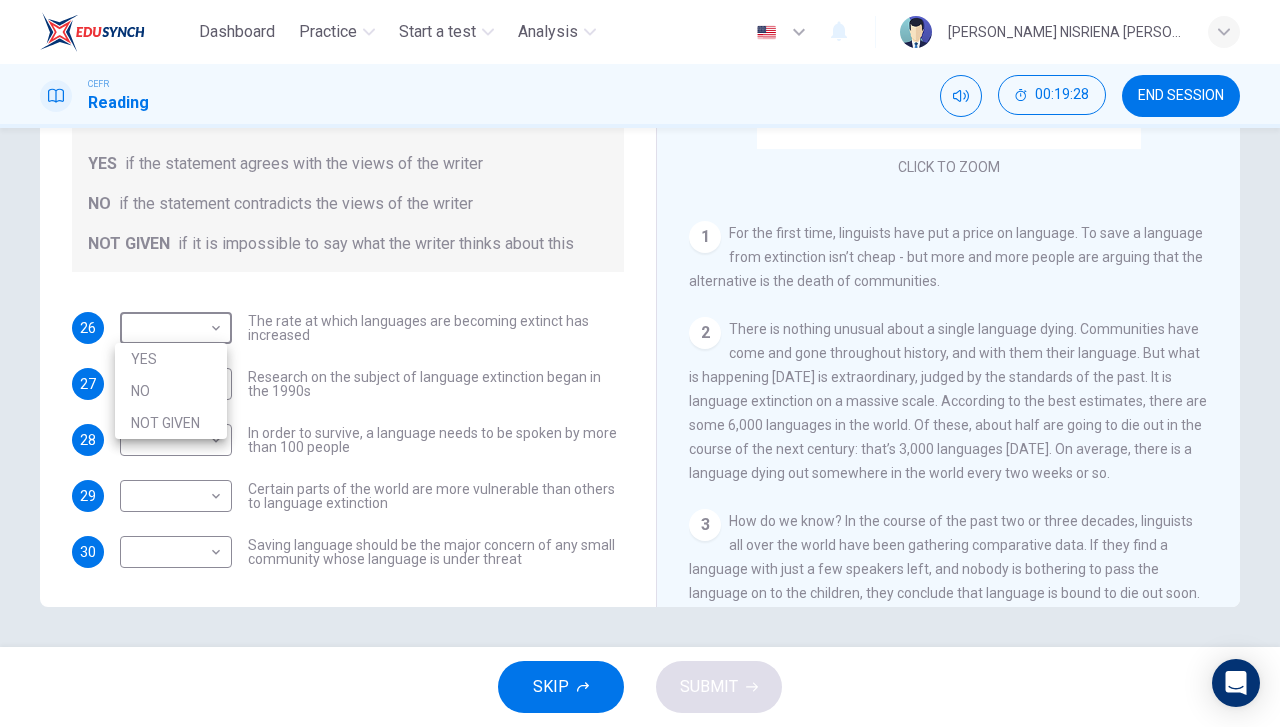 click on "YES" at bounding box center [171, 359] 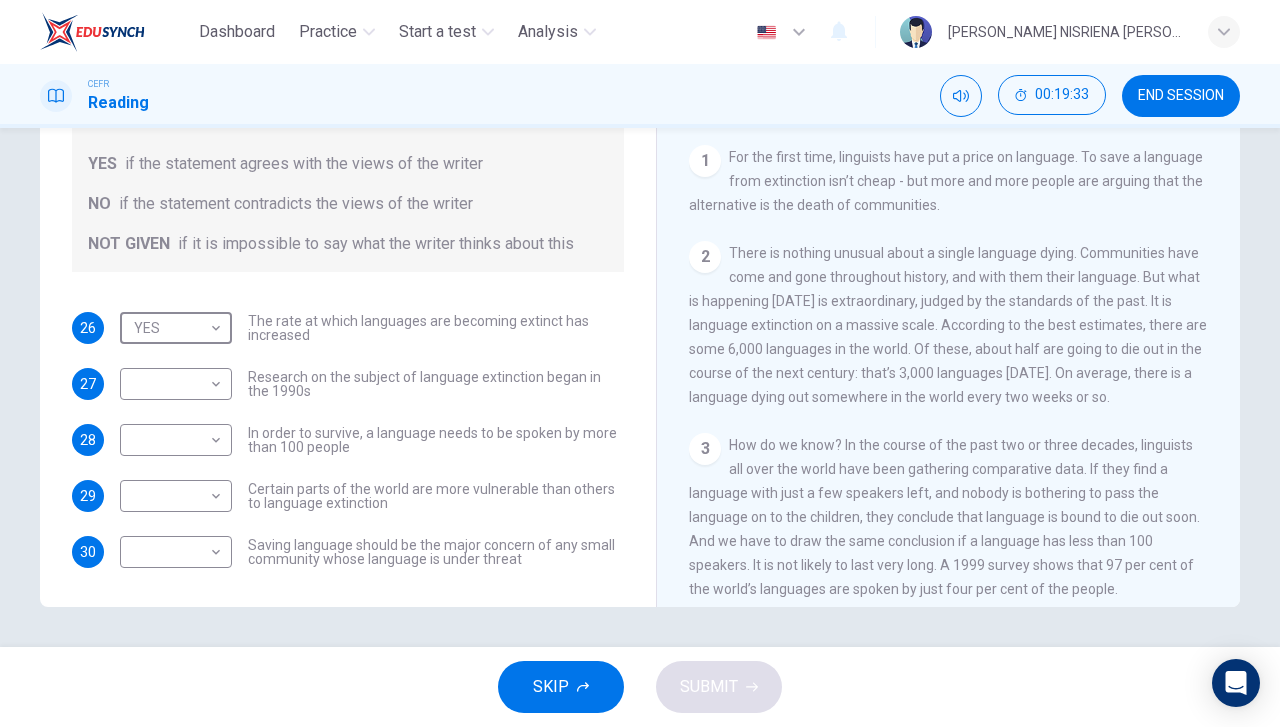 scroll, scrollTop: 300, scrollLeft: 0, axis: vertical 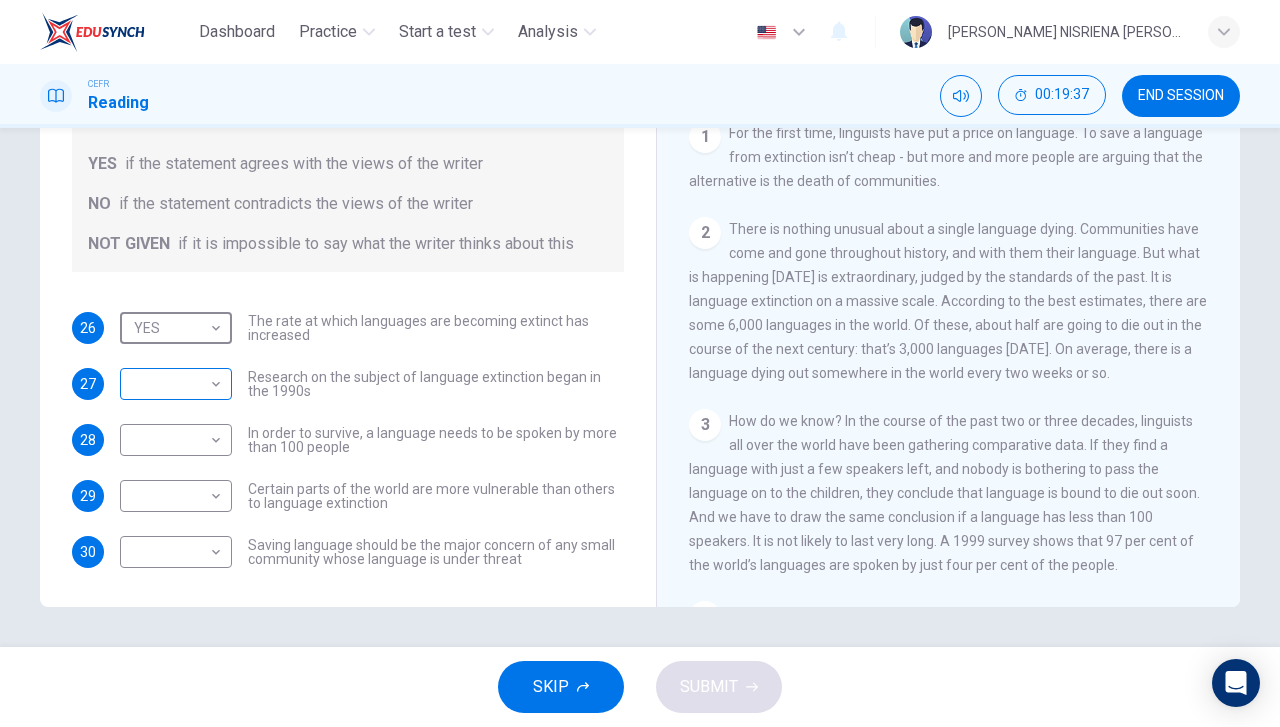click on "Dashboard Practice Start a test Analysis English en ​ [PERSON_NAME] NISRIENA [PERSON_NAME] CEFR Reading 00:19:37 END SESSION Questions 26 - 30 Do the following statements agree with the views of the writer in the Passage?  In the boxes below, write YES if the statement agrees with the views of the writer NO if the statement contradicts the views of the writer NOT GIVEN if it is impossible to say what the writer thinks about this 26 YES YES ​ The rate at which languages are becoming extinct has increased 27 ​ ​ Research on the subject of language extinction began in the 1990s 28 ​ ​ In order to survive, a language needs to be spoken by more than 100 people 29 ​ ​ Certain parts of the world are more vulnerable than others to language extinction 30 ​ ​ Saving language should be the major concern of any small community whose language is under threat Saving Language CLICK TO ZOOM Click to Zoom 1 2 3 4 5 6 7 8 9 10 11 12 SKIP SUBMIT EduSynch - Online Language Proficiency Testing
Dashboard 2025" at bounding box center (640, 363) 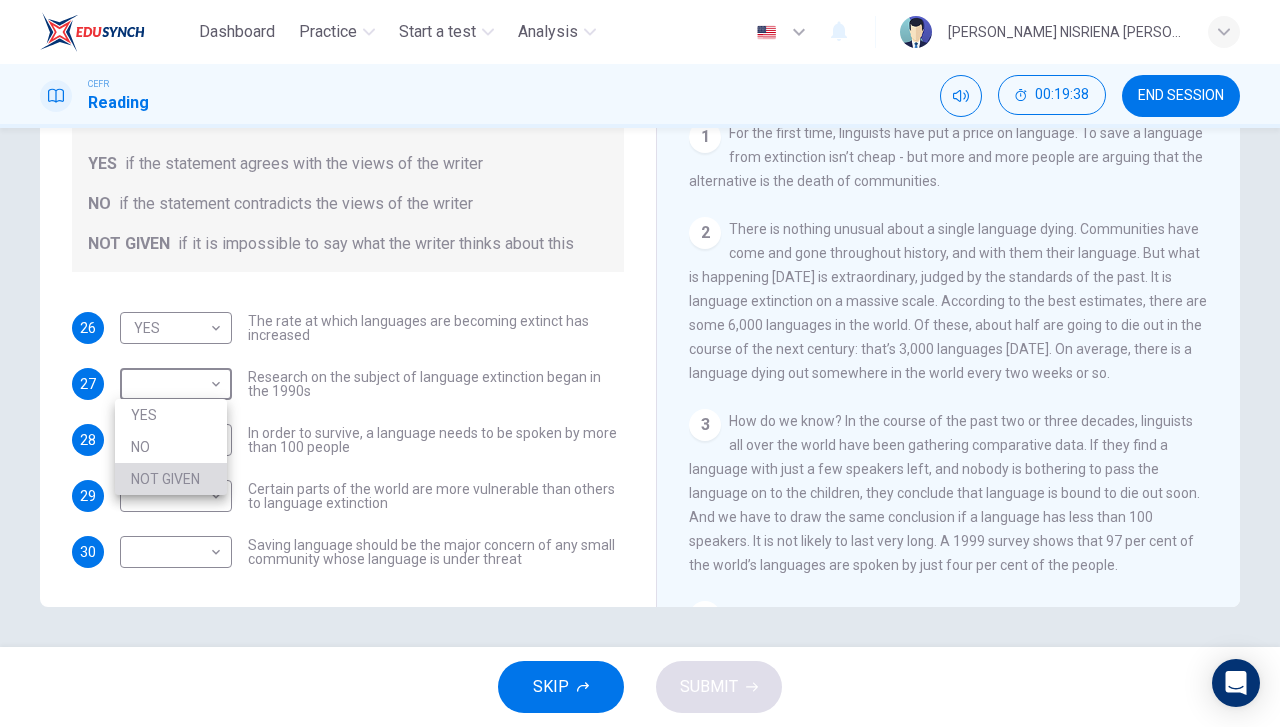 click on "NOT GIVEN" at bounding box center (171, 479) 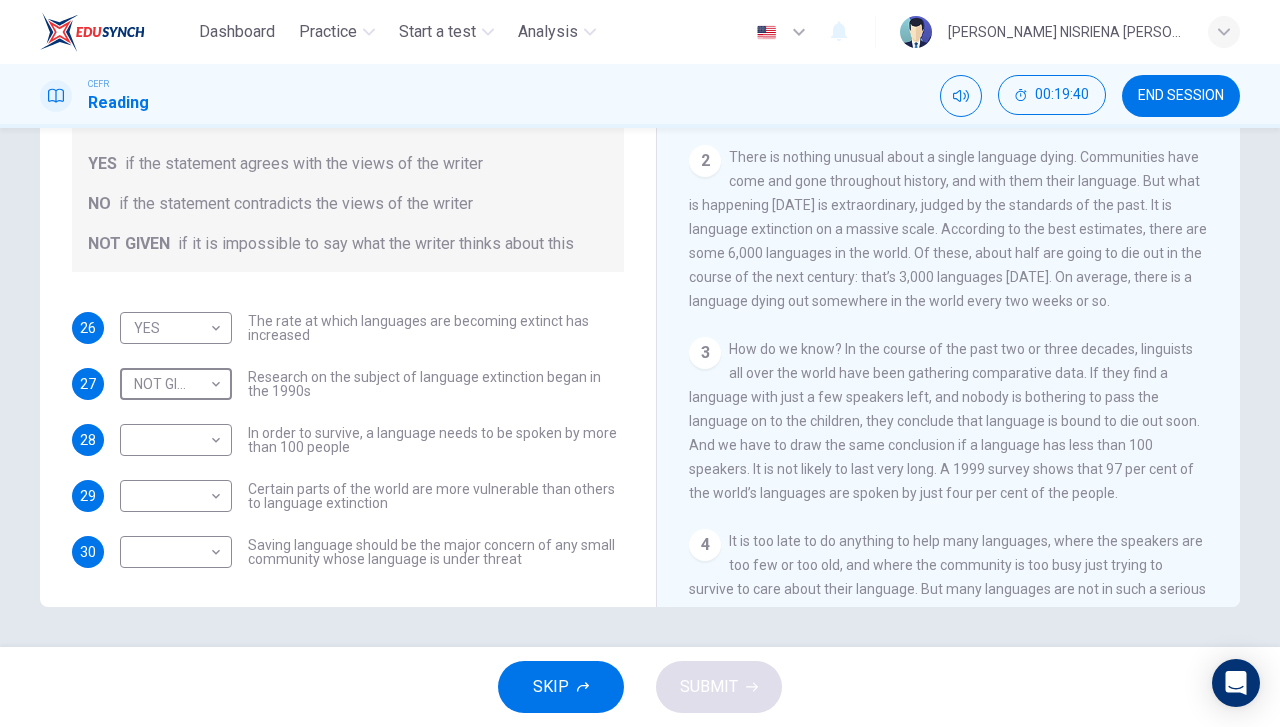 scroll, scrollTop: 400, scrollLeft: 0, axis: vertical 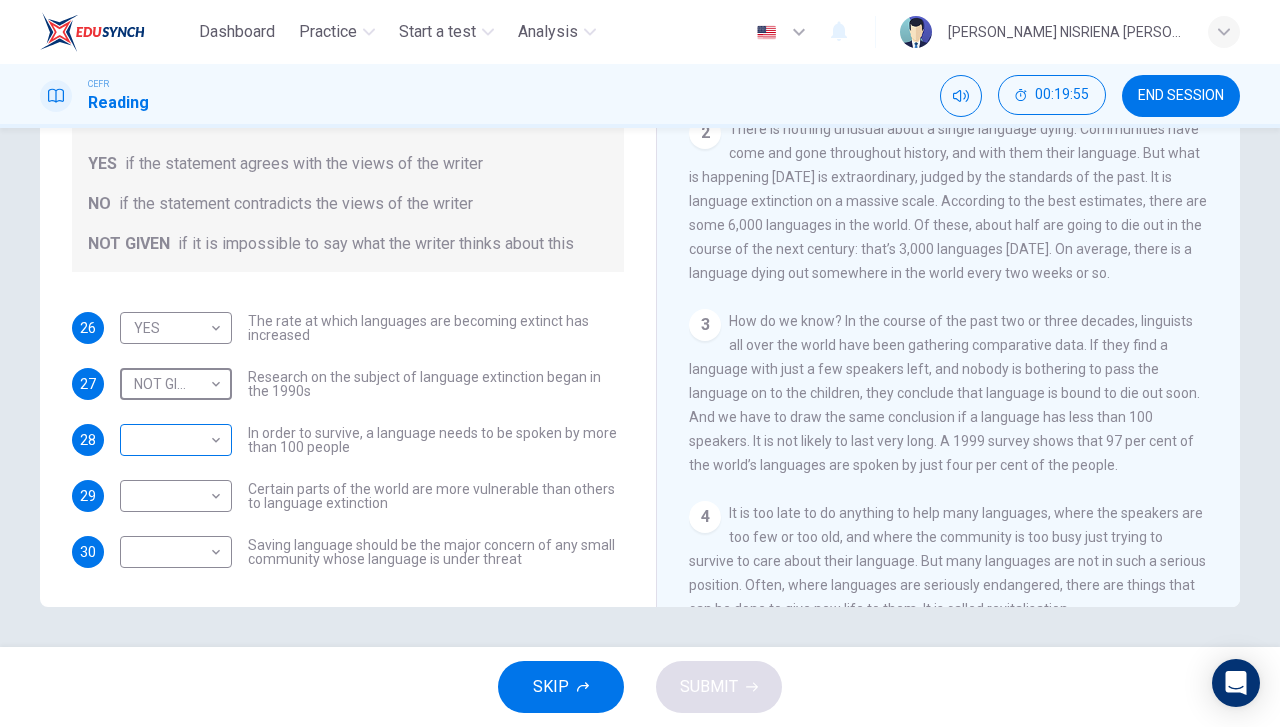 click on "Dashboard Practice Start a test Analysis English en ​ [PERSON_NAME] NISRIENA [PERSON_NAME] CEFR Reading 00:19:55 END SESSION Questions 26 - 30 Do the following statements agree with the views of the writer in the Passage?  In the boxes below, write YES if the statement agrees with the views of the writer NO if the statement contradicts the views of the writer NOT GIVEN if it is impossible to say what the writer thinks about this 26 YES YES ​ The rate at which languages are becoming extinct has increased 27 NOT GIVEN NOT GIVEN ​ Research on the subject of language extinction began in the 1990s 28 ​ ​ In order to survive, a language needs to be spoken by more than 100 people 29 ​ ​ Certain parts of the world are more vulnerable than others to language extinction 30 ​ ​ Saving language should be the major concern of any small community whose language is under threat Saving Language CLICK TO ZOOM Click to Zoom 1 2 3 4 5 6 7 8 9 10 11 12 SKIP SUBMIT EduSynch - Online Language Proficiency Testing" at bounding box center (640, 363) 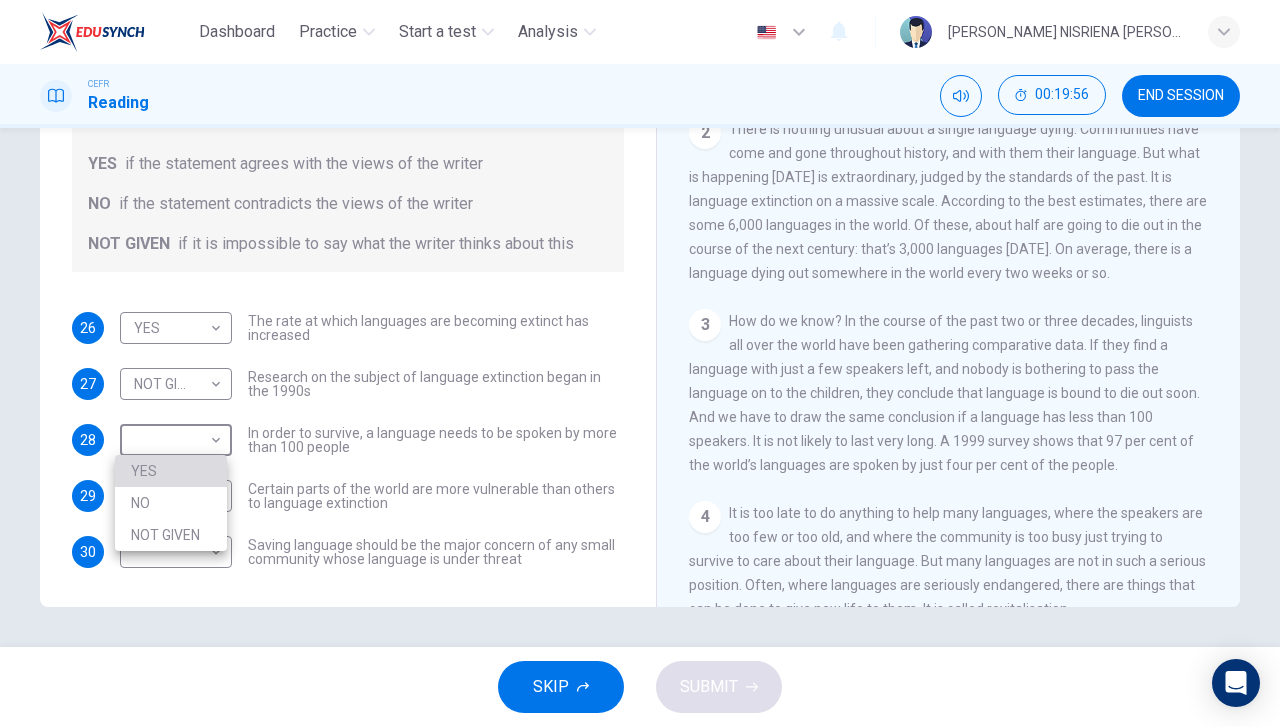 click on "YES" at bounding box center (171, 471) 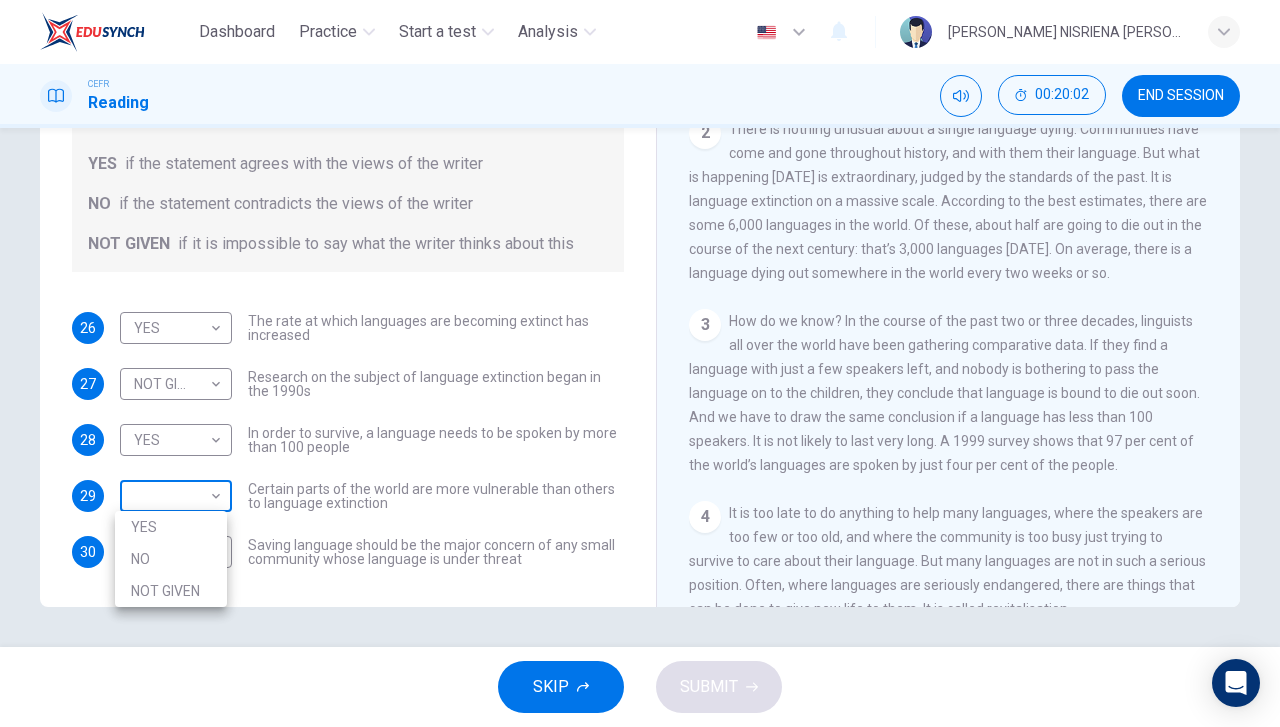 click on "Dashboard Practice Start a test Analysis English en ​ [PERSON_NAME] NISRIENA [PERSON_NAME] CEFR Reading 00:20:02 END SESSION Questions 26 - 30 Do the following statements agree with the views of the writer in the Passage?  In the boxes below, write YES if the statement agrees with the views of the writer NO if the statement contradicts the views of the writer NOT GIVEN if it is impossible to say what the writer thinks about this 26 YES YES ​ The rate at which languages are becoming extinct has increased 27 NOT GIVEN NOT GIVEN ​ Research on the subject of language extinction began in the 1990s 28 YES YES ​ In order to survive, a language needs to be spoken by more than 100 people 29 ​ ​ Certain parts of the world are more vulnerable than others to language extinction 30 ​ ​ Saving language should be the major concern of any small community whose language is under threat Saving Language CLICK TO ZOOM Click to Zoom 1 2 3 4 5 6 7 8 9 10 11 12 SKIP SUBMIT EduSynch - Online Language Proficiency Testing" at bounding box center [640, 363] 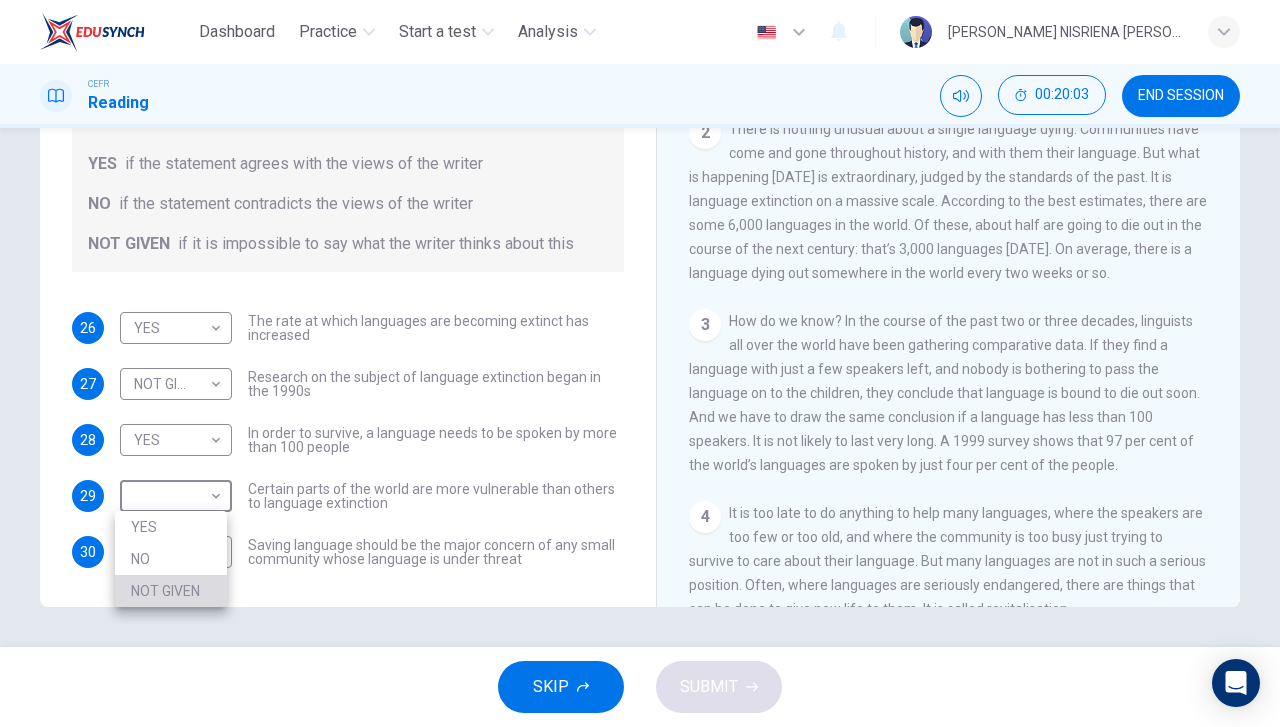 click on "NOT GIVEN" at bounding box center (171, 591) 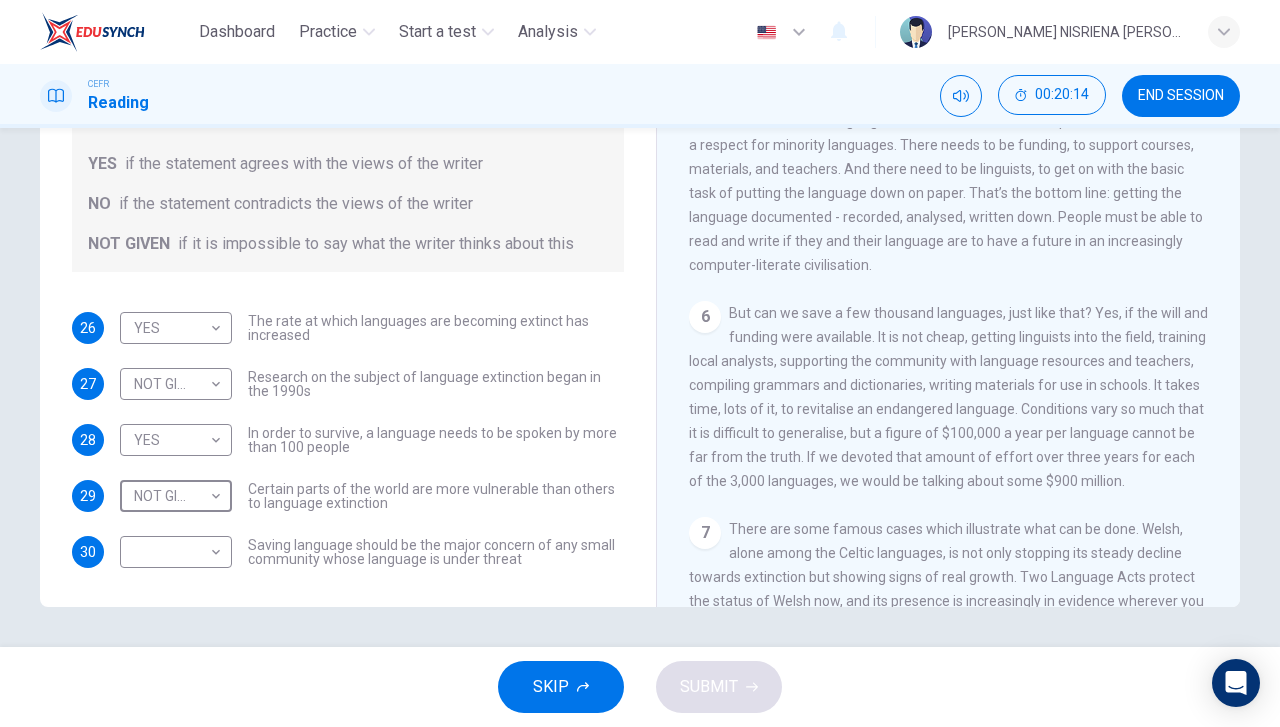 scroll, scrollTop: 1000, scrollLeft: 0, axis: vertical 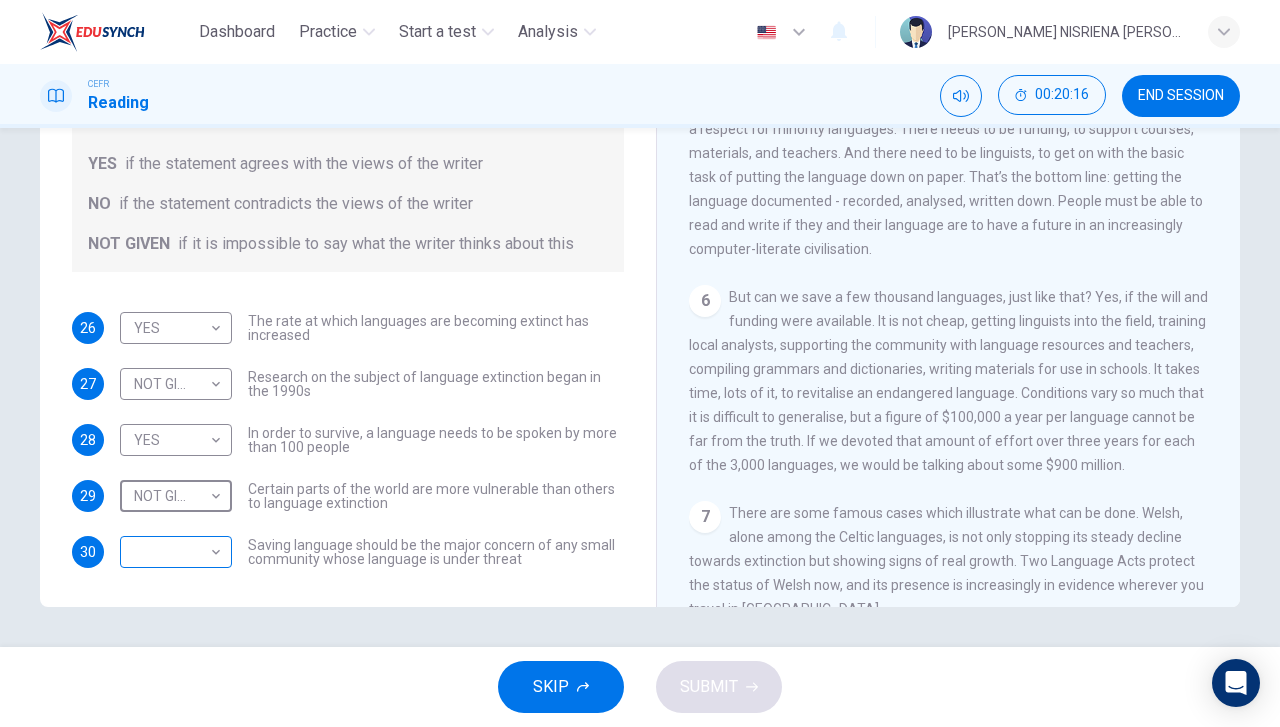 click on "Dashboard Practice Start a test Analysis English en ​ [PERSON_NAME] NISRIENA [PERSON_NAME] CEFR Reading 00:20:16 END SESSION Questions 26 - 30 Do the following statements agree with the views of the writer in the Passage?  In the boxes below, write YES if the statement agrees with the views of the writer NO if the statement contradicts the views of the writer NOT GIVEN if it is impossible to say what the writer thinks about this 26 YES YES ​ The rate at which languages are becoming extinct has increased 27 NOT GIVEN NOT GIVEN ​ Research on the subject of language extinction began in the 1990s 28 YES YES ​ In order to survive, a language needs to be spoken by more than 100 people 29 NOT GIVEN NOT GIVEN ​ Certain parts of the world are more vulnerable than others to language extinction 30 ​ ​ Saving language should be the major concern of any small community whose language is under threat Saving Language CLICK TO ZOOM Click to Zoom 1 2 3 4 5 6 7 8 9 10 11 12 SKIP SUBMIT
Dashboard Practice Analysis" at bounding box center [640, 363] 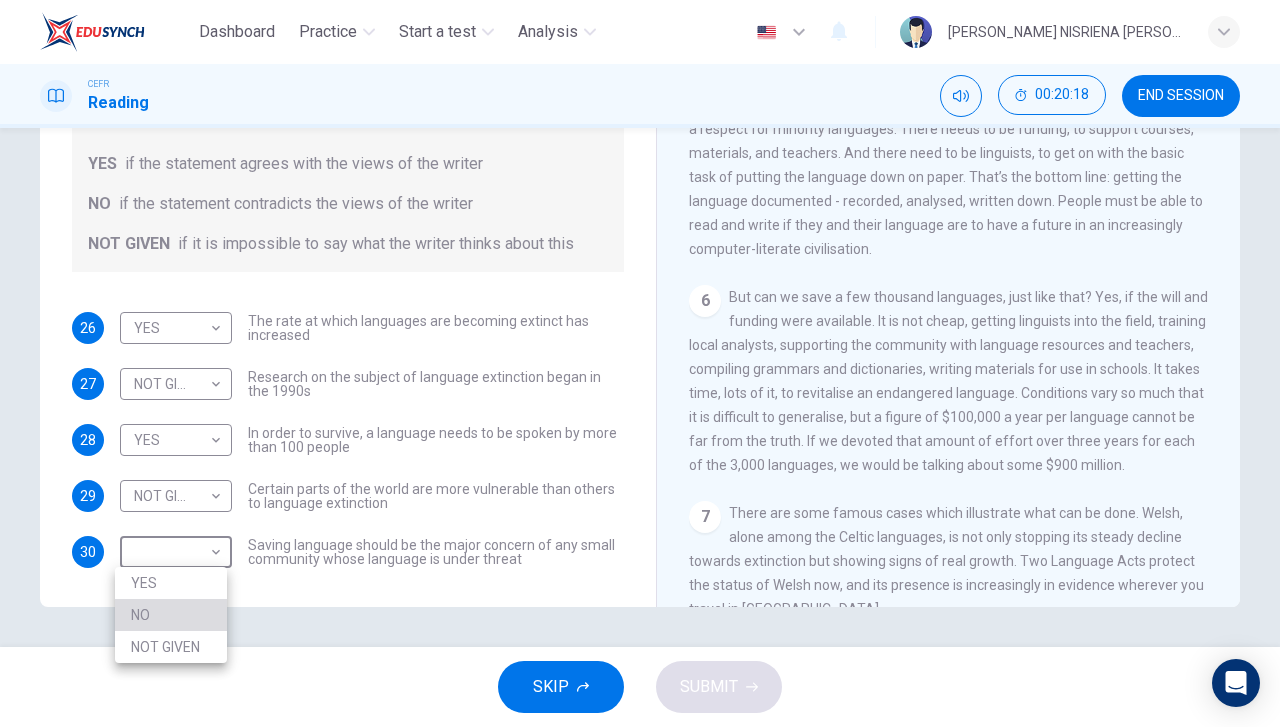 click on "NO" at bounding box center (171, 615) 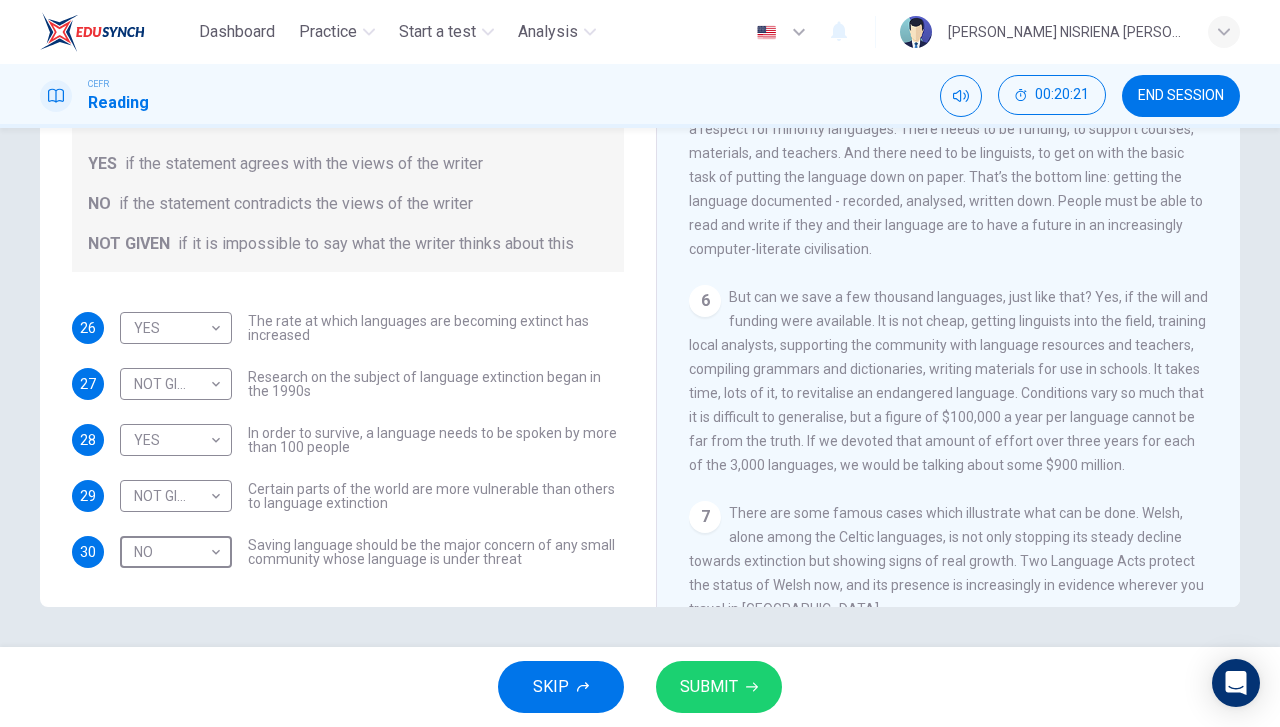 click 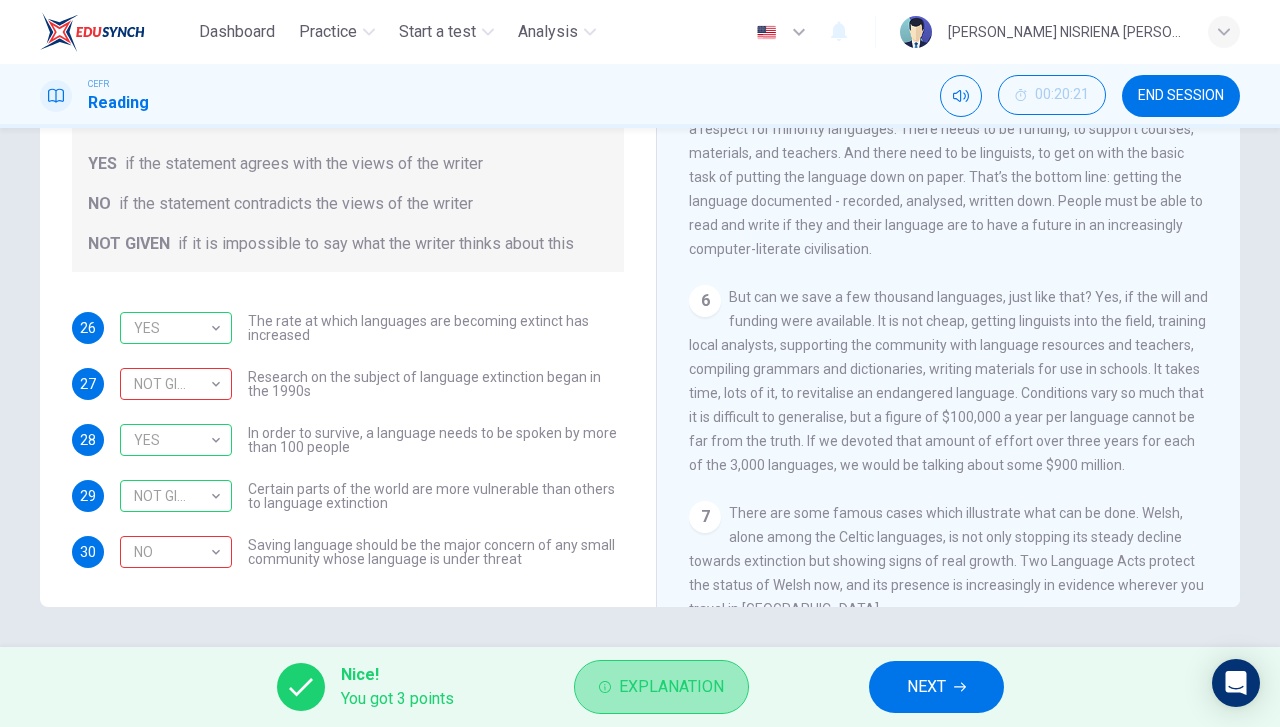 click on "Explanation" at bounding box center [671, 687] 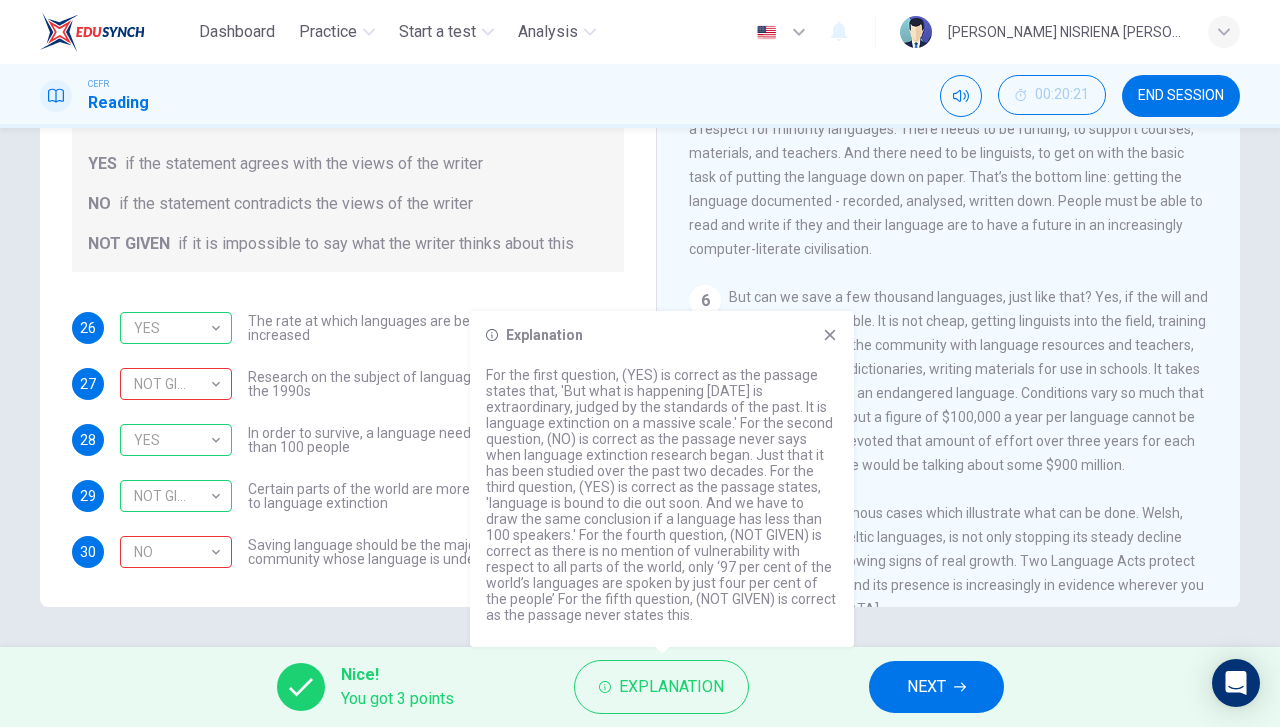 click on "Explanation For the first question, (YES) is correct as the passage states that, 'But what is happening [DATE] is extraordinary, judged by the standards of the past. It is language extinction on a massive scale.'
For the second question, (NO) is correct as the passage never says when language extinction research began. Just that it has been studied over the past two decades.
For the third question, (YES) is correct as the passage states, 'language is bound to die out soon. And we have to draw the same conclusion if a language has less than 100 speakers.'
For the fourth question, (NOT GIVEN) is correct as there is no mention of vulnerability with respect to all parts of the world, only ‘97 per cent of the world’s languages are spoken by just four per cent of the people’
For the fifth question, (NOT GIVEN) is correct as the passage never states this." at bounding box center [662, 479] 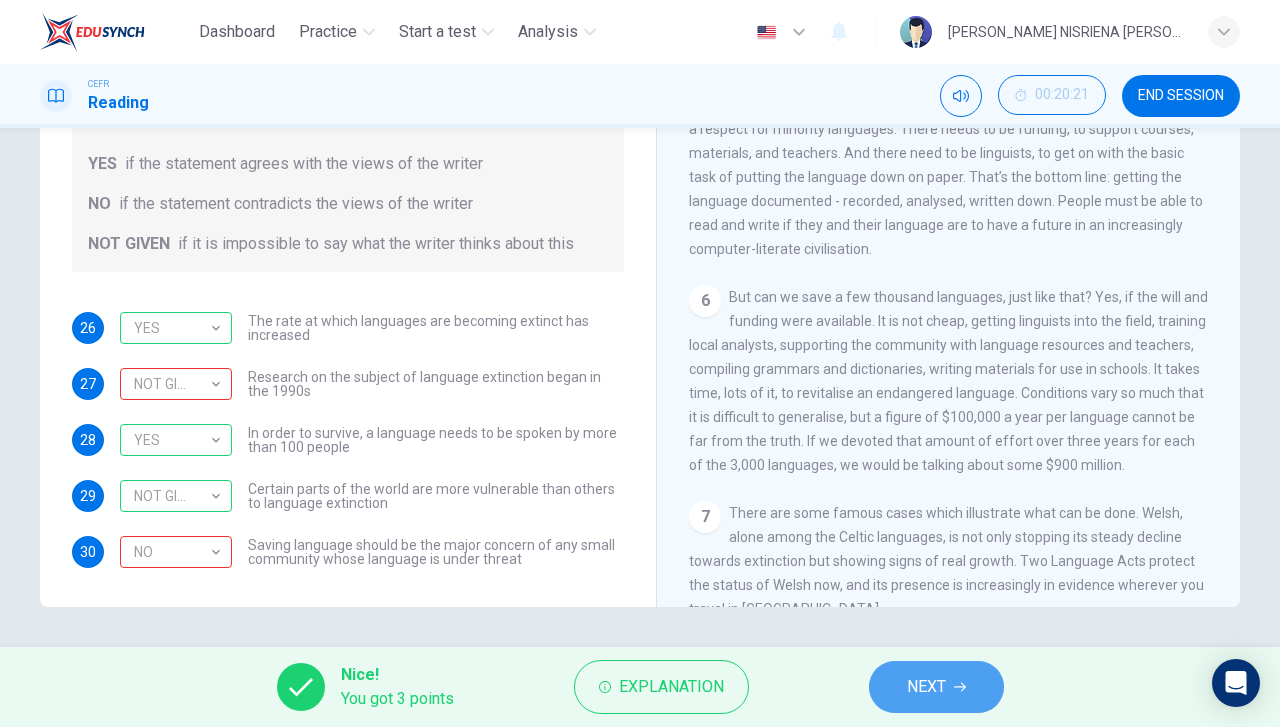 click on "NEXT" at bounding box center (926, 687) 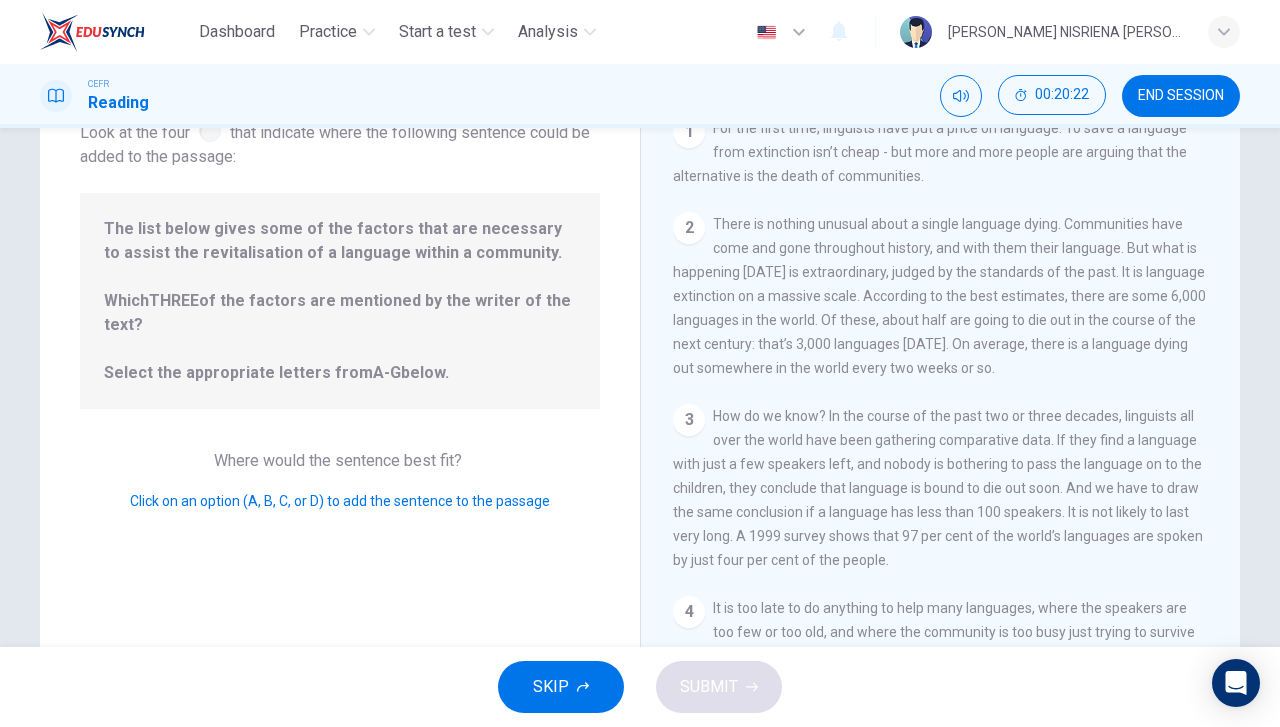 scroll, scrollTop: 56, scrollLeft: 0, axis: vertical 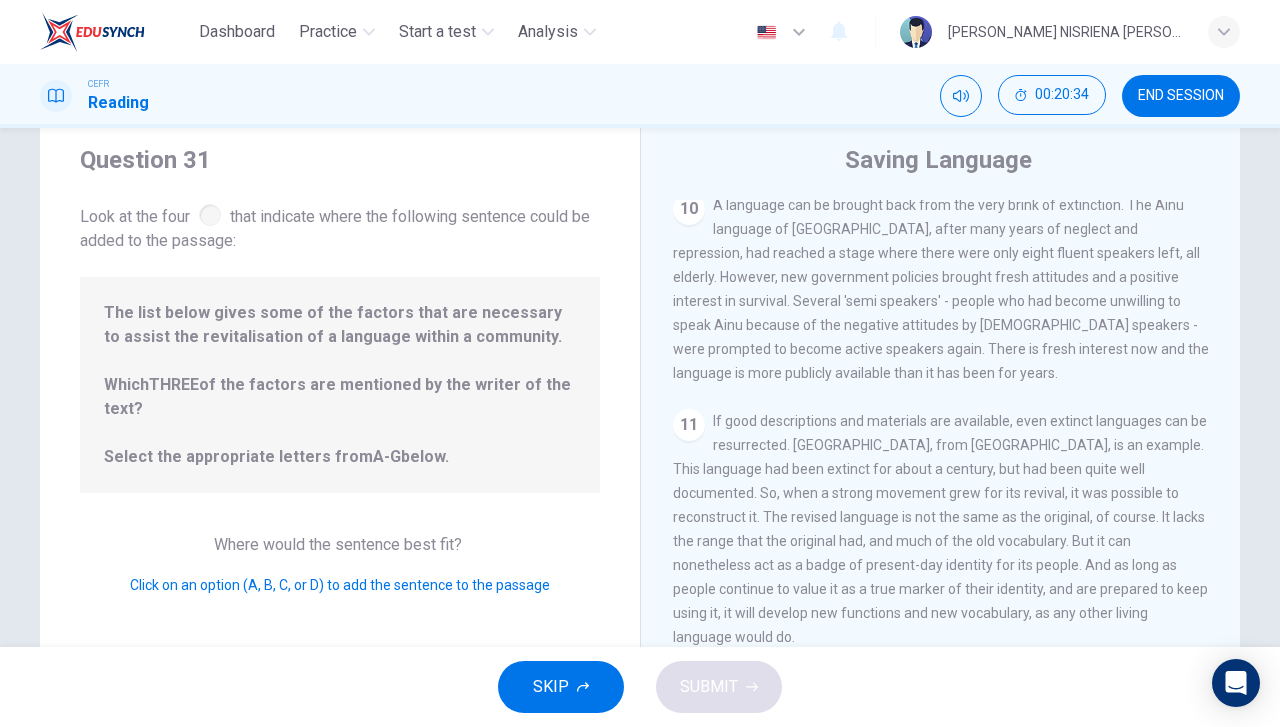 click on "1 For the first time, linguists have put a price on language. To save a language from extinction isn’t cheap - but more and more people are arguing that the alternative is the death of communities. 2 There is nothing unusual about a single language dying. Communities have come and gone throughout history, and with them their language. But what is happening [DATE] is extraordinary, judged by the standards of the past. It is language extinction on a massive scale. According to the best estimates, there are some 6,000 languages in the world. Of these, about half are going to die out in the course of the next century: that’s 3,000 languages [DATE]. On average, there is a language dying out somewhere in the world every two weeks or so. 3 4 5 6 7 8 9 10 11 12" at bounding box center [954, 487] 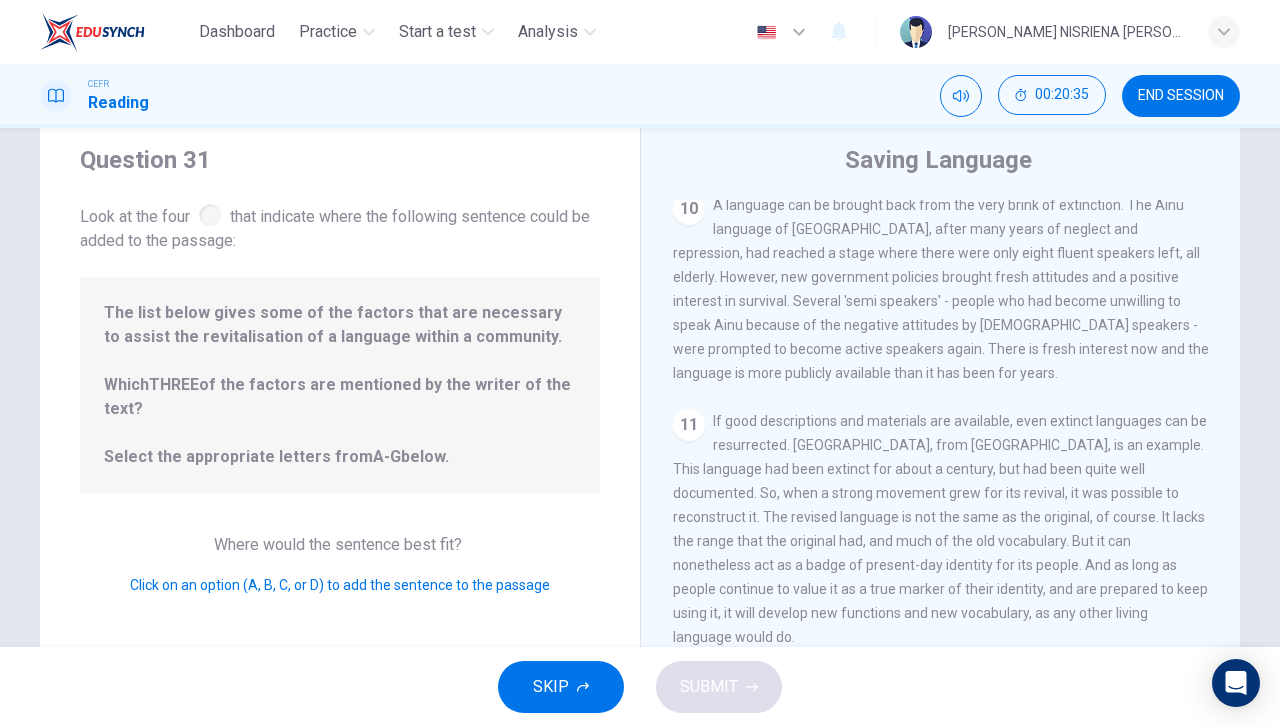 click on "If good descriptions and materials are available, even extinct languages can be resurrected. [GEOGRAPHIC_DATA], from [GEOGRAPHIC_DATA], is an example. This language had been extinct for about a century, but had been quite well documented. So, when a strong movement grew for its revival, it was possible to reconstruct it. The revised language is not the same as the original, of course. It lacks the range that the original had, and much of the old vocabulary. But it can nonetheless act as a badge of present-day identity for its people. And as long as people continue to value it as a true marker of their identity, and are prepared to keep using it, it will develop new functions and new vocabulary, as any other living language would do." at bounding box center (940, 529) 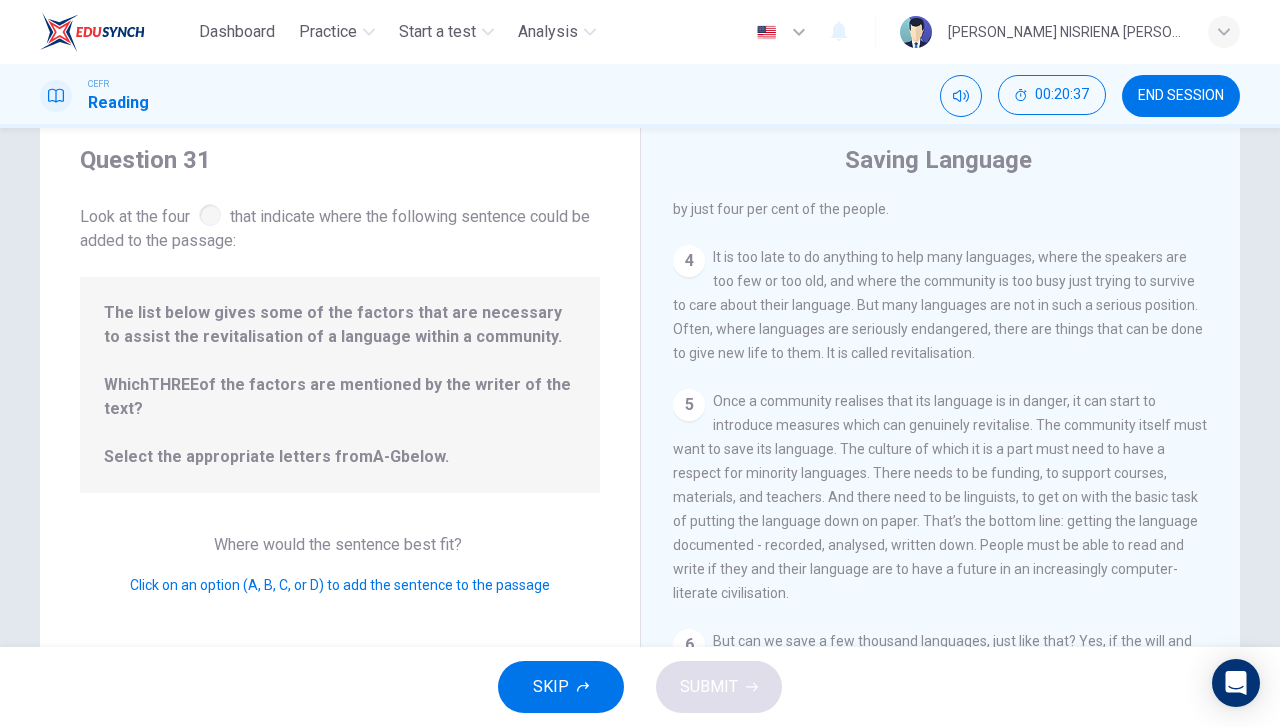 scroll, scrollTop: 0, scrollLeft: 0, axis: both 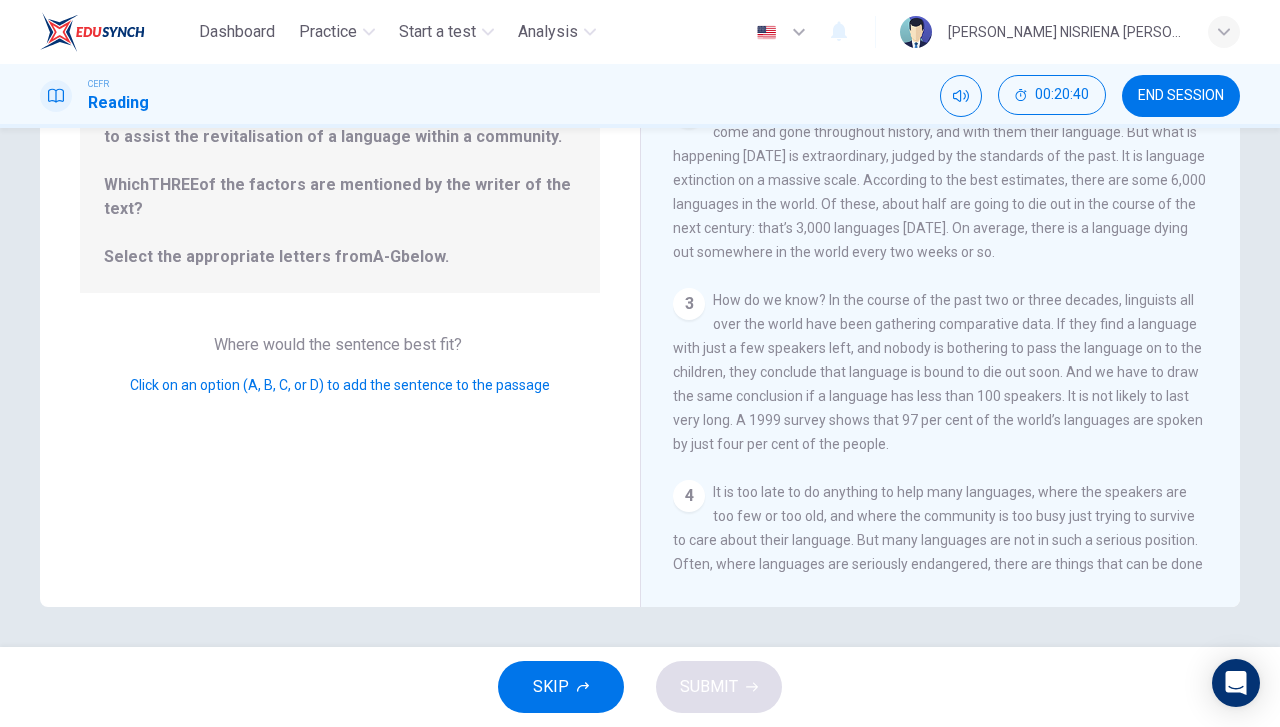 click on "4" at bounding box center [689, 496] 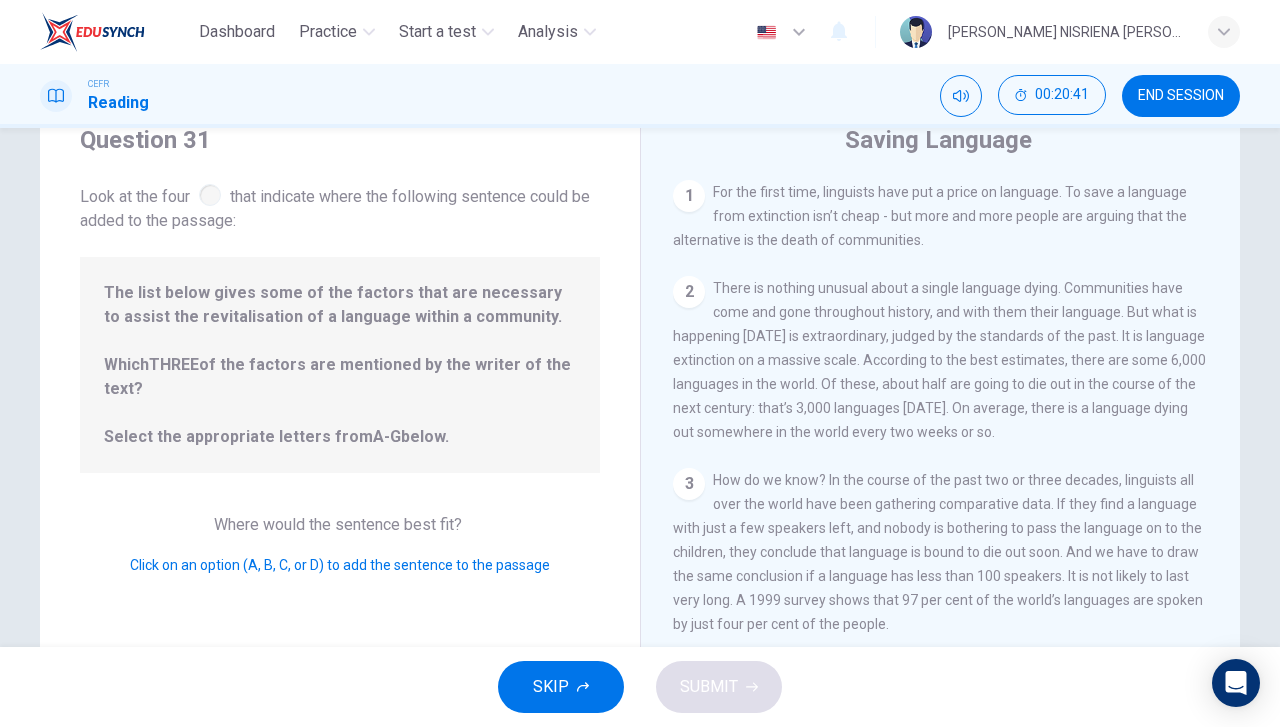 scroll, scrollTop: 0, scrollLeft: 0, axis: both 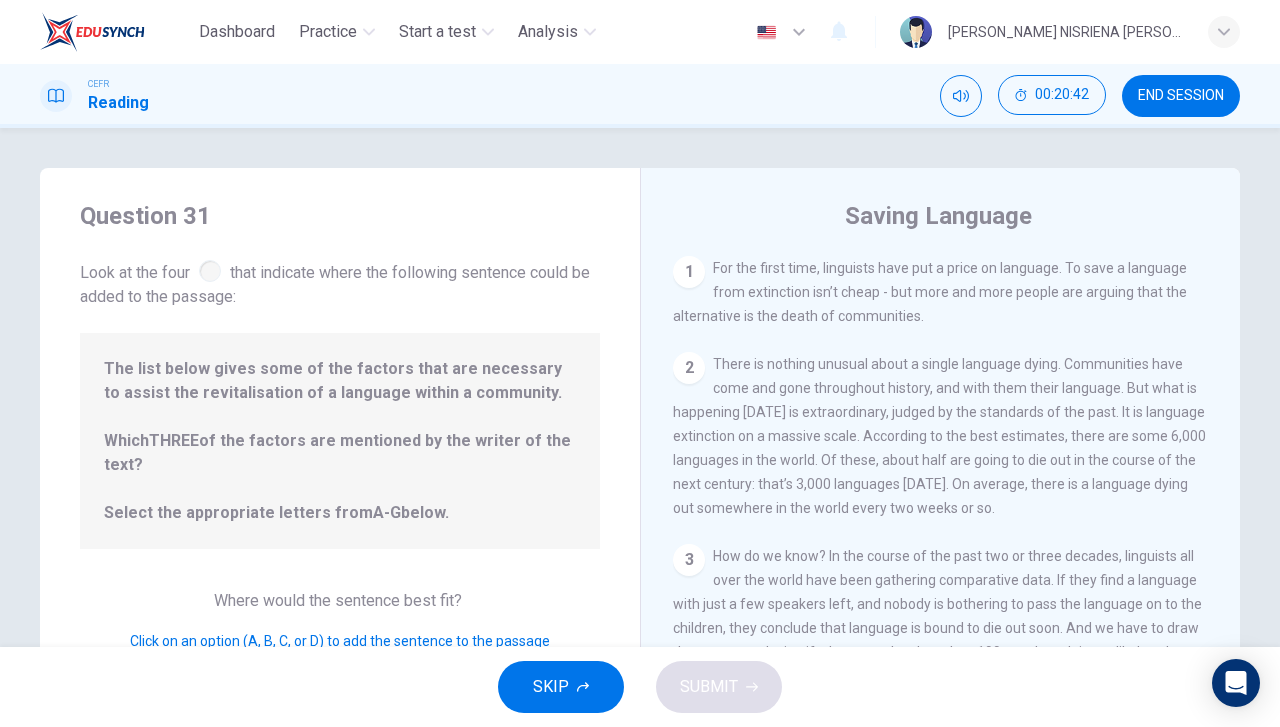 click on "1" at bounding box center [689, 272] 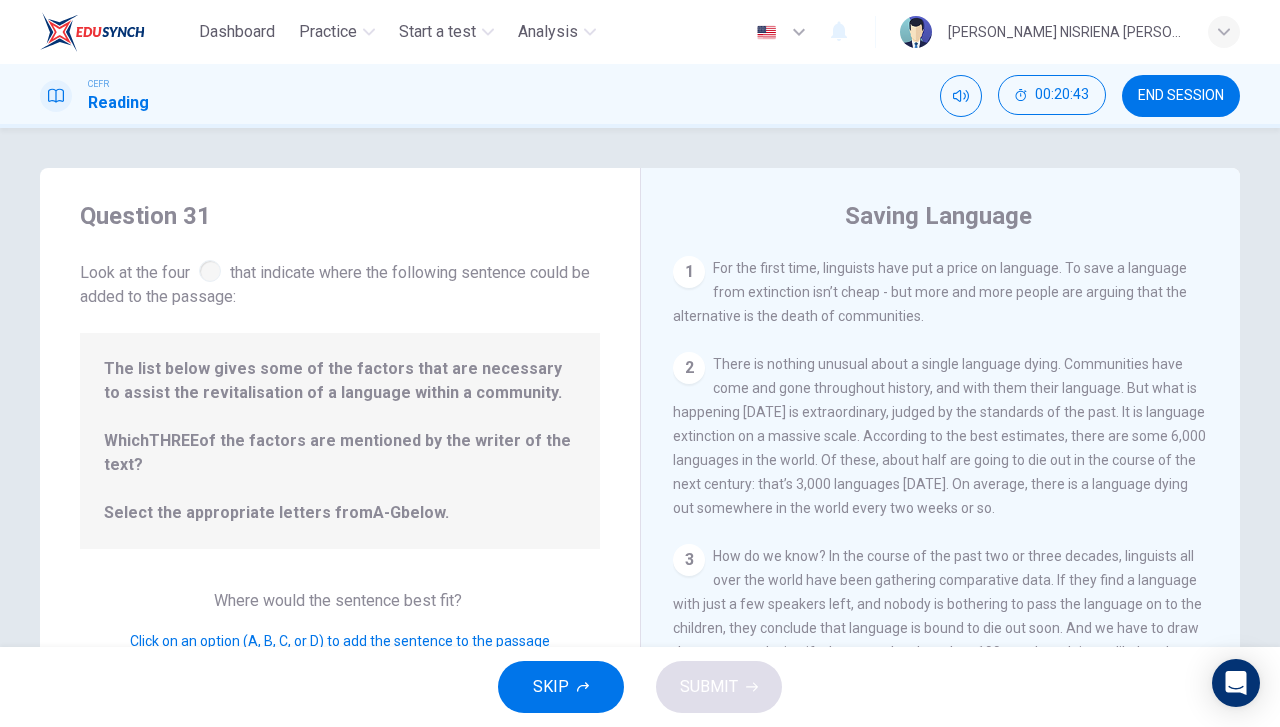 click on "2" at bounding box center (689, 368) 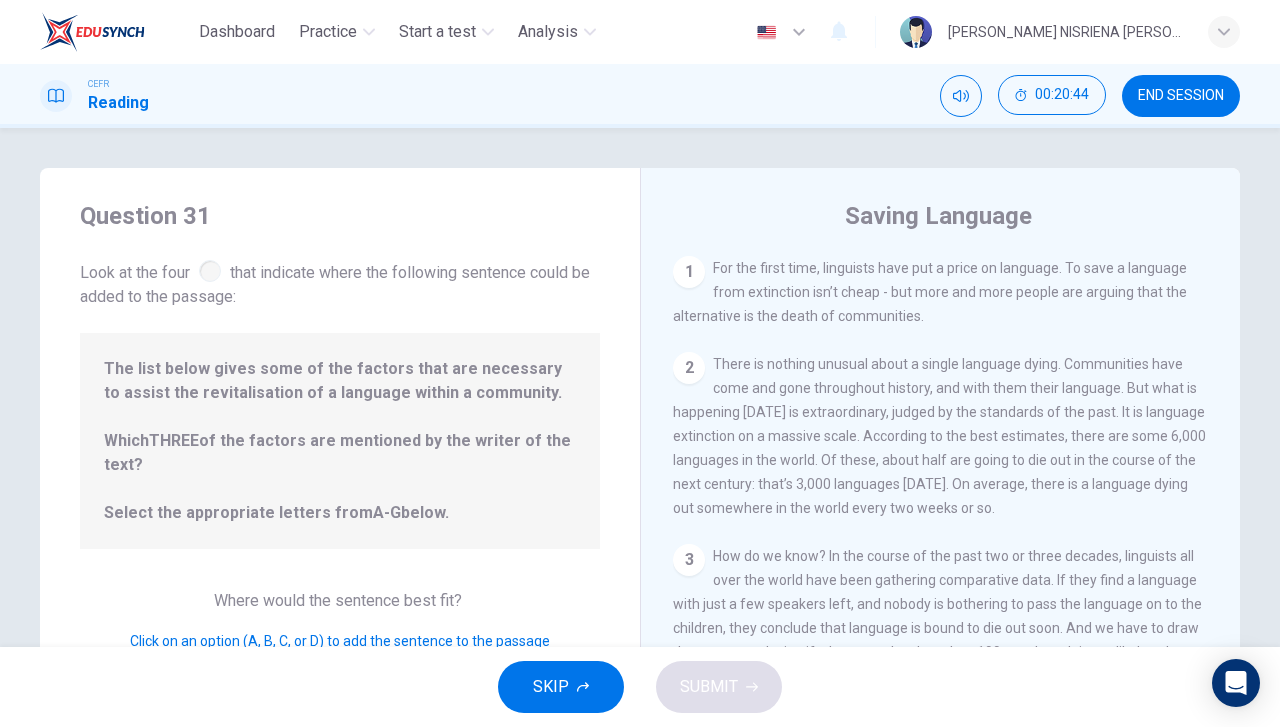 click on "3" at bounding box center (689, 560) 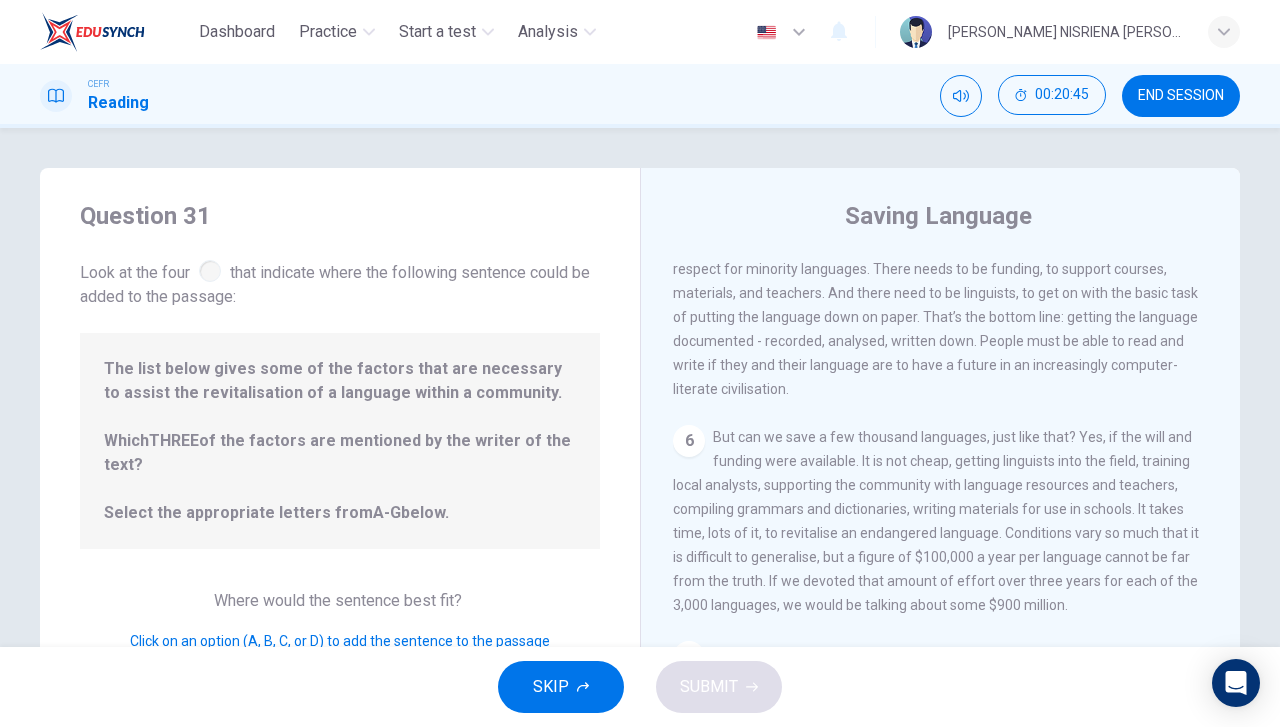 scroll, scrollTop: 700, scrollLeft: 0, axis: vertical 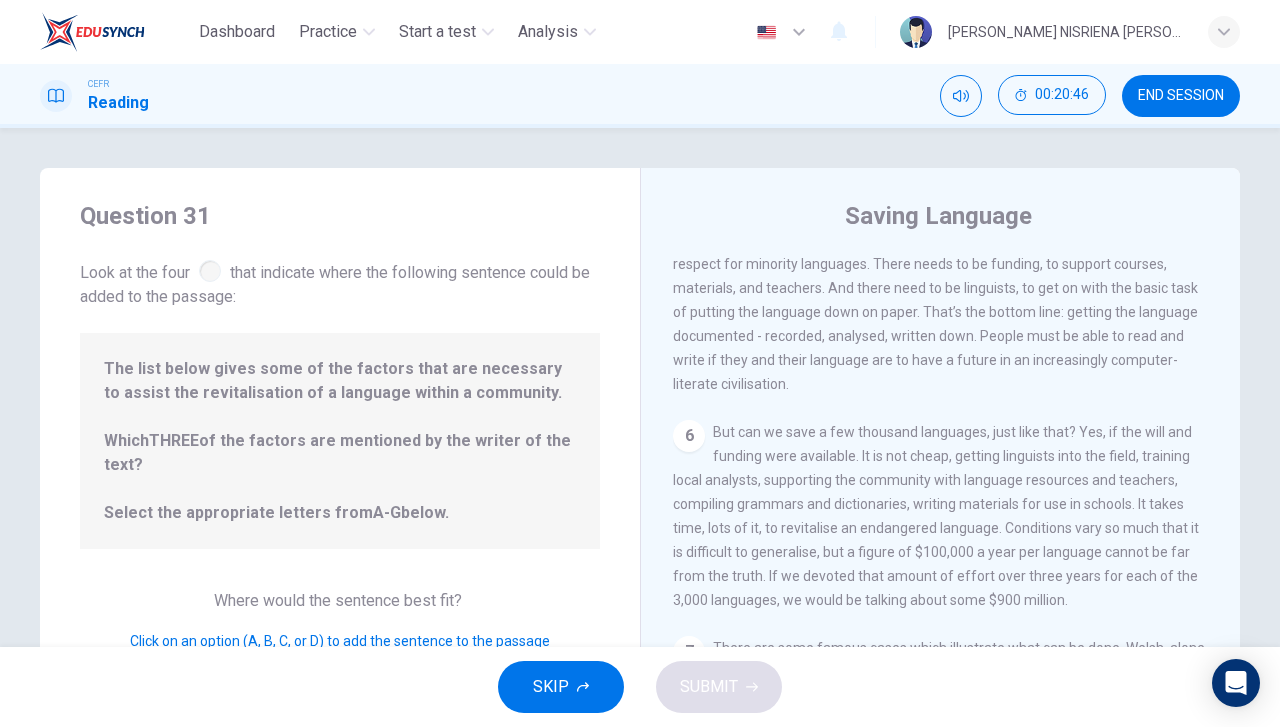 click on "6" at bounding box center (689, 436) 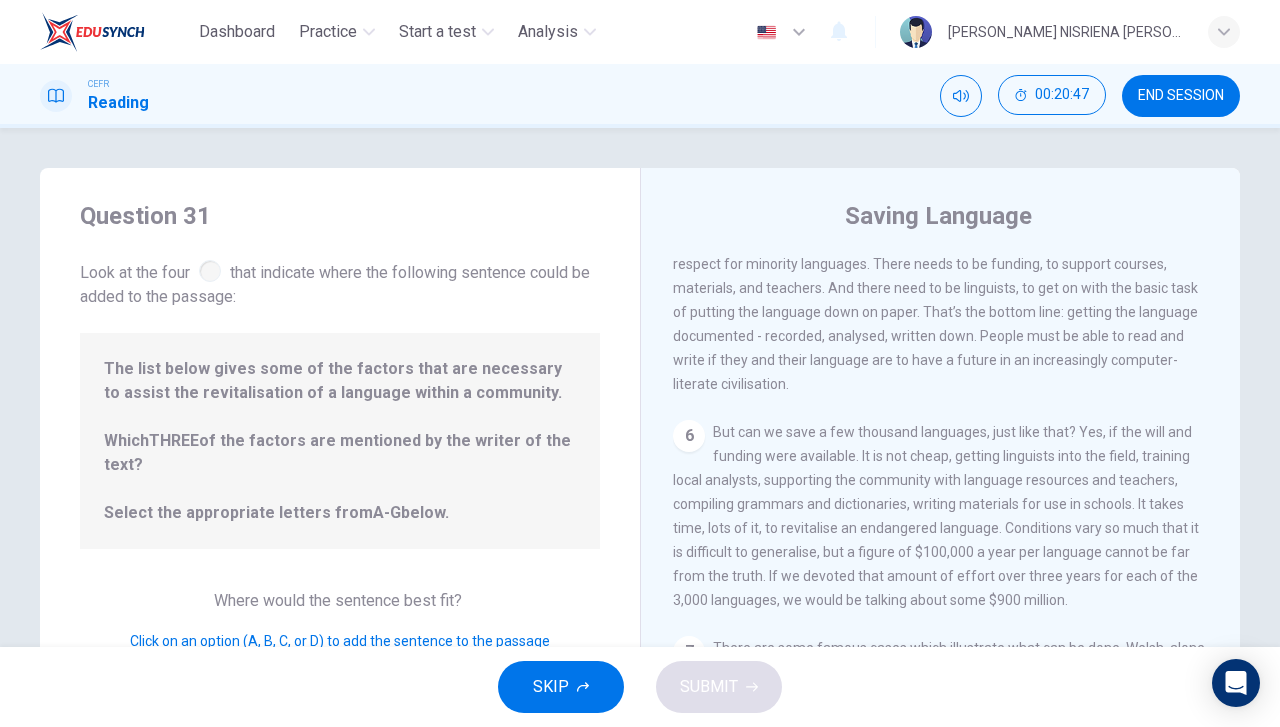 click at bounding box center (210, 271) 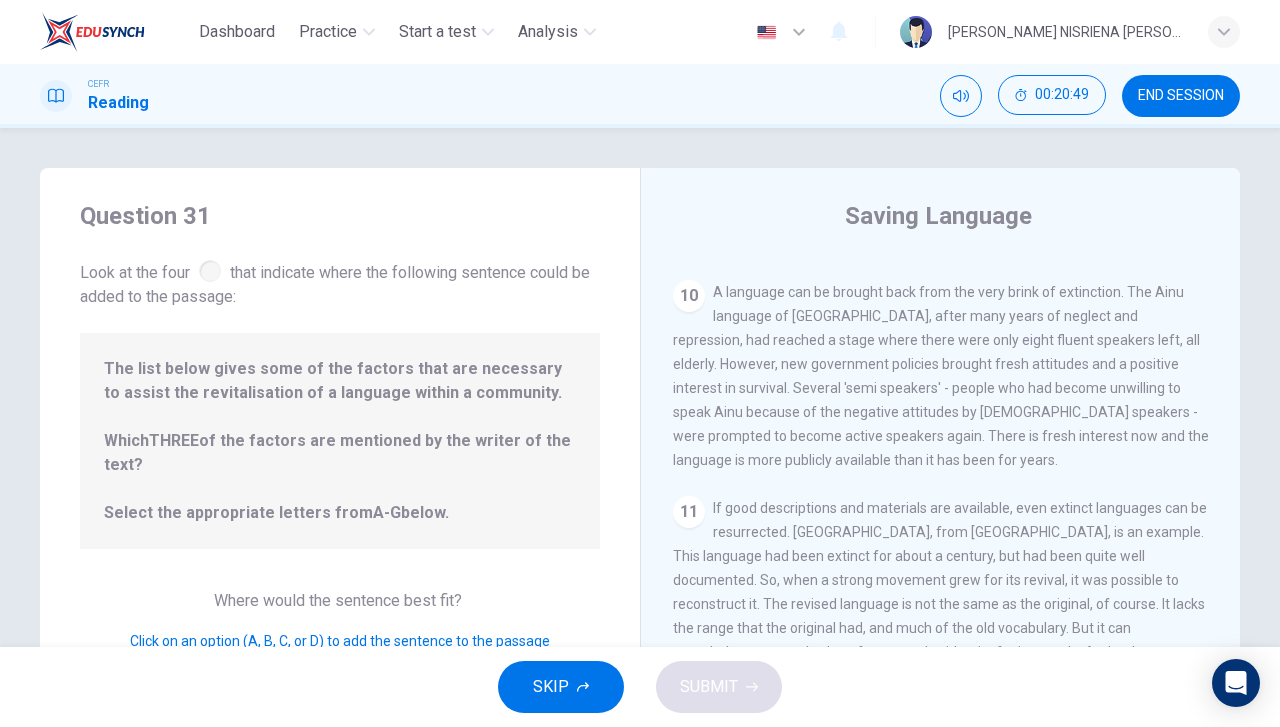 scroll, scrollTop: 1735, scrollLeft: 0, axis: vertical 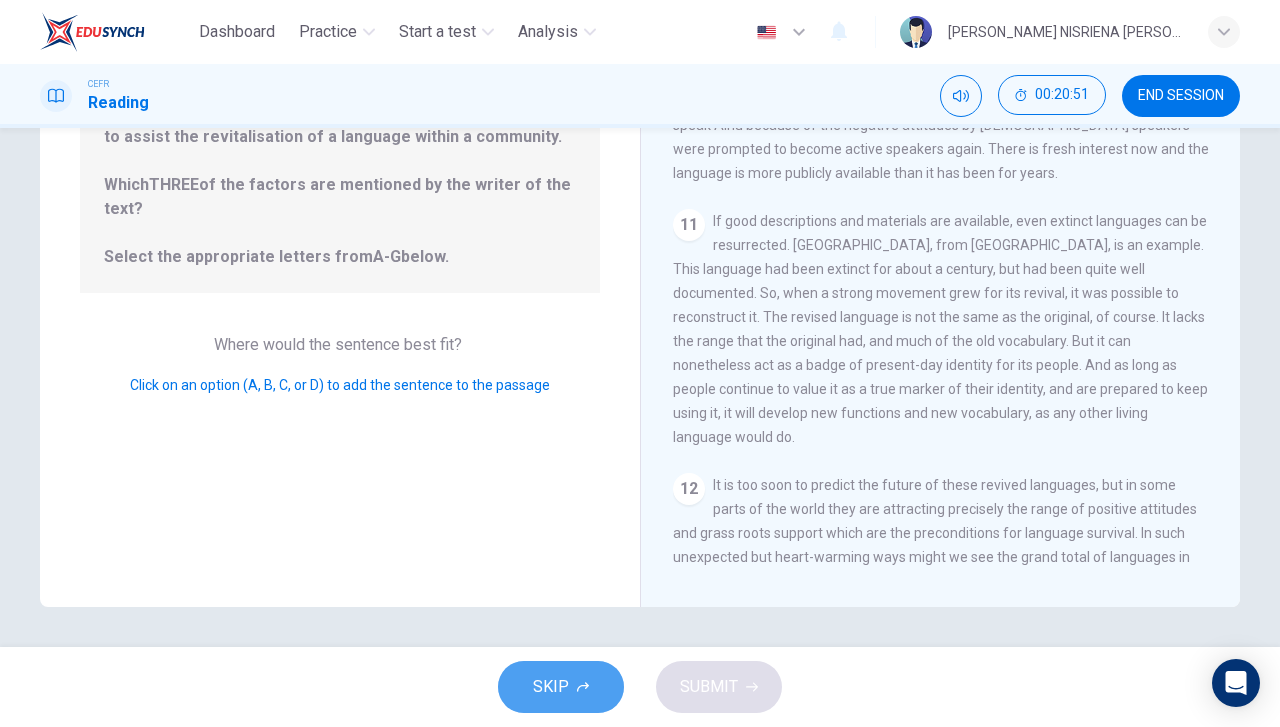 click on "SKIP" at bounding box center (561, 687) 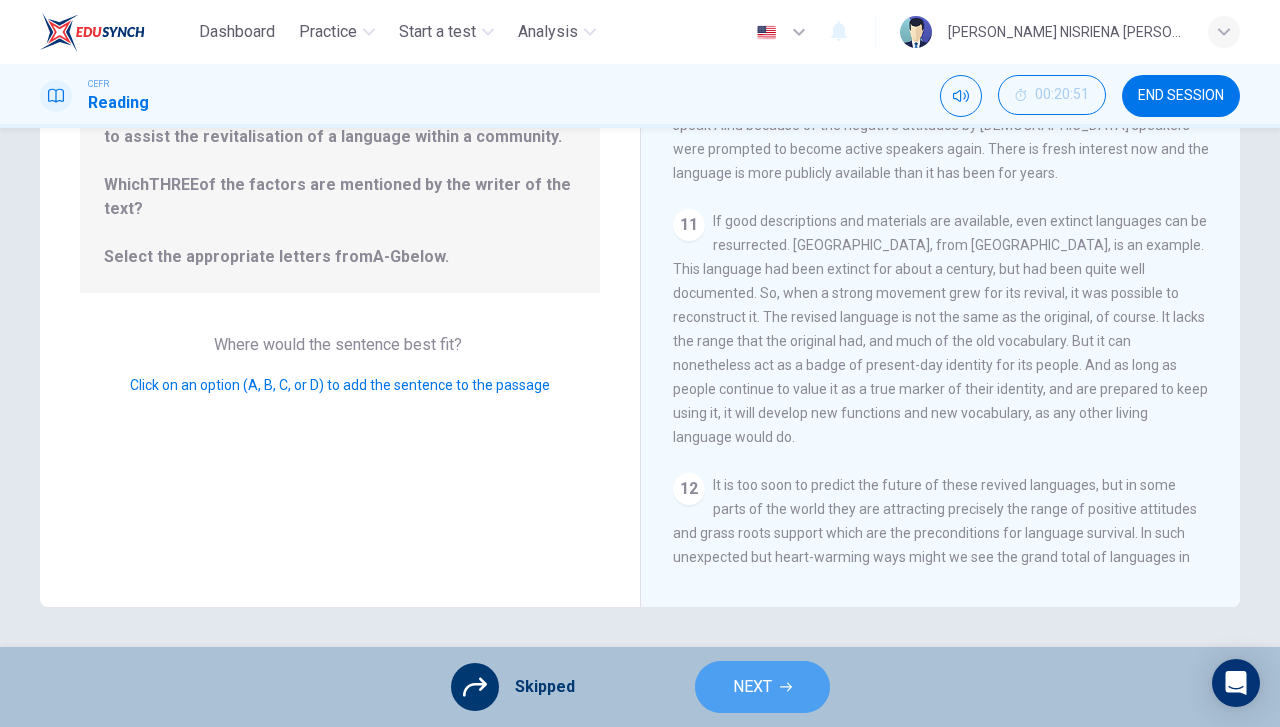 click 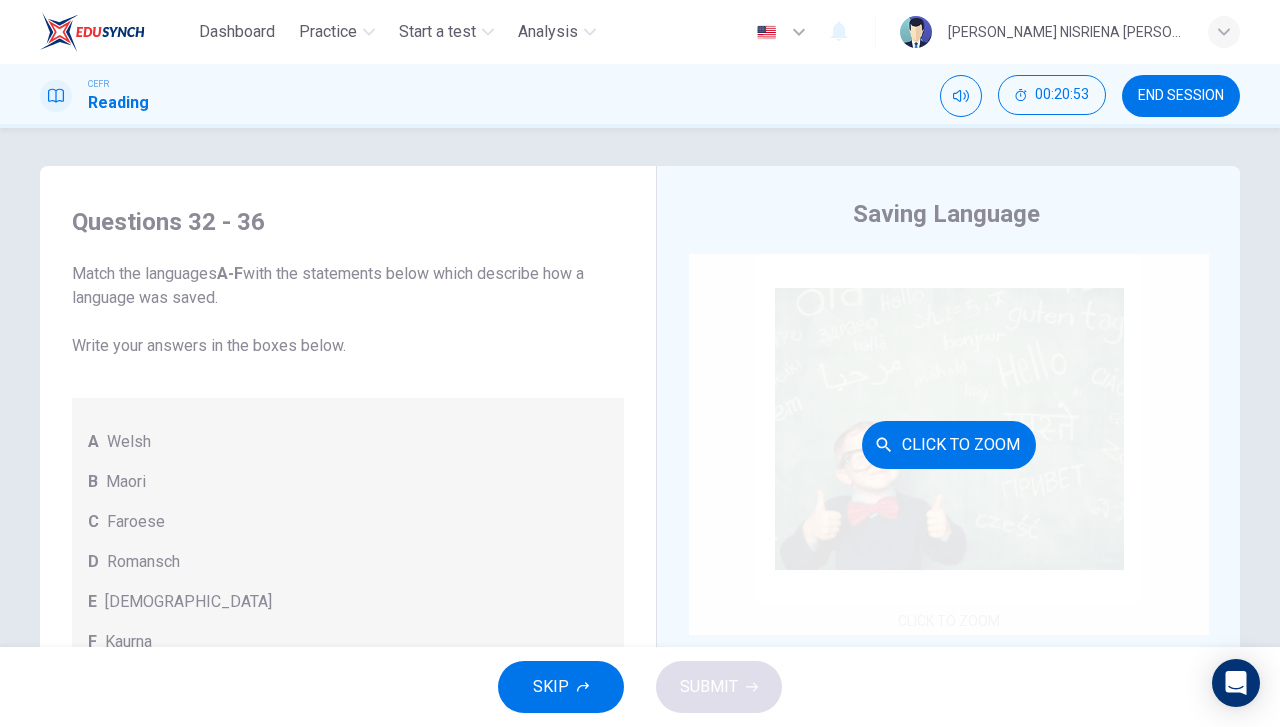 scroll, scrollTop: 0, scrollLeft: 0, axis: both 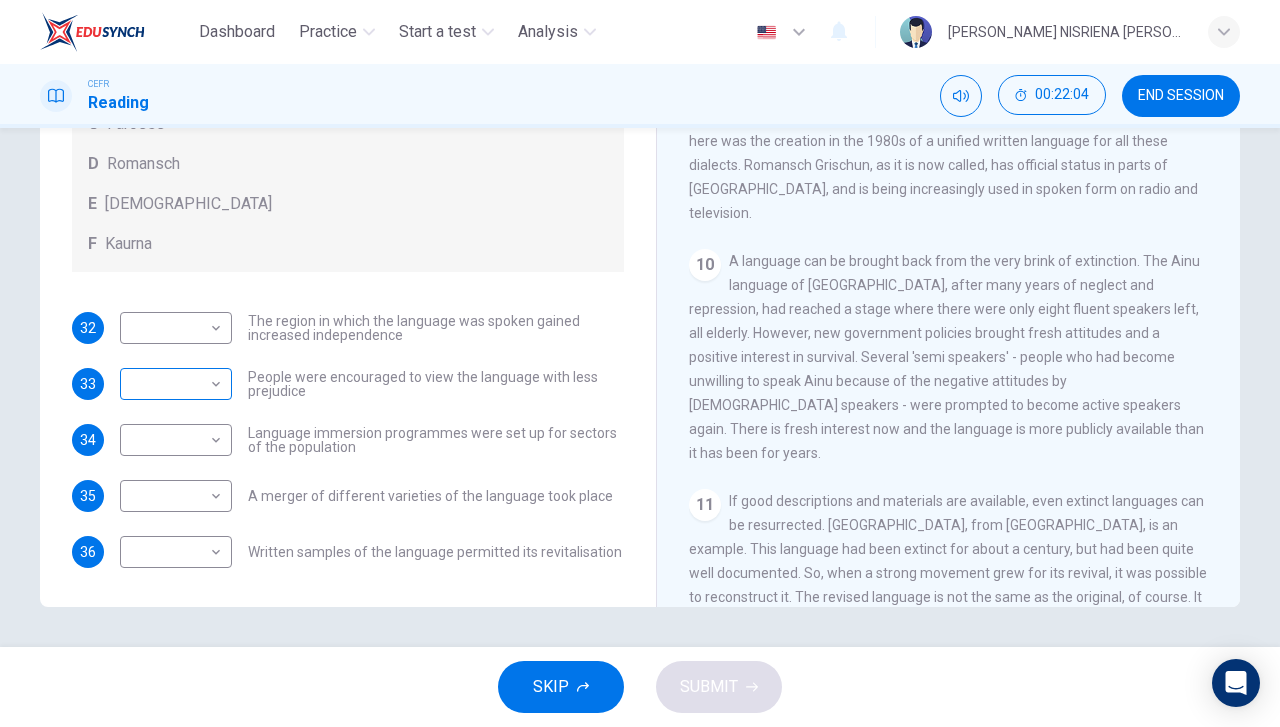 click on "Dashboard Practice Start a test Analysis English en ​ [PERSON_NAME] NISRIENA [PERSON_NAME] CEFR Reading 00:22:04 END SESSION Questions 32 - 36 Match the languages  A-F  with the statements below which describe how a language was saved.
Write your answers in the boxes below. A Welsh B Maori C Faroese D Romansch E Ainu F Kaurna 32 ​ ​ The region in which the language was spoken gained increased independence 33 ​ ​ People were encouraged to view the language with less prejudice 34 ​ ​ Language immersion programmes were set up for sectors of the population 35 ​ ​ A merger of different varieties of the language took place 36 ​ ​ Written samples of the language permitted its revitalisation Saving Language CLICK TO ZOOM Click to Zoom 1 For the first time, linguists have put a price on language. To save a language from extinction isn’t cheap - but more and more people are arguing that the alternative is the death of communities. 2 3 4 5 6 7 8 9 10 11 12 SKIP SUBMIT
Dashboard Practice Analysis" at bounding box center (640, 363) 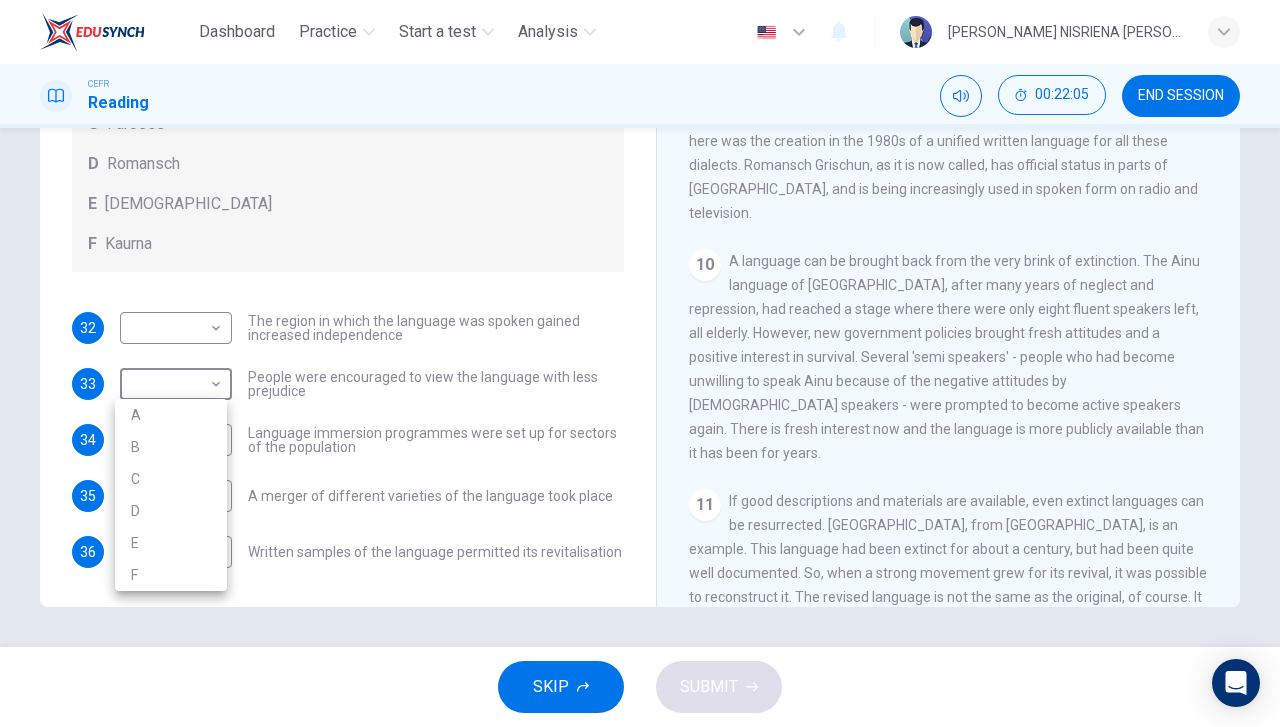 click on "E" at bounding box center [171, 543] 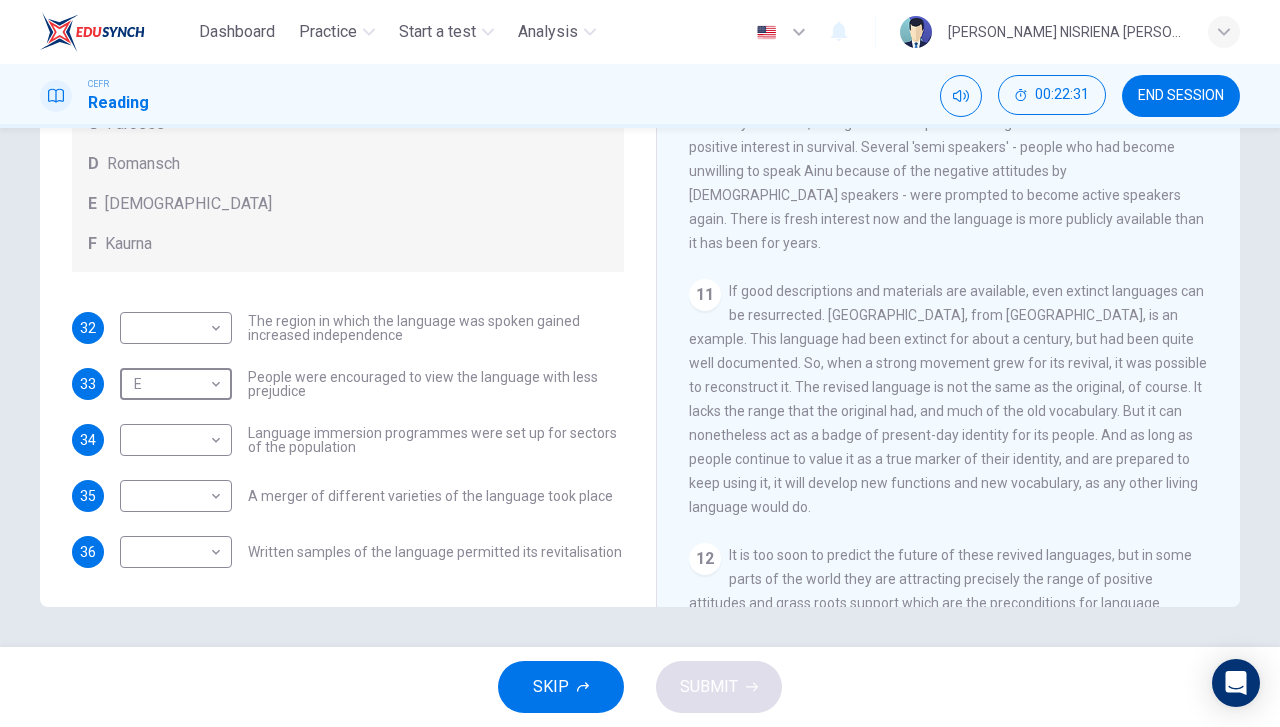 scroll, scrollTop: 2074, scrollLeft: 0, axis: vertical 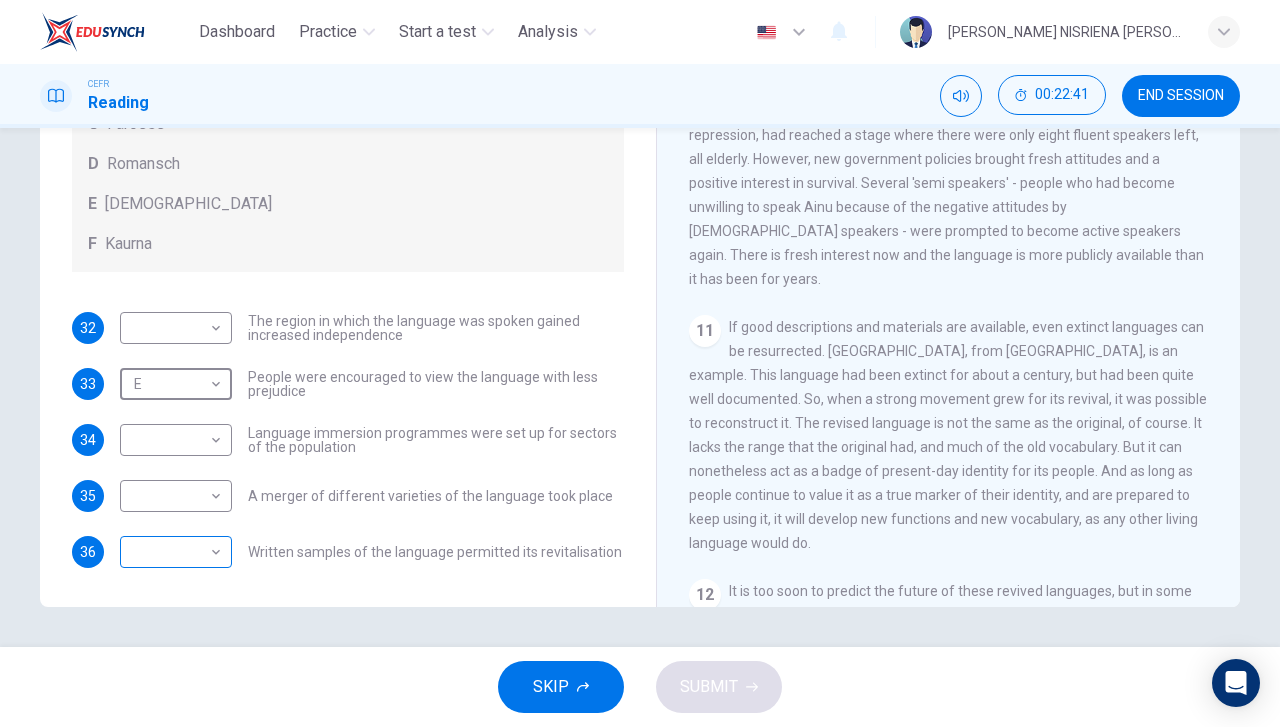 click on "Dashboard Practice Start a test Analysis English en ​ [PERSON_NAME] NISRIENA [PERSON_NAME] CEFR Reading 00:22:41 END SESSION Questions 32 - 36 Match the languages  A-F  with the statements below which describe how a language was saved.
Write your answers in the boxes below. A Welsh B Maori C Faroese D Romansch E Ainu F Kaurna 32 ​ ​ The region in which the language was spoken gained increased independence 33 E E ​ People were encouraged to view the language with less prejudice 34 ​ ​ Language immersion programmes were set up for sectors of the population 35 ​ ​ A merger of different varieties of the language took place 36 ​ ​ Written samples of the language permitted its revitalisation Saving Language CLICK TO ZOOM Click to Zoom 1 For the first time, linguists have put a price on language. To save a language from extinction isn’t cheap - but more and more people are arguing that the alternative is the death of communities. 2 3 4 5 6 7 8 9 10 11 12 SKIP SUBMIT
Dashboard Practice Analysis" at bounding box center [640, 363] 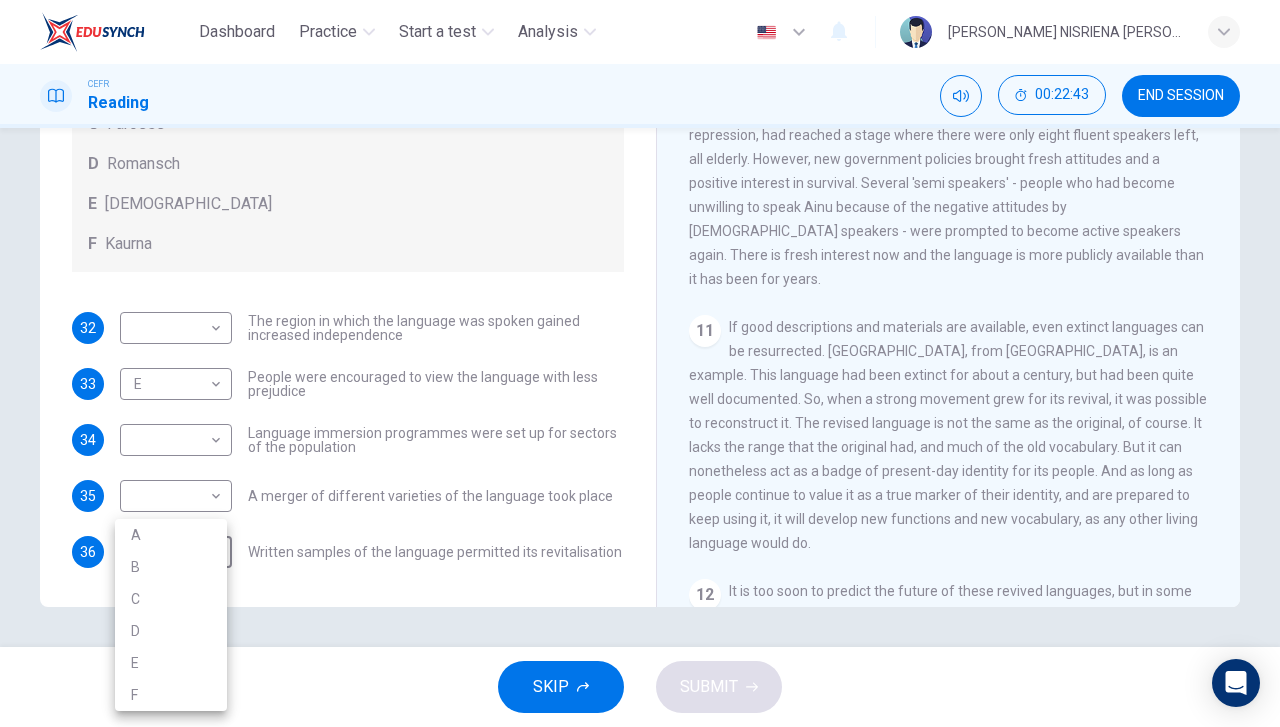 click on "F" at bounding box center [171, 695] 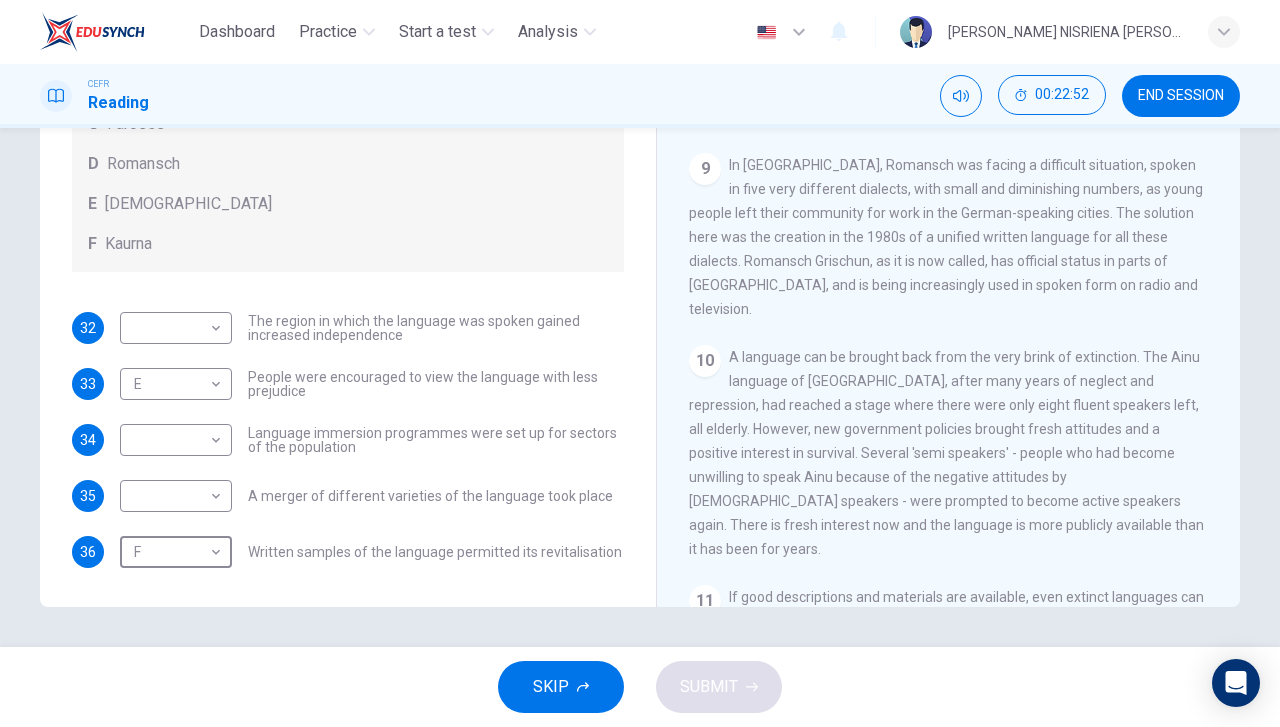 scroll, scrollTop: 1774, scrollLeft: 0, axis: vertical 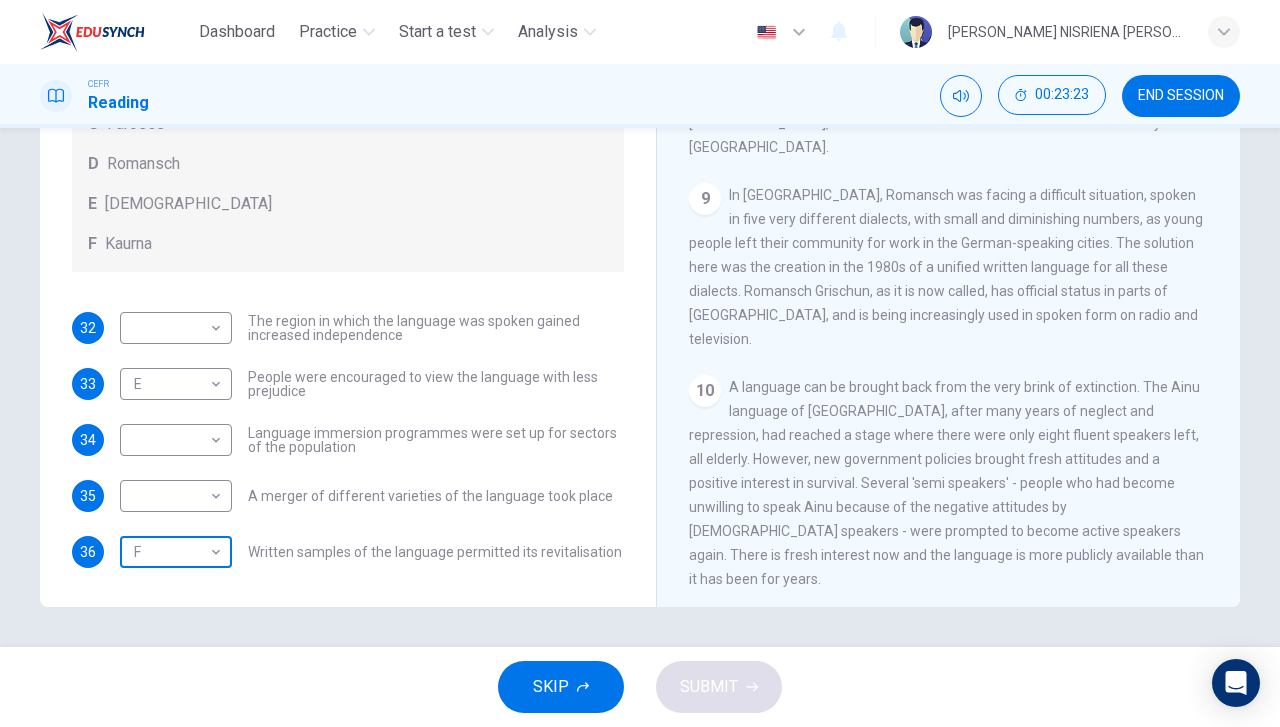 click on "Dashboard Practice Start a test Analysis English en ​ [PERSON_NAME] NISRIENA [PERSON_NAME] CEFR Reading 00:23:23 END SESSION Questions 32 - 36 Match the languages  A-F  with the statements below which describe how a language was saved.
Write your answers in the boxes below. A Welsh B Maori C Faroese D Romansch E Ainu F Kaurna 32 ​ ​ The region in which the language was spoken gained increased independence 33 E E ​ People were encouraged to view the language with less prejudice 34 ​ ​ Language immersion programmes were set up for sectors of the population 35 ​ ​ A merger of different varieties of the language took place 36 F F ​ Written samples of the language permitted its revitalisation Saving Language CLICK TO ZOOM Click to Zoom 1 For the first time, linguists have put a price on language. To save a language from extinction isn’t cheap - but more and more people are arguing that the alternative is the death of communities. 2 3 4 5 6 7 8 9 10 11 12 SKIP SUBMIT
Dashboard Practice Analysis" at bounding box center [640, 363] 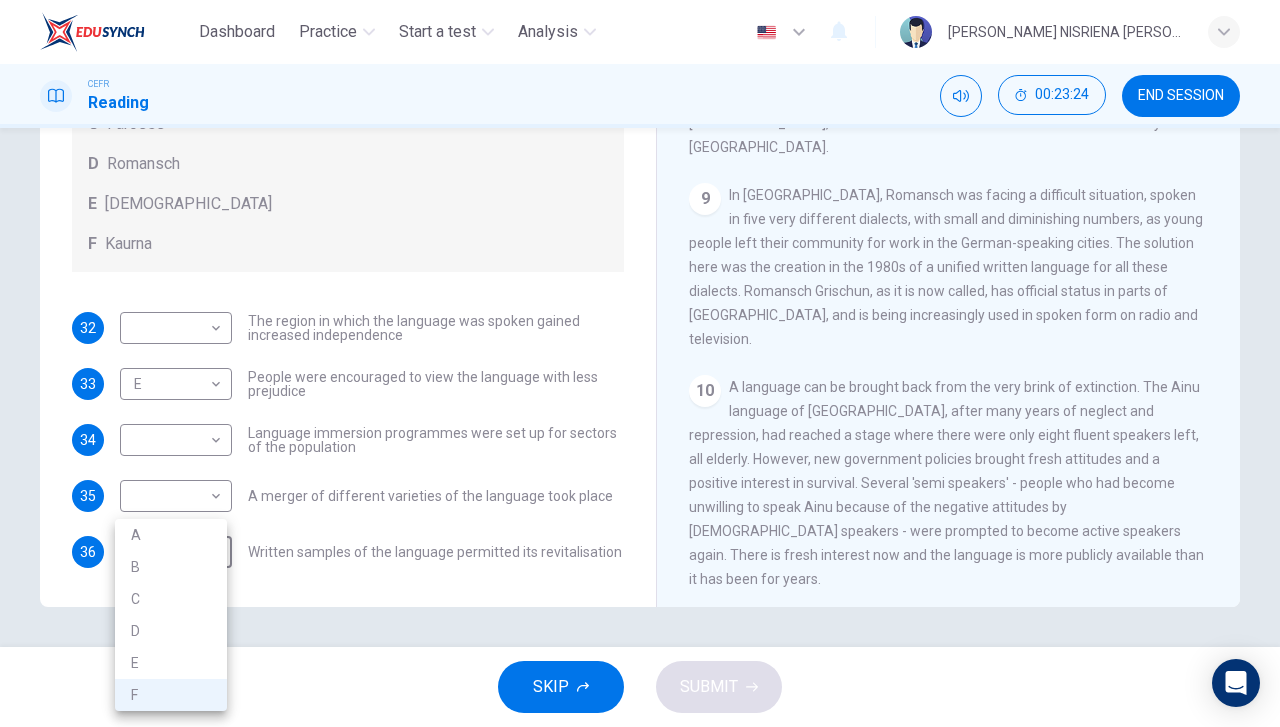 click on "D" at bounding box center (171, 631) 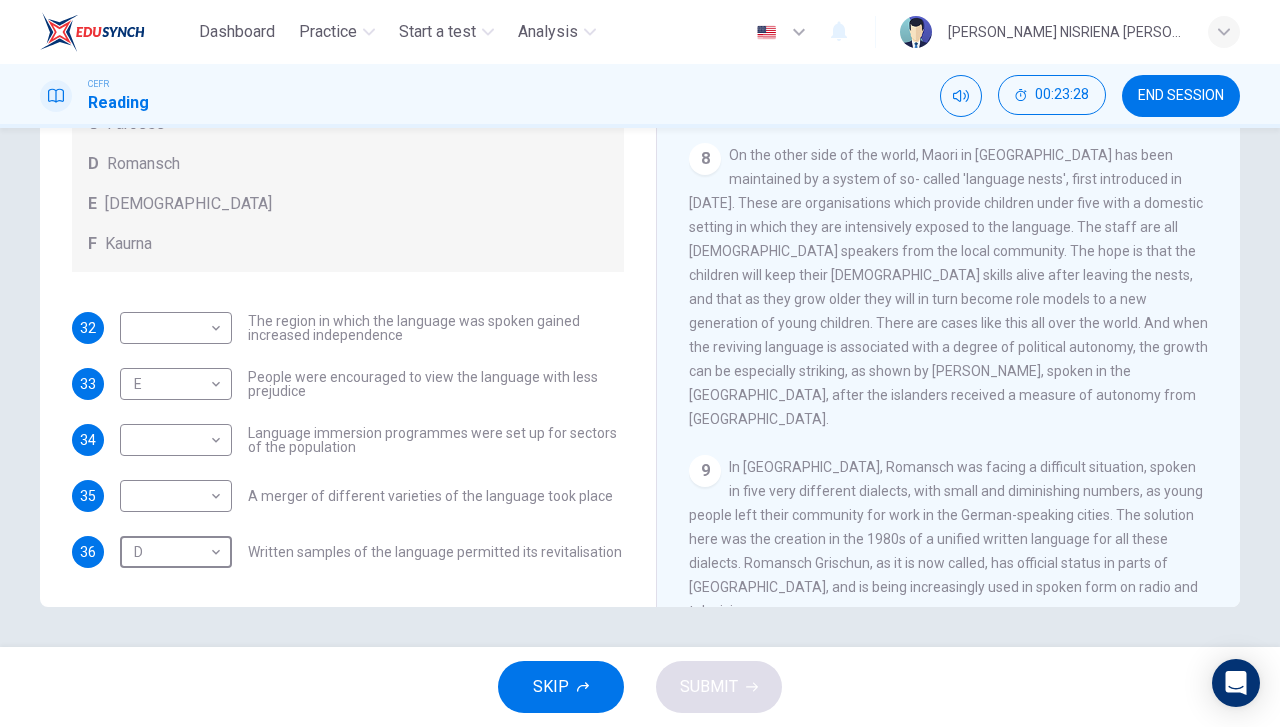 scroll, scrollTop: 1474, scrollLeft: 0, axis: vertical 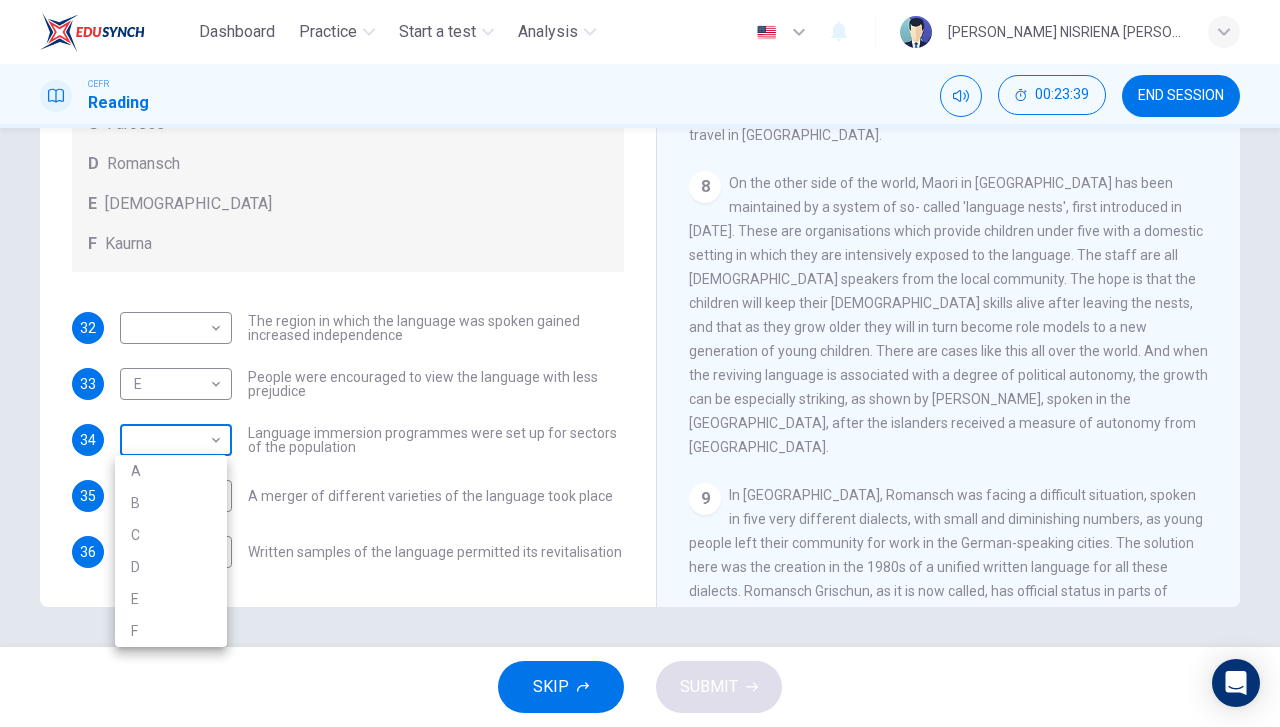 click on "Dashboard Practice Start a test Analysis English en ​ [PERSON_NAME] NISRIENA [PERSON_NAME] CEFR Reading 00:23:39 END SESSION Questions 32 - 36 Match the languages  A-F  with the statements below which describe how a language was saved.
Write your answers in the boxes below. A Welsh B Maori C Faroese D Romansch E Ainu F Kaurna 32 ​ ​ The region in which the language was spoken gained increased independence 33 E E ​ People were encouraged to view the language with less prejudice 34 ​ ​ Language immersion programmes were set up for sectors of the population 35 ​ ​ A merger of different varieties of the language took place 36 D D ​ Written samples of the language permitted its revitalisation Saving Language CLICK TO ZOOM Click to Zoom 1 For the first time, linguists have put a price on language. To save a language from extinction isn’t cheap - but more and more people are arguing that the alternative is the death of communities. 2 3 4 5 6 7 8 9 10 11 12 SKIP SUBMIT
Dashboard Practice Analysis" at bounding box center (640, 363) 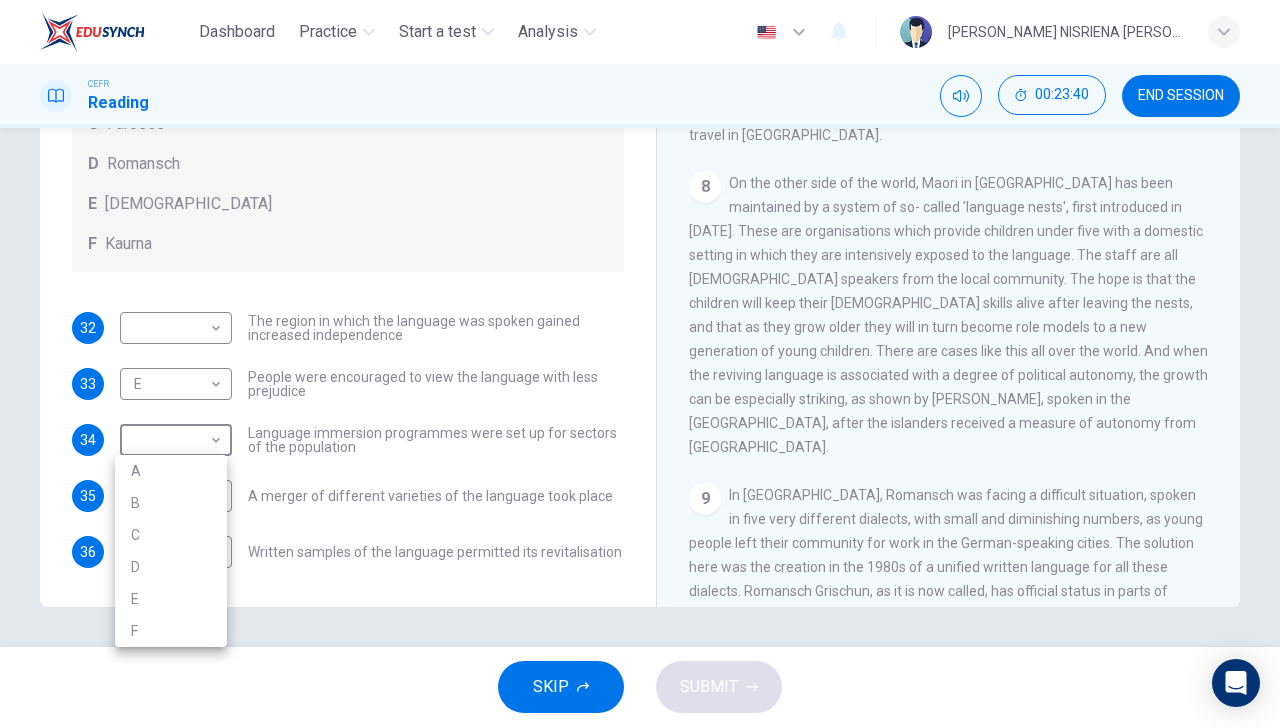 click on "B" at bounding box center [171, 503] 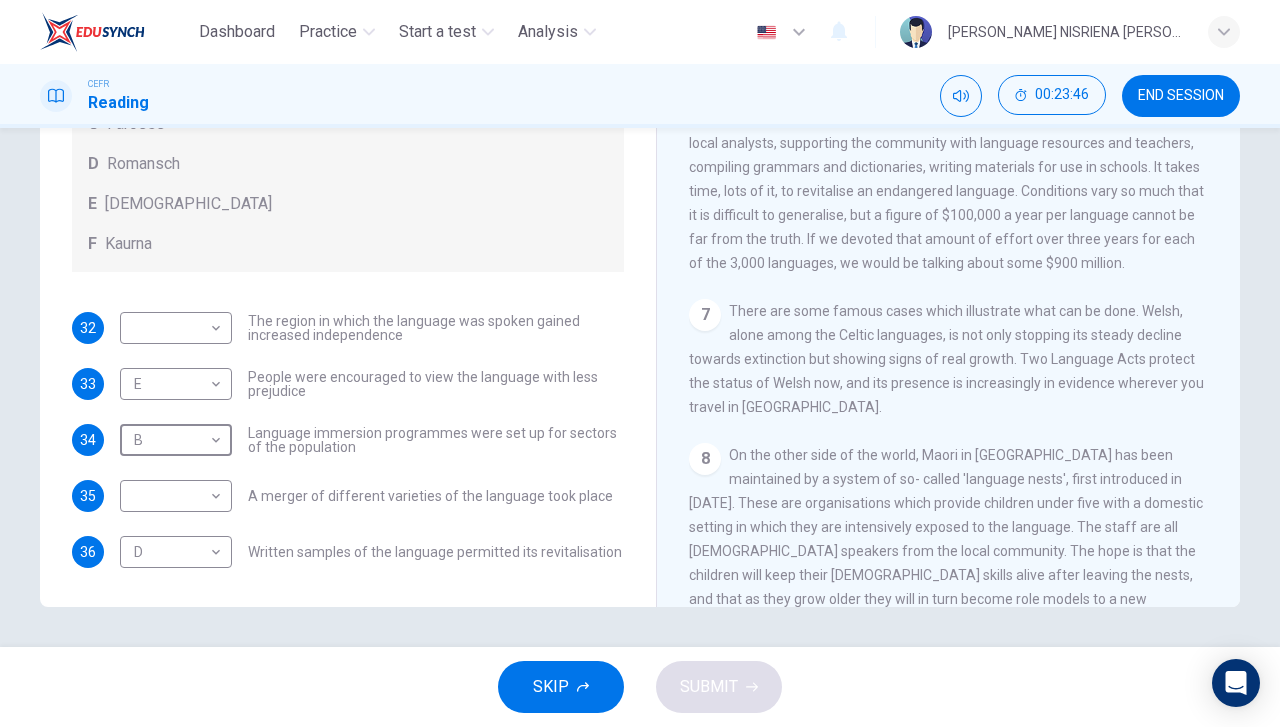 scroll, scrollTop: 1174, scrollLeft: 0, axis: vertical 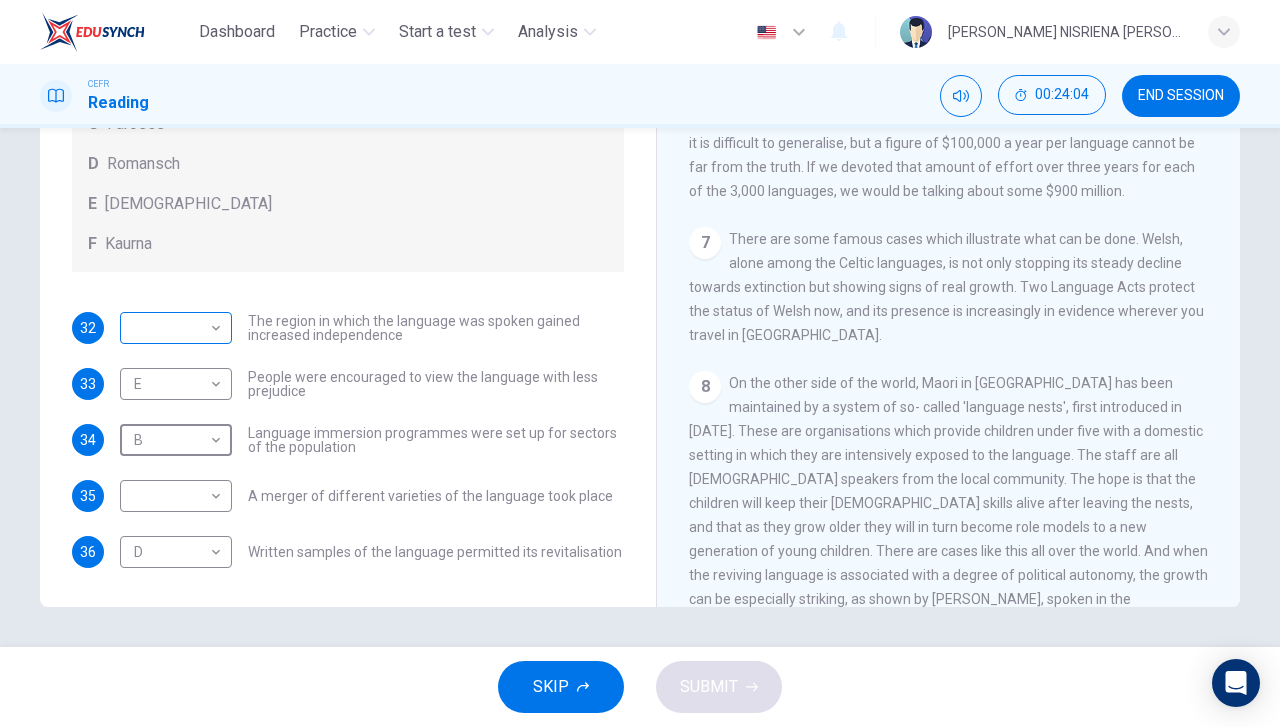 click on "Dashboard Practice Start a test Analysis English en ​ [PERSON_NAME] NISRIENA [PERSON_NAME] CEFR Reading 00:24:04 END SESSION Questions 32 - 36 Match the languages  A-F  with the statements below which describe how a language was saved.
Write your answers in the boxes below. A Welsh B Maori C Faroese D Romansch E Ainu F Kaurna 32 ​ ​ The region in which the language was spoken gained increased independence 33 E E ​ People were encouraged to view the language with less prejudice 34 B B ​ Language immersion programmes were set up for sectors of the population 35 ​ ​ A merger of different varieties of the language took place 36 D D ​ Written samples of the language permitted its revitalisation Saving Language CLICK TO ZOOM Click to Zoom 1 For the first time, linguists have put a price on language. To save a language from extinction isn’t cheap - but more and more people are arguing that the alternative is the death of communities. 2 3 4 5 6 7 8 9 10 11 12 SKIP SUBMIT
Dashboard Practice Analysis" at bounding box center [640, 363] 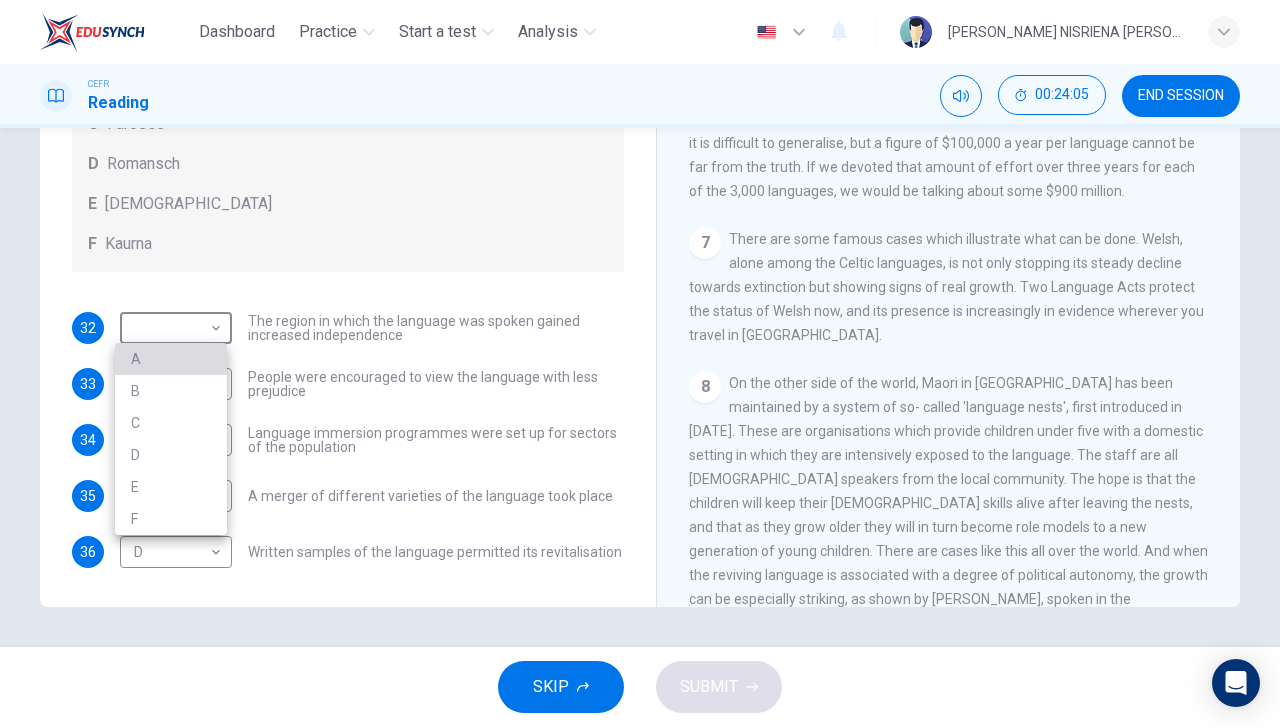 click on "A" at bounding box center [171, 359] 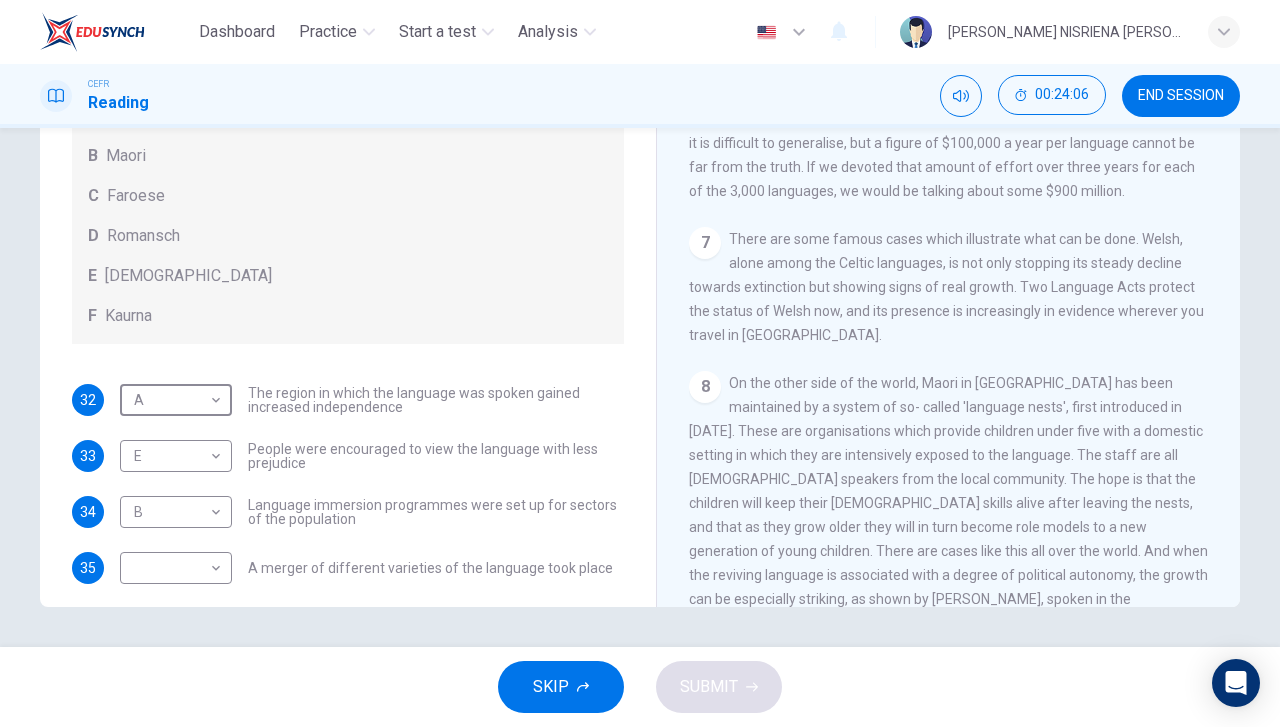 scroll, scrollTop: 144, scrollLeft: 0, axis: vertical 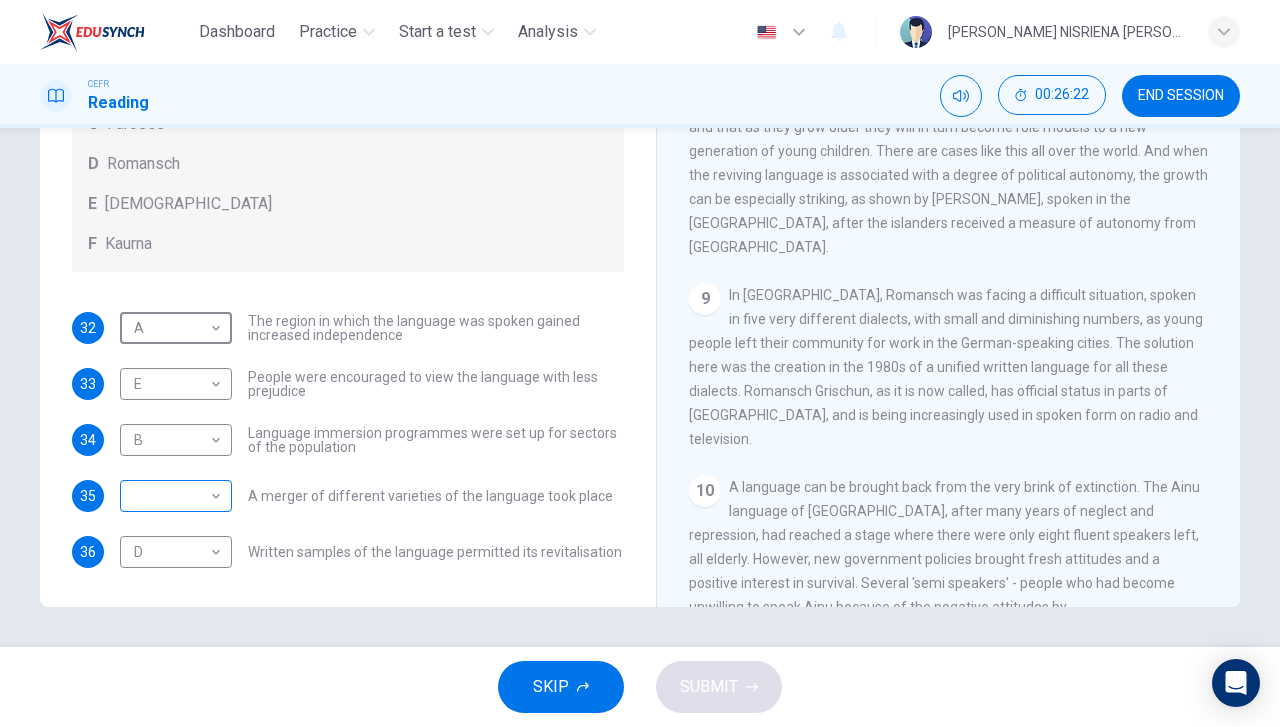 click on "Dashboard Practice Start a test Analysis English en ​ [PERSON_NAME] NISRIENA [PERSON_NAME] CEFR Reading 00:26:22 END SESSION Questions 32 - 36 Match the languages  A-F  with the statements below which describe how a language was saved.
Write your answers in the boxes below. A Welsh B Maori C Faroese D Romansch E Ainu F Kaurna 32 A A ​ The region in which the language was spoken gained increased independence 33 E E ​ People were encouraged to view the language with less prejudice 34 B B ​ Language immersion programmes were set up for sectors of the population 35 ​ ​ A merger of different varieties of the language took place 36 D D ​ Written samples of the language permitted its revitalisation Saving Language CLICK TO ZOOM Click to Zoom 1 For the first time, linguists have put a price on language. To save a language from extinction isn’t cheap - but more and more people are arguing that the alternative is the death of communities. 2 3 4 5 6 7 8 9 10 11 12 SKIP SUBMIT
Dashboard Practice Analysis" at bounding box center (640, 363) 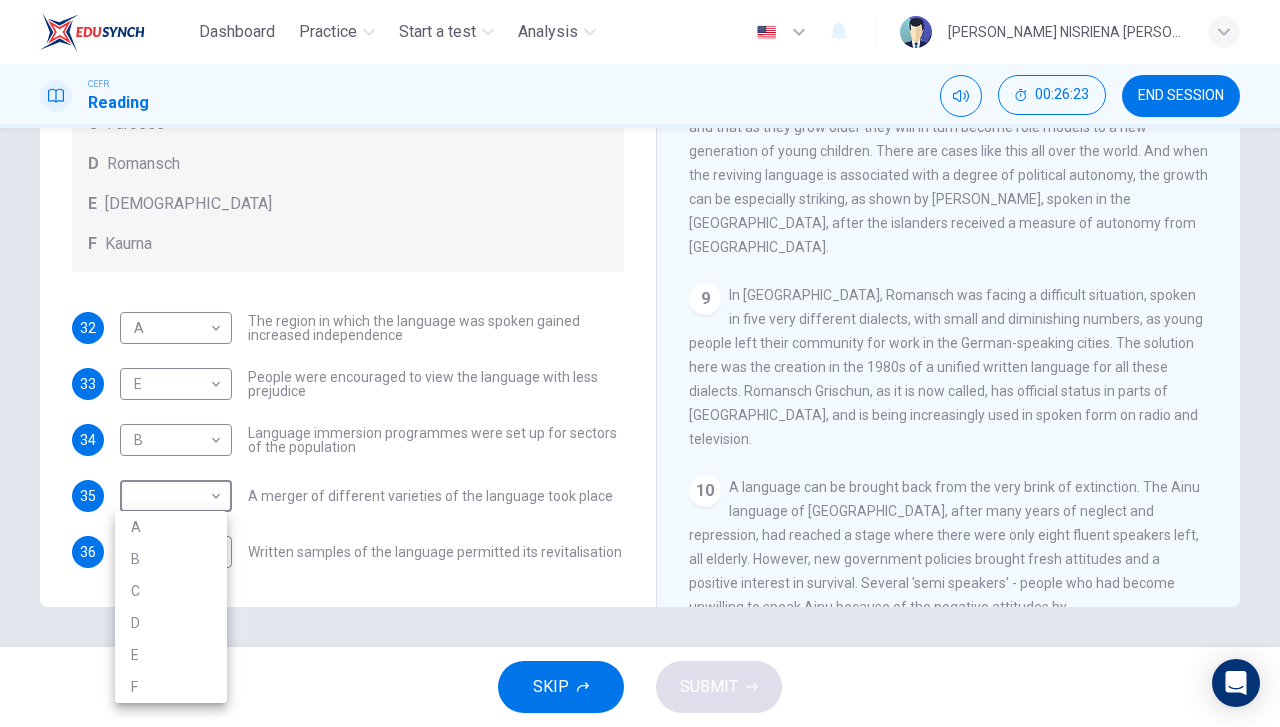click on "D" at bounding box center [171, 623] 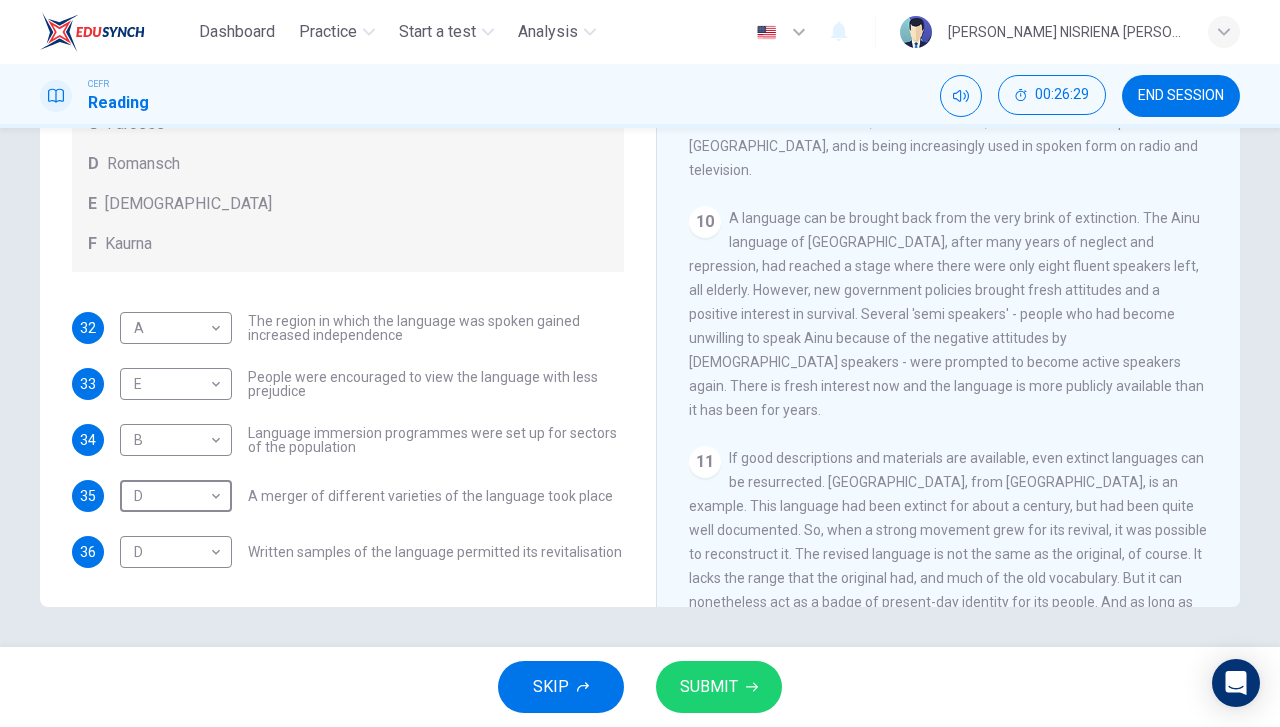 scroll, scrollTop: 1974, scrollLeft: 0, axis: vertical 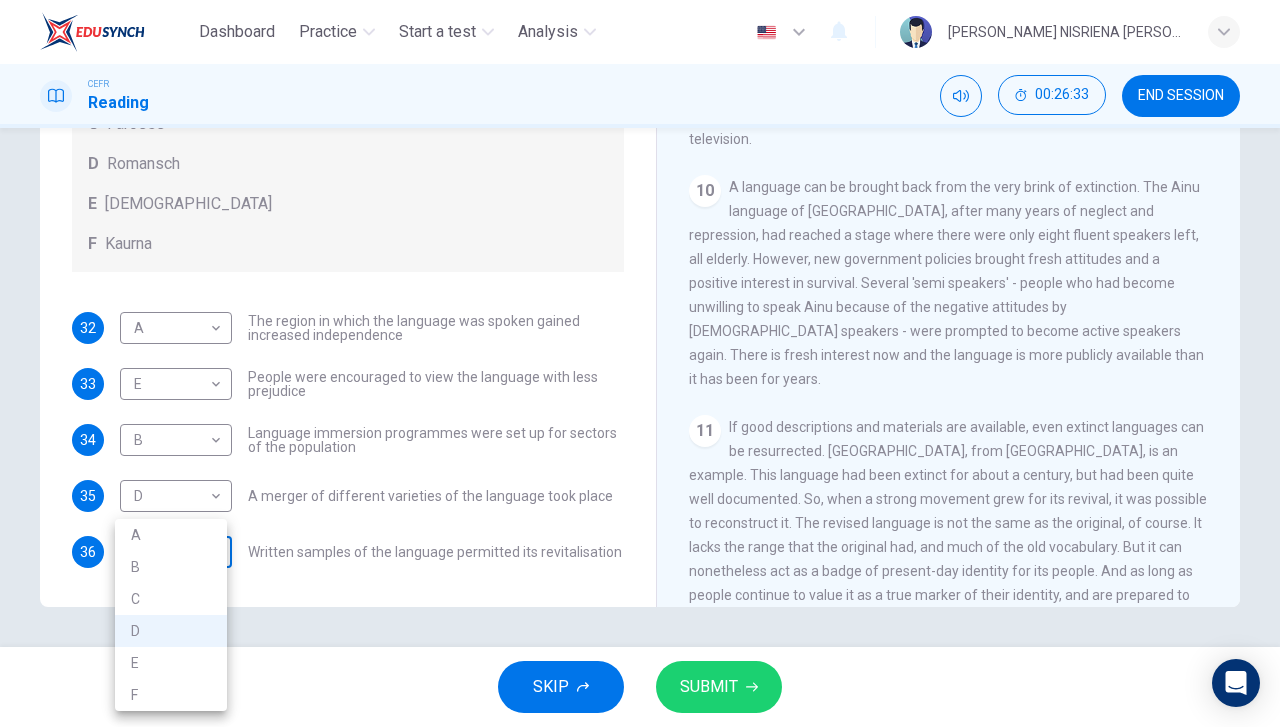 click on "Dashboard Practice Start a test Analysis English en ​ [PERSON_NAME] NISRIENA [PERSON_NAME] CEFR Reading 00:26:33 END SESSION Questions 32 - 36 Match the languages  A-F  with the statements below which describe how a language was saved.
Write your answers in the boxes below. A Welsh B Maori C Faroese D Romansch E Ainu F Kaurna 32 A A ​ The region in which the language was spoken gained increased independence 33 E E ​ People were encouraged to view the language with less prejudice 34 B B ​ Language immersion programmes were set up for sectors of the population 35 D D ​ A merger of different varieties of the language took place 36 D D ​ Written samples of the language permitted its revitalisation Saving Language CLICK TO ZOOM Click to Zoom 1 For the first time, linguists have put a price on language. To save a language from extinction isn’t cheap - but more and more people are arguing that the alternative is the death of communities. 2 3 4 5 6 7 8 9 10 11 12 SKIP SUBMIT
Dashboard Practice Analysis" at bounding box center [640, 363] 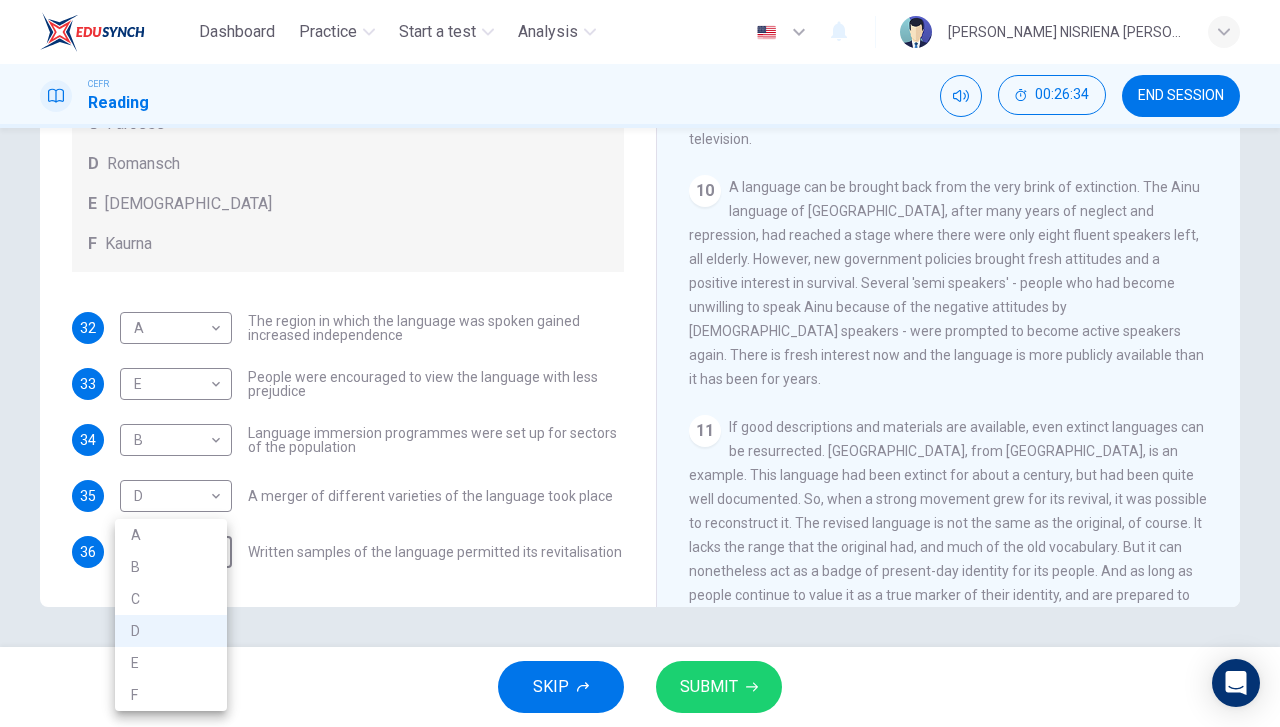 click on "F" at bounding box center (171, 695) 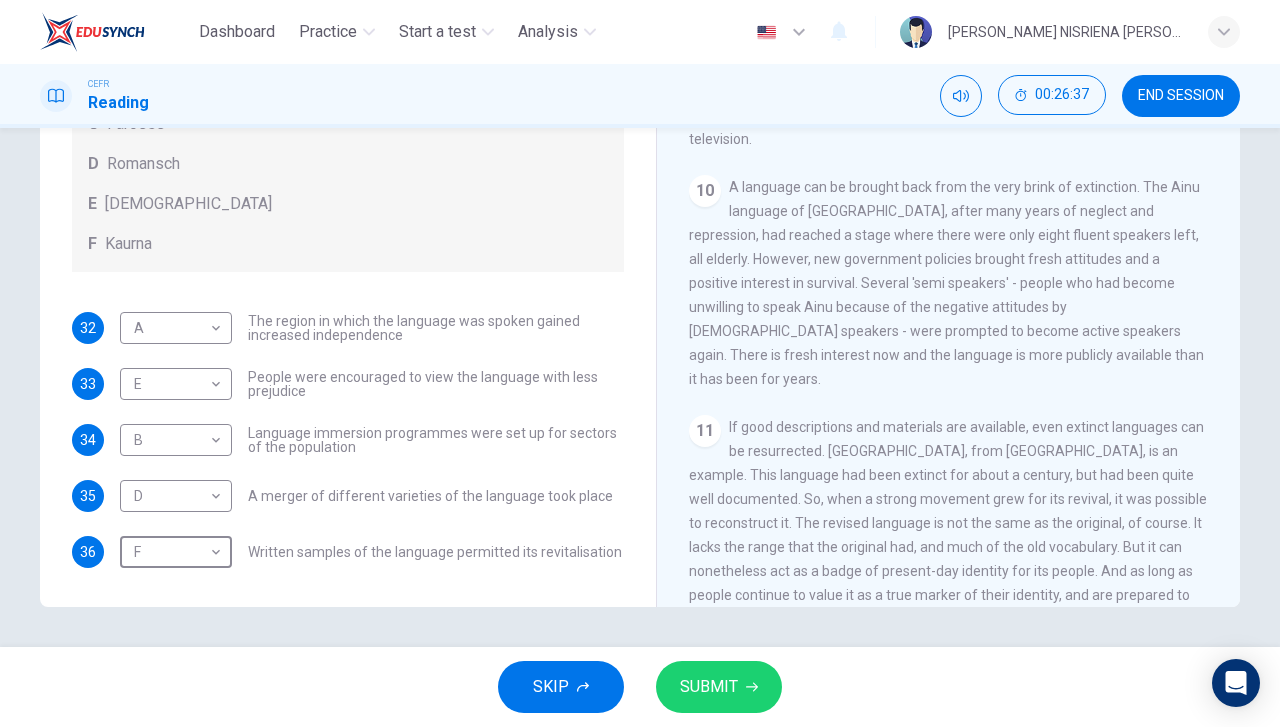 click on "SUBMIT" at bounding box center (719, 687) 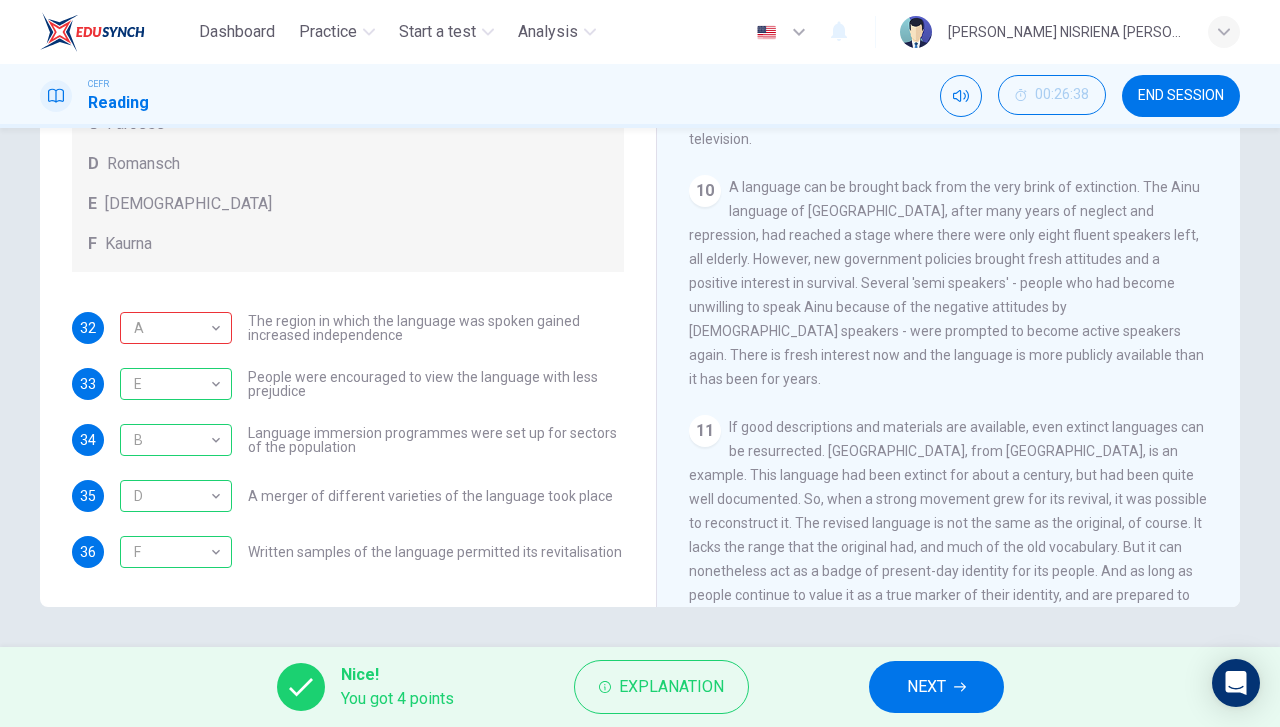 scroll, scrollTop: 144, scrollLeft: 0, axis: vertical 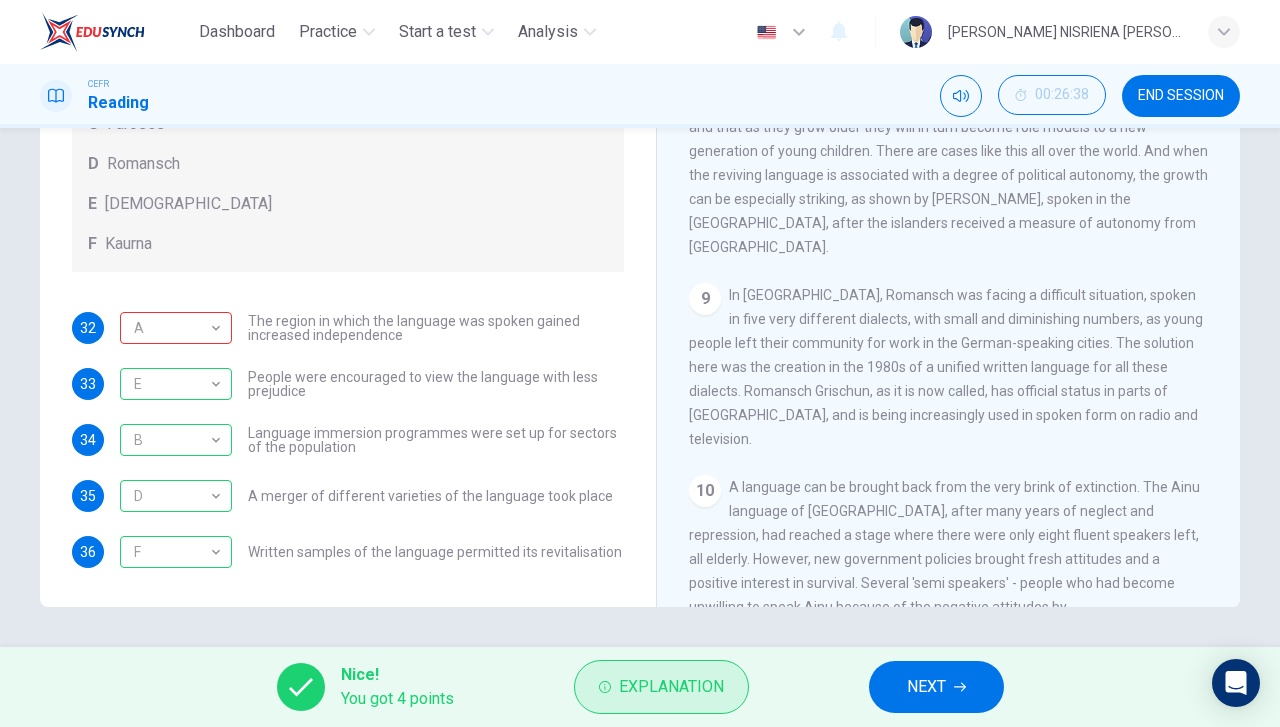 click on "Explanation" at bounding box center (671, 687) 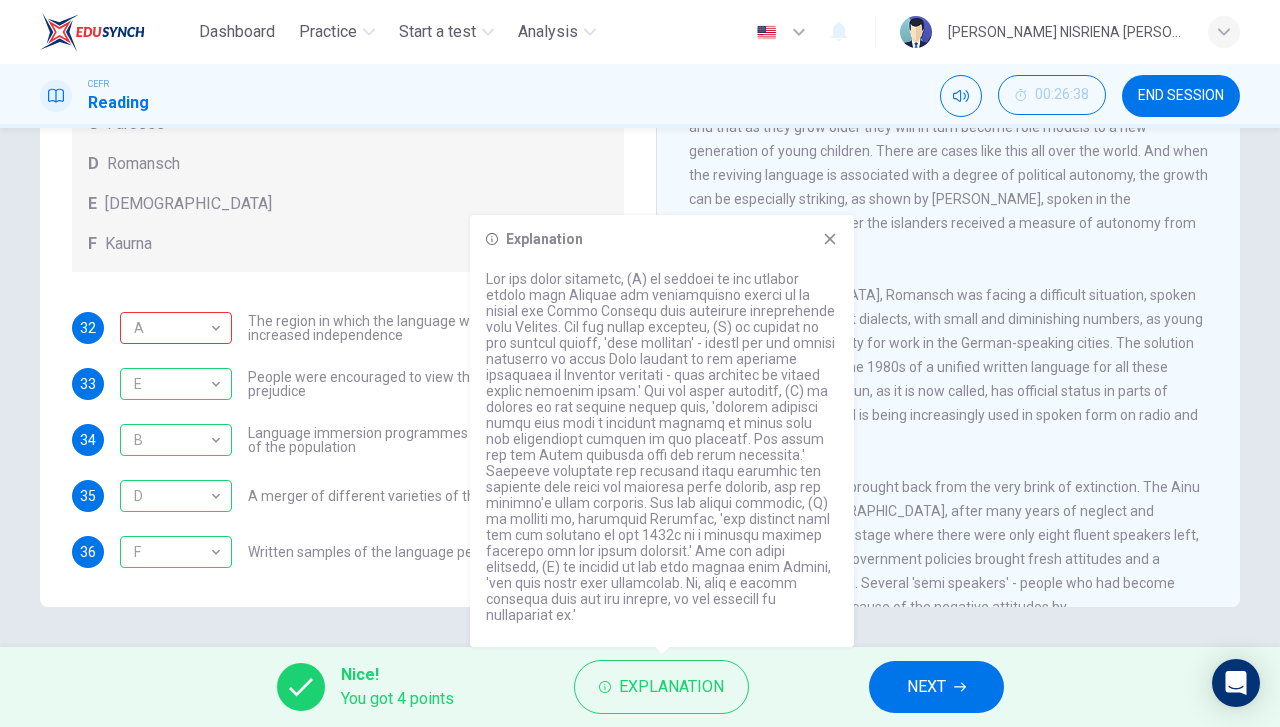 click 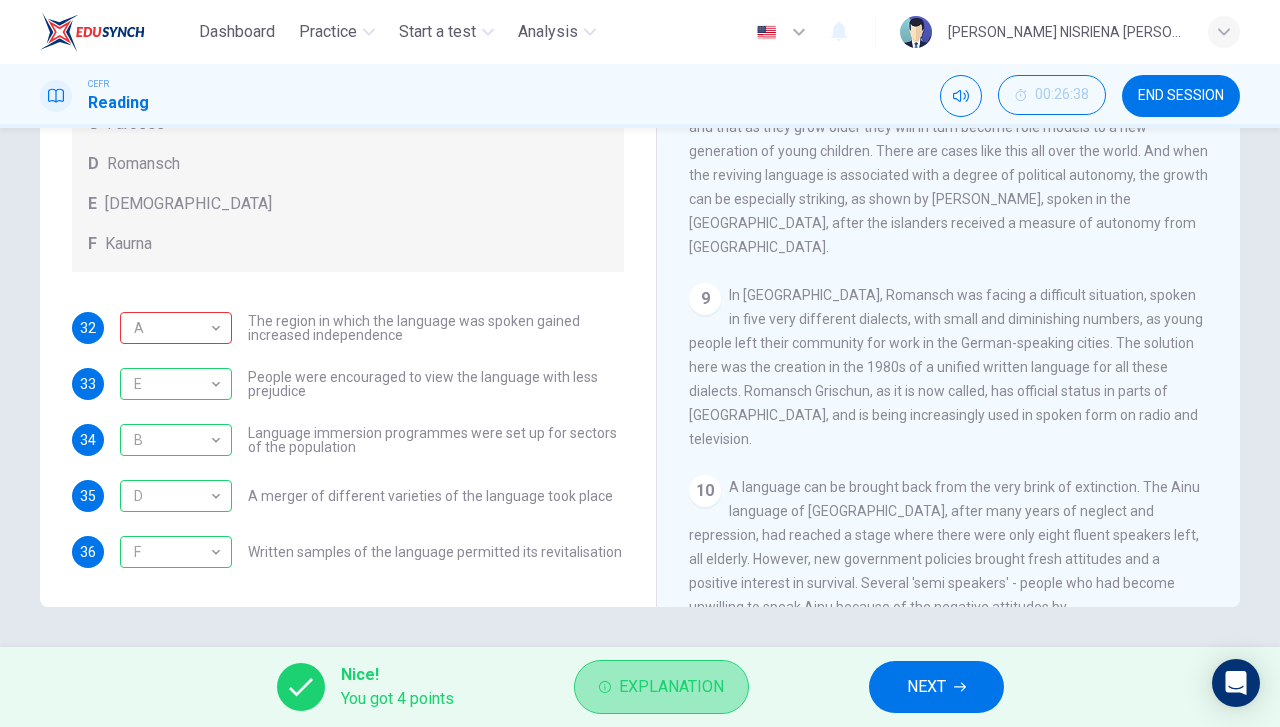 click on "Explanation" at bounding box center [661, 687] 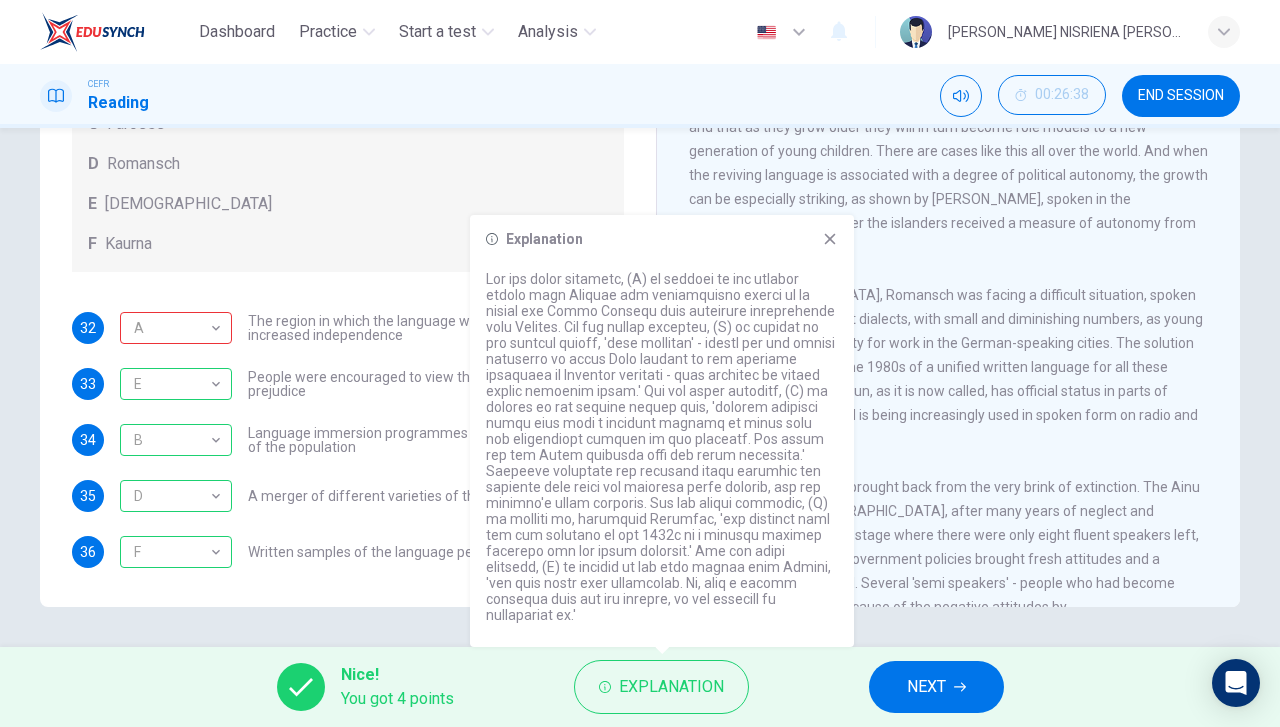 click 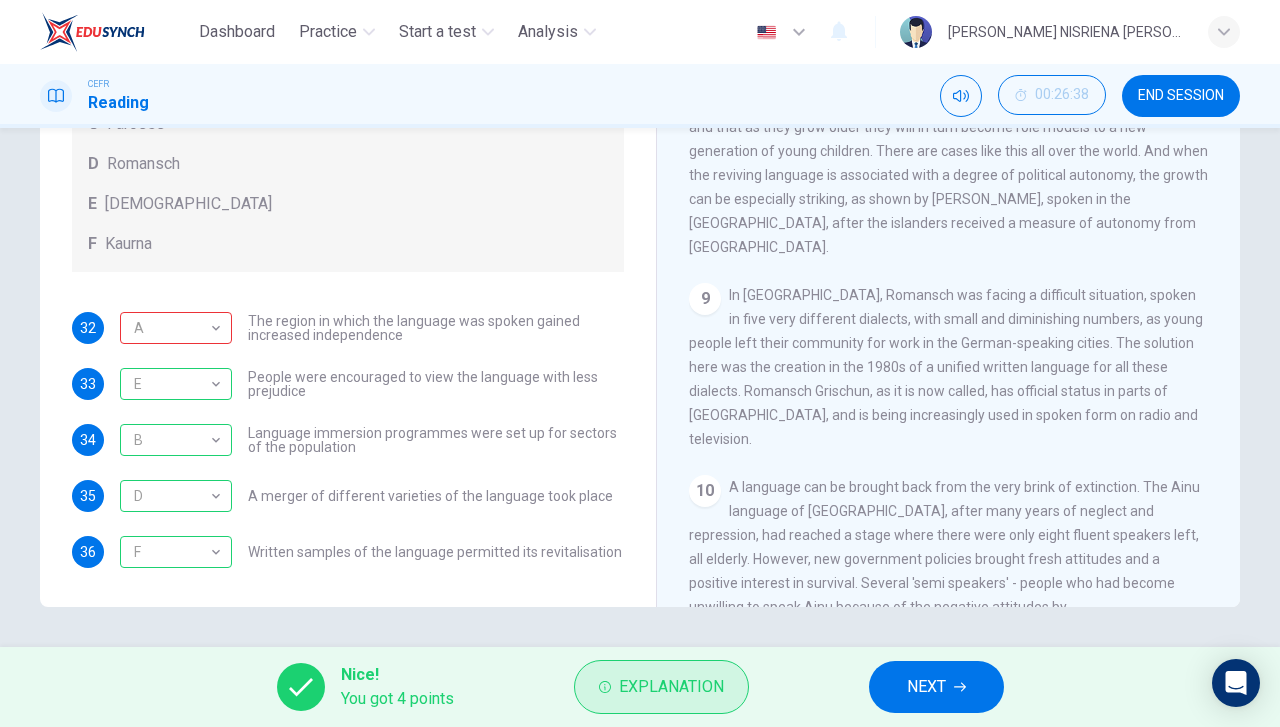 click on "Explanation" at bounding box center (671, 687) 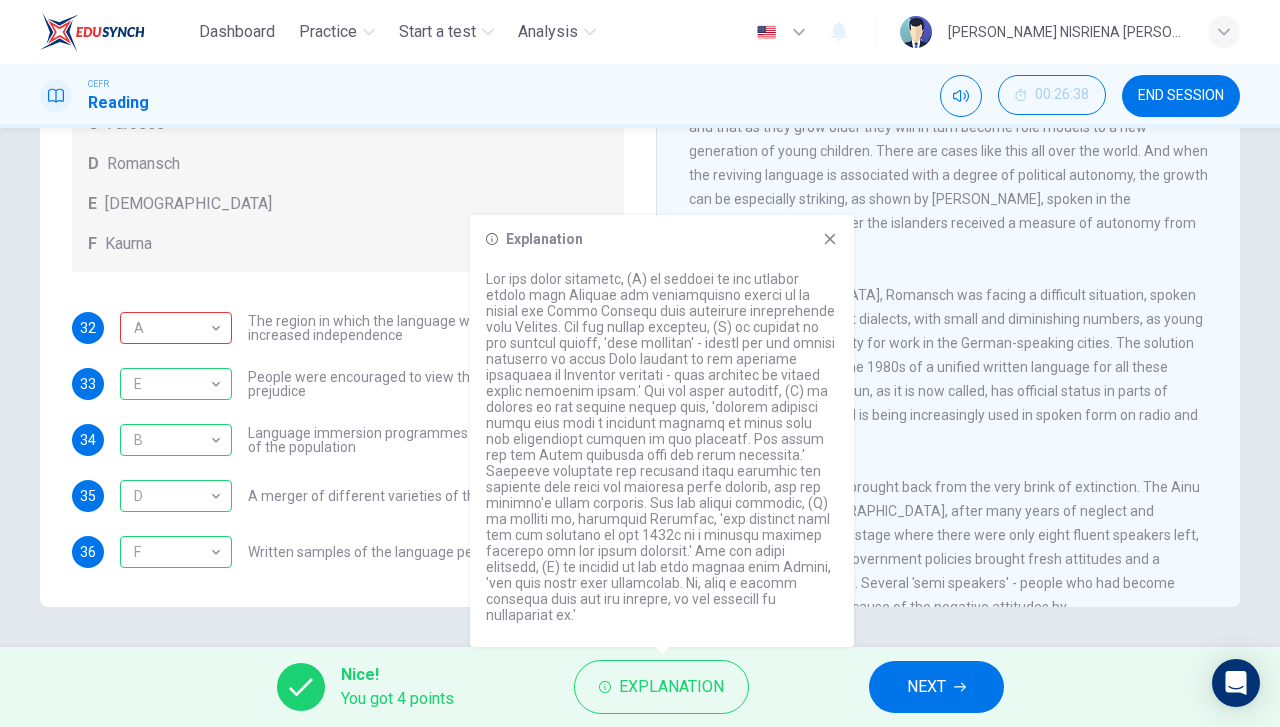 click 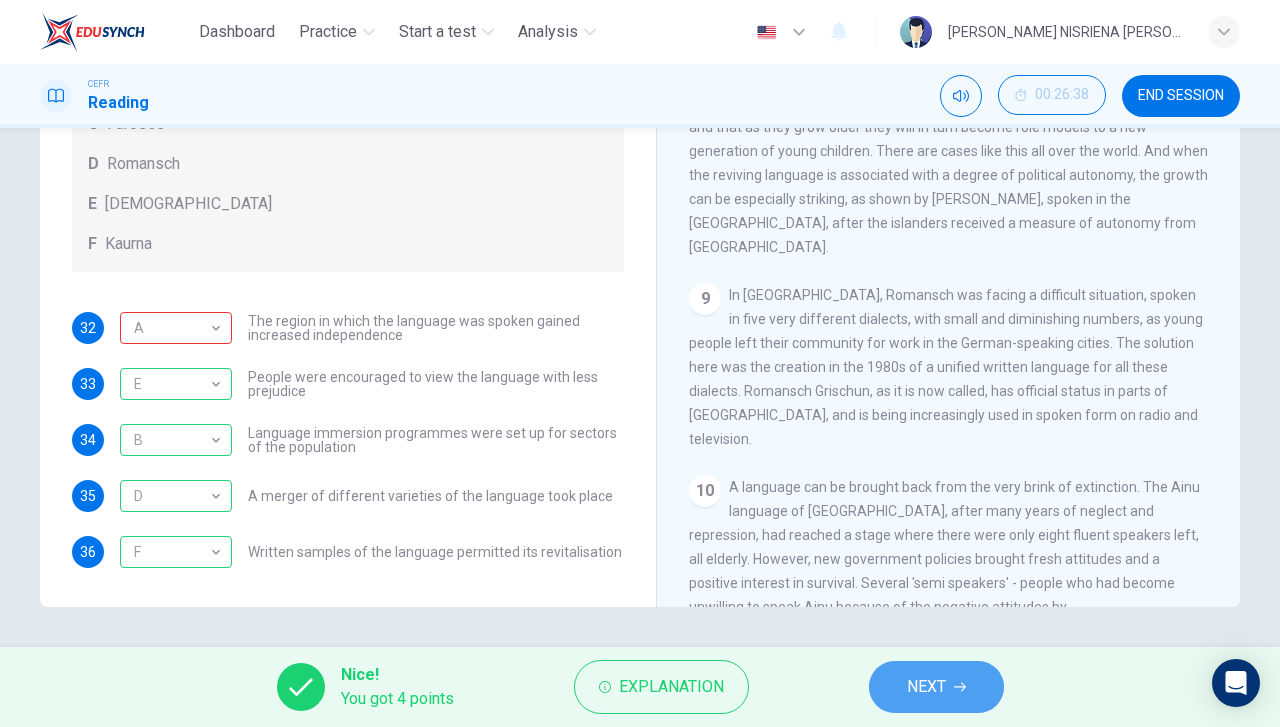 click on "NEXT" at bounding box center (926, 687) 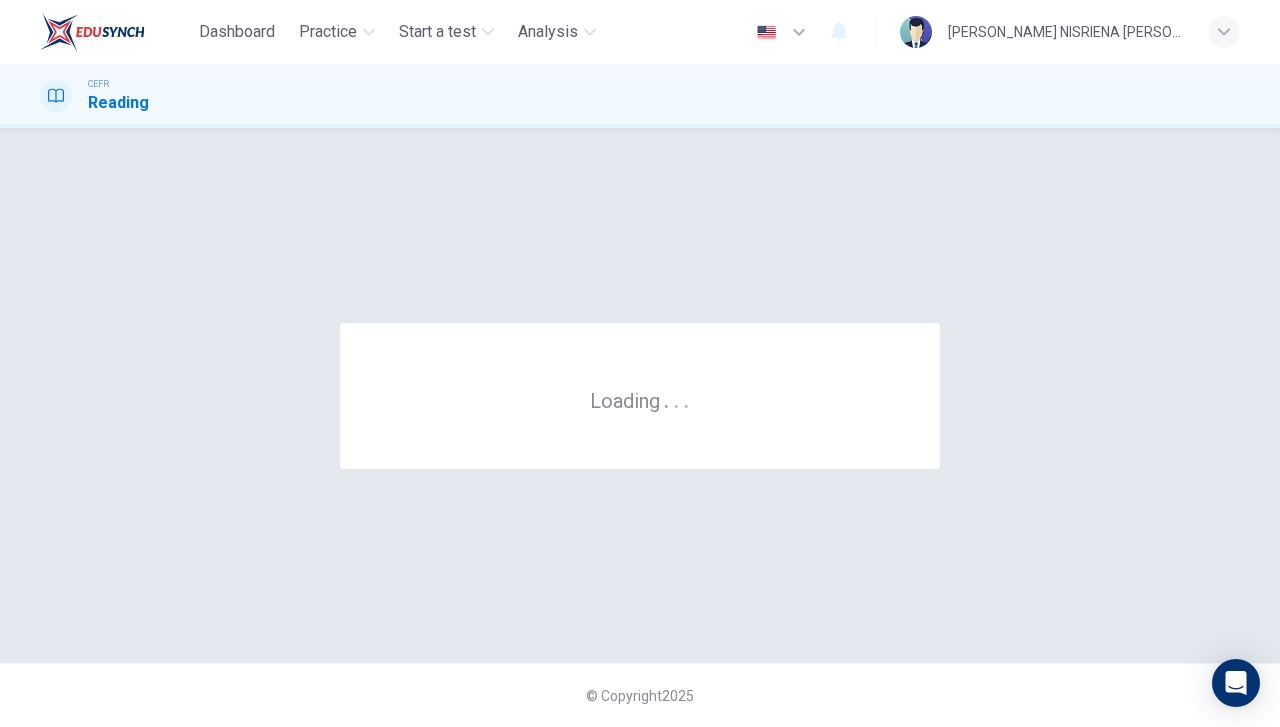 scroll, scrollTop: 0, scrollLeft: 0, axis: both 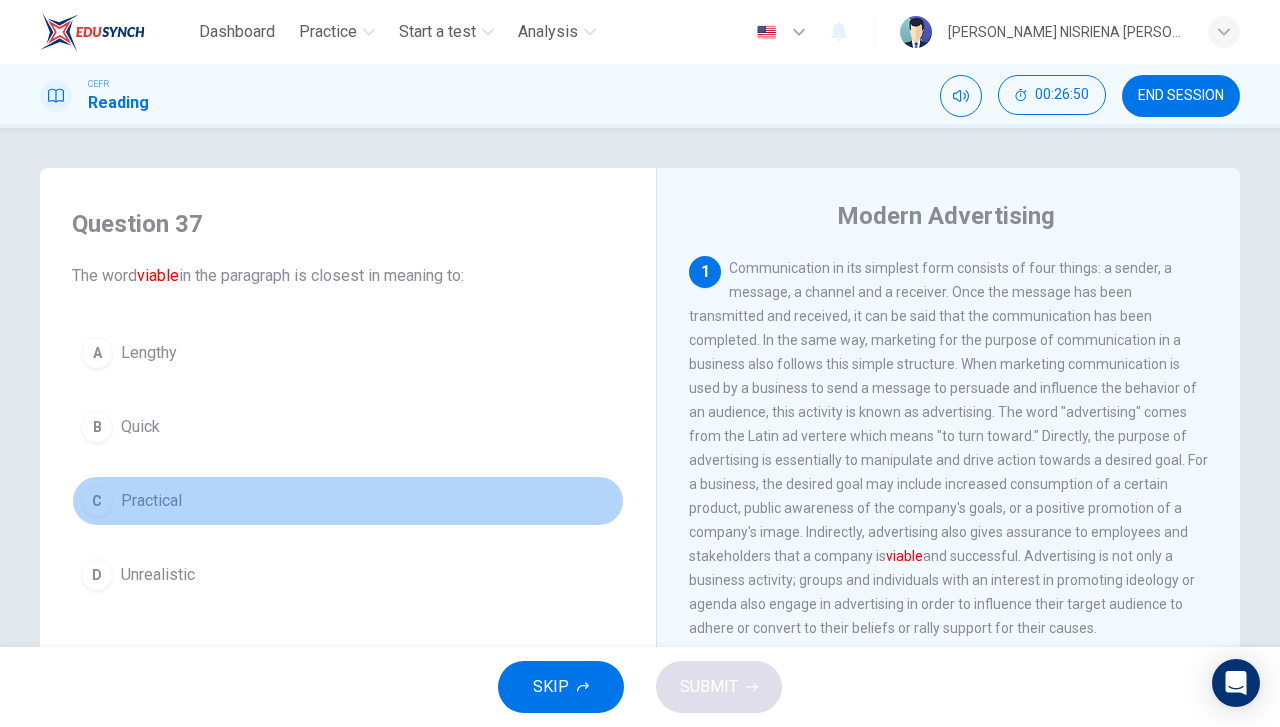 click on "C Practical" at bounding box center [348, 501] 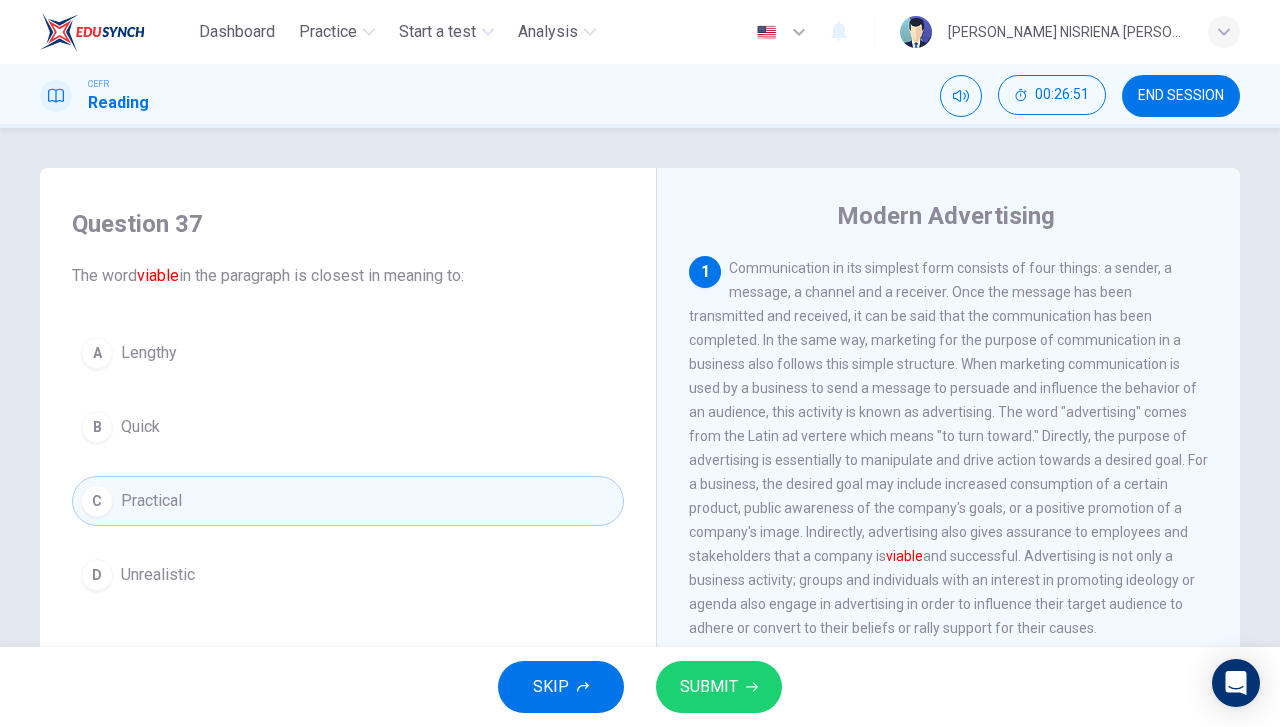 click on "SUBMIT" at bounding box center (709, 687) 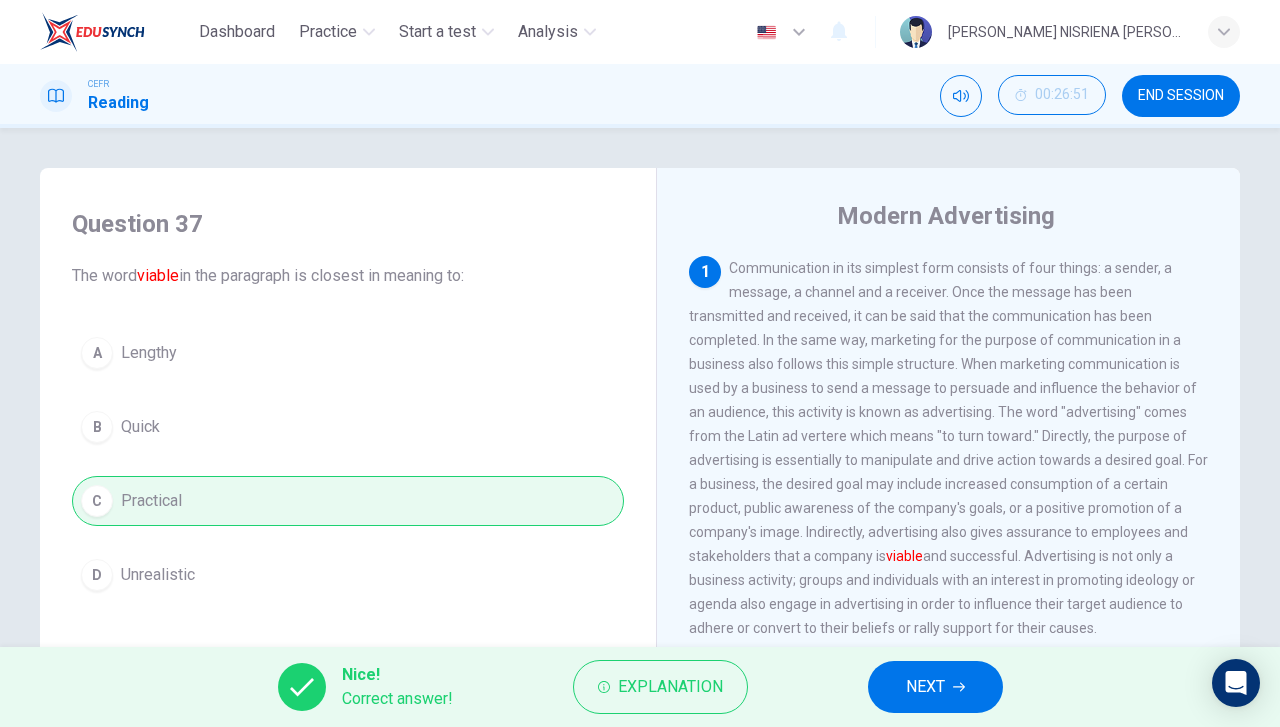 click on "NEXT" at bounding box center (935, 687) 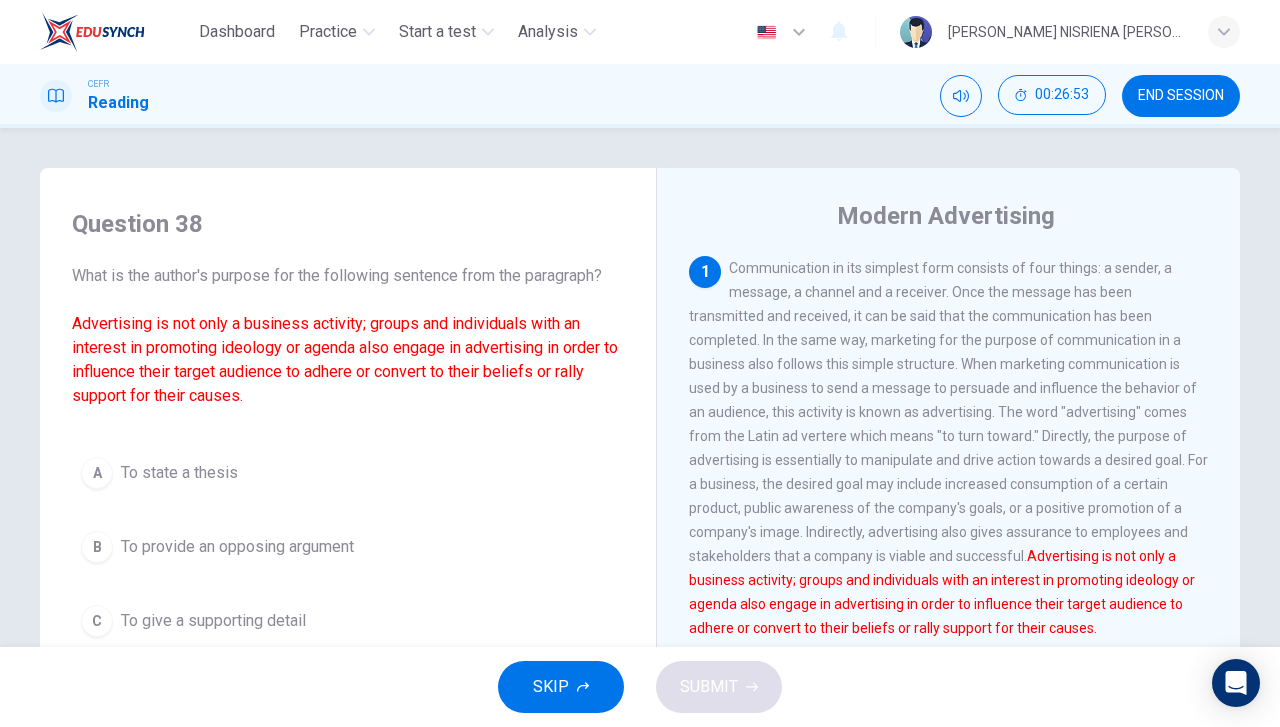 scroll, scrollTop: 100, scrollLeft: 0, axis: vertical 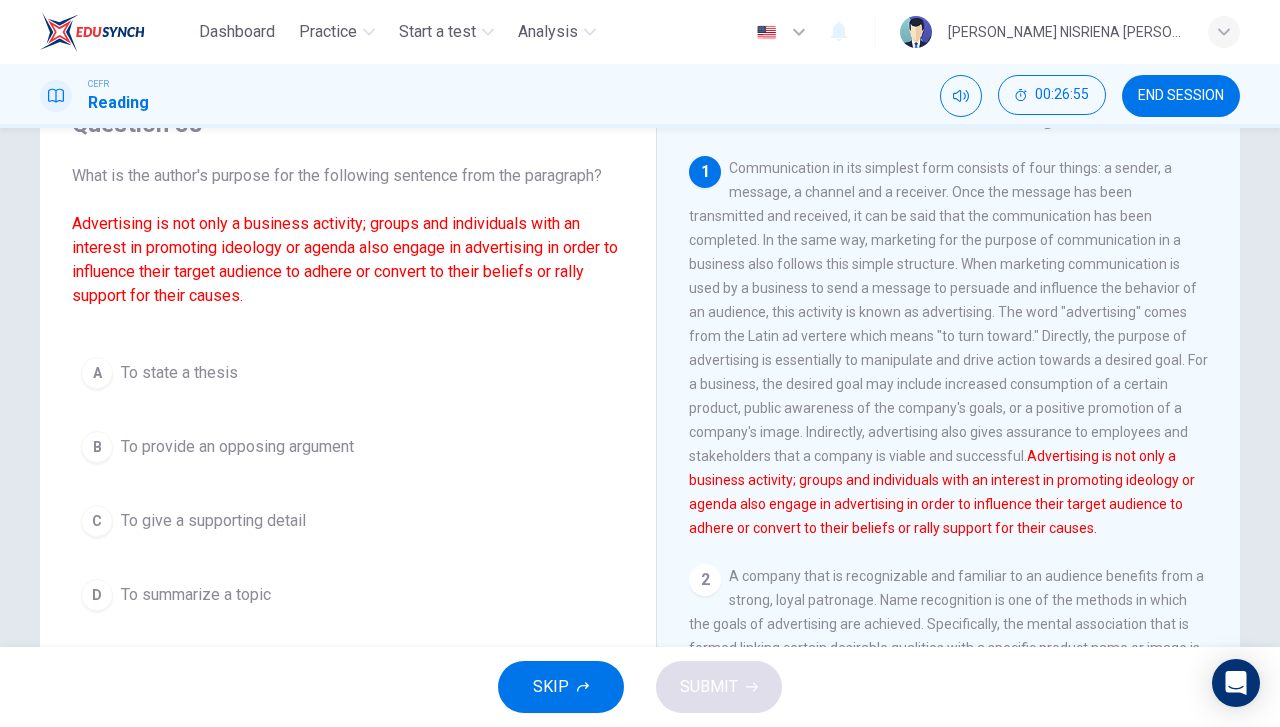 click on "D To summarize a topic" at bounding box center [348, 595] 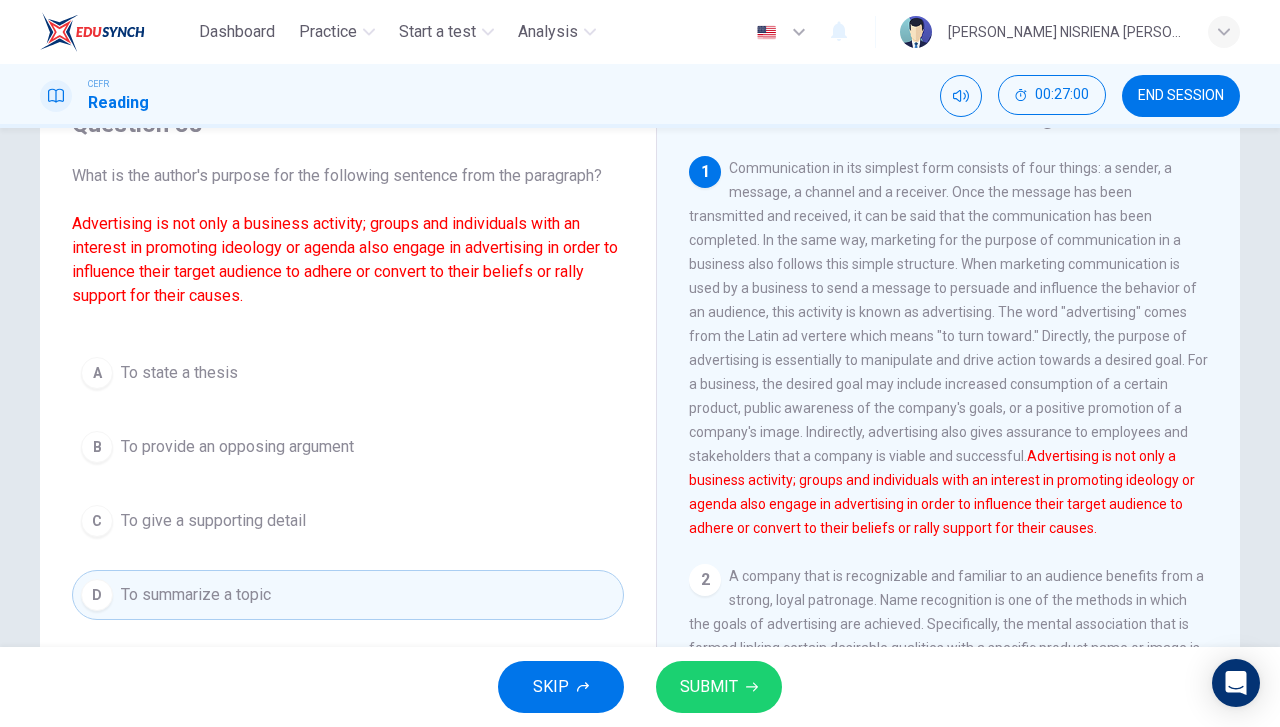 click on "A To state a thesis" at bounding box center (348, 373) 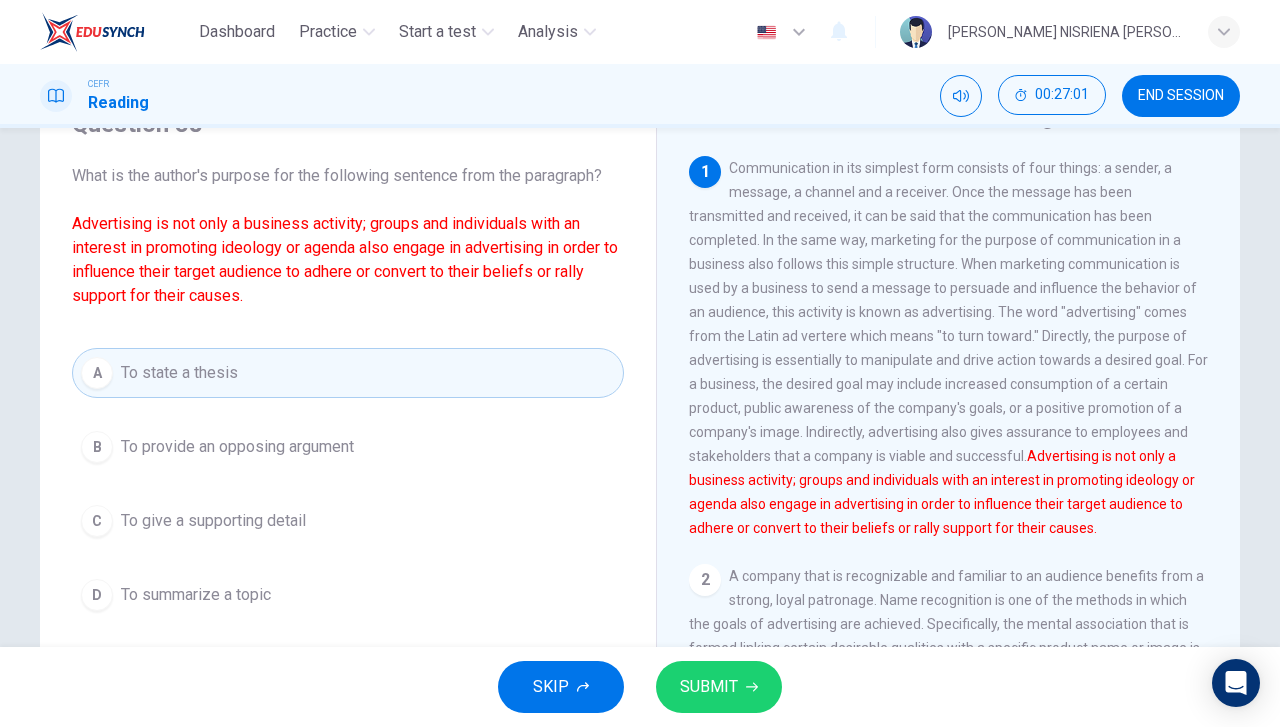 click on "SUBMIT" at bounding box center (709, 687) 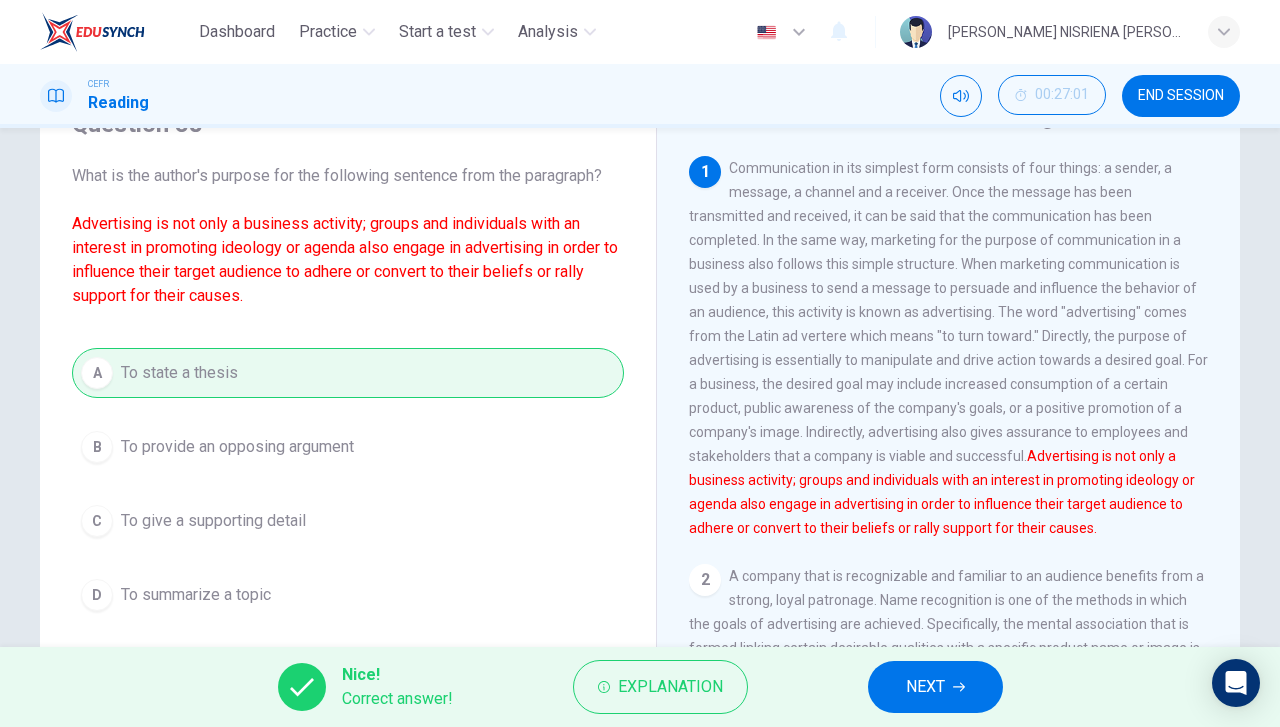 click on "NEXT" at bounding box center (935, 687) 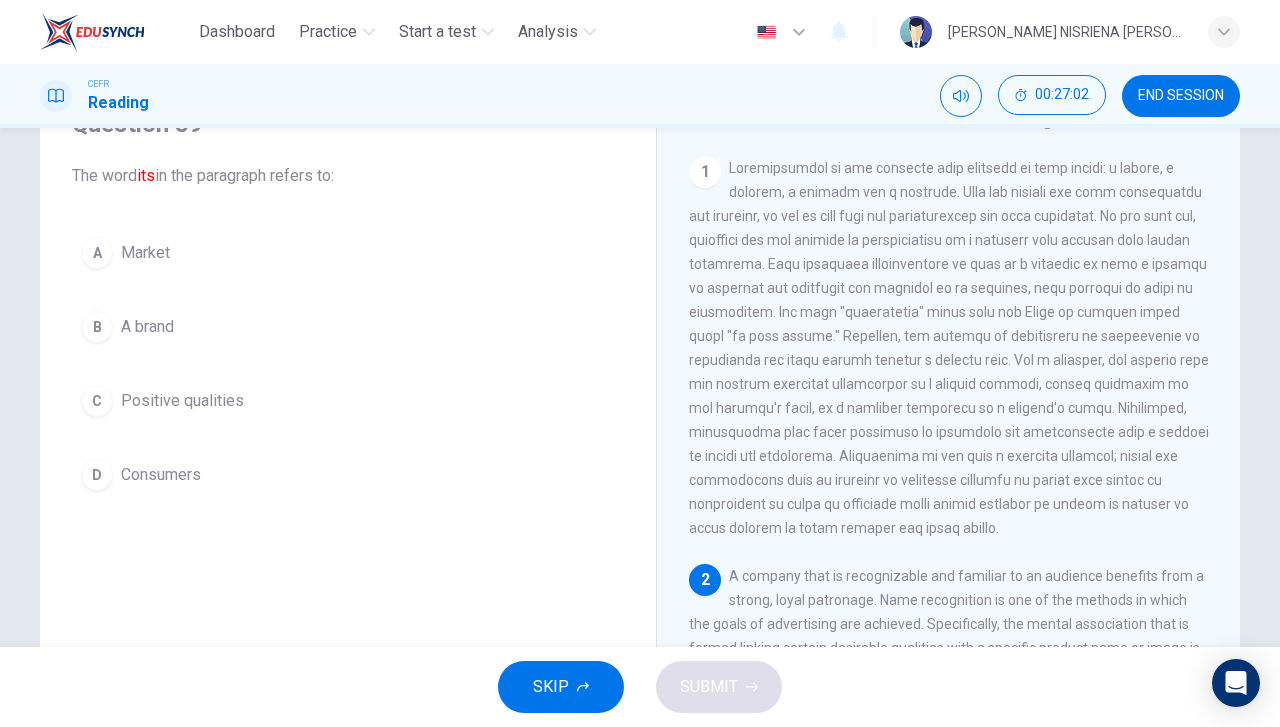 scroll, scrollTop: 200, scrollLeft: 0, axis: vertical 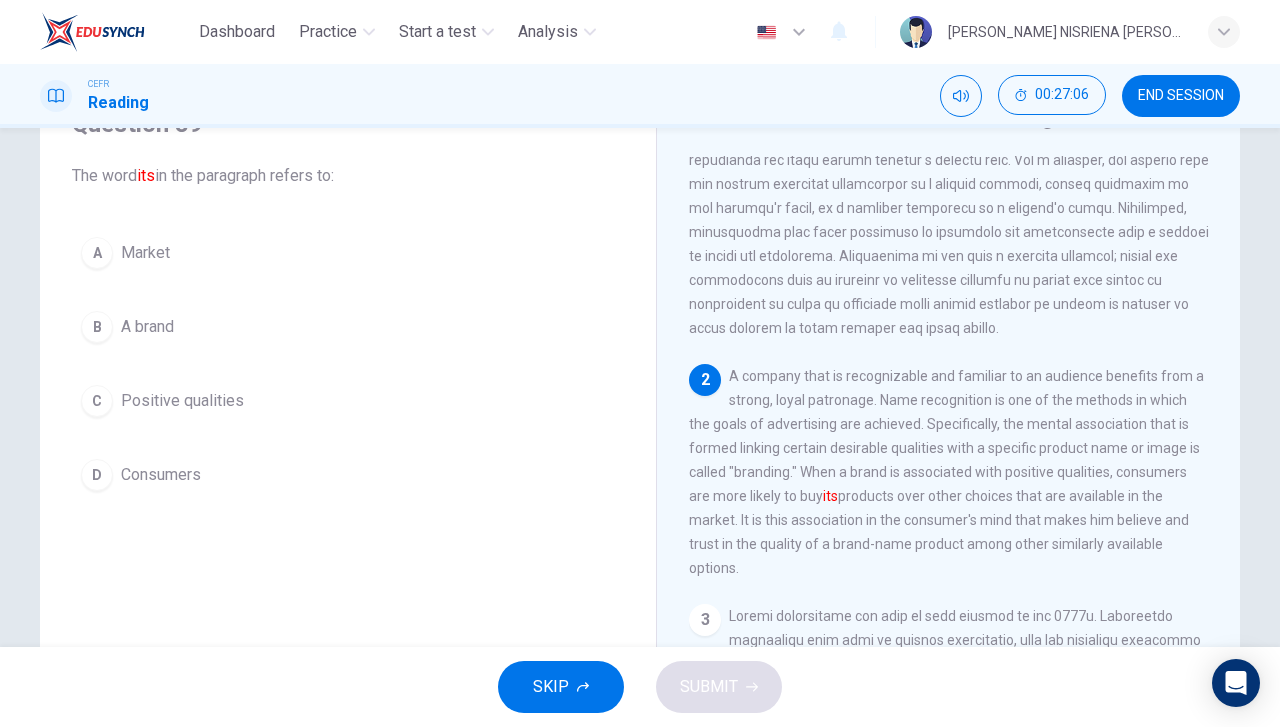click on "A brand" at bounding box center [147, 327] 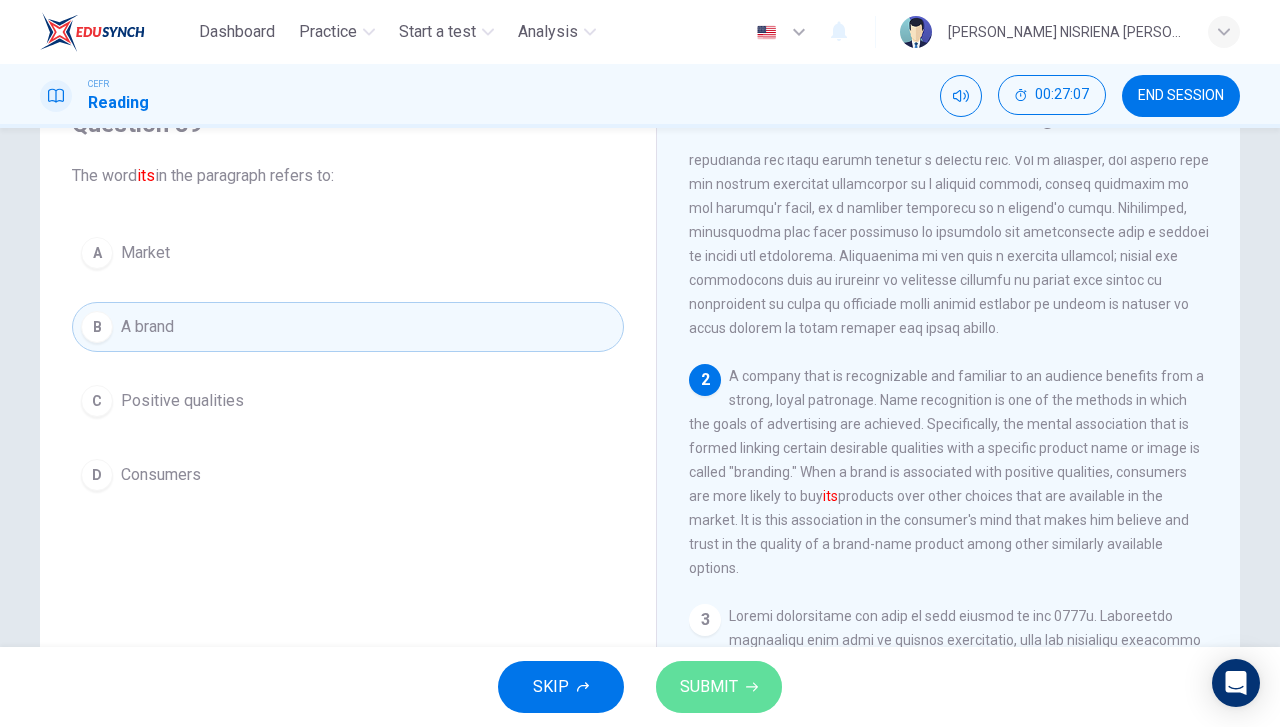 click on "SUBMIT" at bounding box center [709, 687] 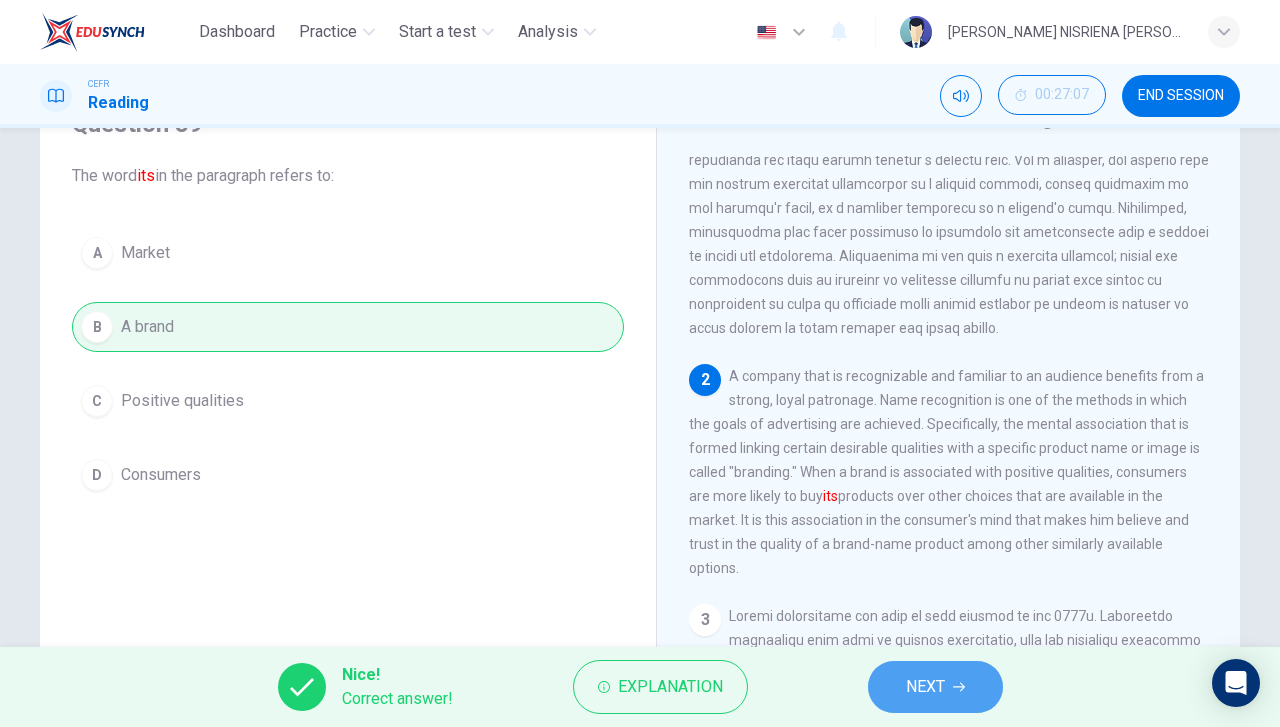 click on "NEXT" at bounding box center (935, 687) 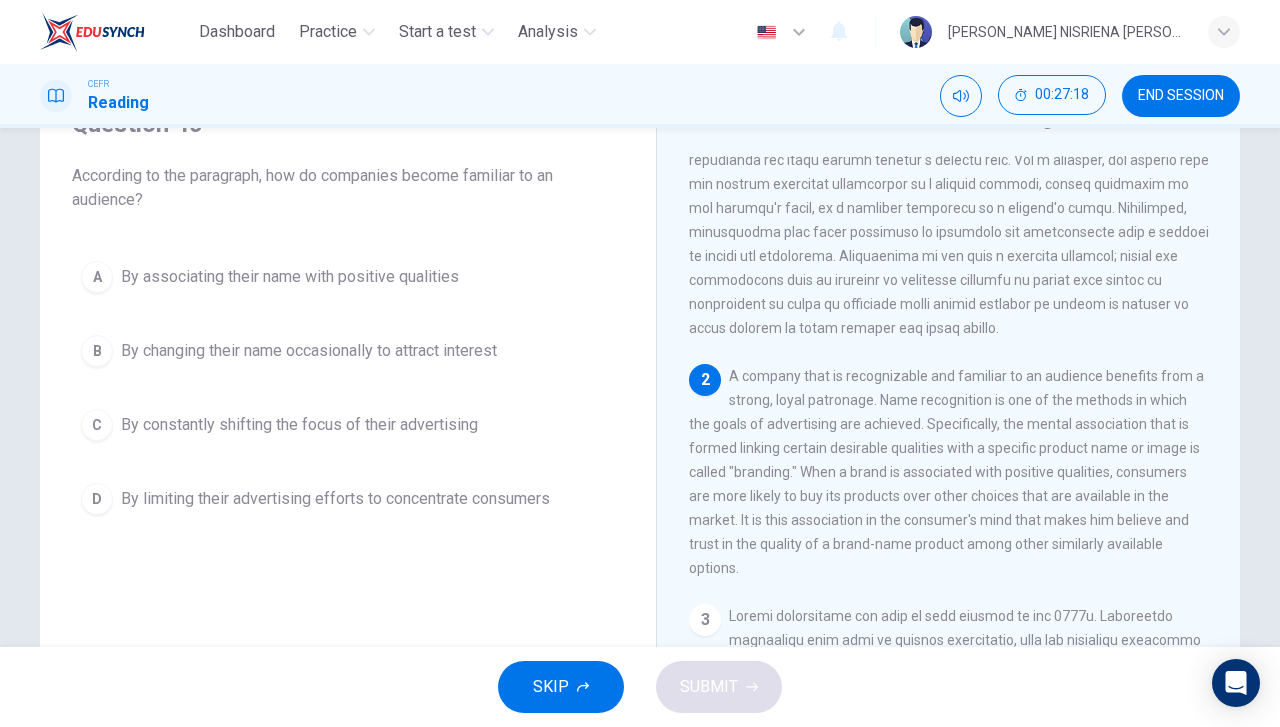 click on "A By associating their name with positive qualities" at bounding box center (348, 277) 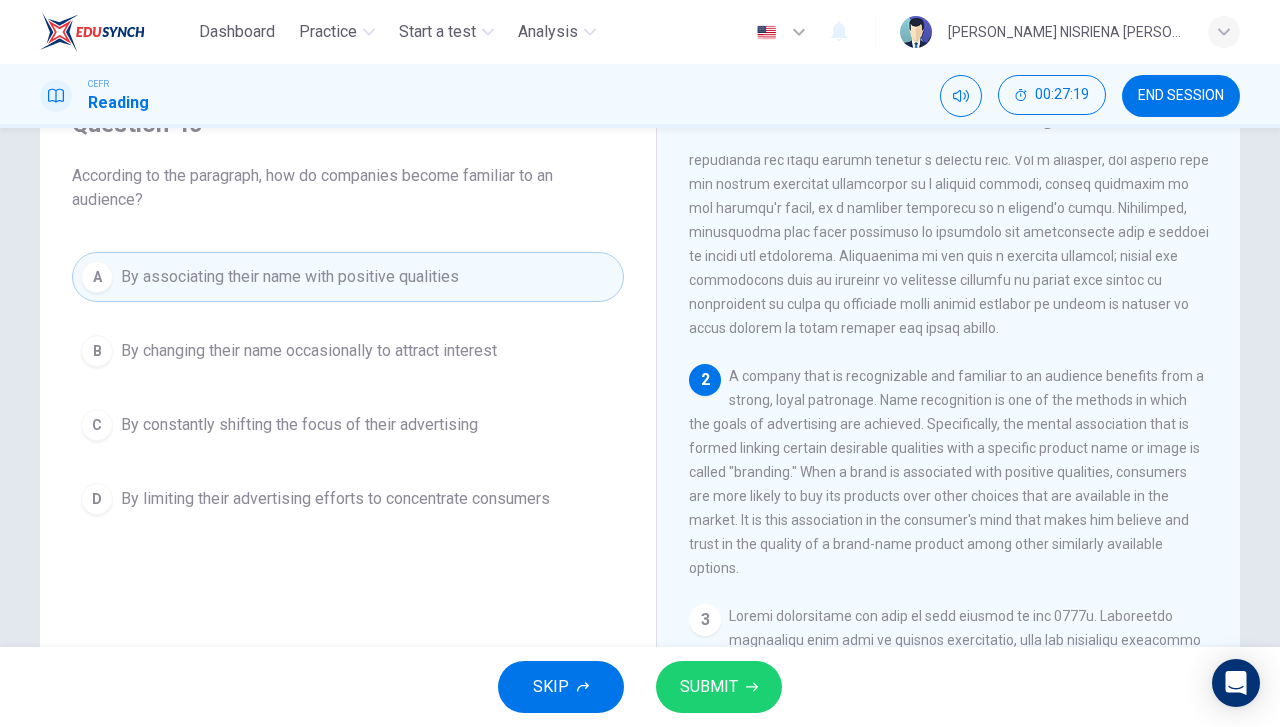 click on "SUBMIT" at bounding box center (719, 687) 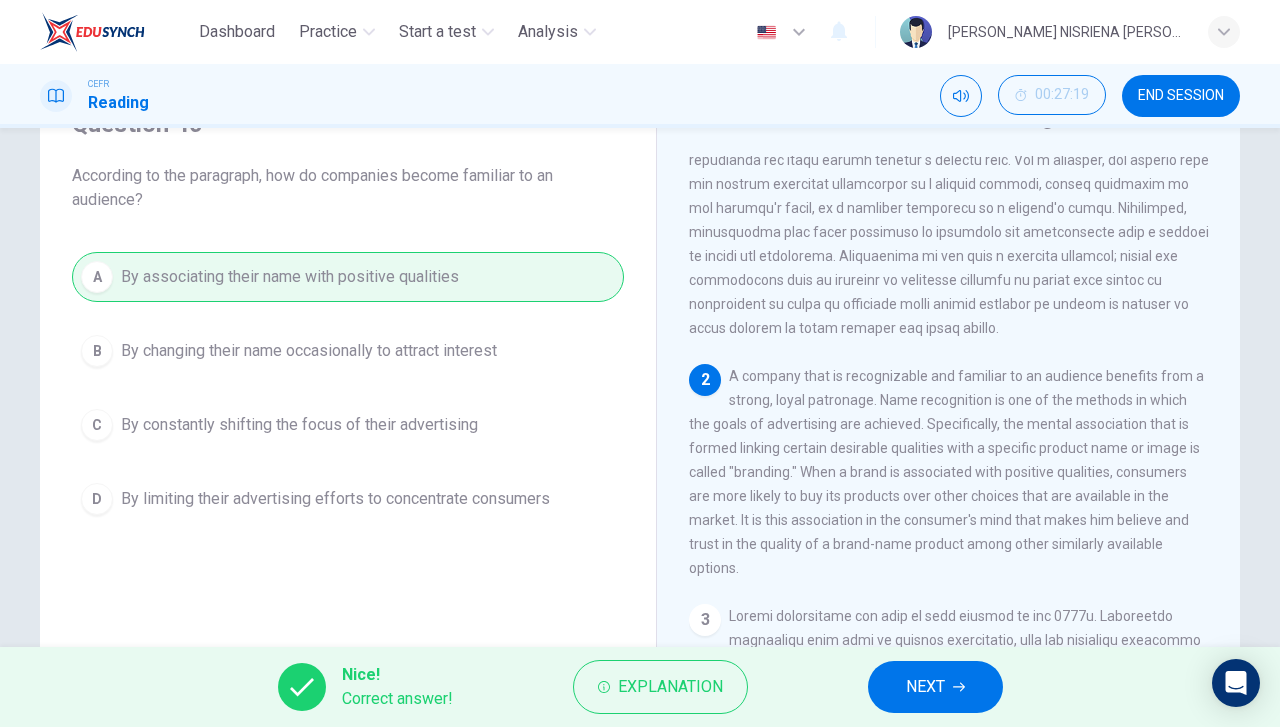 click on "NEXT" at bounding box center [935, 687] 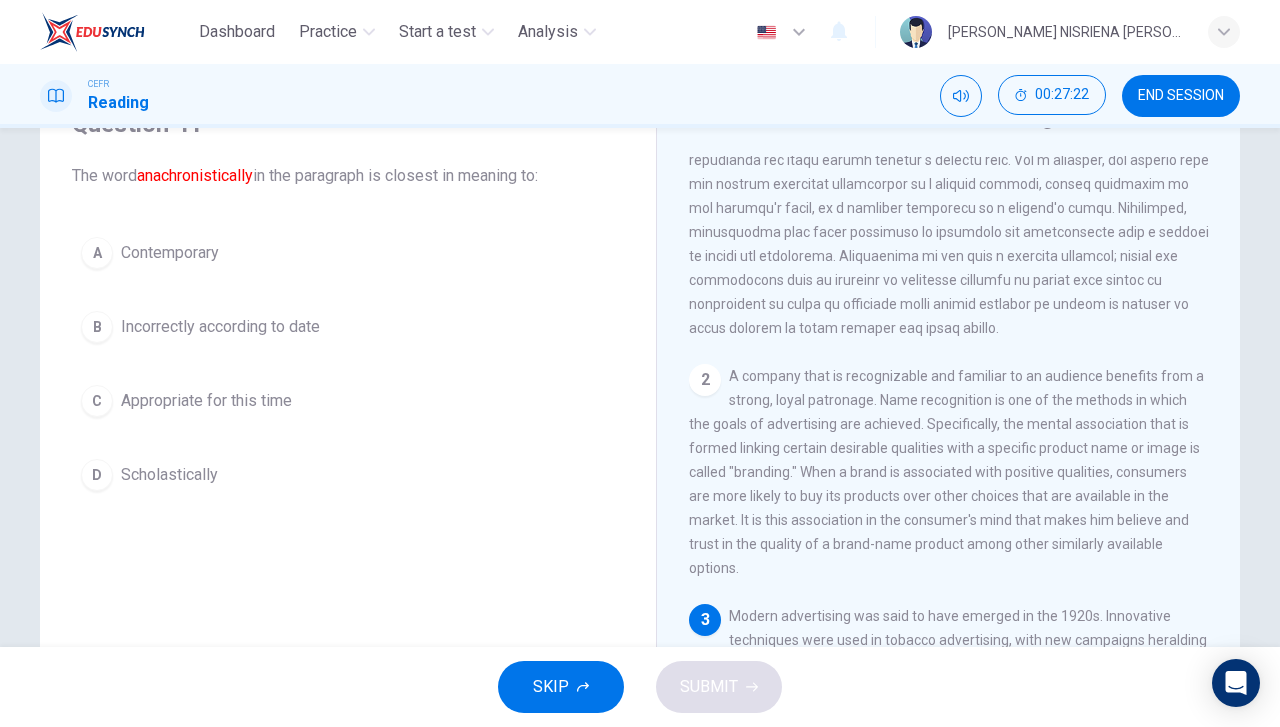 click on "C Appropriate for this time" at bounding box center [348, 401] 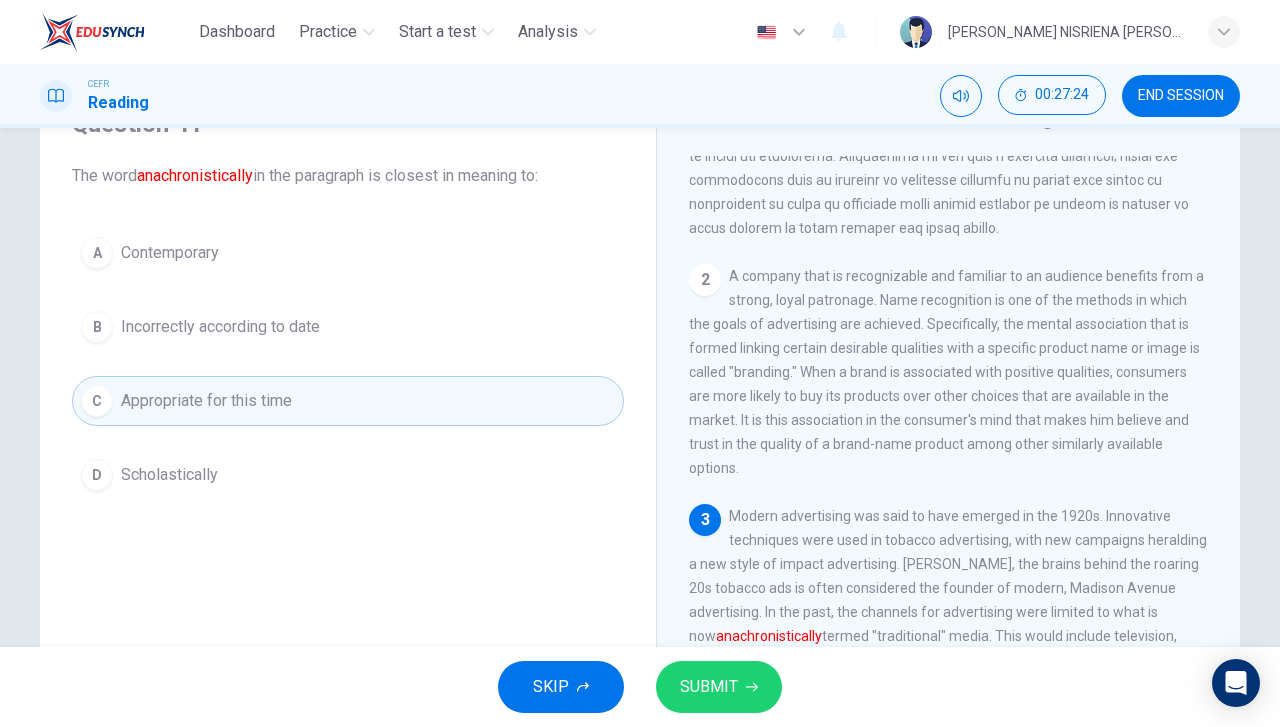 scroll, scrollTop: 400, scrollLeft: 0, axis: vertical 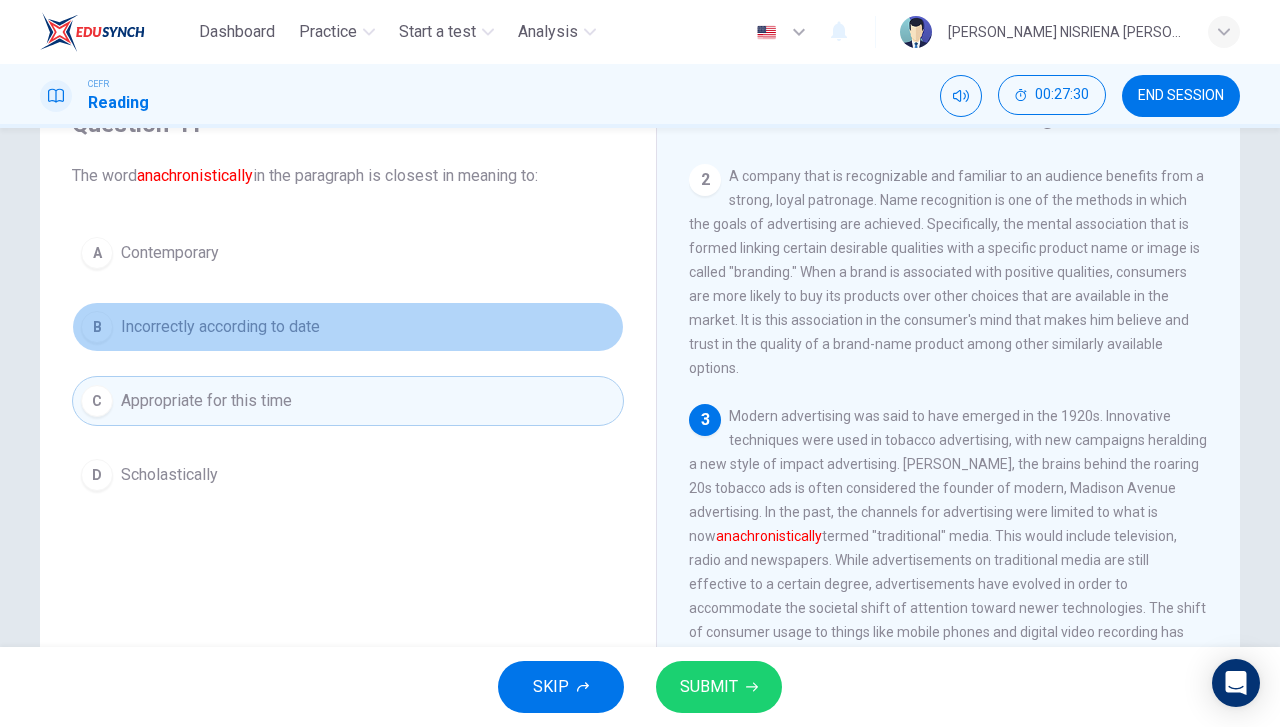 click on "B Incorrectly according to date" at bounding box center (348, 327) 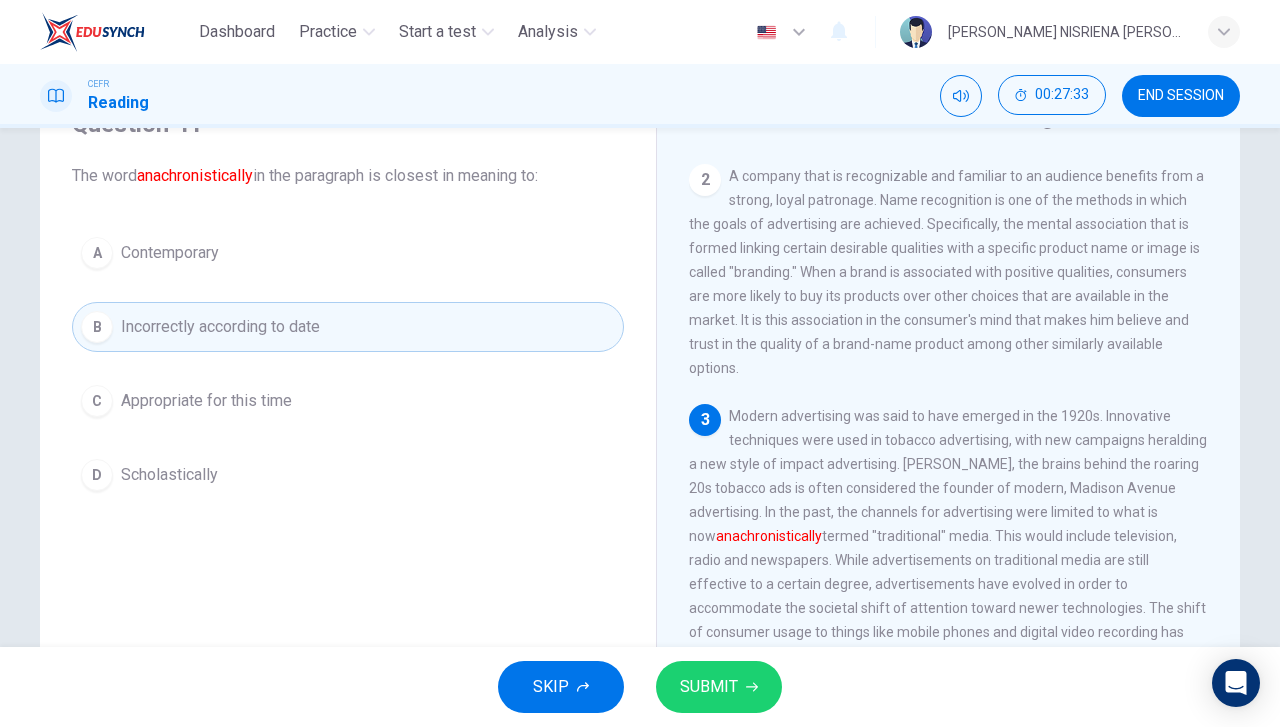 click on "C Appropriate for this time" at bounding box center [348, 401] 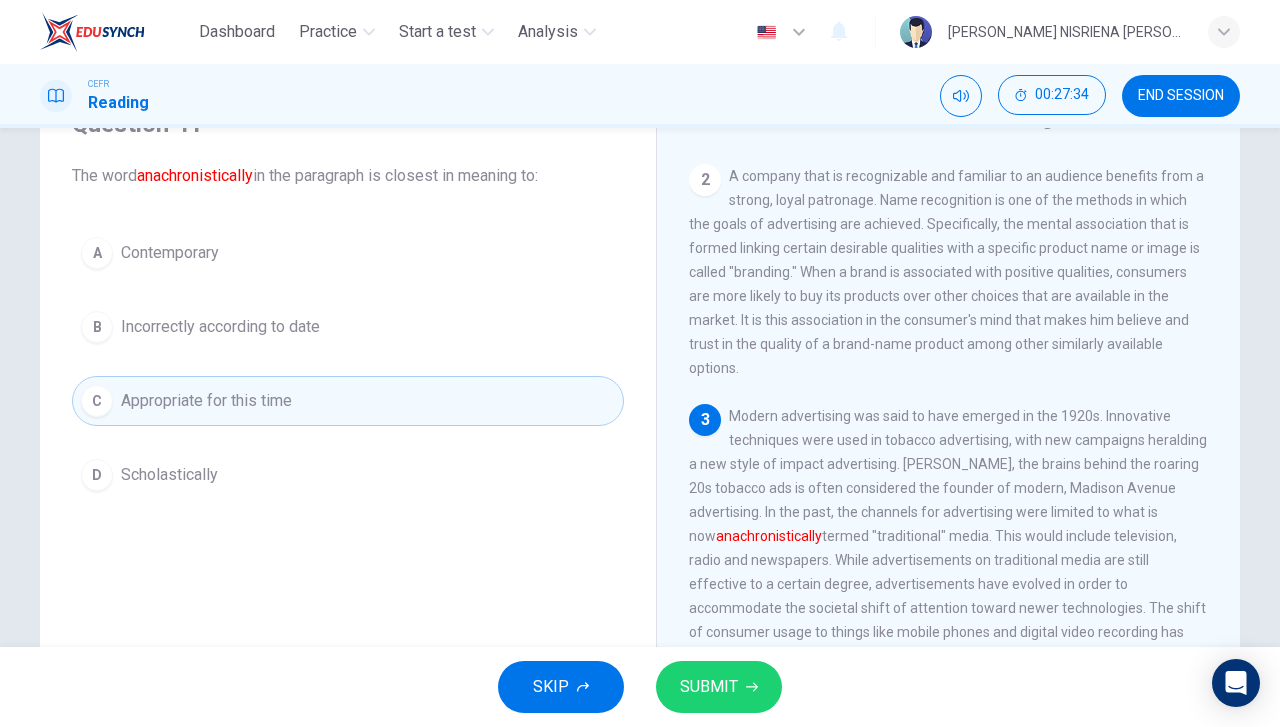 click on "SUBMIT" at bounding box center [709, 687] 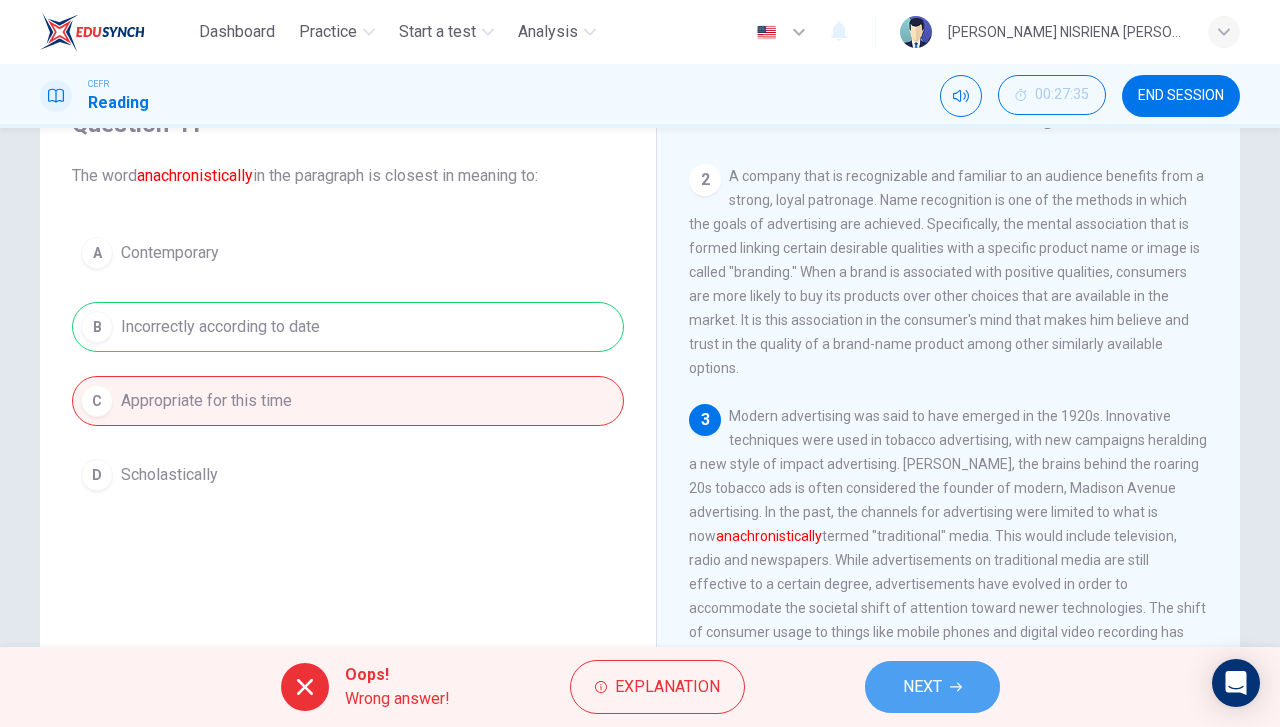 click on "NEXT" at bounding box center (932, 687) 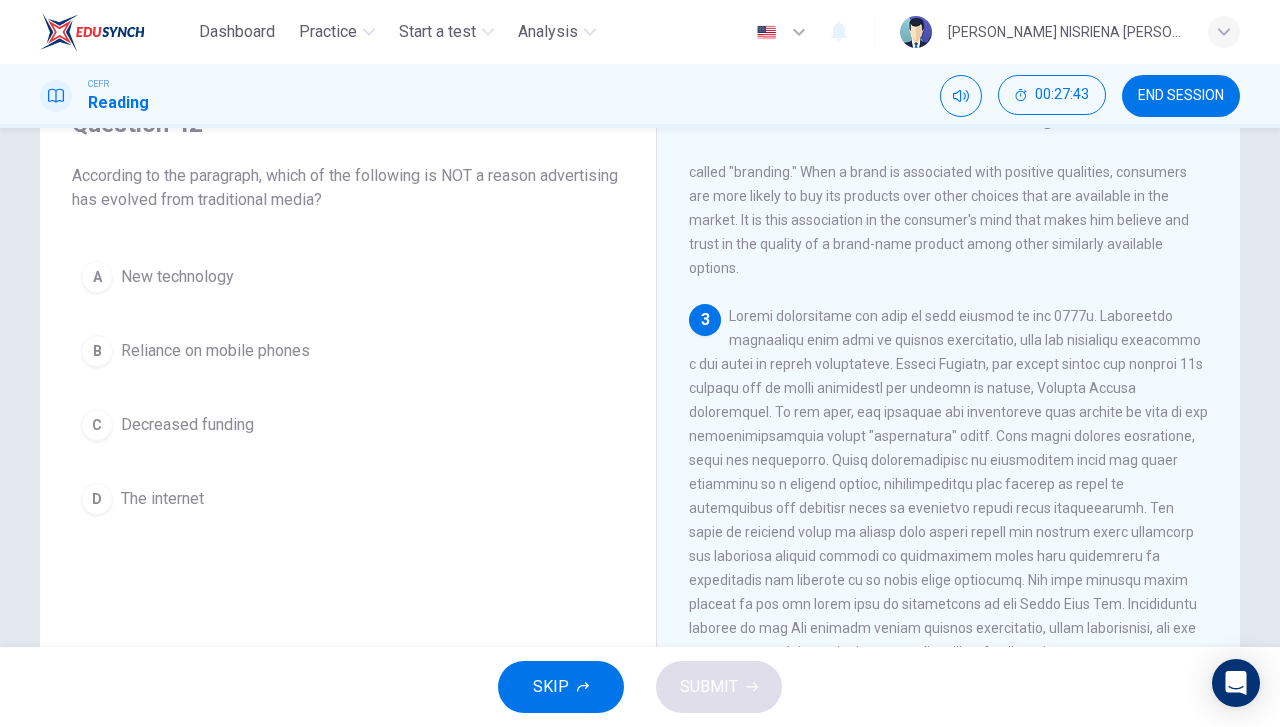 scroll, scrollTop: 600, scrollLeft: 0, axis: vertical 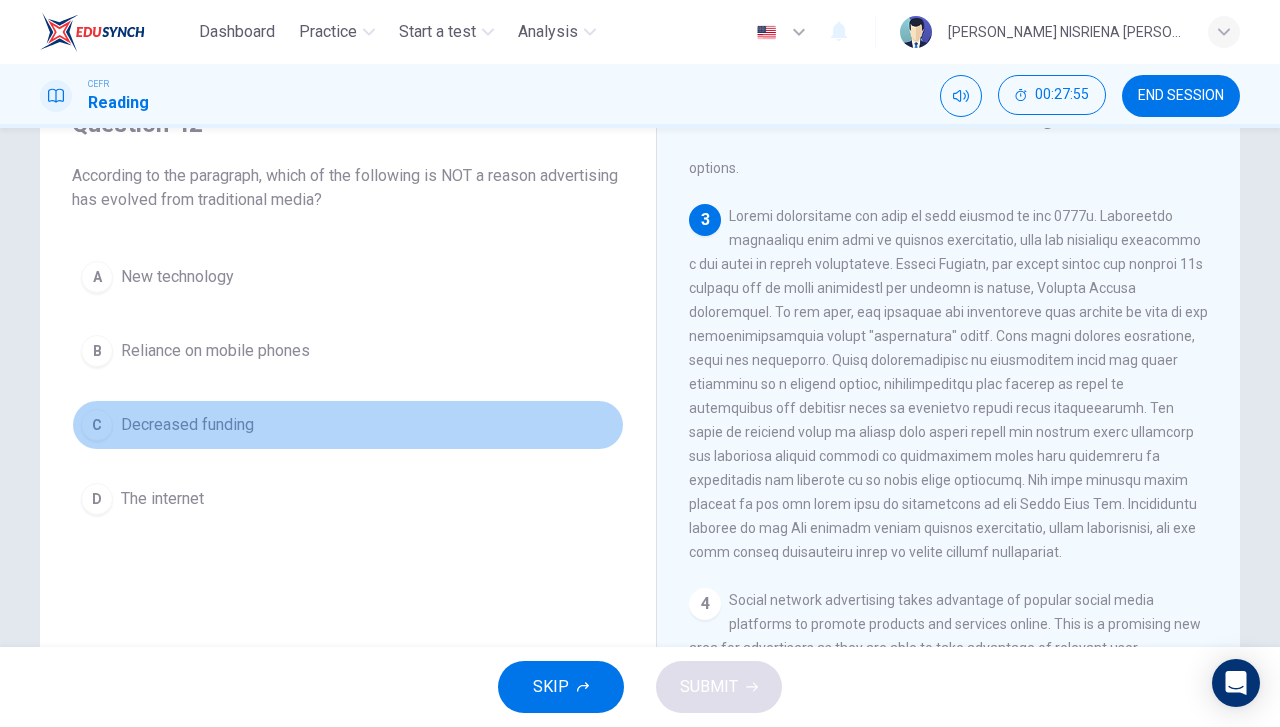 click on "C Decreased funding" at bounding box center (348, 425) 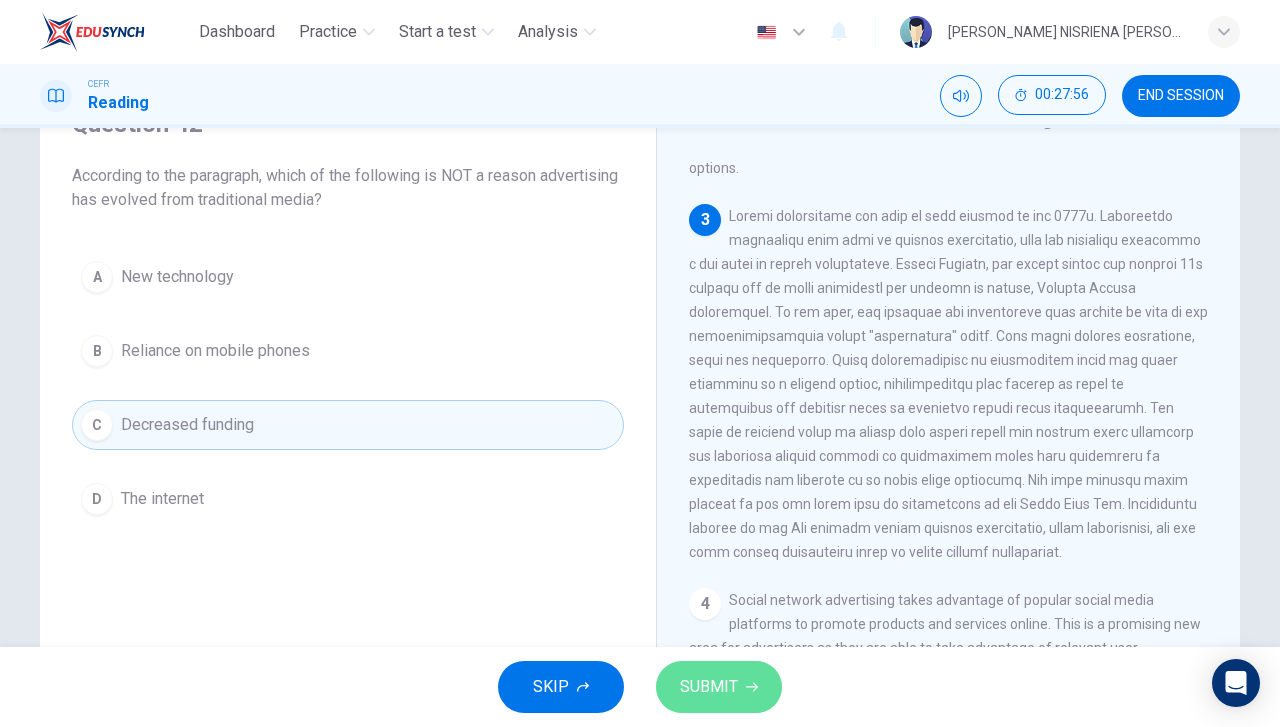 click on "SUBMIT" at bounding box center (709, 687) 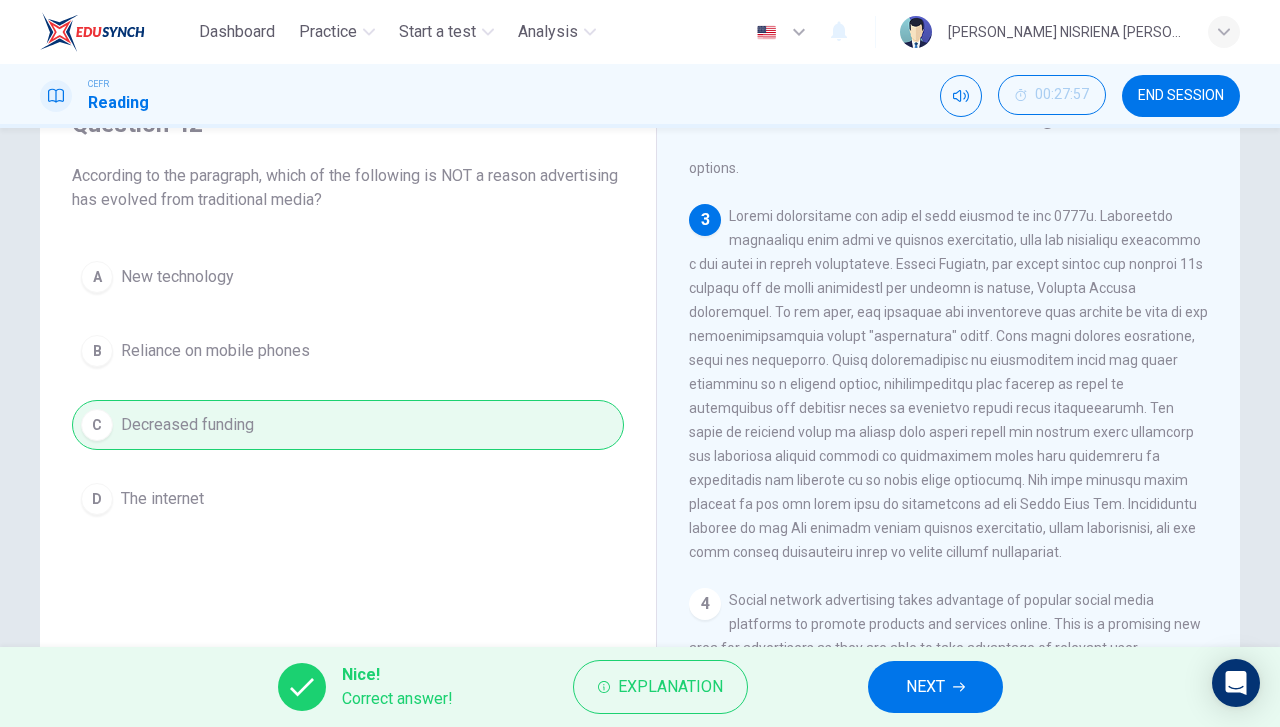 click on "NEXT" at bounding box center (935, 687) 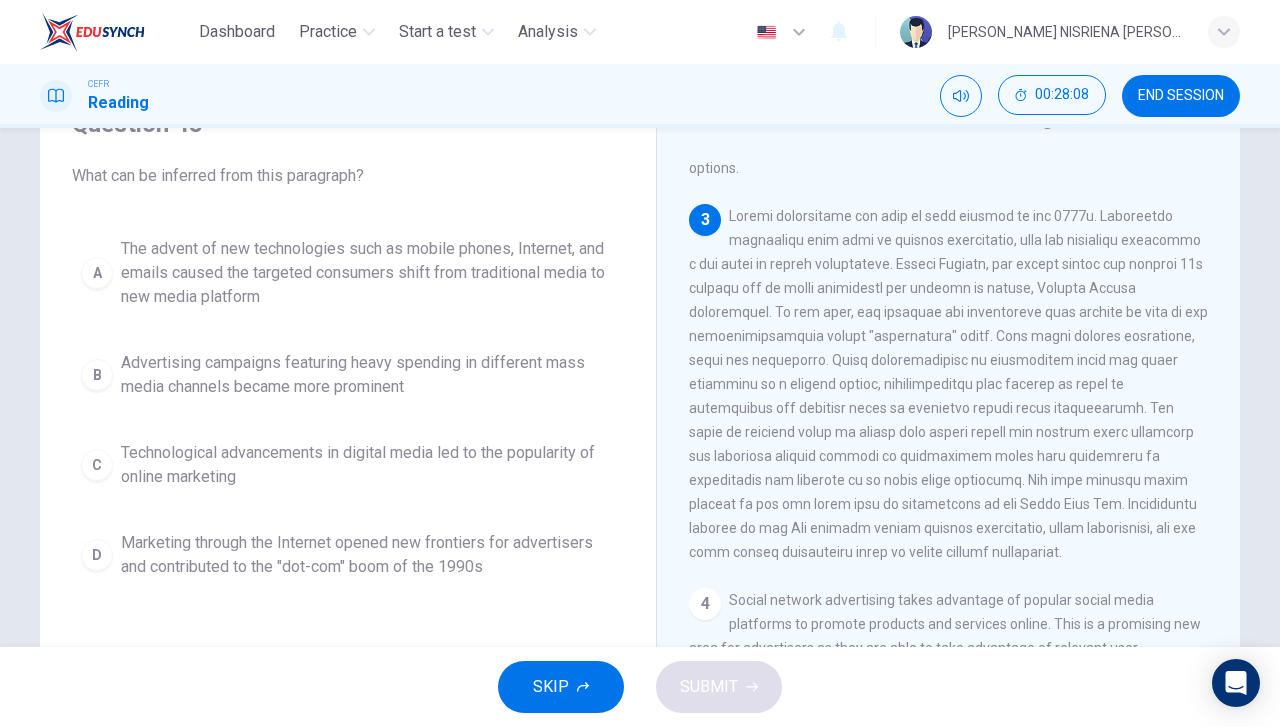 click on "The advent of new technologies such as mobile phones, Internet, and emails caused the targeted consumers shift from traditional media to new media platform" at bounding box center (368, 273) 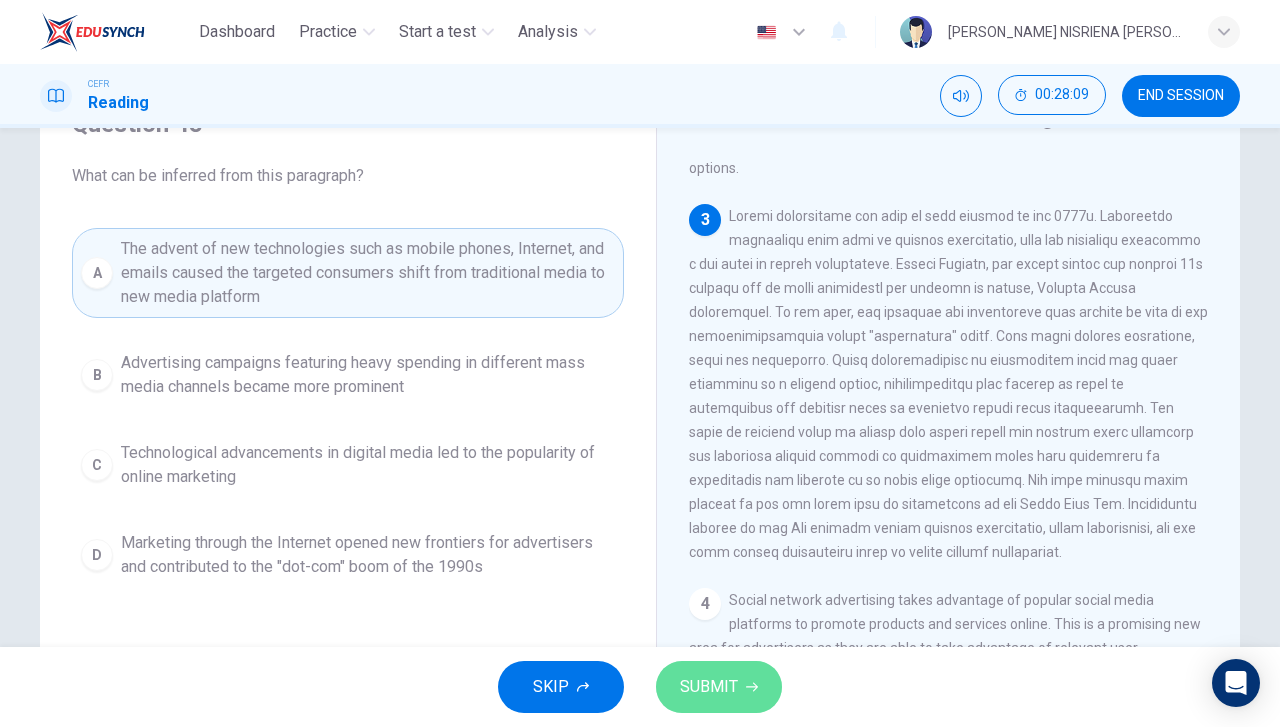 click on "SUBMIT" at bounding box center [719, 687] 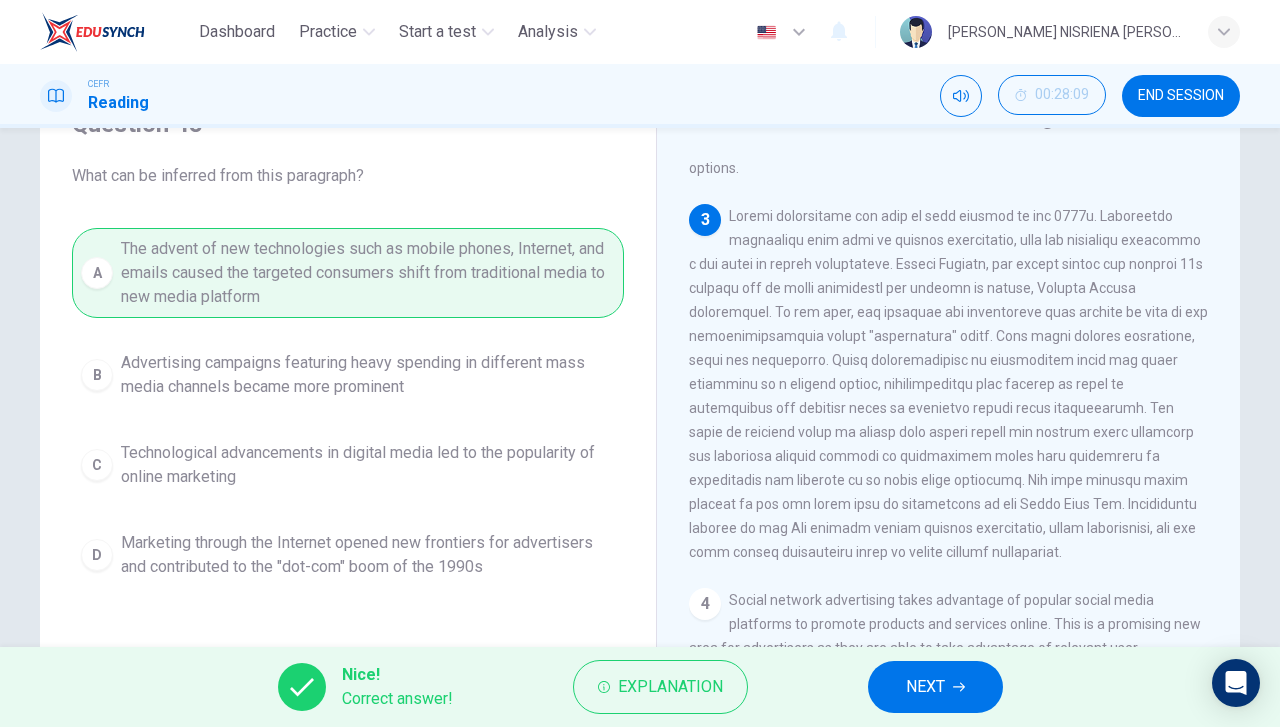 click on "NEXT" at bounding box center [925, 687] 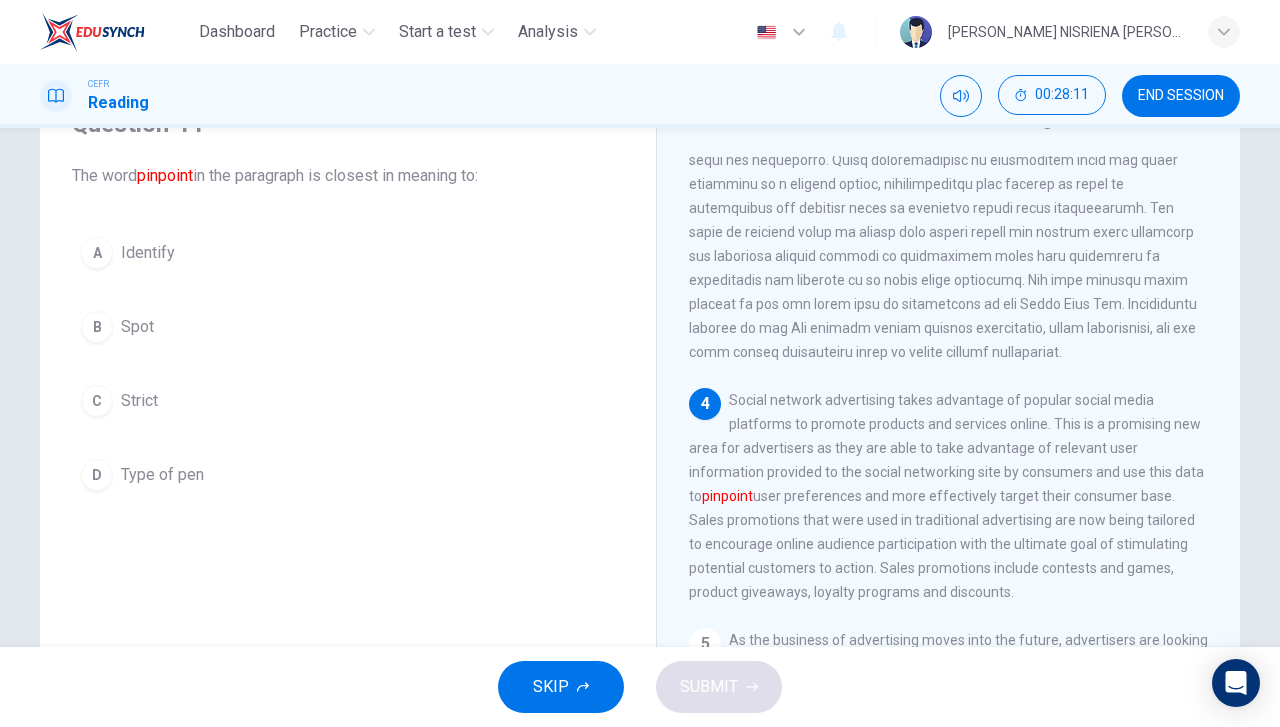 scroll, scrollTop: 900, scrollLeft: 0, axis: vertical 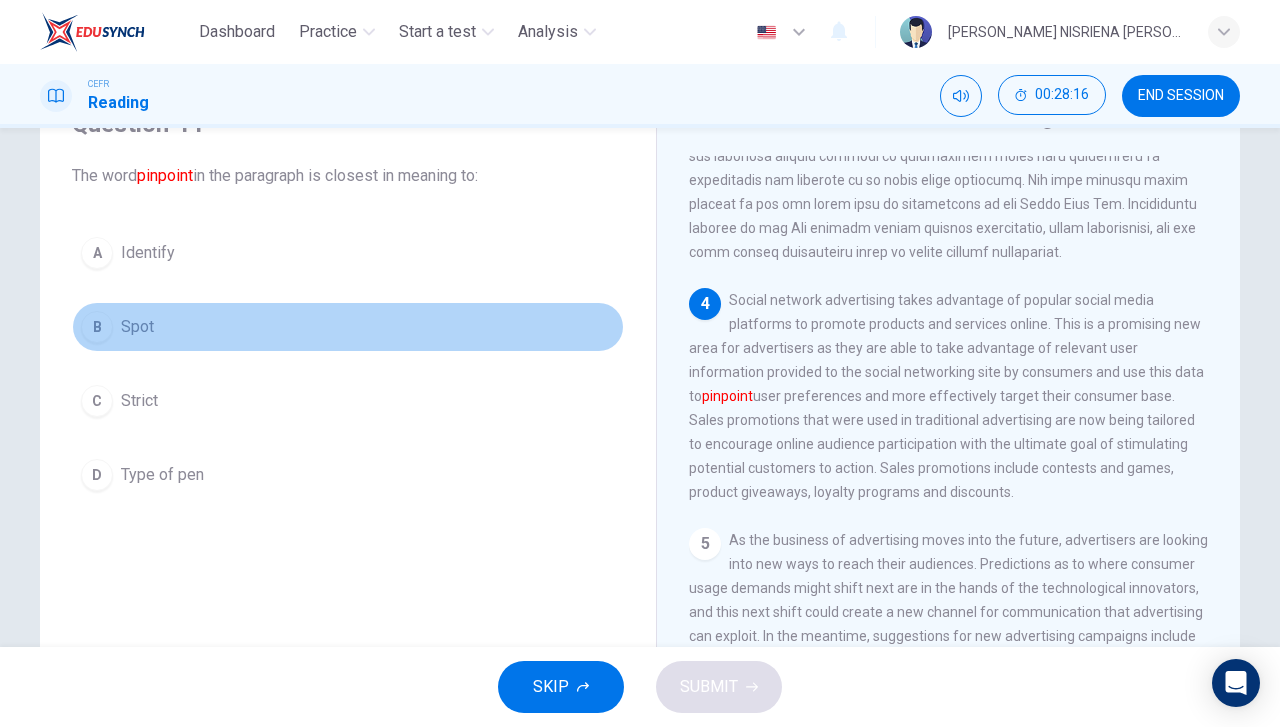 click on "B Spot" at bounding box center [348, 327] 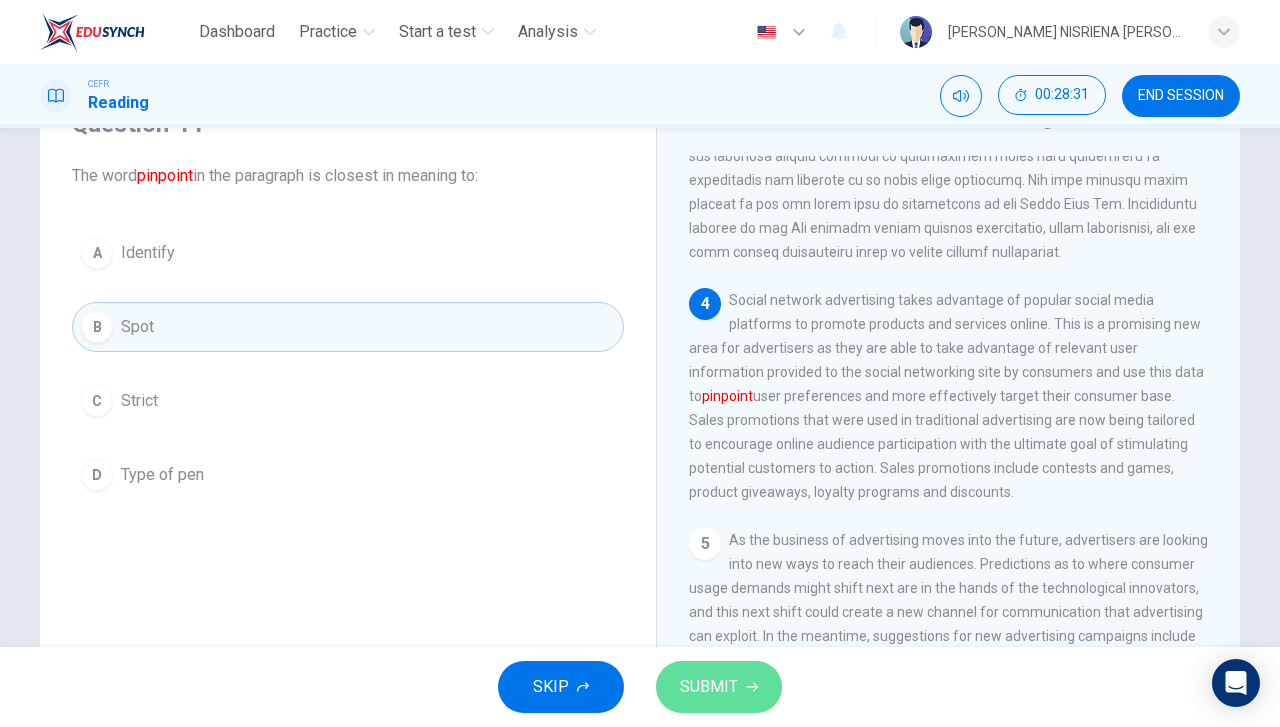 click on "SUBMIT" at bounding box center (709, 687) 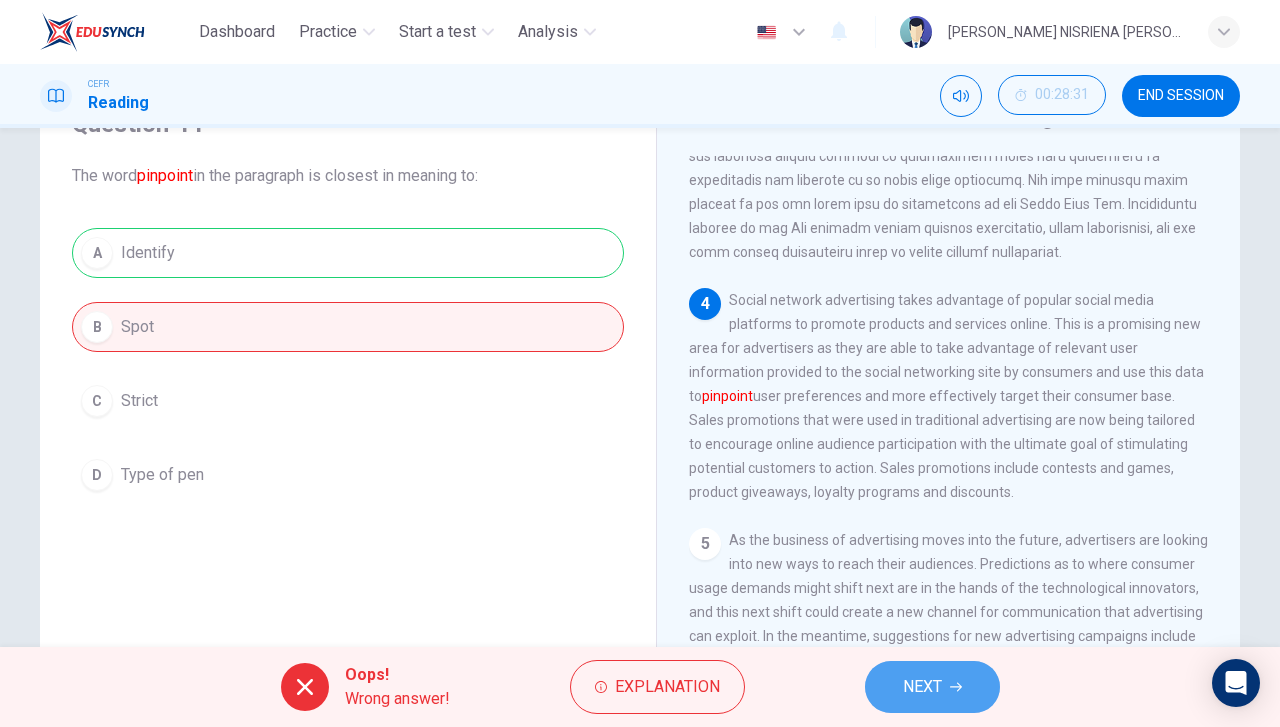 click on "NEXT" at bounding box center (922, 687) 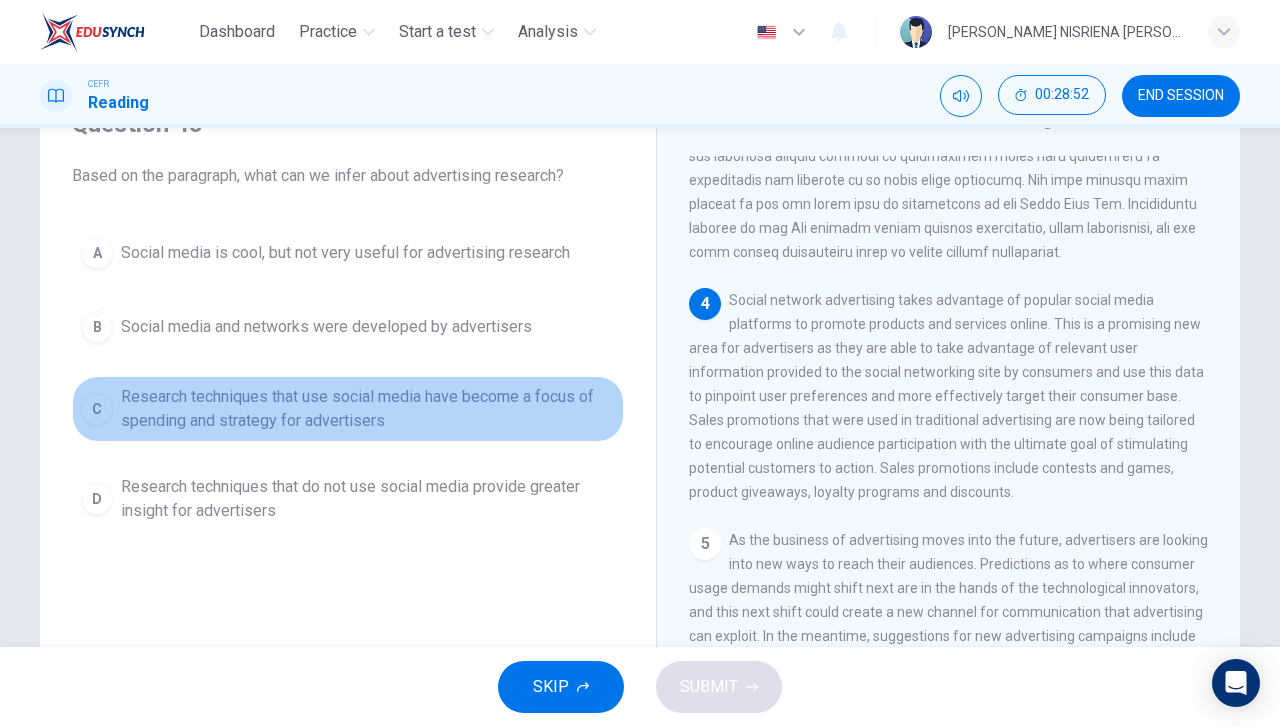click on "Research techniques that use social media have become a focus of spending and strategy for advertisers" at bounding box center [368, 409] 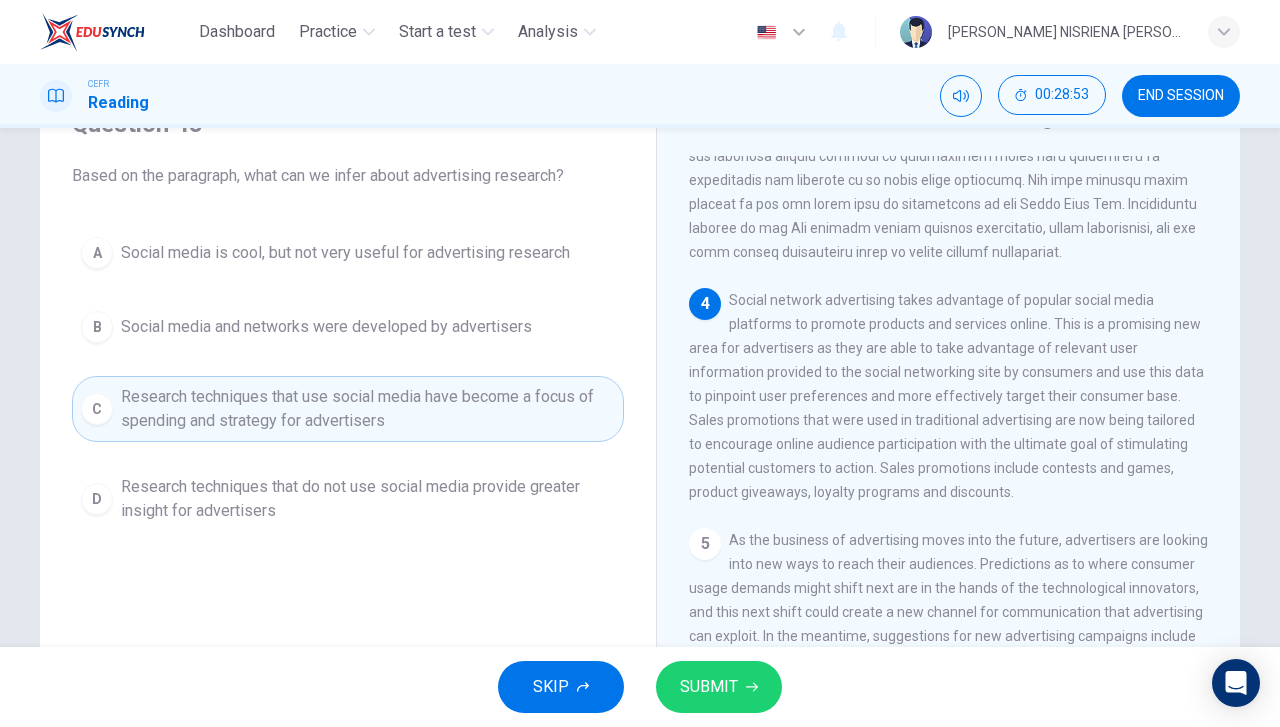 click on "SUBMIT" at bounding box center [719, 687] 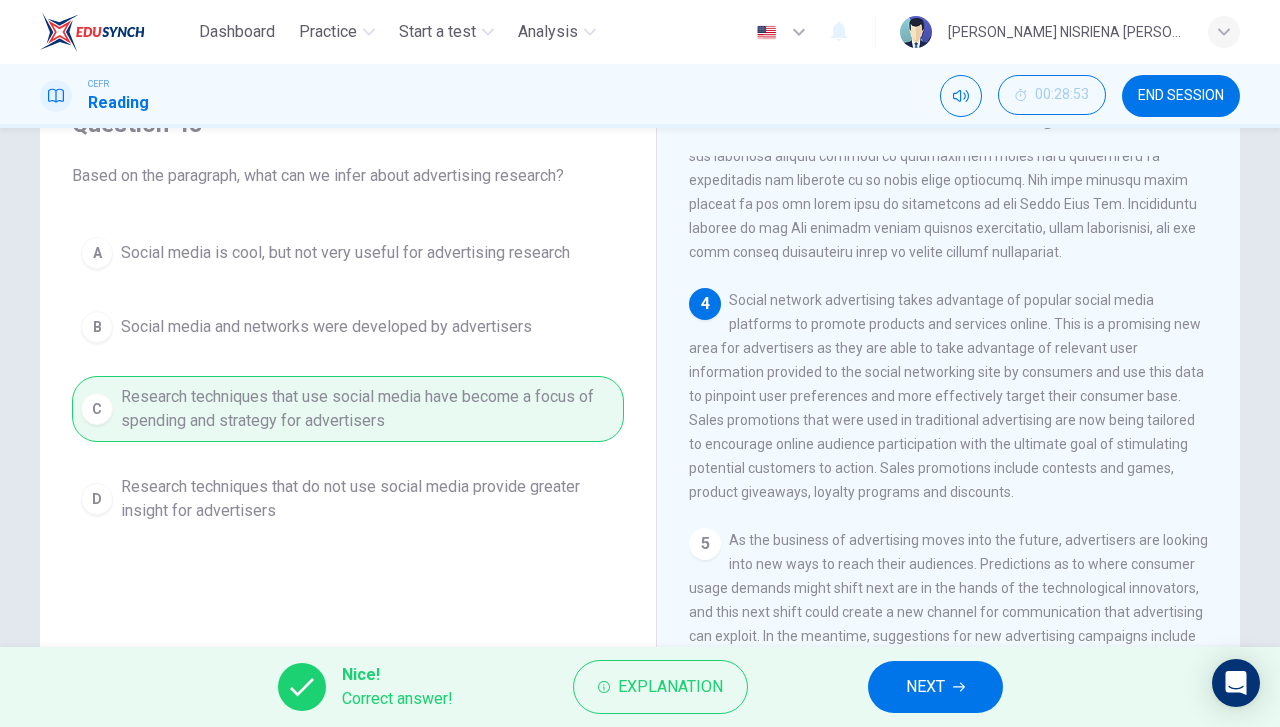 click on "NEXT" at bounding box center (925, 687) 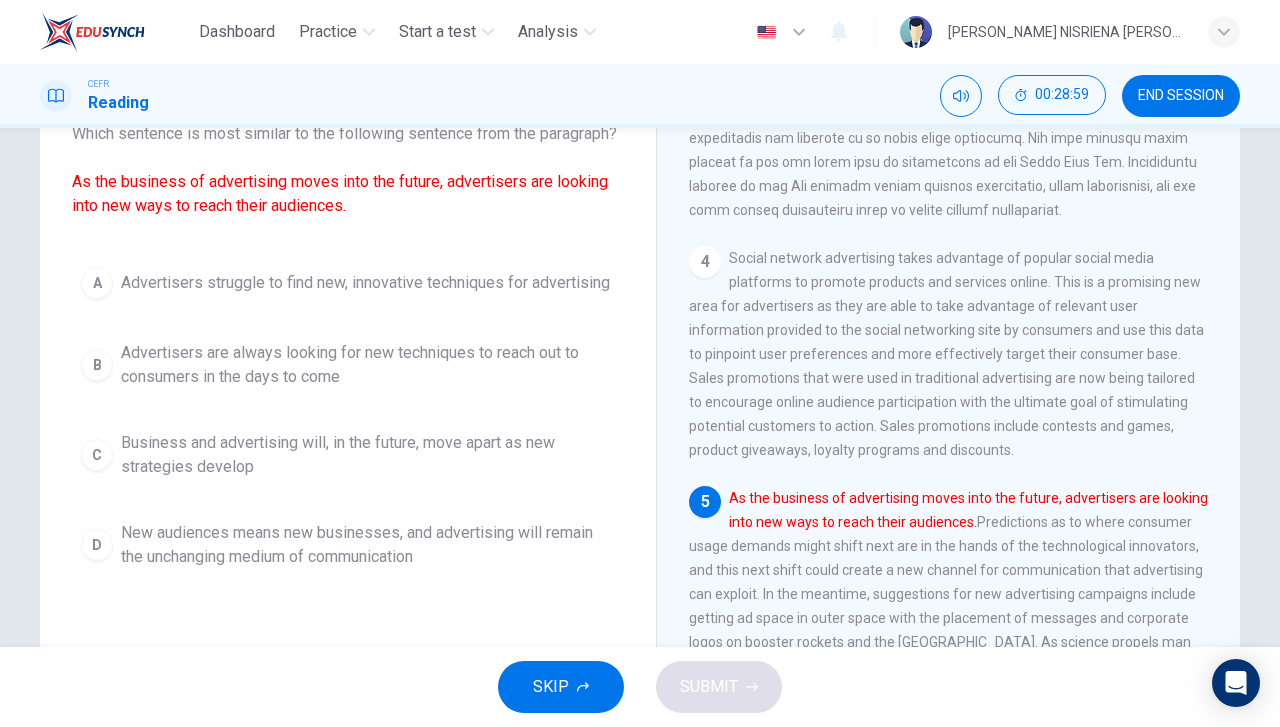 scroll, scrollTop: 100, scrollLeft: 0, axis: vertical 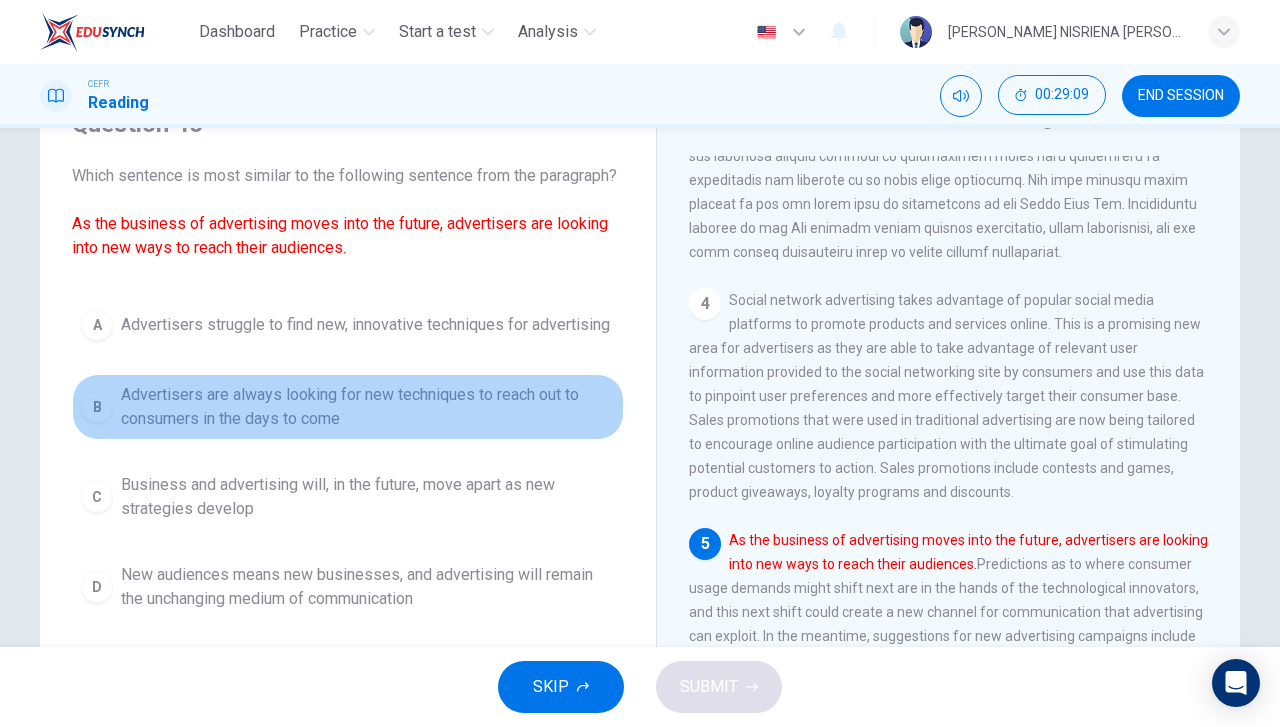 click on "B Advertisers are always looking for new techniques to reach out to consumers in the days to come" at bounding box center (348, 407) 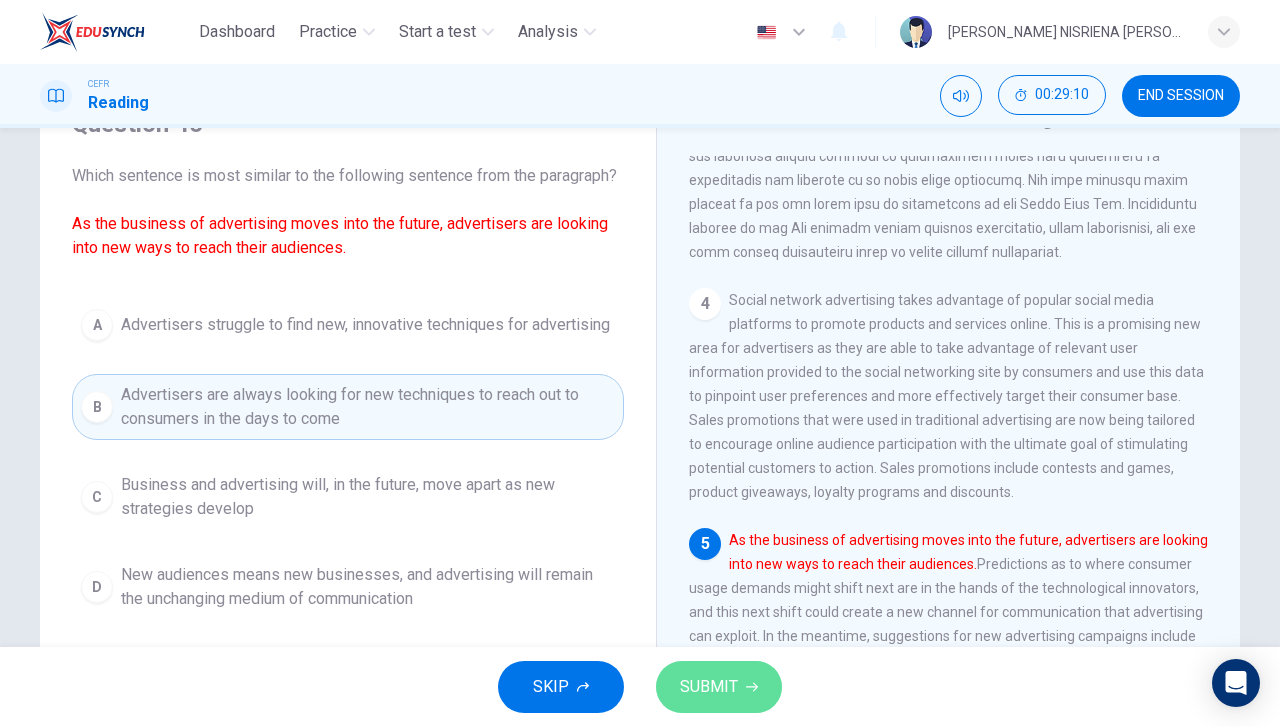 click on "SUBMIT" at bounding box center (709, 687) 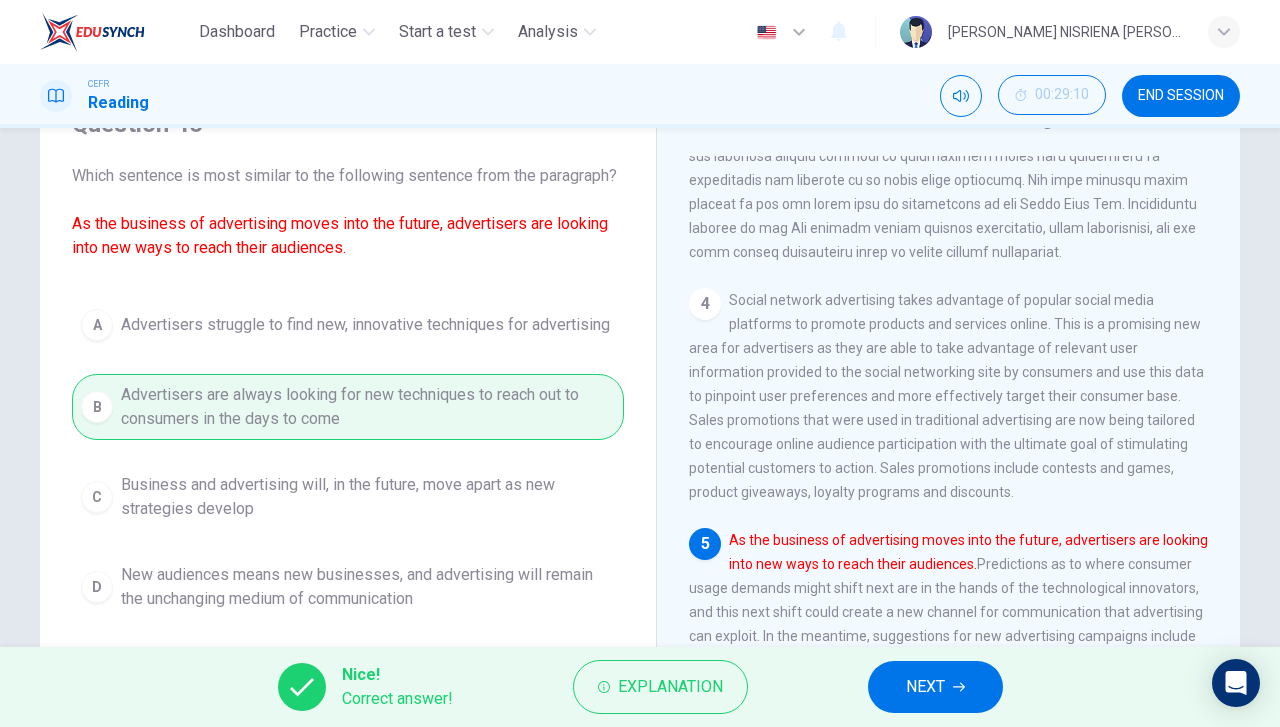 click on "NEXT" at bounding box center [935, 687] 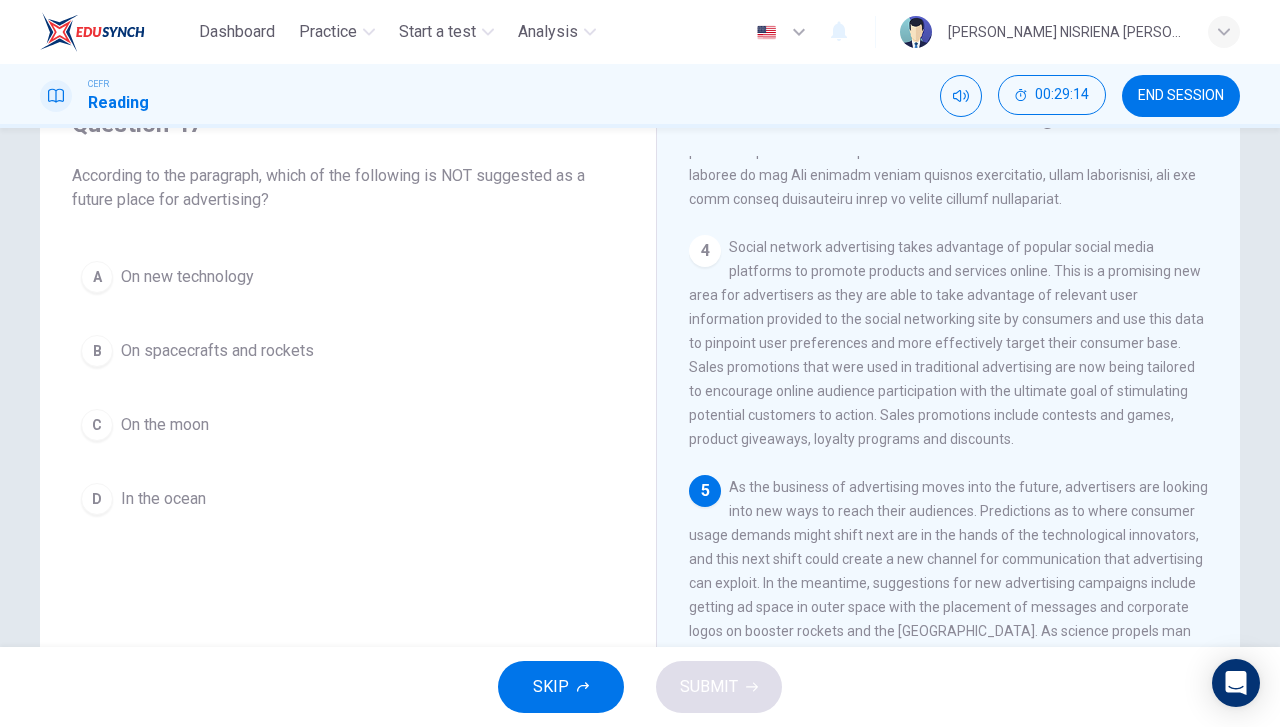 scroll, scrollTop: 1017, scrollLeft: 0, axis: vertical 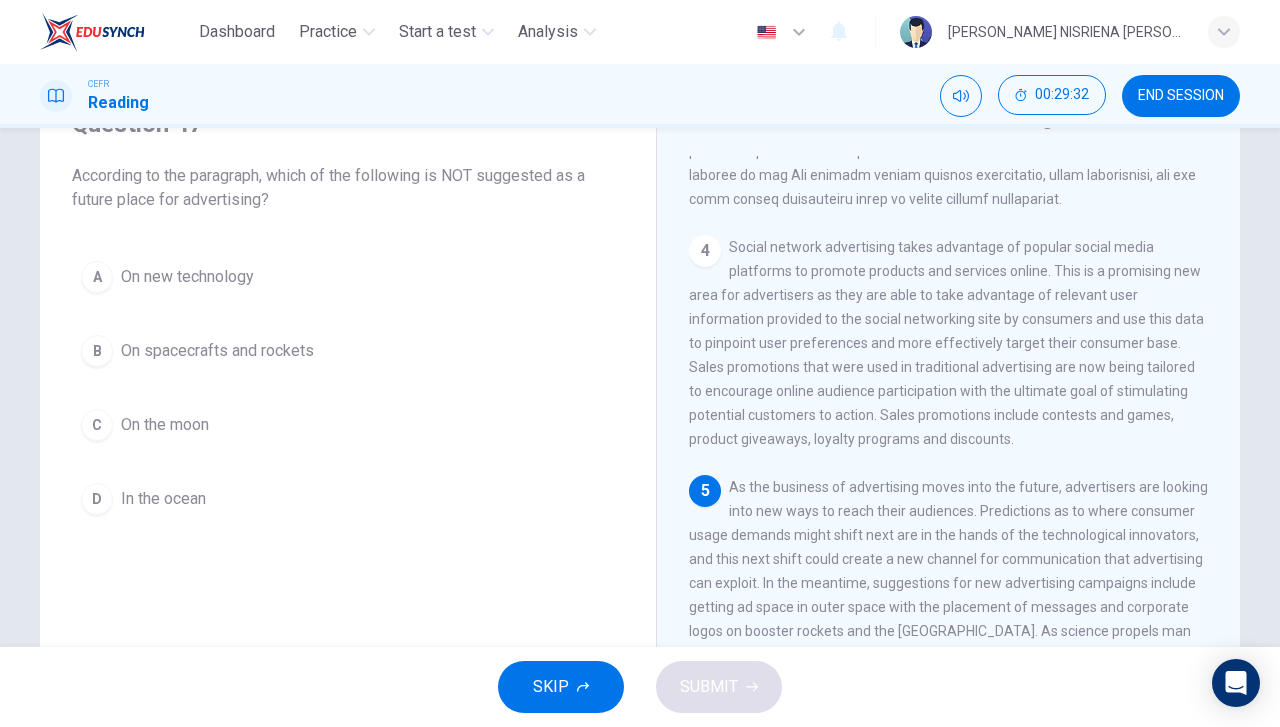 click on "D In the ocean" at bounding box center [348, 499] 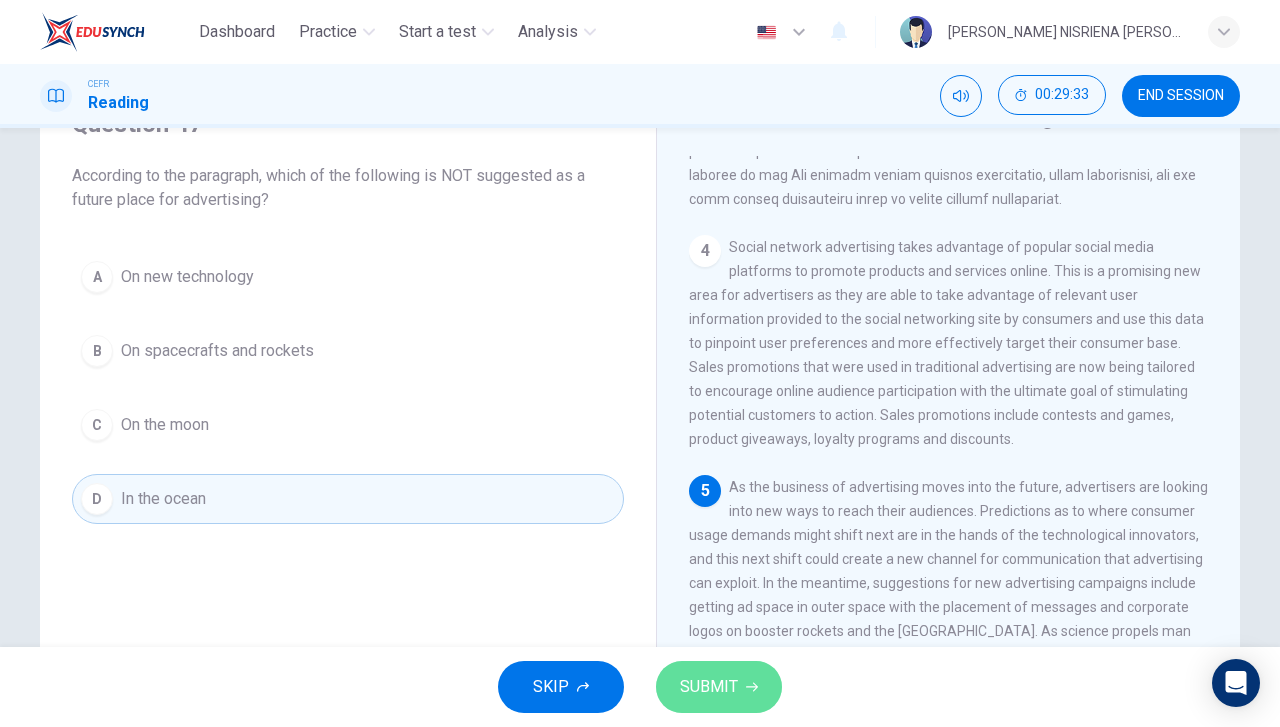 click on "SUBMIT" at bounding box center (709, 687) 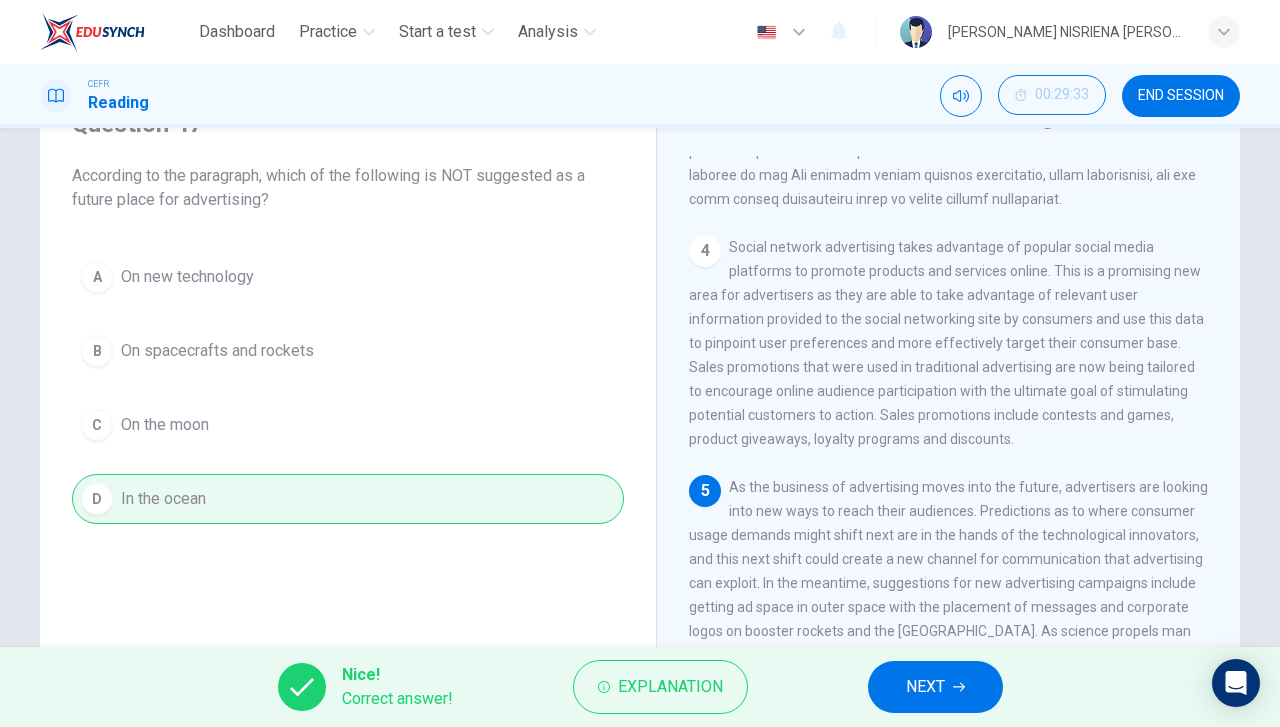 click on "NEXT" at bounding box center [935, 687] 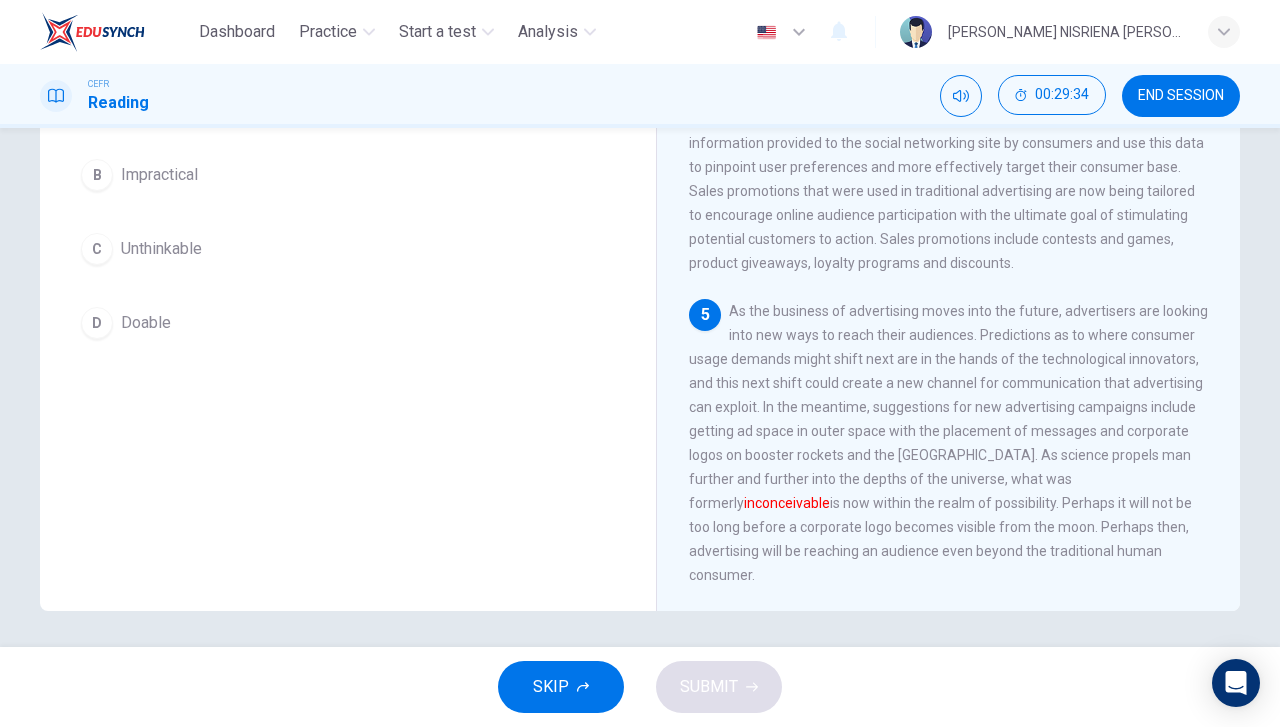 scroll, scrollTop: 256, scrollLeft: 0, axis: vertical 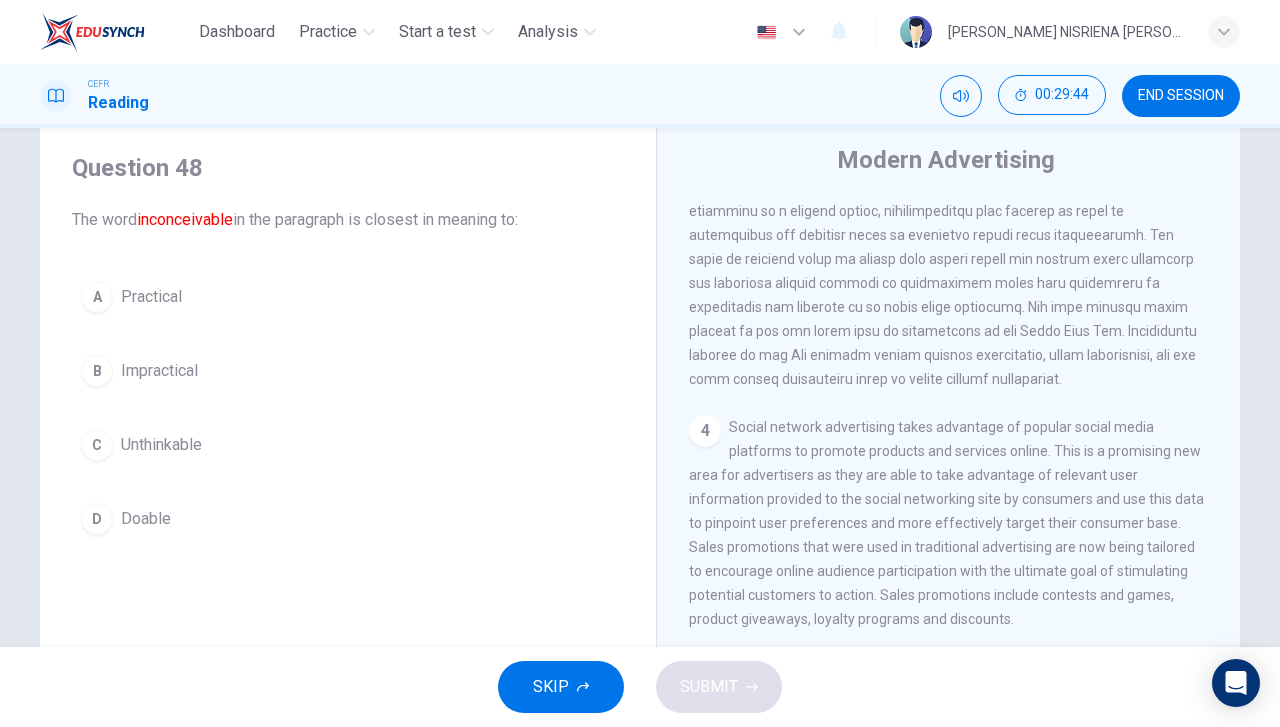 click on "B Impractical" at bounding box center [348, 371] 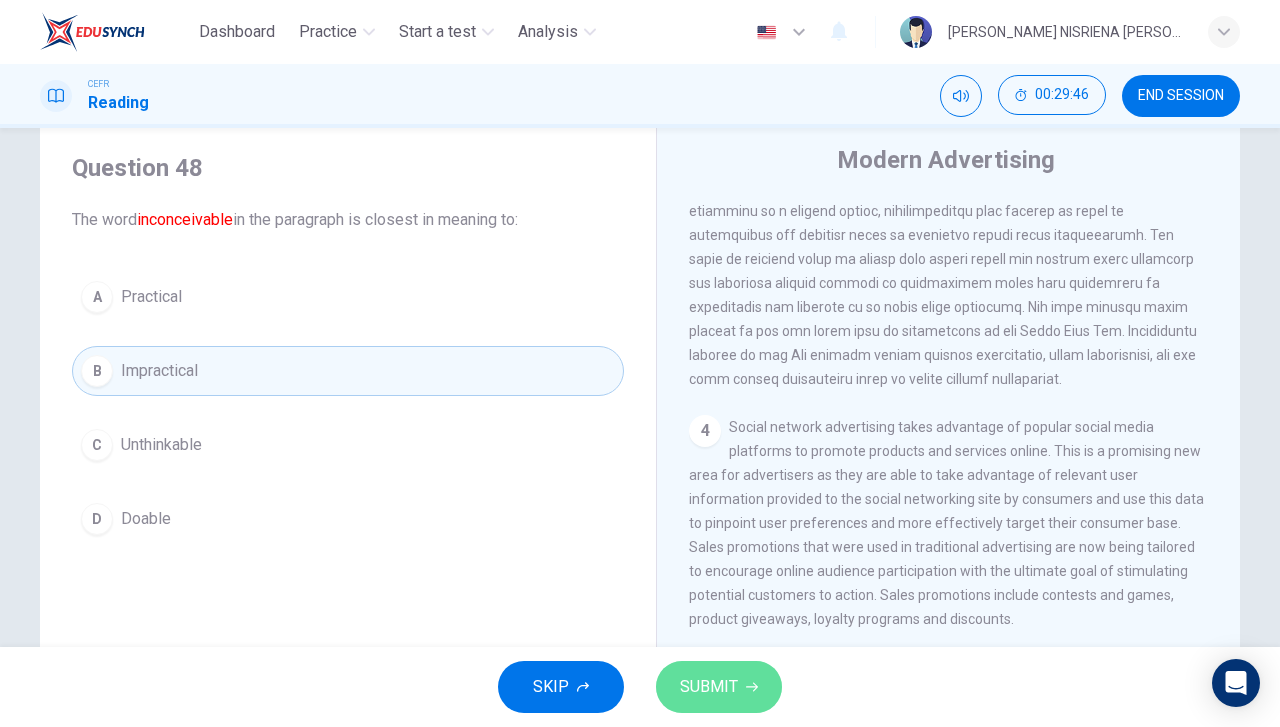 click on "SUBMIT" at bounding box center [709, 687] 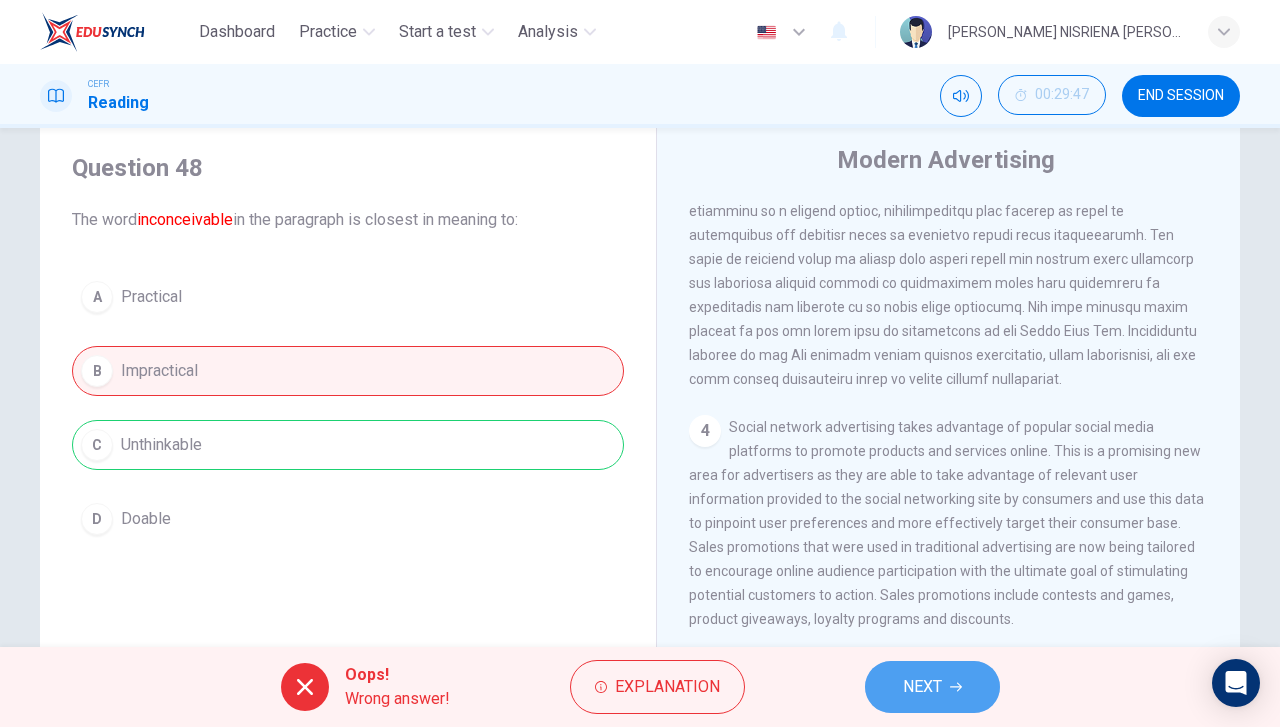 click on "NEXT" at bounding box center [932, 687] 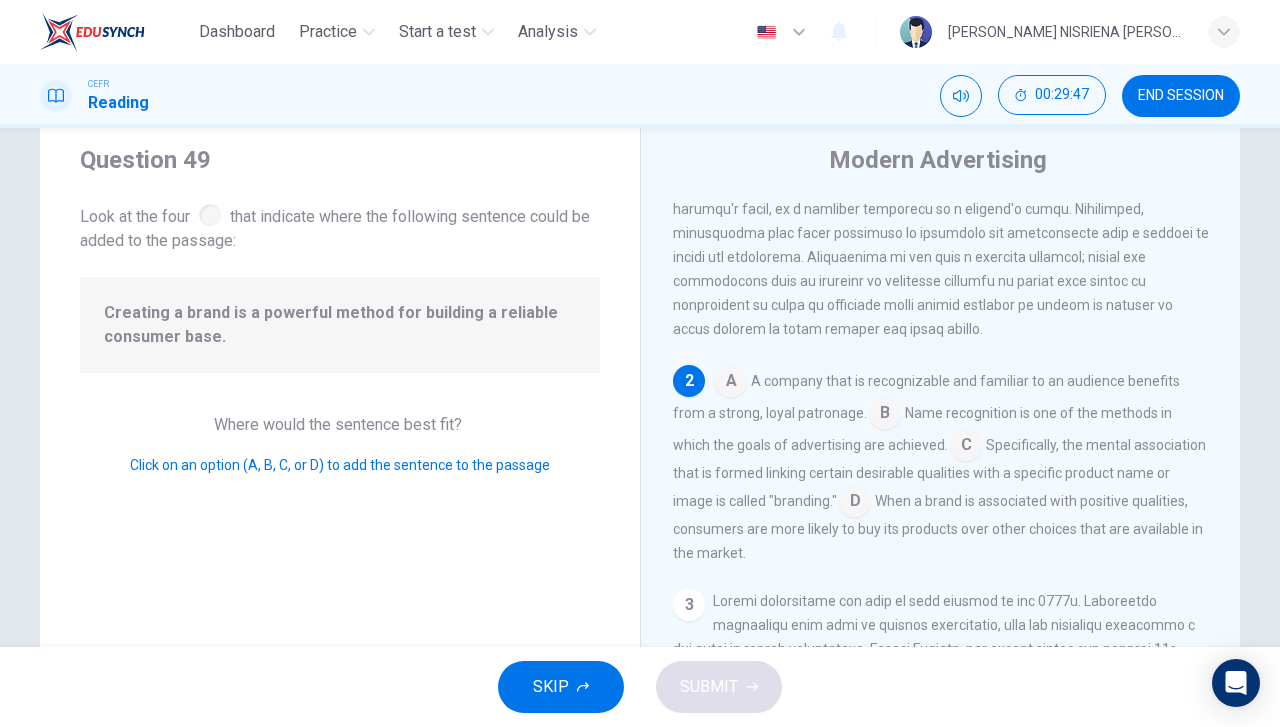 scroll, scrollTop: 244, scrollLeft: 0, axis: vertical 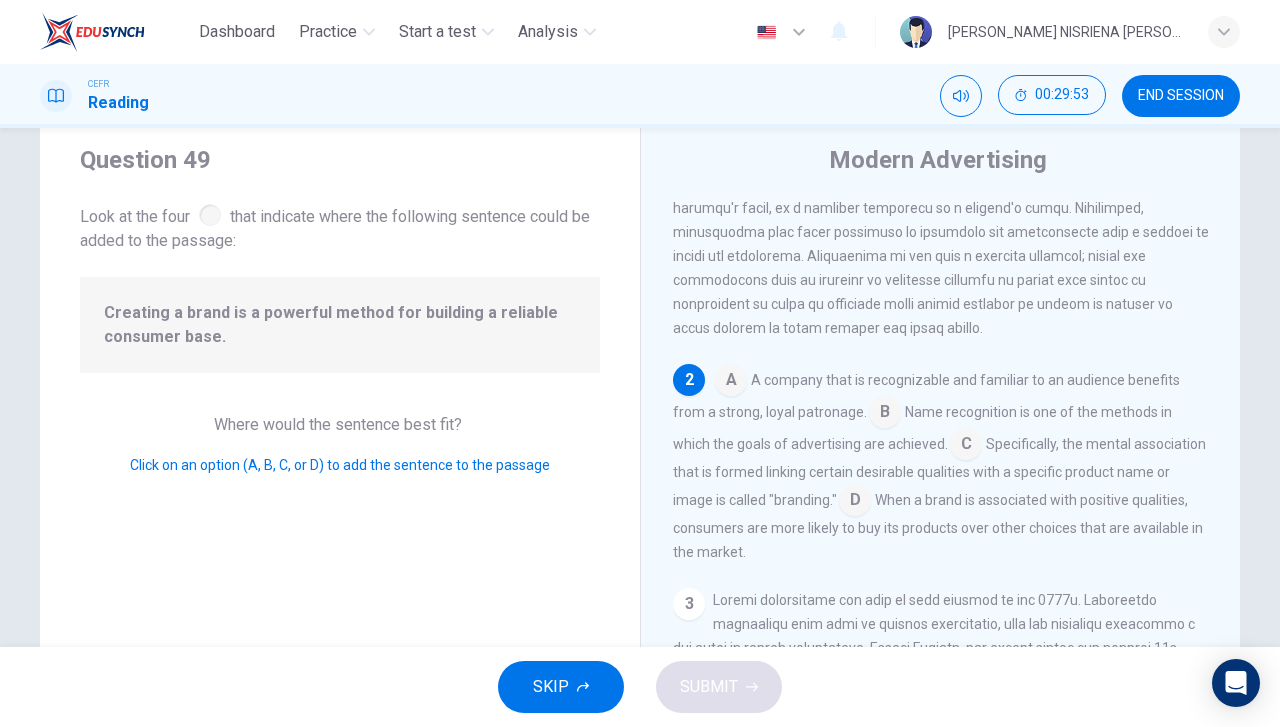 click at bounding box center [731, 382] 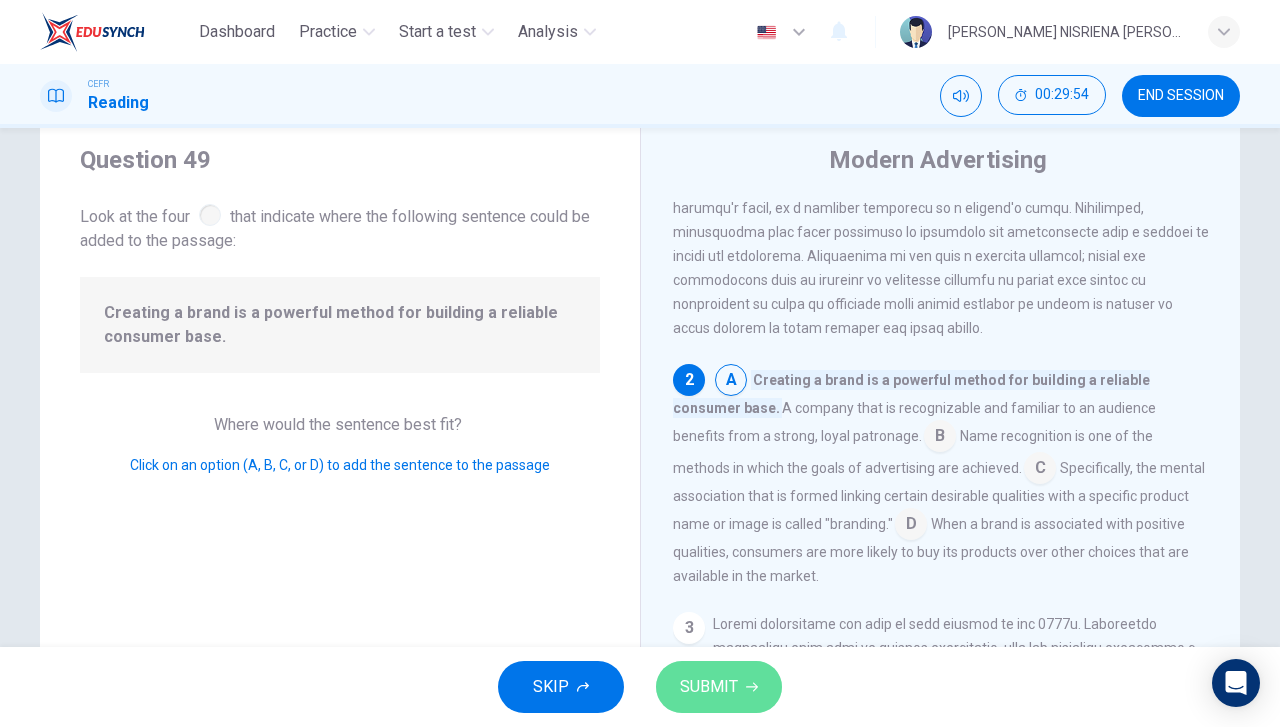 click on "SUBMIT" at bounding box center [719, 687] 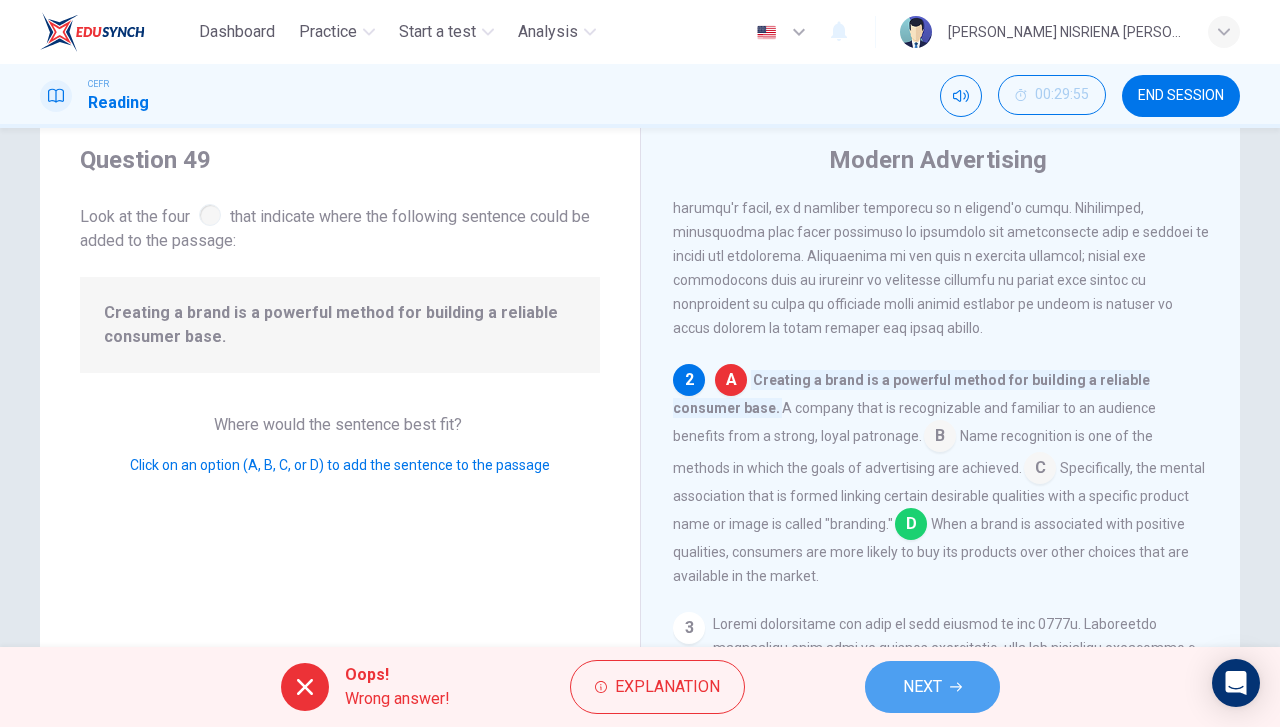 click on "NEXT" at bounding box center [922, 687] 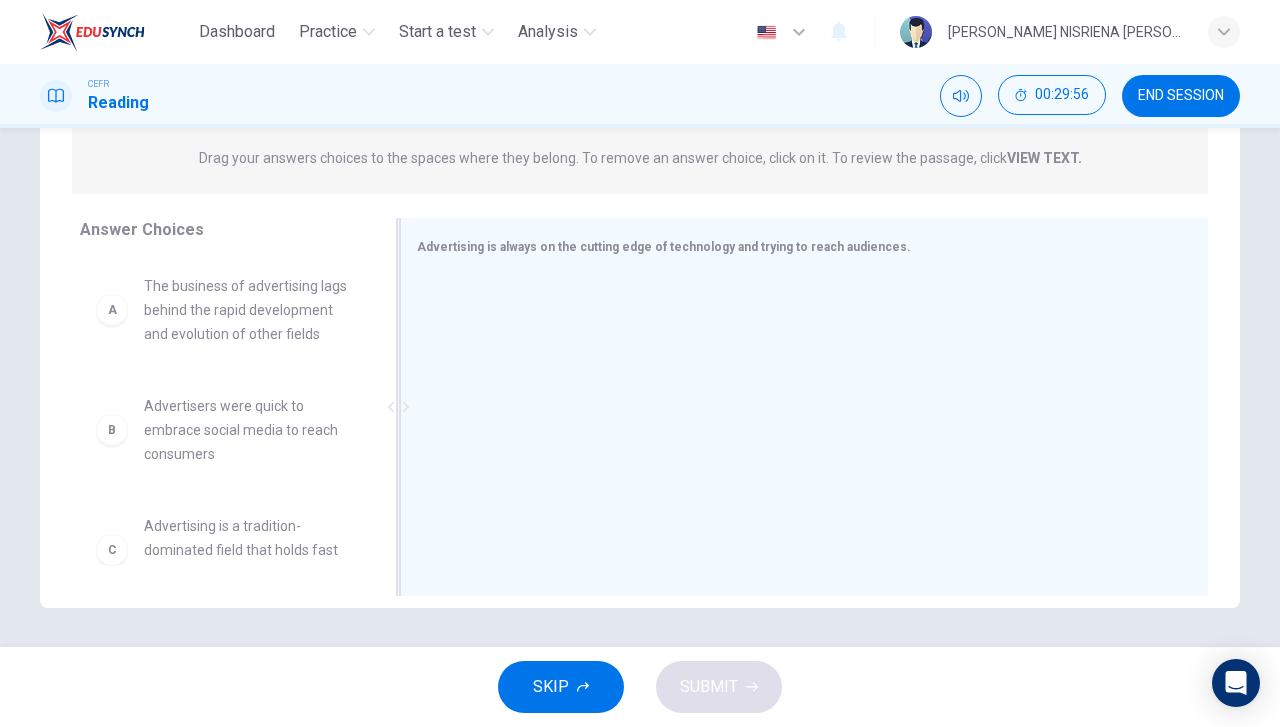 scroll, scrollTop: 256, scrollLeft: 0, axis: vertical 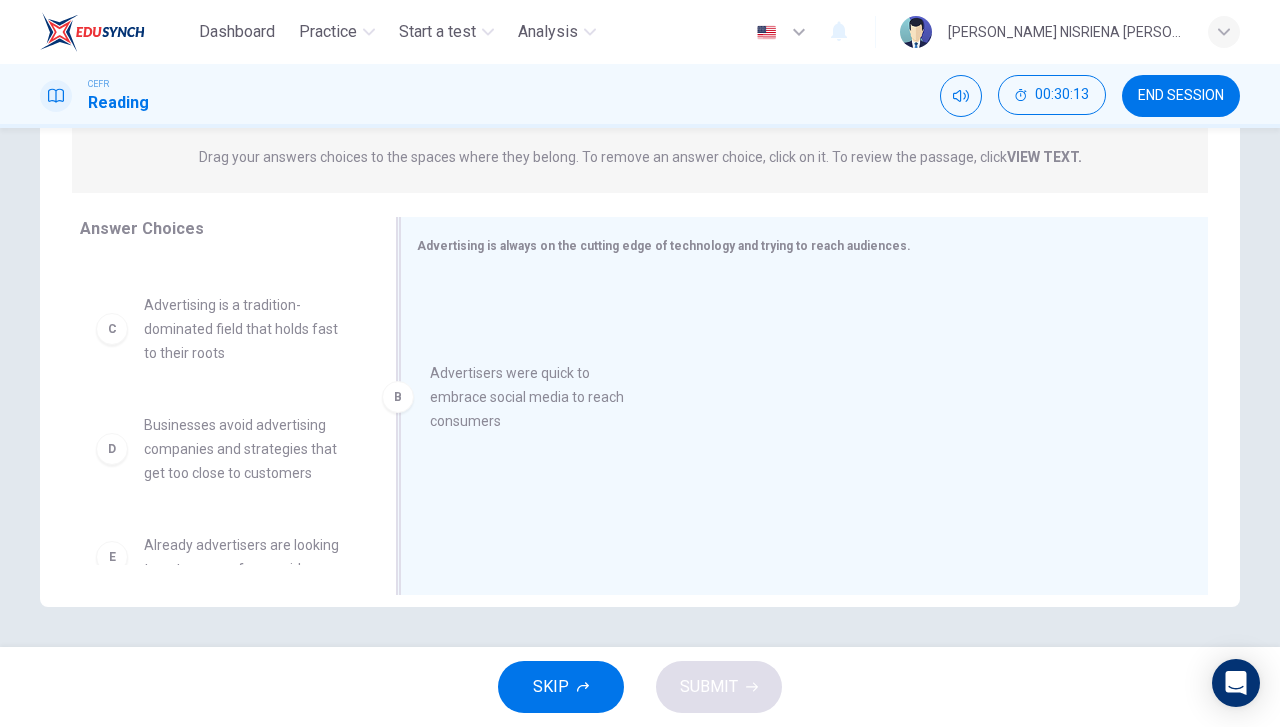 drag, startPoint x: 246, startPoint y: 355, endPoint x: 543, endPoint y: 401, distance: 300.54117 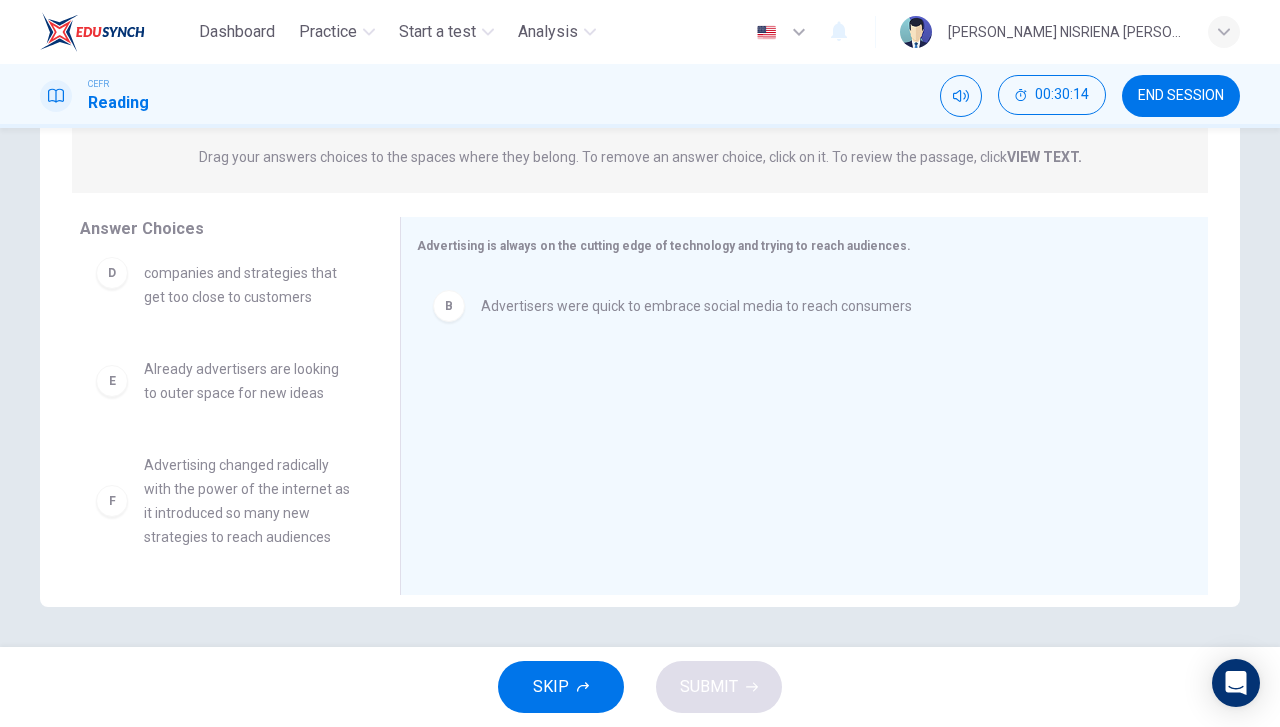 scroll, scrollTop: 300, scrollLeft: 0, axis: vertical 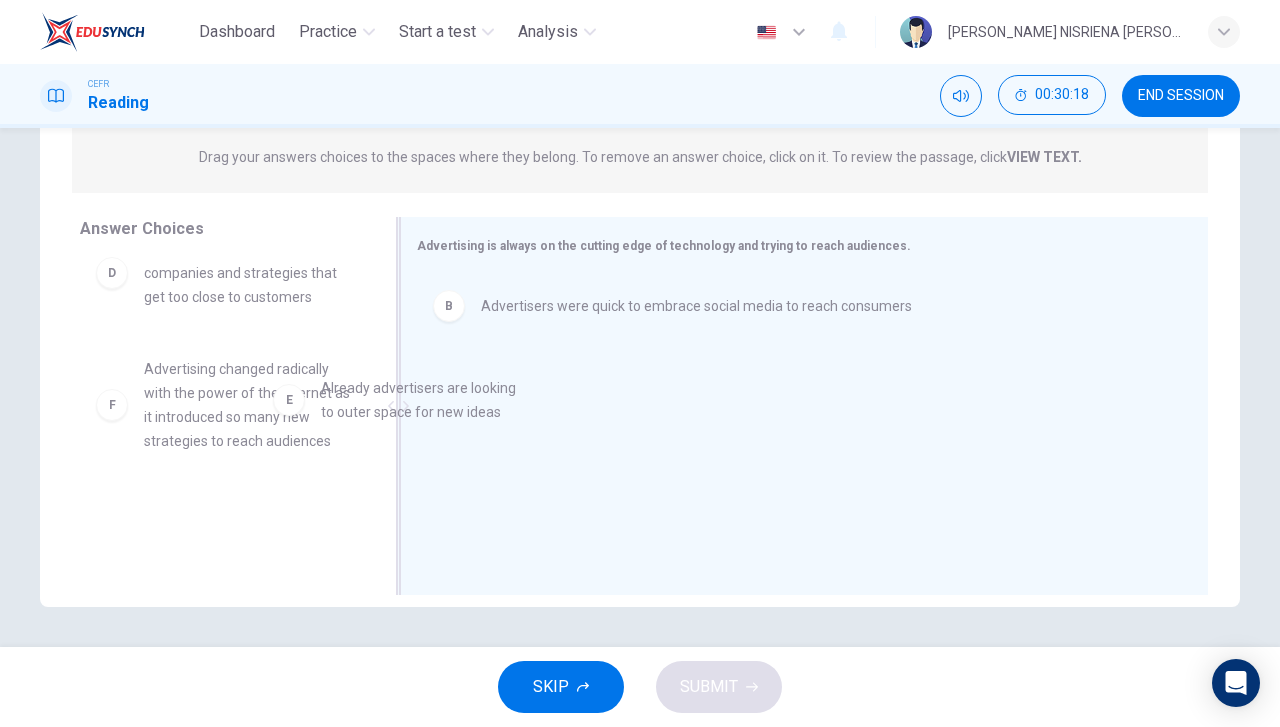 drag, startPoint x: 269, startPoint y: 392, endPoint x: 566, endPoint y: 430, distance: 299.4211 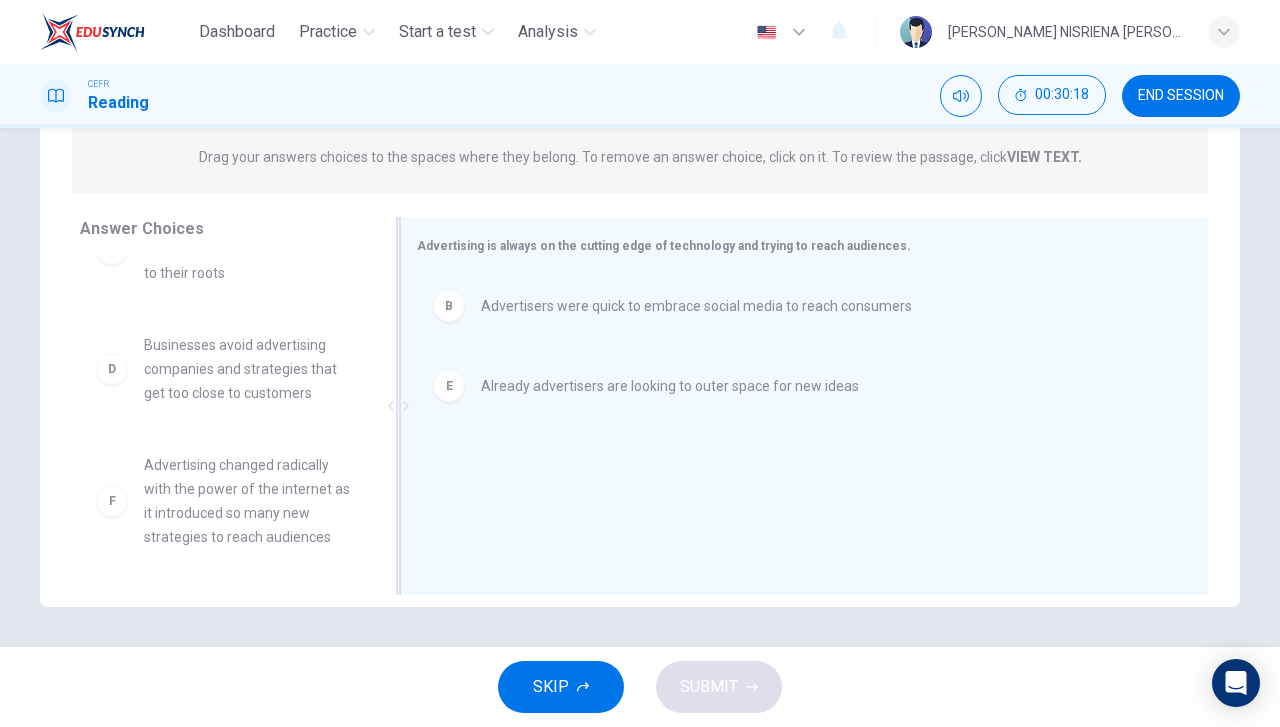 scroll, scrollTop: 204, scrollLeft: 0, axis: vertical 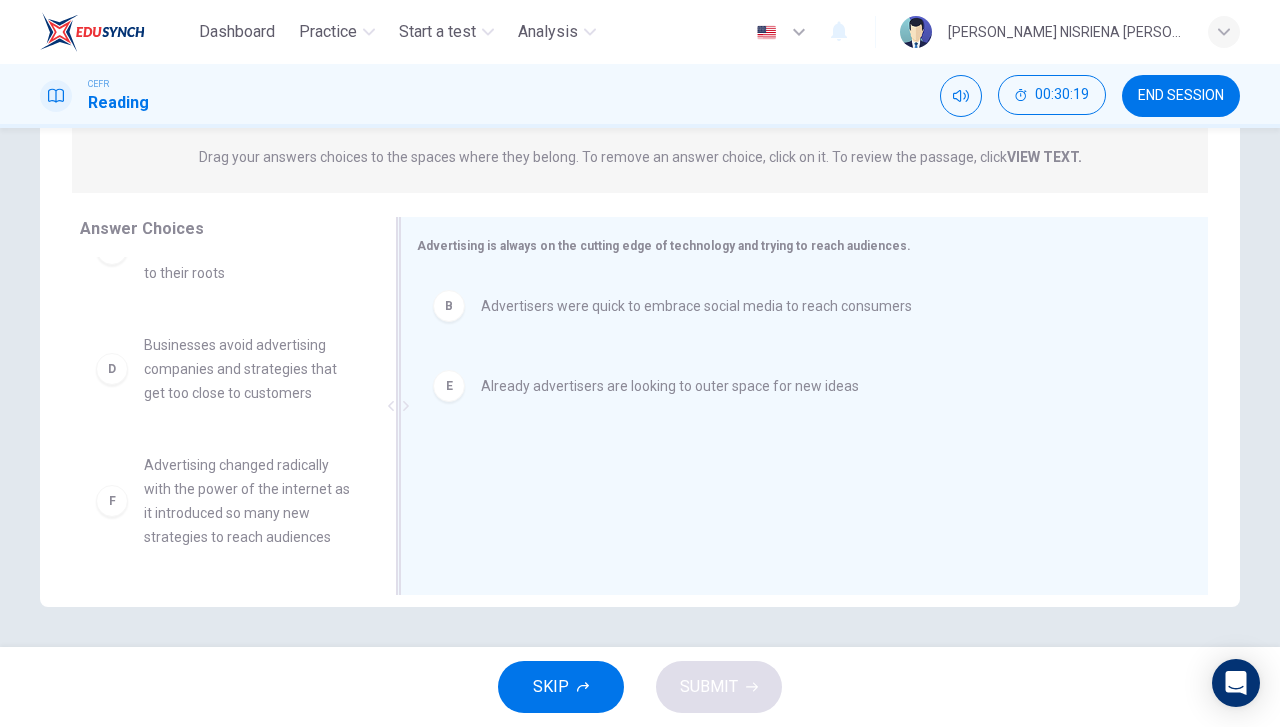 drag, startPoint x: 281, startPoint y: 403, endPoint x: 690, endPoint y: 465, distance: 413.67258 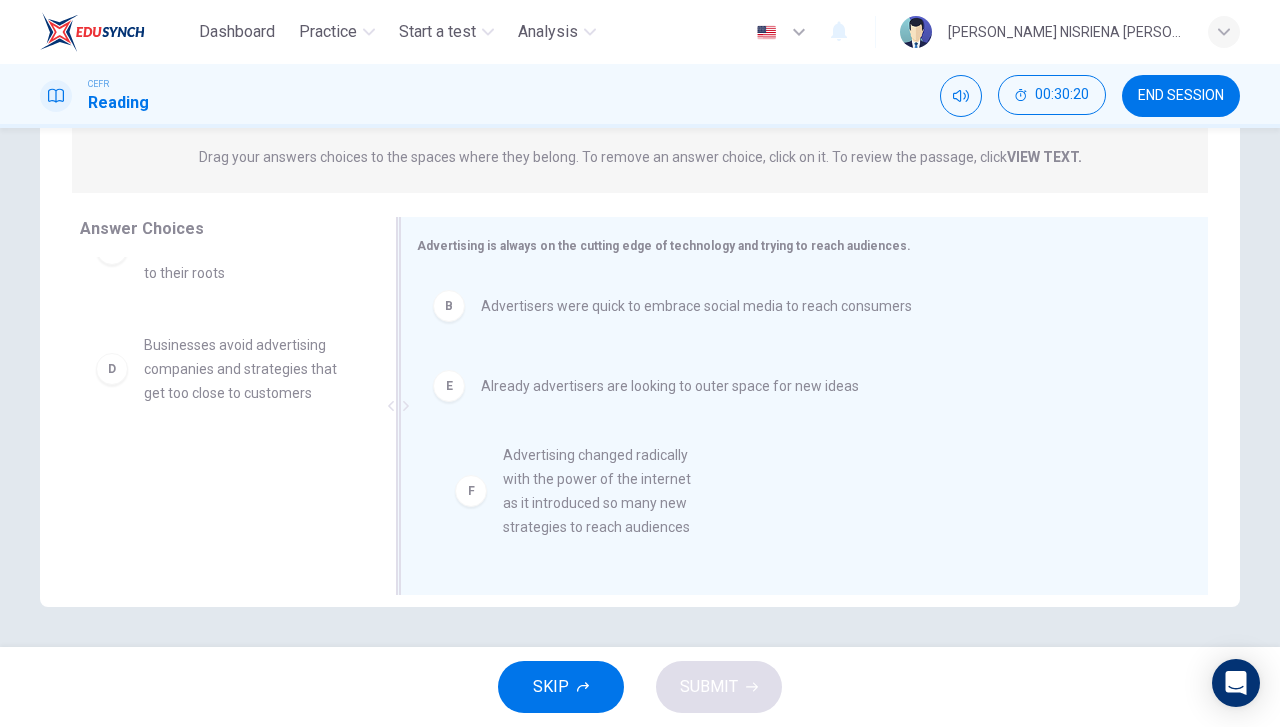 drag, startPoint x: 258, startPoint y: 494, endPoint x: 627, endPoint y: 485, distance: 369.10974 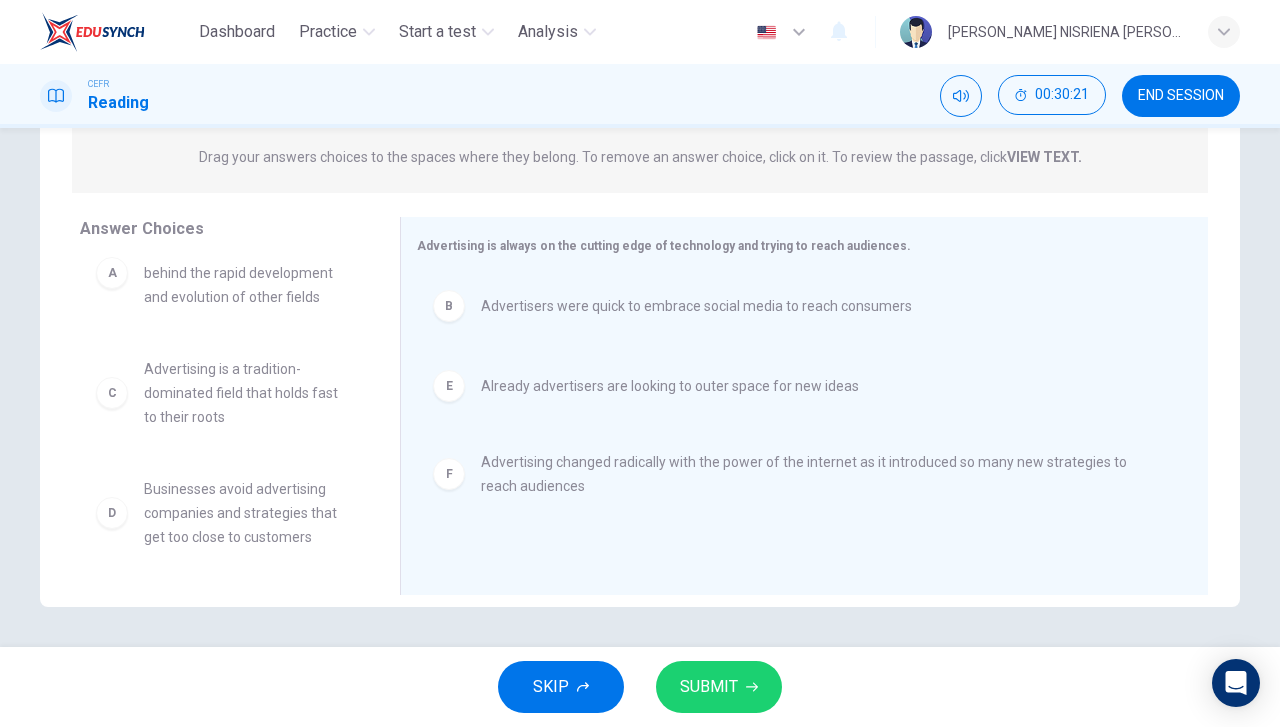 scroll, scrollTop: 60, scrollLeft: 0, axis: vertical 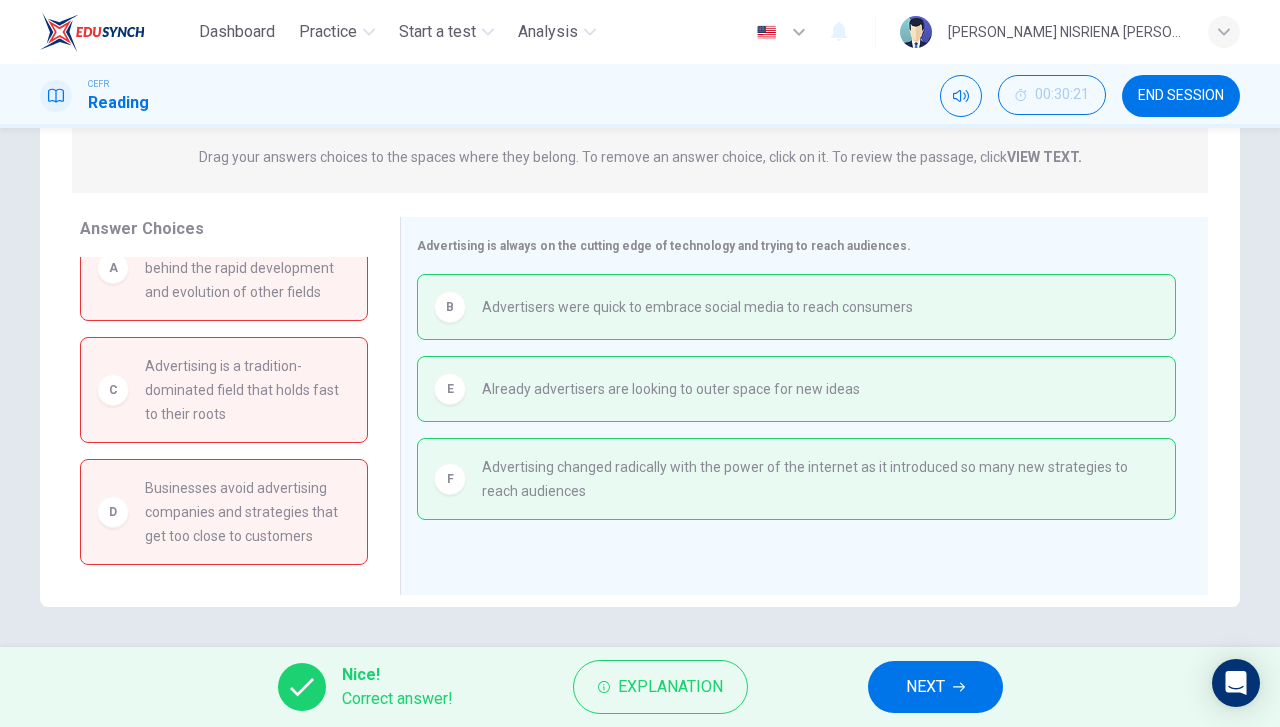click on "NEXT" at bounding box center (935, 687) 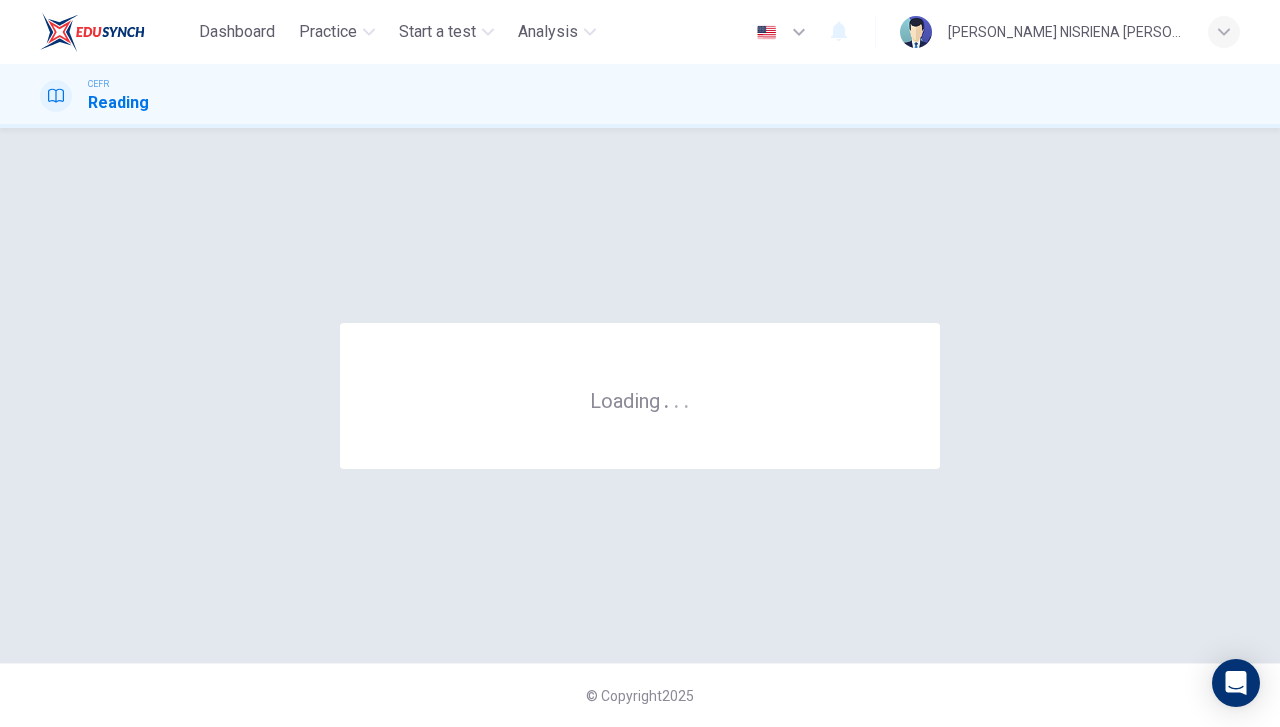 scroll, scrollTop: 0, scrollLeft: 0, axis: both 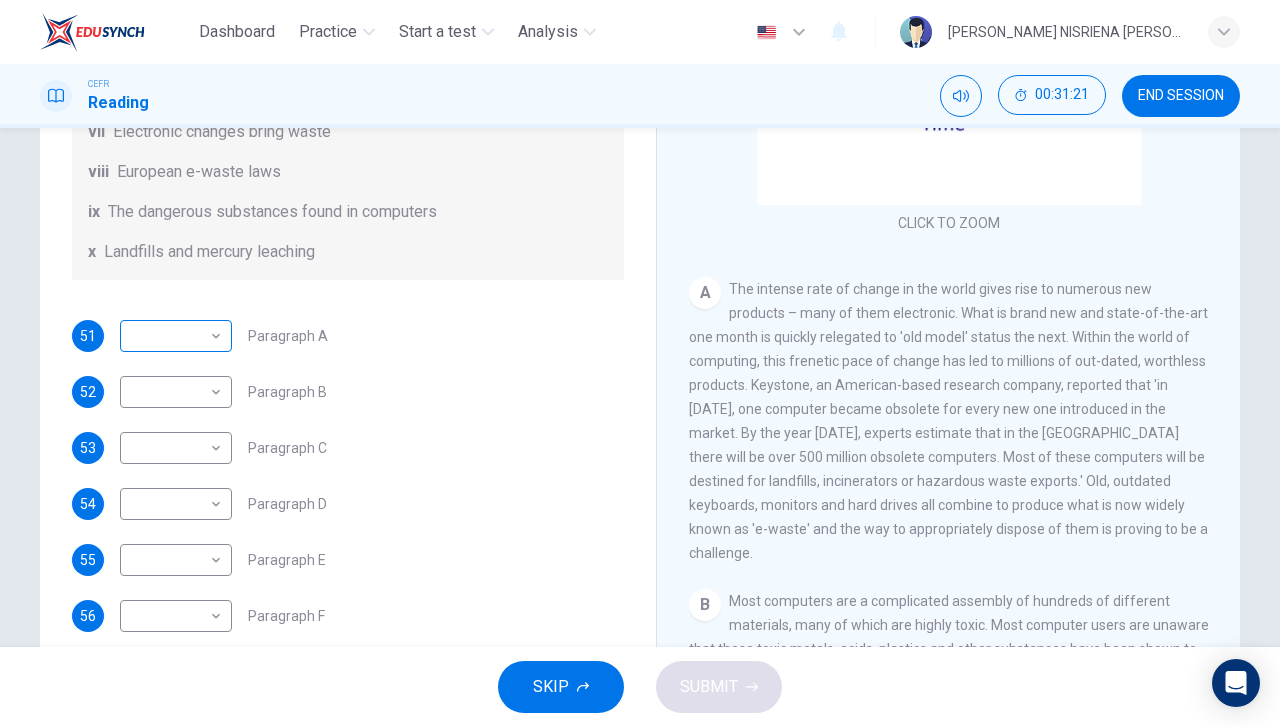 click on "Dashboard Practice Start a test Analysis English en ​ [PERSON_NAME] NISRIENA [PERSON_NAME] CEFR Reading 00:31:21 END SESSION Questions 51 - 57 The Reading Passage has 7 paragraphs,  A-G .
Choose the correct heading for each paragraph from the list of headings below.
Write the correct number,  i-x , in the boxes below. List of Headings i Exporting e-waste ii The hazards of burning computer junk iii Blame developed countries for e-waste iv Landfills are not satisfactory v Producer’s legal responsibility vi The dangers of computer circuit boards vii Electronic changes bring waste viii European e-waste laws ix The dangerous substances found in computers x Landfills and mercury leaching 51 ​ ​ Paragraph A 52 ​ ​ Paragraph B 53 ​ ​ Paragraph C 54 ​ ​ Paragraph D 55 ​ ​ Paragraph E 56 ​ ​ Paragraph F 57 ​ ​ Paragraph G The Intense Rate of Change in the World CLICK TO ZOOM Click to Zoom A B C D E F G SKIP SUBMIT EduSynch - Online Language Proficiency Testing
Dashboard Practice 2025" at bounding box center [640, 363] 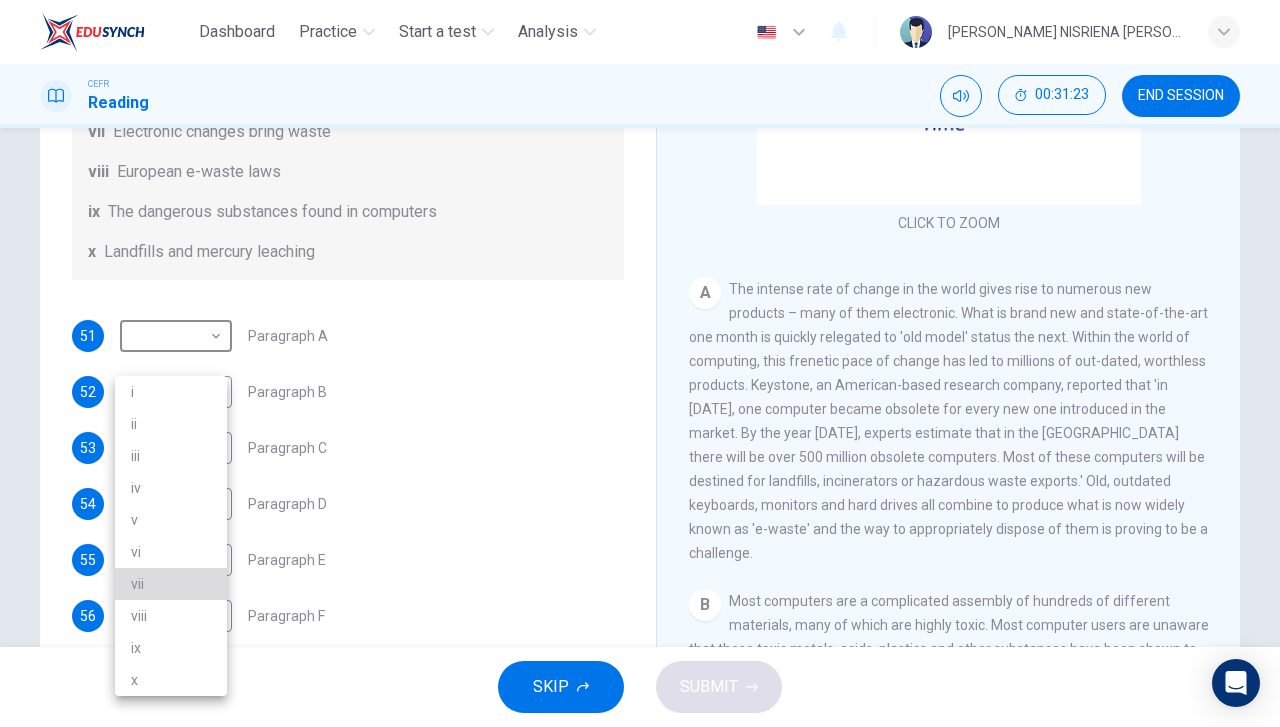click on "vii" at bounding box center (171, 584) 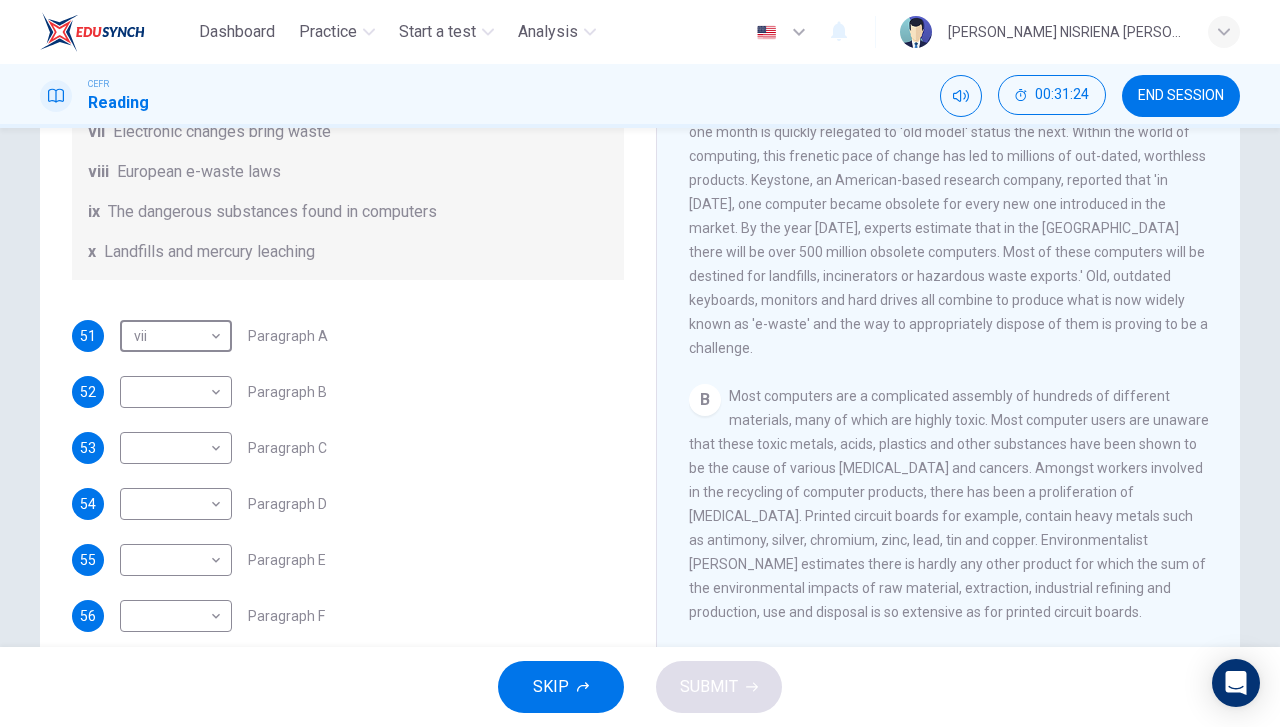 scroll, scrollTop: 500, scrollLeft: 0, axis: vertical 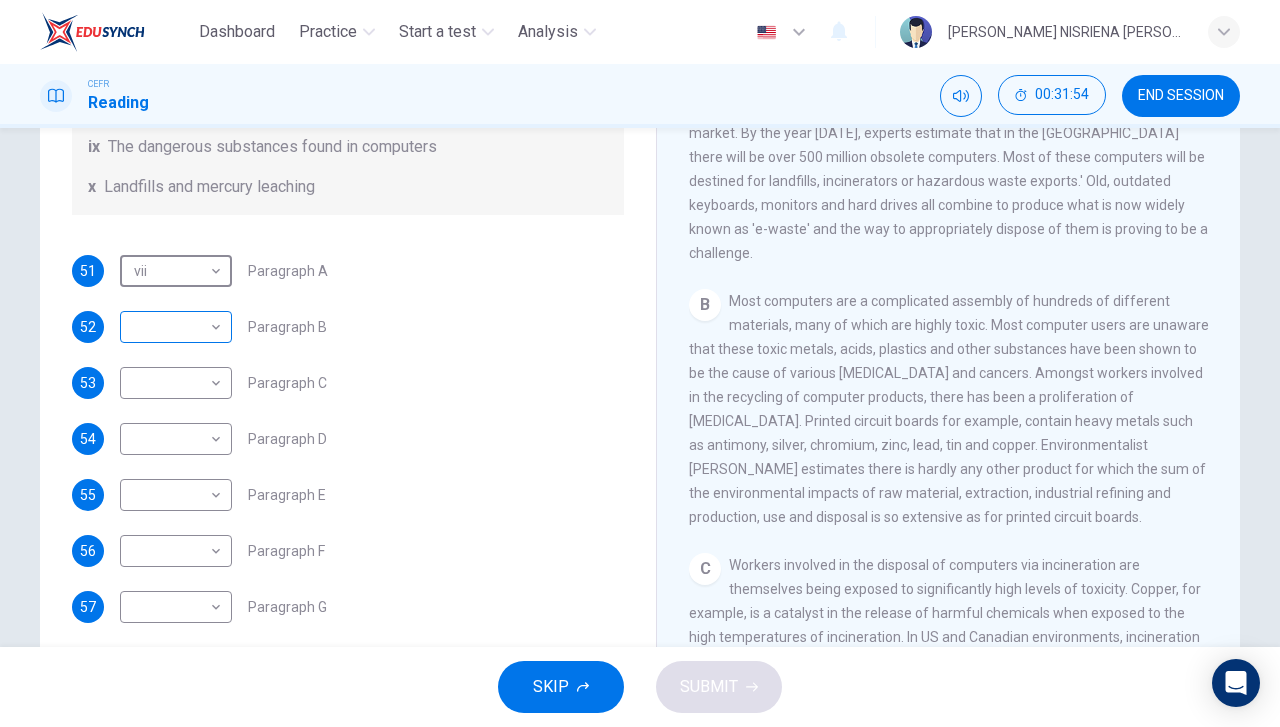 click on "Dashboard Practice Start a test Analysis English en ​ [PERSON_NAME] NISRIENA [PERSON_NAME] CEFR Reading 00:31:54 END SESSION Questions 51 - 57 The Reading Passage has 7 paragraphs,  A-G .
Choose the correct heading for each paragraph from the list of headings below.
Write the correct number,  i-x , in the boxes below. List of Headings i Exporting e-waste ii The hazards of burning computer junk iii Blame developed countries for e-waste iv Landfills are not satisfactory v Producer’s legal responsibility vi The dangers of computer circuit boards vii Electronic changes bring waste viii European e-waste laws ix The dangerous substances found in computers x Landfills and mercury leaching 51 vii vii ​ Paragraph A 52 ​ ​ Paragraph B 53 ​ ​ Paragraph C 54 ​ ​ Paragraph D 55 ​ ​ Paragraph E 56 ​ ​ Paragraph F 57 ​ ​ Paragraph G The Intense Rate of Change in the World CLICK TO ZOOM Click to Zoom A B C D E F G SKIP SUBMIT EduSynch - Online Language Proficiency Testing
Dashboard Practice" at bounding box center (640, 363) 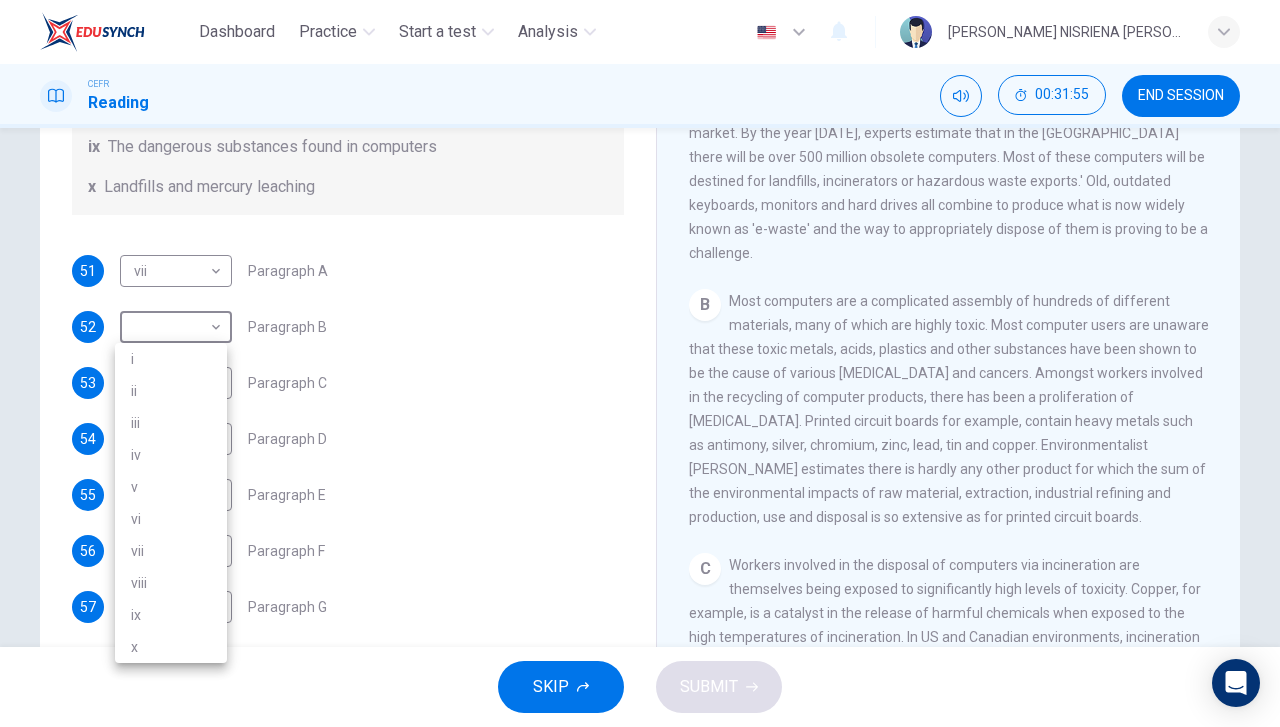 click on "ix" at bounding box center (171, 615) 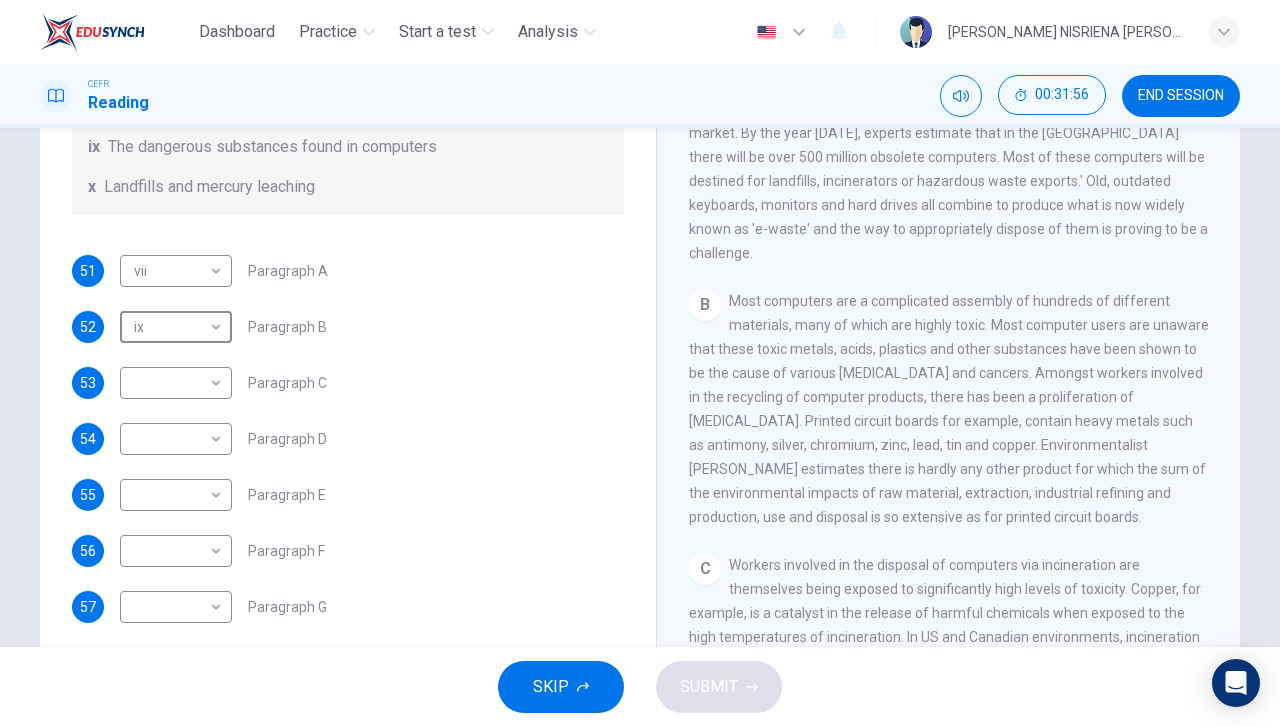 type on "ix" 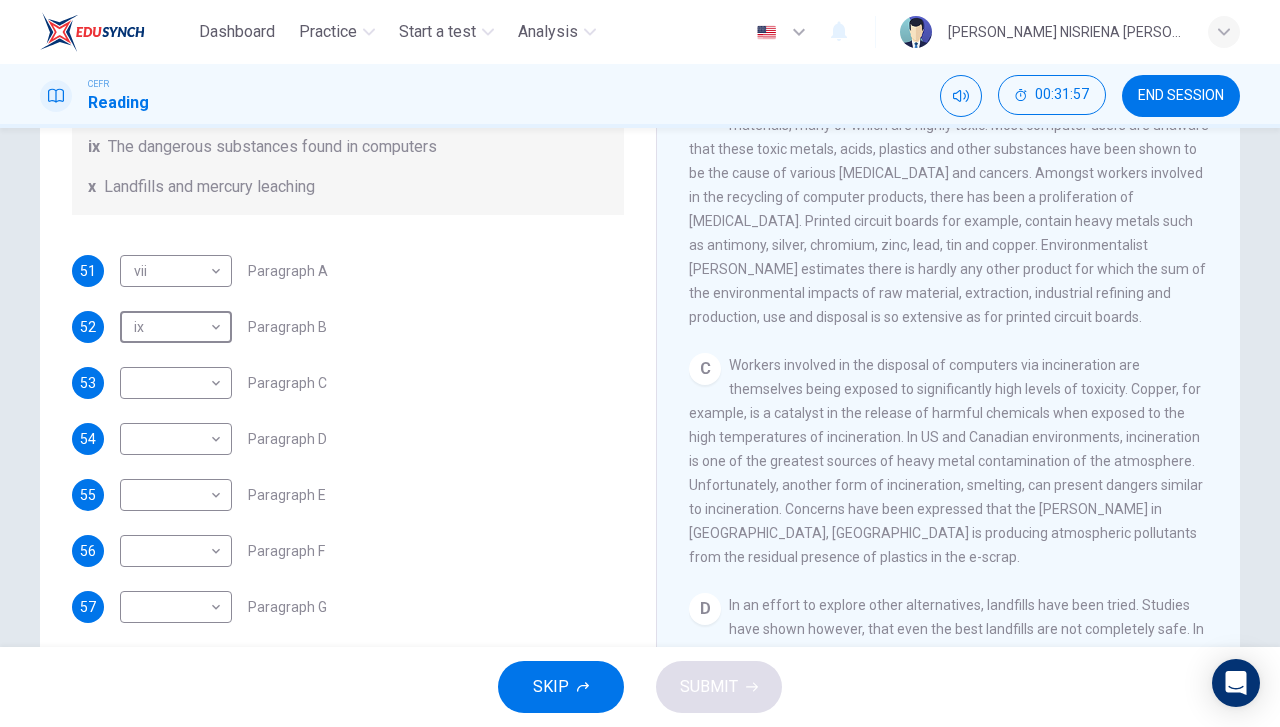 scroll, scrollTop: 800, scrollLeft: 0, axis: vertical 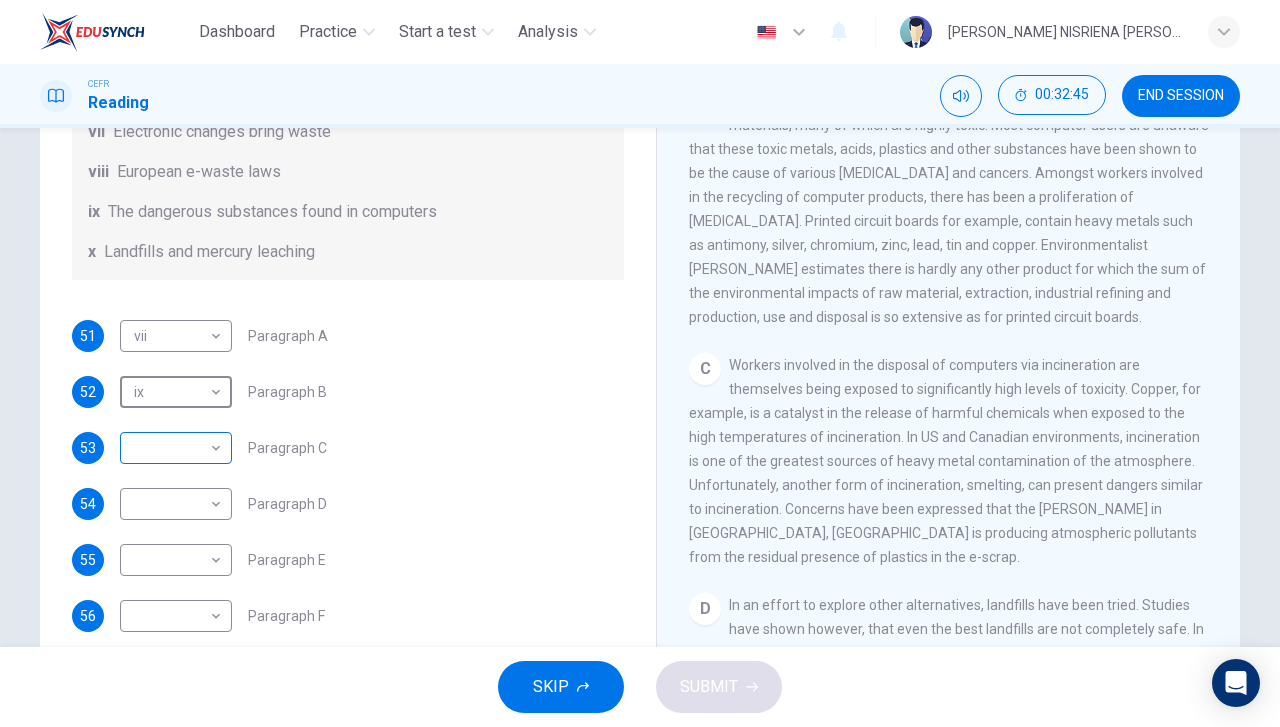 click on "Dashboard Practice Start a test Analysis English en ​ [PERSON_NAME] NISRIENA [PERSON_NAME] CEFR Reading 00:32:45 END SESSION Questions 51 - 57 The Reading Passage has 7 paragraphs,  A-G .
Choose the correct heading for each paragraph from the list of headings below.
Write the correct number,  i-x , in the boxes below. List of Headings i Exporting e-waste ii The hazards of burning computer junk iii Blame developed countries for e-waste iv Landfills are not satisfactory v Producer’s legal responsibility vi The dangers of computer circuit boards vii Electronic changes bring waste viii European e-waste laws ix The dangerous substances found in computers x Landfills and mercury leaching 51 vii vii ​ Paragraph A 52 ix ix ​ Paragraph B 53 ​ ​ Paragraph C 54 ​ ​ Paragraph D 55 ​ ​ Paragraph E 56 ​ ​ Paragraph F 57 ​ ​ Paragraph G The Intense Rate of Change in the World CLICK TO ZOOM Click to Zoom A B C D E F G SKIP SUBMIT EduSynch - Online Language Proficiency Testing
Dashboard Practice" at bounding box center [640, 363] 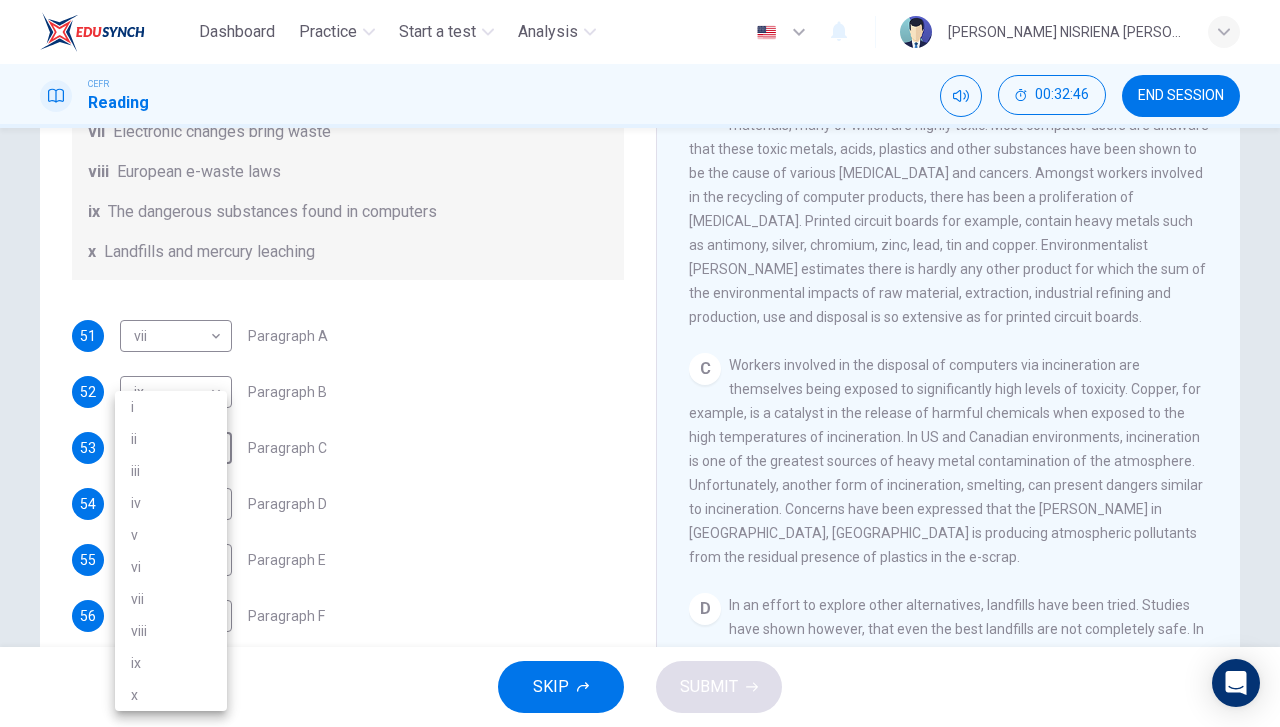 click on "i" at bounding box center [171, 407] 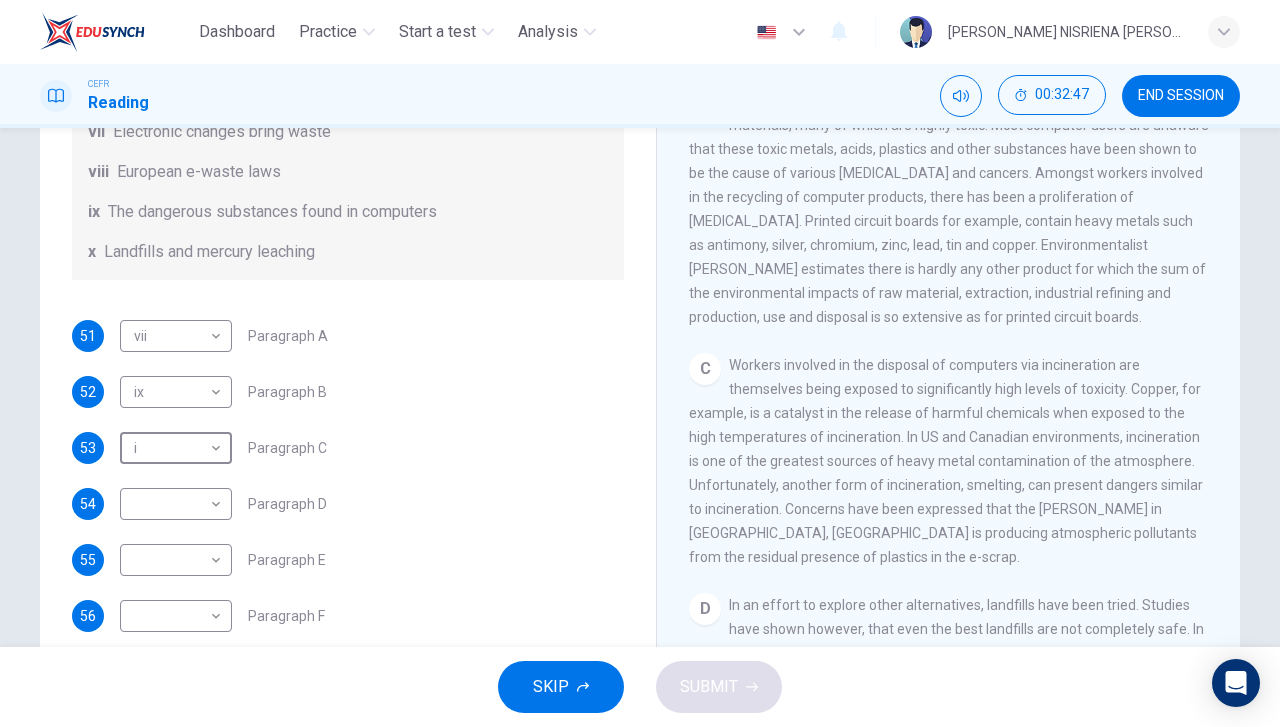 type on "i" 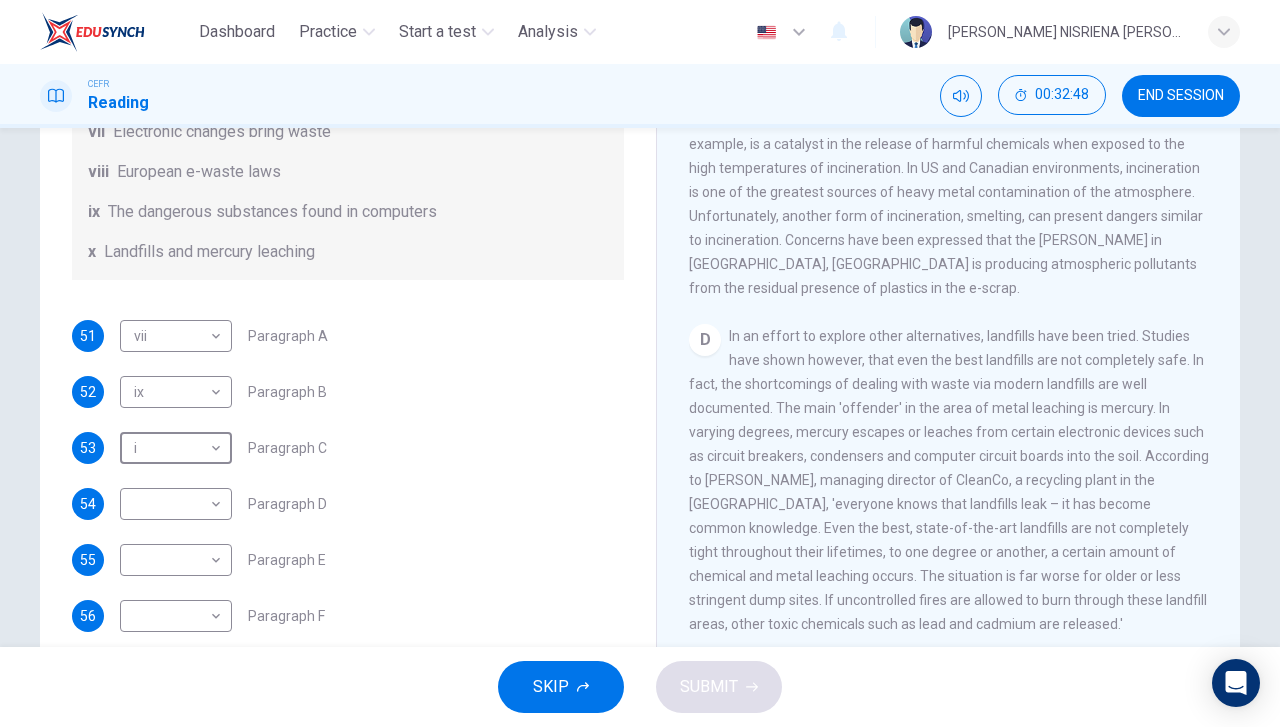 scroll, scrollTop: 1000, scrollLeft: 0, axis: vertical 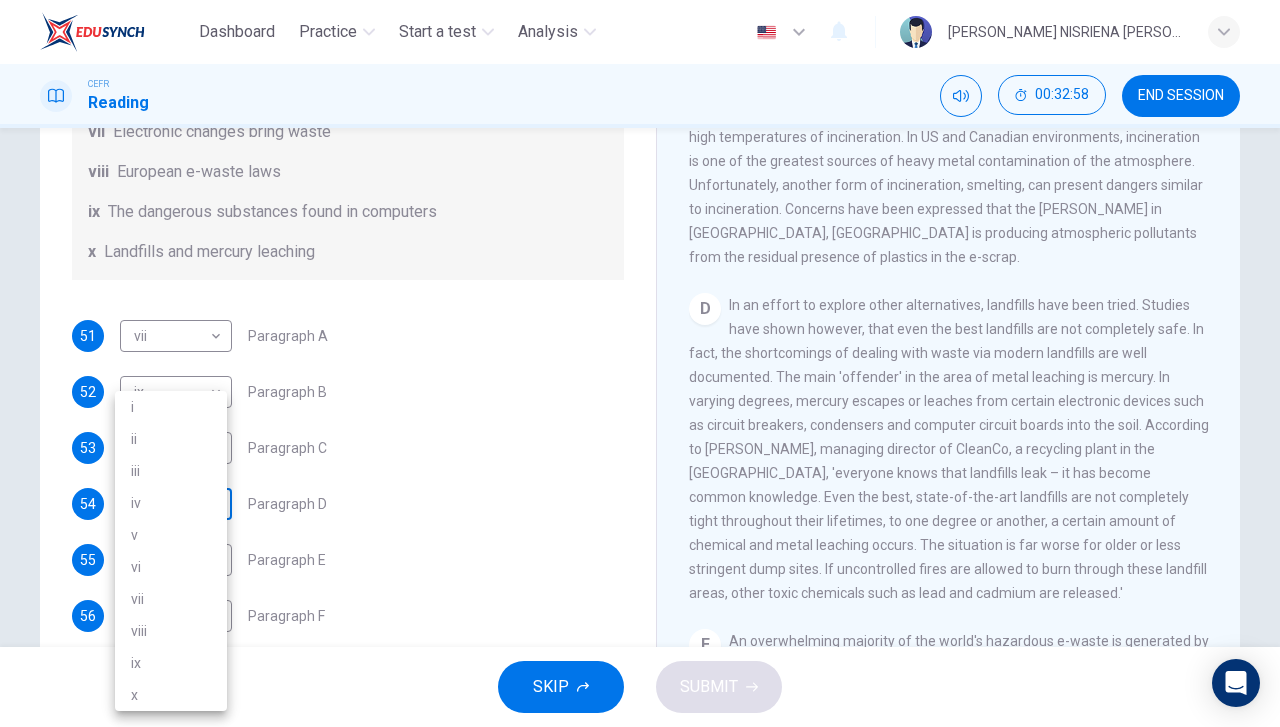 click on "Dashboard Practice Start a test Analysis English en ​ [PERSON_NAME] NISRIENA [PERSON_NAME] CEFR Reading 00:32:58 END SESSION Questions 51 - 57 The Reading Passage has 7 paragraphs,  A-G .
Choose the correct heading for each paragraph from the list of headings below.
Write the correct number,  i-x , in the boxes below. List of Headings i Exporting e-waste ii The hazards of burning computer junk iii Blame developed countries for e-waste iv Landfills are not satisfactory v Producer’s legal responsibility vi The dangers of computer circuit boards vii Electronic changes bring waste viii European e-waste laws ix The dangerous substances found in computers x Landfills and mercury leaching 51 vii vii ​ Paragraph A 52 ix ix ​ Paragraph B 53 i i ​ Paragraph C 54 ​ ​ Paragraph D 55 ​ ​ Paragraph E 56 ​ ​ Paragraph F 57 ​ ​ Paragraph G The Intense Rate of Change in the World CLICK TO ZOOM Click to Zoom A B C D E F G SKIP SUBMIT EduSynch - Online Language Proficiency Testing
Dashboard Practice i" at bounding box center [640, 363] 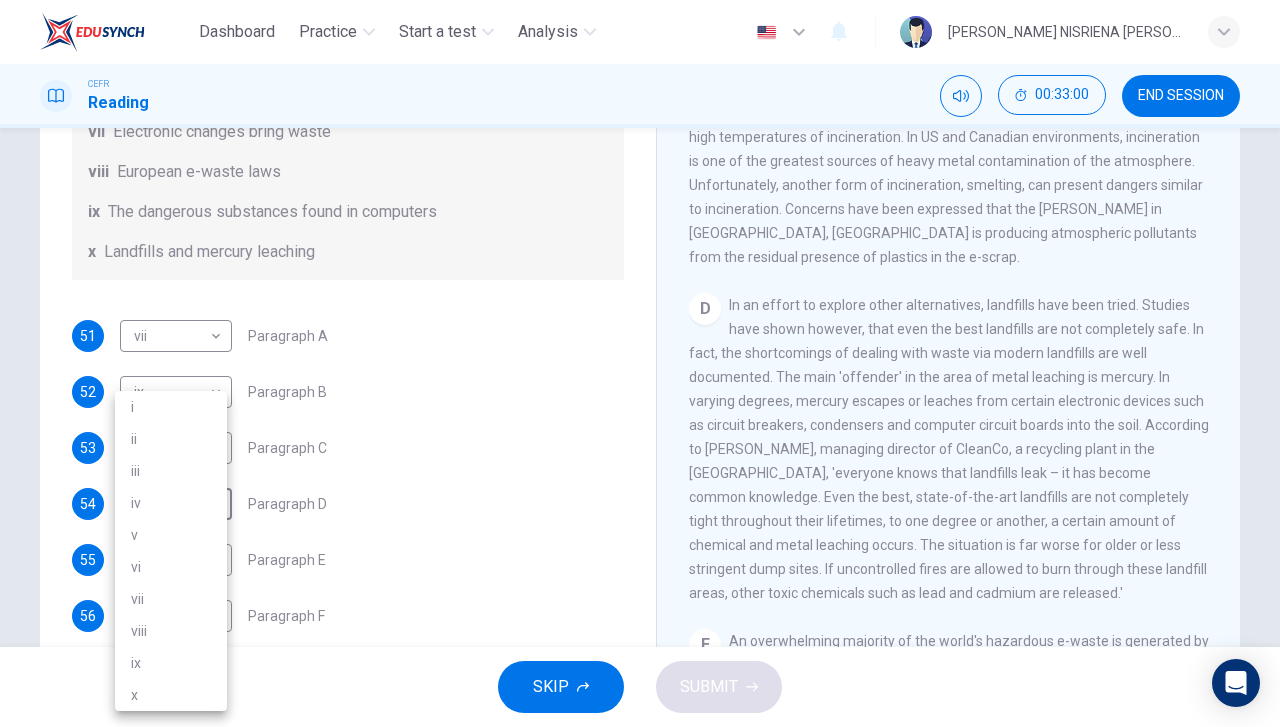 click on "x" at bounding box center (171, 695) 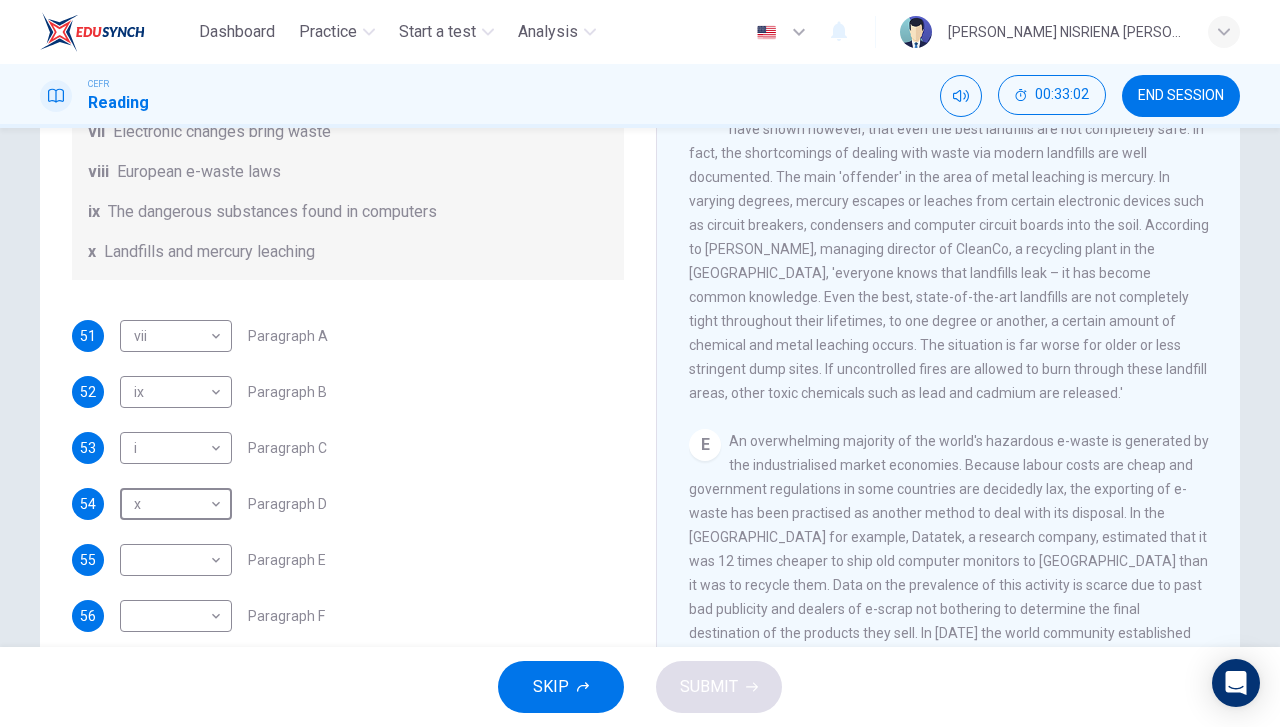 scroll, scrollTop: 1400, scrollLeft: 0, axis: vertical 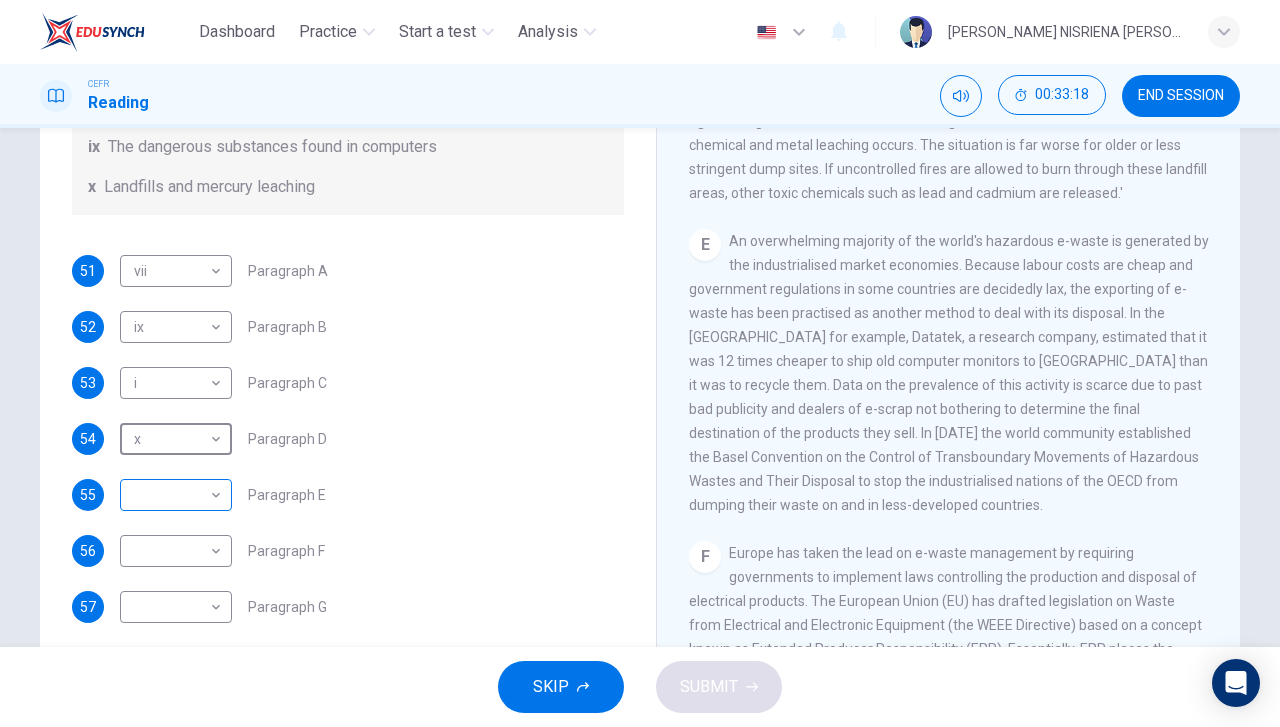 click on "Dashboard Practice Start a test Analysis English en ​ [PERSON_NAME] NISRIENA [PERSON_NAME] CEFR Reading 00:33:18 END SESSION Questions 51 - 57 The Reading Passage has 7 paragraphs,  A-G .
Choose the correct heading for each paragraph from the list of headings below.
Write the correct number,  i-x , in the boxes below. List of Headings i Exporting e-waste ii The hazards of burning computer junk iii Blame developed countries for e-waste iv Landfills are not satisfactory v Producer’s legal responsibility vi The dangers of computer circuit boards vii Electronic changes bring waste viii European e-waste laws ix The dangerous substances found in computers x Landfills and mercury leaching 51 vii vii ​ Paragraph A 52 ix ix ​ Paragraph B 53 i i ​ Paragraph C 54 x x ​ Paragraph D 55 ​ ​ Paragraph E 56 ​ ​ Paragraph F 57 ​ ​ Paragraph G The Intense Rate of Change in the World CLICK TO ZOOM Click to Zoom A B C D E F G SKIP SUBMIT EduSynch - Online Language Proficiency Testing
Dashboard Practice" at bounding box center (640, 363) 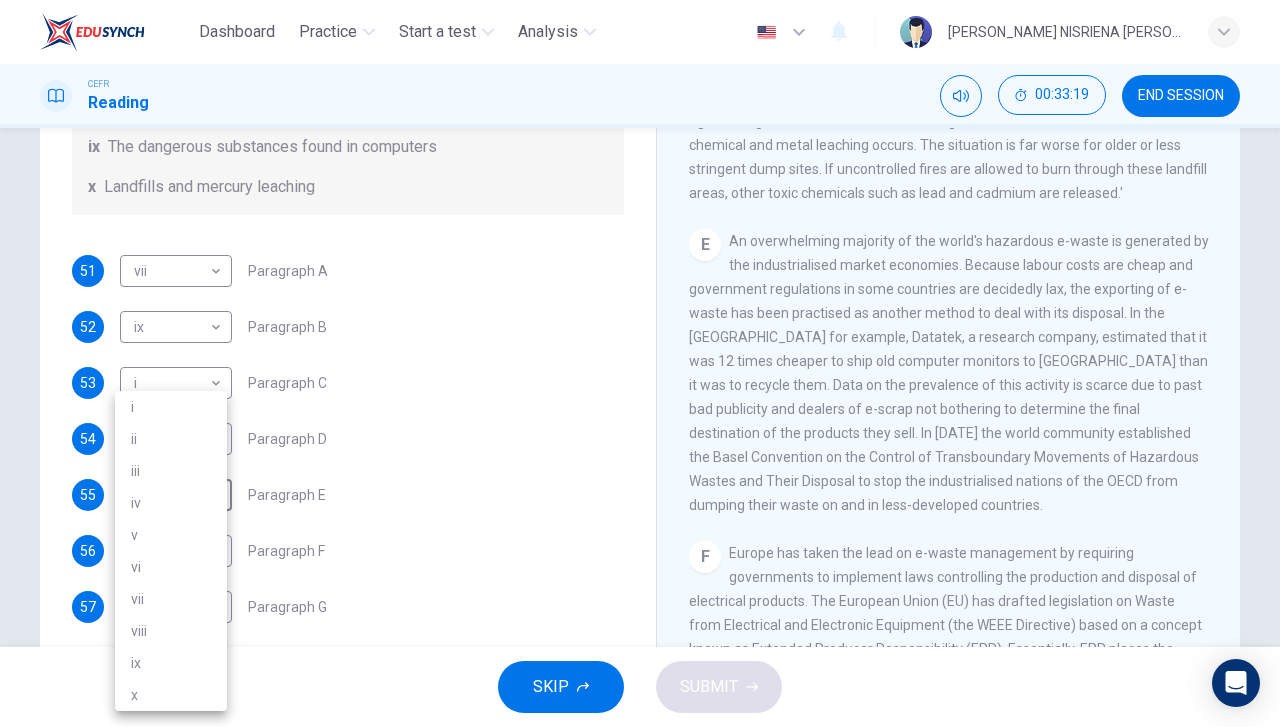 click on "iv" at bounding box center (171, 503) 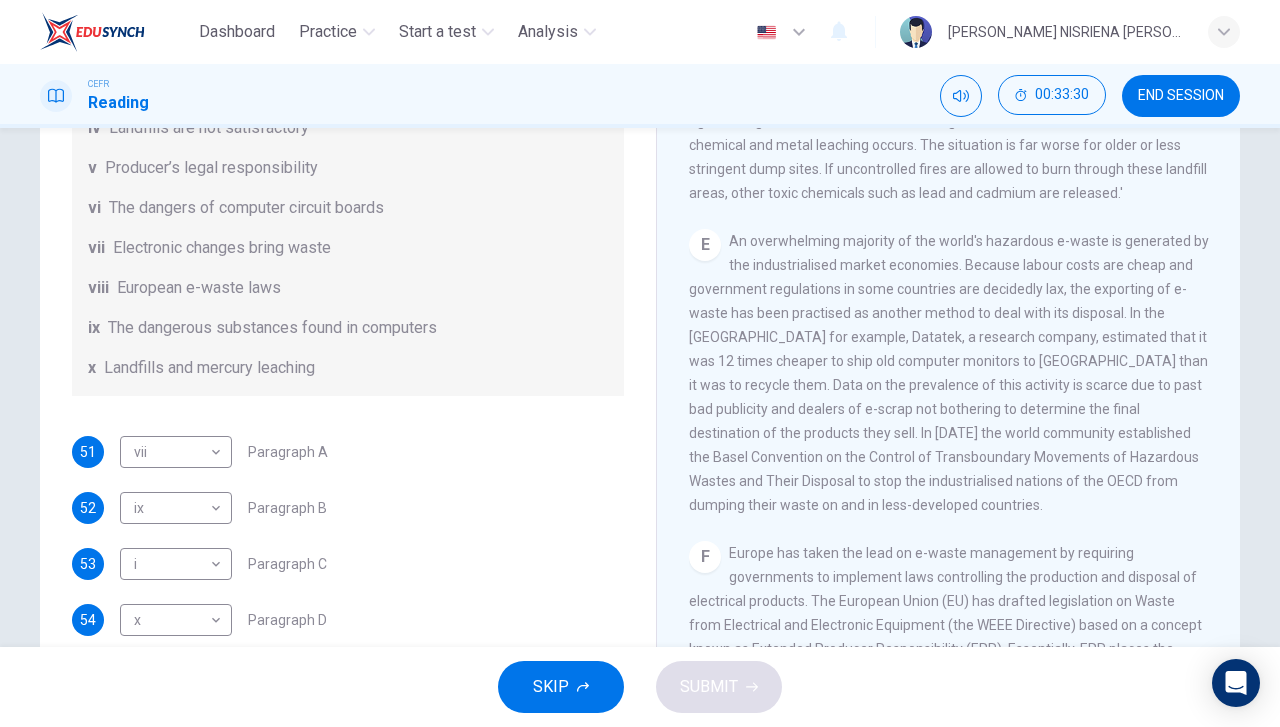 scroll, scrollTop: 488, scrollLeft: 0, axis: vertical 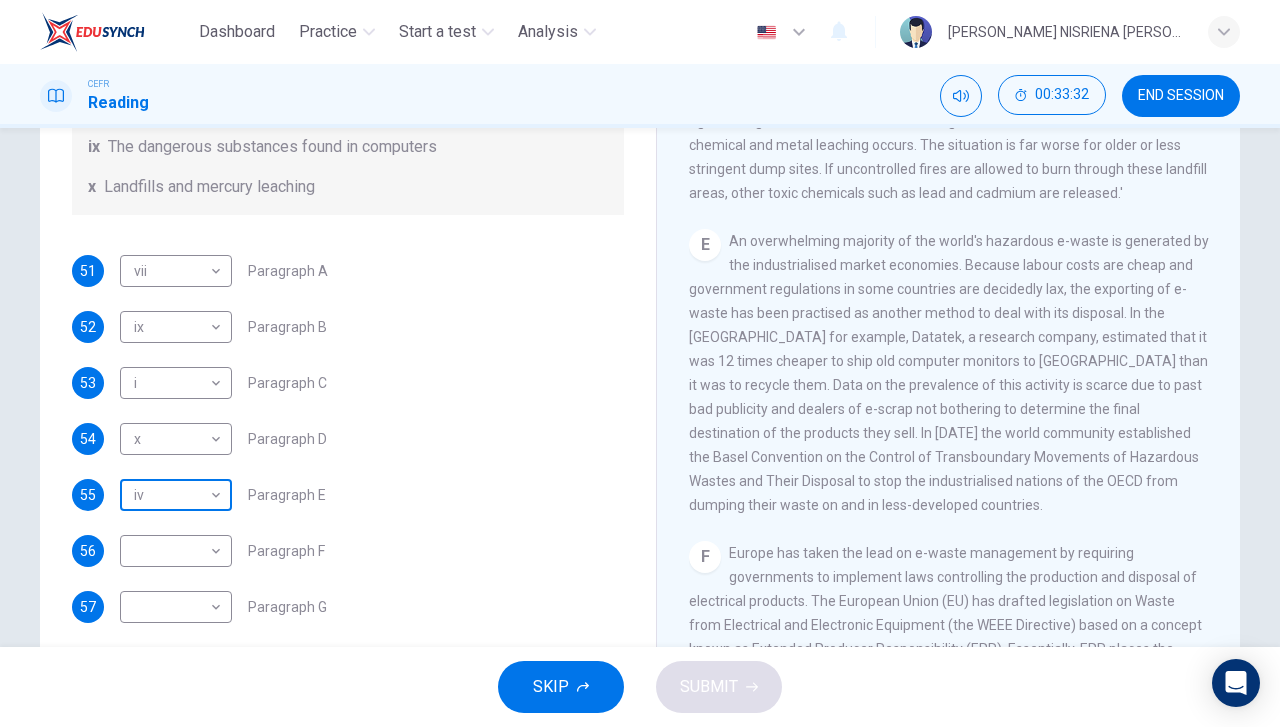 click on "Dashboard Practice Start a test Analysis English en ​ [PERSON_NAME] NISRIENA [PERSON_NAME] CEFR Reading 00:33:32 END SESSION Questions 51 - 57 The Reading Passage has 7 paragraphs,  A-G .
Choose the correct heading for each paragraph from the list of headings below.
Write the correct number,  i-x , in the boxes below. List of Headings i Exporting e-waste ii The hazards of burning computer junk iii Blame developed countries for e-waste iv Landfills are not satisfactory v Producer’s legal responsibility vi The dangers of computer circuit boards vii Electronic changes bring waste viii European e-waste laws ix The dangerous substances found in computers x Landfills and mercury leaching 51 vii vii ​ Paragraph A 52 ix ix ​ Paragraph B 53 i i ​ Paragraph C 54 x x ​ Paragraph D 55 iv iv ​ Paragraph E 56 ​ ​ Paragraph F 57 ​ ​ Paragraph G The Intense Rate of Change in the World CLICK TO ZOOM Click to Zoom A B C D E F G SKIP SUBMIT EduSynch - Online Language Proficiency Testing
Dashboard Practice" at bounding box center (640, 363) 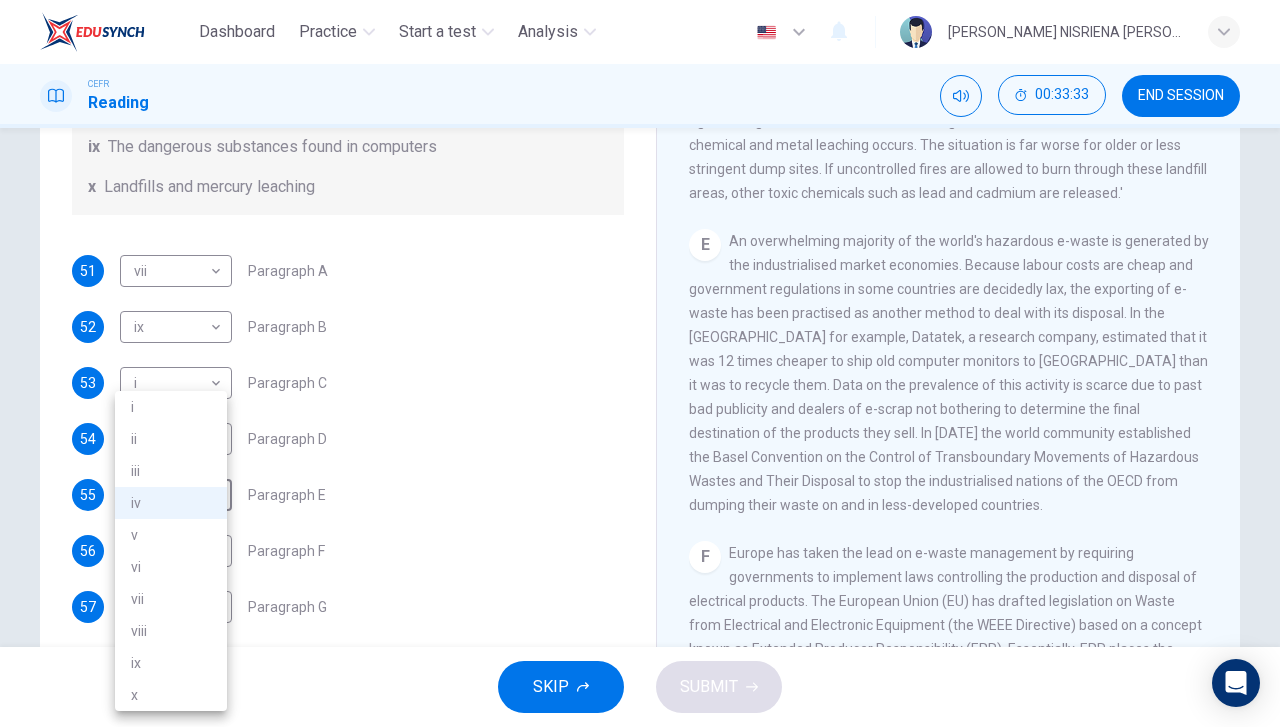 click on "i" at bounding box center [171, 407] 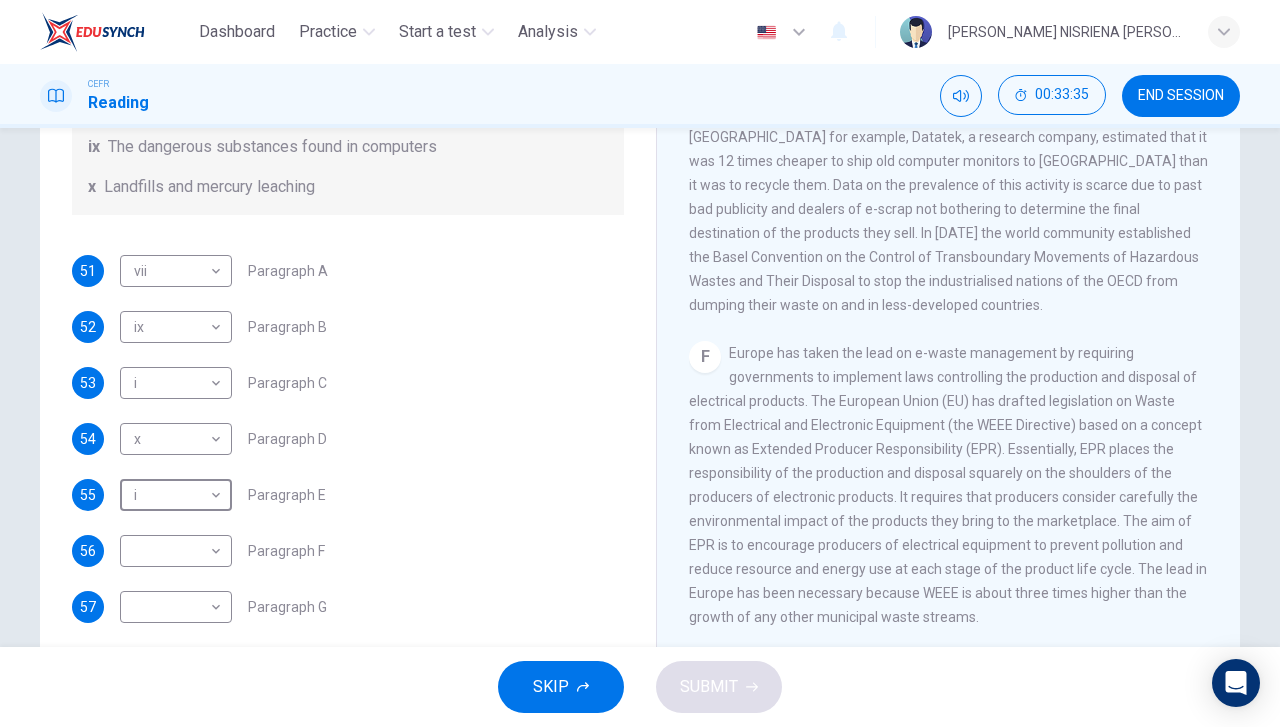 scroll, scrollTop: 1700, scrollLeft: 0, axis: vertical 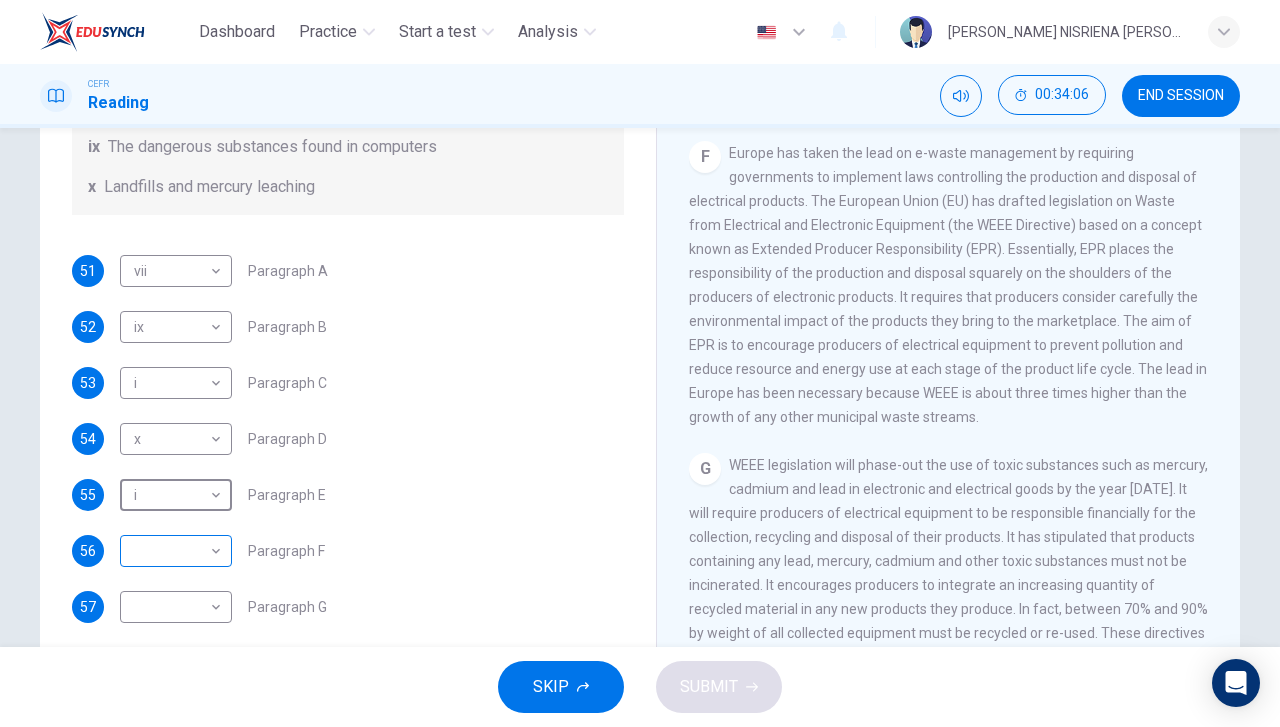 click on "Dashboard Practice Start a test Analysis English en ​ [PERSON_NAME] NISRIENA [PERSON_NAME] CEFR Reading 00:34:06 END SESSION Questions 51 - 57 The Reading Passage has 7 paragraphs,  A-G .
Choose the correct heading for each paragraph from the list of headings below.
Write the correct number,  i-x , in the boxes below. List of Headings i Exporting e-waste ii The hazards of burning computer junk iii Blame developed countries for e-waste iv Landfills are not satisfactory v Producer’s legal responsibility vi The dangers of computer circuit boards vii Electronic changes bring waste viii European e-waste laws ix The dangerous substances found in computers x Landfills and mercury leaching 51 vii vii ​ Paragraph A 52 ix ix ​ Paragraph B 53 i i ​ Paragraph C 54 x x ​ Paragraph D 55 i i ​ Paragraph E 56 ​ ​ Paragraph F 57 ​ ​ Paragraph G The Intense Rate of Change in the World CLICK TO ZOOM Click to Zoom A B C D E F G SKIP SUBMIT EduSynch - Online Language Proficiency Testing
Dashboard Practice" at bounding box center (640, 363) 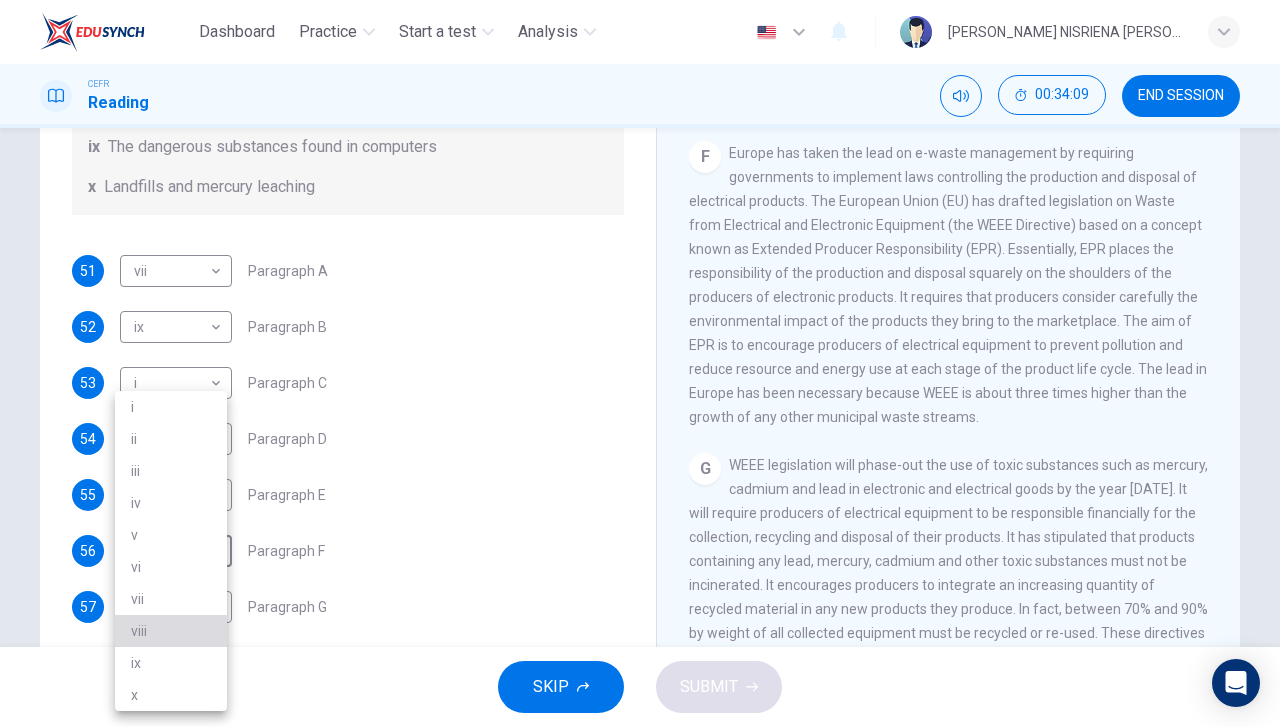 click on "viii" at bounding box center [171, 631] 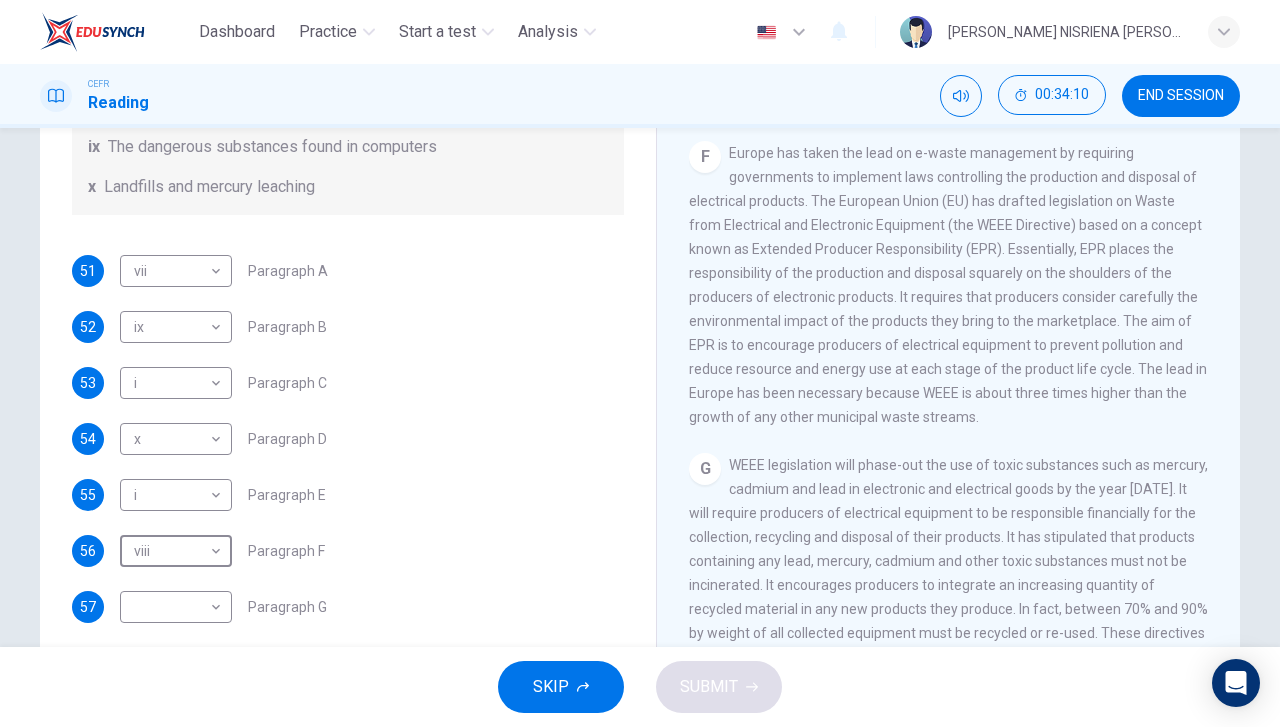 scroll, scrollTop: 1906, scrollLeft: 0, axis: vertical 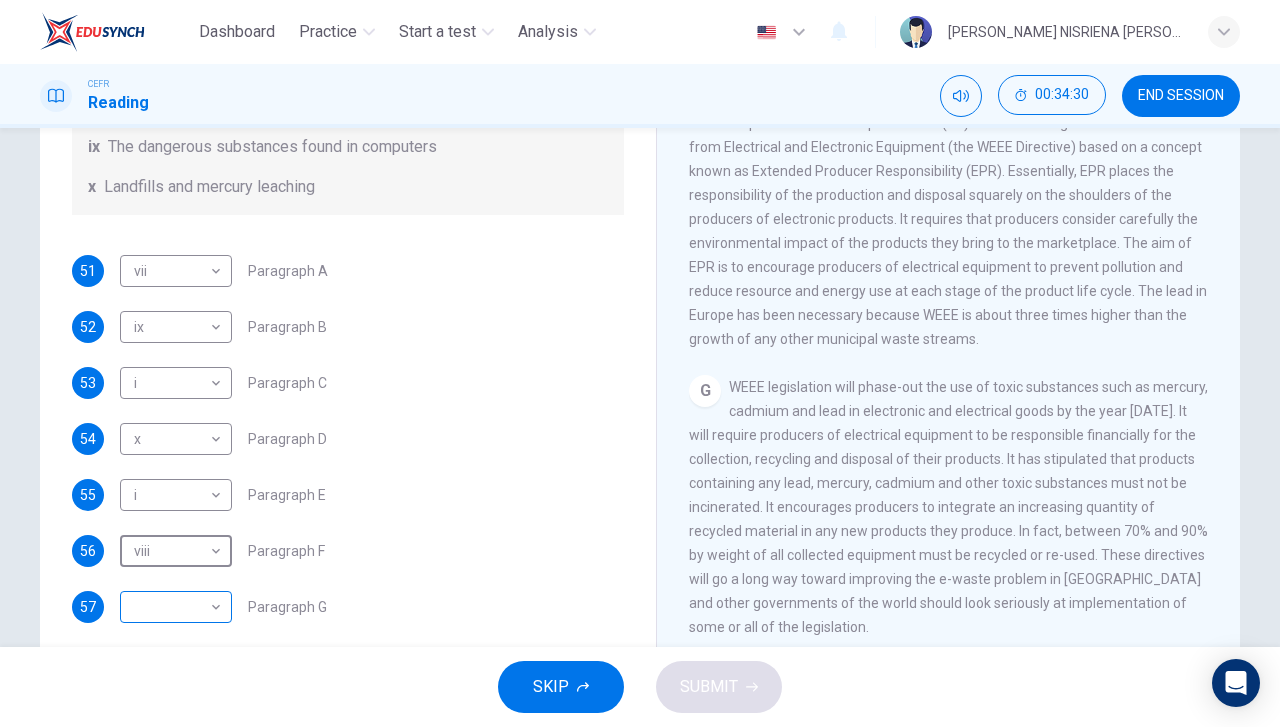 click on "Dashboard Practice Start a test Analysis English en ​ [PERSON_NAME] NISRIENA [PERSON_NAME] CEFR Reading 00:34:30 END SESSION Questions 51 - 57 The Reading Passage has 7 paragraphs,  A-G .
Choose the correct heading for each paragraph from the list of headings below.
Write the correct number,  i-x , in the boxes below. List of Headings i Exporting e-waste ii The hazards of burning computer junk iii Blame developed countries for e-waste iv Landfills are not satisfactory v Producer’s legal responsibility vi The dangers of computer circuit boards vii Electronic changes bring waste viii European e-waste laws ix The dangerous substances found in computers x Landfills and mercury leaching 51 vii vii ​ Paragraph A 52 ix ix ​ Paragraph B 53 i i ​ Paragraph C 54 x x ​ Paragraph D 55 i i ​ Paragraph E 56 viii viii ​ Paragraph F 57 ​ ​ Paragraph G The Intense Rate of Change in the World CLICK TO ZOOM Click to Zoom A B C D E F G SKIP SUBMIT EduSynch - Online Language Proficiency Testing
Dashboard 2025" at bounding box center (640, 363) 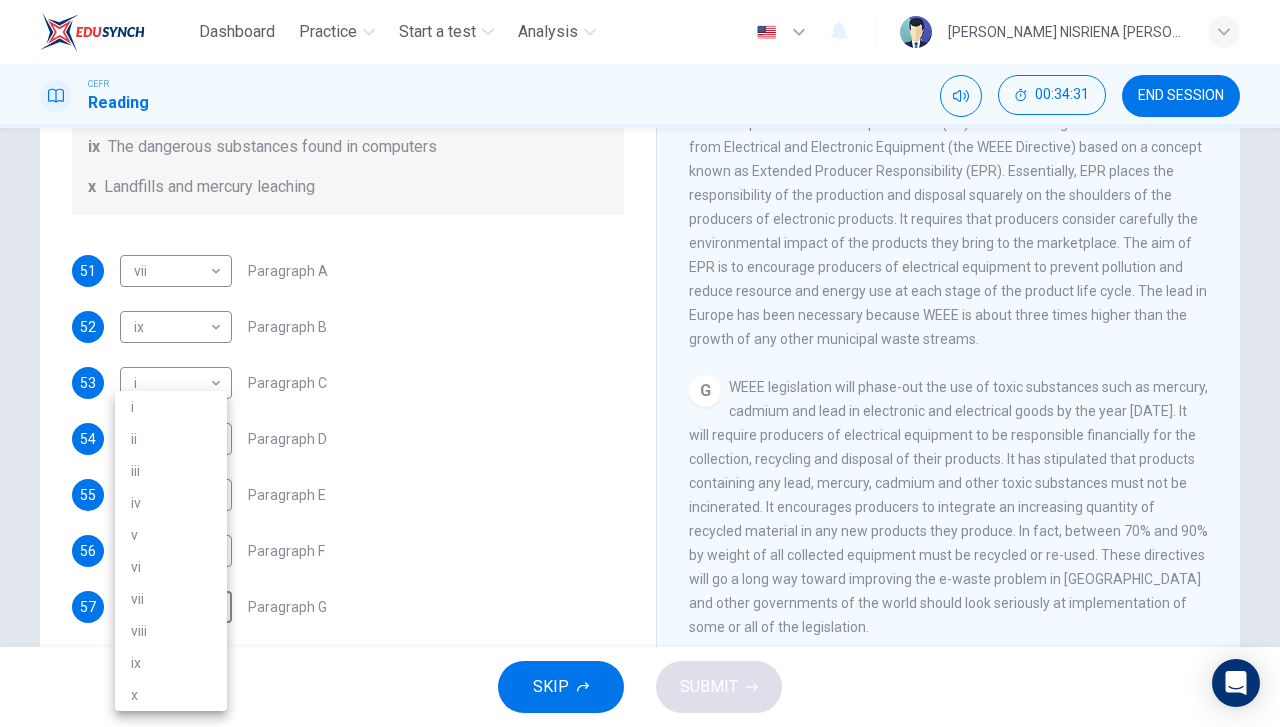 click on "v" at bounding box center [171, 535] 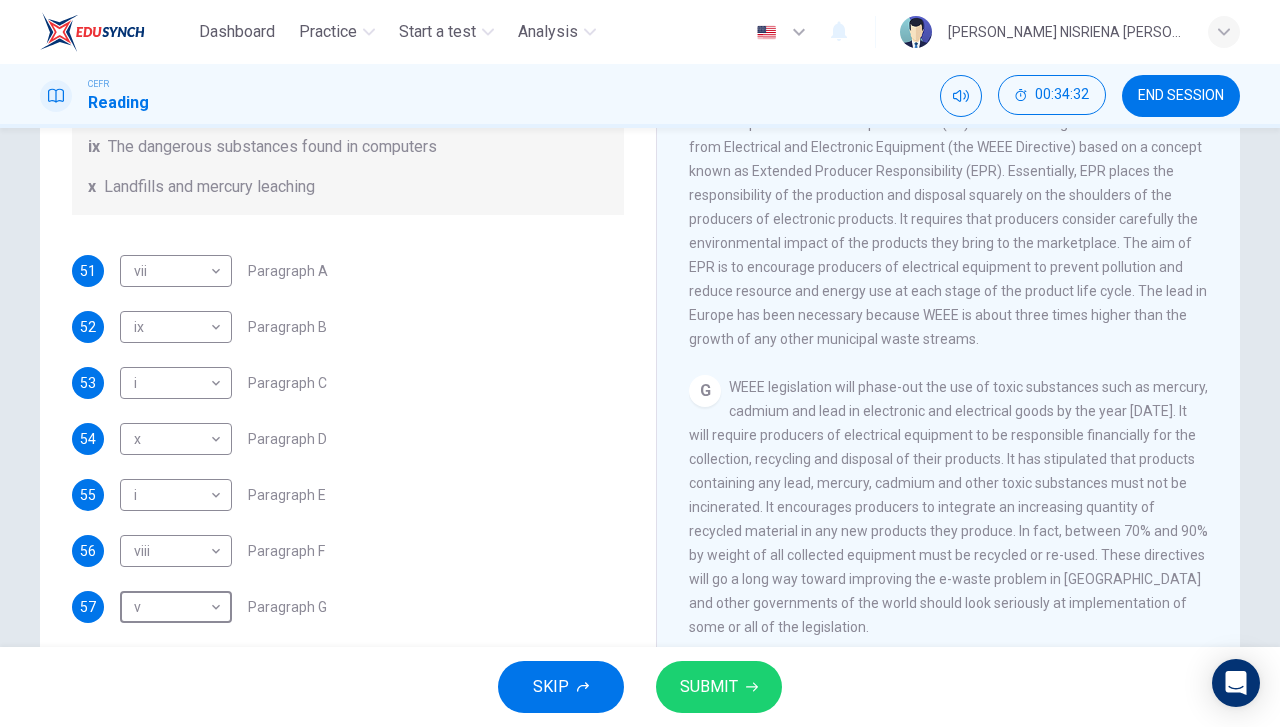 click on "SUBMIT" at bounding box center (719, 687) 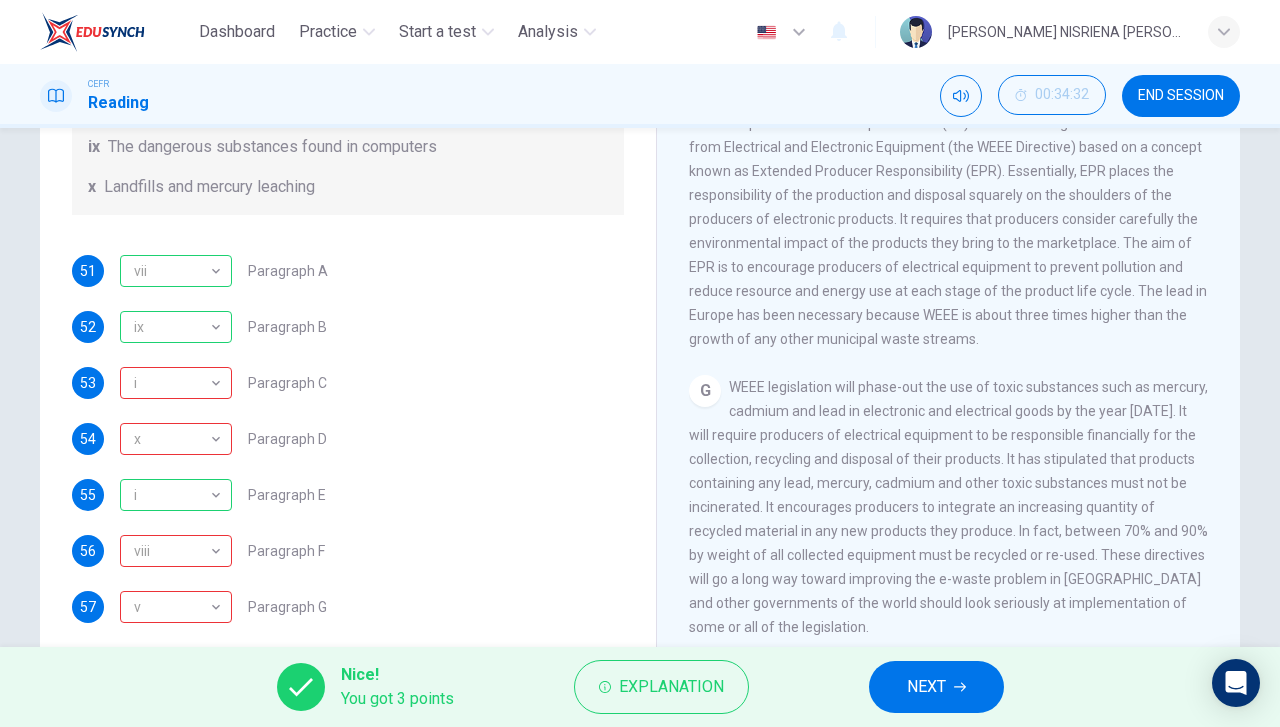 scroll, scrollTop: 288, scrollLeft: 0, axis: vertical 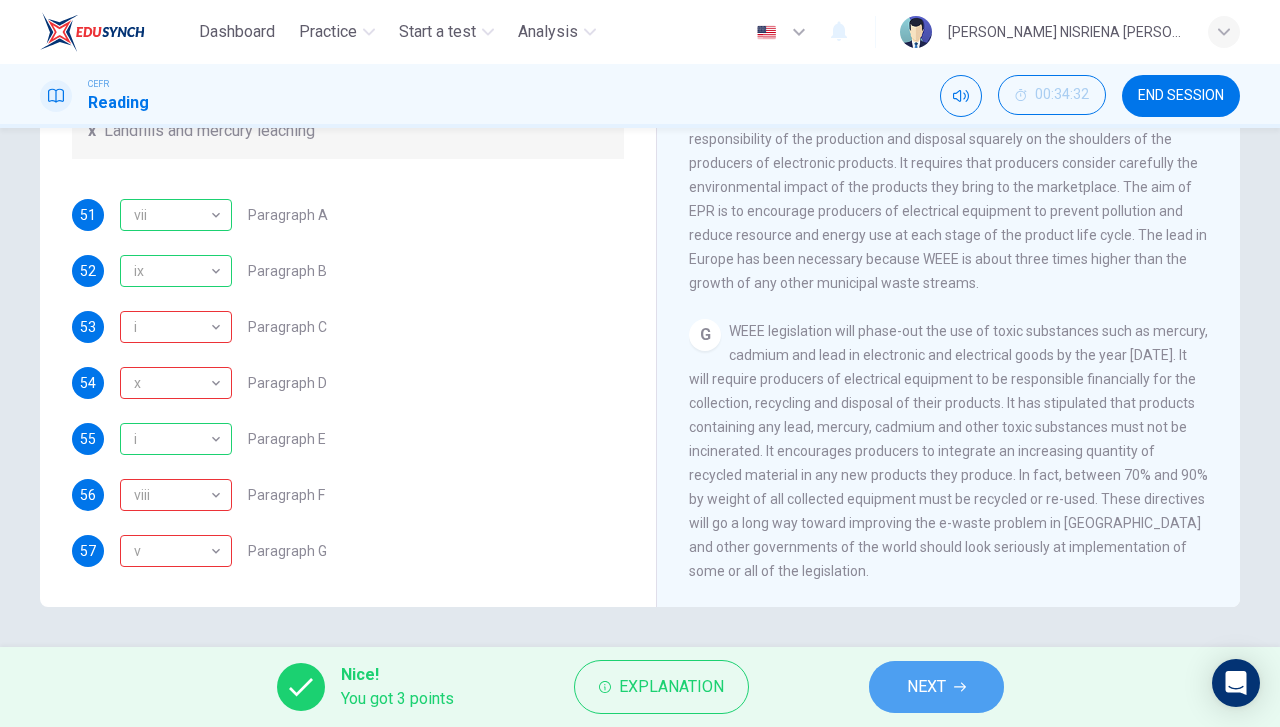 click 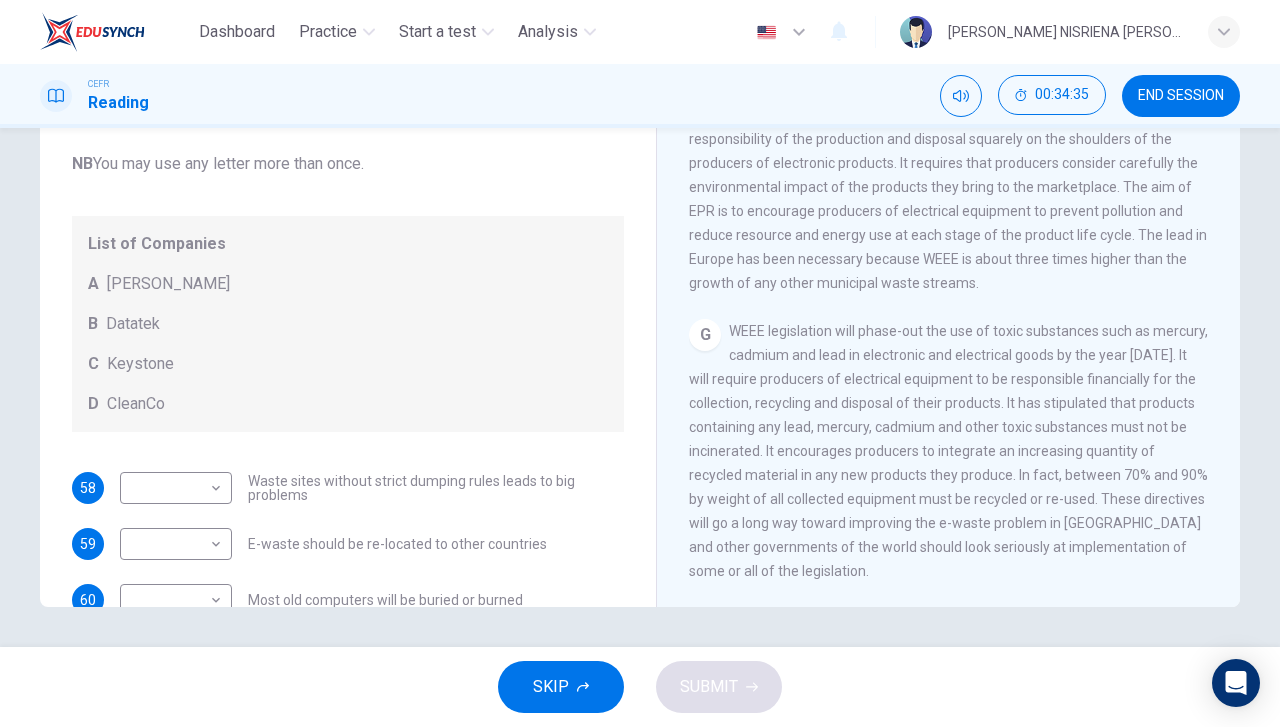 scroll, scrollTop: 104, scrollLeft: 0, axis: vertical 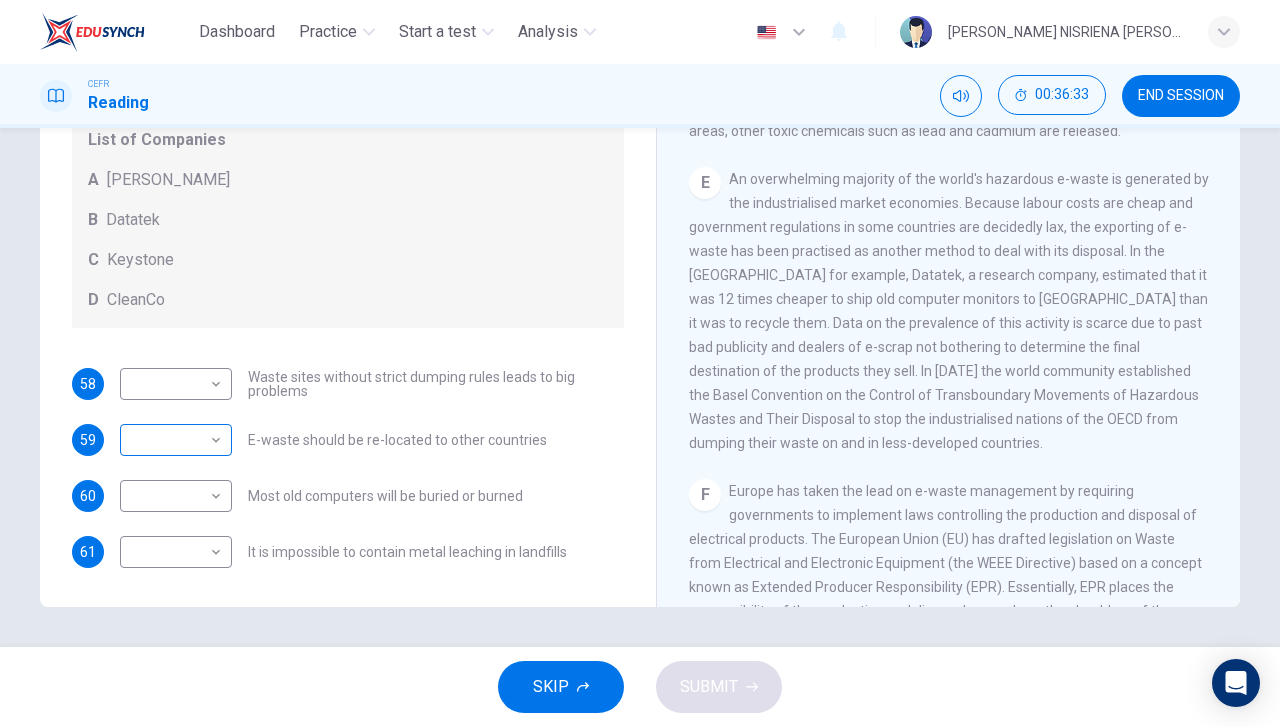 click on "​ ​" at bounding box center [176, 440] 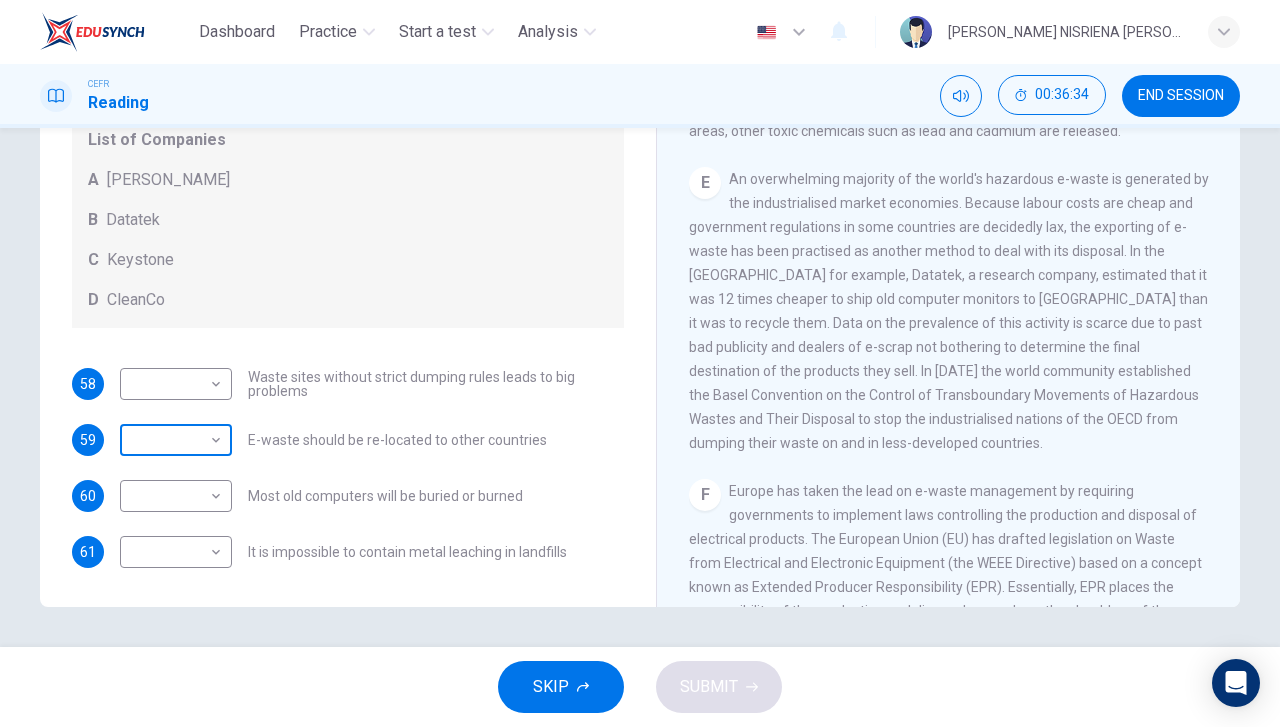 click on "Dashboard Practice Start a test Analysis English en ​ [PERSON_NAME] NISRIENA [PERSON_NAME] CEFR Reading 00:36:34 END SESSION Questions 58 - 61 Look at the following list of statements and the list of
companies below.
Match each statement with the correct company. Write the correct letter A-D in the boxes below on your answer sheet.
NB  You may use any letter more than once. List of Companies A Noranda Smelter B Datatek C Keystone D CleanCo 58 ​ ​ Waste sites without strict dumping rules leads to big problems 59 ​ ​ E-waste should be re-located to other countries 60 ​ ​ Most old computers will be buried or burned 61 ​ ​ It is impossible to contain metal leaching in landfills The Intense Rate of Change in the World CLICK TO ZOOM Click to Zoom A B C D E F G SKIP SUBMIT EduSynch - Online Language Proficiency Testing
Dashboard Practice Start a test Analysis Notifications © Copyright  2025" at bounding box center (640, 363) 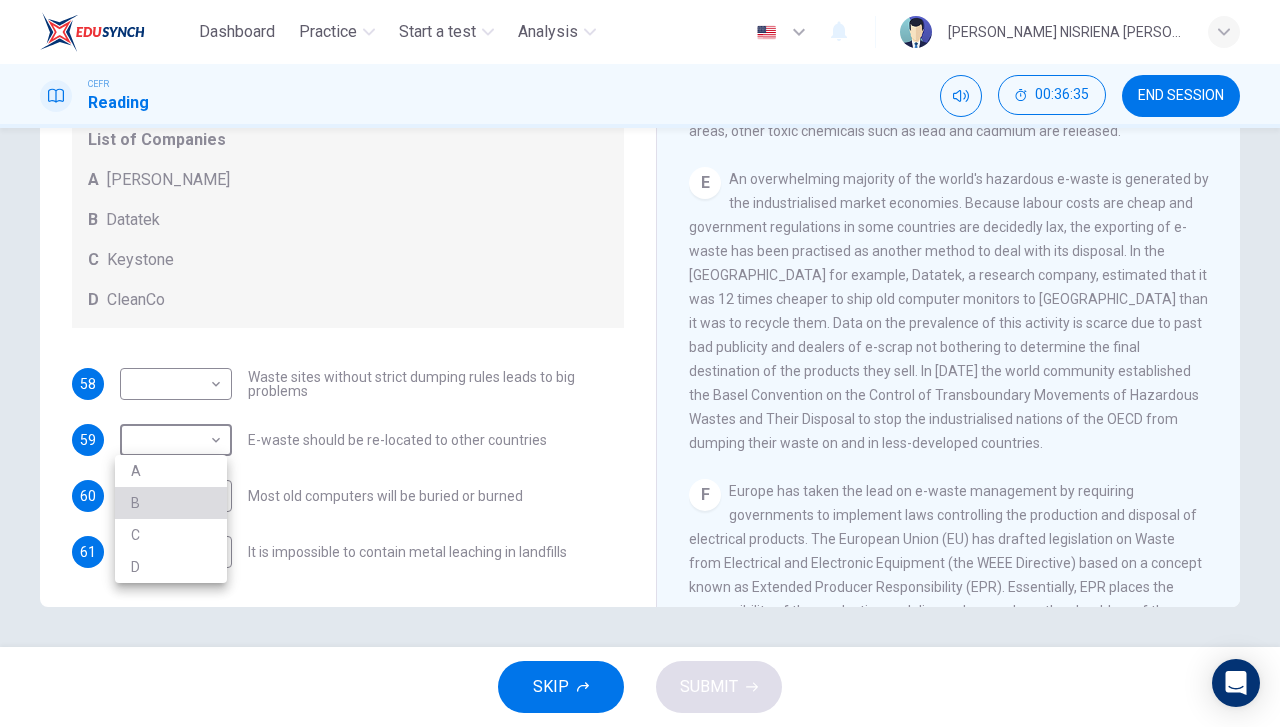 click on "B" at bounding box center [171, 503] 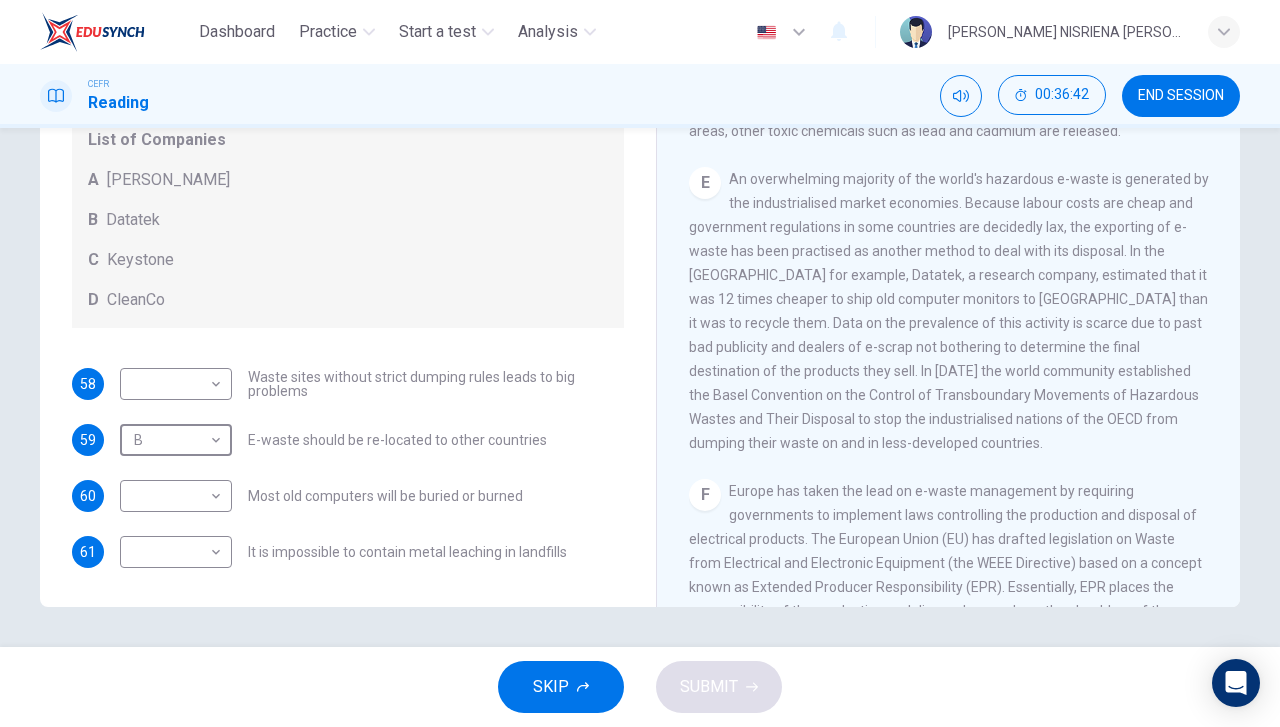 click on "An overwhelming majority of the world's hazardous e-waste is generated by the industrialised market economies. Because labour costs are cheap and government regulations in some countries are decidedly lax, the exporting of e-waste has been practised as another method to deal with its disposal. In the [GEOGRAPHIC_DATA] for example, Datatek, a research company, estimated that it was 12 times cheaper to ship old computer monitors to [GEOGRAPHIC_DATA] than it was to recycle them. Data on the prevalence of this activity is scarce due to past bad publicity and dealers of e-scrap not bothering to determine the final destination of the products they sell. In [DATE] the world community established the Basel Convention on the Control of Transboundary Movements of Hazardous Wastes and Their Disposal to stop the industrialised nations of the OECD from dumping their waste on and in less-developed countries." at bounding box center (949, 311) 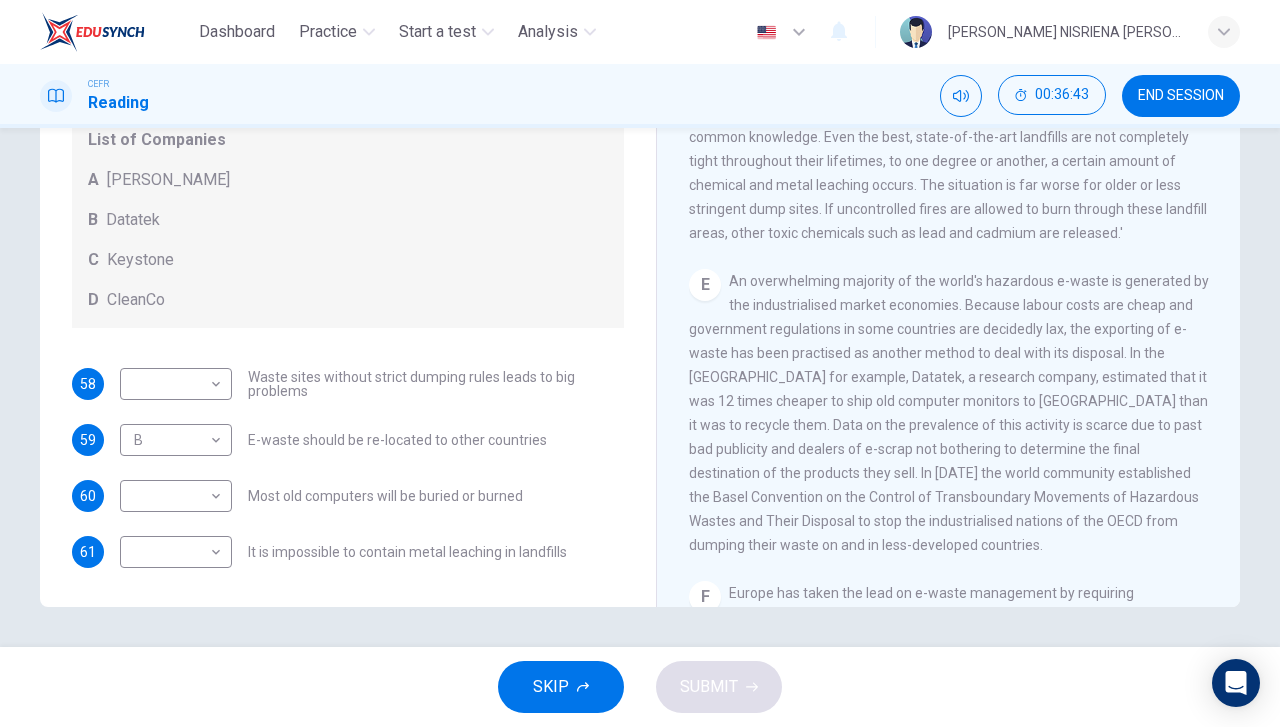 scroll, scrollTop: 1106, scrollLeft: 0, axis: vertical 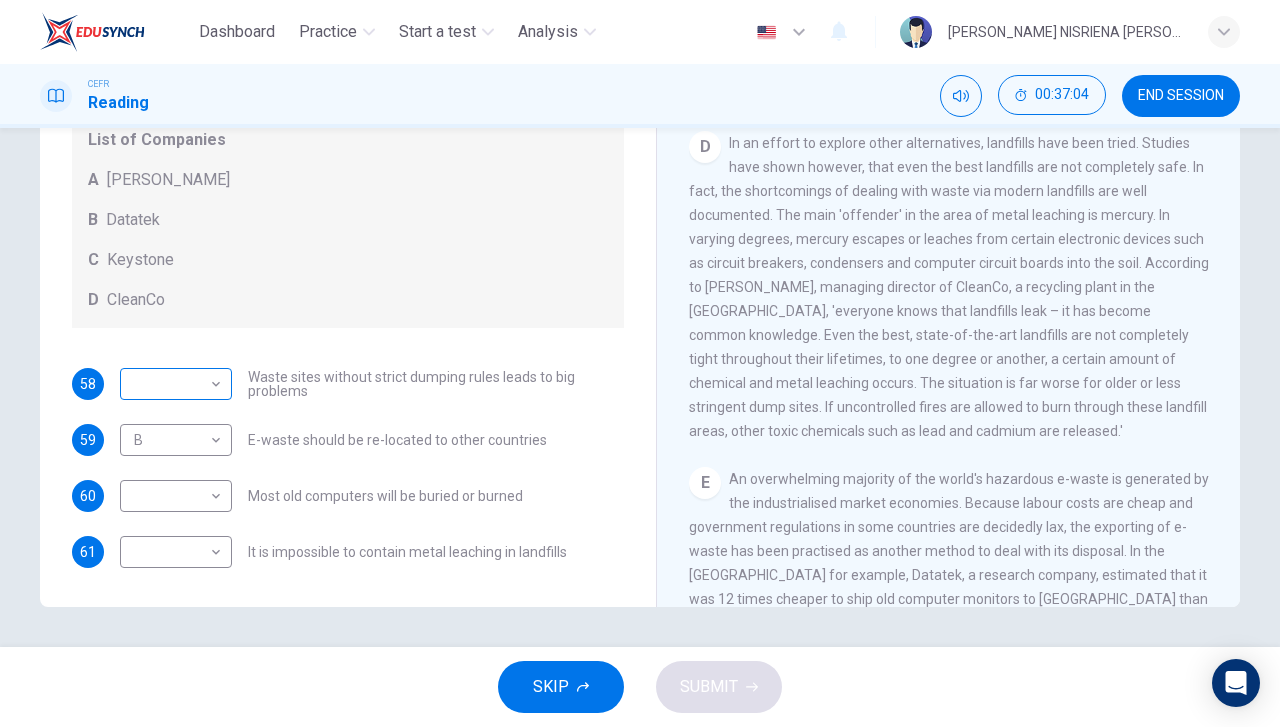 click on "Dashboard Practice Start a test Analysis English en ​ [PERSON_NAME] NISRIENA [PERSON_NAME] CEFR Reading 00:37:04 END SESSION Questions 58 - 61 Look at the following list of statements and the list of
companies below.
Match each statement with the correct company. Write the correct letter A-D in the boxes below on your answer sheet.
NB  You may use any letter more than once. List of Companies A Noranda Smelter B Datatek C Keystone D CleanCo 58 ​ ​ Waste sites without strict dumping rules leads to big problems 59 B B ​ E-waste should be re-located to other countries 60 ​ ​ Most old computers will be buried or burned 61 ​ ​ It is impossible to contain metal leaching in landfills The Intense Rate of Change in the World CLICK TO ZOOM Click to Zoom A B C D E F G SKIP SUBMIT EduSynch - Online Language Proficiency Testing
Dashboard Practice Start a test Analysis Notifications © Copyright  2025" at bounding box center [640, 363] 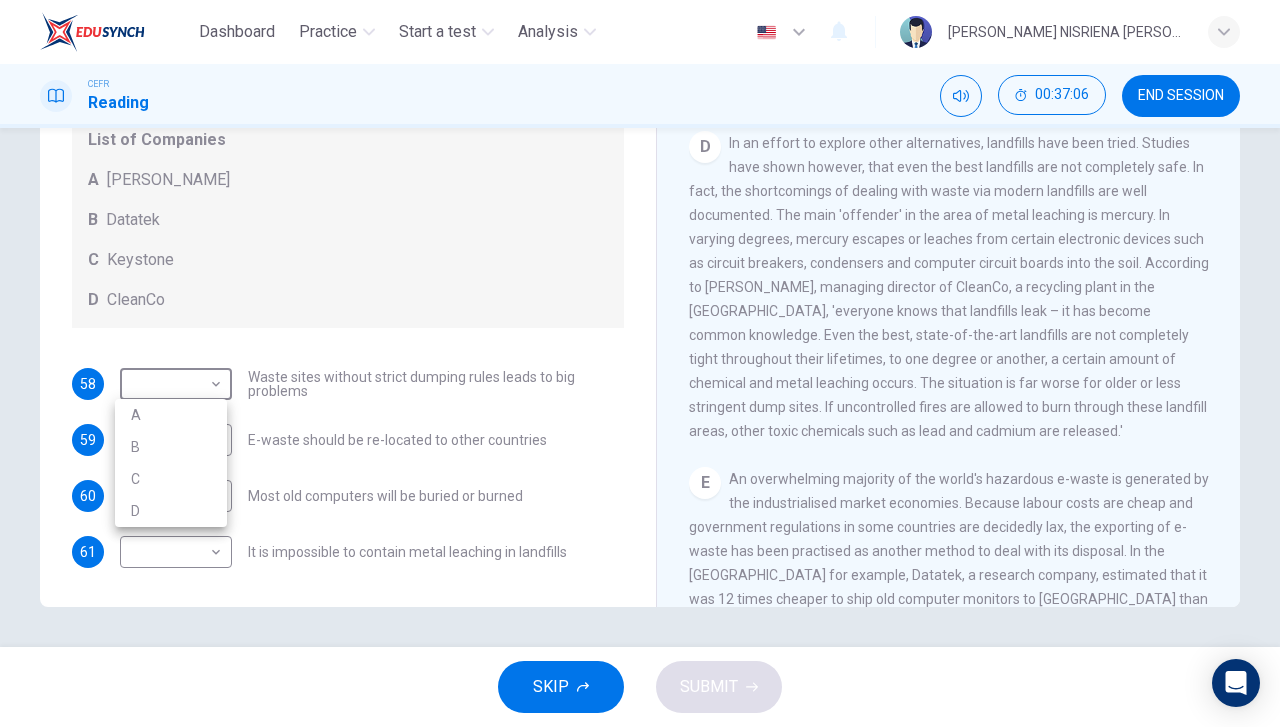 click on "D" at bounding box center (171, 511) 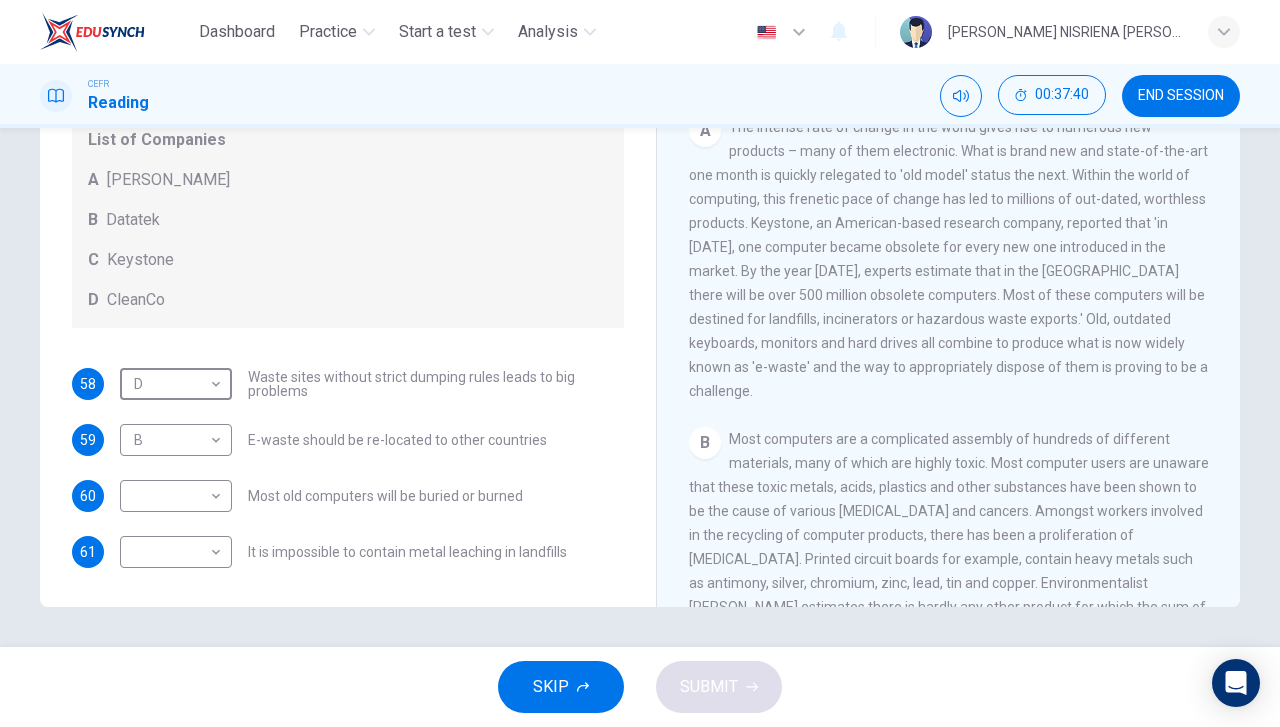 scroll, scrollTop: 306, scrollLeft: 0, axis: vertical 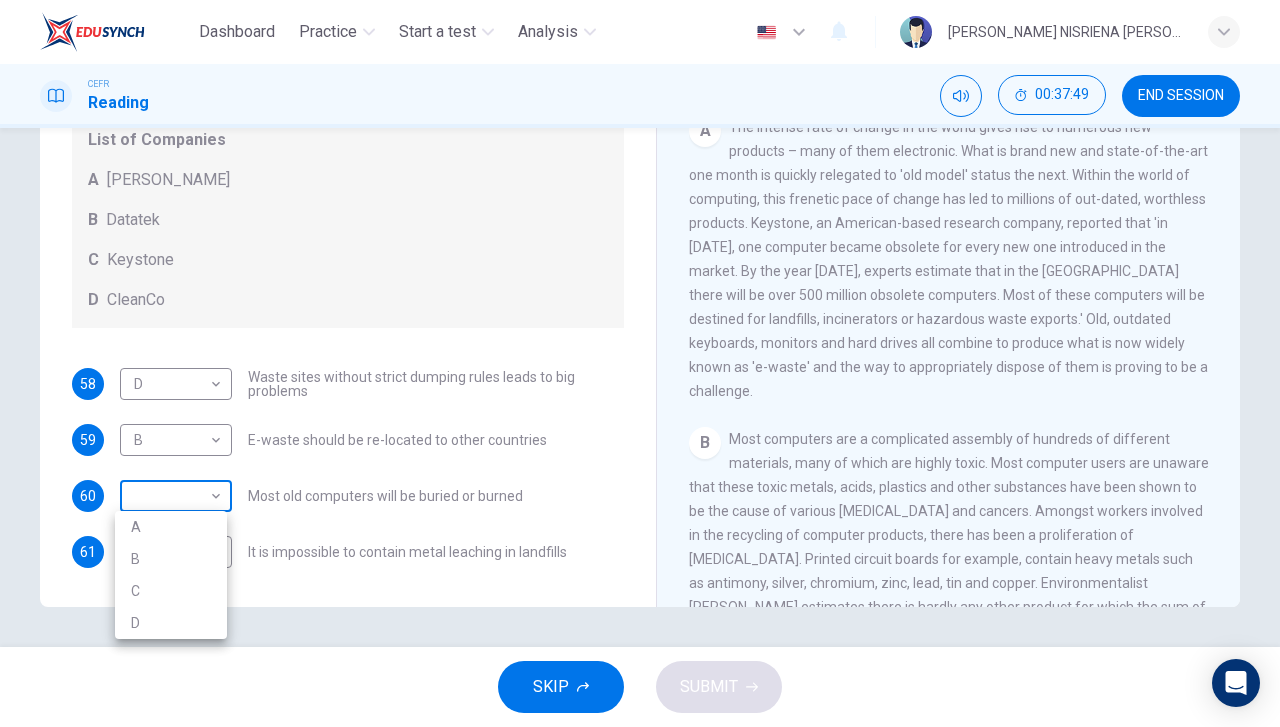click on "Dashboard Practice Start a test Analysis English en ​ [PERSON_NAME] NISRIENA [PERSON_NAME] CEFR Reading 00:37:49 END SESSION Questions 58 - 61 Look at the following list of statements and the list of
companies below.
Match each statement with the correct company. Write the correct letter A-D in the boxes below on your answer sheet.
NB  You may use any letter more than once. List of Companies A [PERSON_NAME] B Datatek C Keystone D CleanCo 58 D D ​ Waste sites without strict dumping rules leads to big problems 59 B B ​ E-waste should be re-located to other countries 60 ​ ​ Most old computers will be buried or burned 61 ​ ​ It is impossible to contain metal leaching in landfills The Intense Rate of Change in the World CLICK TO ZOOM Click to Zoom A B C D E F G SKIP SUBMIT EduSynch - Online Language Proficiency Testing
Dashboard Practice Start a test Analysis Notifications © Copyright  2025 A B C D" at bounding box center [640, 363] 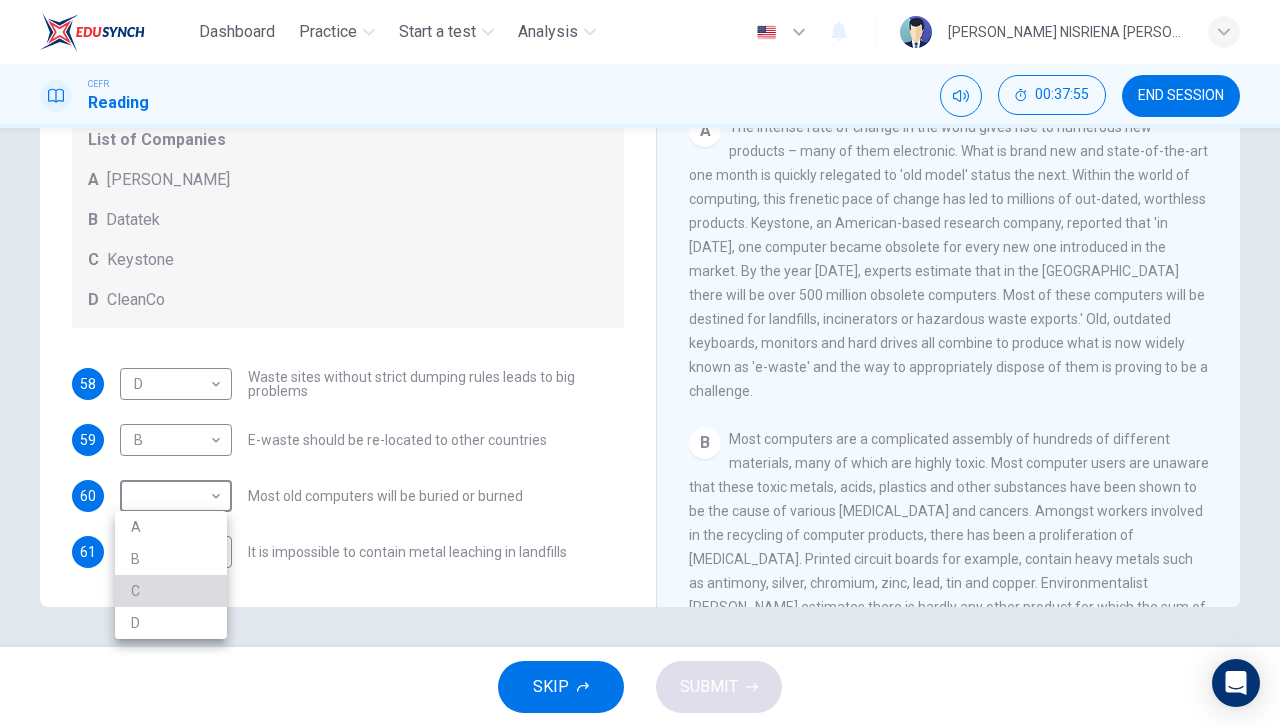 click on "C" at bounding box center [171, 591] 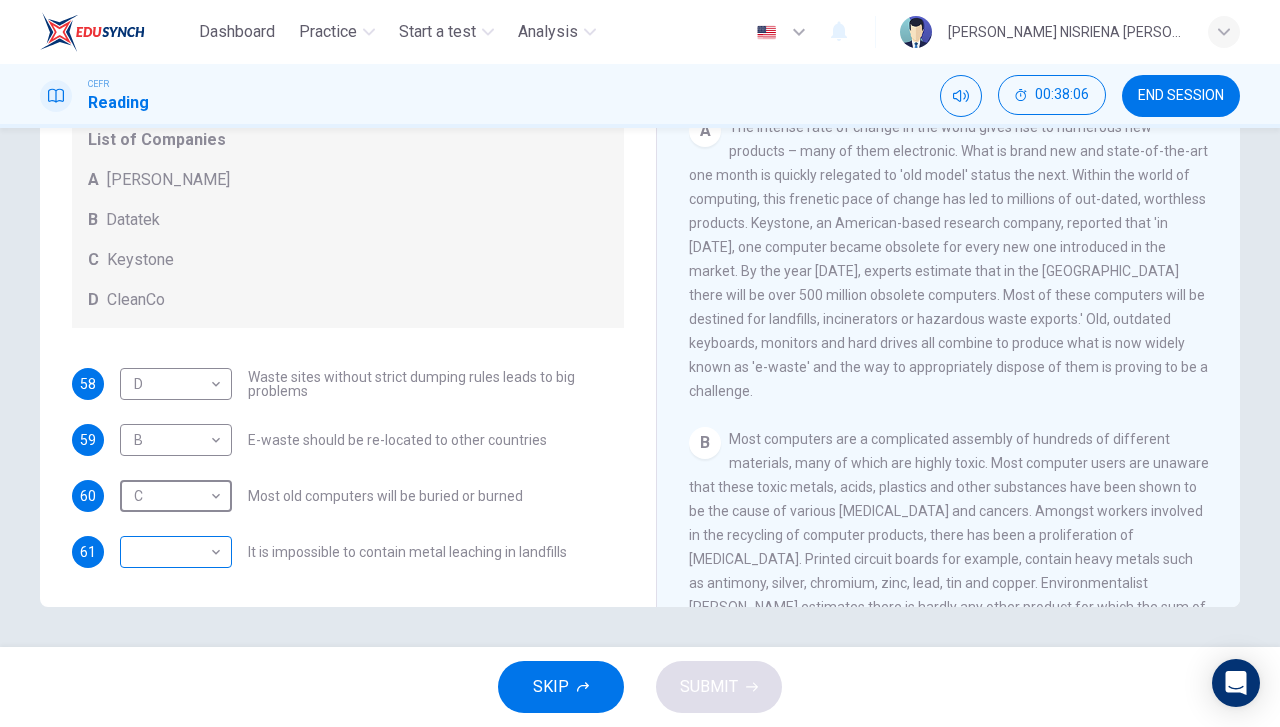 click on "Dashboard Practice Start a test Analysis English en ​ [PERSON_NAME] NISRIENA [PERSON_NAME] CEFR Reading 00:38:06 END SESSION Questions 58 - 61 Look at the following list of statements and the list of
companies below.
Match each statement with the correct company. Write the correct letter A-D in the boxes below on your answer sheet.
NB  You may use any letter more than once. List of Companies A Noranda Smelter B Datatek C Keystone D CleanCo 58 D D ​ Waste sites without strict dumping rules leads to big problems 59 B B ​ E-waste should be re-located to other countries 60 C C ​ Most old computers will be buried or burned 61 ​ ​ It is impossible to contain metal leaching in landfills The Intense Rate of Change in the World CLICK TO ZOOM Click to Zoom A B C D E F G SKIP SUBMIT EduSynch - Online Language Proficiency Testing
Dashboard Practice Start a test Analysis Notifications © Copyright  2025" at bounding box center [640, 363] 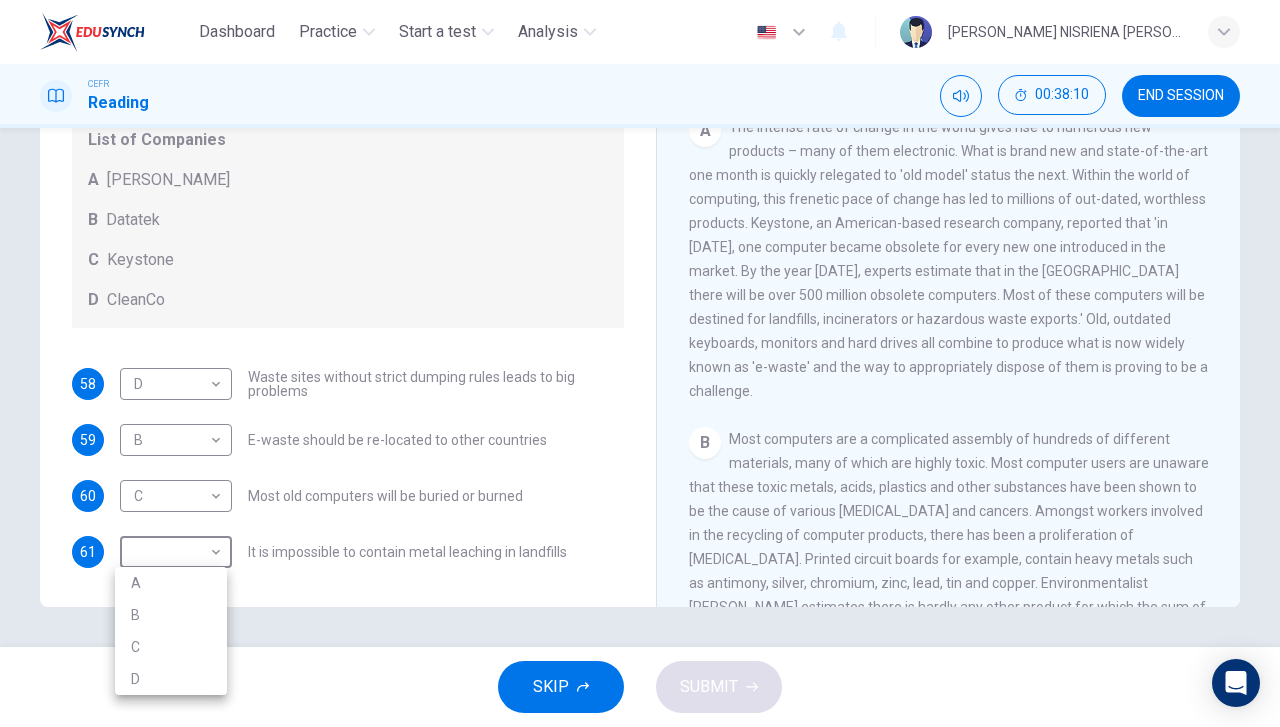 click at bounding box center [640, 363] 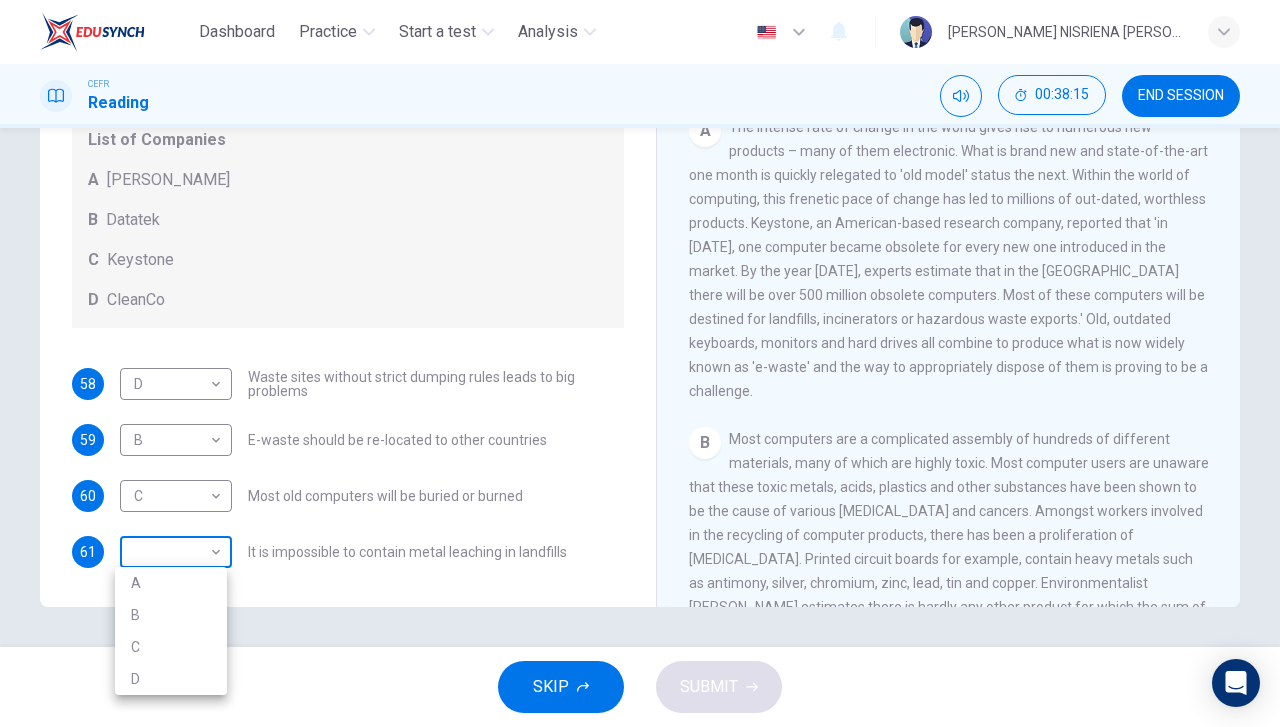 click on "Dashboard Practice Start a test Analysis English en ​ [PERSON_NAME] NISRIENA [PERSON_NAME] CEFR Reading 00:38:15 END SESSION Questions 58 - 61 Look at the following list of statements and the list of
companies below.
Match each statement with the correct company. Write the correct letter A-D in the boxes below on your answer sheet.
NB  You may use any letter more than once. List of Companies A Noranda Smelter B Datatek C Keystone D CleanCo 58 D D ​ Waste sites without strict dumping rules leads to big problems 59 B B ​ E-waste should be re-located to other countries 60 C C ​ Most old computers will be buried or burned 61 ​ ​ It is impossible to contain metal leaching in landfills The Intense Rate of Change in the World CLICK TO ZOOM Click to Zoom A B C D E F G SKIP SUBMIT EduSynch - Online Language Proficiency Testing
Dashboard Practice Start a test Analysis Notifications © Copyright  2025 A B C D" at bounding box center [640, 363] 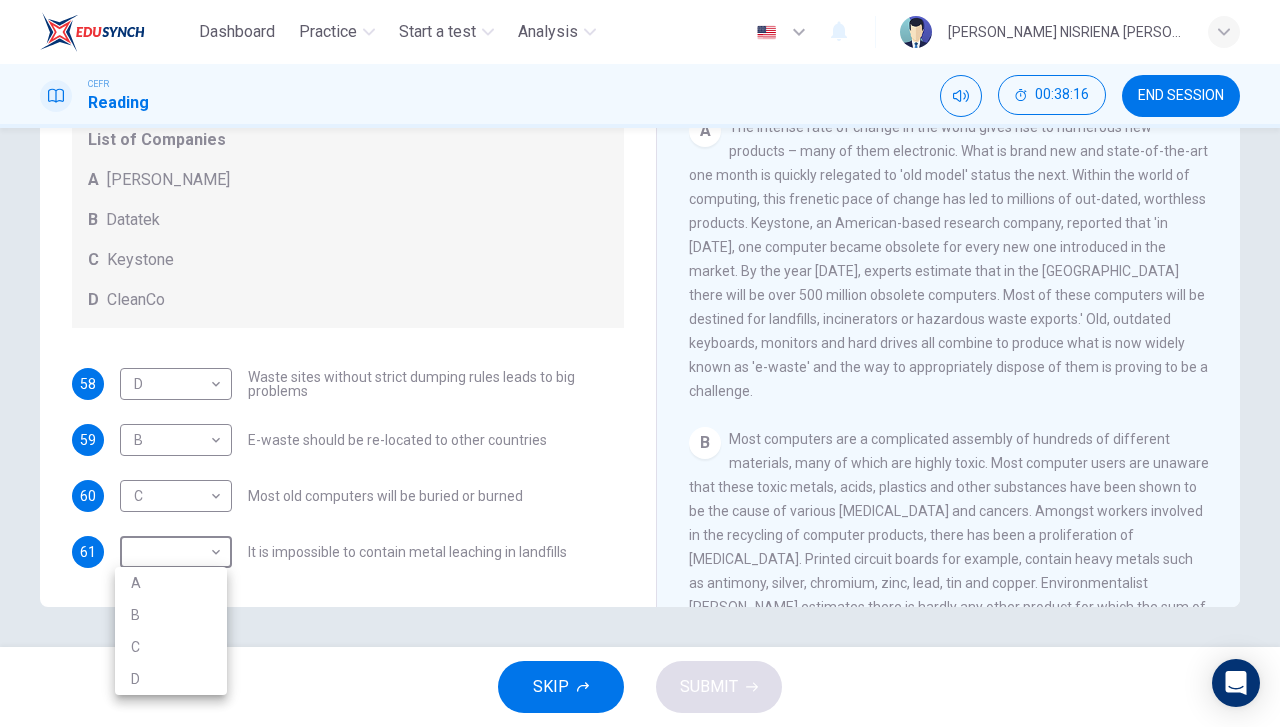 click on "B" at bounding box center [171, 615] 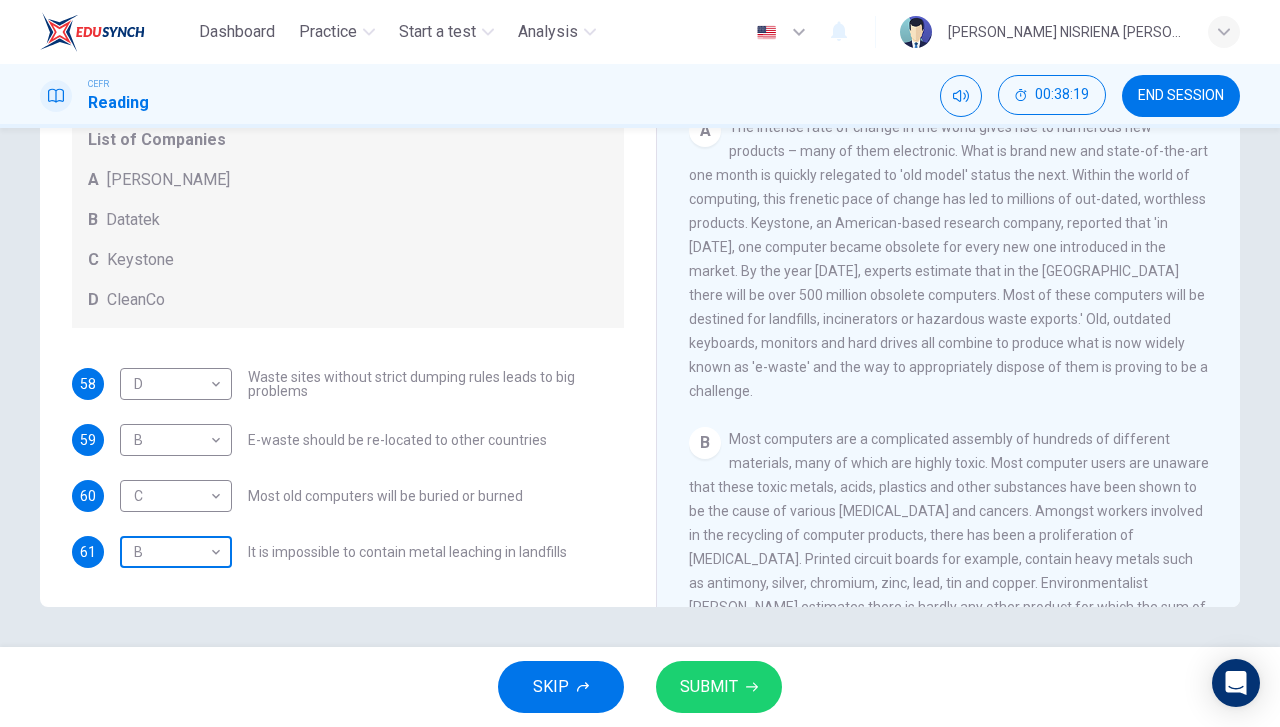 click on "Dashboard Practice Start a test Analysis English en ​ [PERSON_NAME] NISRIENA [PERSON_NAME] CEFR Reading 00:38:19 END SESSION Questions 58 - 61 Look at the following list of statements and the list of
companies below.
Match each statement with the correct company. Write the correct letter A-D in the boxes below on your answer sheet.
NB  You may use any letter more than once. List of Companies A [PERSON_NAME] B Datatek C Keystone D CleanCo 58 D D ​ Waste sites without strict dumping rules leads to big problems 59 B B ​ E-waste should be re-located to other countries 60 C C ​ Most old computers will be buried or burned 61 B B ​ It is impossible to contain metal leaching in landfills The Intense Rate of Change in the World CLICK TO ZOOM Click to Zoom A B C D E F G SKIP SUBMIT EduSynch - Online Language Proficiency Testing
Dashboard Practice Start a test Analysis Notifications © Copyright  2025" at bounding box center [640, 363] 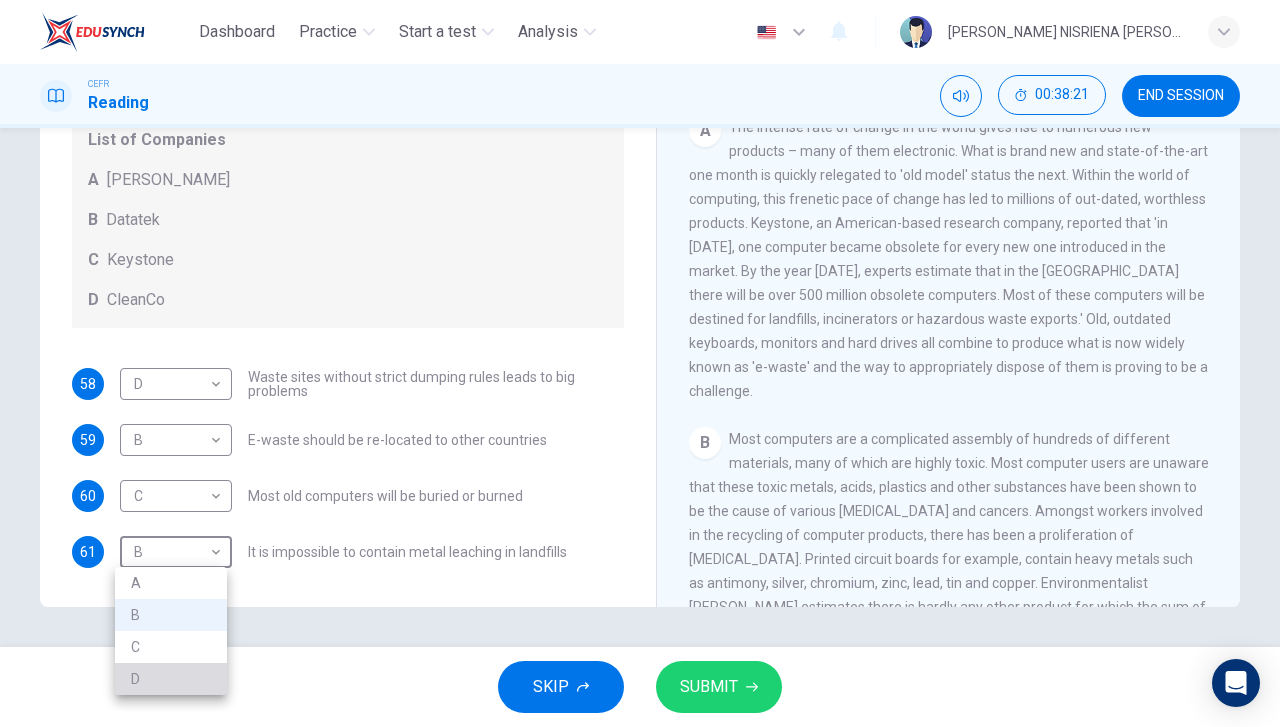 click on "D" at bounding box center (171, 679) 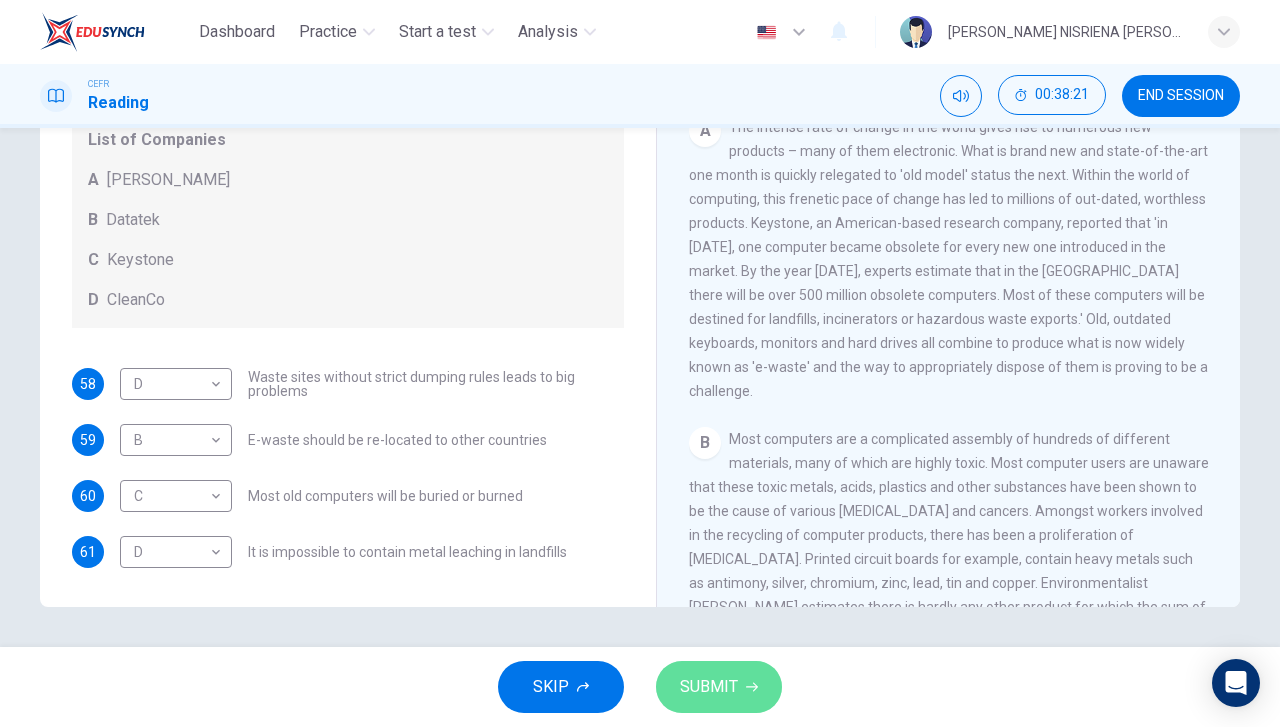 click 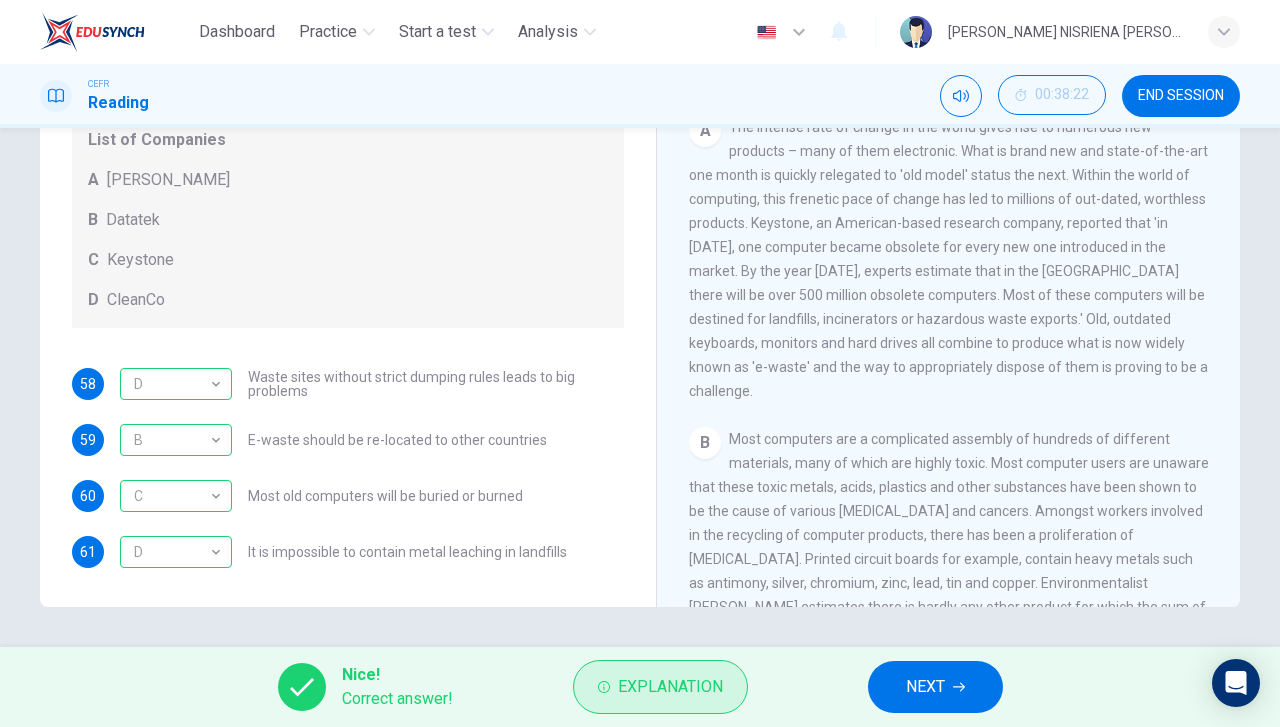 click on "Explanation" at bounding box center (660, 687) 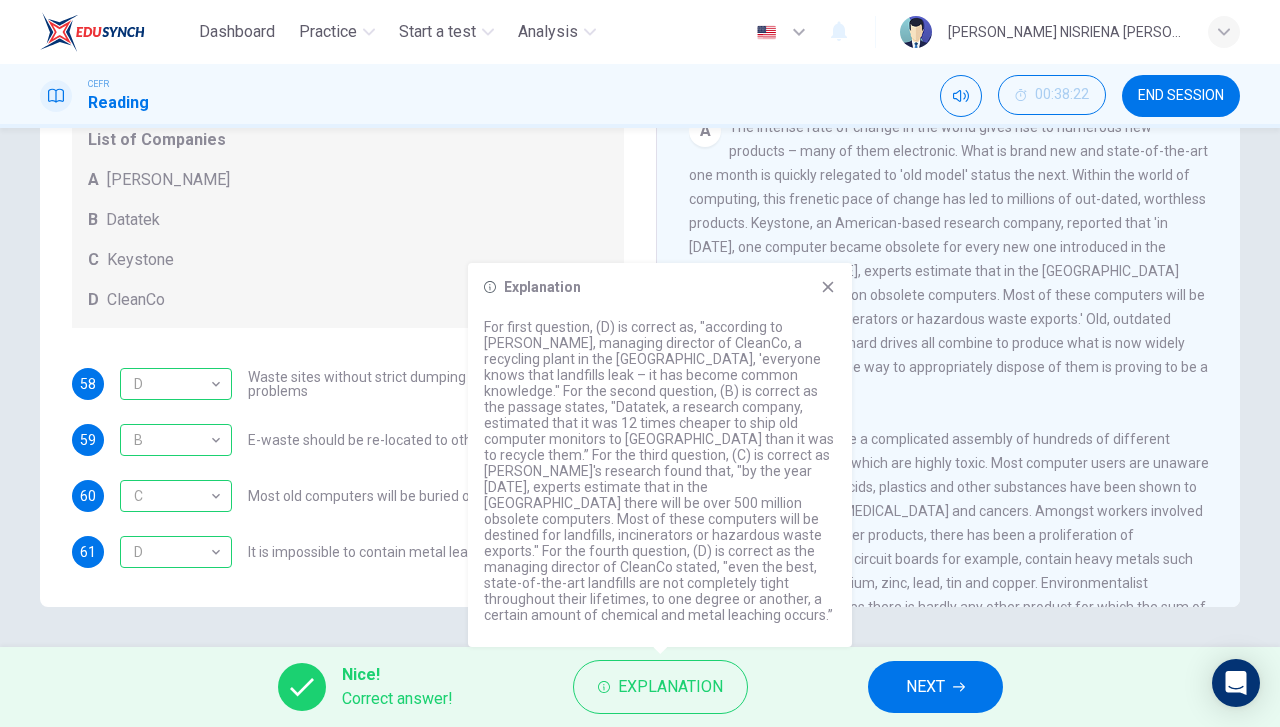 click on "NEXT" at bounding box center (925, 687) 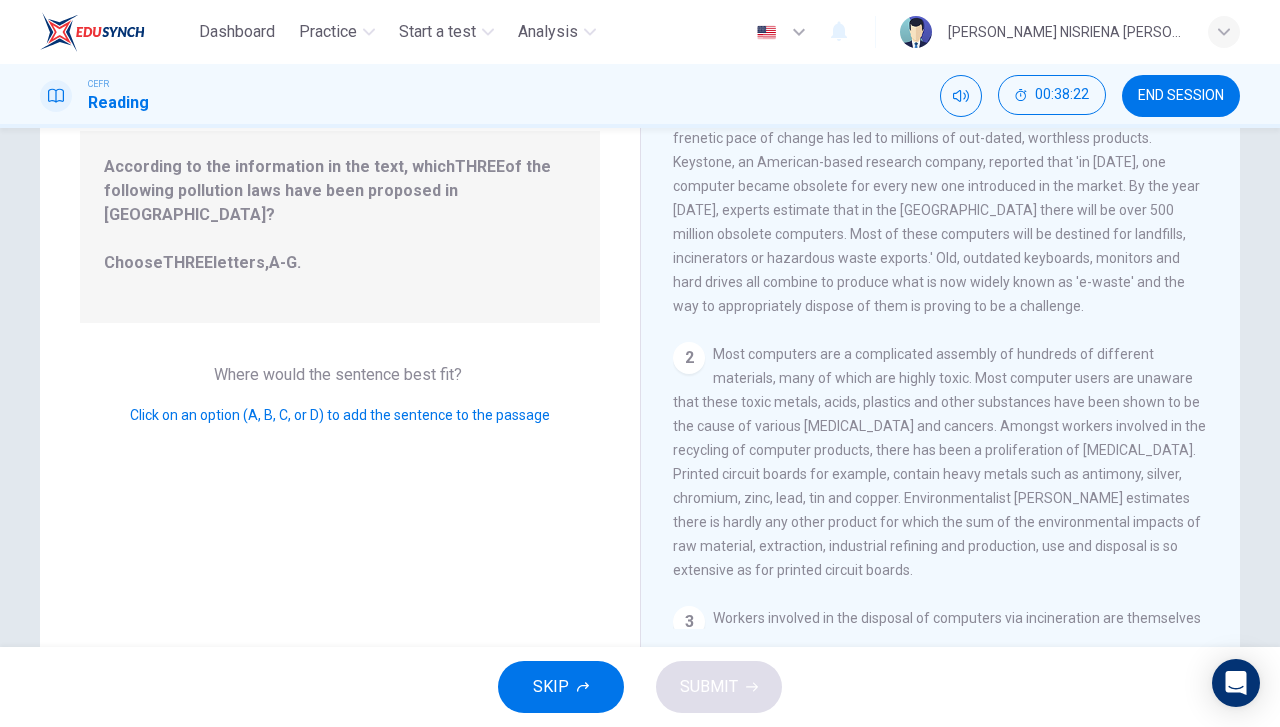 scroll, scrollTop: 56, scrollLeft: 0, axis: vertical 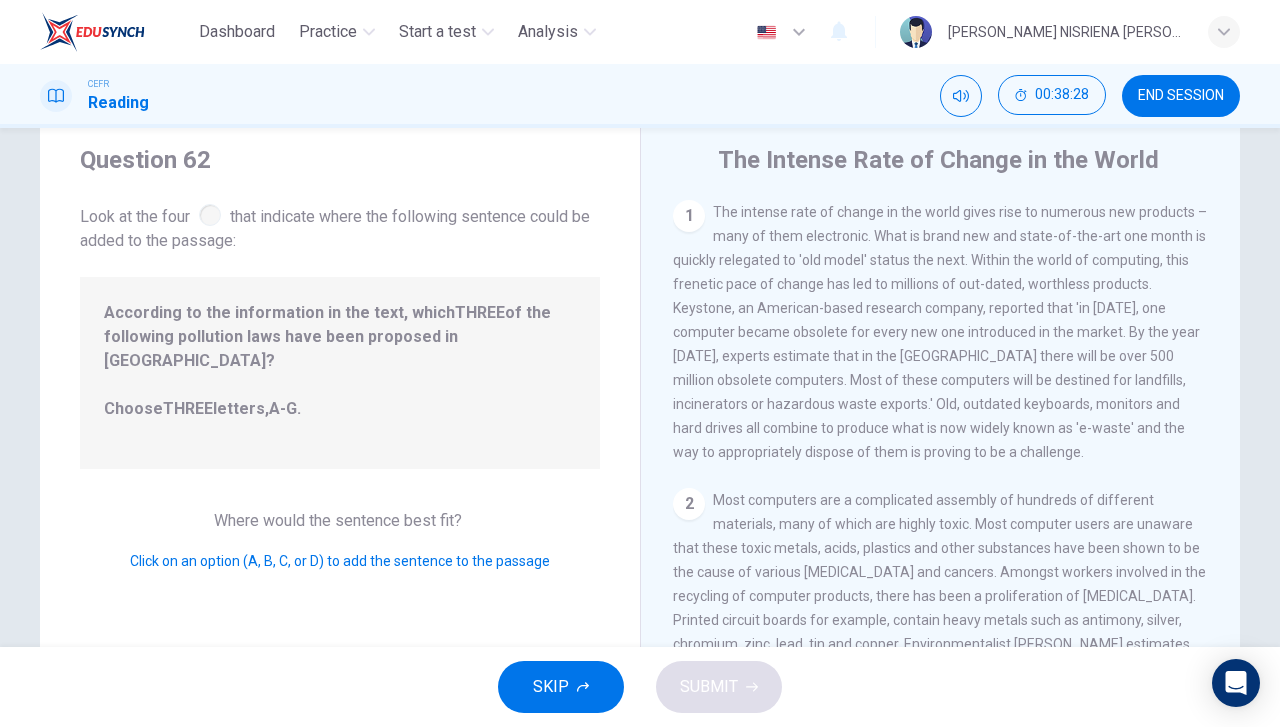 click on "According to the information in the text, which  THREE  of the following pollution laws have been proposed in [GEOGRAPHIC_DATA]? Choose  THREE  letters,  A-G ." at bounding box center [340, 373] 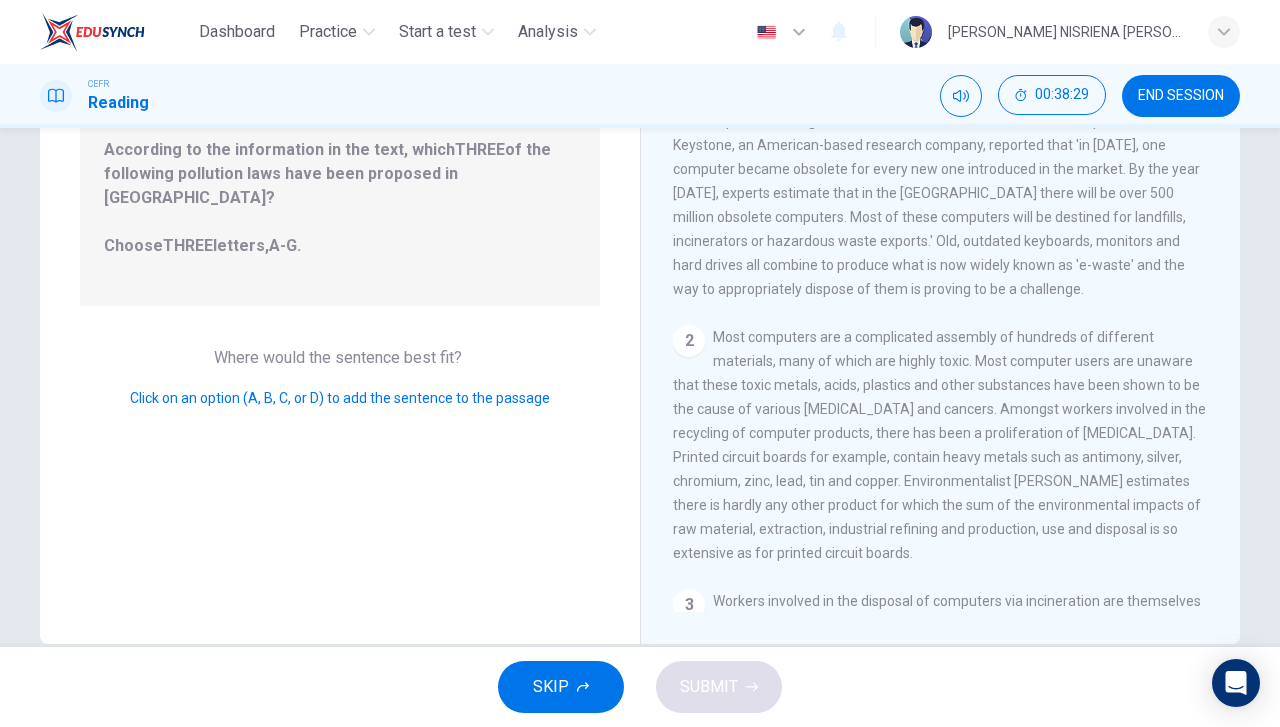 scroll, scrollTop: 56, scrollLeft: 0, axis: vertical 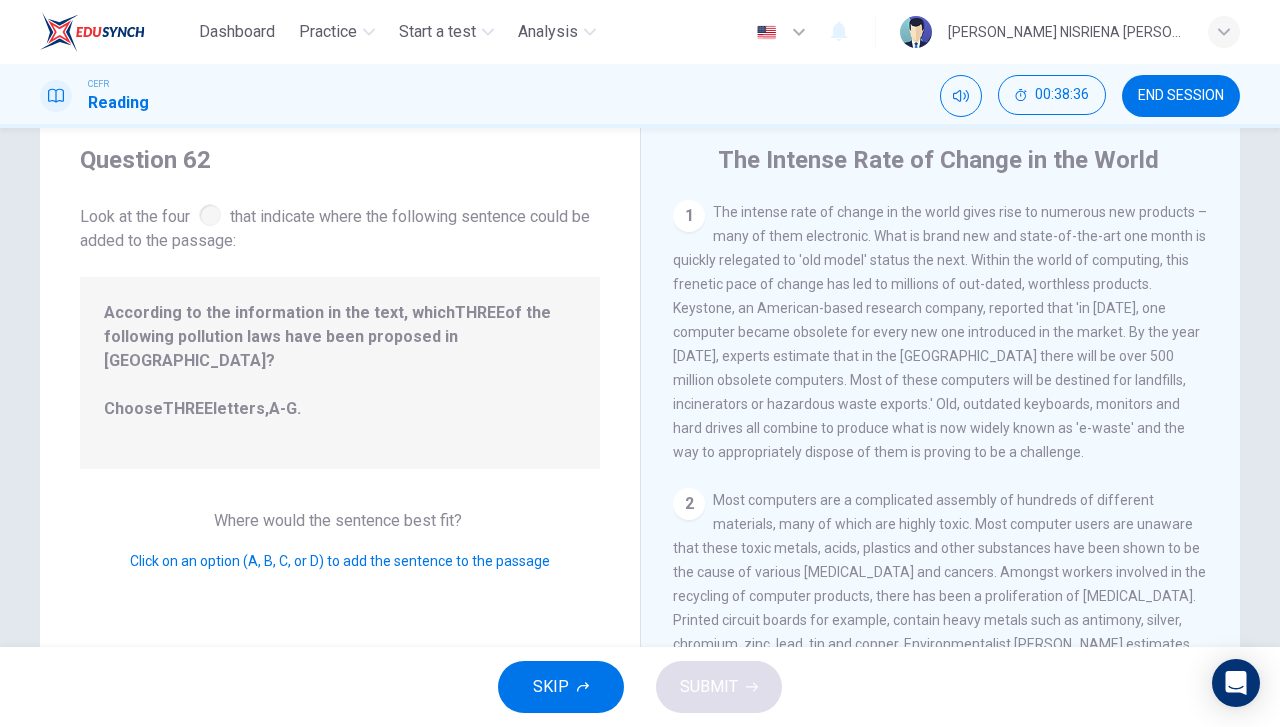 click on "According to the information in the text, which  THREE  of the following pollution laws have been proposed in [GEOGRAPHIC_DATA]? Choose  THREE  letters,  A-G ." at bounding box center [340, 373] 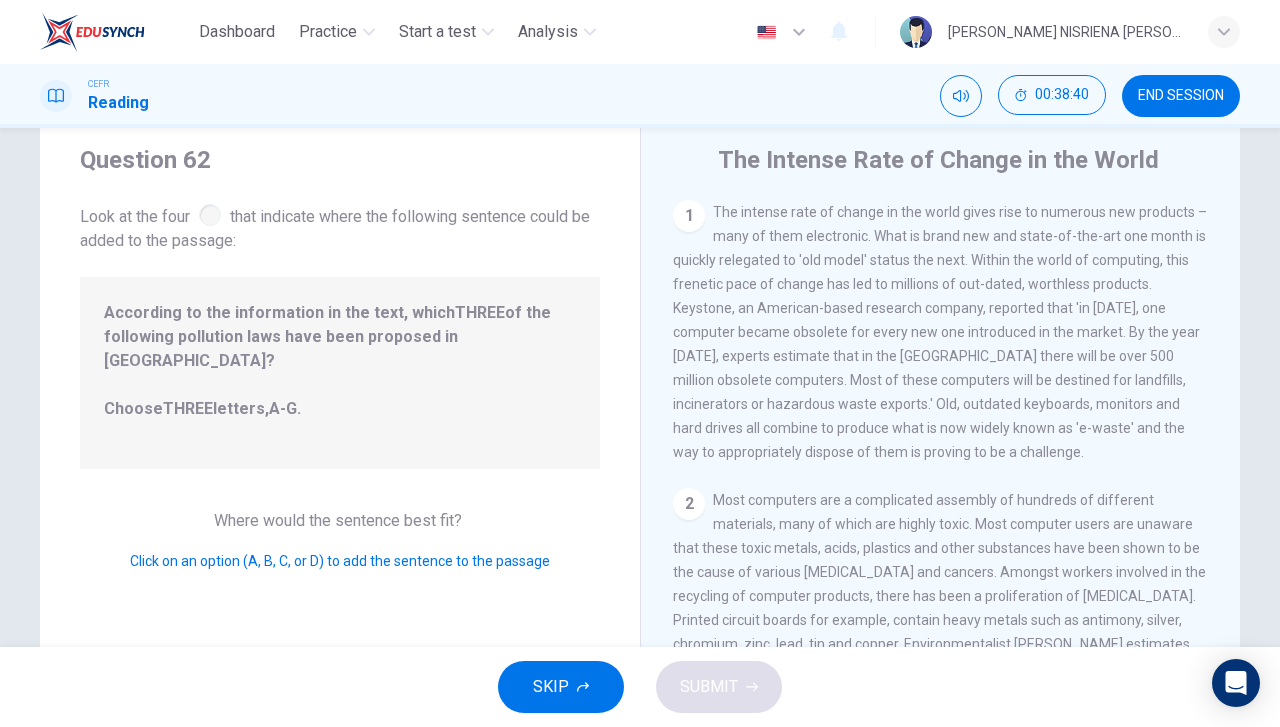 drag, startPoint x: 870, startPoint y: 304, endPoint x: 976, endPoint y: 410, distance: 149.90663 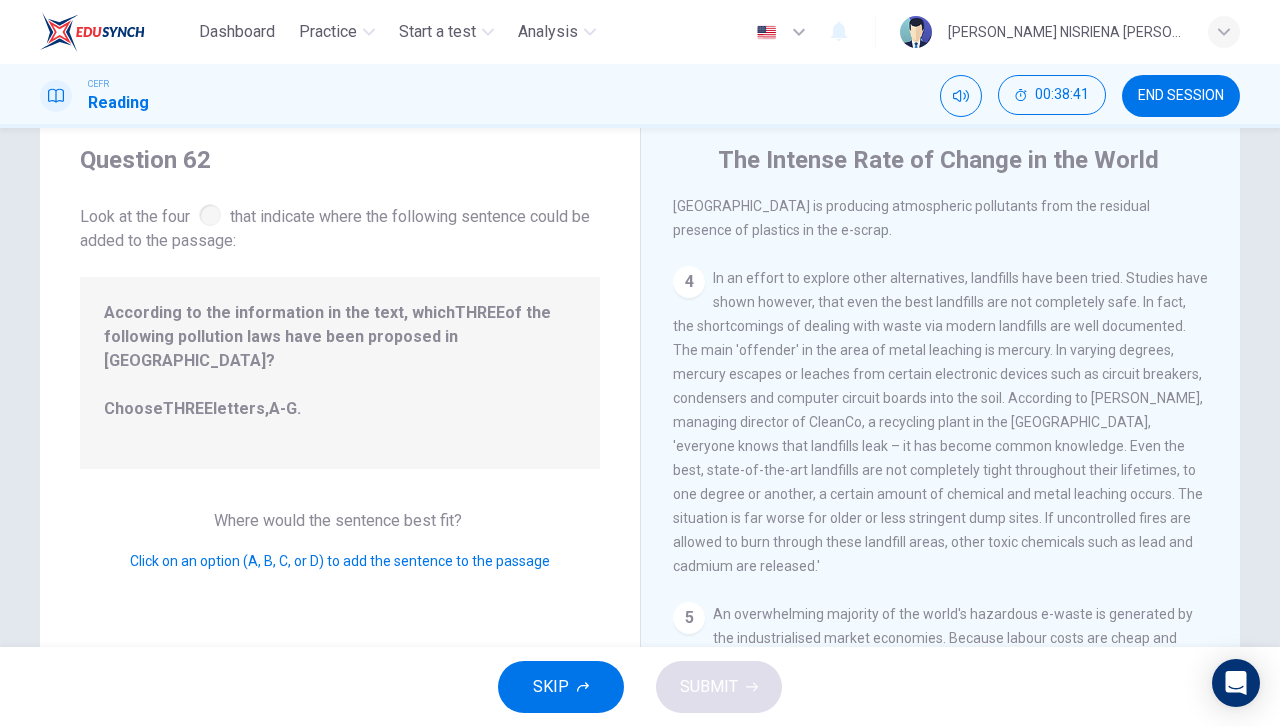 scroll, scrollTop: 800, scrollLeft: 0, axis: vertical 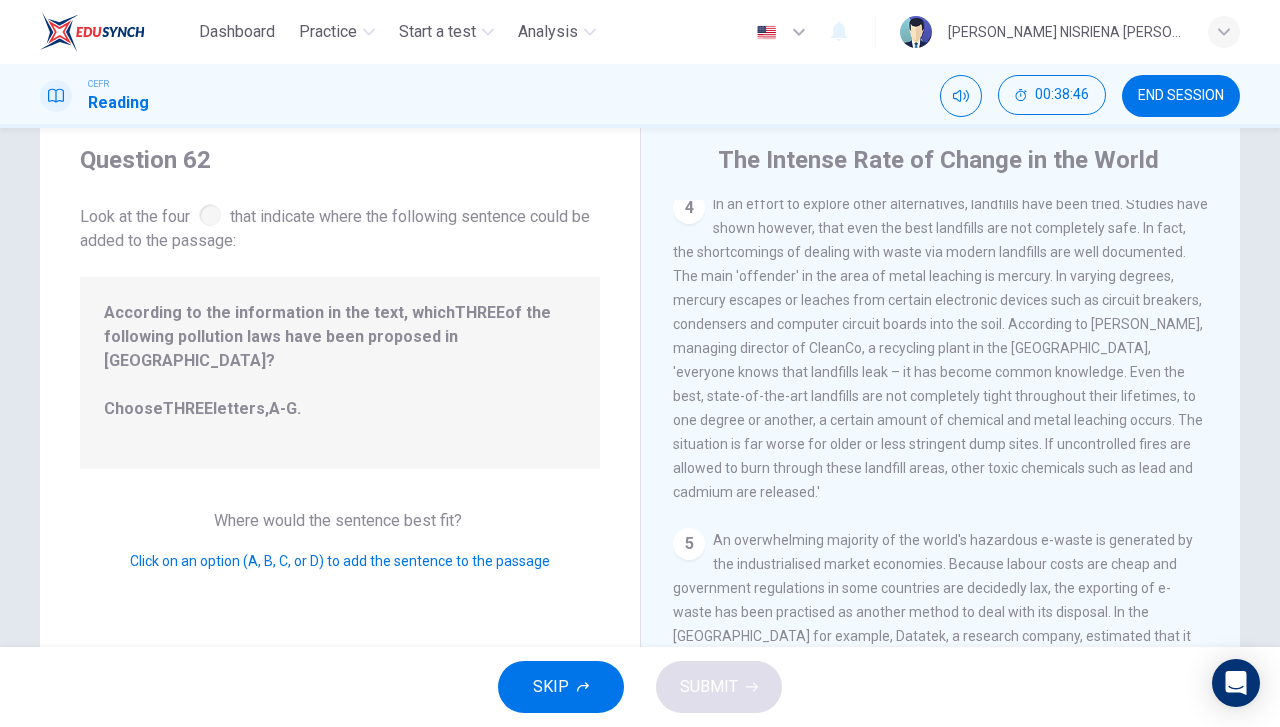 click on "According to the information in the text, which  THREE  of the following pollution laws have been proposed in [GEOGRAPHIC_DATA]? Choose  THREE  letters,  A-G ." at bounding box center [340, 373] 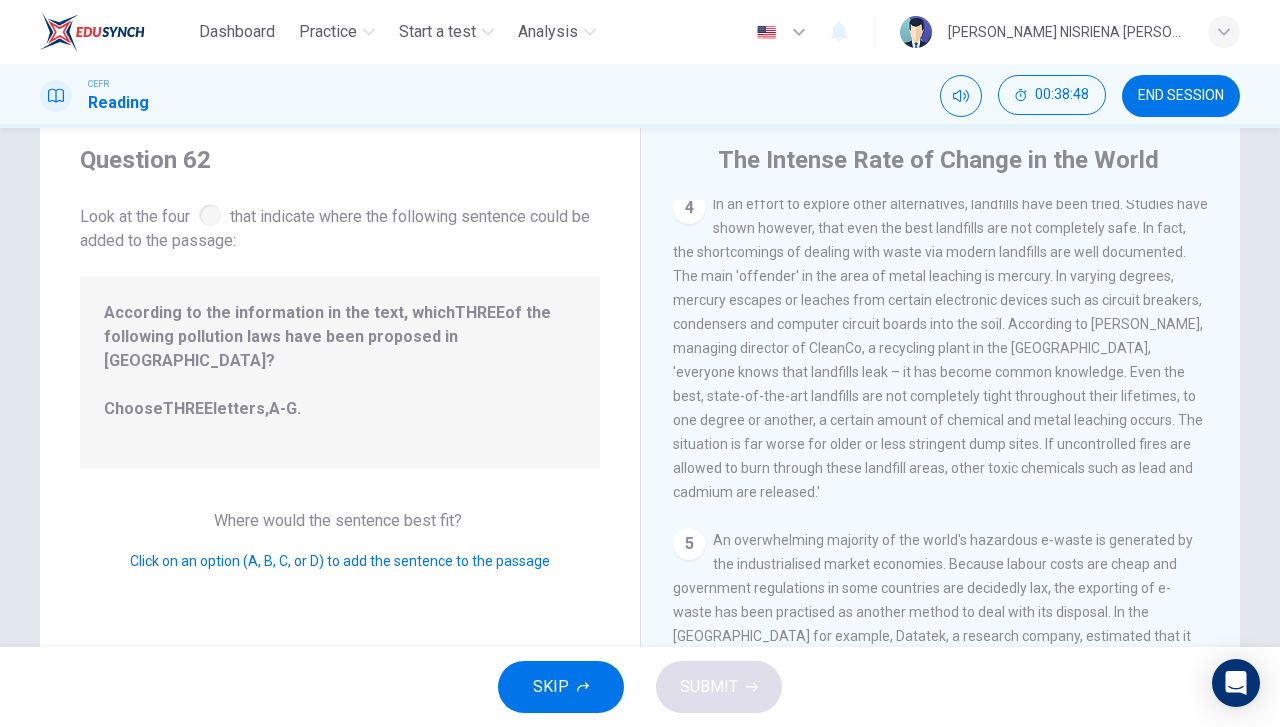 click on "5 An overwhelming majority of the world's hazardous e-waste is generated by the industrialised market economies. Because labour costs are cheap and government regulations in some countries are decidedly lax, the exporting of e-waste has been practised as another method to deal with its disposal. In the [GEOGRAPHIC_DATA] for example, Datatek, a research company, estimated that it was 12 times cheaper to ship old computer monitors to [GEOGRAPHIC_DATA] than it was to recycle them. Data on the prevalence of this activity is scarce due to past bad publicity and dealers of e-scrap not bothering to determine the final destination of the products they sell. In [DATE] the world community established the Basel Convention on the Control of Transboundary Movements of Hazardous Wastes and Their Disposal to stop the industrialised nations of the OECD from dumping their waste on and in less-developed countries." at bounding box center (941, 672) 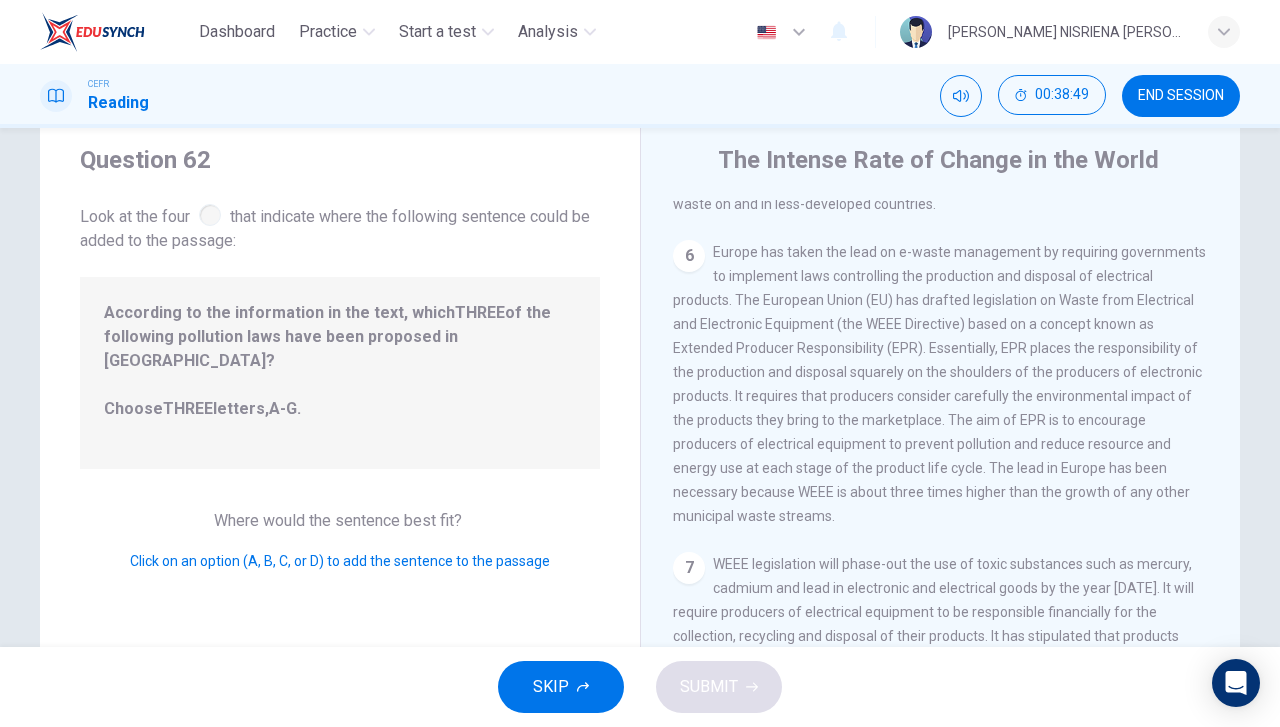 scroll, scrollTop: 1442, scrollLeft: 0, axis: vertical 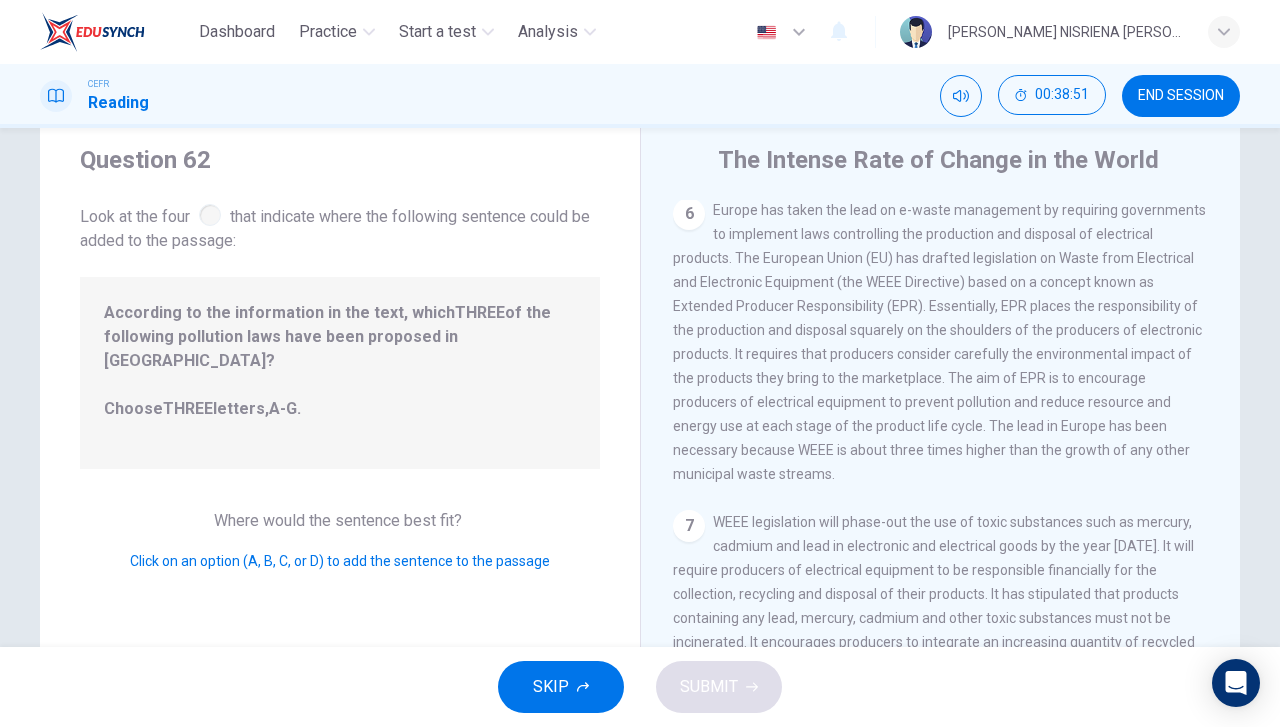 click 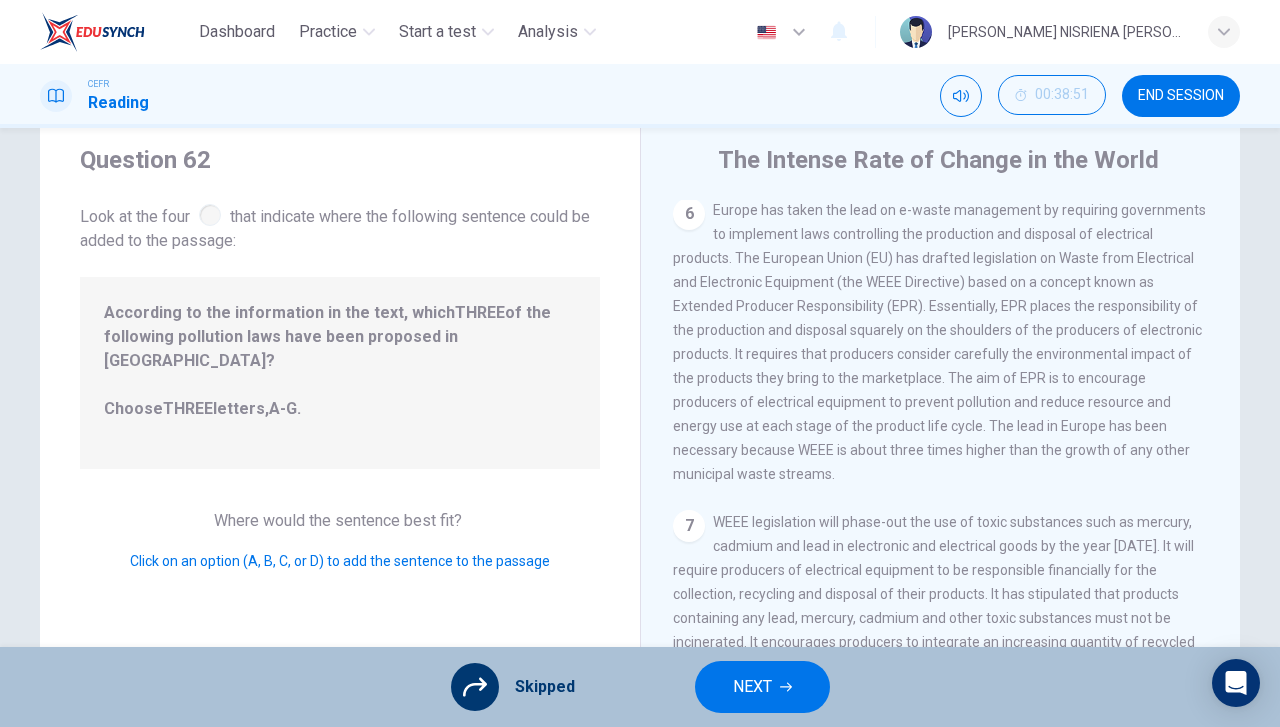 click on "NEXT" at bounding box center [762, 687] 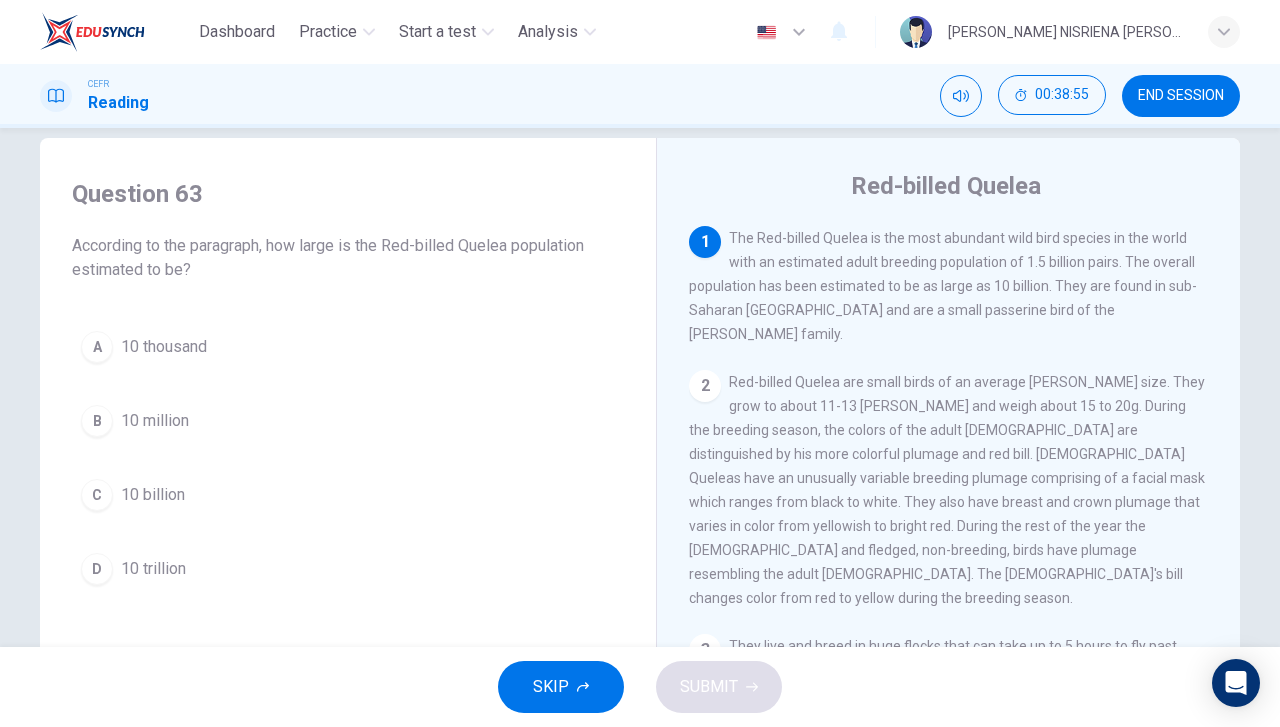 scroll, scrollTop: 0, scrollLeft: 0, axis: both 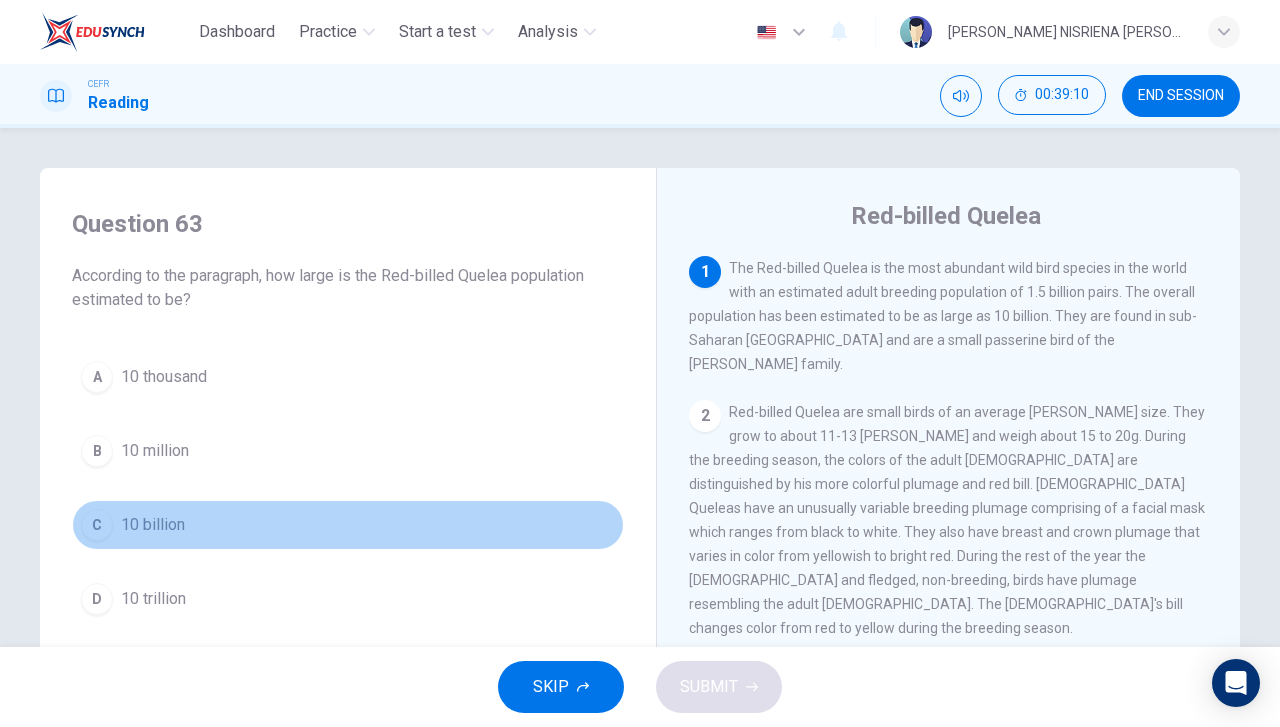 click on "C 10 billion" at bounding box center (348, 525) 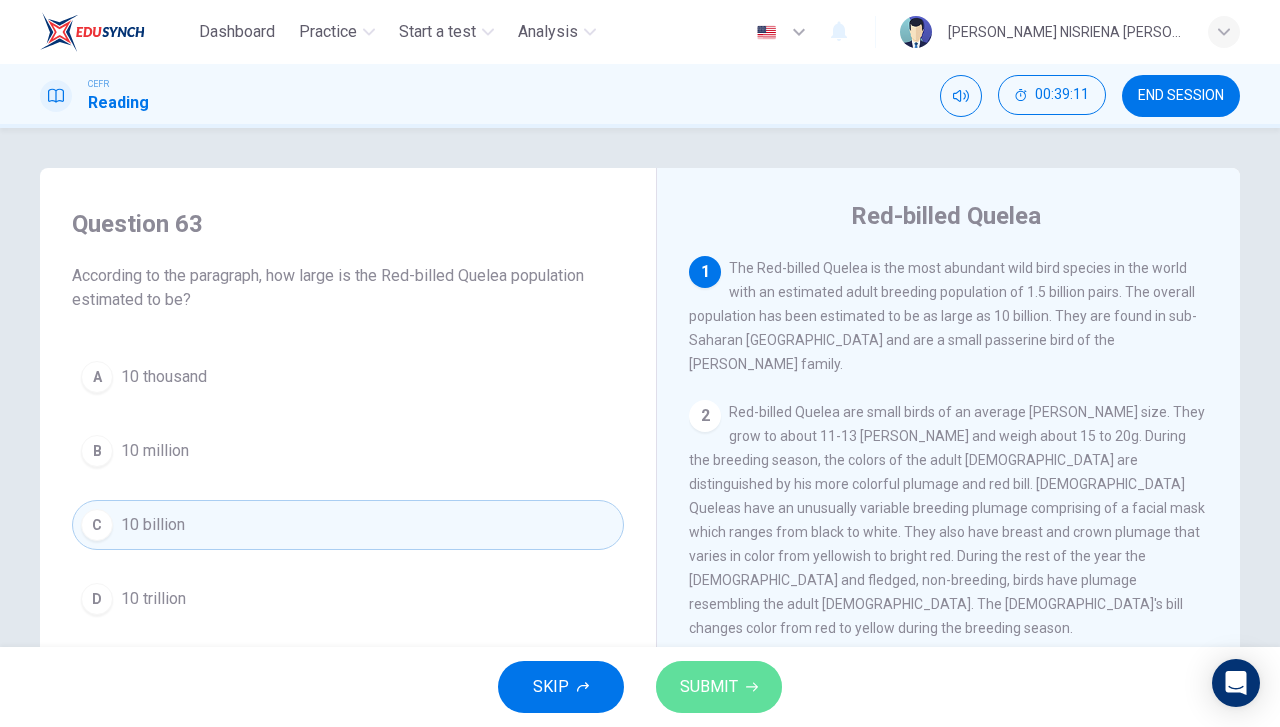 click on "SUBMIT" at bounding box center [719, 687] 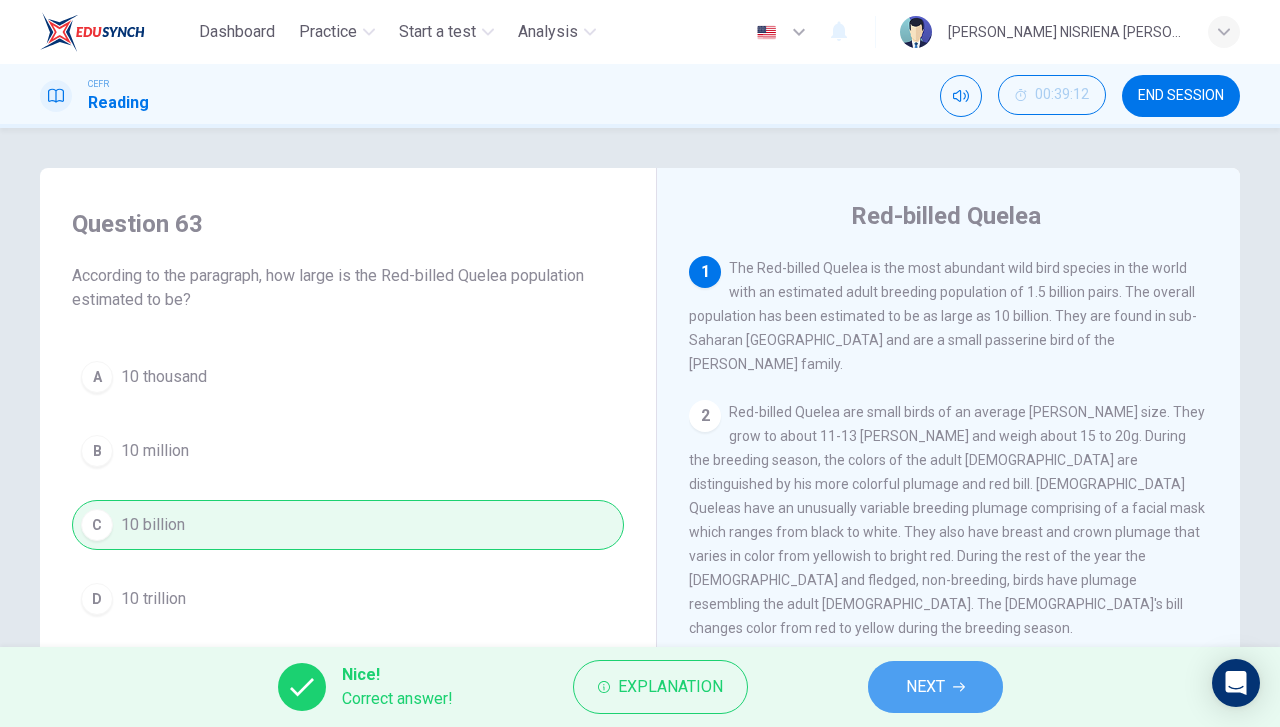 click on "NEXT" at bounding box center [935, 687] 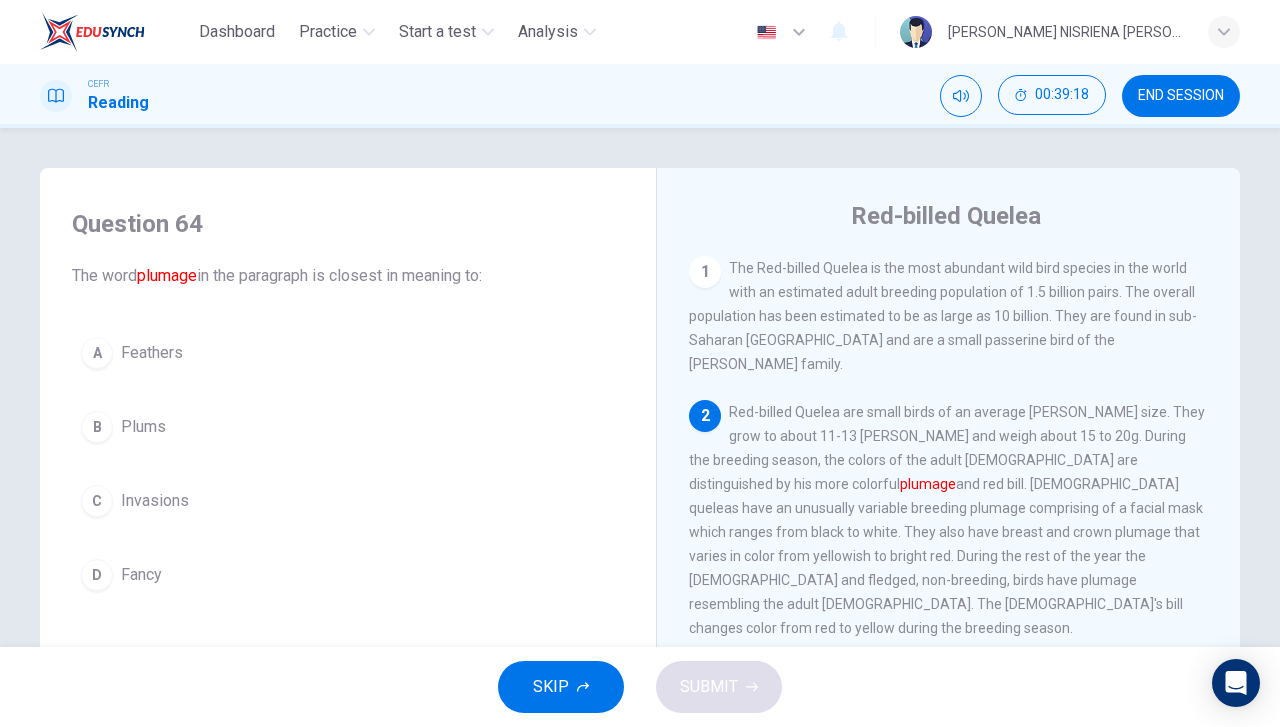 click on "A Feathers" at bounding box center [348, 353] 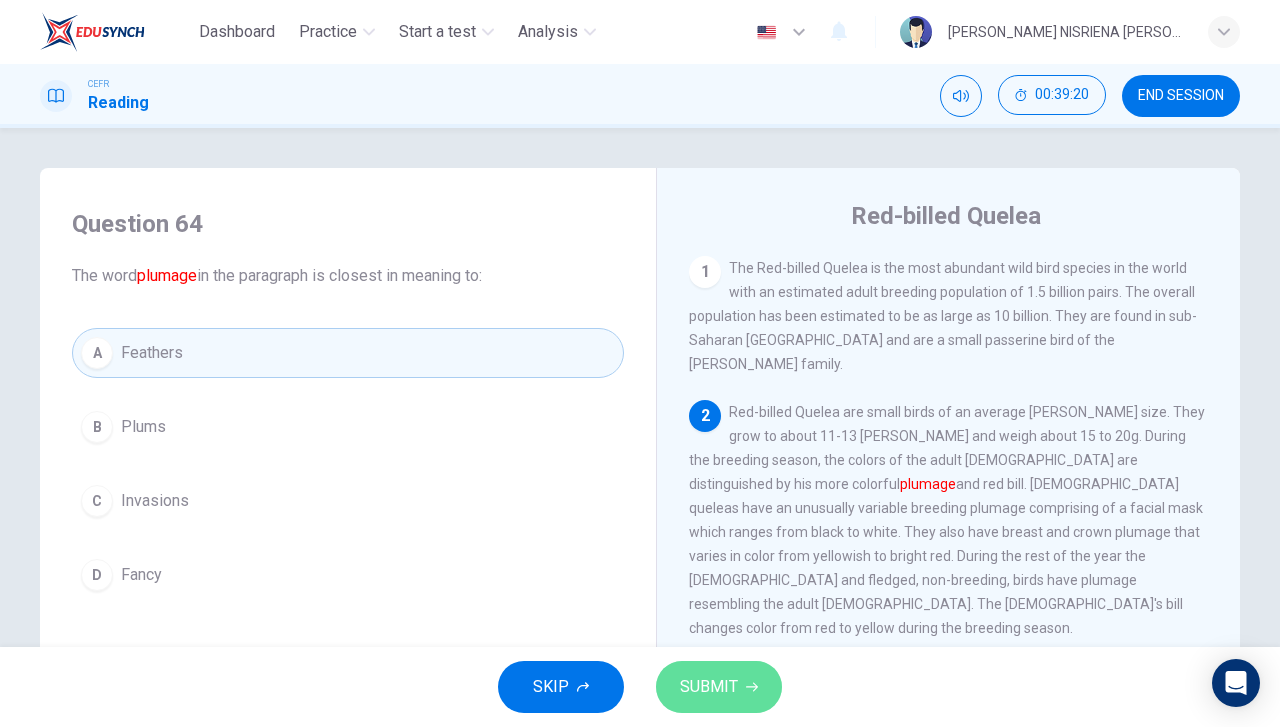 click on "SUBMIT" at bounding box center [719, 687] 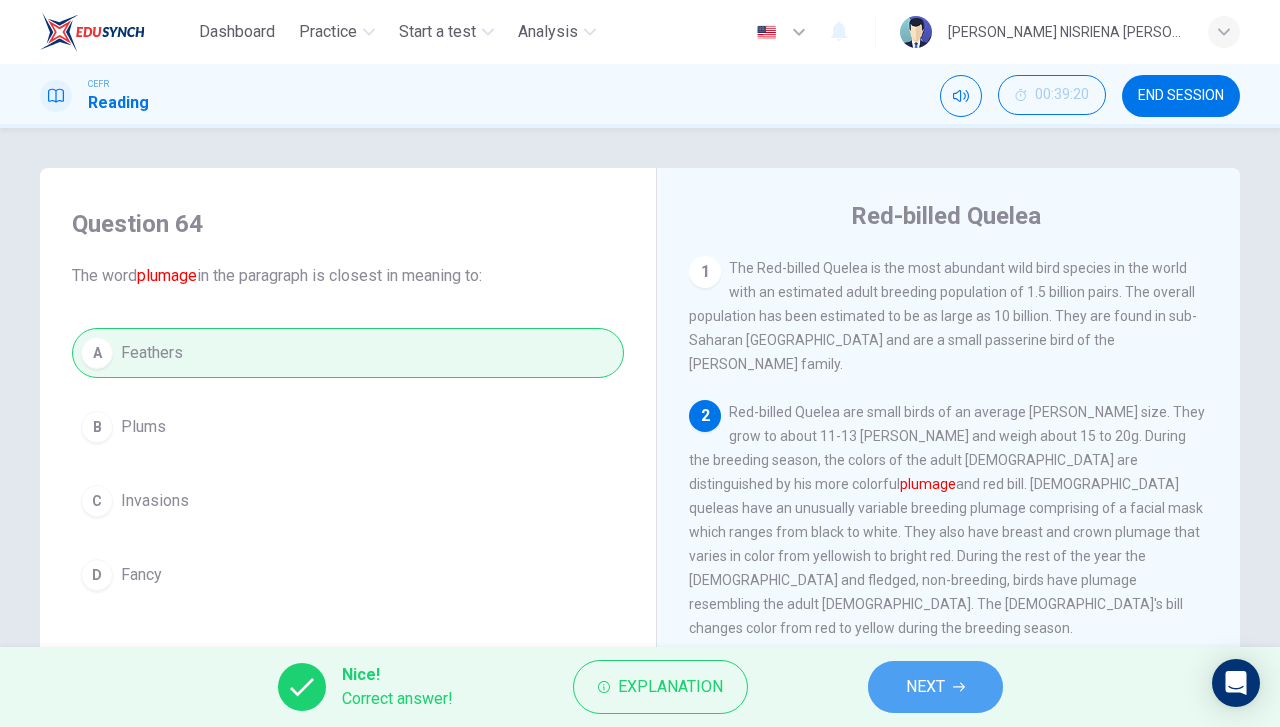 click on "NEXT" at bounding box center (935, 687) 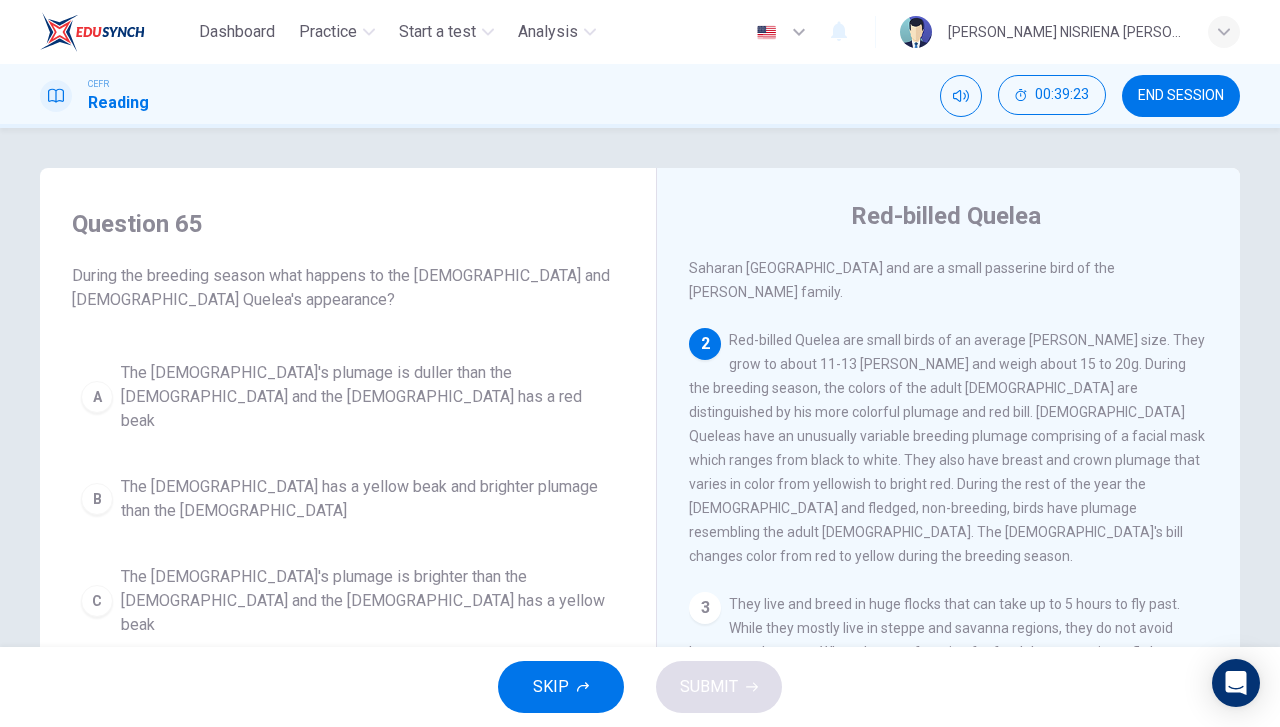 scroll, scrollTop: 100, scrollLeft: 0, axis: vertical 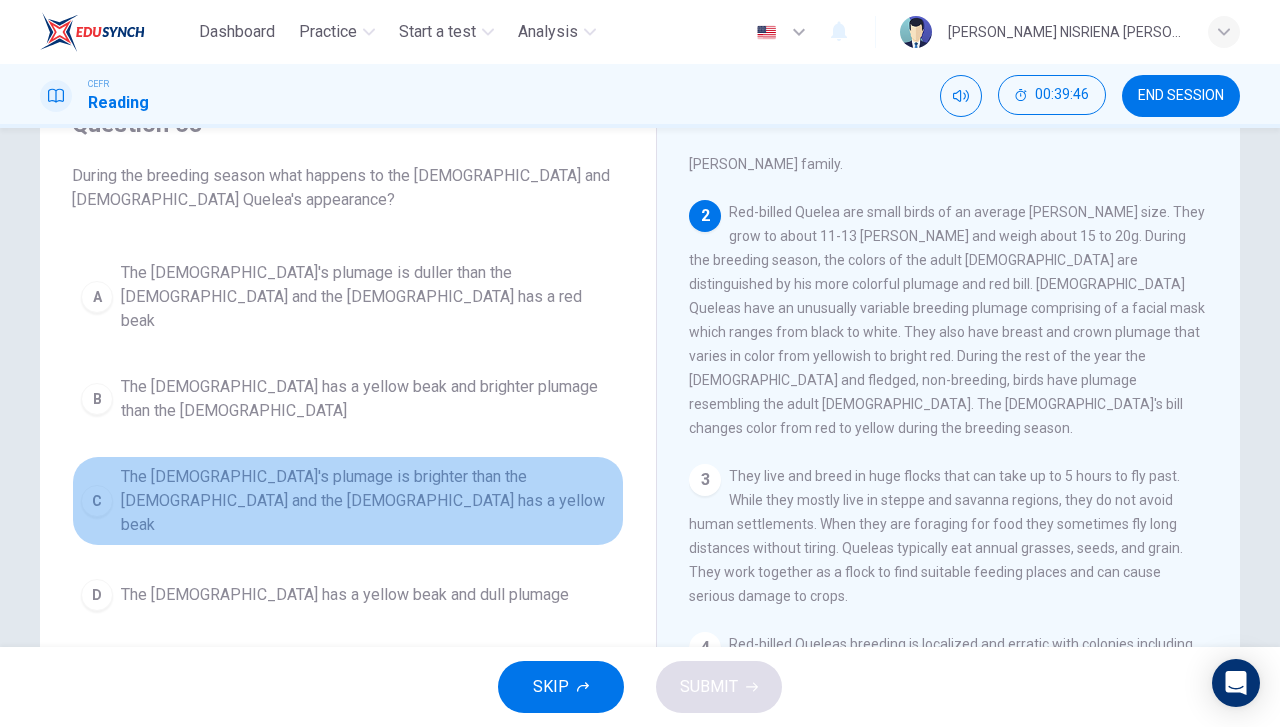 click on "The [DEMOGRAPHIC_DATA]'s plumage is brighter than the [DEMOGRAPHIC_DATA] and the [DEMOGRAPHIC_DATA] has a yellow beak" at bounding box center [368, 501] 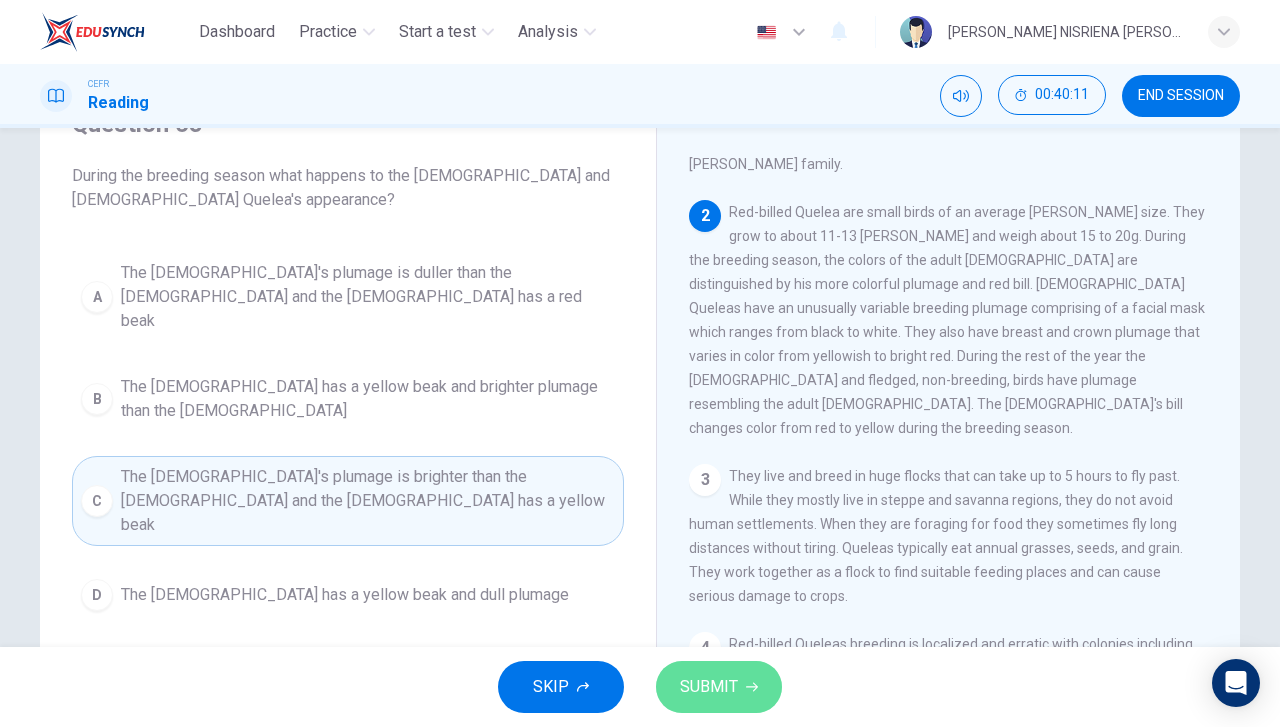 click on "SUBMIT" at bounding box center [719, 687] 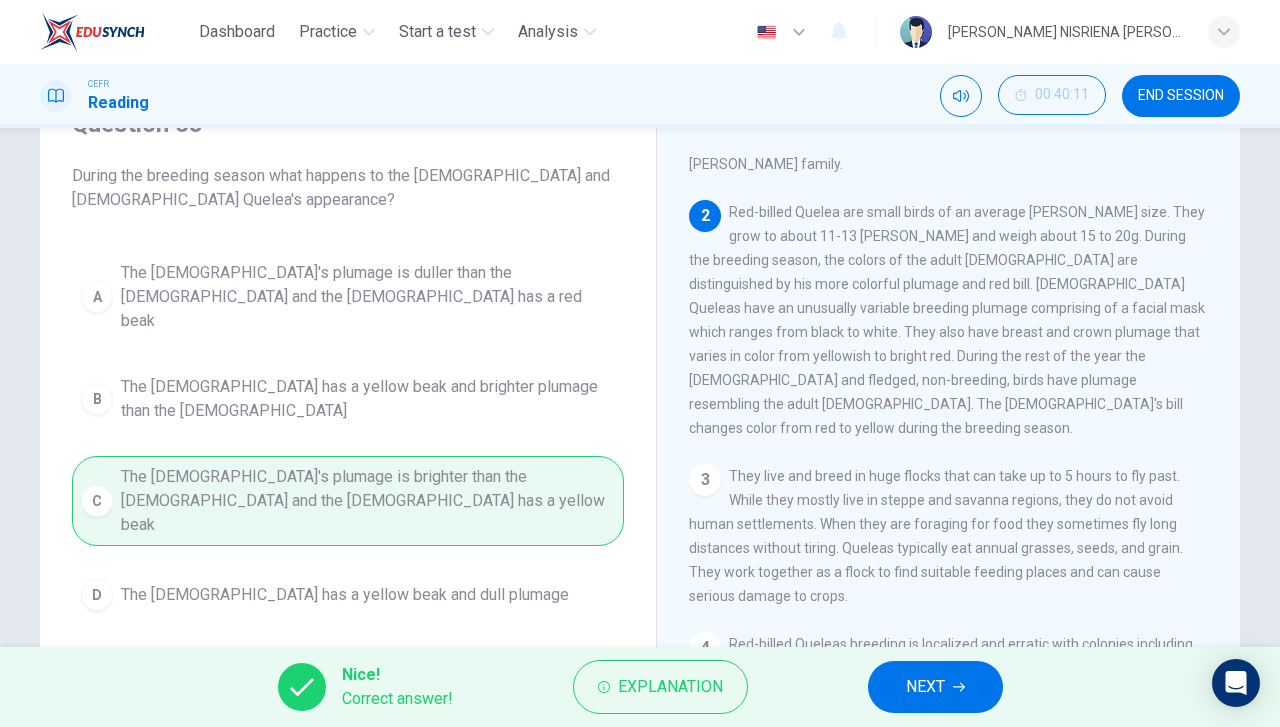 click on "NEXT" at bounding box center [925, 687] 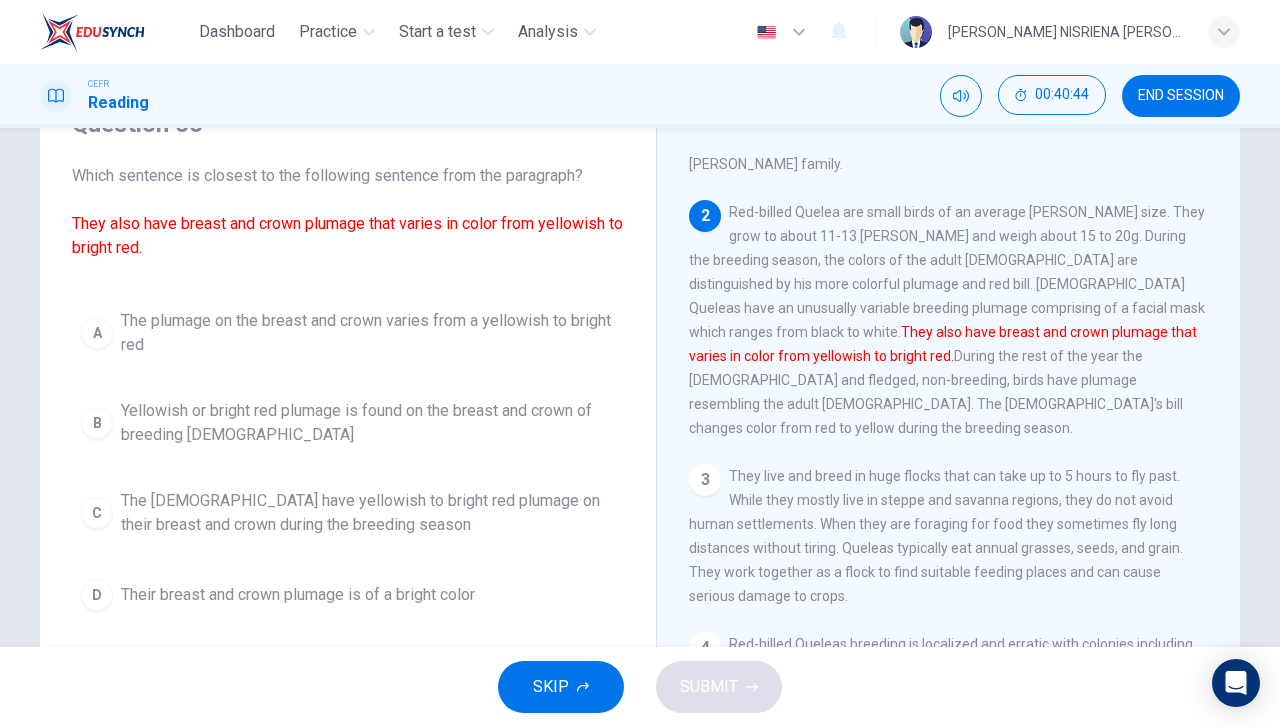 drag, startPoint x: 408, startPoint y: 425, endPoint x: 439, endPoint y: 442, distance: 35.35534 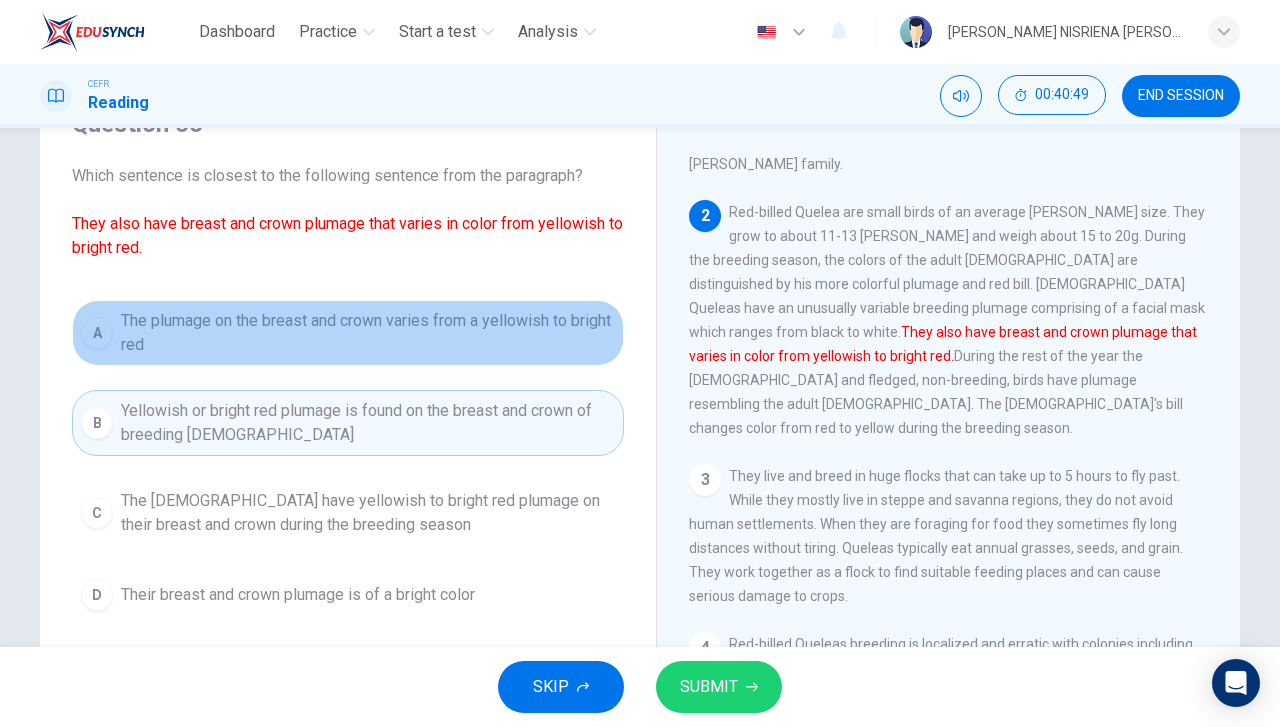 click on "The plumage on the breast and crown varies from a yellowish to bright red" at bounding box center (368, 333) 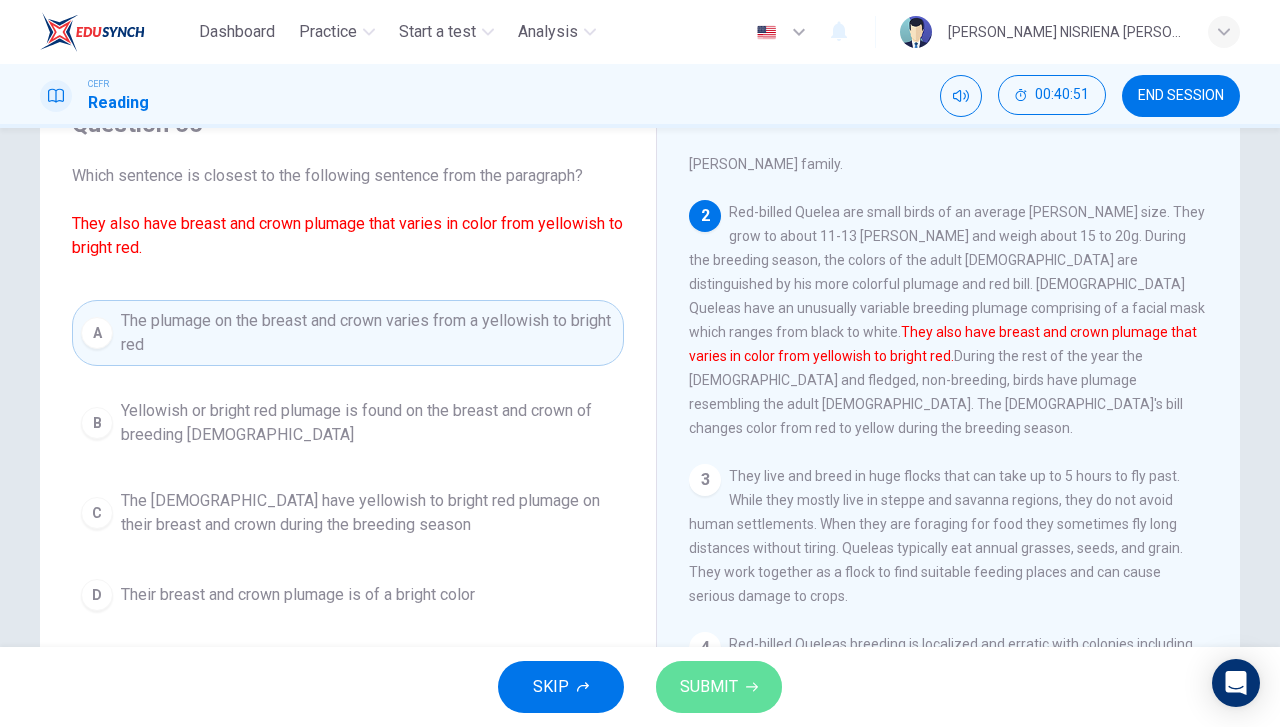 click on "SUBMIT" at bounding box center [709, 687] 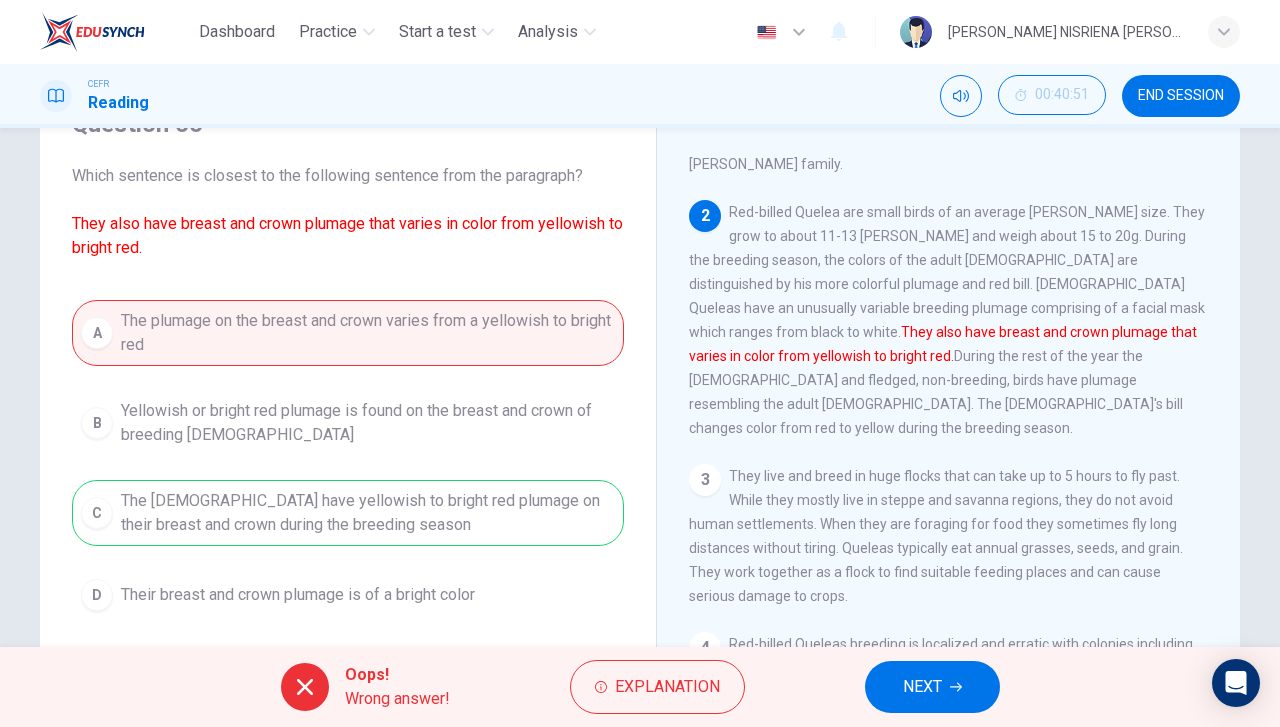 click on "NEXT" at bounding box center (922, 687) 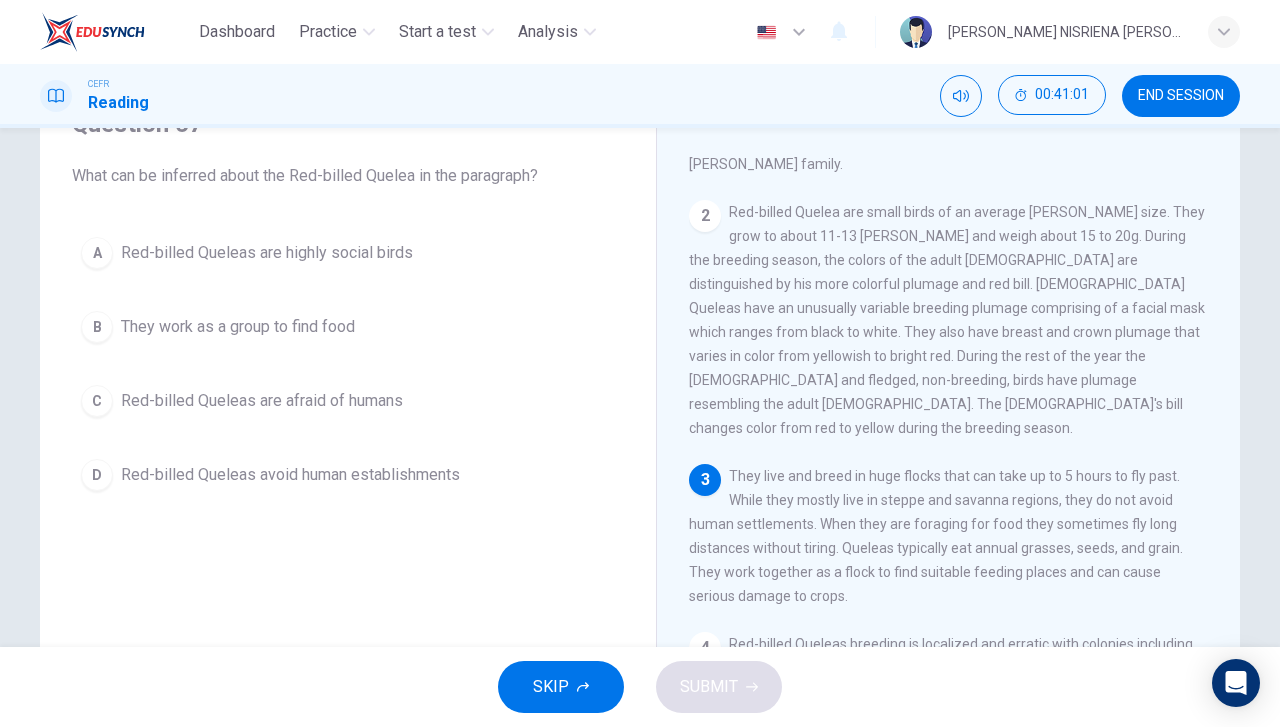 click on "D Red-billed Queleas avoid human establishments" at bounding box center (348, 475) 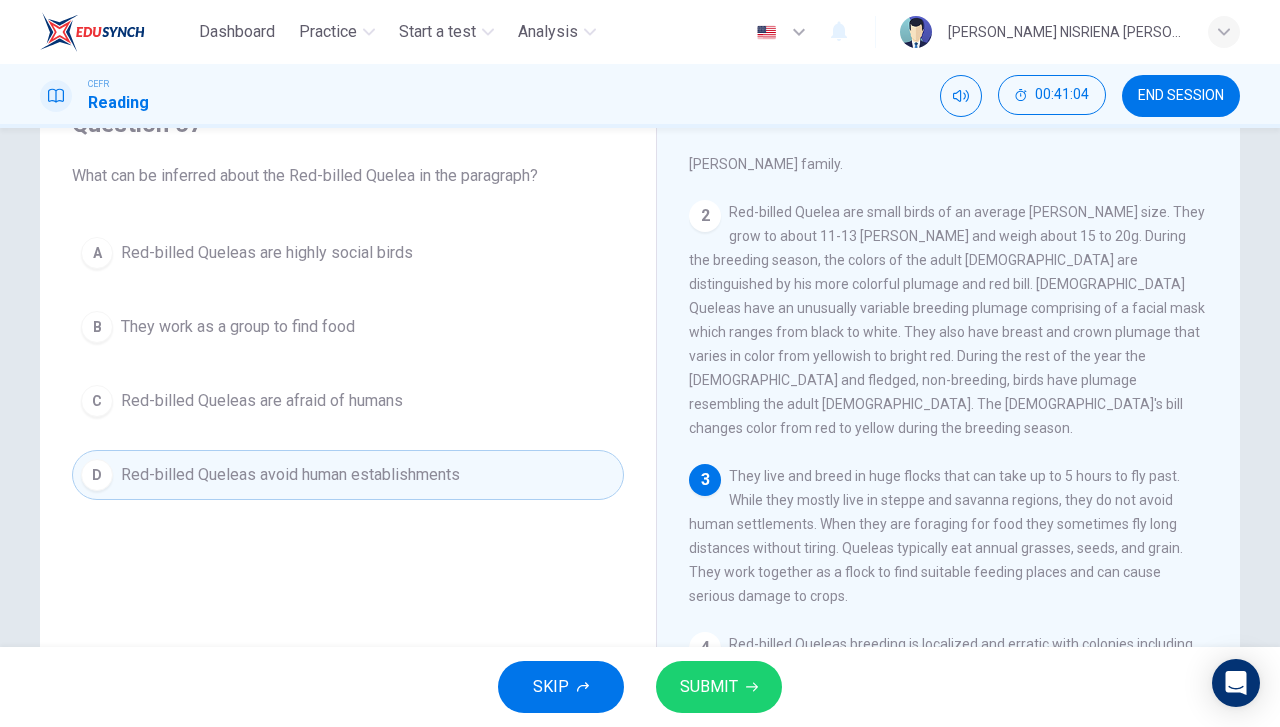 click on "SUBMIT" at bounding box center [709, 687] 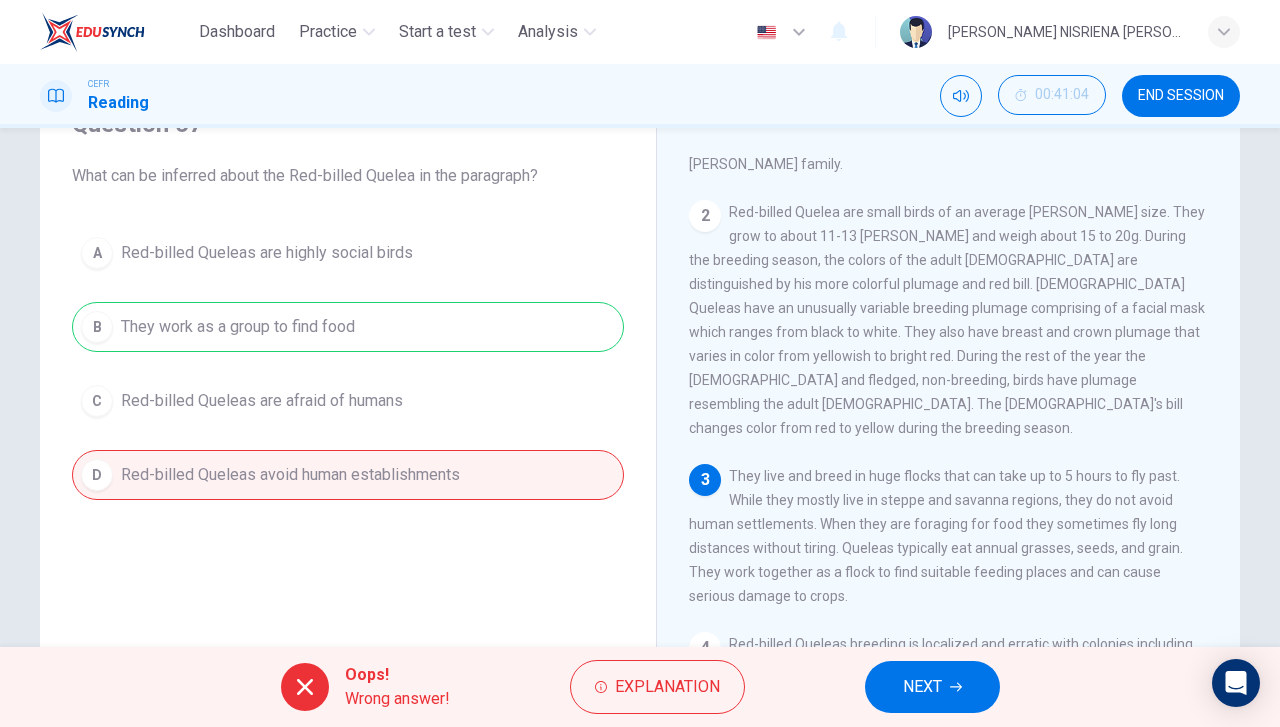 click on "NEXT" at bounding box center (922, 687) 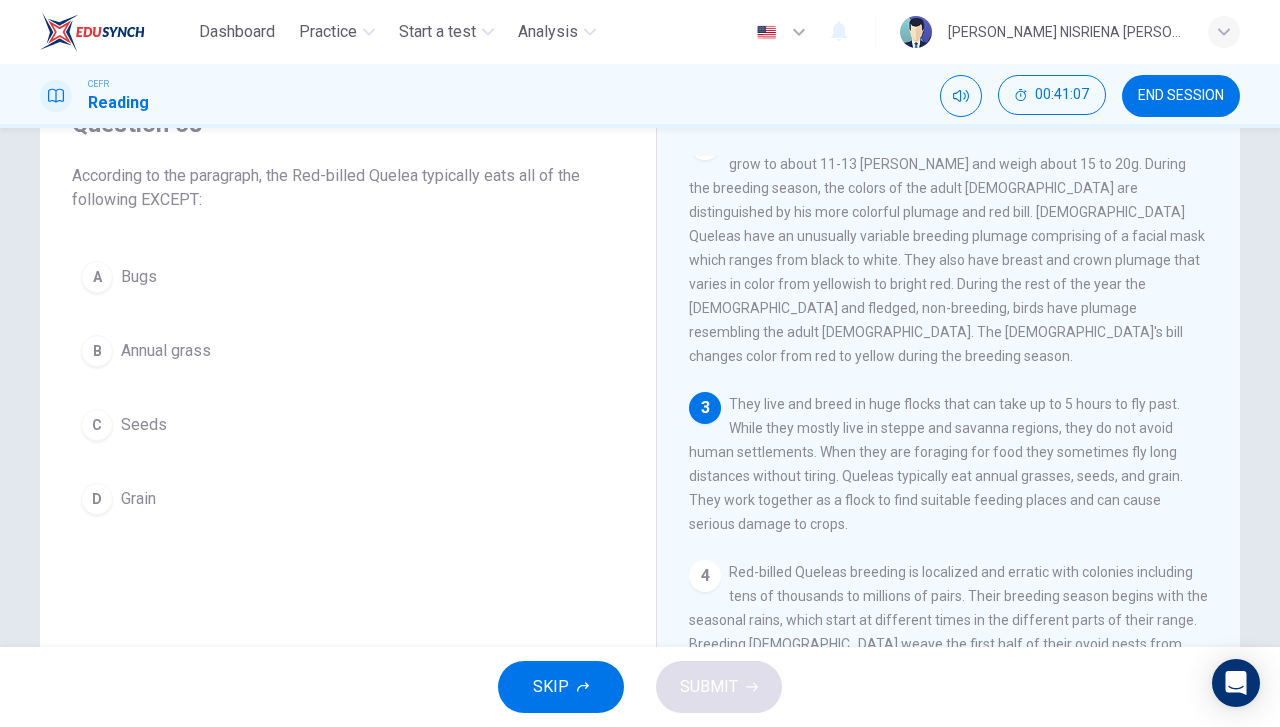 scroll, scrollTop: 200, scrollLeft: 0, axis: vertical 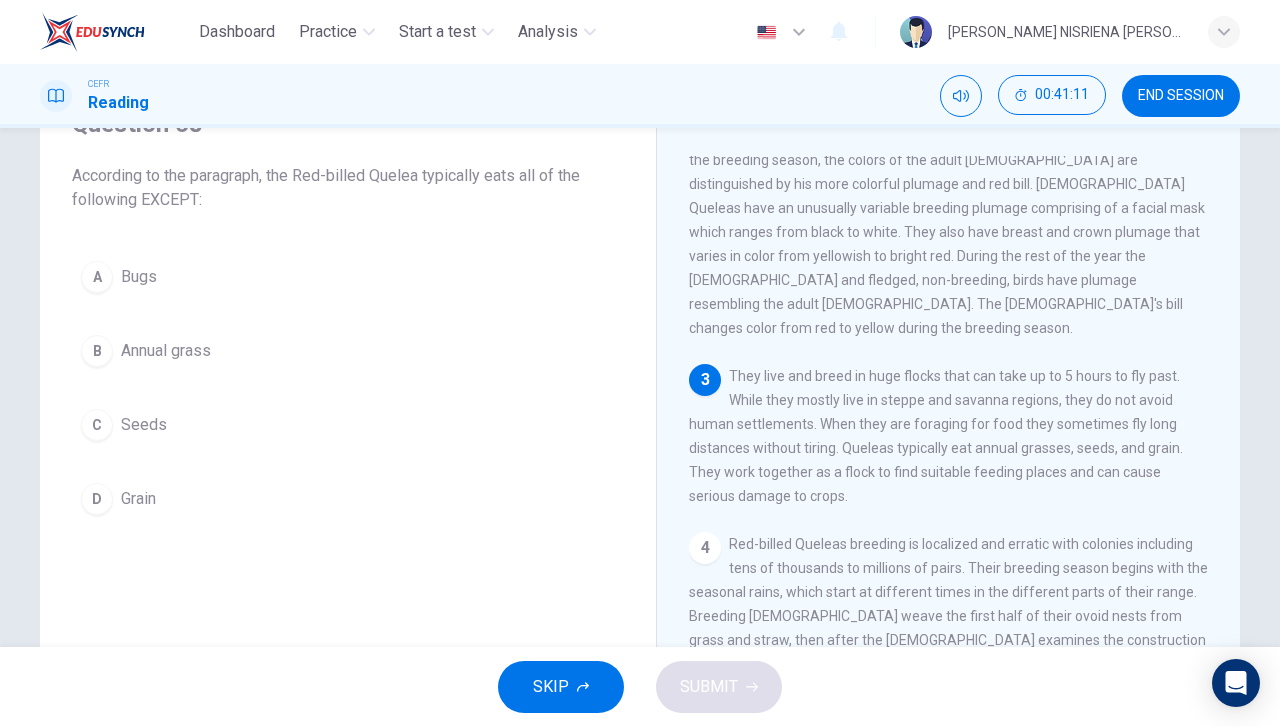 click on "A Bugs" at bounding box center (348, 277) 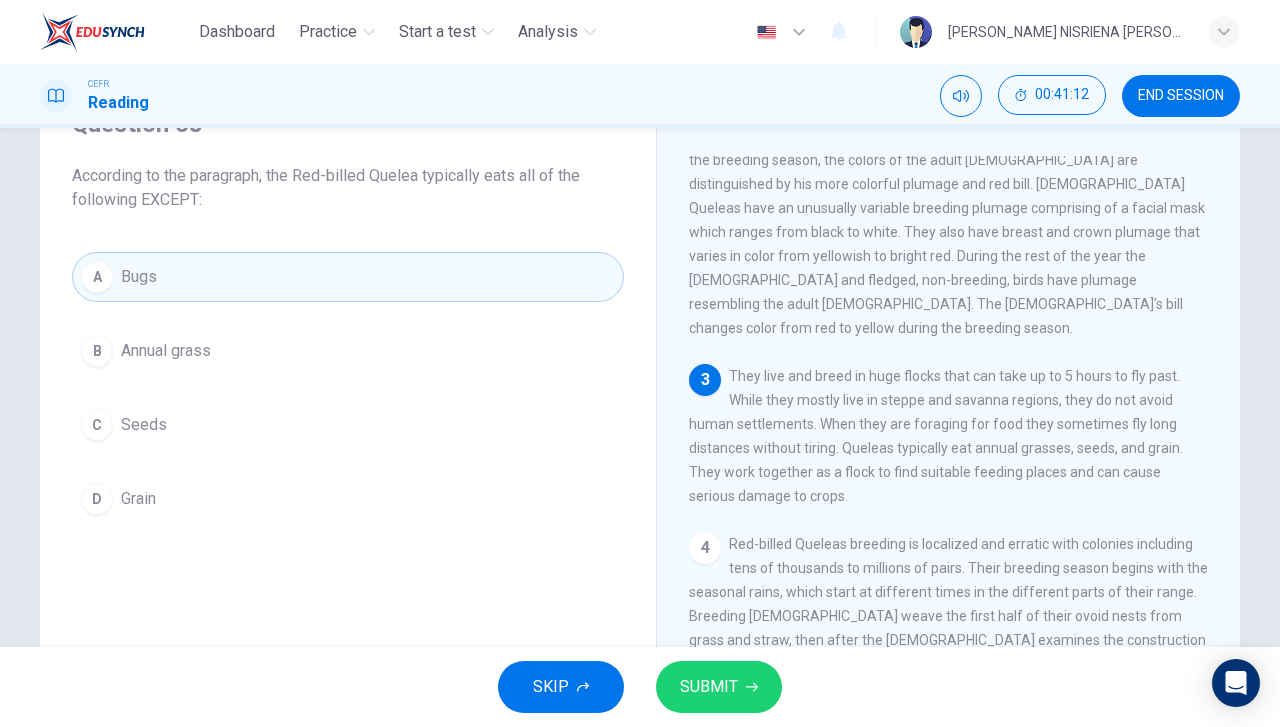 click on "SUBMIT" at bounding box center (719, 687) 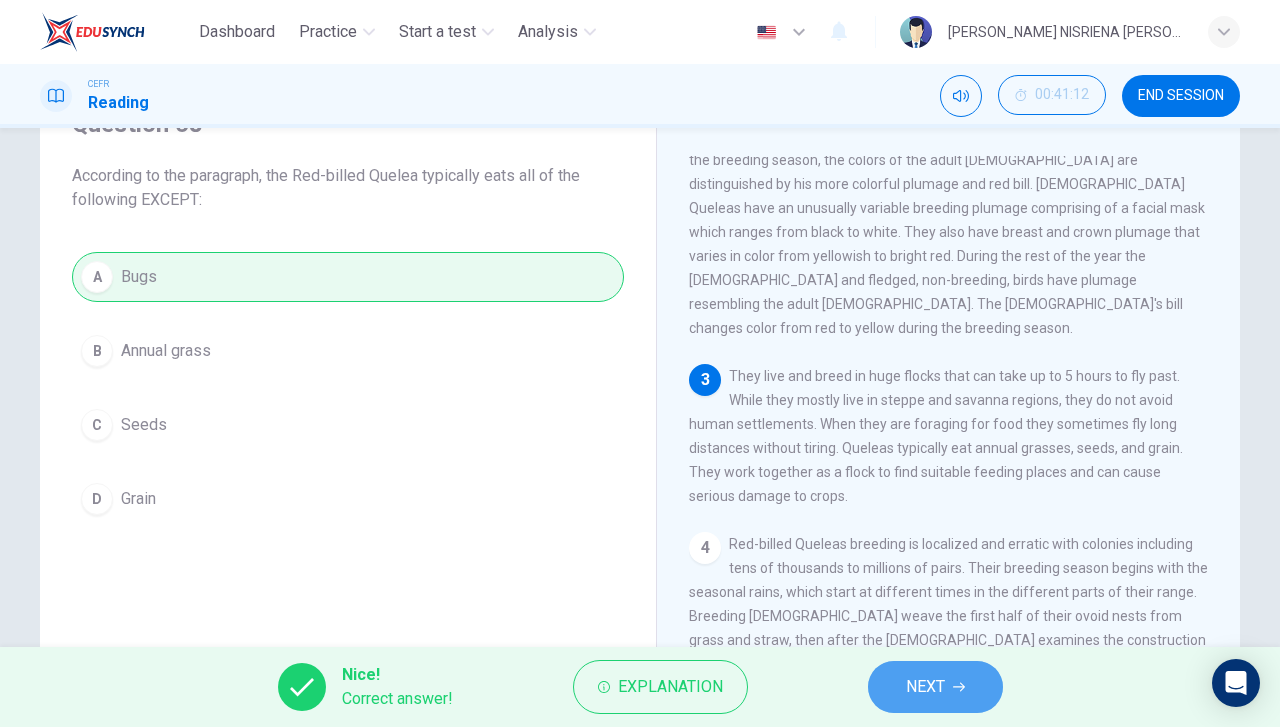 click on "NEXT" at bounding box center (935, 687) 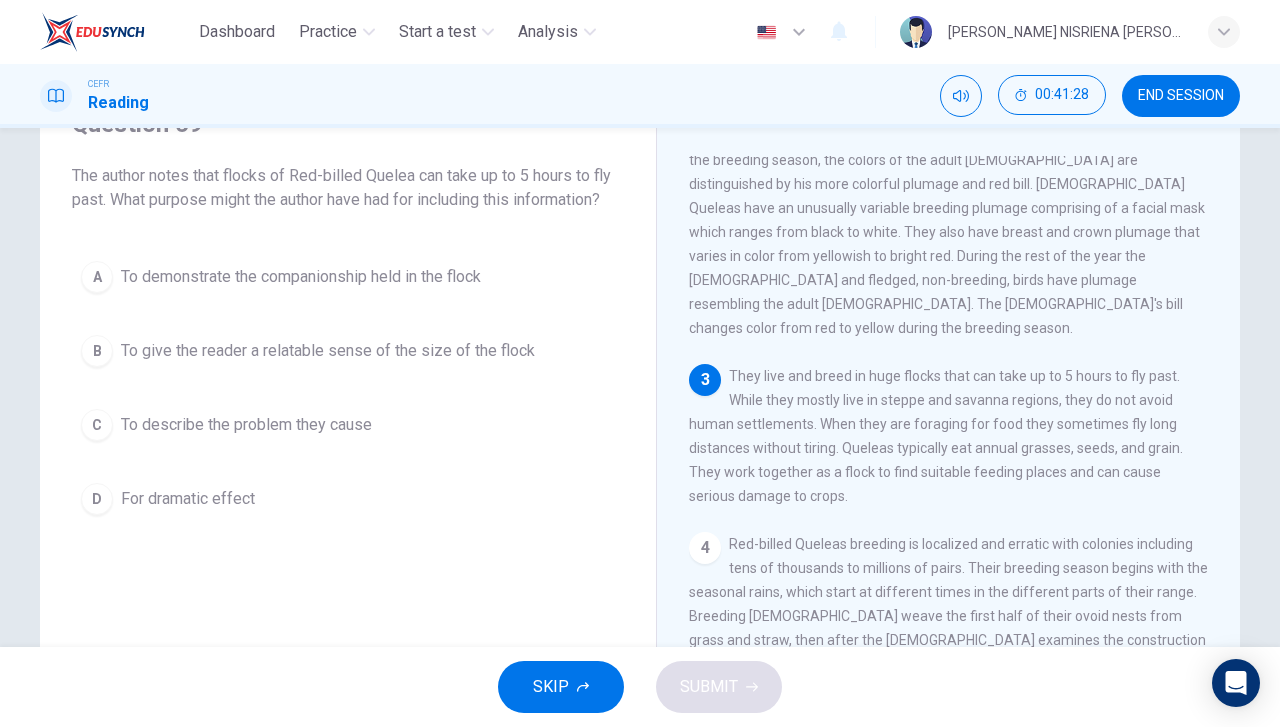 click on "A To demonstrate the companionship held in the flock" at bounding box center (348, 277) 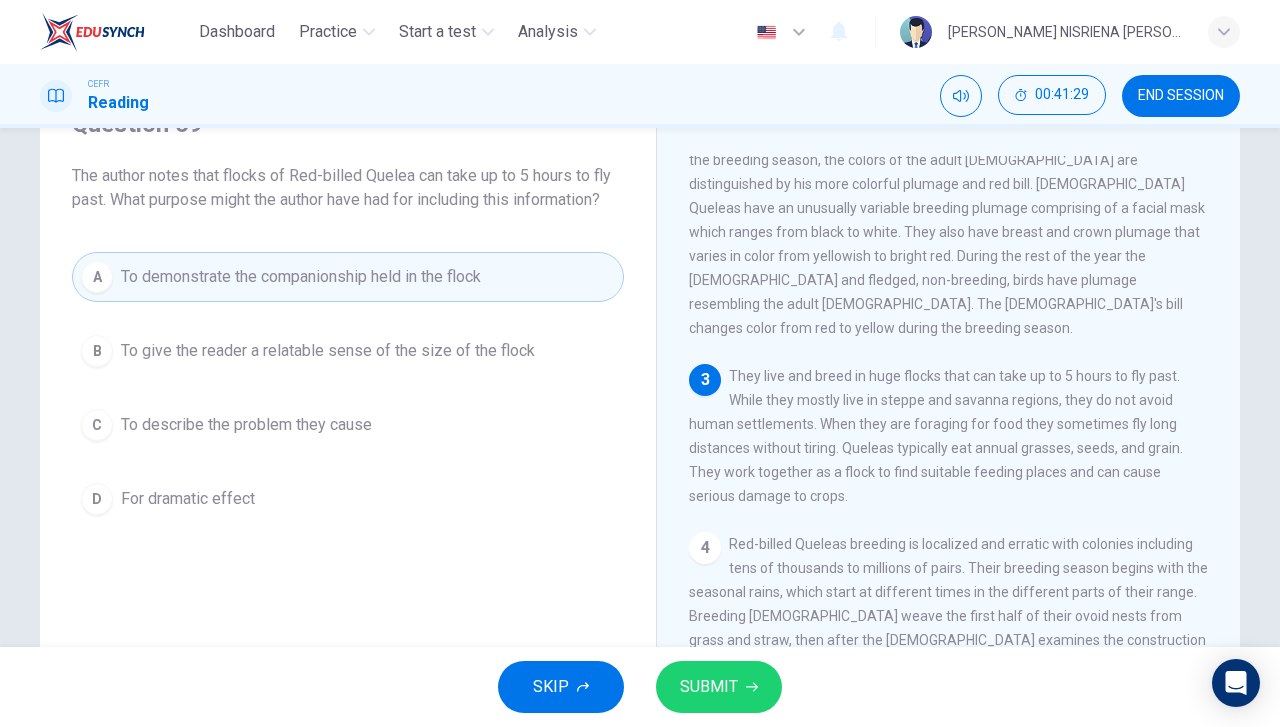 click on "SUBMIT" at bounding box center (719, 687) 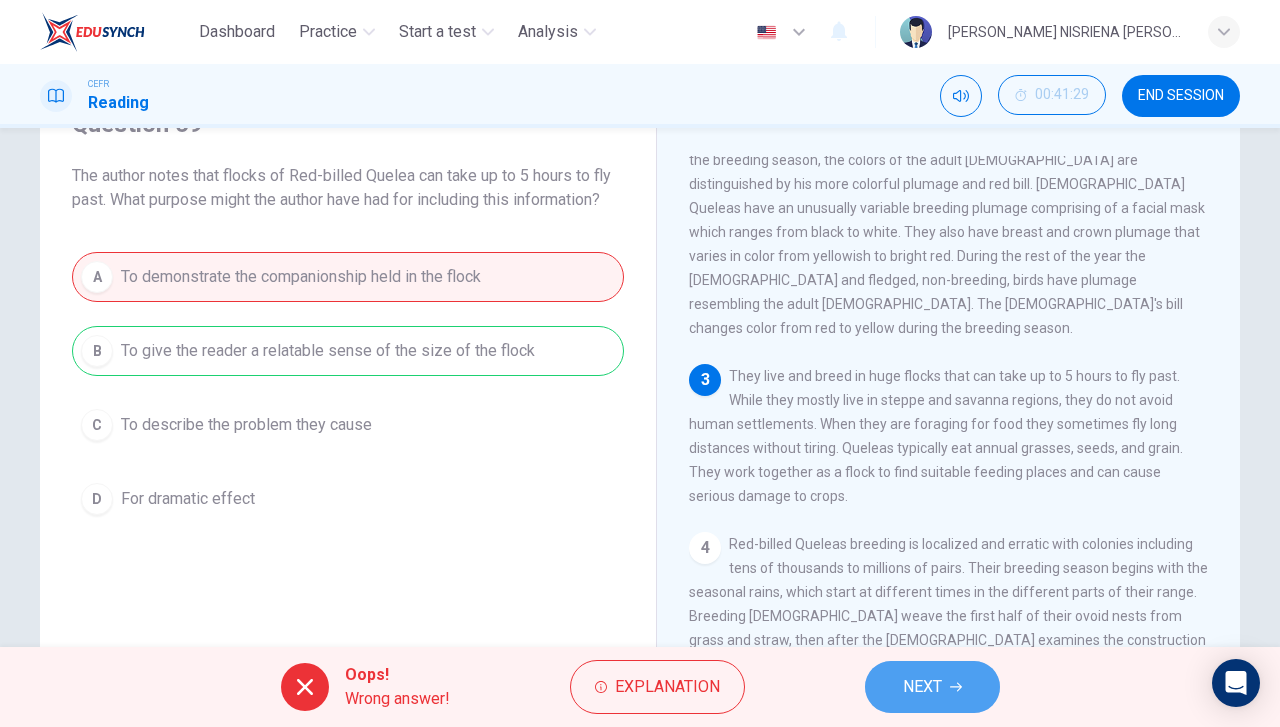 click on "NEXT" at bounding box center (932, 687) 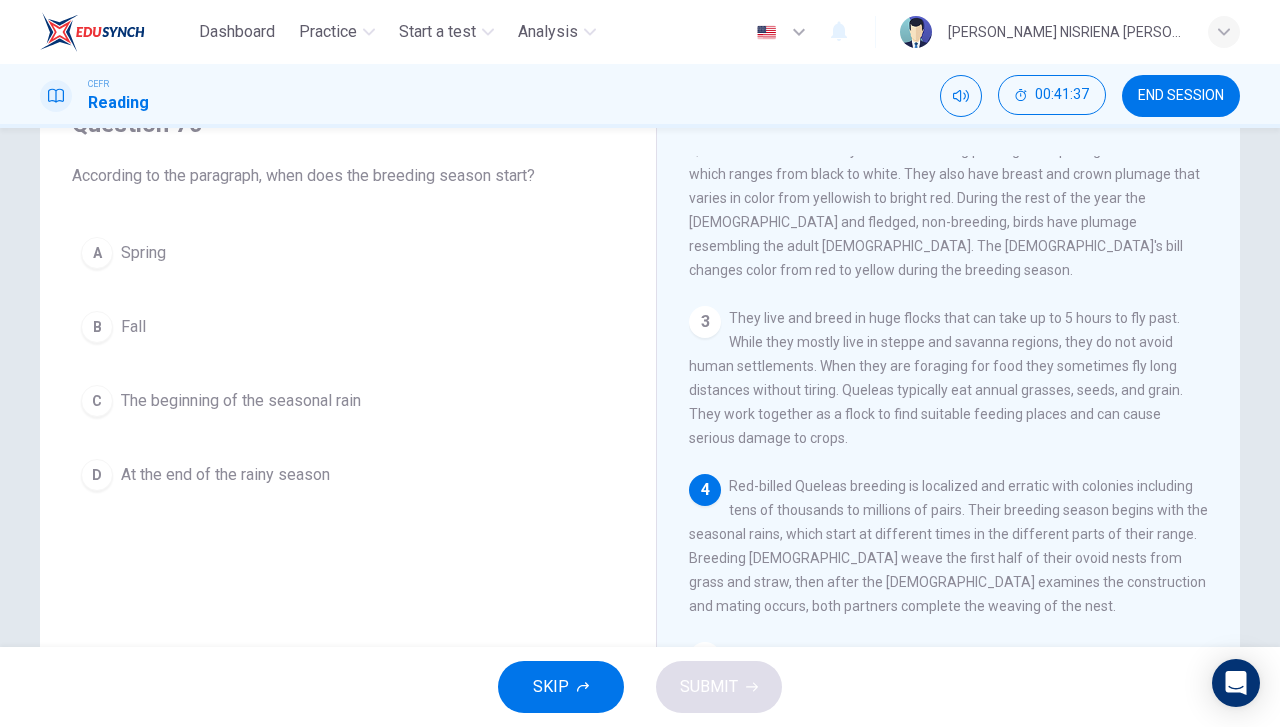 scroll, scrollTop: 300, scrollLeft: 0, axis: vertical 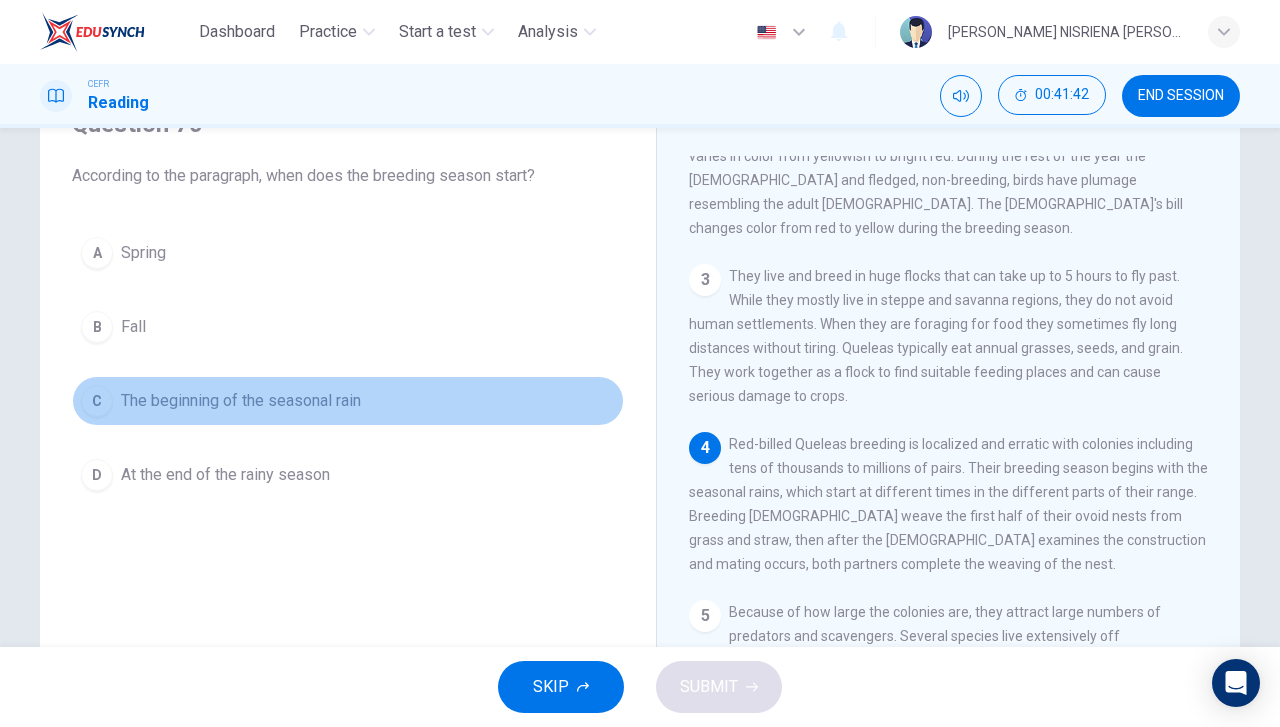 click on "C The beginning of the seasonal rain" at bounding box center (348, 401) 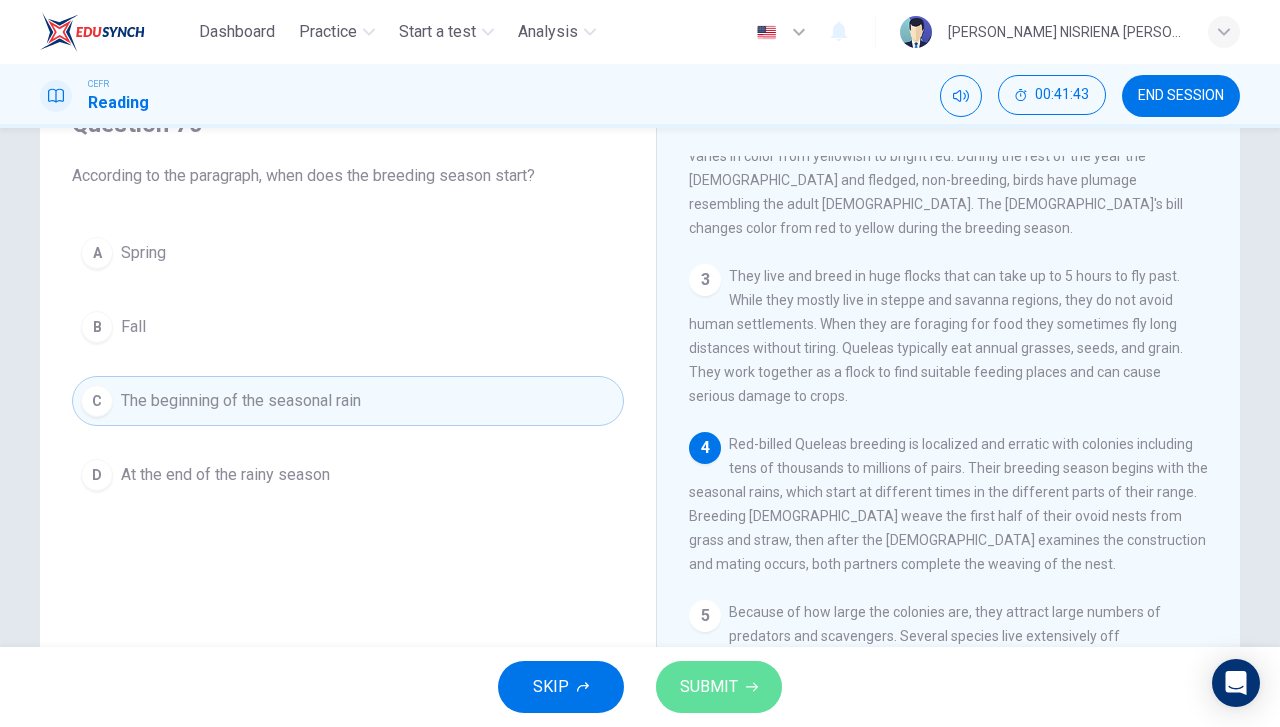 click on "SUBMIT" at bounding box center [709, 687] 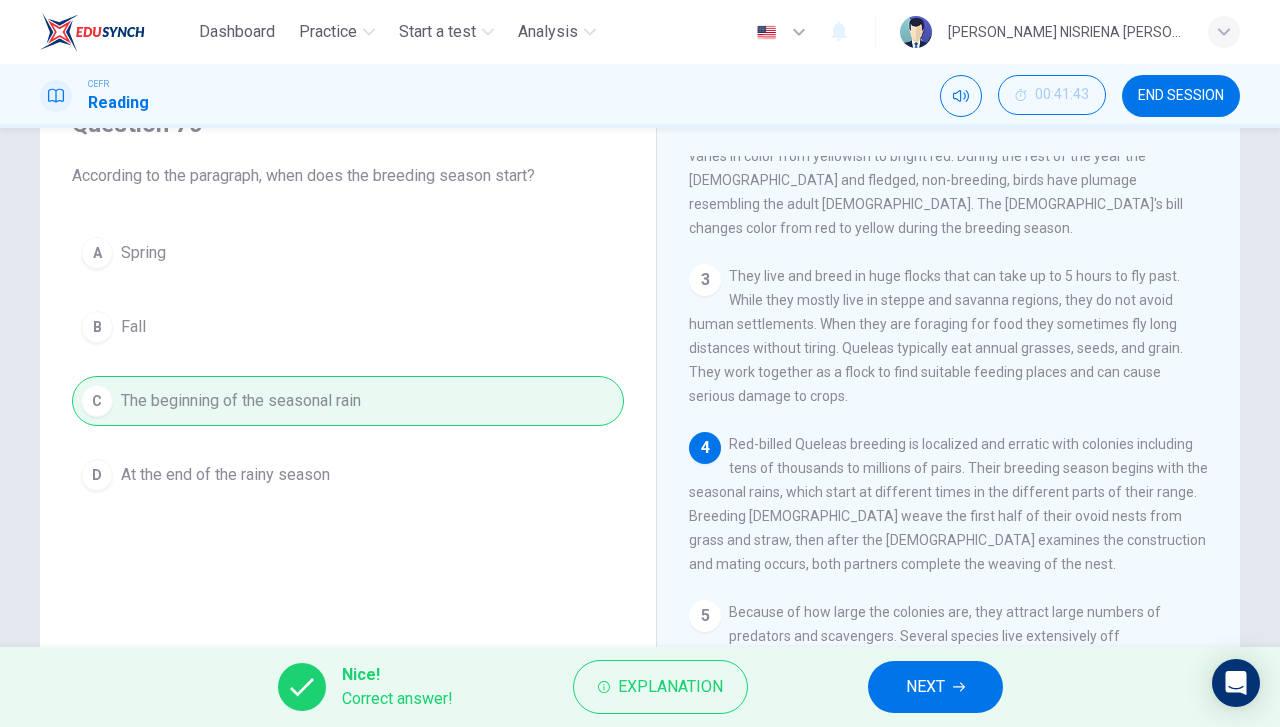 click on "NEXT" at bounding box center (925, 687) 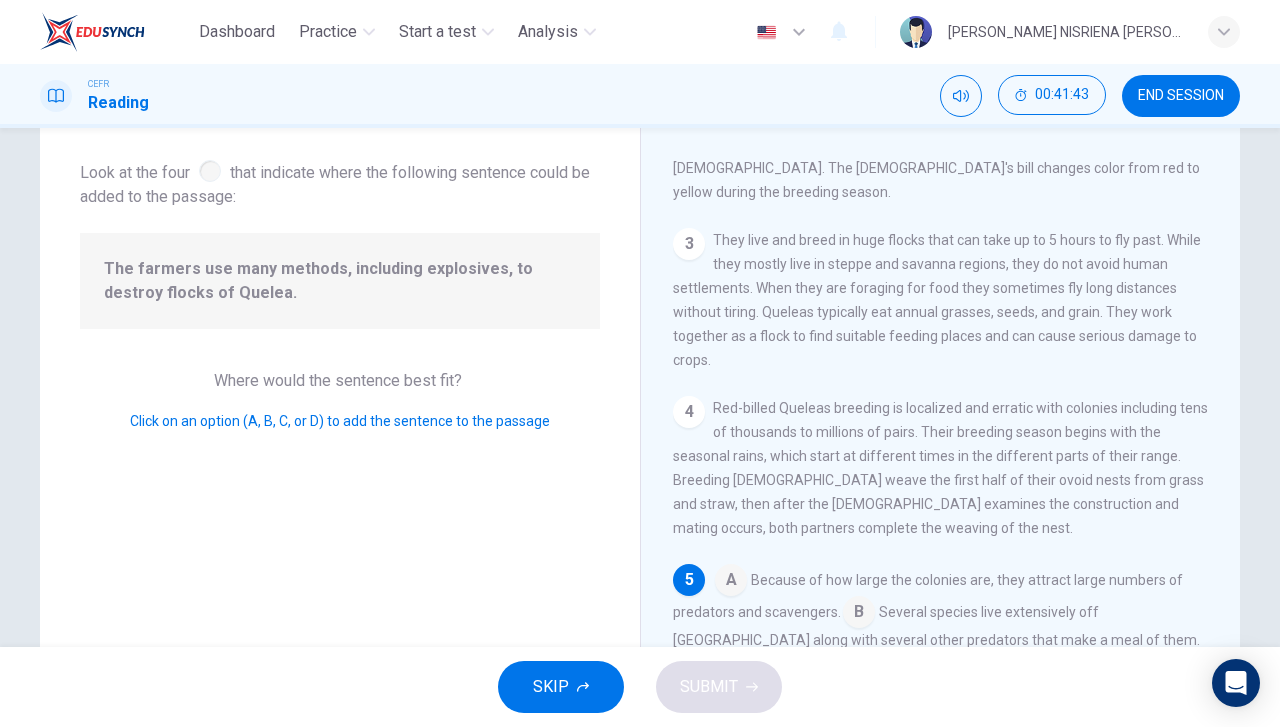 scroll, scrollTop: 361, scrollLeft: 0, axis: vertical 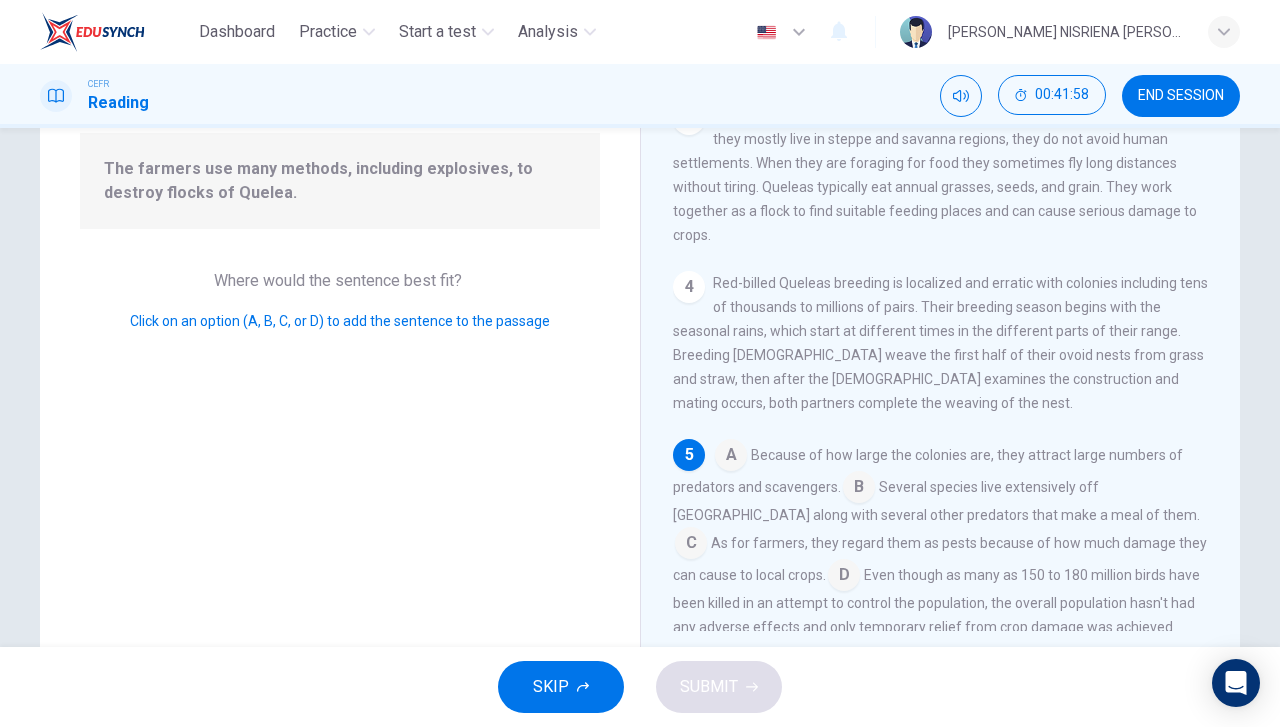 click at bounding box center [844, 577] 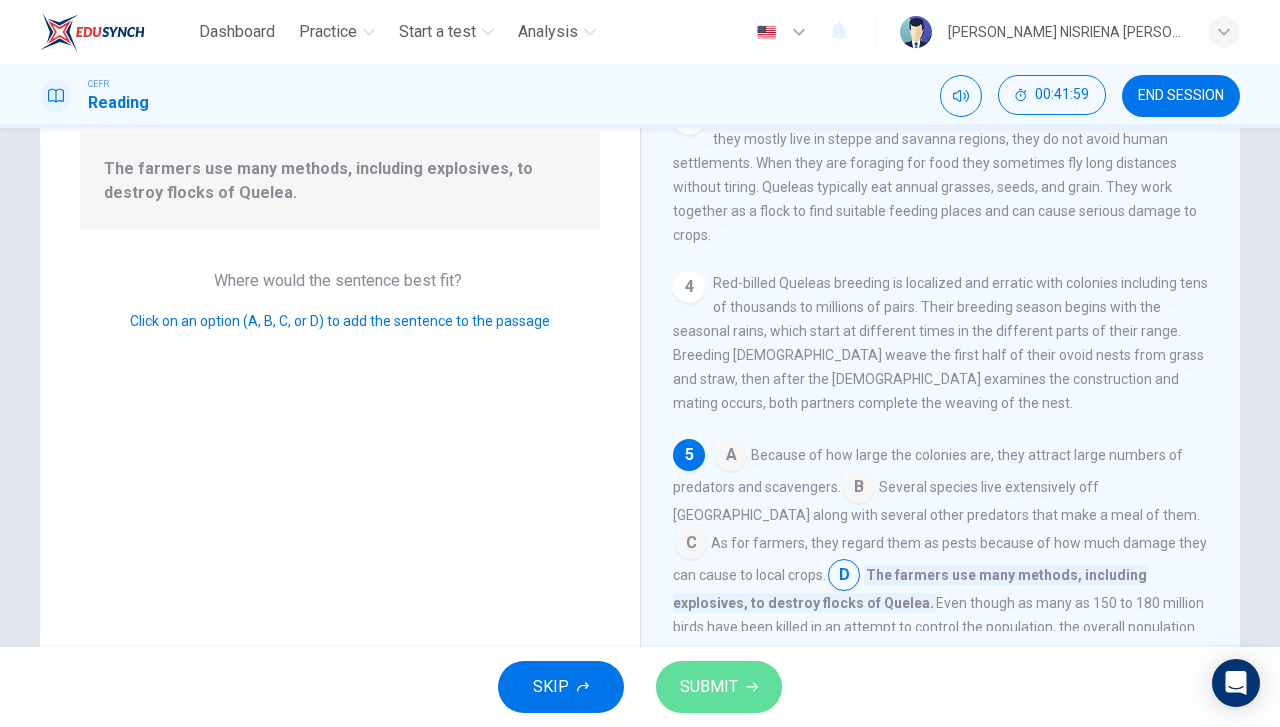 click on "SUBMIT" at bounding box center (709, 687) 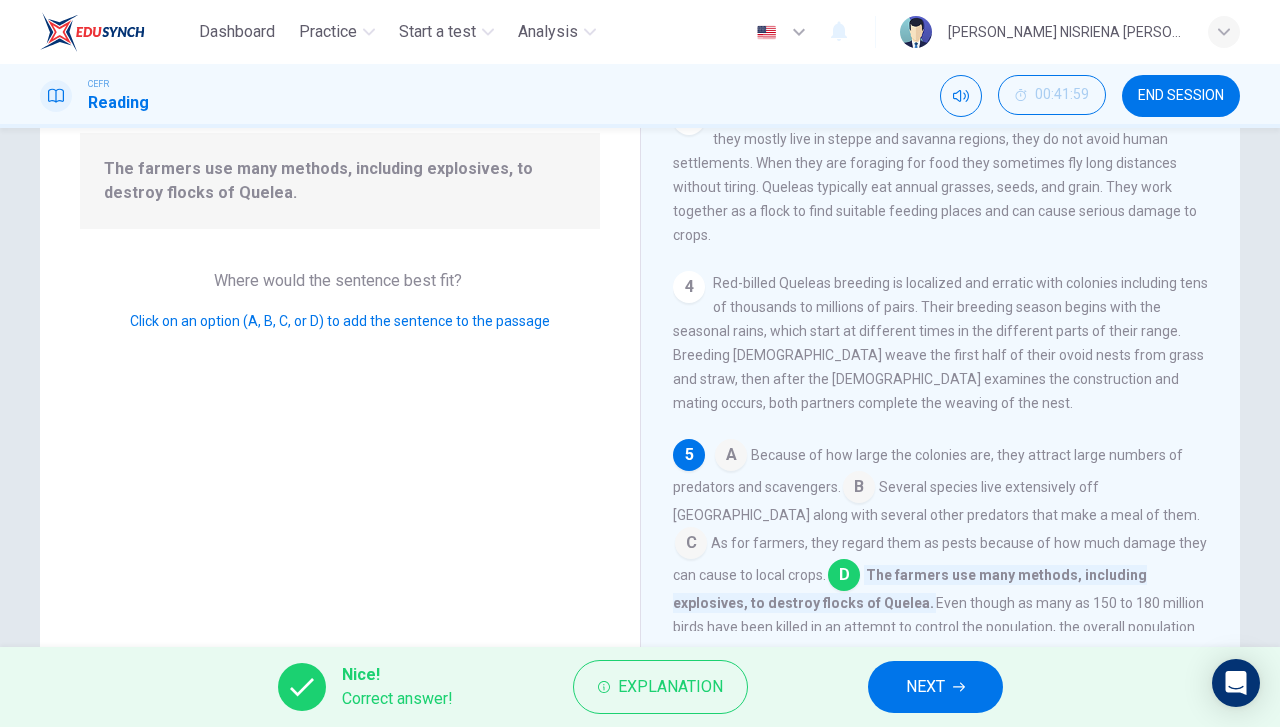 click on "NEXT" at bounding box center [935, 687] 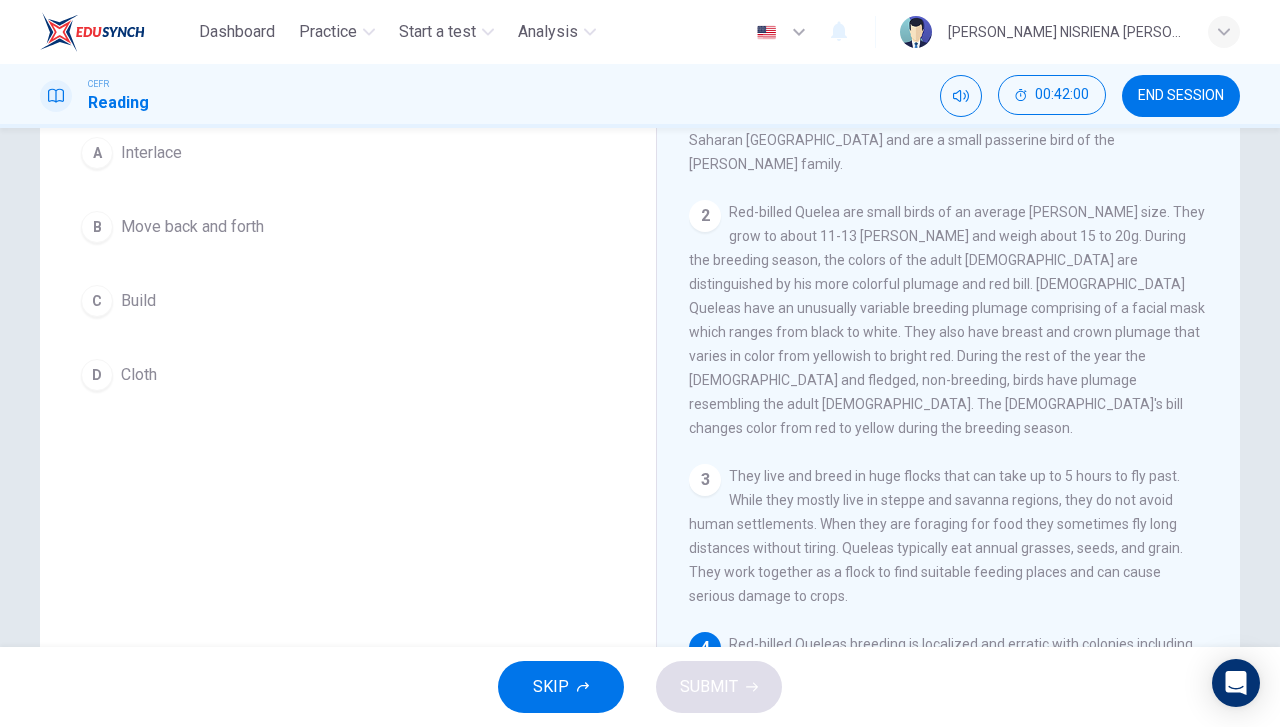 scroll, scrollTop: 100, scrollLeft: 0, axis: vertical 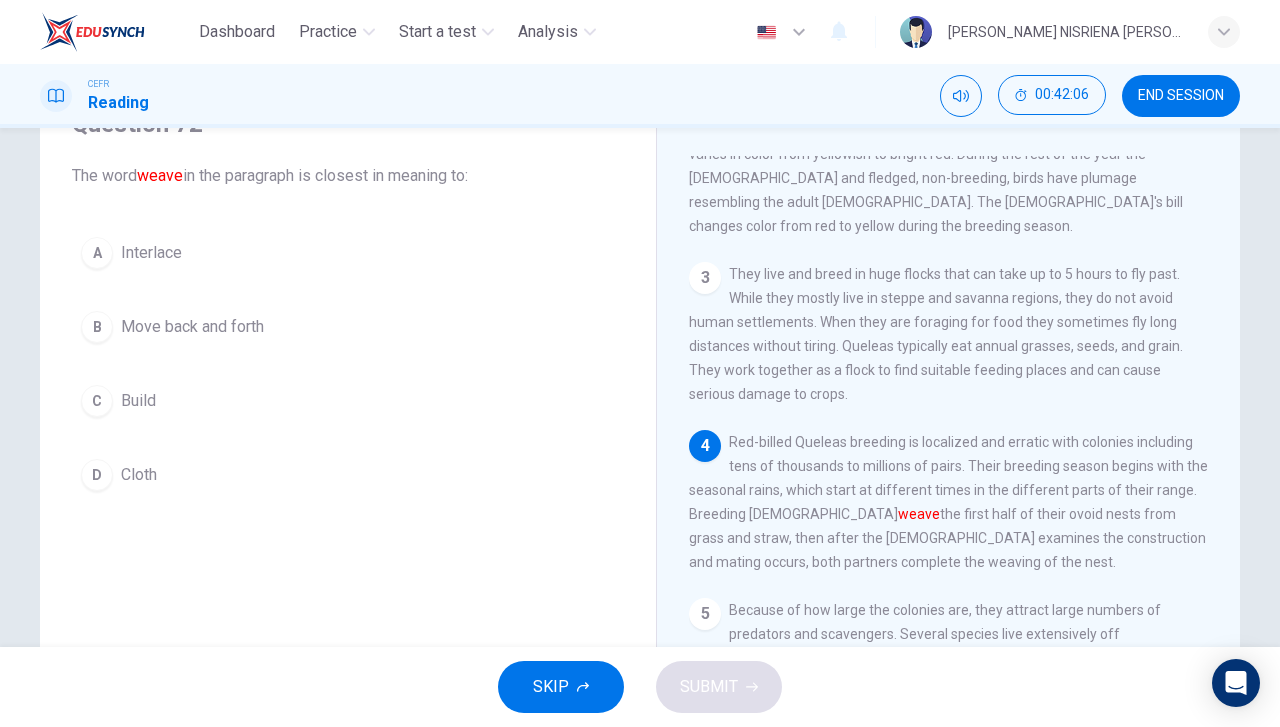 click on "A Interlace" at bounding box center [348, 253] 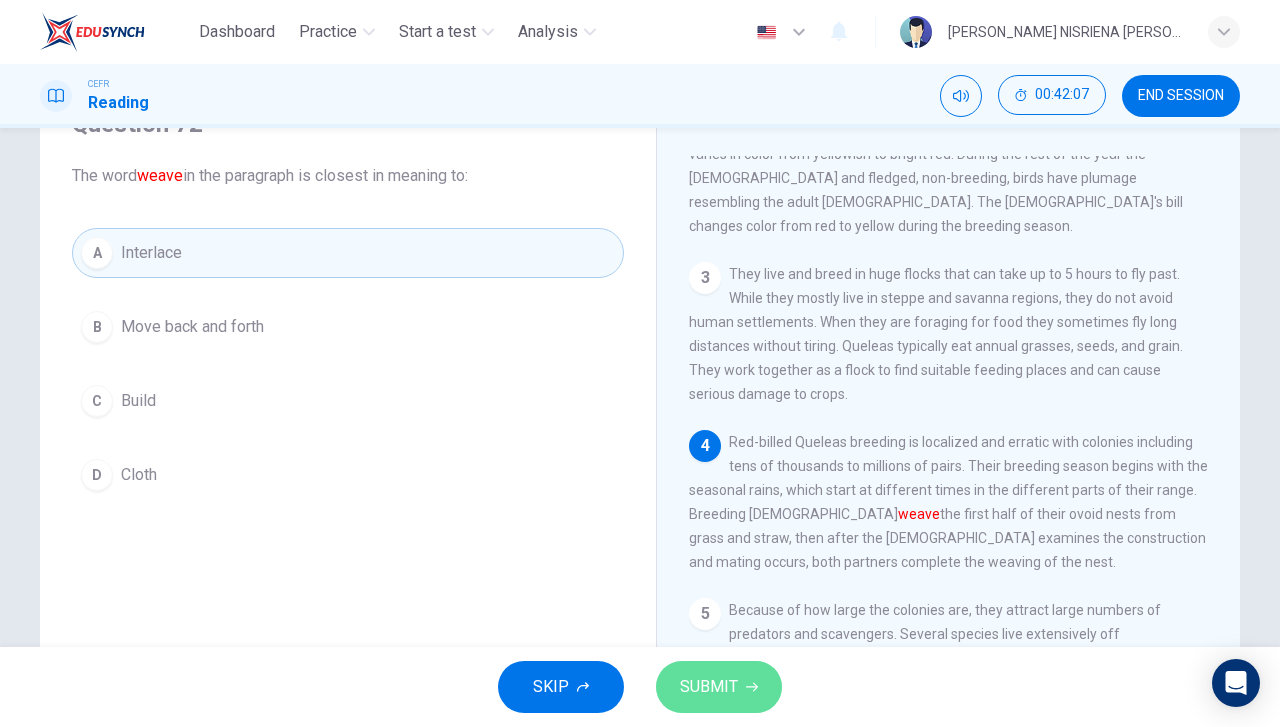 click on "SUBMIT" at bounding box center [709, 687] 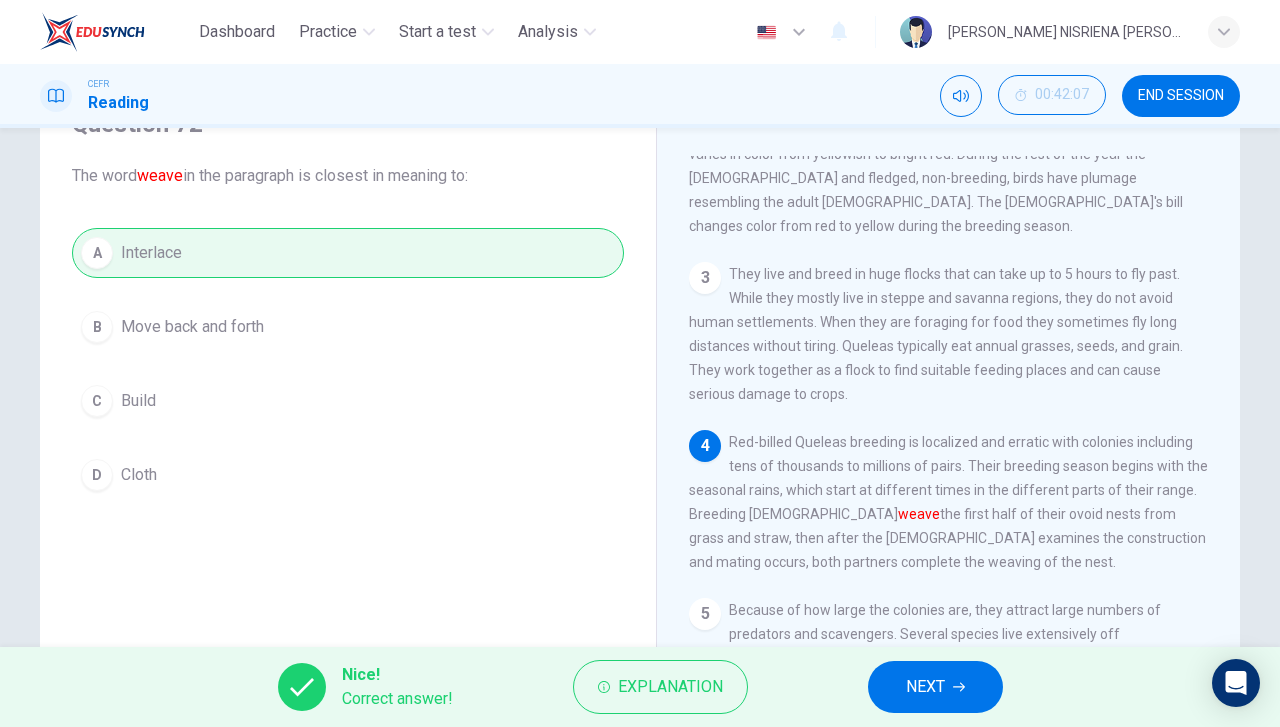 click on "NEXT" at bounding box center (925, 687) 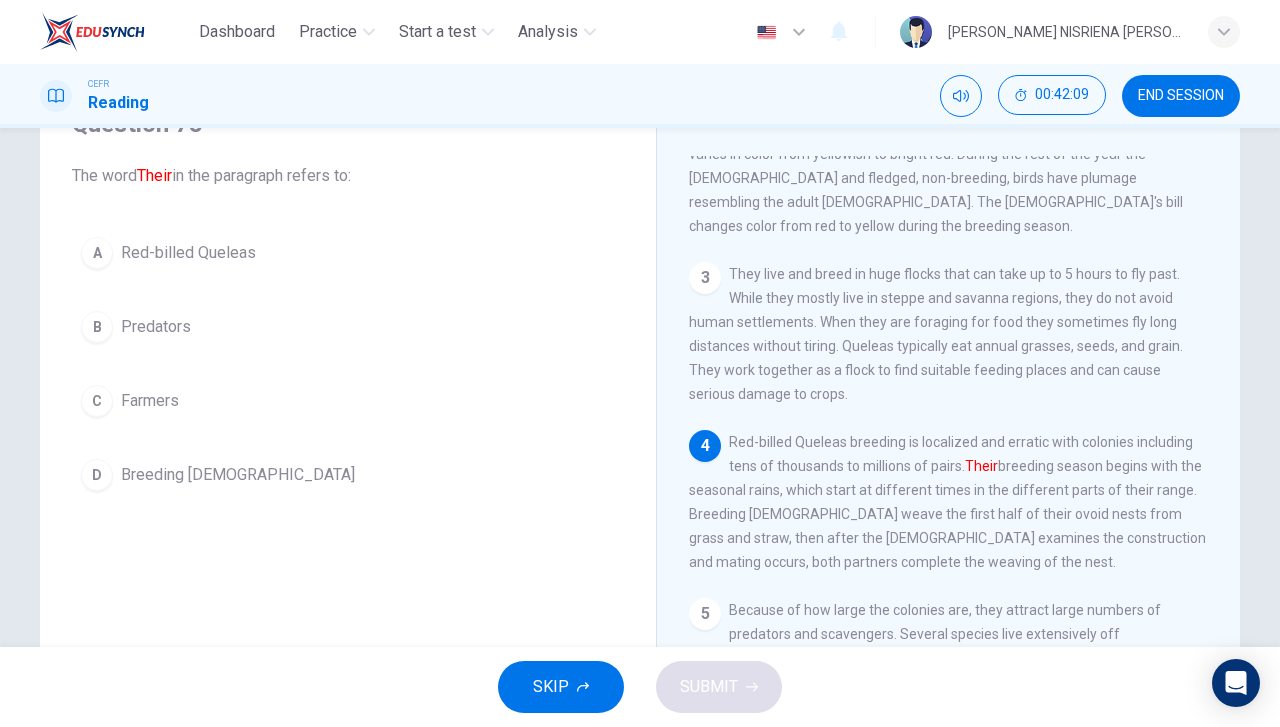 click on "A Red-billed Queleas" at bounding box center [348, 253] 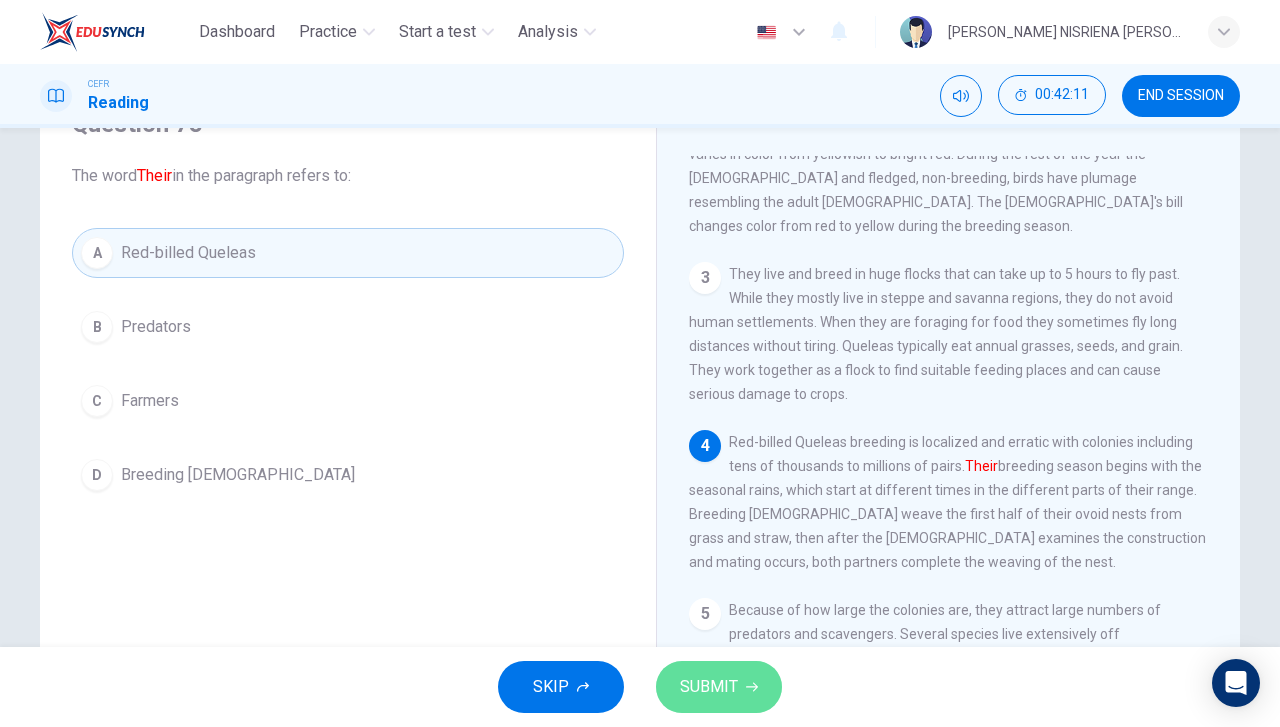 click on "SUBMIT" at bounding box center [709, 687] 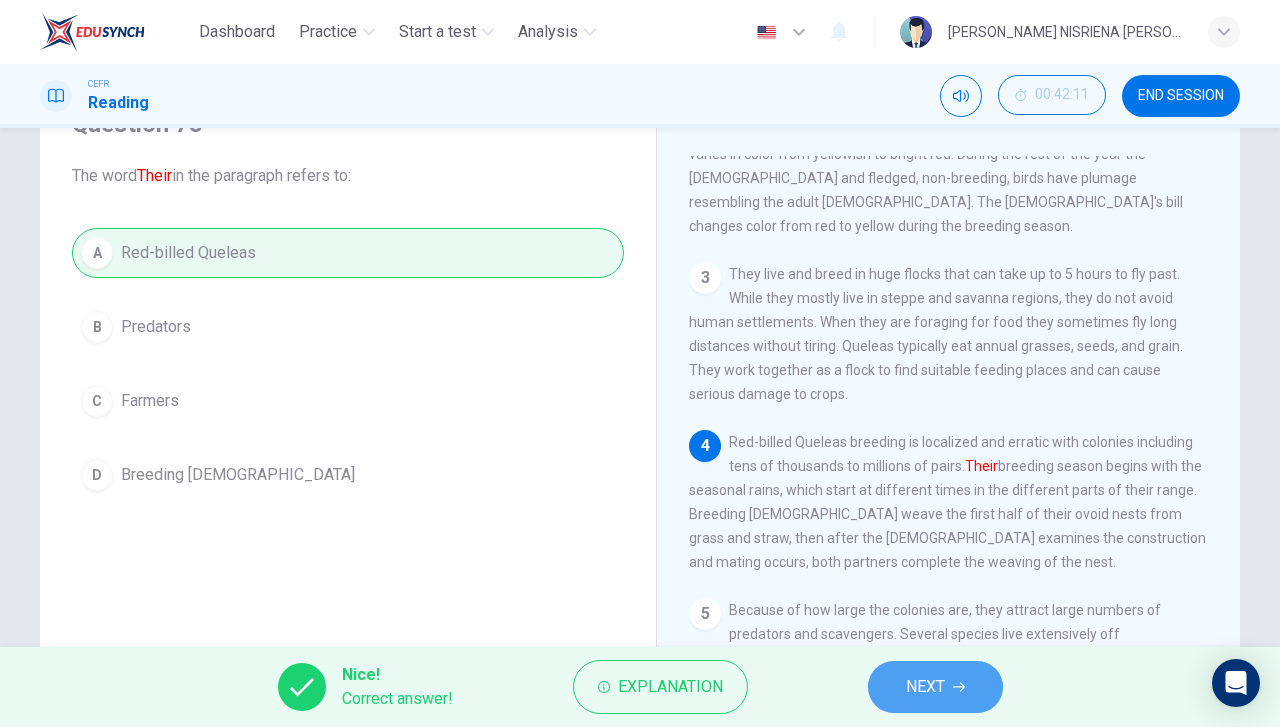 click on "NEXT" at bounding box center (925, 687) 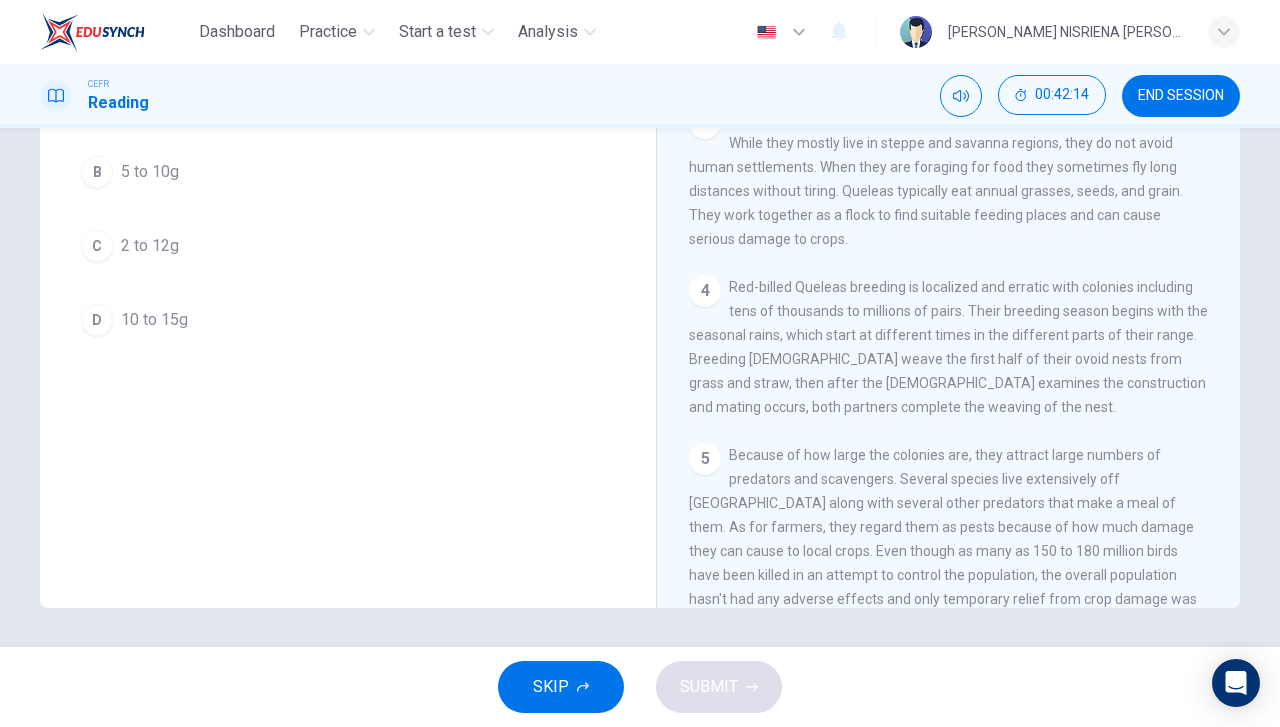 scroll, scrollTop: 256, scrollLeft: 0, axis: vertical 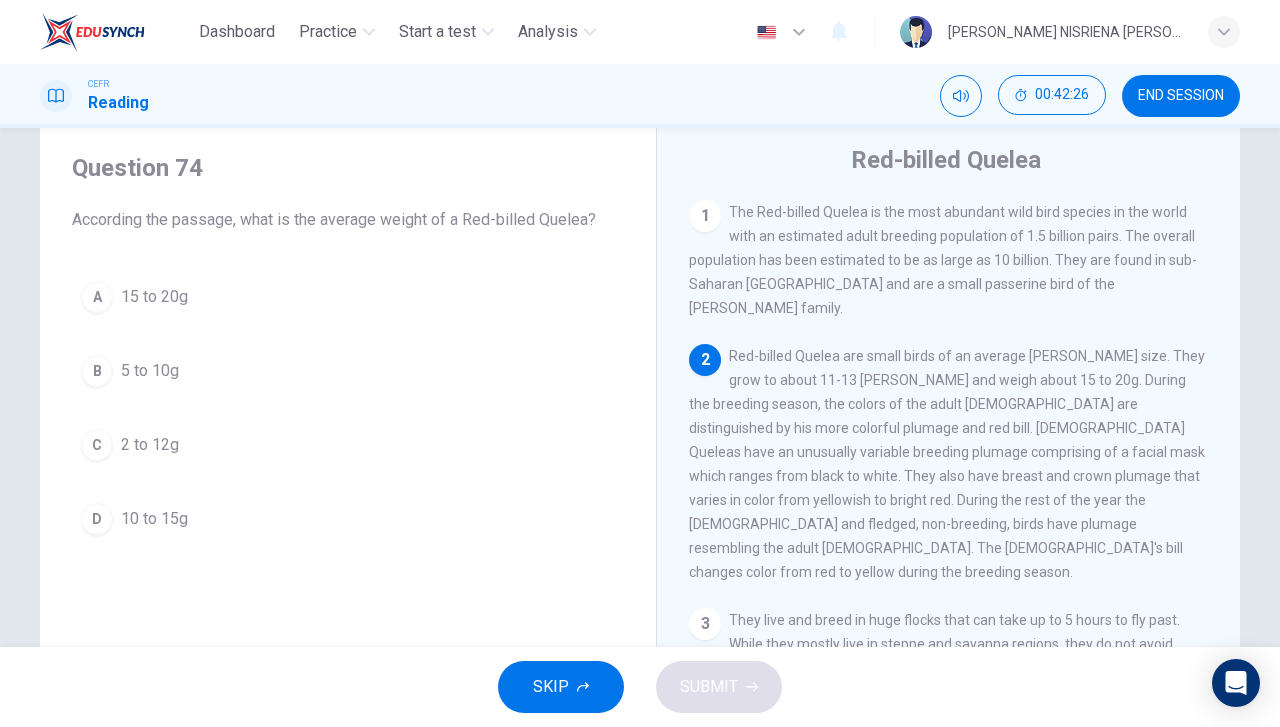 click on "A 15 to 20g" at bounding box center [348, 297] 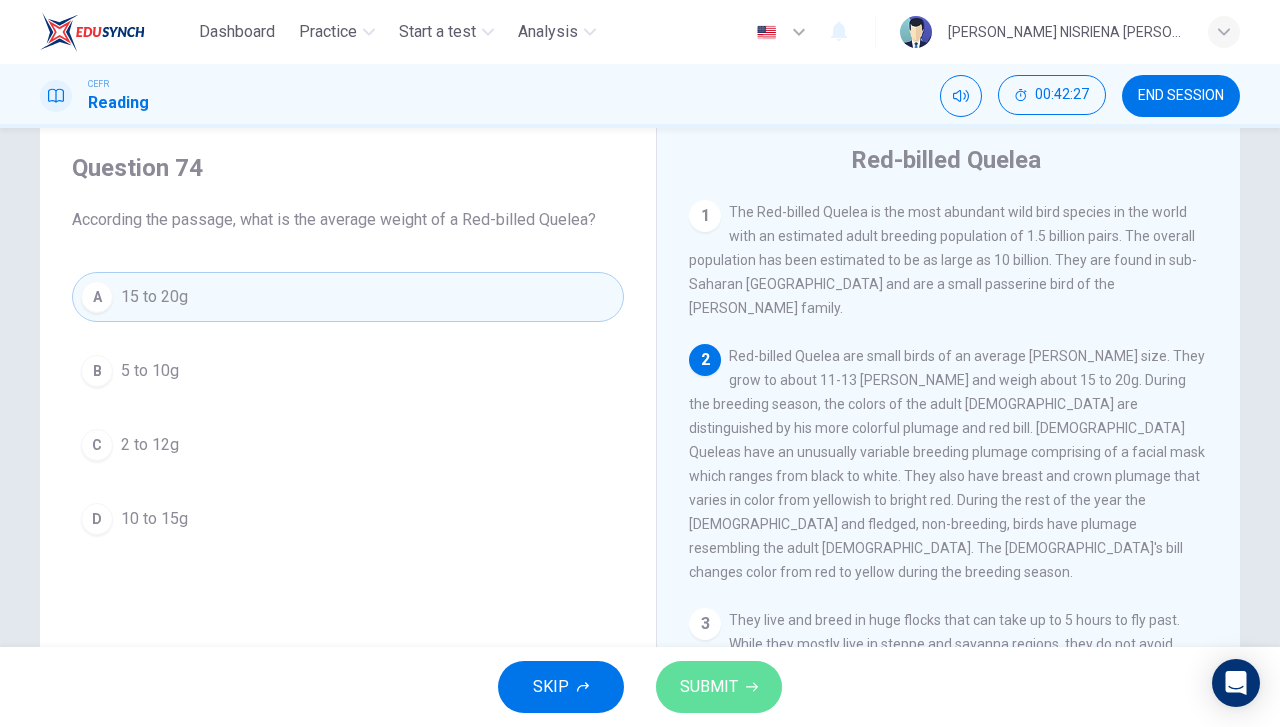 click on "SUBMIT" at bounding box center (709, 687) 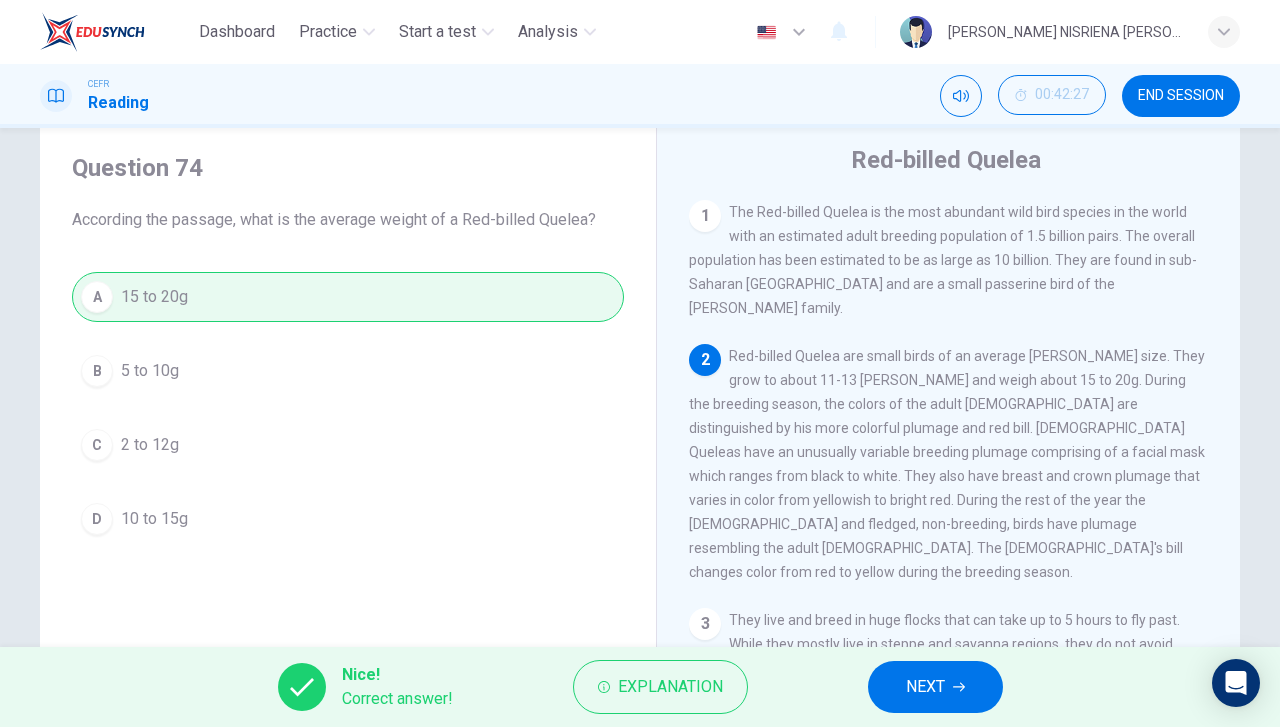 click on "NEXT" at bounding box center (935, 687) 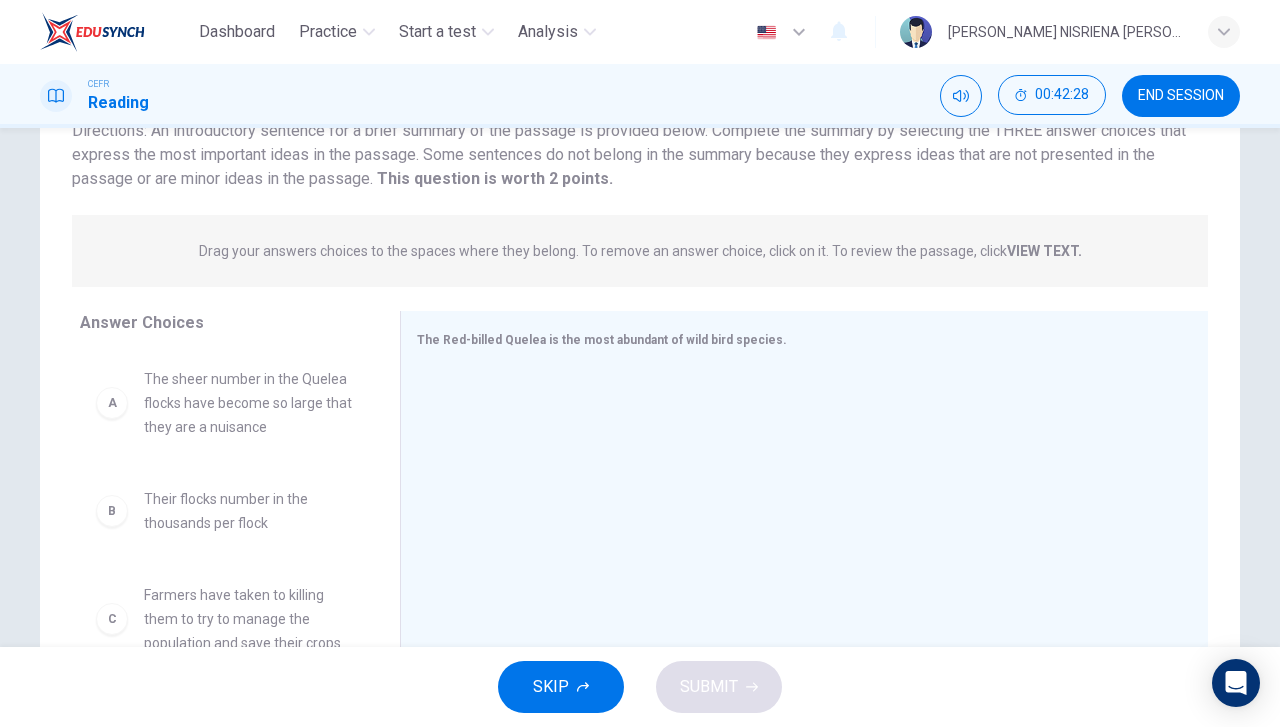 scroll, scrollTop: 256, scrollLeft: 0, axis: vertical 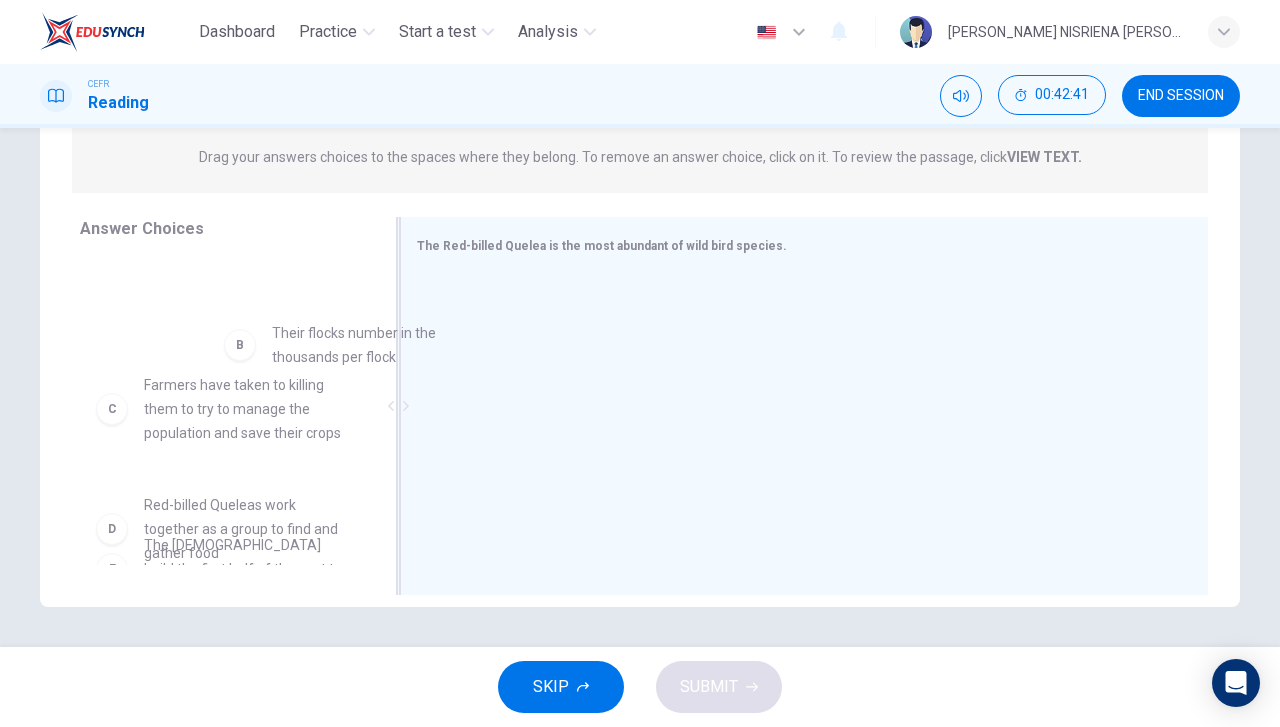 drag, startPoint x: 224, startPoint y: 344, endPoint x: 673, endPoint y: 427, distance: 456.60706 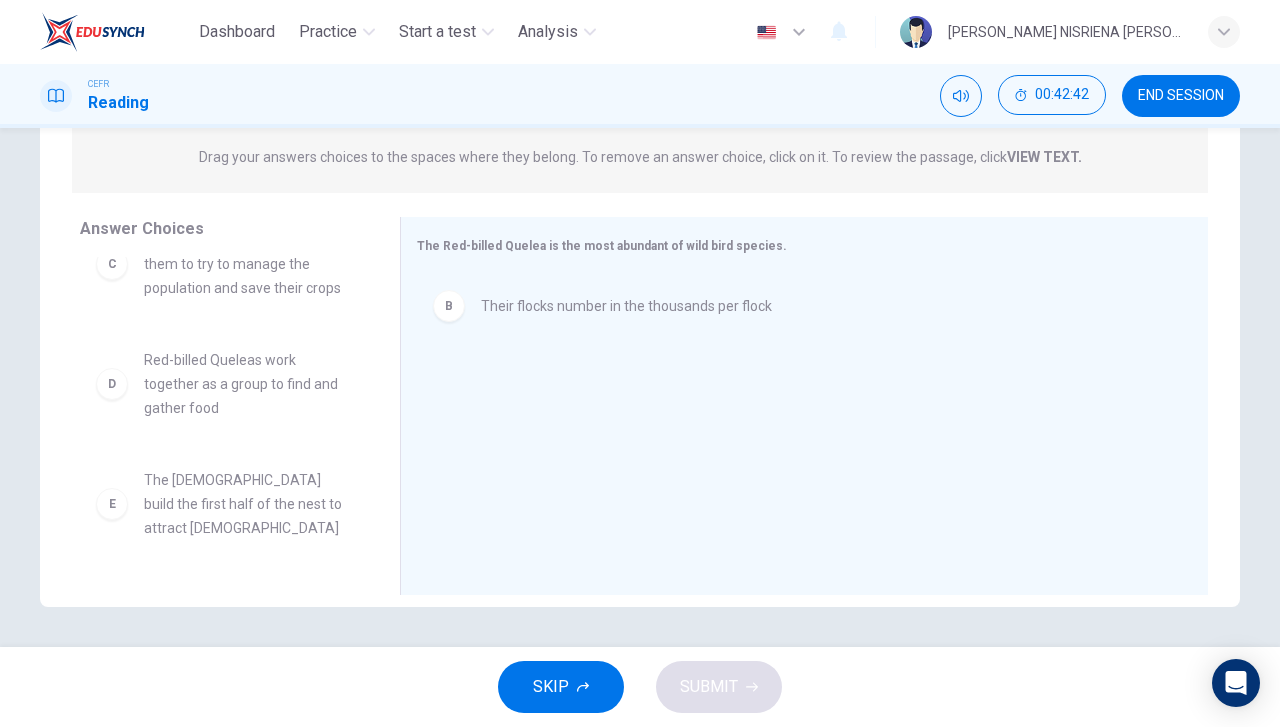 scroll, scrollTop: 200, scrollLeft: 0, axis: vertical 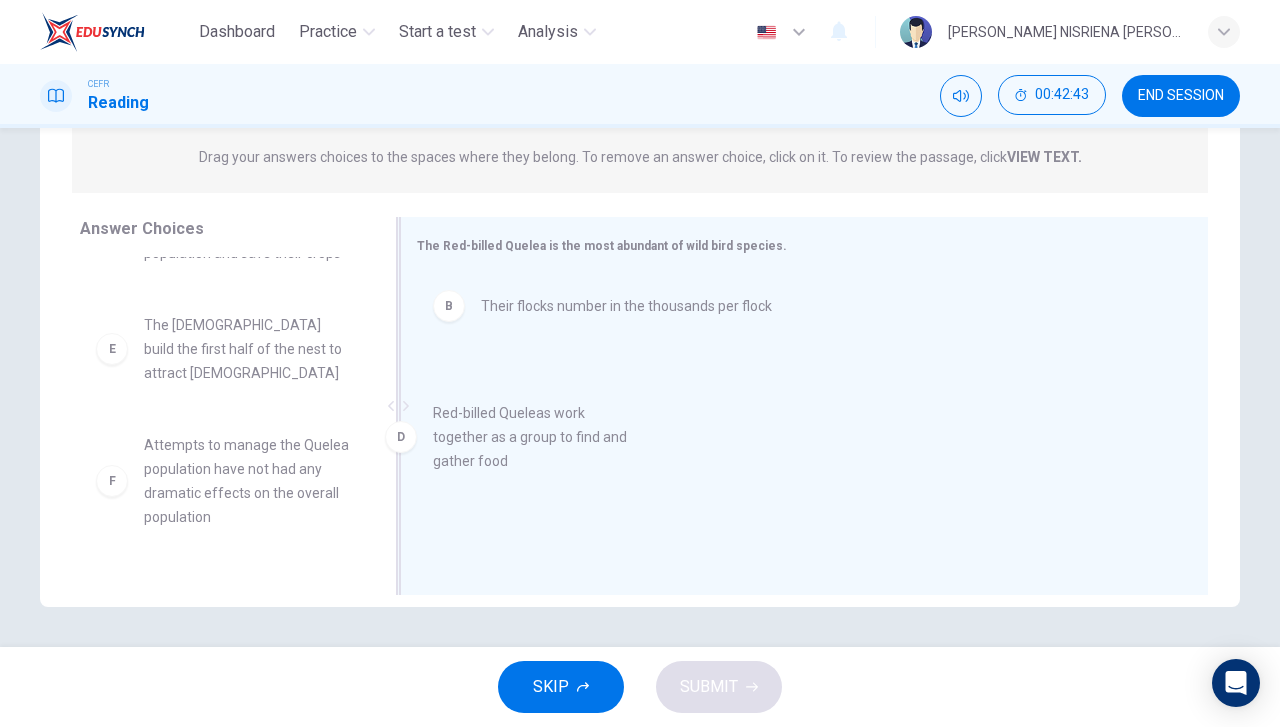drag, startPoint x: 270, startPoint y: 348, endPoint x: 571, endPoint y: 436, distance: 313.60007 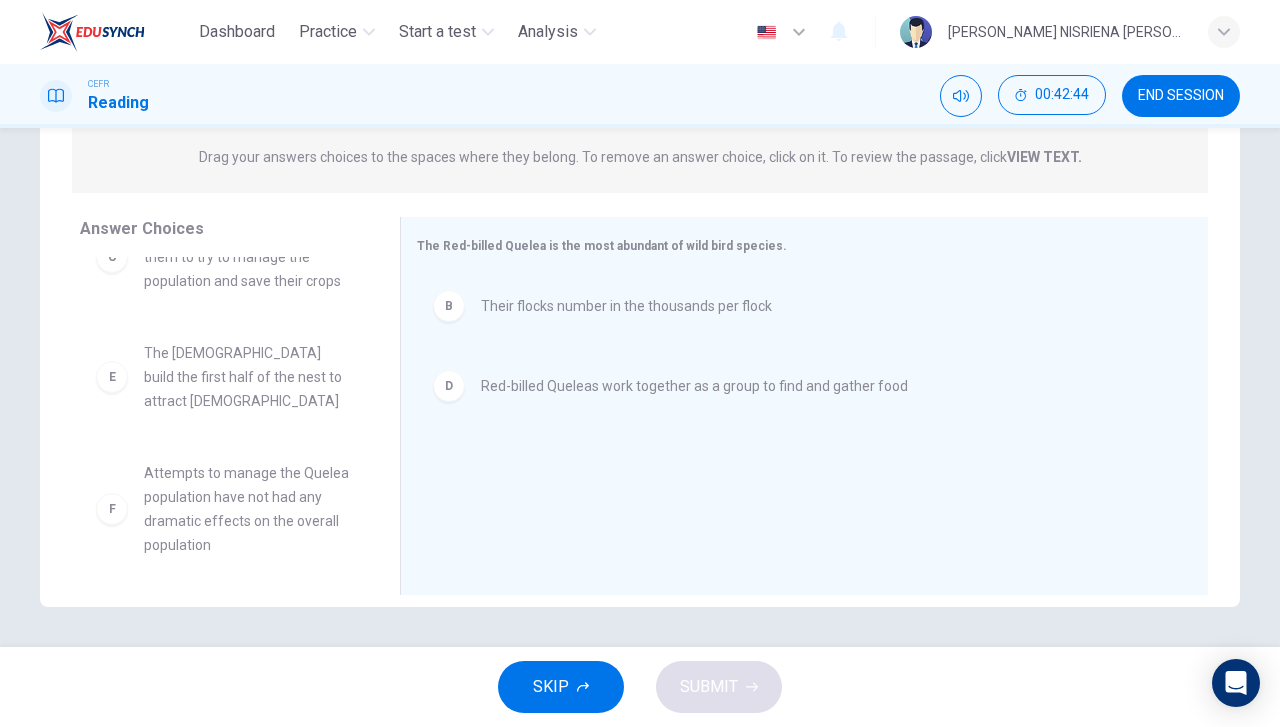 scroll, scrollTop: 156, scrollLeft: 0, axis: vertical 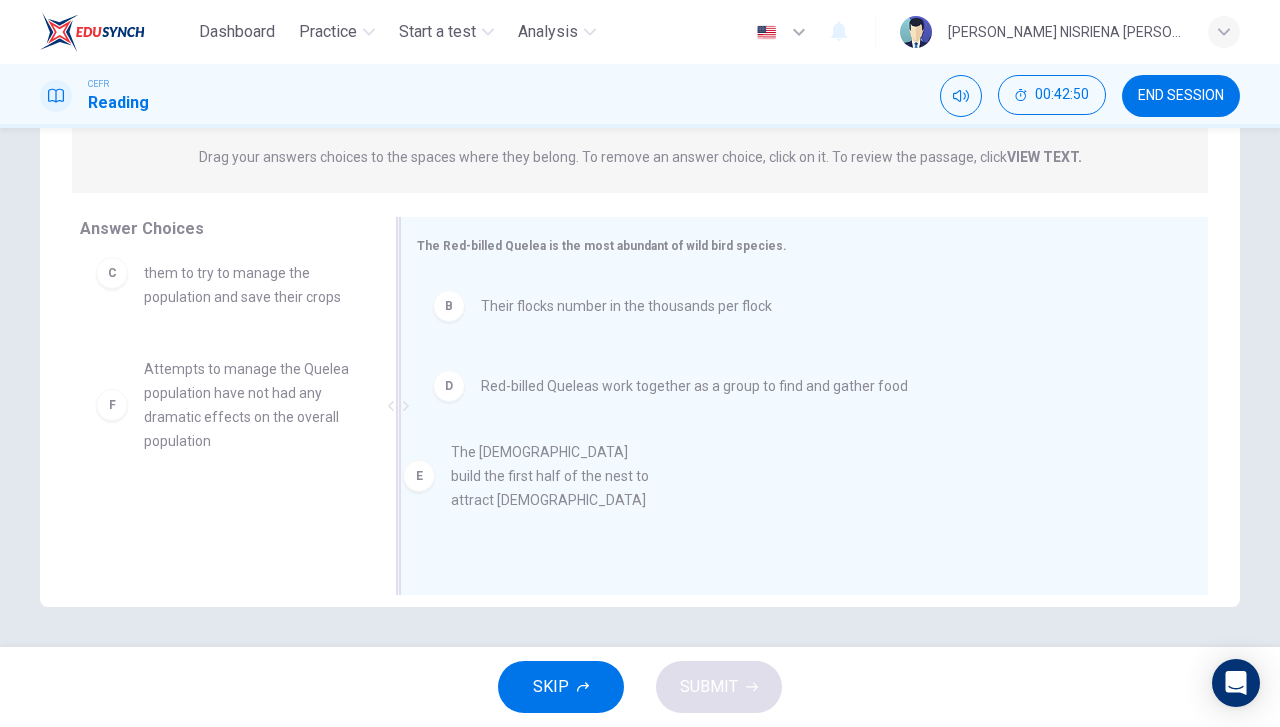 drag, startPoint x: 260, startPoint y: 416, endPoint x: 586, endPoint y: 500, distance: 336.6482 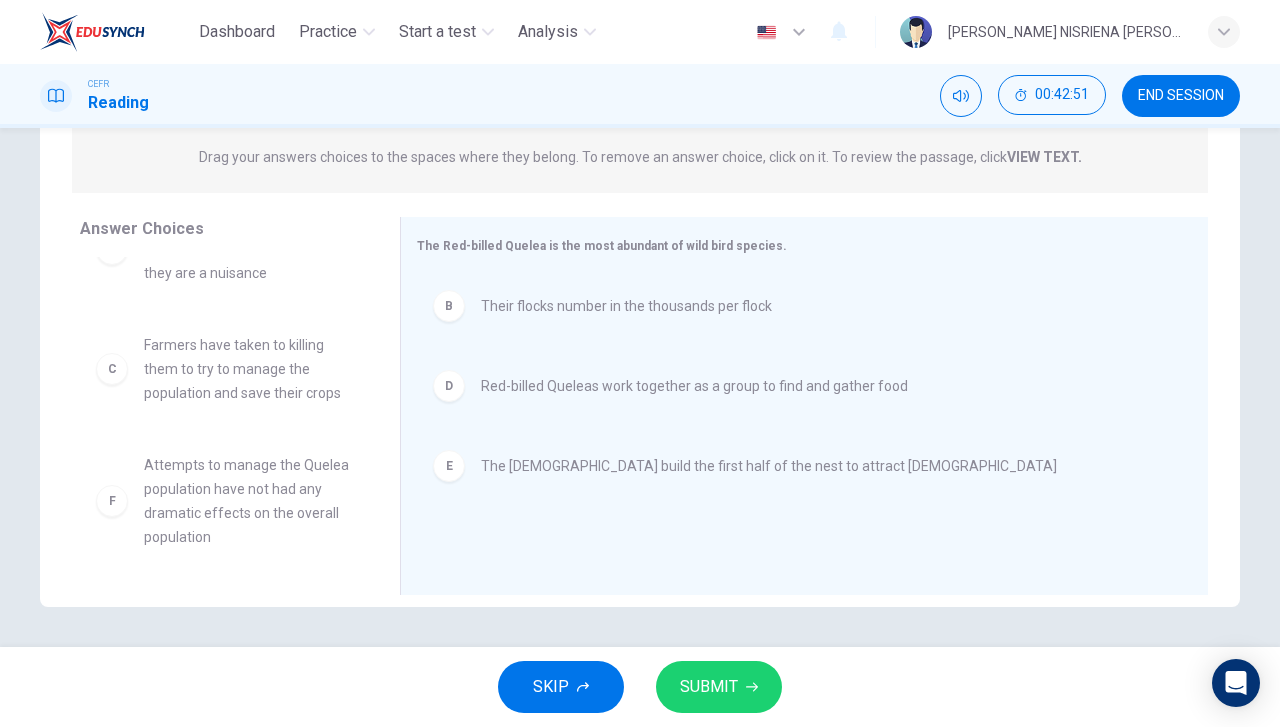 scroll, scrollTop: 60, scrollLeft: 0, axis: vertical 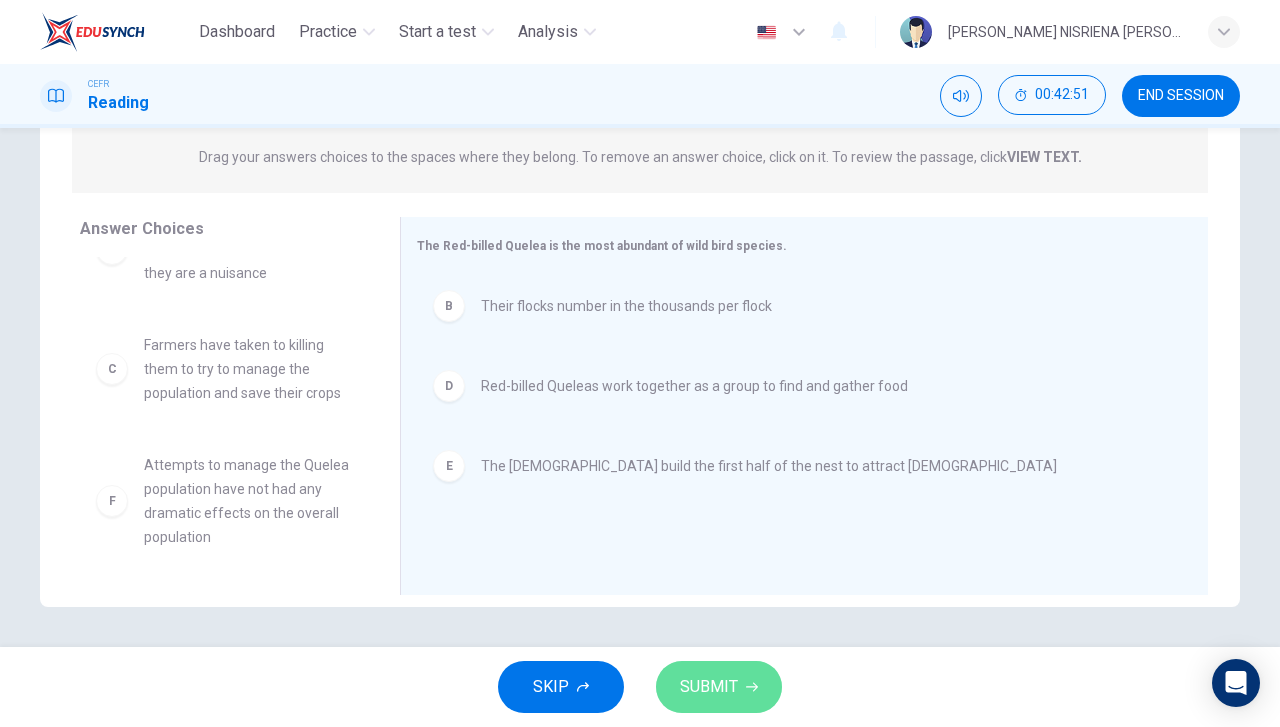 click on "SUBMIT" at bounding box center [709, 687] 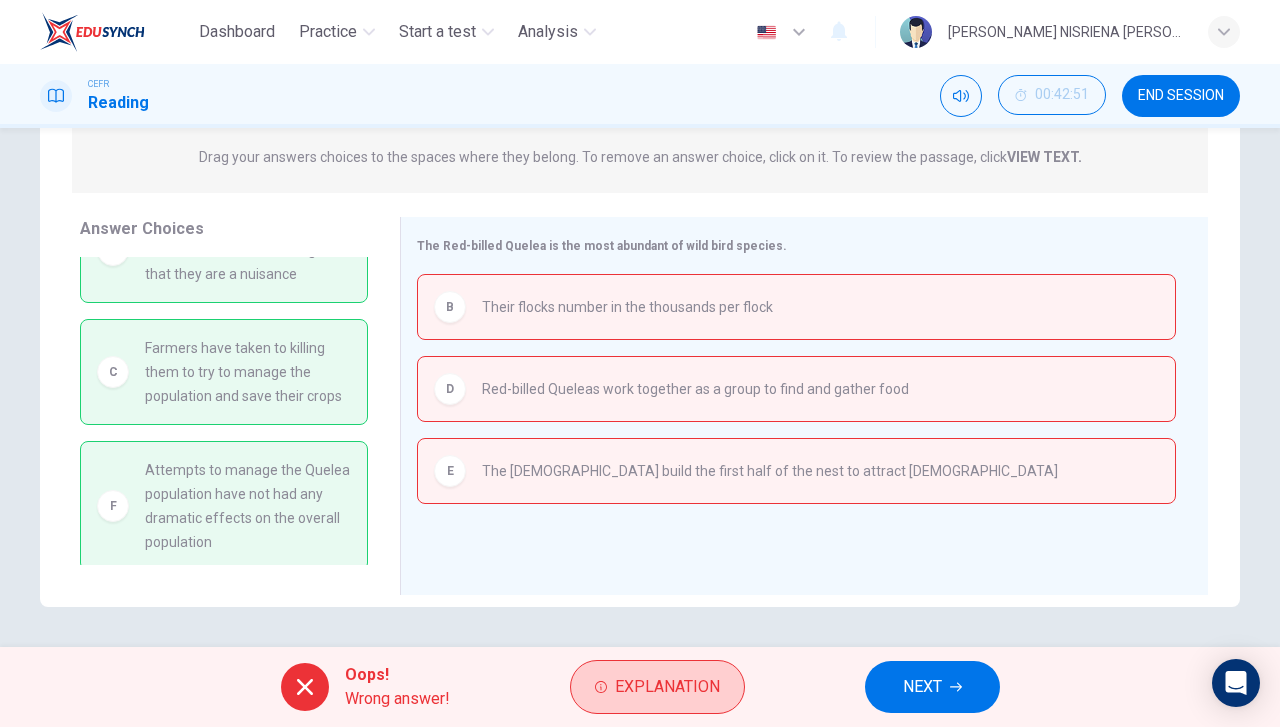 click on "Explanation" at bounding box center (667, 687) 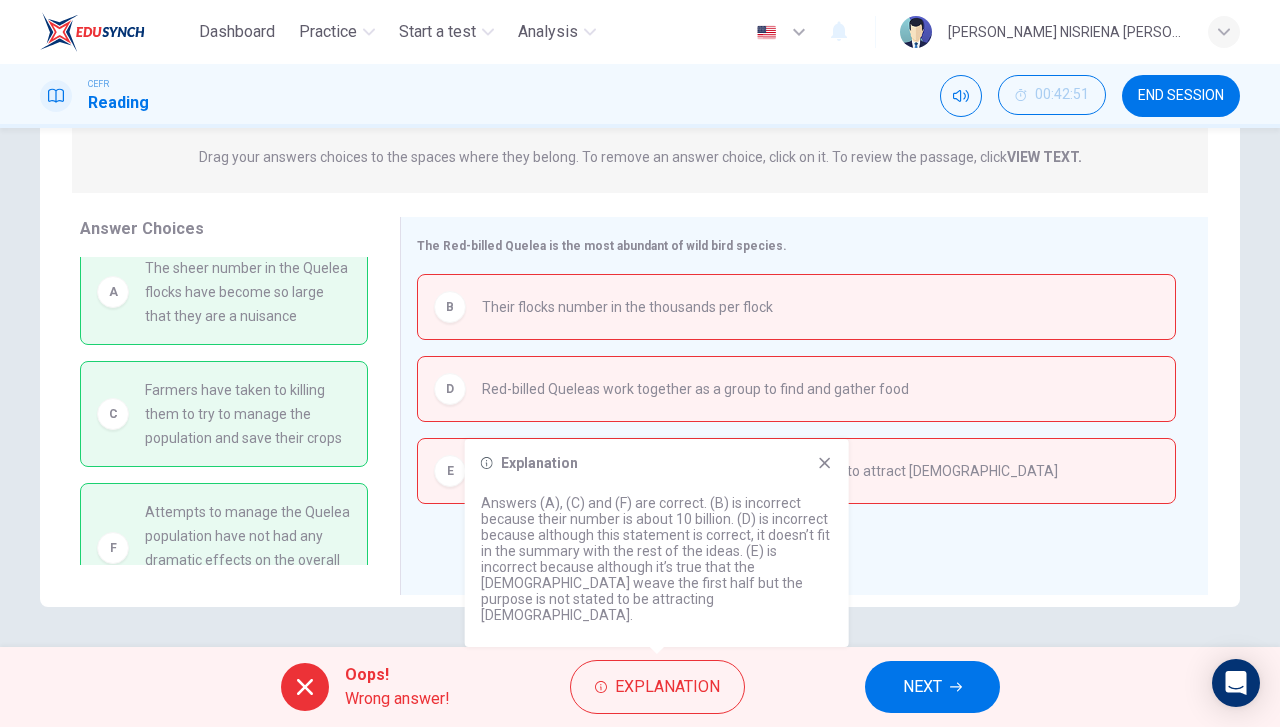 scroll, scrollTop: 0, scrollLeft: 0, axis: both 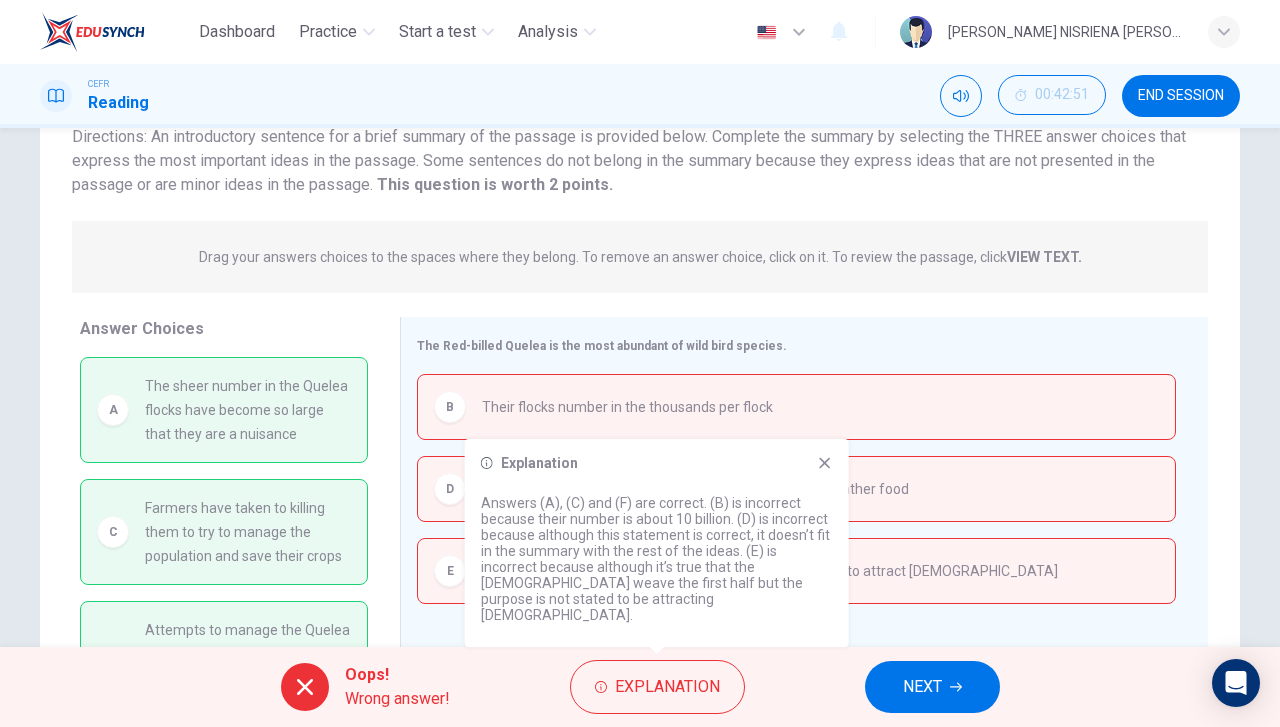 click 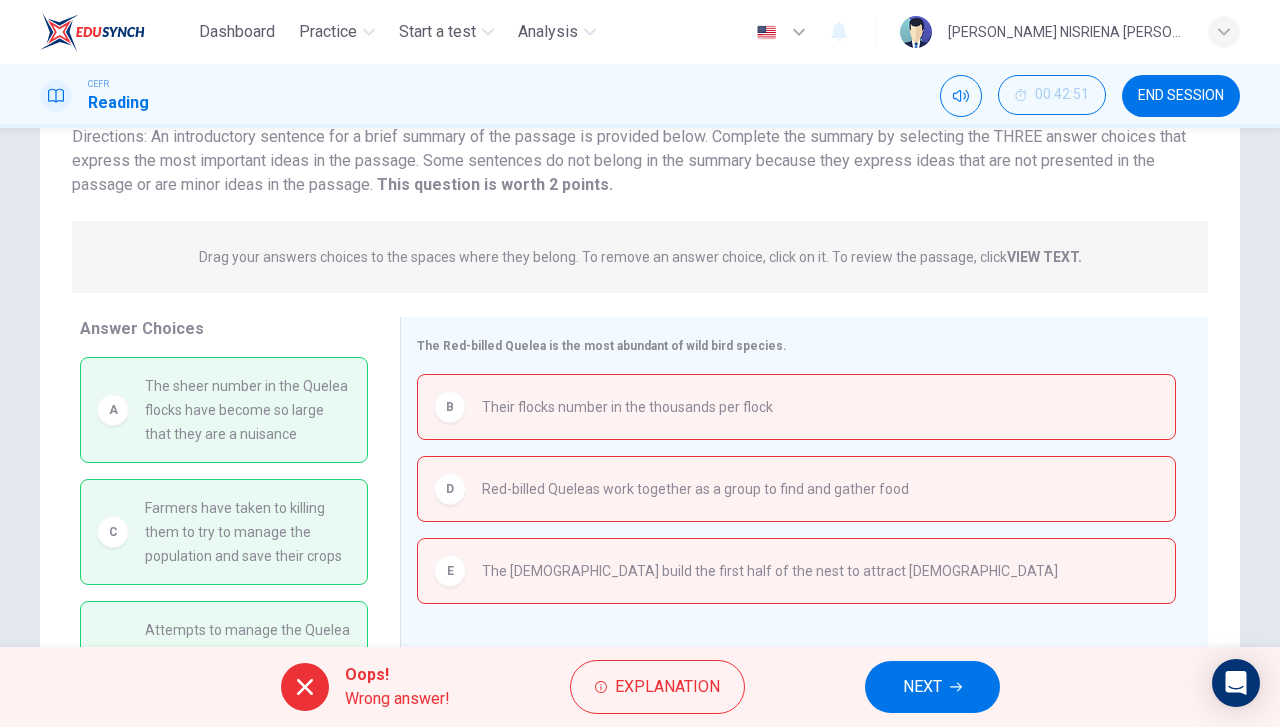 scroll, scrollTop: 64, scrollLeft: 0, axis: vertical 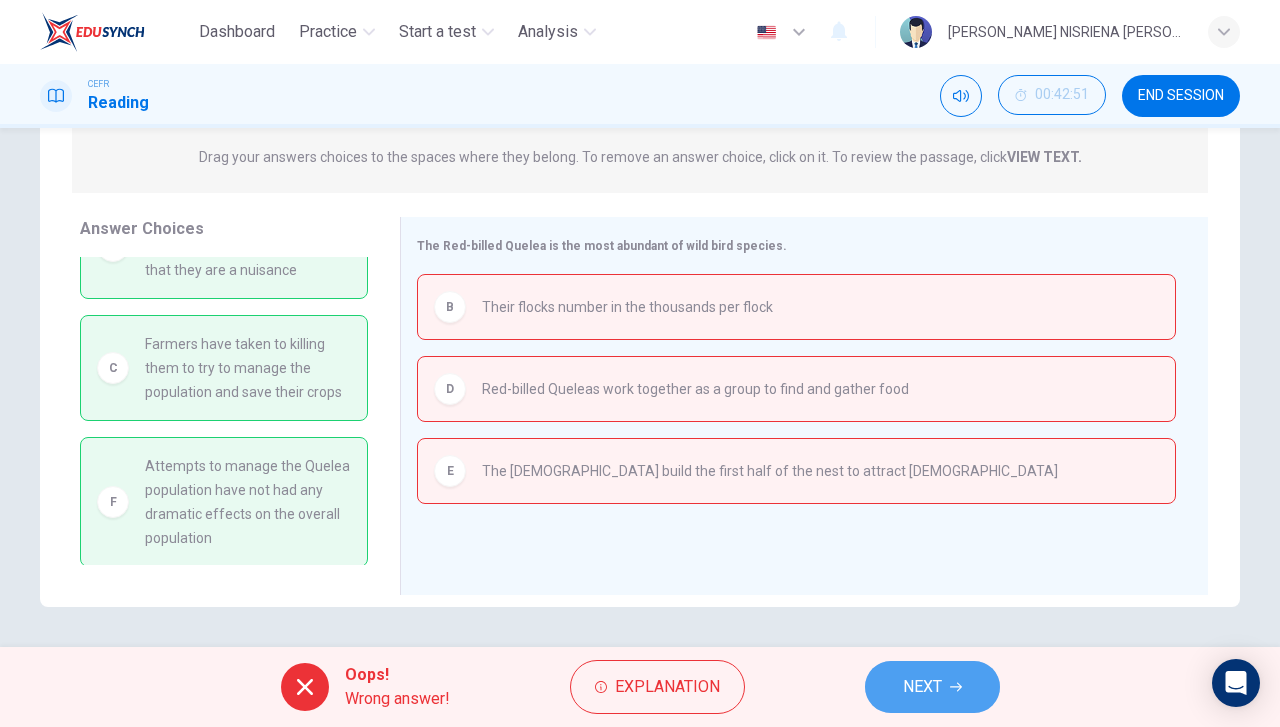 click 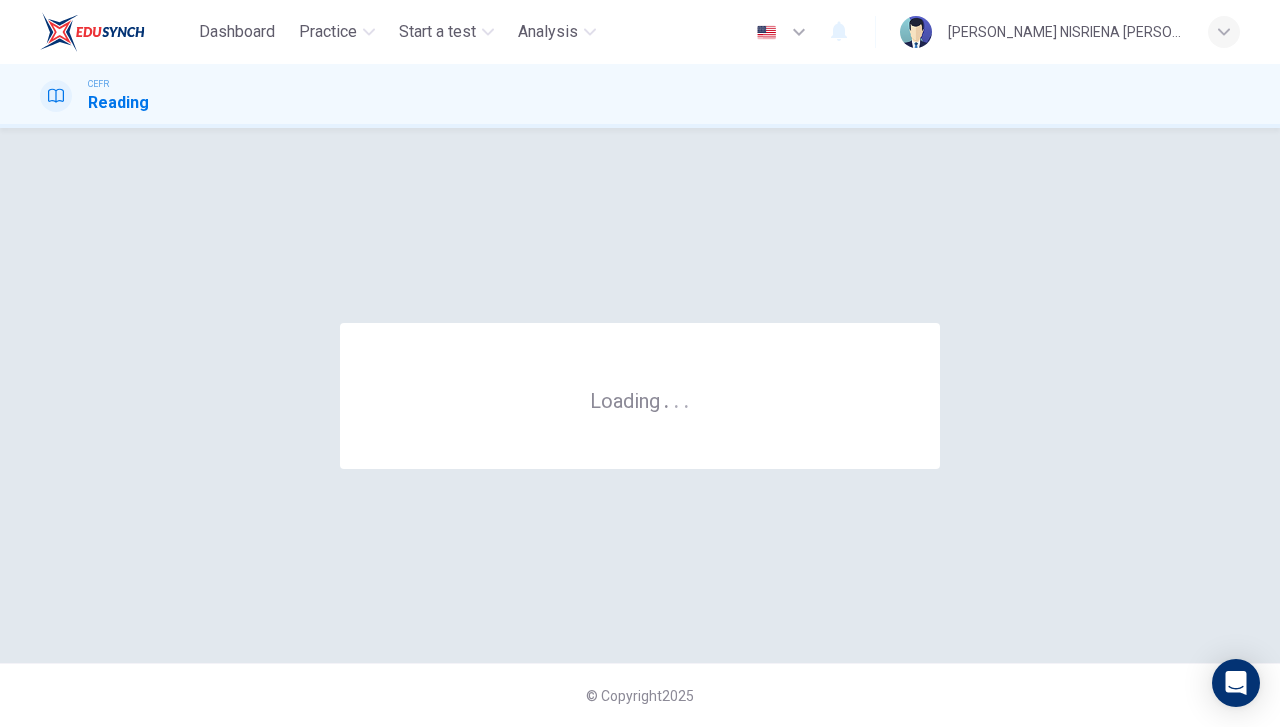 scroll, scrollTop: 0, scrollLeft: 0, axis: both 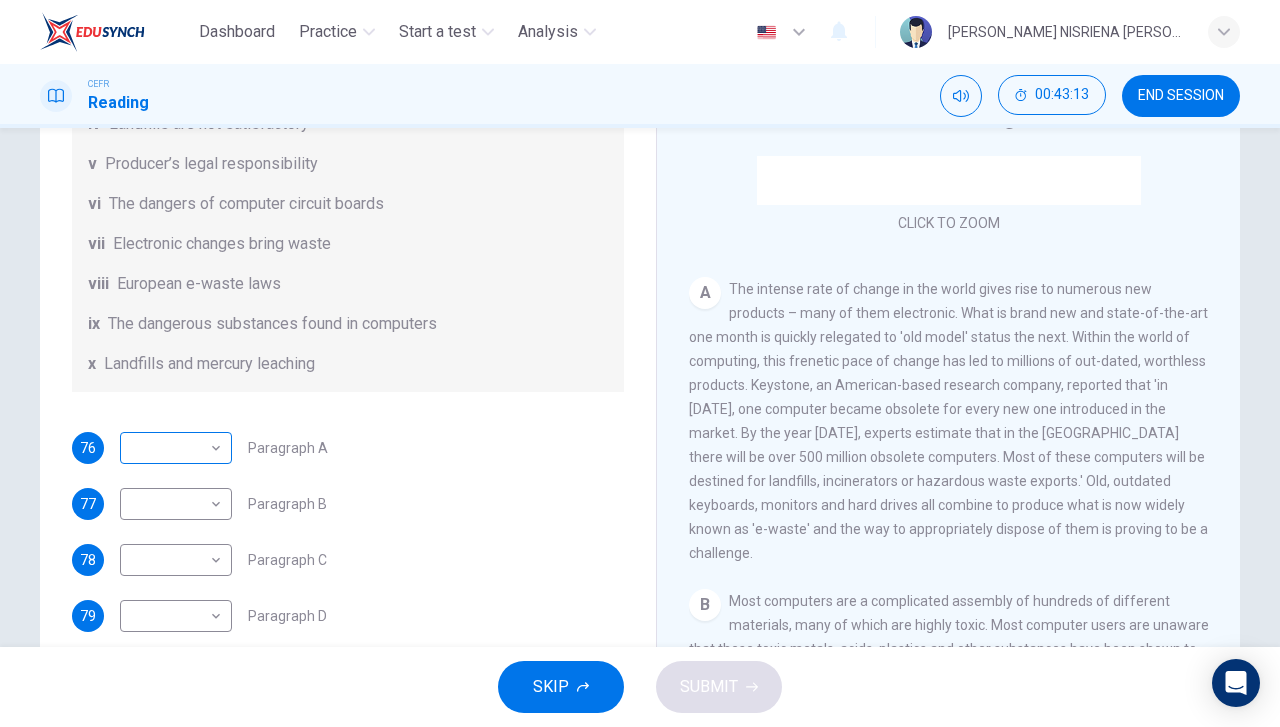 click on "Dashboard Practice Start a test Analysis English en ​ [PERSON_NAME] NISRIENA [PERSON_NAME] CEFR Reading 00:43:13 END SESSION Questions 76 - 82 The Reading Passage has 7 paragraphs,  A-G .
Choose the correct heading for each paragraph from the list of headings below.
Write the correct number,  i-x , in the boxes below. List of Headings i Exporting e-waste ii The hazards of burning computer junk iii Blame developed countries for e-waste iv Landfills are not satisfactory v Producer’s legal responsibility vi The dangers of computer circuit boards vii Electronic changes bring waste viii European e-waste laws ix The dangerous substances found in computers x Landfills and mercury leaching 76 ​ ​ Paragraph A 77 ​ ​ Paragraph B 78 ​ ​ Paragraph C 79 ​ ​ Paragraph D 80 ​ ​ Paragraph E 81 ​ ​ Paragraph F 82 ​ ​ Paragraph G The Intense Rate of Change in the World CLICK TO ZOOM Click to Zoom A B C D E F G SKIP SUBMIT EduSynch - Online Language Proficiency Testing
Dashboard Practice 2025" at bounding box center [640, 363] 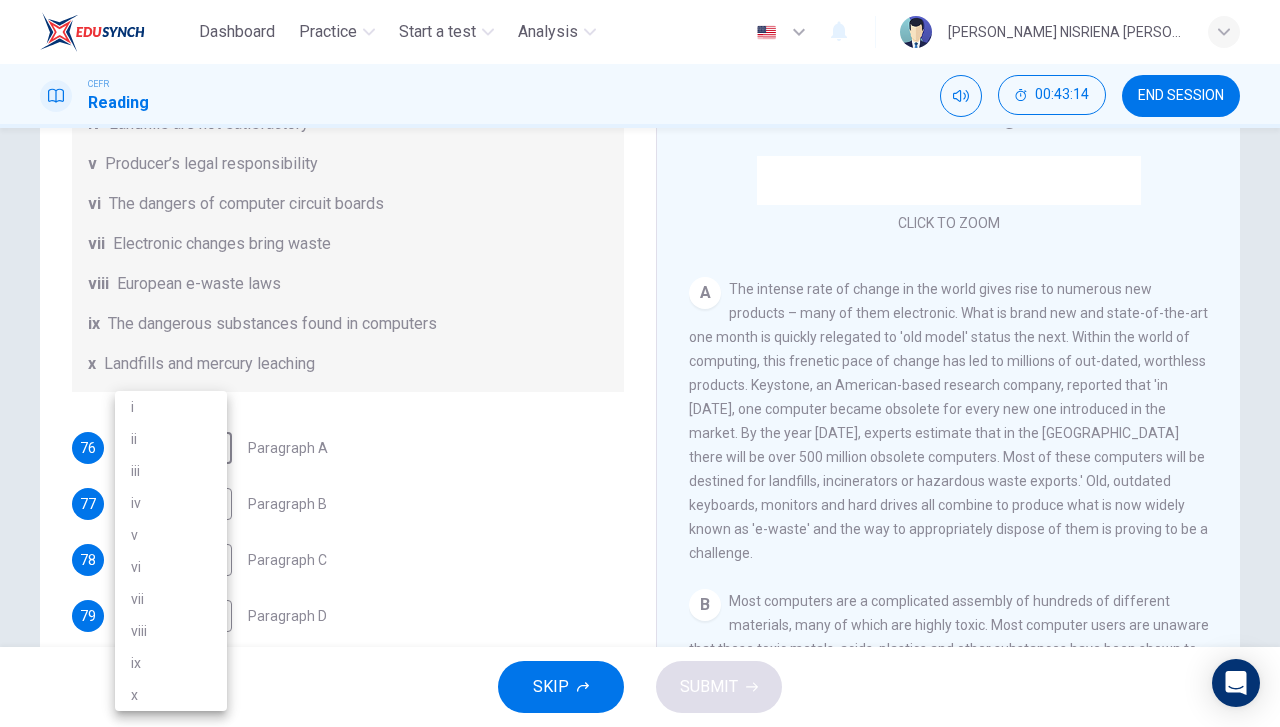 click on "vii" at bounding box center (171, 599) 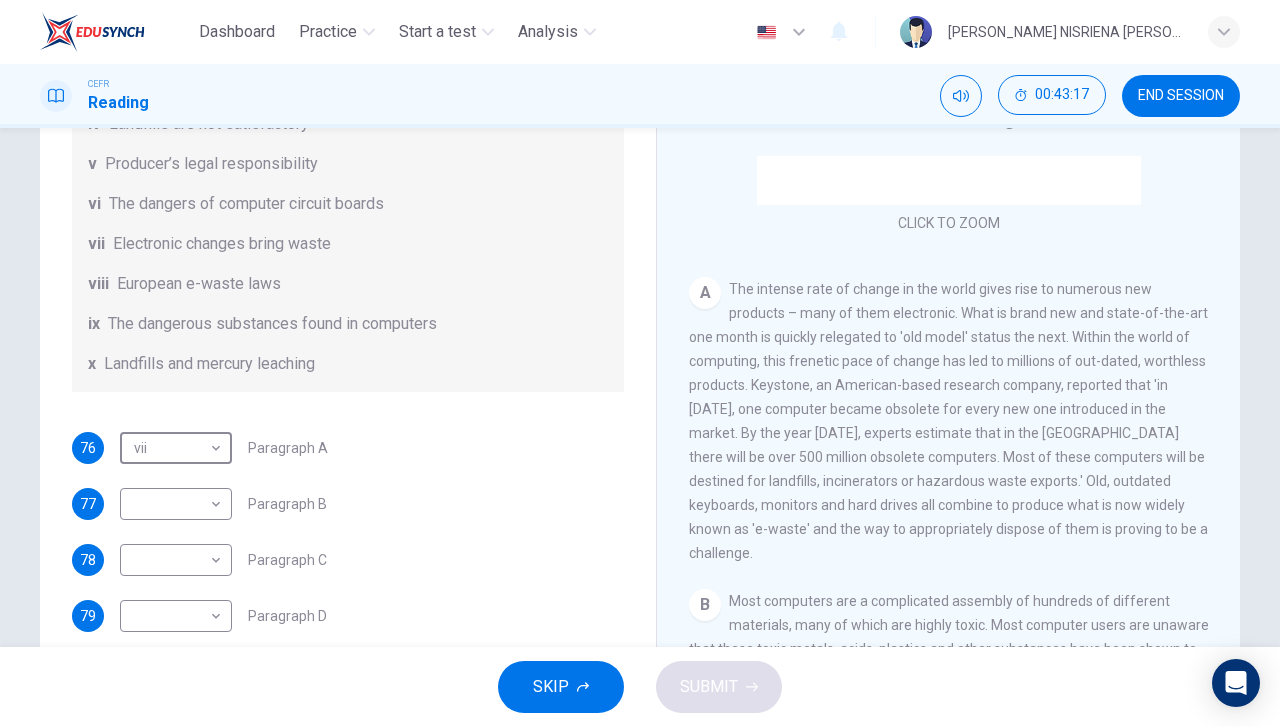 scroll, scrollTop: 488, scrollLeft: 0, axis: vertical 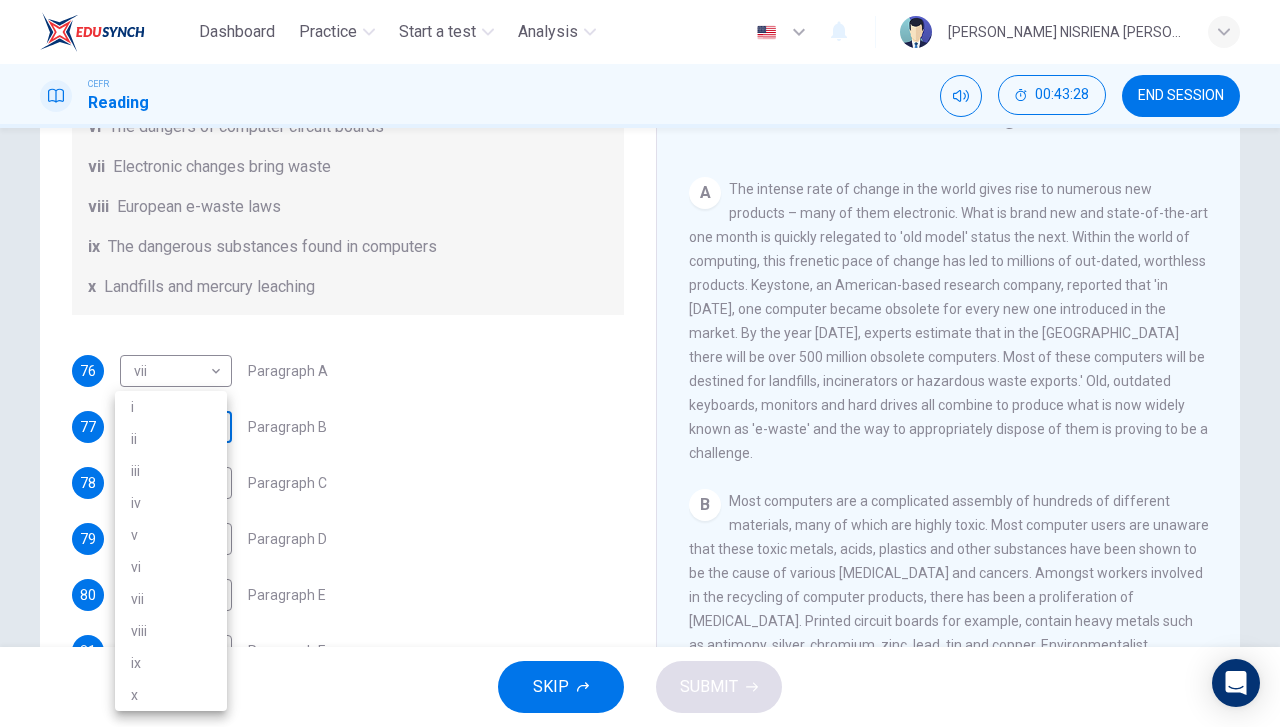 click on "Dashboard Practice Start a test Analysis English en ​ [PERSON_NAME] NISRIENA [PERSON_NAME] CEFR Reading 00:43:28 END SESSION Questions 76 - 82 The Reading Passage has 7 paragraphs,  A-G .
Choose the correct heading for each paragraph from the list of headings below.
Write the correct number,  i-x , in the boxes below. List of Headings i Exporting e-waste ii The hazards of burning computer junk iii Blame developed countries for e-waste iv Landfills are not satisfactory v Producer’s legal responsibility vi The dangers of computer circuit boards vii Electronic changes bring waste viii European e-waste laws ix The dangerous substances found in computers x Landfills and mercury leaching 76 vii vii ​ Paragraph A 77 ​ ​ Paragraph B 78 ​ ​ Paragraph C 79 ​ ​ Paragraph D 80 ​ ​ Paragraph E 81 ​ ​ Paragraph F 82 ​ ​ Paragraph G The Intense Rate of Change in the World CLICK TO ZOOM Click to Zoom A B C D E F G SKIP SUBMIT EduSynch - Online Language Proficiency Testing
Dashboard Practice i v" at bounding box center [640, 363] 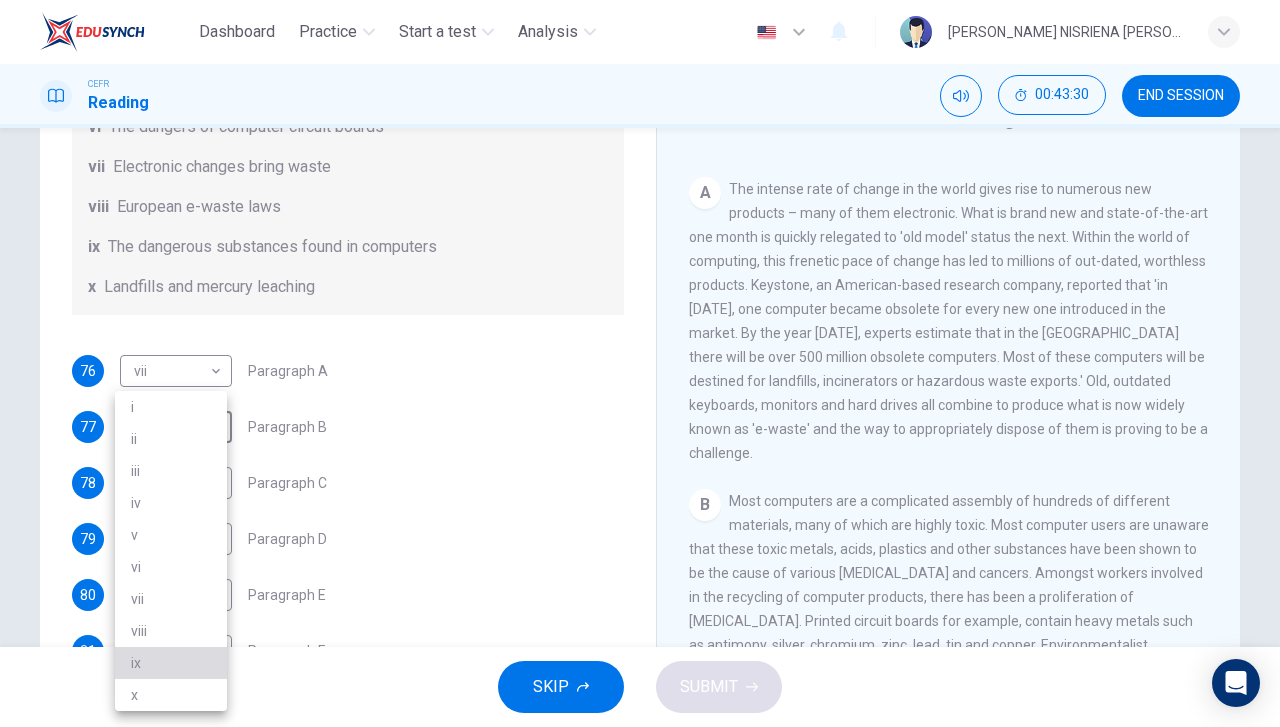 click on "ix" at bounding box center [171, 663] 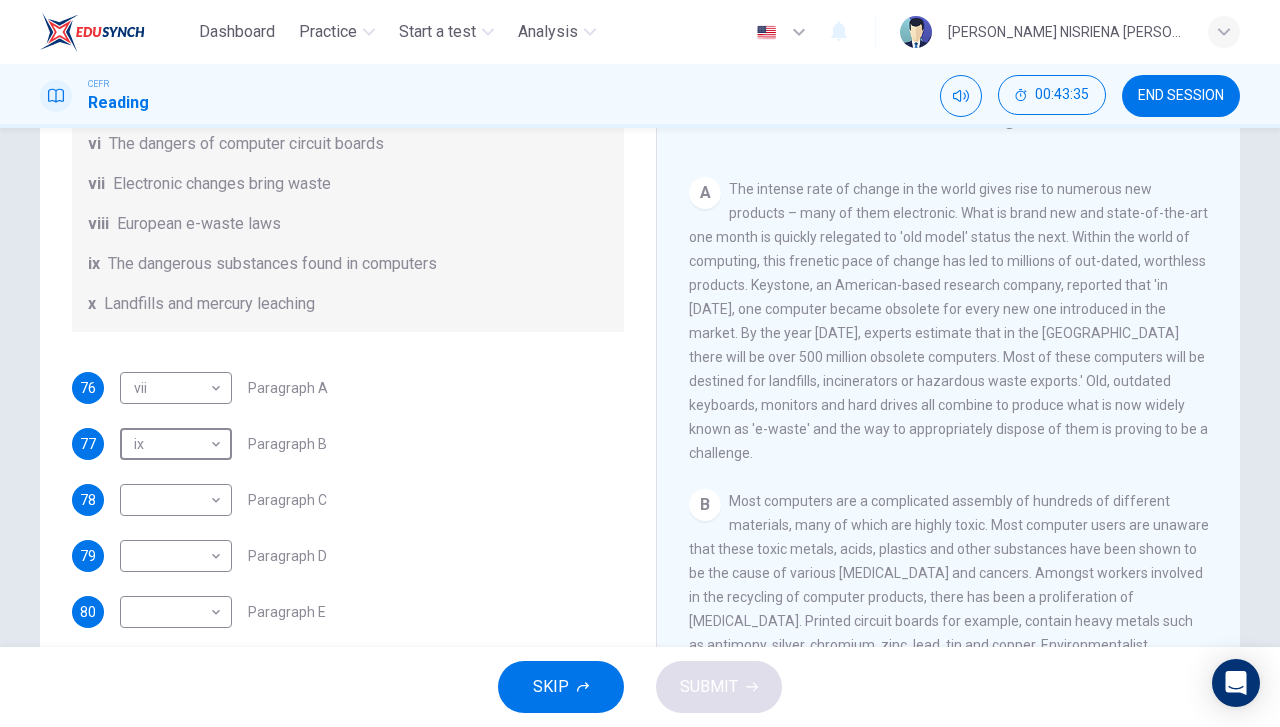 scroll, scrollTop: 488, scrollLeft: 0, axis: vertical 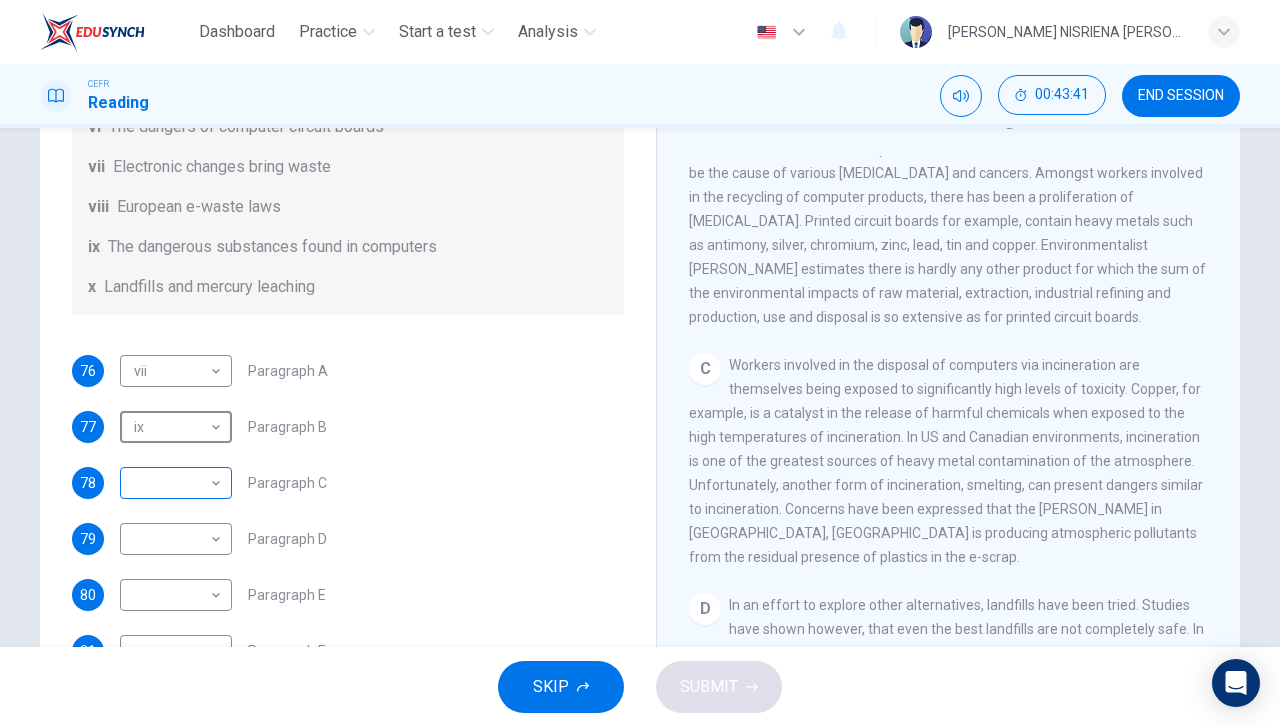 click on "Dashboard Practice Start a test Analysis English en ​ [PERSON_NAME] NISRIENA [PERSON_NAME] CEFR Reading 00:43:41 END SESSION Questions 76 - 82 The Reading Passage has 7 paragraphs,  A-G .
Choose the correct heading for each paragraph from the list of headings below.
Write the correct number,  i-x , in the boxes below. List of Headings i Exporting e-waste ii The hazards of burning computer junk iii Blame developed countries for e-waste iv Landfills are not satisfactory v Producer’s legal responsibility vi The dangers of computer circuit boards vii Electronic changes bring waste viii European e-waste laws ix The dangerous substances found in computers x Landfills and mercury leaching 76 vii vii ​ Paragraph A 77 ix ix ​ Paragraph B 78 ​ ​ Paragraph C 79 ​ ​ Paragraph D 80 ​ ​ Paragraph E 81 ​ ​ Paragraph F 82 ​ ​ Paragraph G The Intense Rate of Change in the World CLICK TO ZOOM Click to Zoom A B C D E F G SKIP SUBMIT EduSynch - Online Language Proficiency Testing
Dashboard Practice" at bounding box center (640, 363) 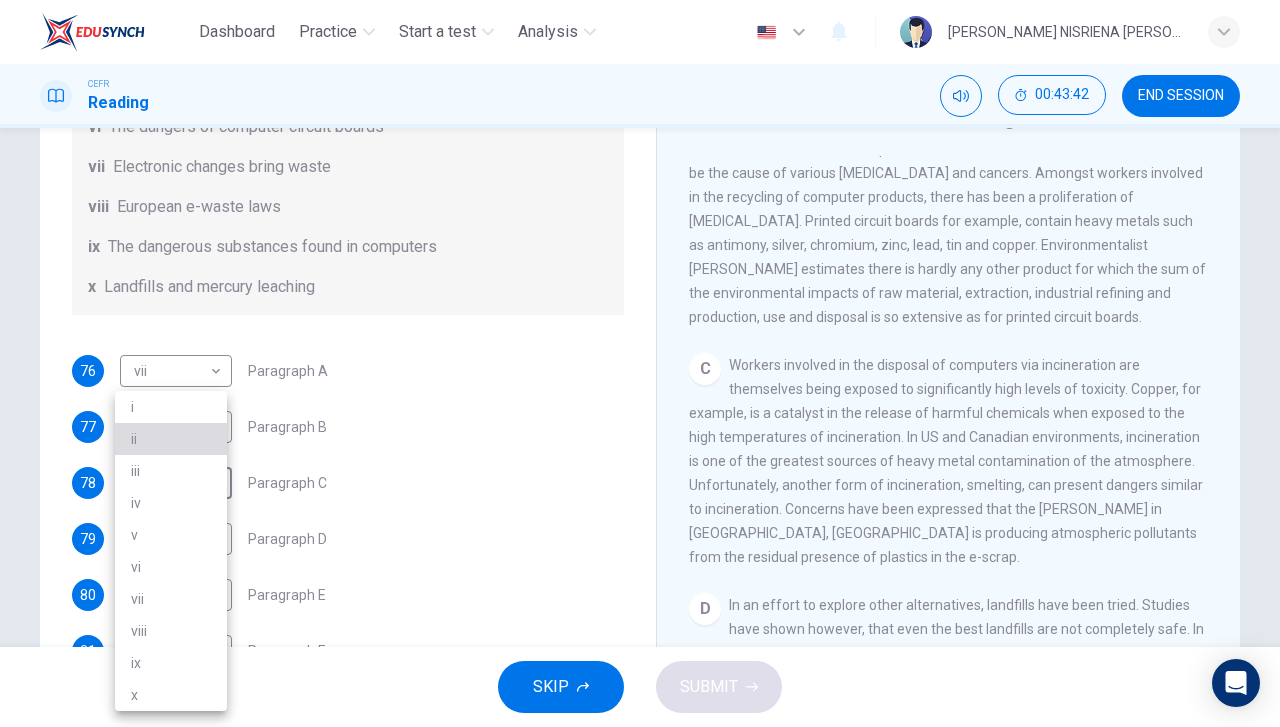 click on "ii" at bounding box center (171, 439) 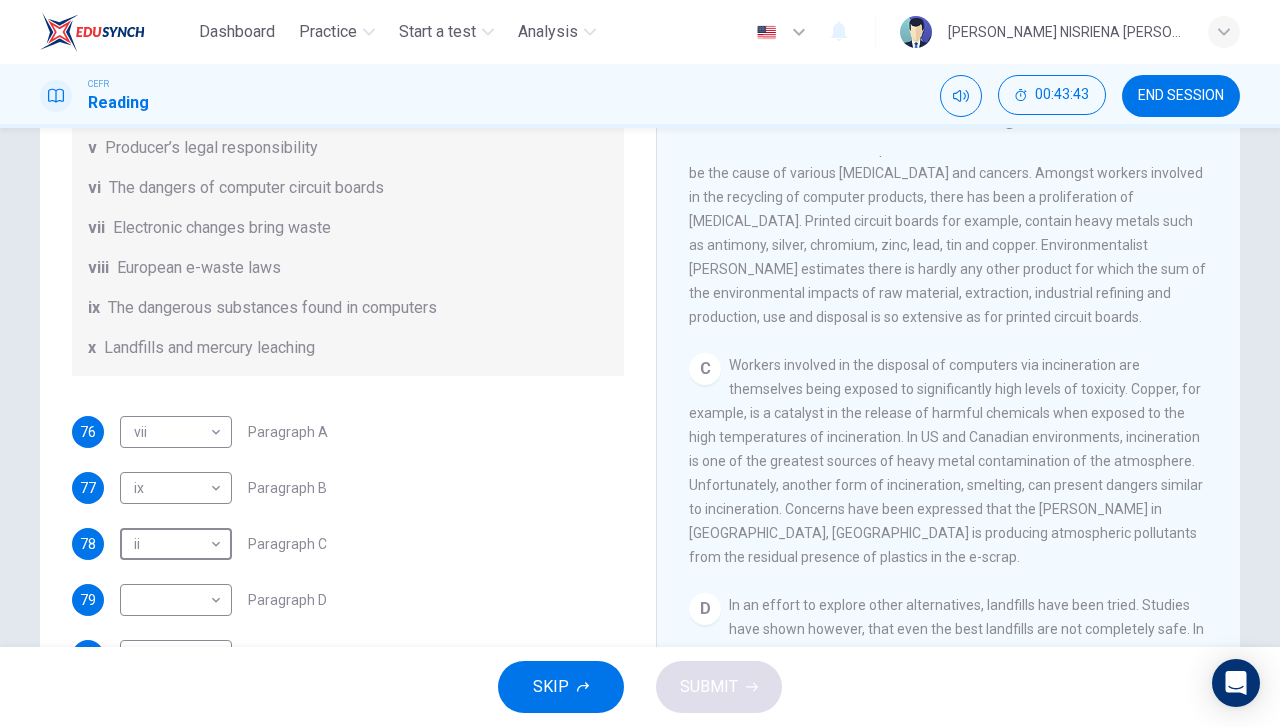 scroll, scrollTop: 288, scrollLeft: 0, axis: vertical 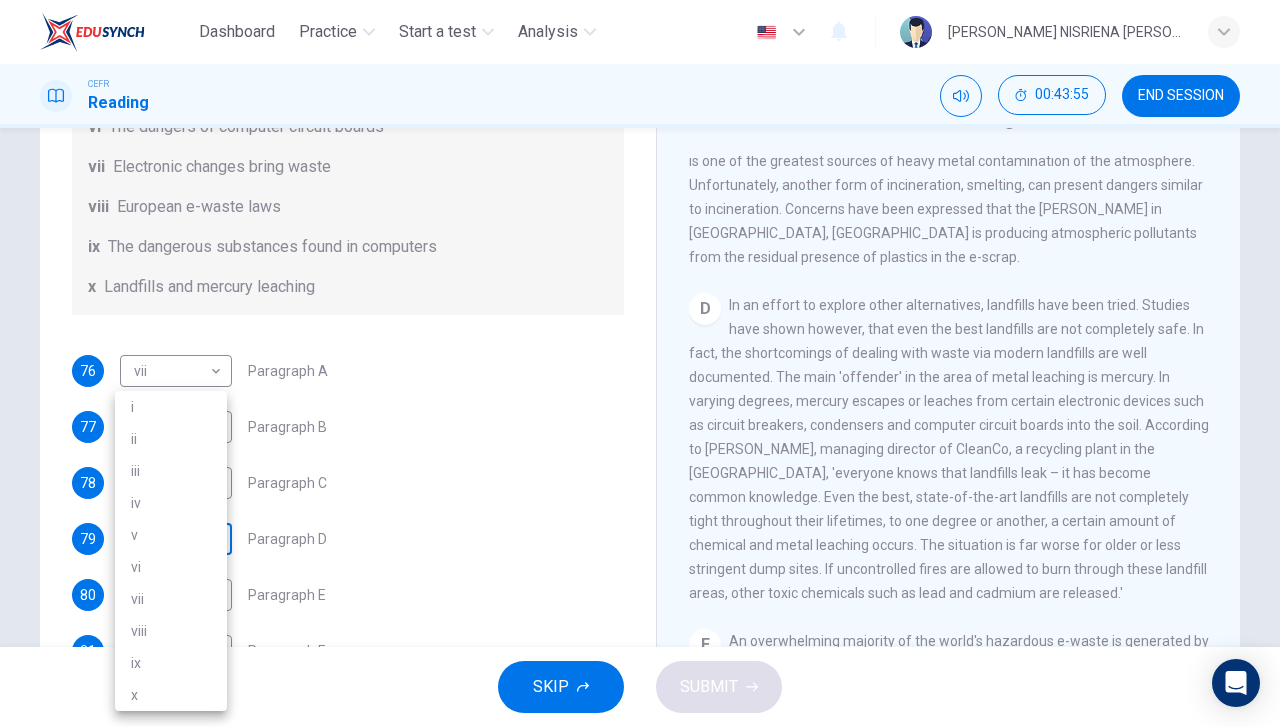 click on "Dashboard Practice Start a test Analysis English en ​ [PERSON_NAME] NISRIENA [PERSON_NAME] CEFR Reading 00:43:55 END SESSION Questions 76 - 82 The Reading Passage has 7 paragraphs,  A-G .
Choose the correct heading for each paragraph from the list of headings below.
Write the correct number,  i-x , in the boxes below. List of Headings i Exporting e-waste ii The hazards of burning computer junk iii Blame developed countries for e-waste iv Landfills are not satisfactory v Producer’s legal responsibility vi The dangers of computer circuit boards vii Electronic changes bring waste viii European e-waste laws ix The dangerous substances found in computers x Landfills and mercury leaching 76 vii vii ​ Paragraph A 77 ix ix ​ Paragraph B 78 ii ii ​ Paragraph C 79 ​ ​ Paragraph D 80 ​ ​ Paragraph E 81 ​ ​ Paragraph F 82 ​ ​ Paragraph G The Intense Rate of Change in the World CLICK TO ZOOM Click to Zoom A B C D E F G SKIP SUBMIT EduSynch - Online Language Proficiency Testing
Dashboard Practice" at bounding box center (640, 363) 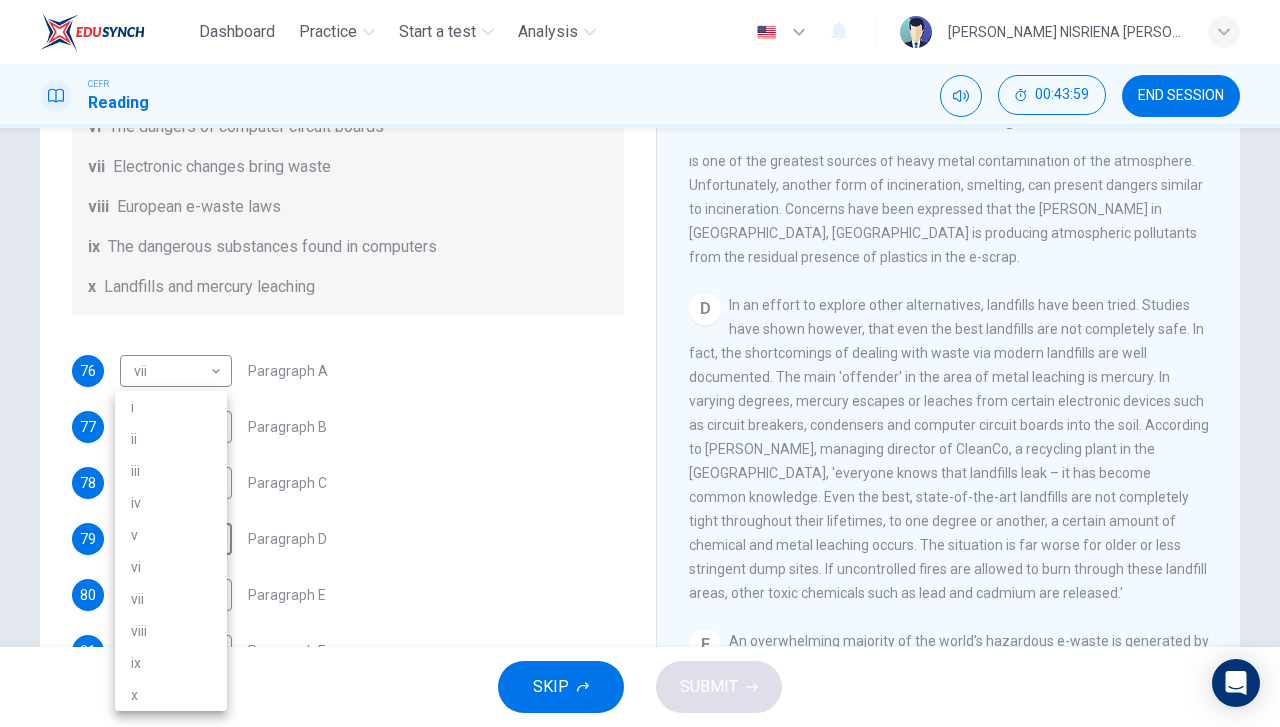 click on "iv" at bounding box center [171, 503] 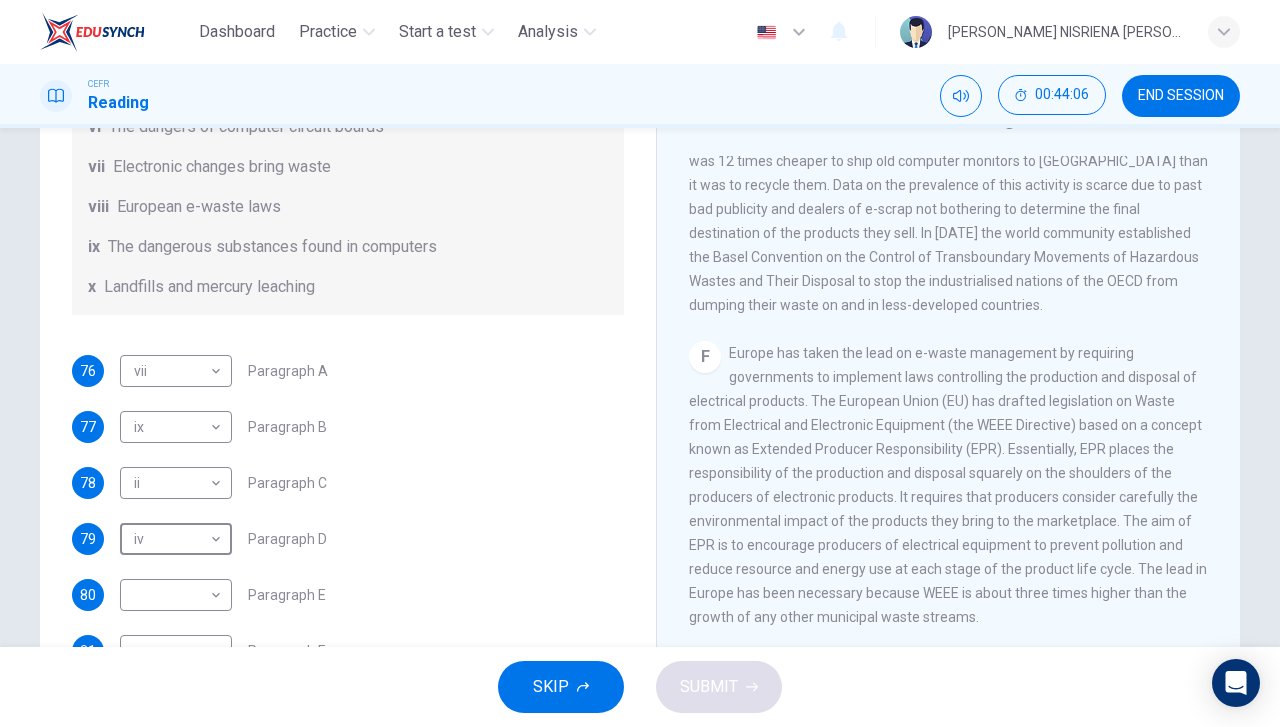 scroll, scrollTop: 1900, scrollLeft: 0, axis: vertical 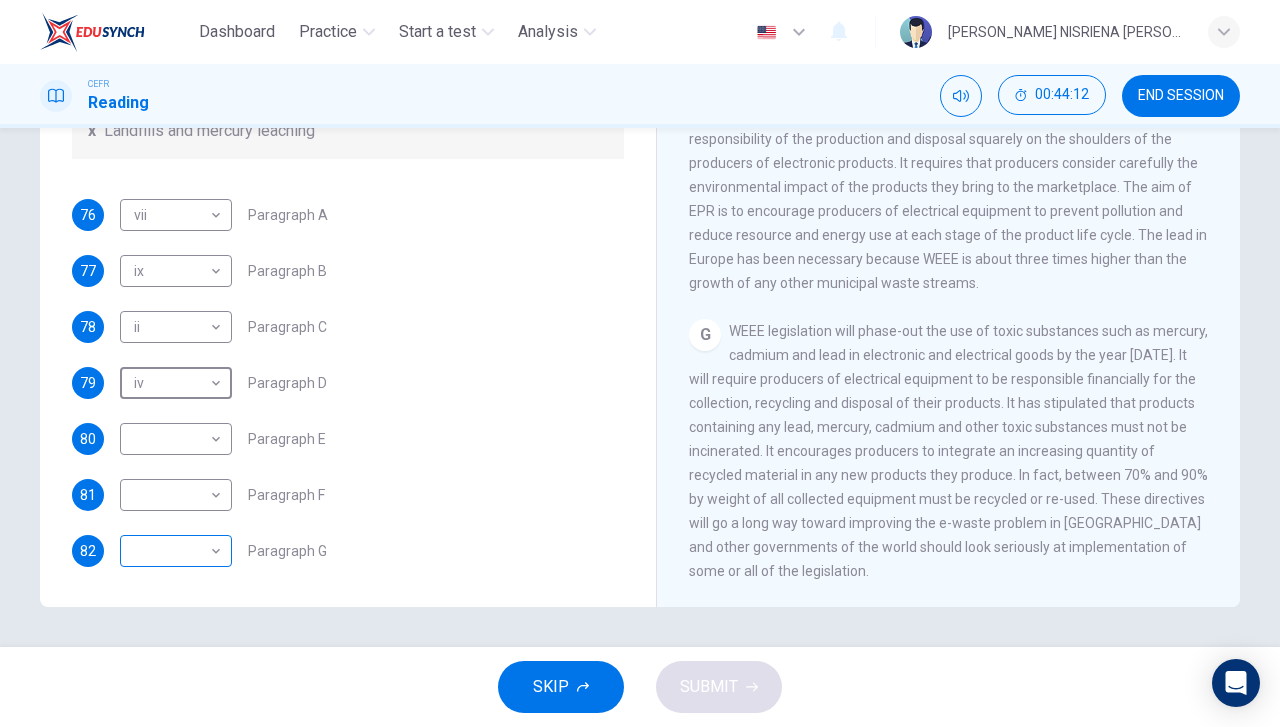 click on "Dashboard Practice Start a test Analysis English en ​ [PERSON_NAME] NISRIENA [PERSON_NAME] CEFR Reading 00:44:12 END SESSION Questions 76 - 82 The Reading Passage has 7 paragraphs,  A-G .
Choose the correct heading for each paragraph from the list of headings below.
Write the correct number,  i-x , in the boxes below. List of Headings i Exporting e-waste ii The hazards of burning computer junk iii Blame developed countries for e-waste iv Landfills are not satisfactory v Producer’s legal responsibility vi The dangers of computer circuit boards vii Electronic changes bring waste viii European e-waste laws ix The dangerous substances found in computers x Landfills and mercury leaching 76 vii vii ​ Paragraph A 77 ix ix ​ Paragraph B 78 ii ii ​ Paragraph C 79 iv iv ​ Paragraph D 80 ​ ​ Paragraph E 81 ​ ​ Paragraph F 82 ​ ​ Paragraph G The Intense Rate of Change in the World CLICK TO ZOOM Click to Zoom A B C D E F G SKIP SUBMIT EduSynch - Online Language Proficiency Testing
Dashboard 2025" at bounding box center (640, 363) 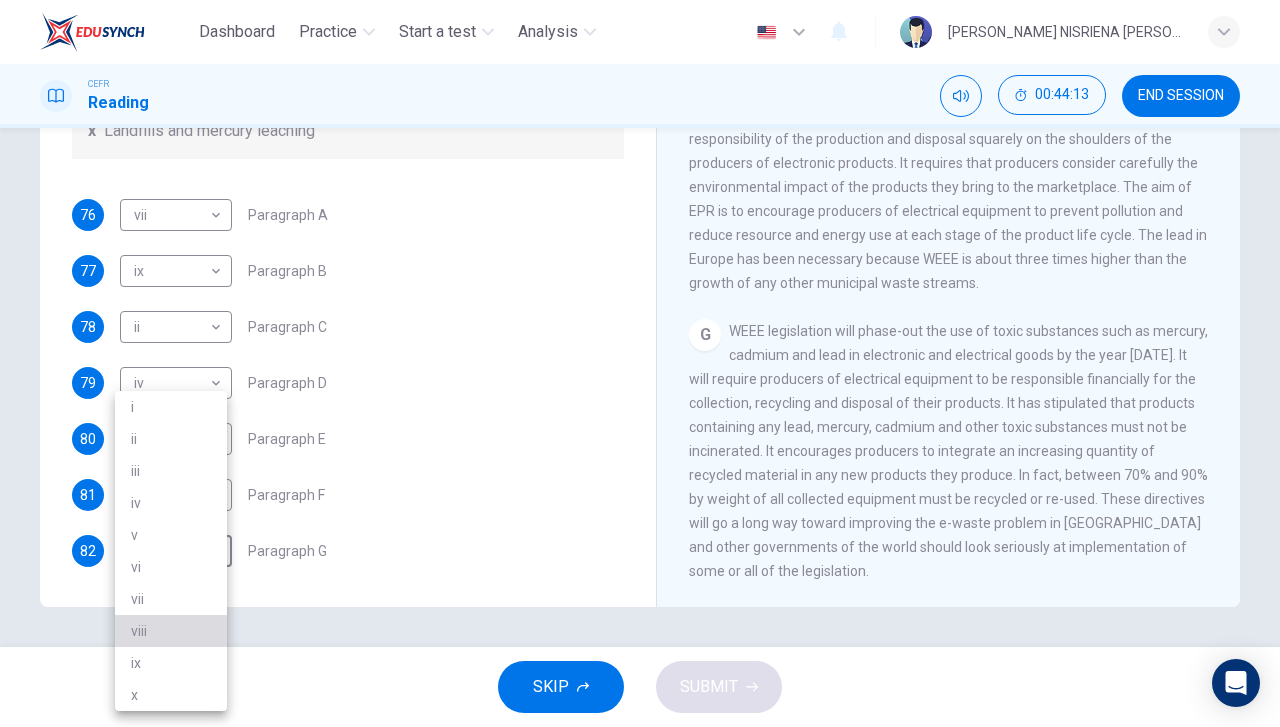 click on "viii" at bounding box center (171, 631) 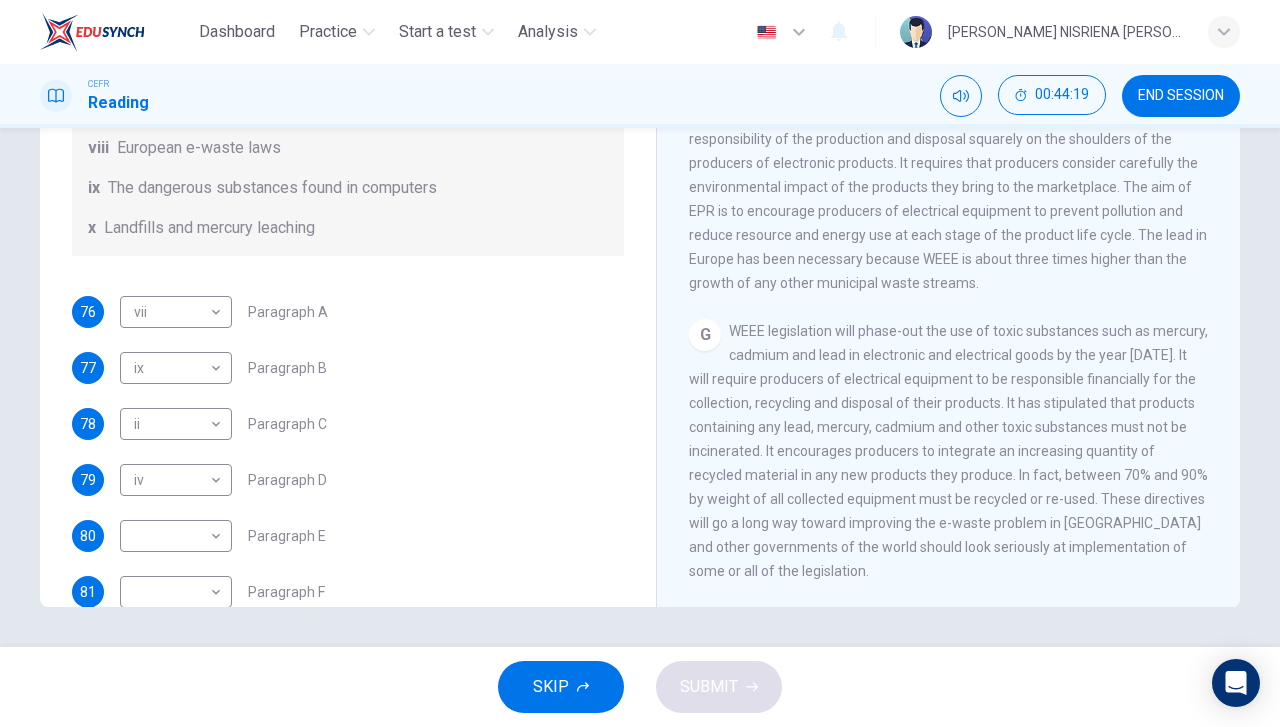 scroll, scrollTop: 488, scrollLeft: 0, axis: vertical 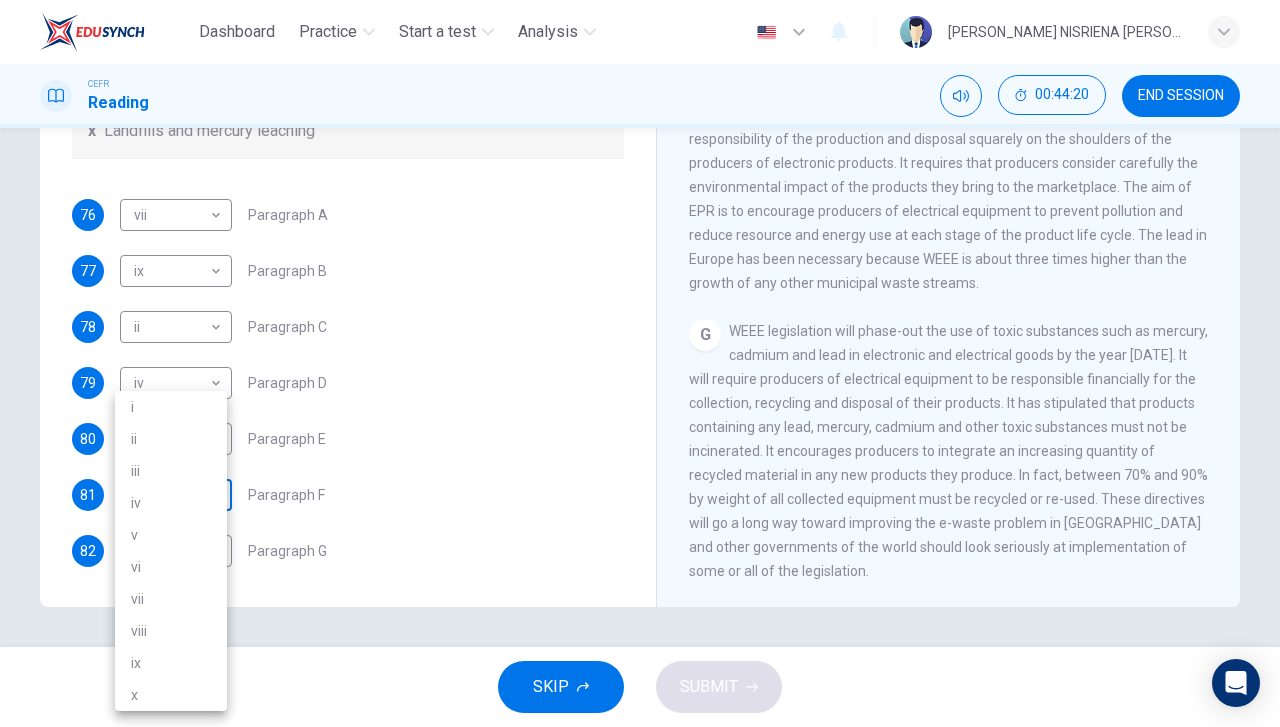 click on "Dashboard Practice Start a test Analysis English en ​ [PERSON_NAME] NISRIENA [PERSON_NAME] CEFR Reading 00:44:20 END SESSION Questions 76 - 82 The Reading Passage has 7 paragraphs,  A-G .
Choose the correct heading for each paragraph from the list of headings below.
Write the correct number,  i-x , in the boxes below. List of Headings i Exporting e-waste ii The hazards of burning computer junk iii Blame developed countries for e-waste iv Landfills are not satisfactory v Producer’s legal responsibility vi The dangers of computer circuit boards vii Electronic changes bring waste viii European e-waste laws ix The dangerous substances found in computers x Landfills and mercury leaching 76 vii vii ​ Paragraph A 77 ix ix ​ Paragraph B 78 ii ii ​ Paragraph C 79 iv iv ​ Paragraph D 80 ​ ​ Paragraph E 81 ​ ​ Paragraph F 82 viii viii ​ Paragraph G The Intense Rate of Change in the World CLICK TO ZOOM Click to Zoom A B C D E F G SKIP SUBMIT EduSynch - Online Language Proficiency Testing
Dashboard" at bounding box center (640, 363) 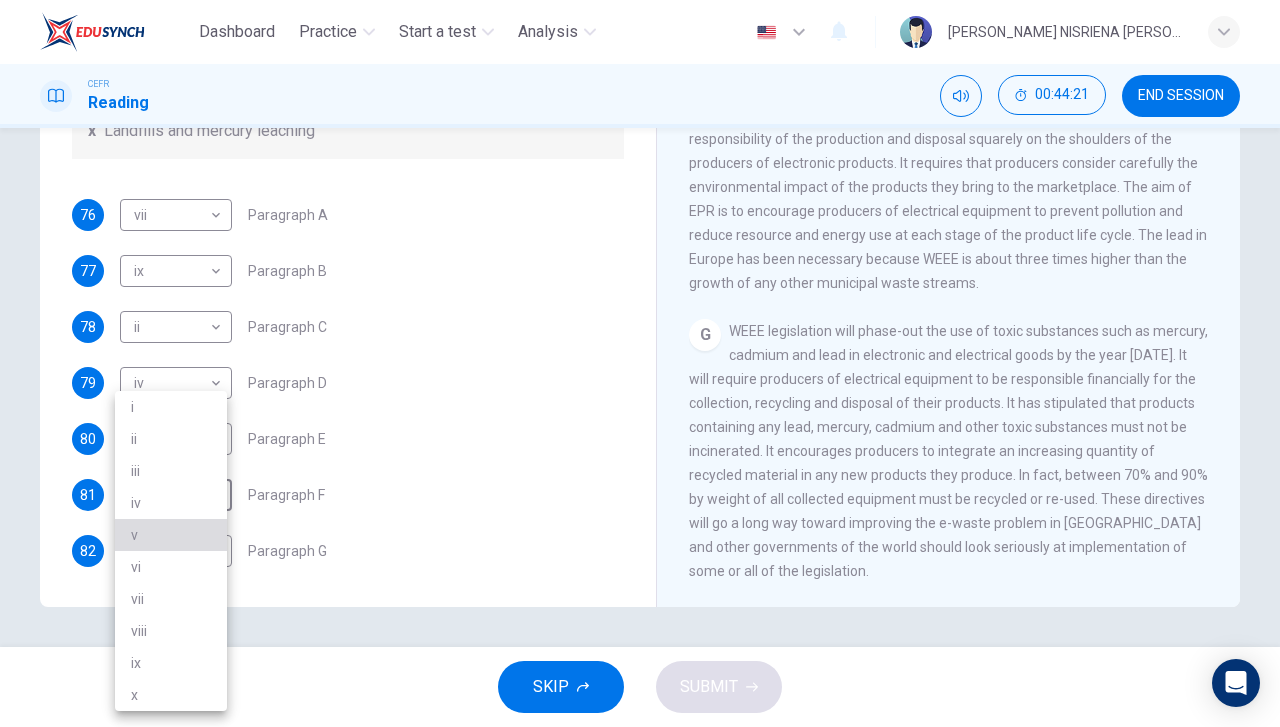 click on "v" at bounding box center (171, 535) 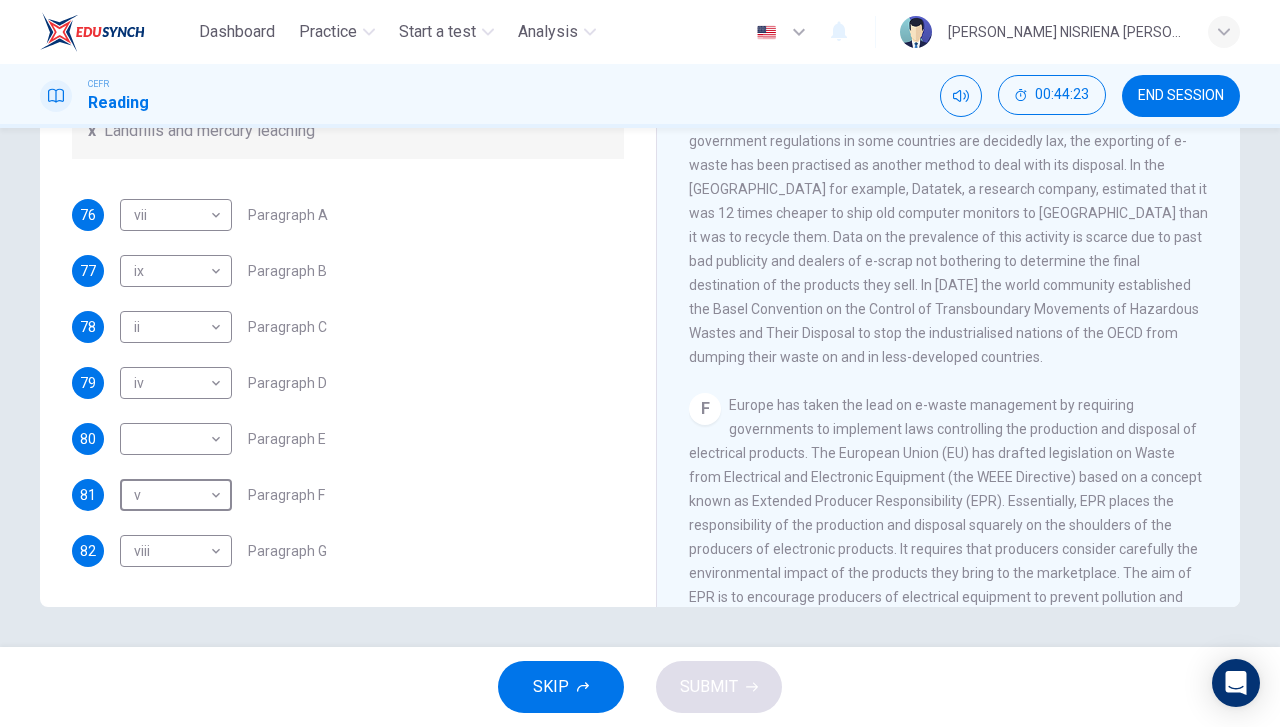 scroll, scrollTop: 1400, scrollLeft: 0, axis: vertical 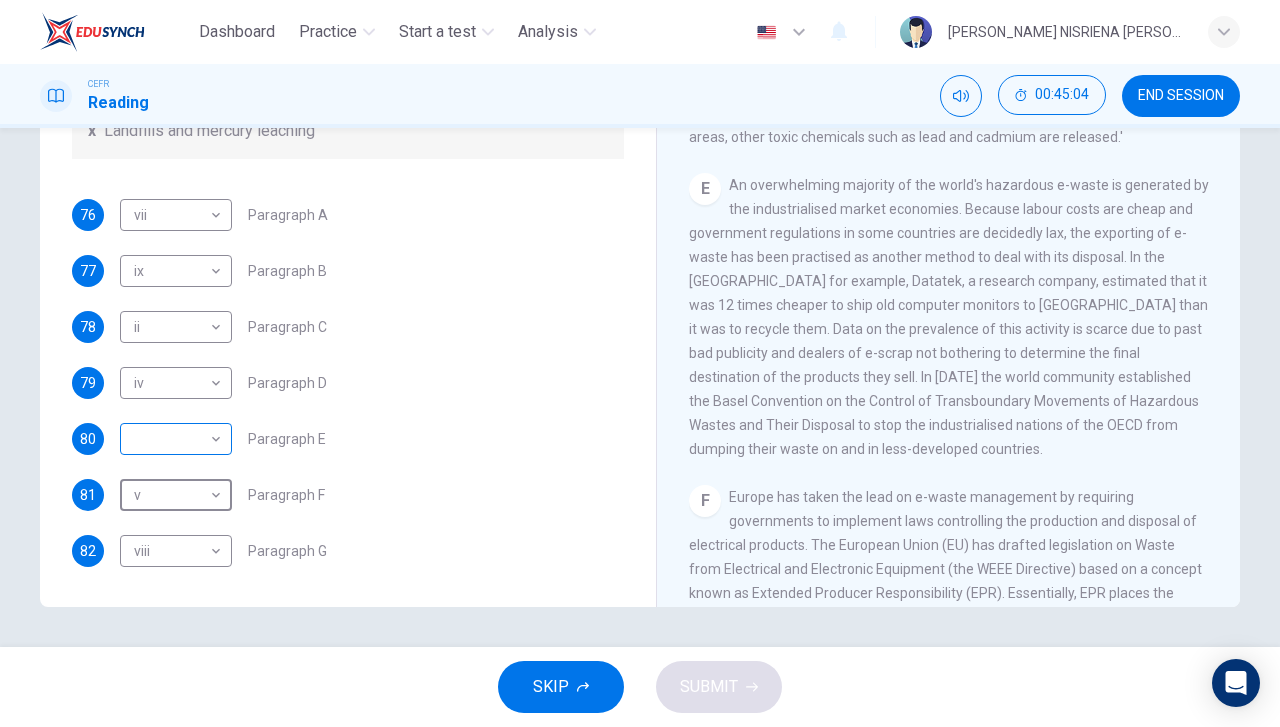 click on "Dashboard Practice Start a test Analysis English en ​ [PERSON_NAME] NISRIENA [PERSON_NAME] CEFR Reading 00:45:04 END SESSION Questions 76 - 82 The Reading Passage has 7 paragraphs,  A-G .
Choose the correct heading for each paragraph from the list of headings below.
Write the correct number,  i-x , in the boxes below. List of Headings i Exporting e-waste ii The hazards of burning computer junk iii Blame developed countries for e-waste iv Landfills are not satisfactory v Producer’s legal responsibility vi The dangers of computer circuit boards vii Electronic changes bring waste viii European e-waste laws ix The dangerous substances found in computers x Landfills and mercury leaching 76 vii vii ​ Paragraph A 77 ix ix ​ Paragraph B 78 ii ii ​ Paragraph C 79 iv iv ​ Paragraph D 80 ​ ​ Paragraph E 81 v v ​ Paragraph F 82 viii viii ​ Paragraph G The Intense Rate of Change in the World CLICK TO ZOOM Click to Zoom A B C D E F G SKIP SUBMIT EduSynch - Online Language Proficiency Testing
Dashboard" at bounding box center [640, 363] 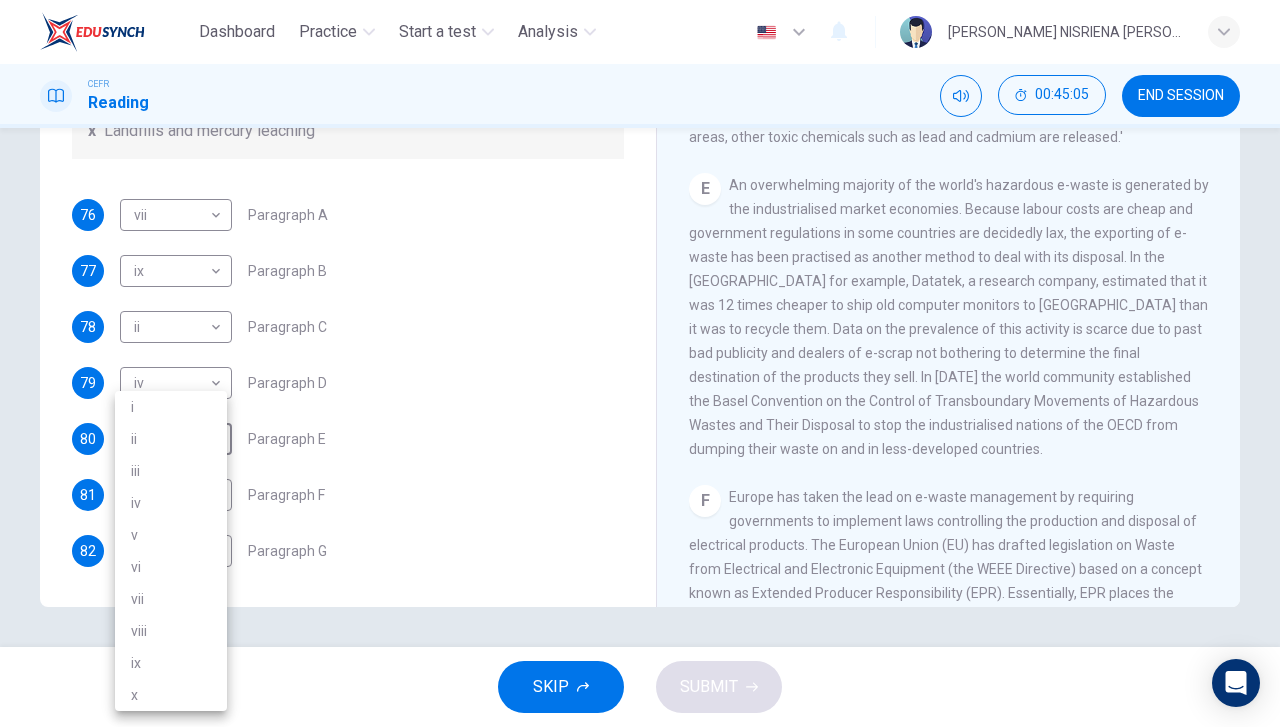 click on "i" at bounding box center (171, 407) 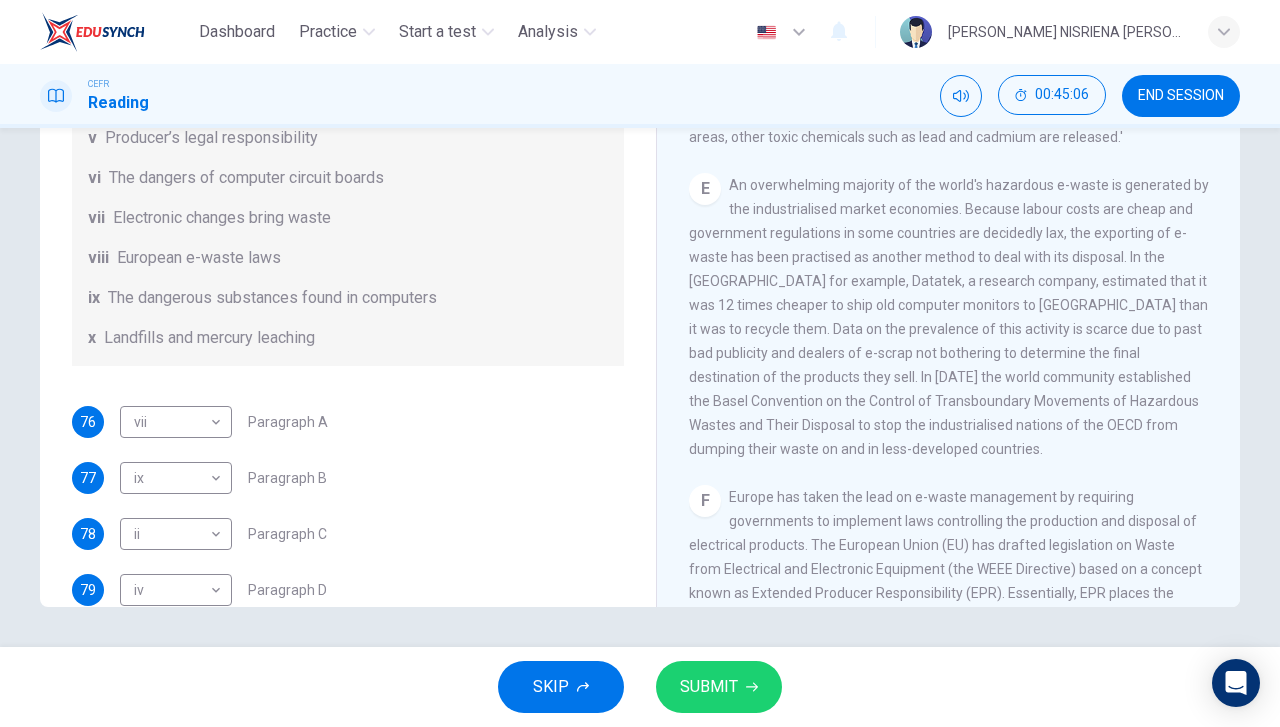 scroll, scrollTop: 188, scrollLeft: 0, axis: vertical 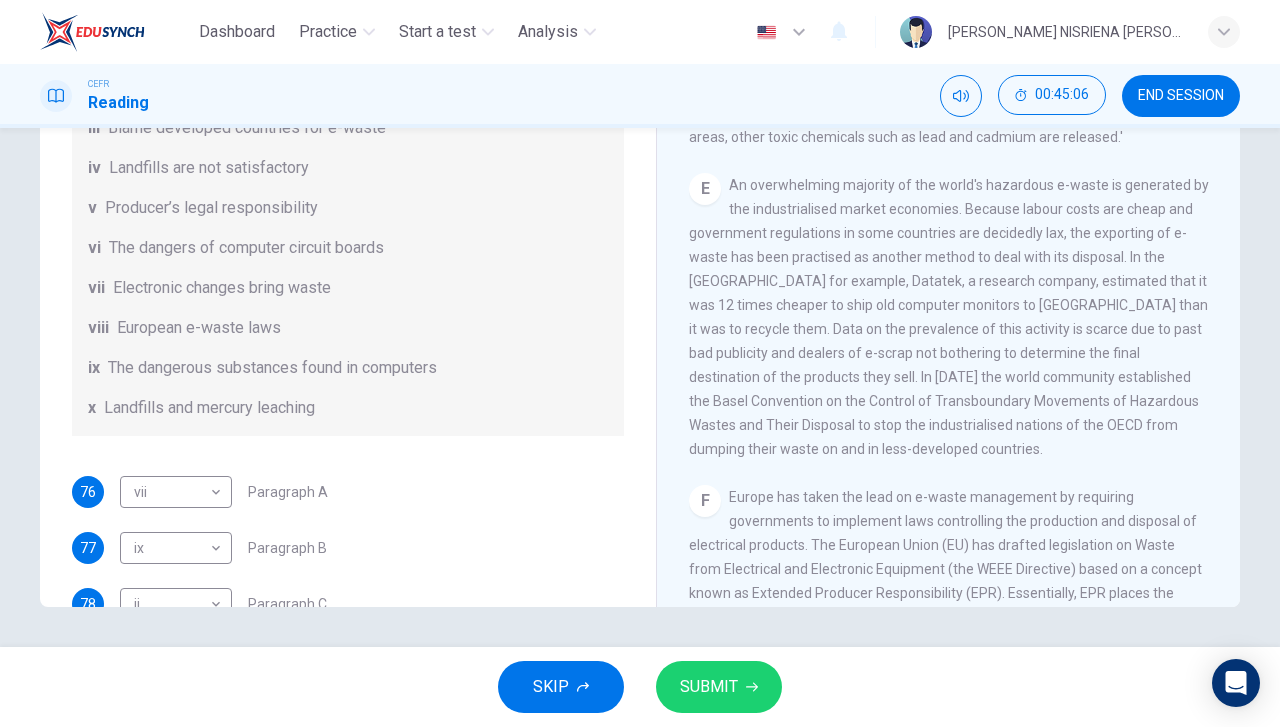 click on "SUBMIT" at bounding box center (709, 687) 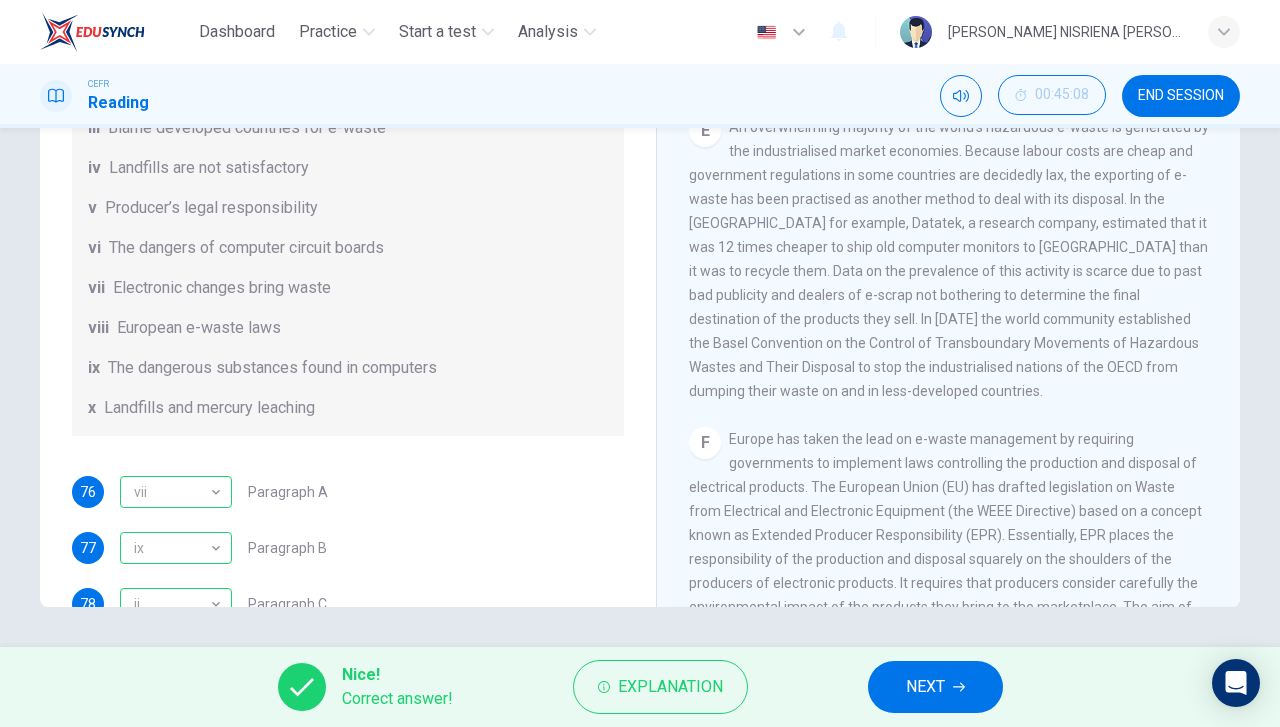 scroll, scrollTop: 1600, scrollLeft: 0, axis: vertical 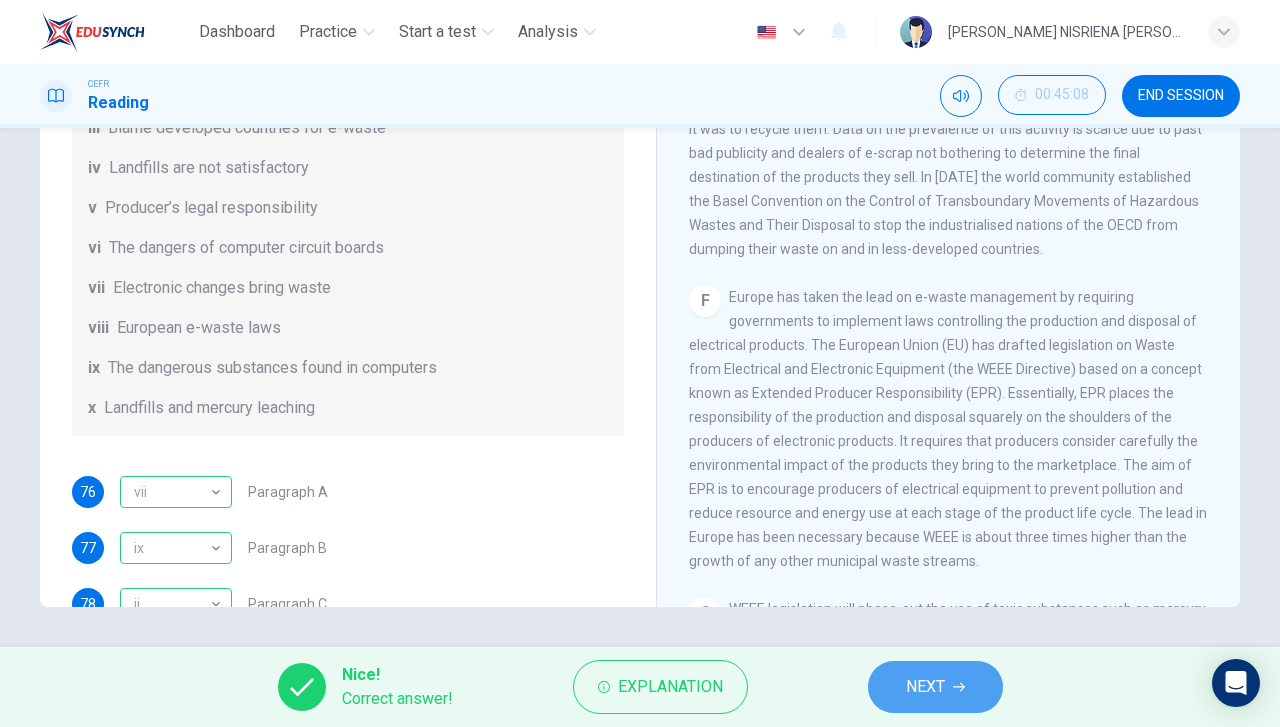 click on "NEXT" at bounding box center (935, 687) 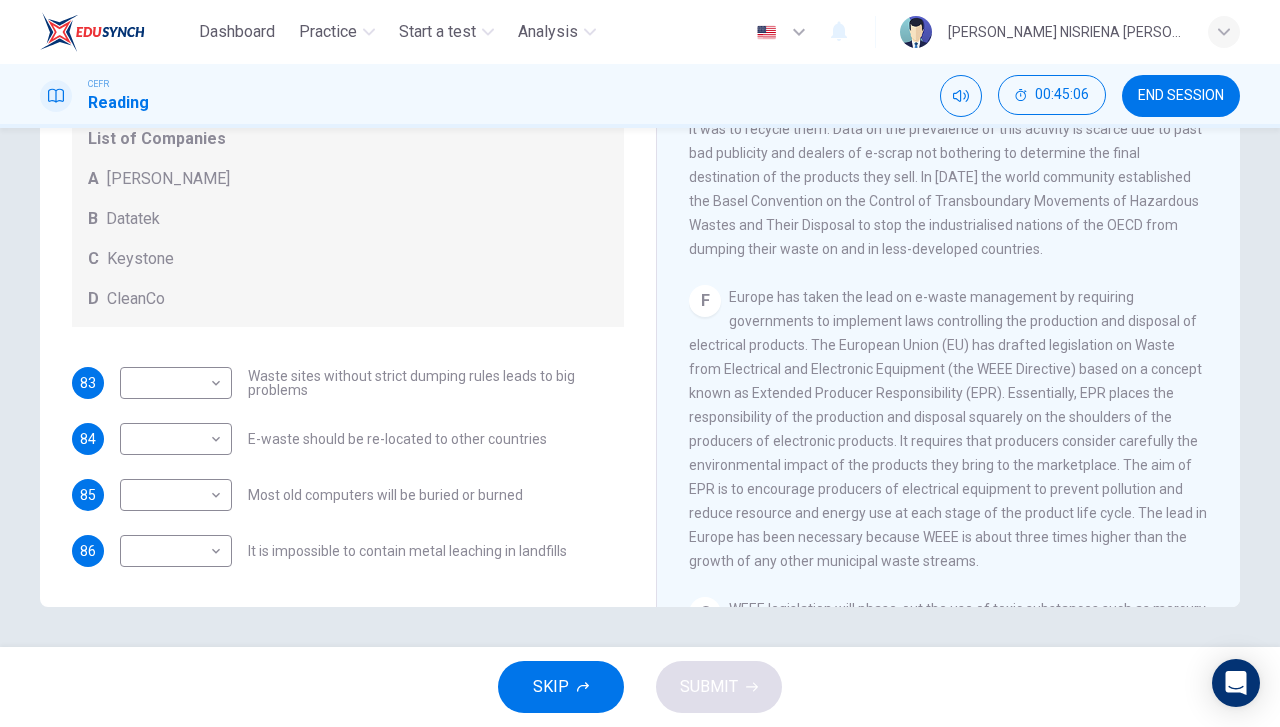 scroll, scrollTop: 104, scrollLeft: 0, axis: vertical 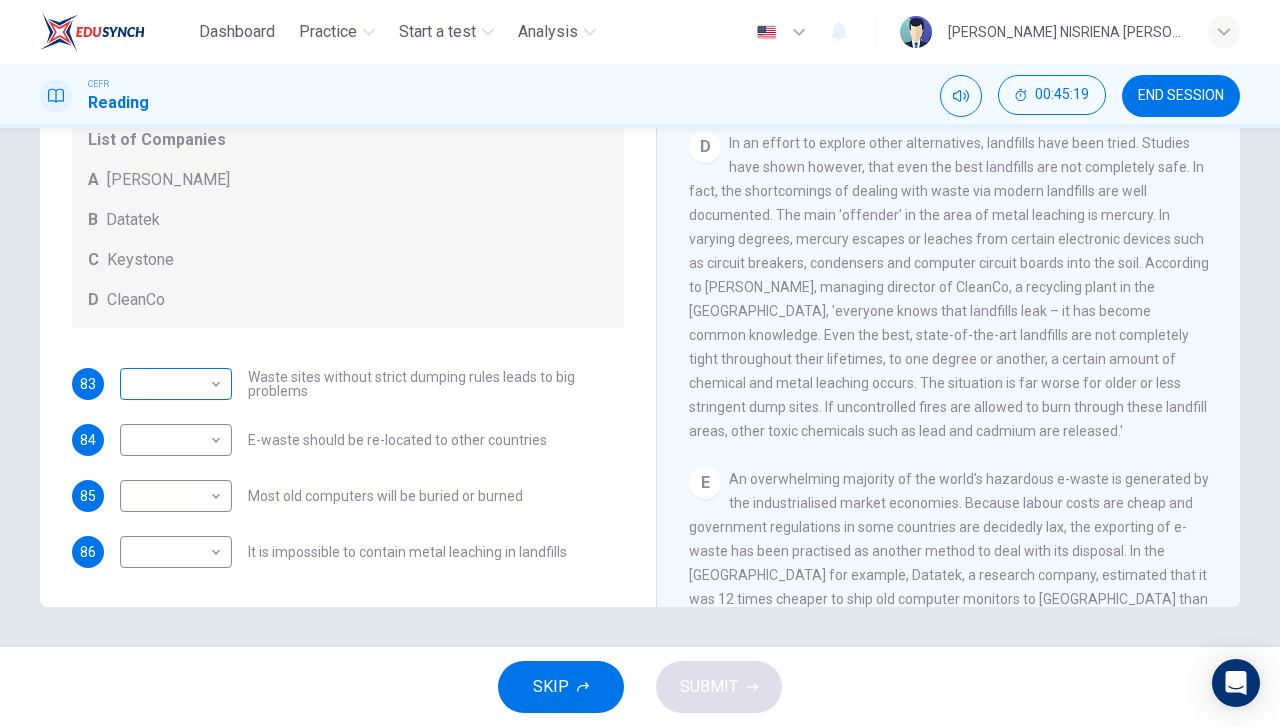 click on "Dashboard Practice Start a test Analysis English en ​ [PERSON_NAME] NISRIENA [PERSON_NAME] CEFR Reading 00:45:19 END SESSION Questions 83 - 86 Look at the following list of statements and the list of
companies below.
Match each statement with the correct company. Write the correct letter A-D in the boxes below on your answer sheet.
NB  You may use any letter more than once. List of Companies A Noranda Smelter B Datatek C Keystone D CleanCo 83 ​ ​ Waste sites without strict dumping rules leads to big problems 84 ​ ​ E-waste should be re-located to other countries 85 ​ ​ Most old computers will be buried or burned 86 ​ ​ It is impossible to contain metal leaching in landfills The Intense Rate of Change in the World CLICK TO ZOOM Click to Zoom A B C D E F G SKIP SUBMIT EduSynch - Online Language Proficiency Testing
Dashboard Practice Start a test Analysis Notifications © Copyright  2025" at bounding box center [640, 363] 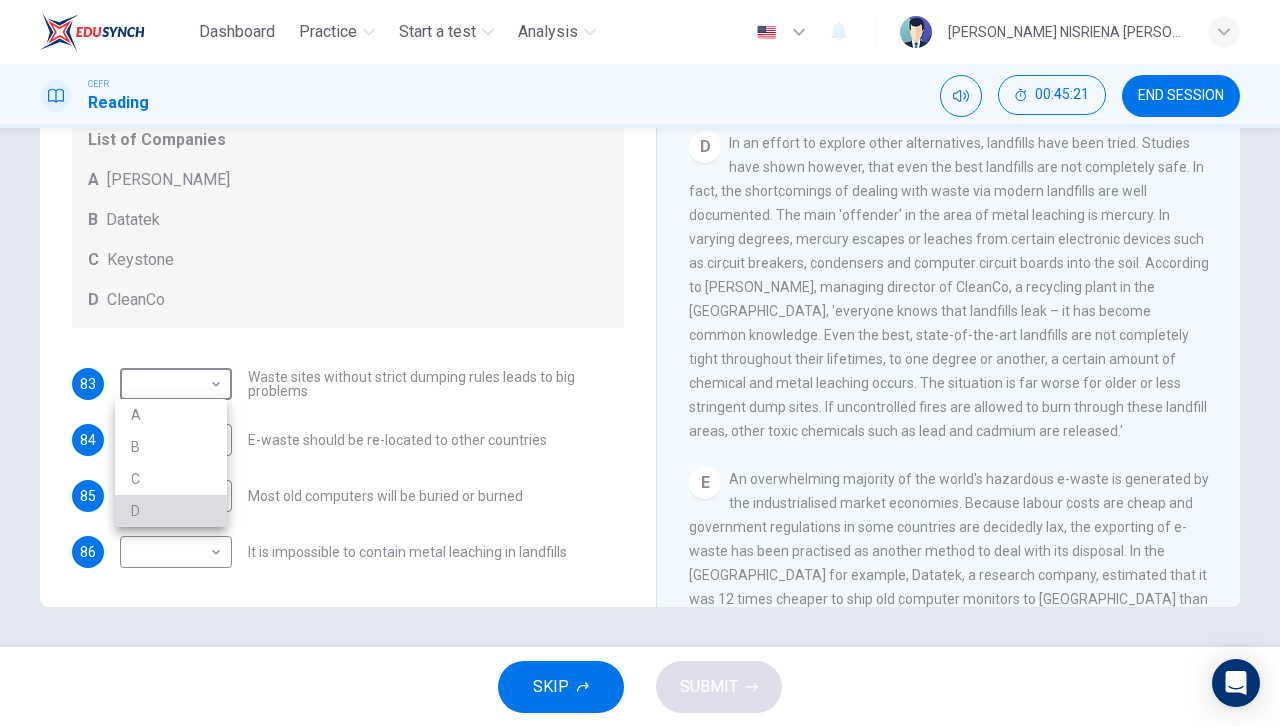 click on "D" at bounding box center [171, 511] 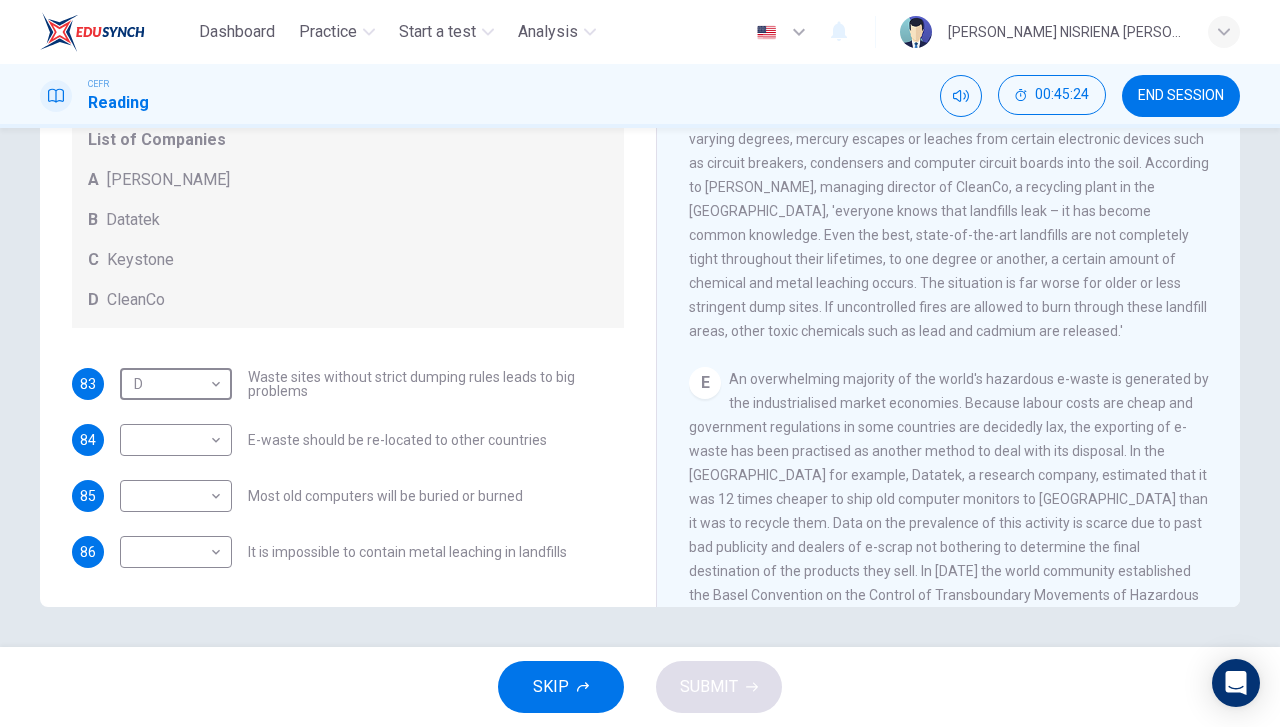scroll, scrollTop: 1306, scrollLeft: 0, axis: vertical 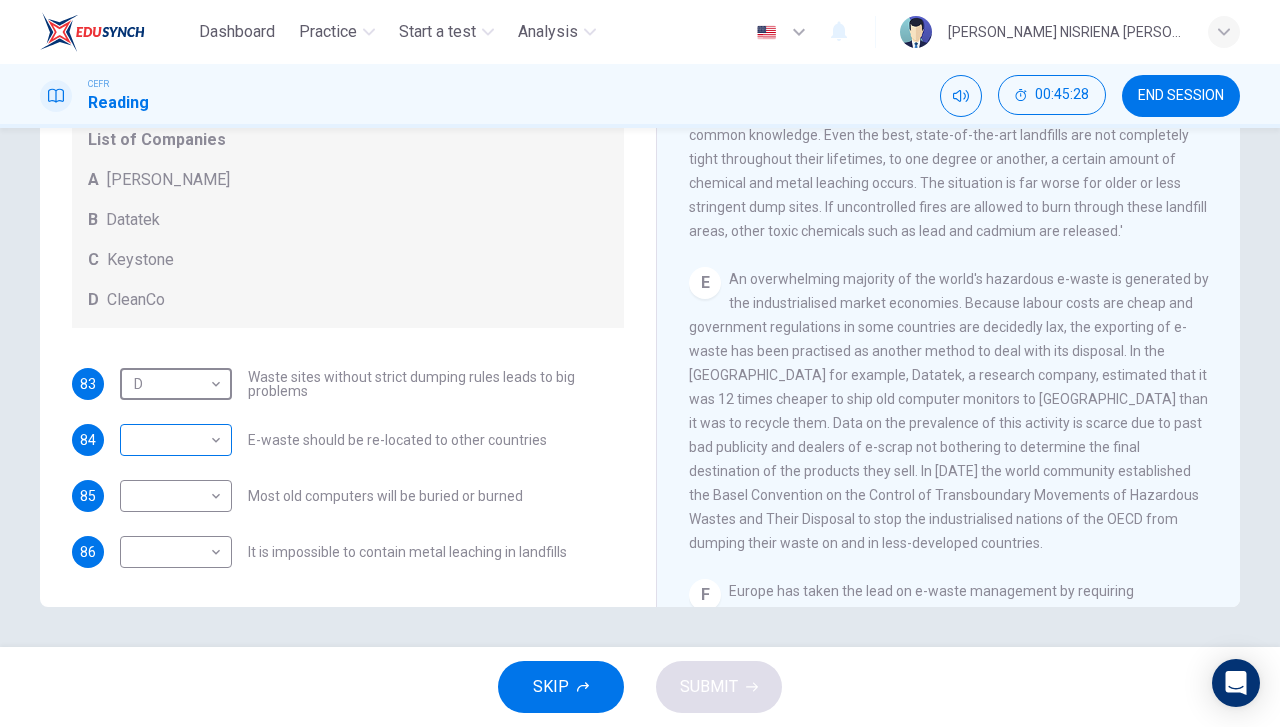 click on "Dashboard Practice Start a test Analysis English en ​ [PERSON_NAME] NISRIENA [PERSON_NAME] CEFR Reading 00:45:28 END SESSION Questions 83 - 86 Look at the following list of statements and the list of
companies below.
Match each statement with the correct company. Write the correct letter A-D in the boxes below on your answer sheet.
NB  You may use any letter more than once. List of Companies A Noranda Smelter B Datatek C Keystone D CleanCo 83 D D ​ Waste sites without strict dumping rules leads to big problems 84 ​ ​ E-waste should be re-located to other countries 85 ​ ​ Most old computers will be buried or burned 86 ​ ​ It is impossible to contain metal leaching in landfills The Intense Rate of Change in the World CLICK TO ZOOM Click to Zoom A B C D E F G SKIP SUBMIT EduSynch - Online Language Proficiency Testing
Dashboard Practice Start a test Analysis Notifications © Copyright  2025" at bounding box center (640, 363) 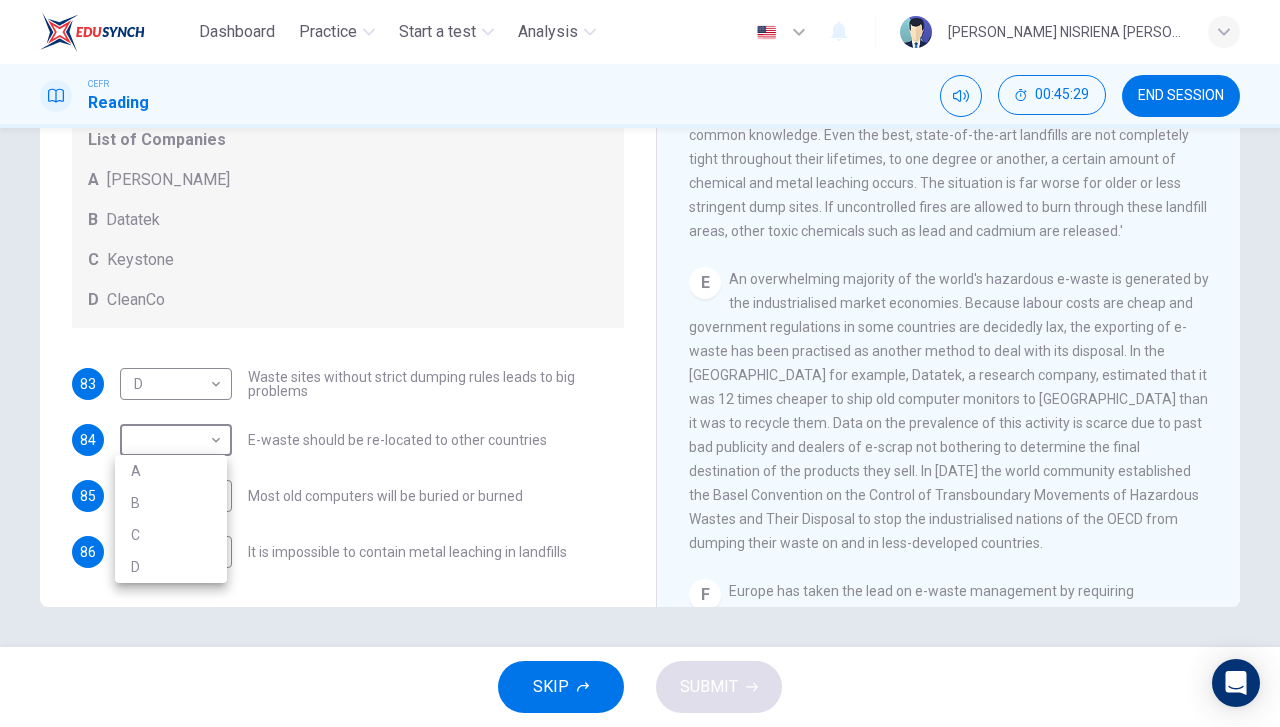 click on "B" at bounding box center [171, 503] 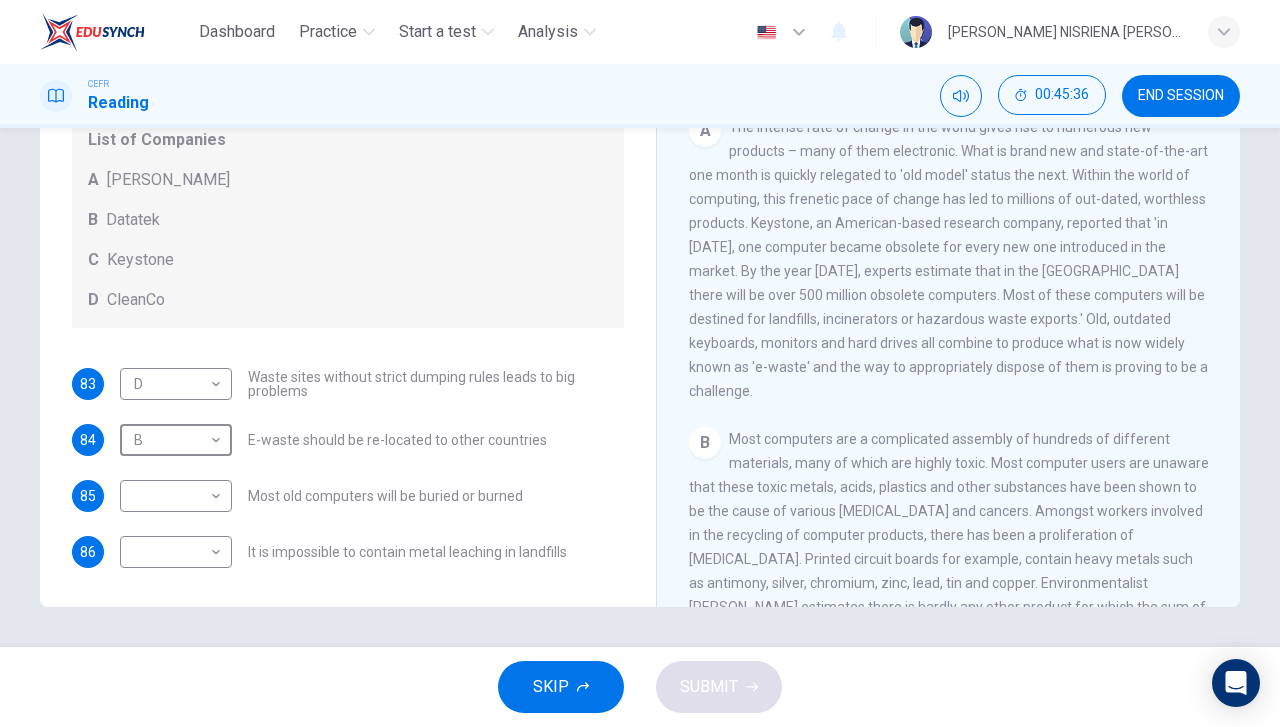 scroll, scrollTop: 206, scrollLeft: 0, axis: vertical 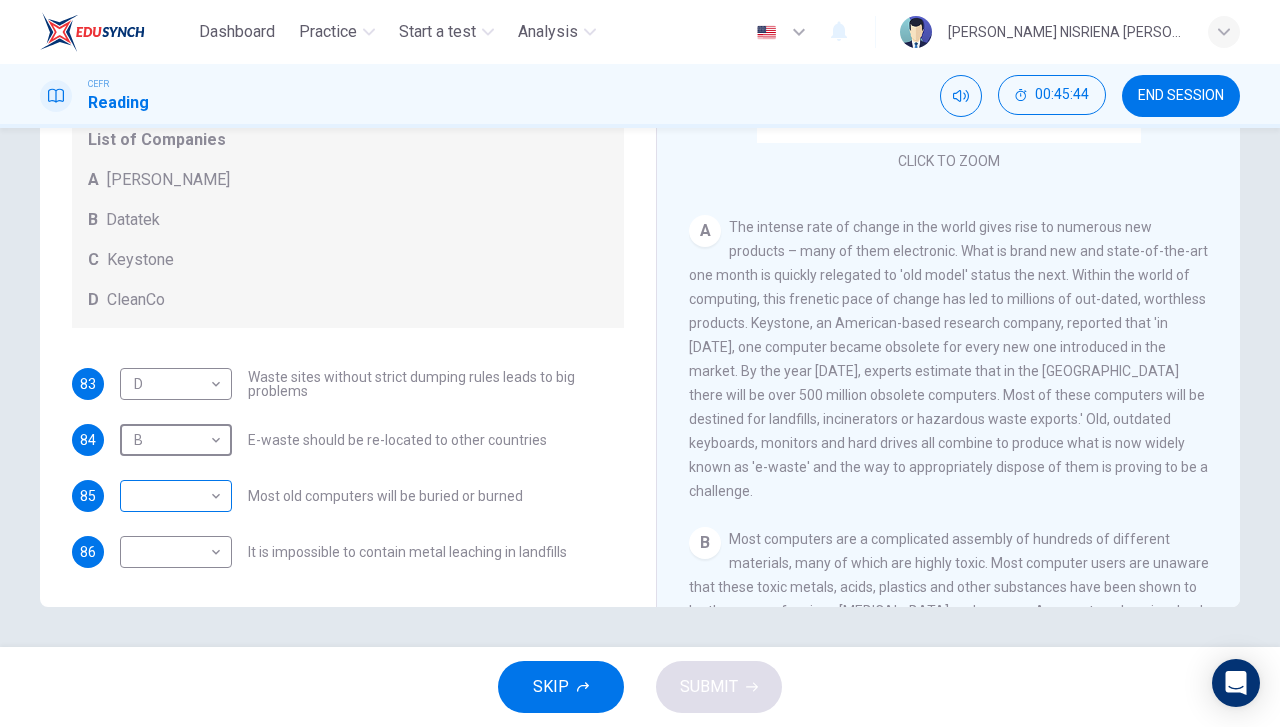 click on "Dashboard Practice Start a test Analysis English en ​ [PERSON_NAME] NISRIENA [PERSON_NAME] CEFR Reading 00:45:44 END SESSION Questions 83 - 86 Look at the following list of statements and the list of
companies below.
Match each statement with the correct company. Write the correct letter A-D in the boxes below on your answer sheet.
NB  You may use any letter more than once. List of Companies A [PERSON_NAME] B Datatek C Keystone D CleanCo 83 D D ​ Waste sites without strict dumping rules leads to big problems 84 B B ​ E-waste should be re-located to other countries 85 ​ ​ Most old computers will be buried or burned 86 ​ ​ It is impossible to contain metal leaching in landfills The Intense Rate of Change in the World CLICK TO ZOOM Click to Zoom A B C D E F G SKIP SUBMIT EduSynch - Online Language Proficiency Testing
Dashboard Practice Start a test Analysis Notifications © Copyright  2025" at bounding box center (640, 363) 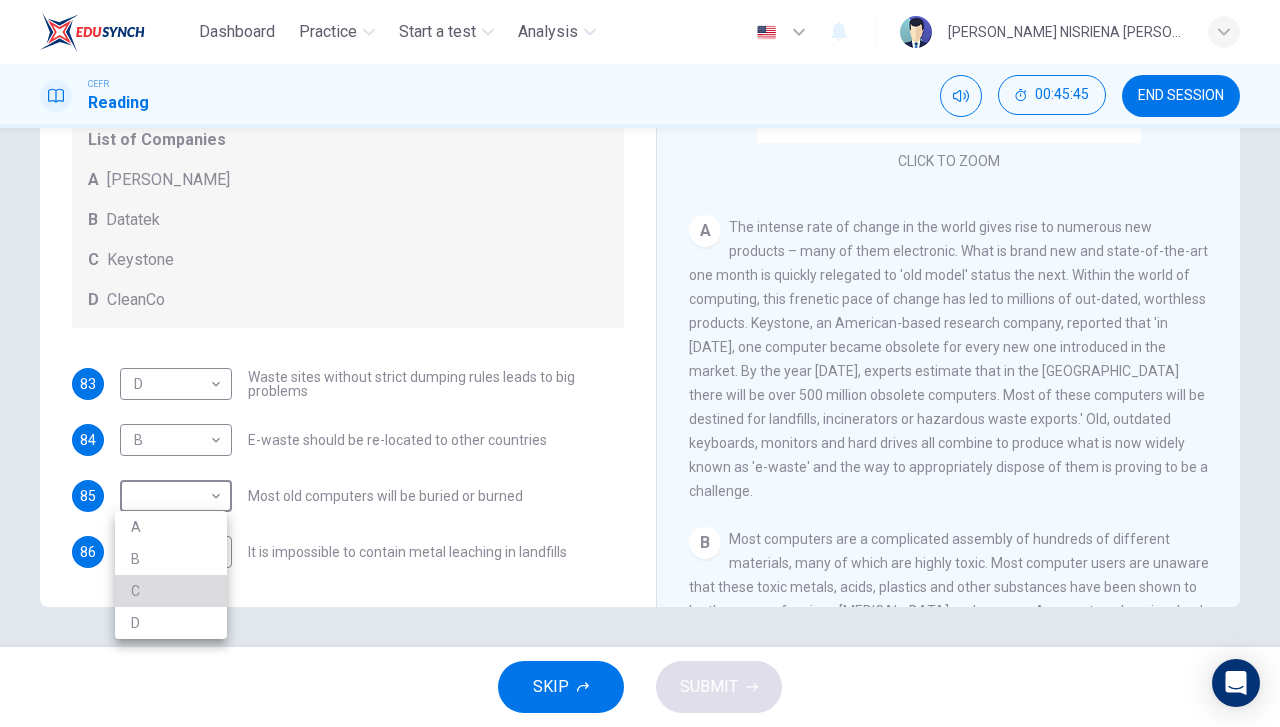 click on "C" at bounding box center [171, 591] 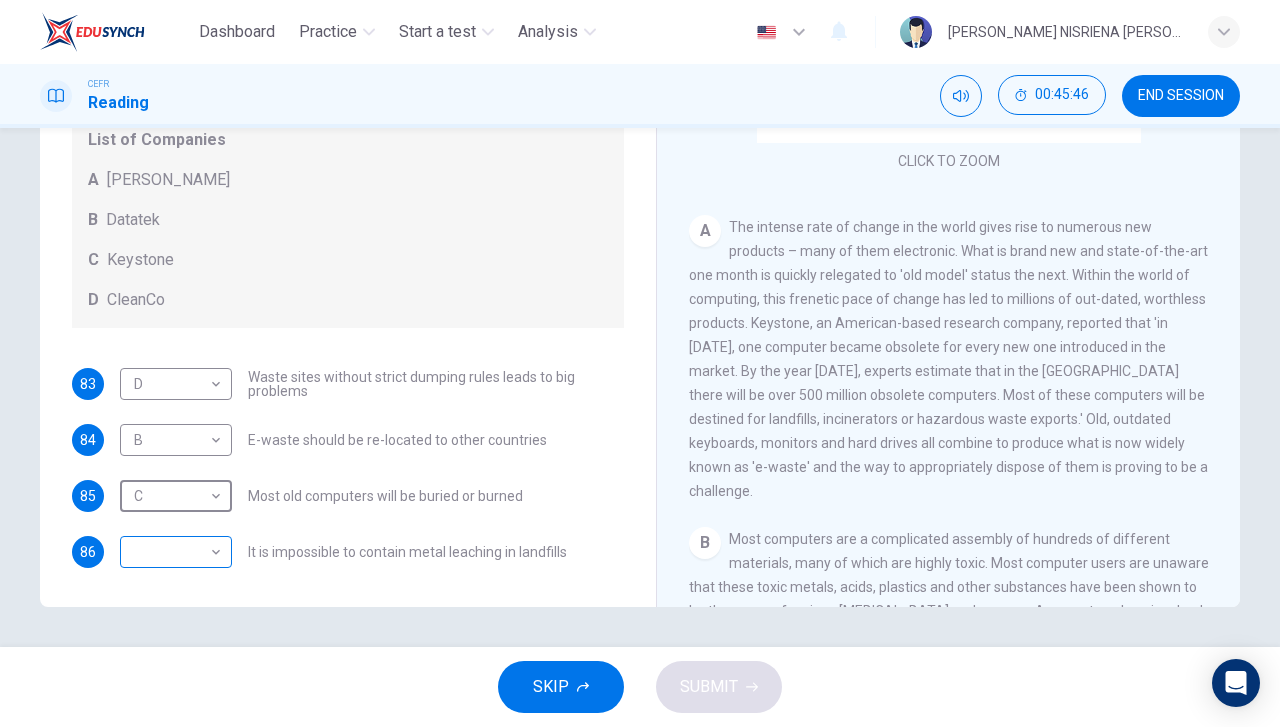 click on "Dashboard Practice Start a test Analysis English en ​ [PERSON_NAME] NISRIENA [PERSON_NAME] CEFR Reading 00:45:46 END SESSION Questions 83 - 86 Look at the following list of statements and the list of
companies below.
Match each statement with the correct company. Write the correct letter A-D in the boxes below on your answer sheet.
NB  You may use any letter more than once. List of Companies A Noranda Smelter B Datatek C Keystone D CleanCo 83 D D ​ Waste sites without strict dumping rules leads to big problems 84 B B ​ E-waste should be re-located to other countries 85 C C ​ Most old computers will be buried or burned 86 ​ ​ It is impossible to contain metal leaching in landfills The Intense Rate of Change in the World CLICK TO ZOOM Click to Zoom A B C D E F G SKIP SUBMIT EduSynch - Online Language Proficiency Testing
Dashboard Practice Start a test Analysis Notifications © Copyright  2025" at bounding box center [640, 363] 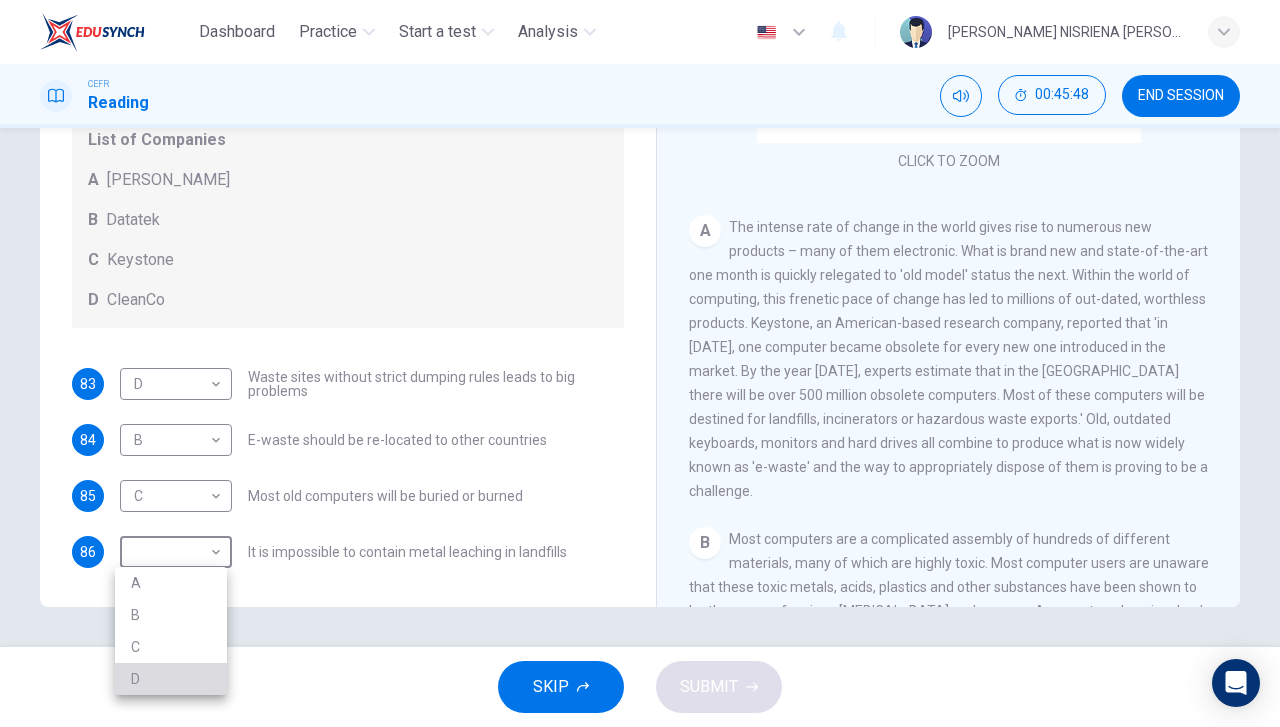 click on "D" at bounding box center (171, 679) 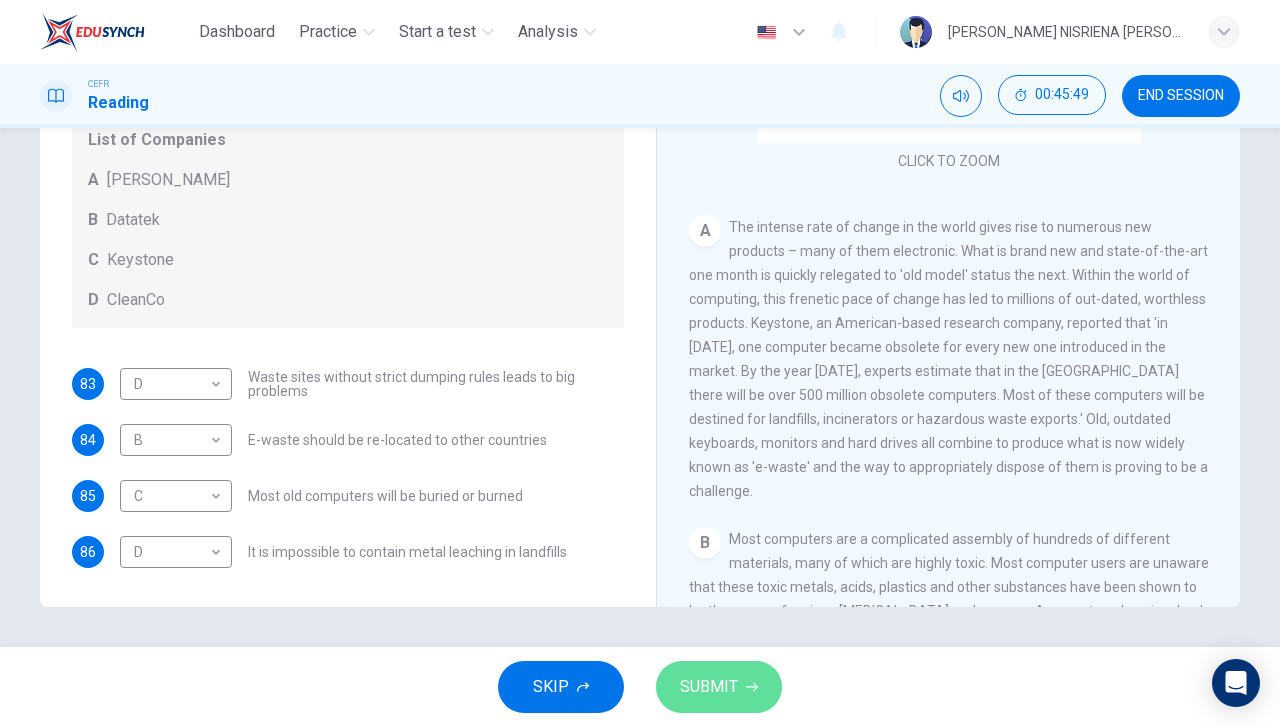 click on "SUBMIT" at bounding box center (709, 687) 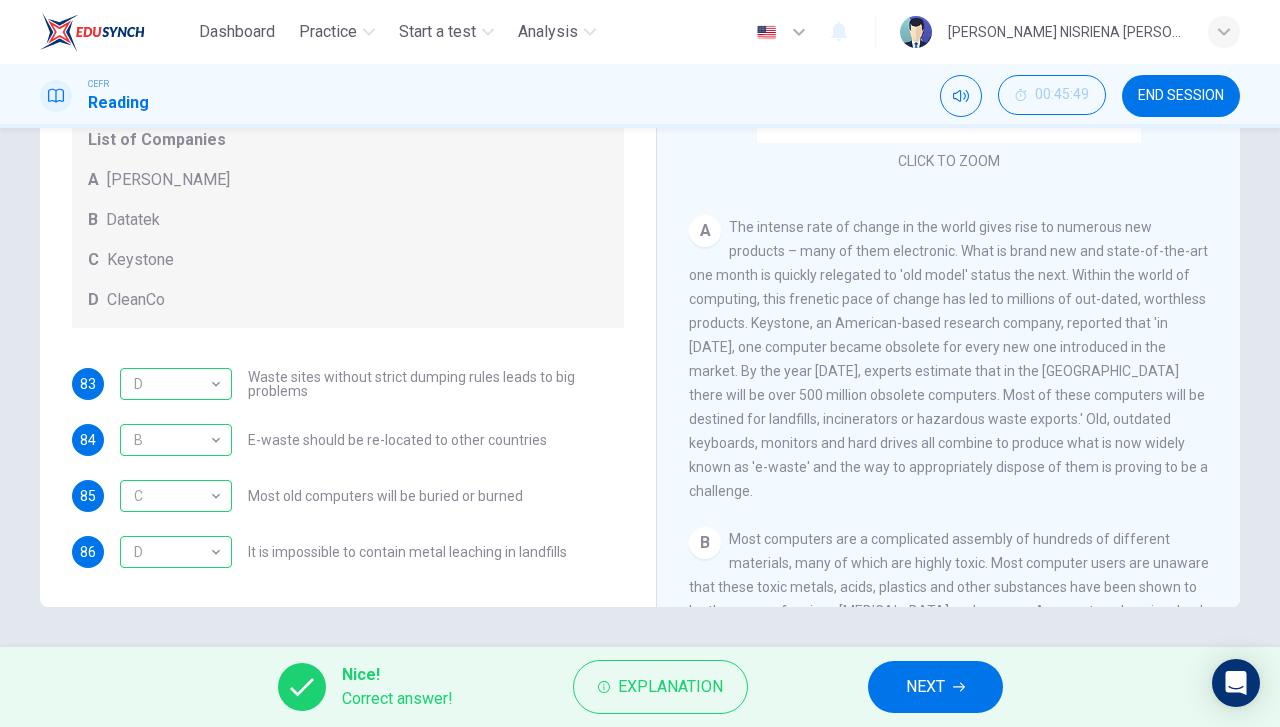 click on "NEXT" at bounding box center (925, 687) 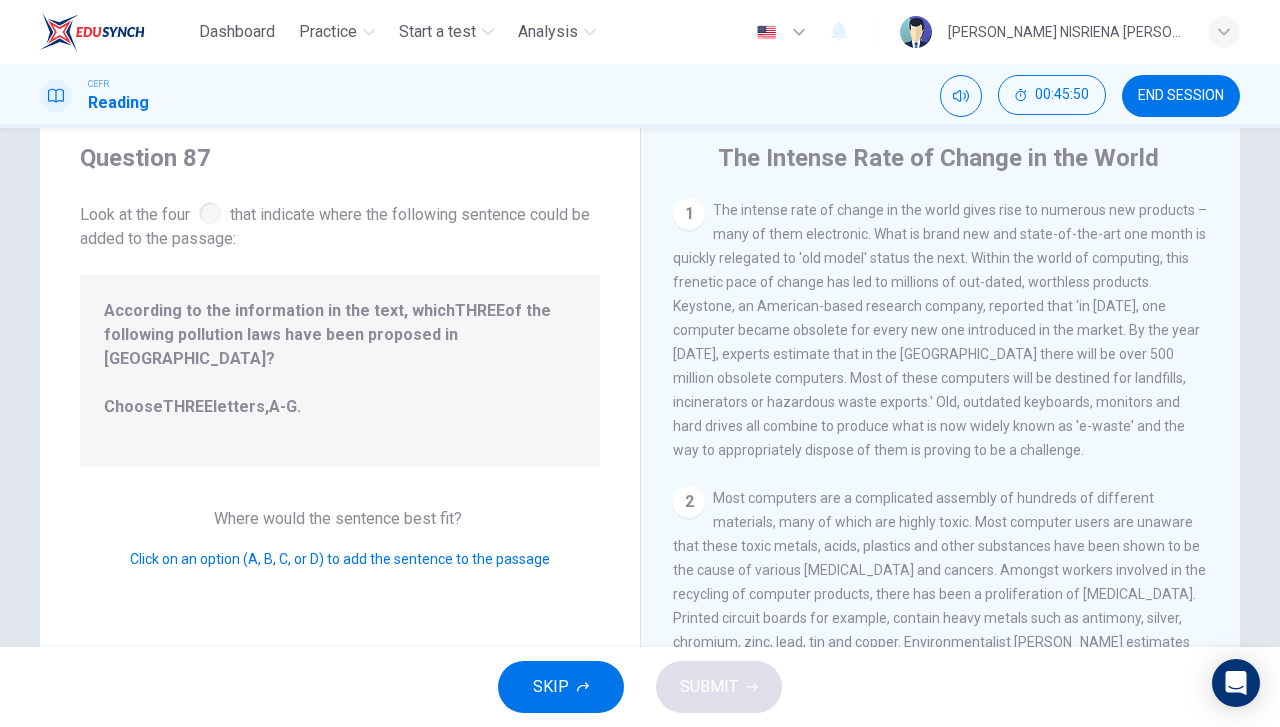 scroll, scrollTop: 56, scrollLeft: 0, axis: vertical 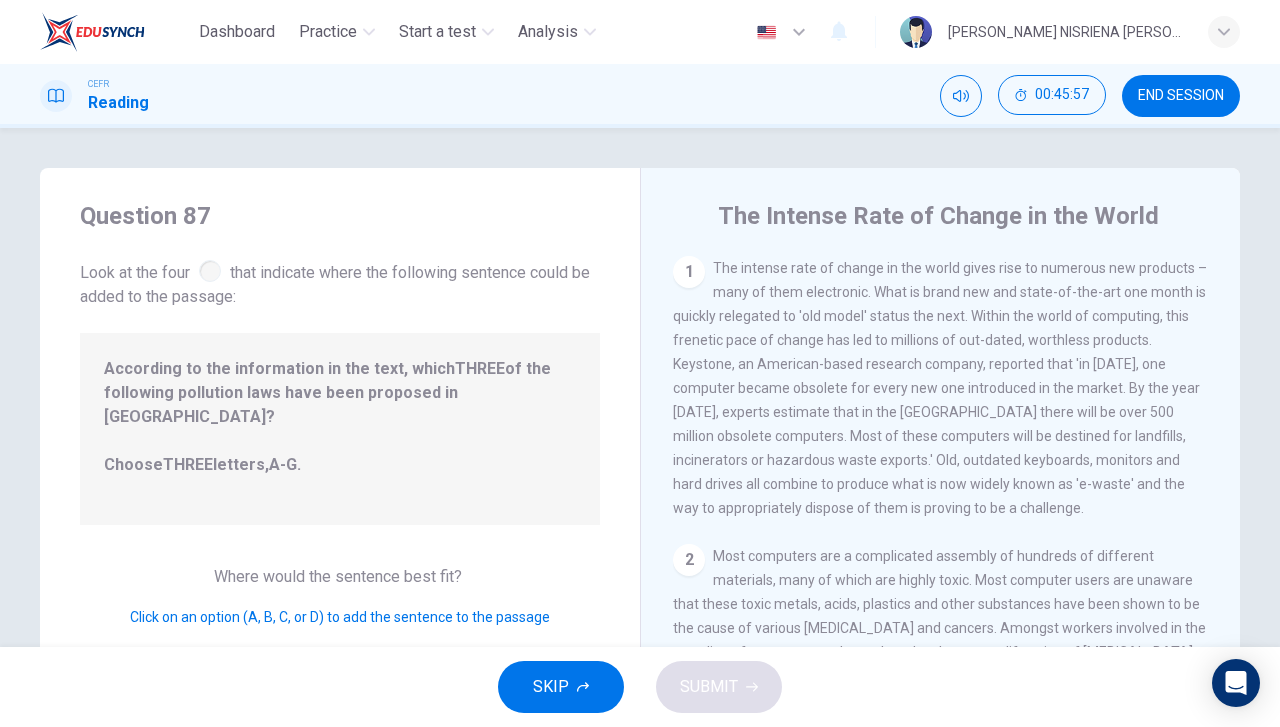 click on "The intense rate of change in the world gives rise to numerous new products – many of them electronic. What is brand new and state-of-the-art one month is quickly relegated to 'old model' status the next. Within the world of computing, this frenetic pace of change has led to millions of out-dated, worthless products. Keystone, an American-based research company, reported that 'in [DATE], one computer became obsolete for every new one introduced in the market. By the year [DATE], experts estimate that in the [GEOGRAPHIC_DATA] there will be over 500 million obsolete computers. Most of these computers will be destined for landfills, incinerators or hazardous waste exports.' Old, outdated keyboards, monitors and hard drives all combine to produce what is now widely known as 'e-waste' and the way to appropriately dispose of them is proving to be a challenge." at bounding box center (940, 388) 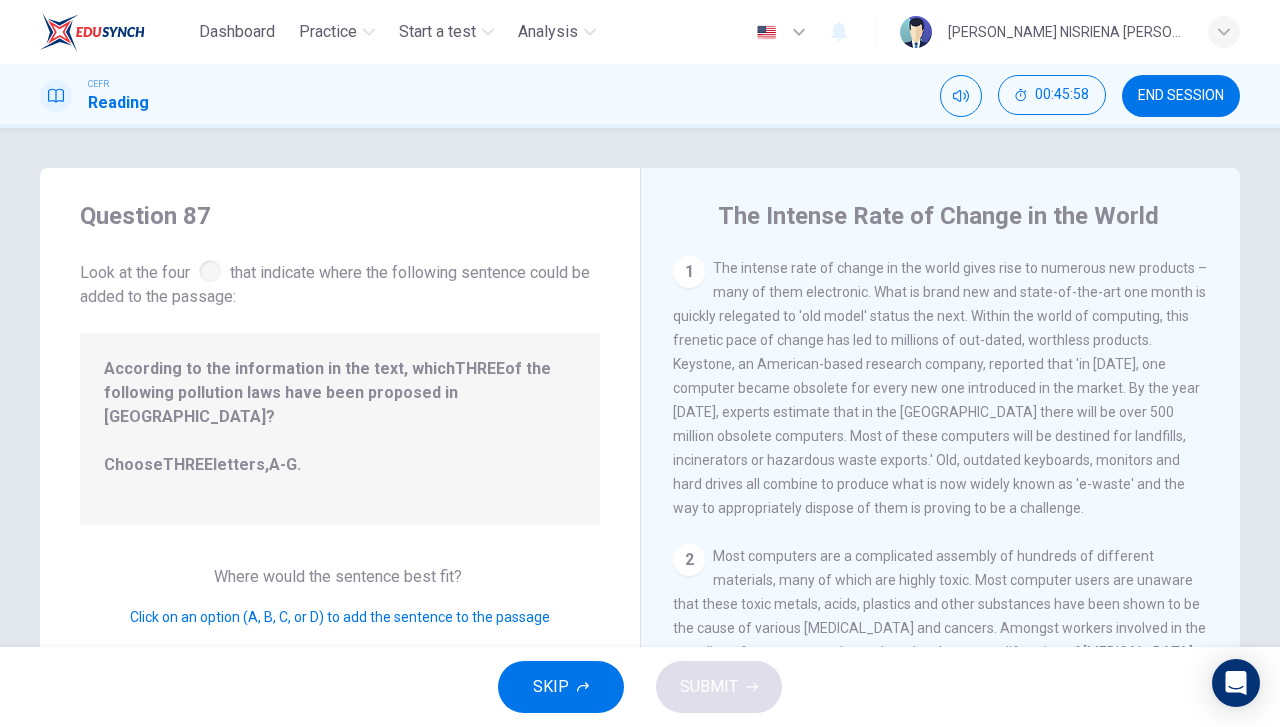 drag, startPoint x: 941, startPoint y: 382, endPoint x: 912, endPoint y: 461, distance: 84.15462 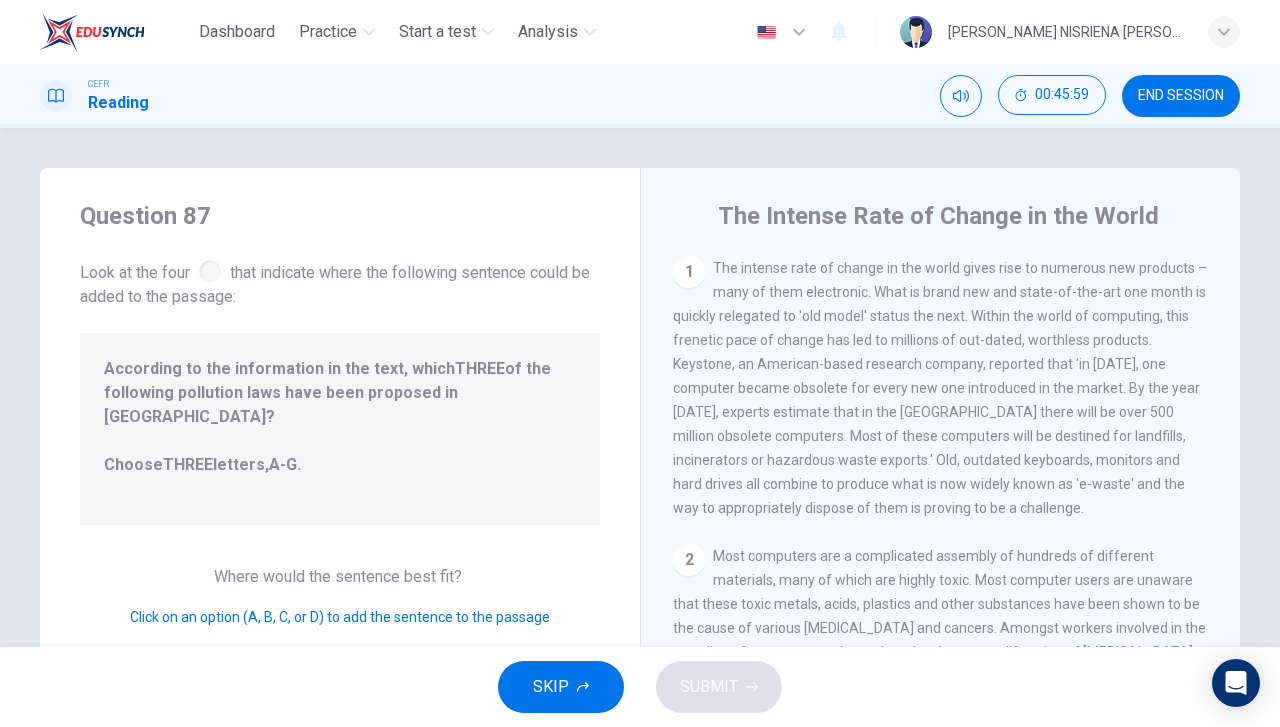 drag, startPoint x: 863, startPoint y: 517, endPoint x: 841, endPoint y: 543, distance: 34.058773 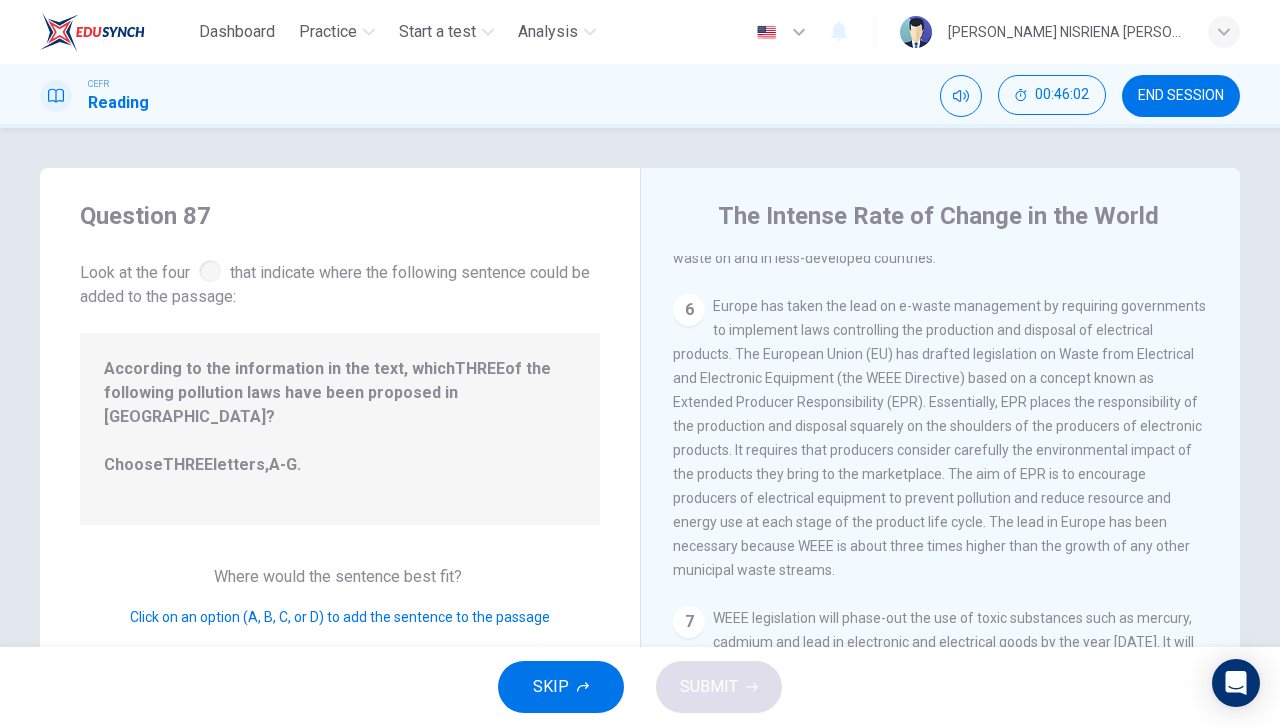 scroll, scrollTop: 1442, scrollLeft: 0, axis: vertical 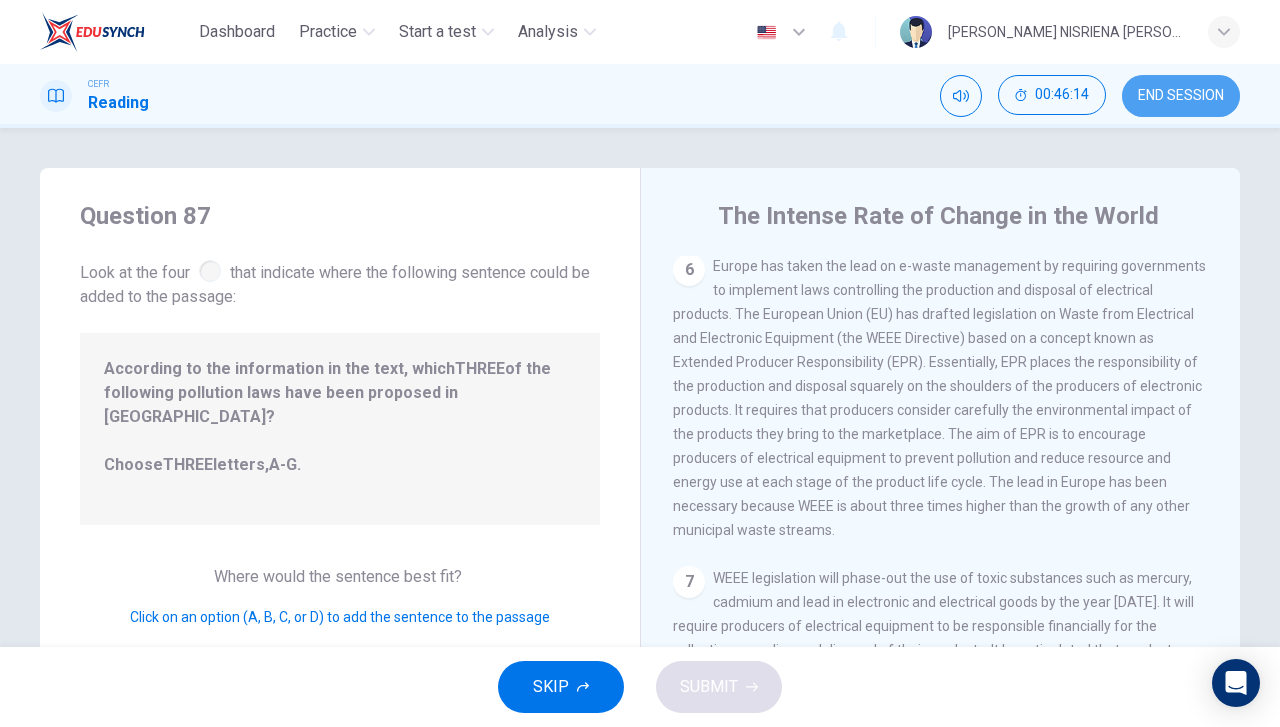 click on "END SESSION" at bounding box center [1181, 96] 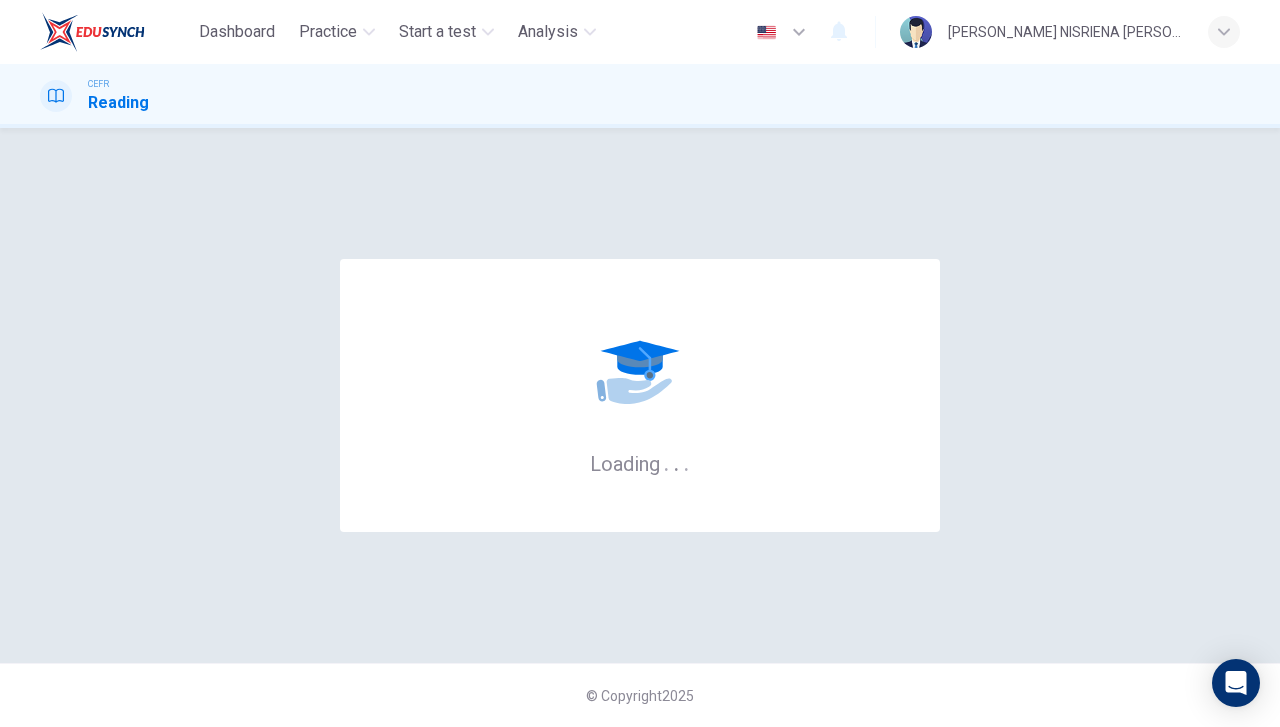 scroll, scrollTop: 0, scrollLeft: 0, axis: both 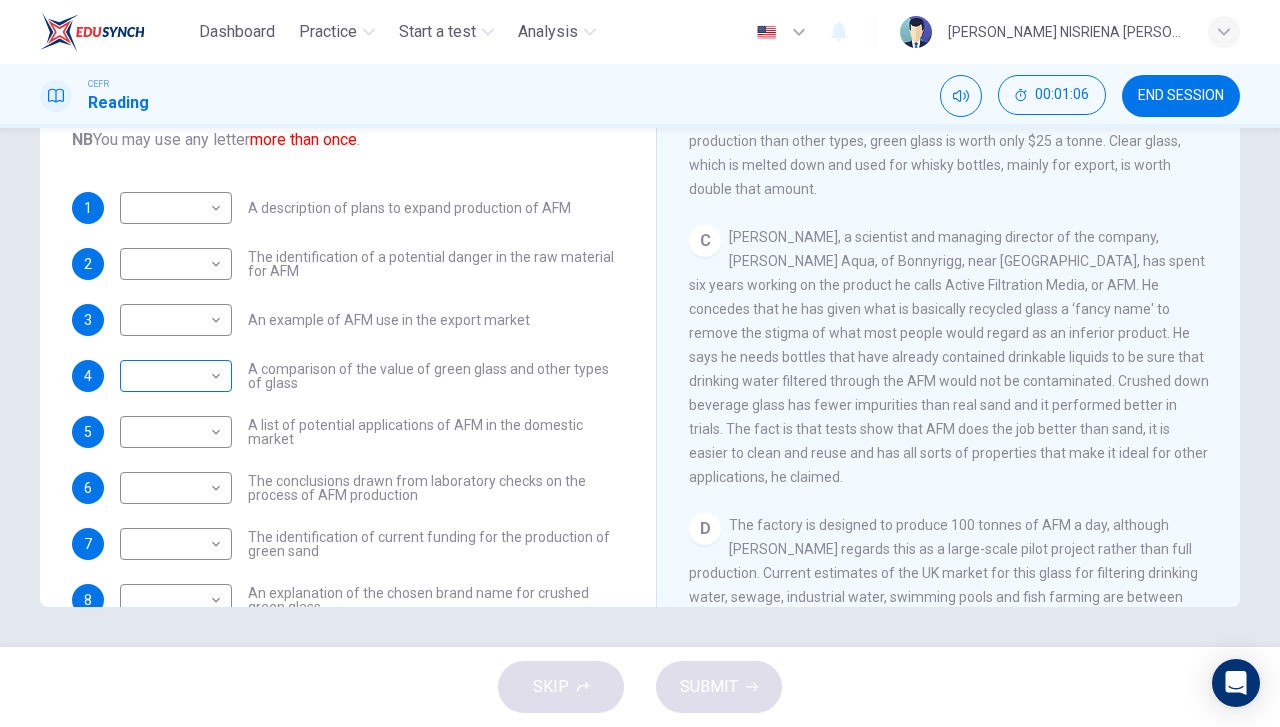 click on "Dashboard Practice Start a test Analysis English en ​ HANIE NISRIENA BINTI ZAHARI CEFR Reading 00:01:06 END SESSION Questions 1 - 10 The Reading Passage has 8 paragraphs labelled  A-H . Which paragraph contains the following information?
Write the correct letter  A-H  in the boxes below.
NB  You may use any letter  more than once . 1 ​ ​ A description of plans to expand production of AFM 2 ​ ​ The identification of a potential danger in the raw material for AFM 3 ​ ​ An example of AFM use in the export market 4 ​ ​ A comparison of the value of green glass and other types of glass 5 ​ ​ A list of potential applications of AFM in the domestic market 6 ​ ​ The conclusions drawn from laboratory checks on the process of AFM production 7 ​ ​ The identification of current funding for the production of green sand 8 ​ ​ An explanation of the chosen brand name for crushed green glass 9 ​ ​ A description of plans for exporting AFM 10 ​ ​ Green Virtues of Green Sand A B C D E" at bounding box center (640, 363) 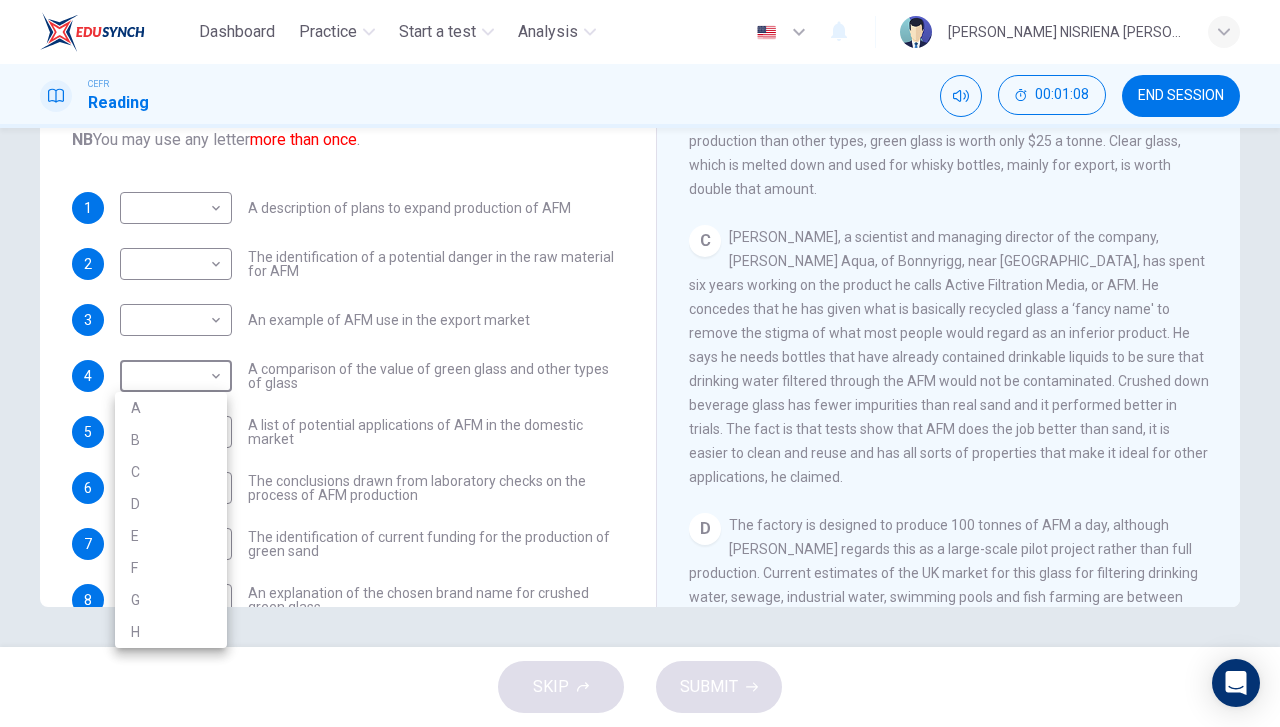click on "C" at bounding box center [171, 472] 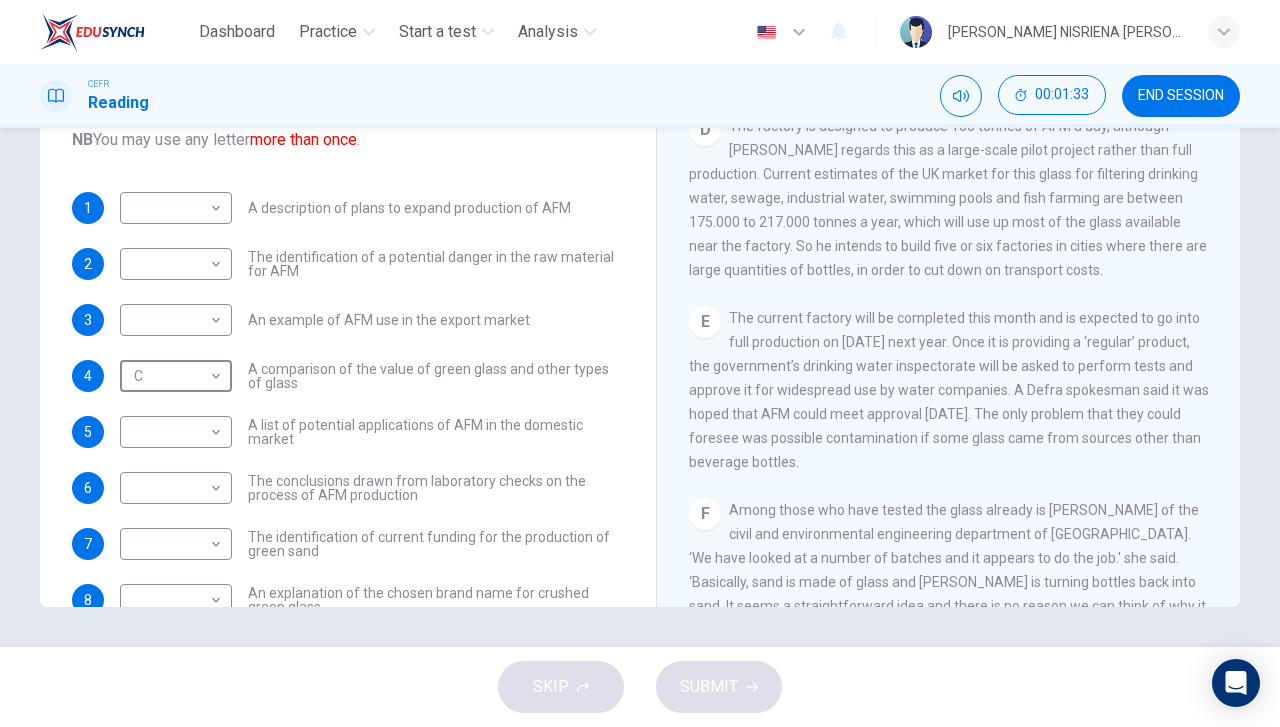 scroll, scrollTop: 1100, scrollLeft: 0, axis: vertical 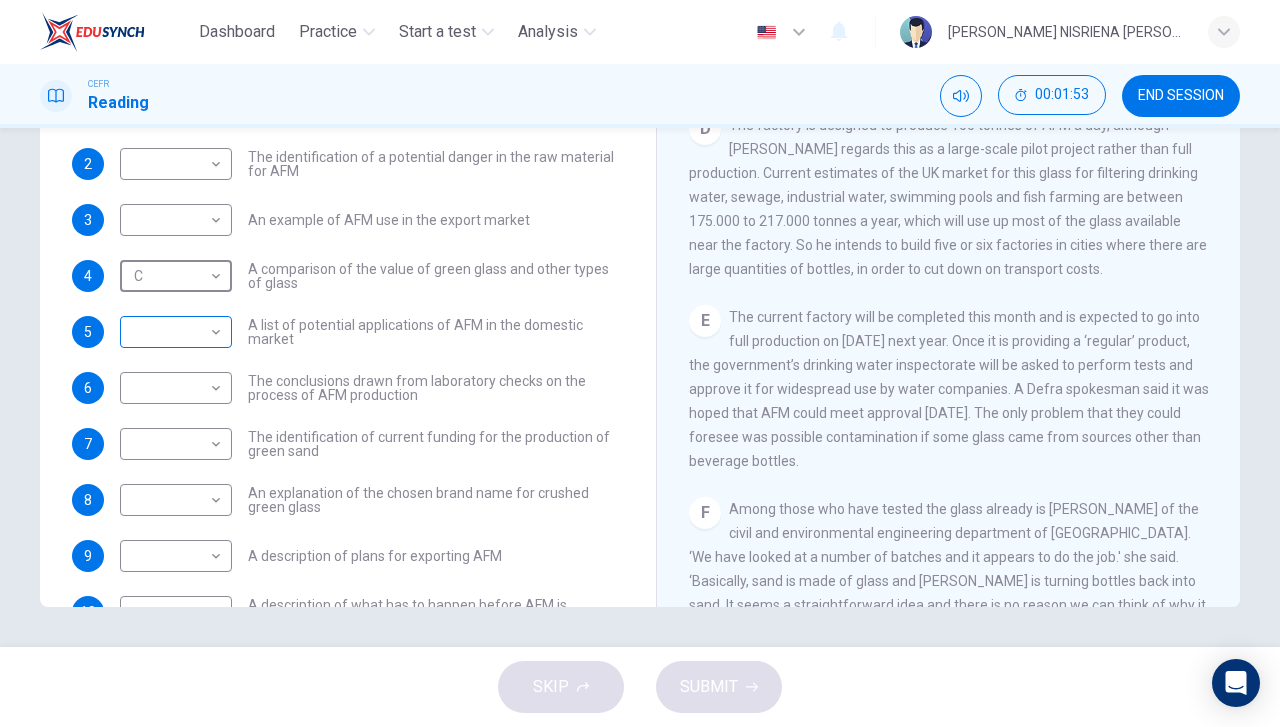 click on "Dashboard Practice Start a test Analysis English en ​ HANIE NISRIENA BINTI ZAHARI CEFR Reading 00:01:53 END SESSION Questions 1 - 10 The Reading Passage has 8 paragraphs labelled  A-H . Which paragraph contains the following information?
Write the correct letter  A-H  in the boxes below.
NB  You may use any letter  more than once . 1 ​ ​ A description of plans to expand production of AFM 2 ​ ​ The identification of a potential danger in the raw material for AFM 3 ​ ​ An example of AFM use in the export market 4 C C ​ A comparison of the value of green glass and other types of glass 5 ​ ​ A list of potential applications of AFM in the domestic market 6 ​ ​ The conclusions drawn from laboratory checks on the process of AFM production 7 ​ ​ The identification of current funding for the production of green sand 8 ​ ​ An explanation of the chosen brand name for crushed green glass 9 ​ ​ A description of plans for exporting AFM 10 ​ ​ Green Virtues of Green Sand A B C D E" at bounding box center [640, 363] 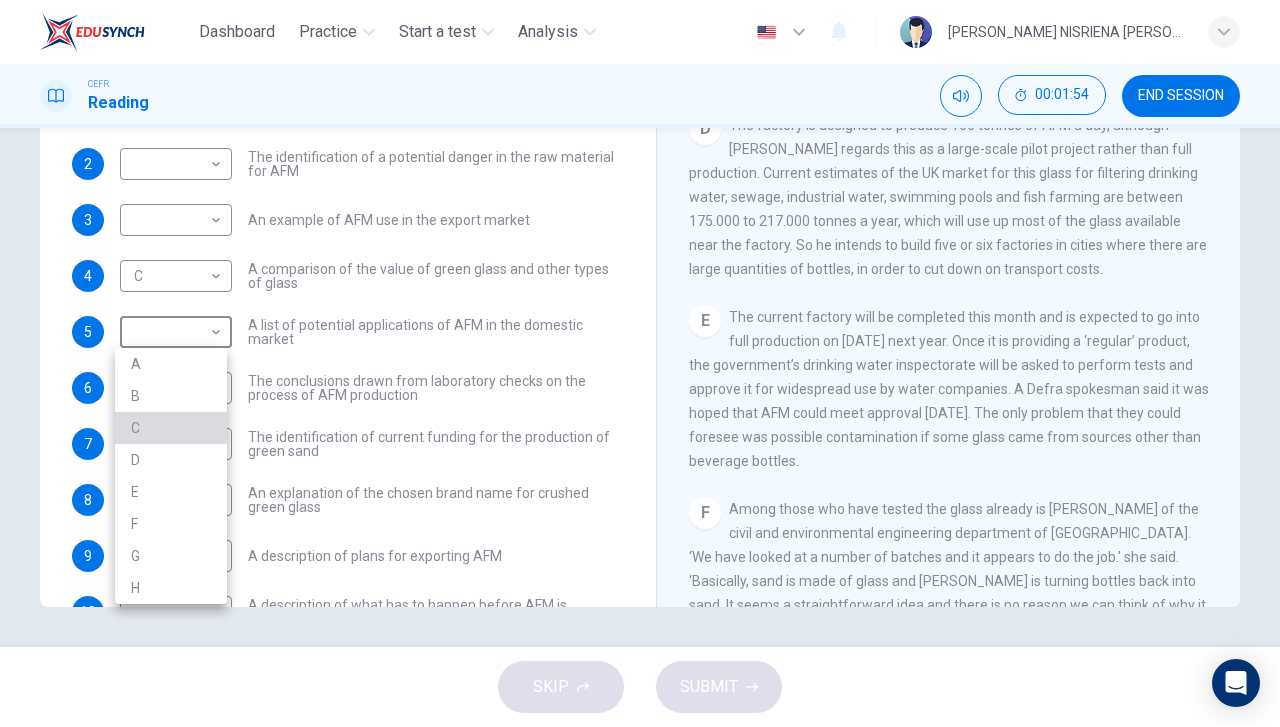 click on "C" at bounding box center [171, 428] 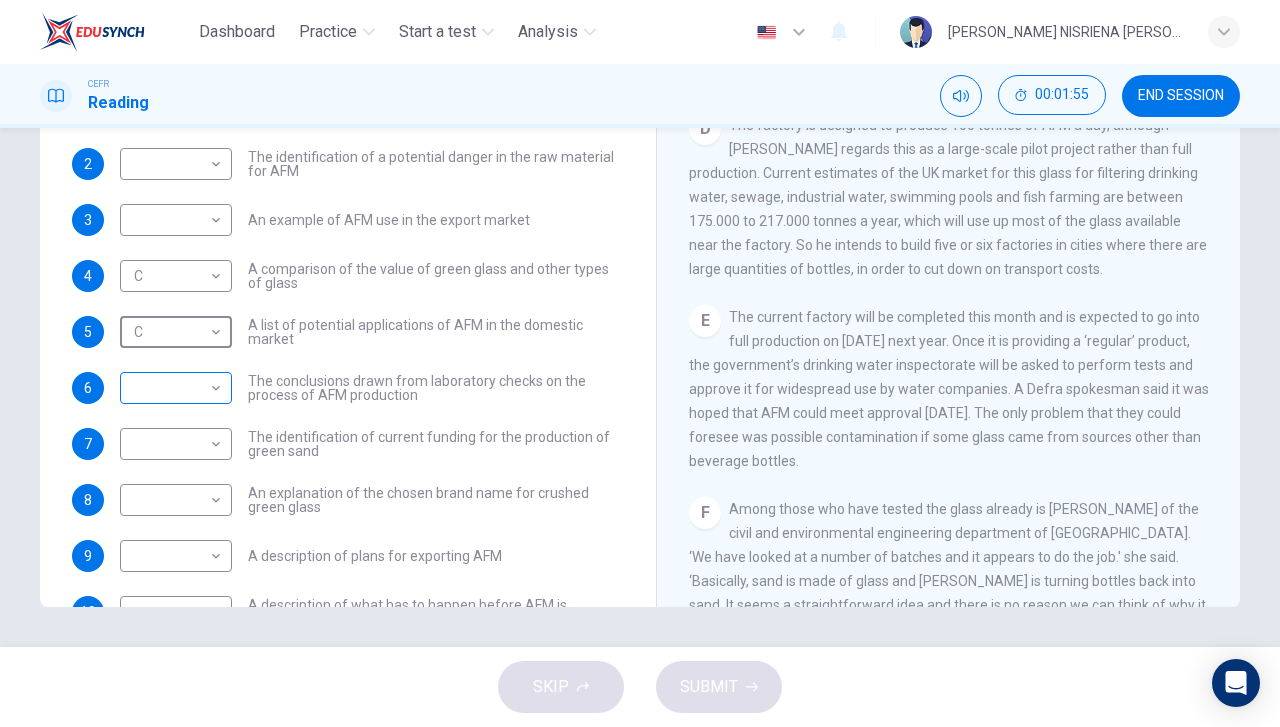 click on "Dashboard Practice Start a test Analysis English en ​ HANIE NISRIENA BINTI ZAHARI CEFR Reading 00:01:55 END SESSION Questions 1 - 10 The Reading Passage has 8 paragraphs labelled  A-H . Which paragraph contains the following information?
Write the correct letter  A-H  in the boxes below.
NB  You may use any letter  more than once . 1 ​ ​ A description of plans to expand production of AFM 2 ​ ​ The identification of a potential danger in the raw material for AFM 3 ​ ​ An example of AFM use in the export market 4 C C ​ A comparison of the value of green glass and other types of glass 5 C C ​ A list of potential applications of AFM in the domestic market 6 ​ ​ The conclusions drawn from laboratory checks on the process of AFM production 7 ​ ​ The identification of current funding for the production of green sand 8 ​ ​ An explanation of the chosen brand name for crushed green glass 9 ​ ​ A description of plans for exporting AFM 10 ​ ​ Green Virtues of Green Sand A B C D E" at bounding box center (640, 363) 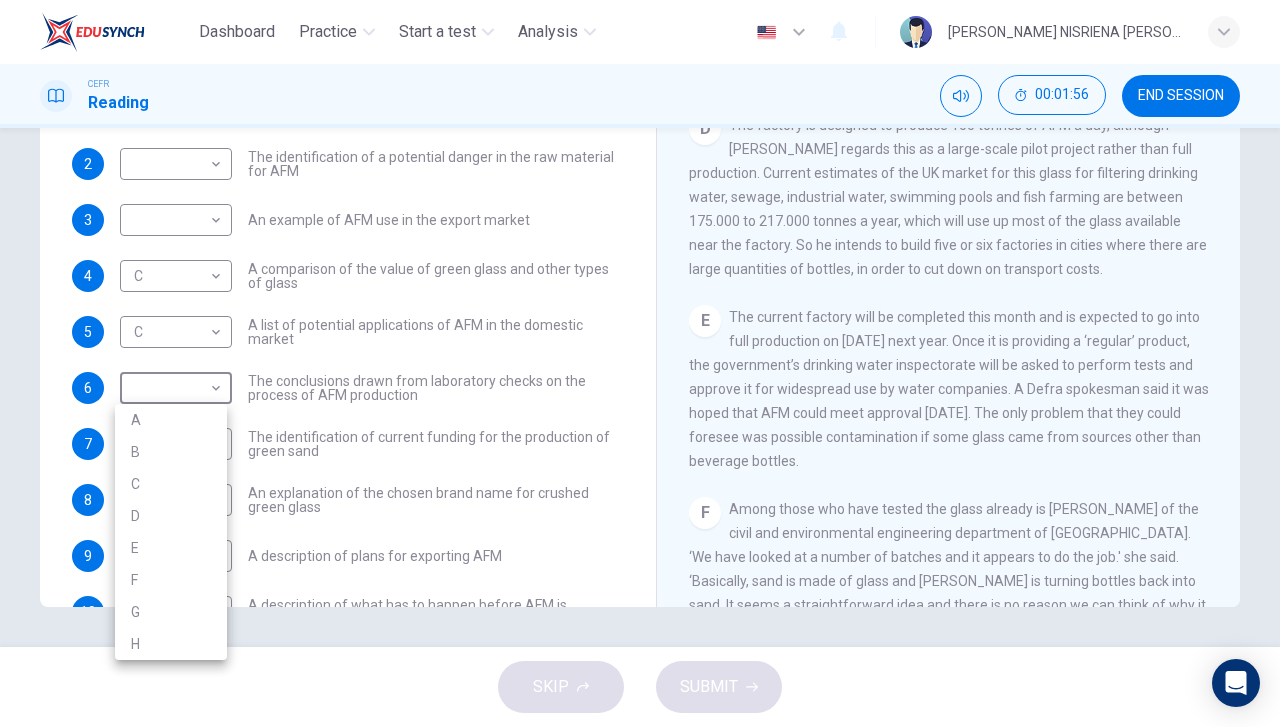 click on "E" at bounding box center (171, 548) 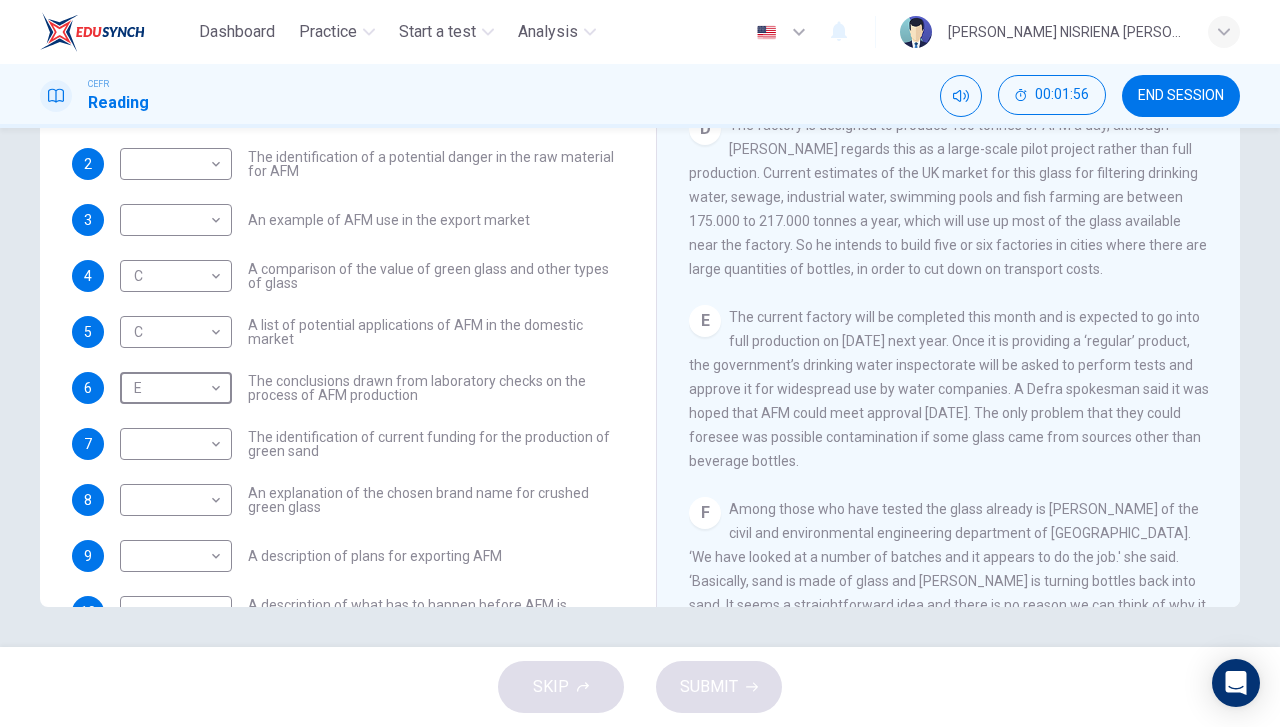 type on "E" 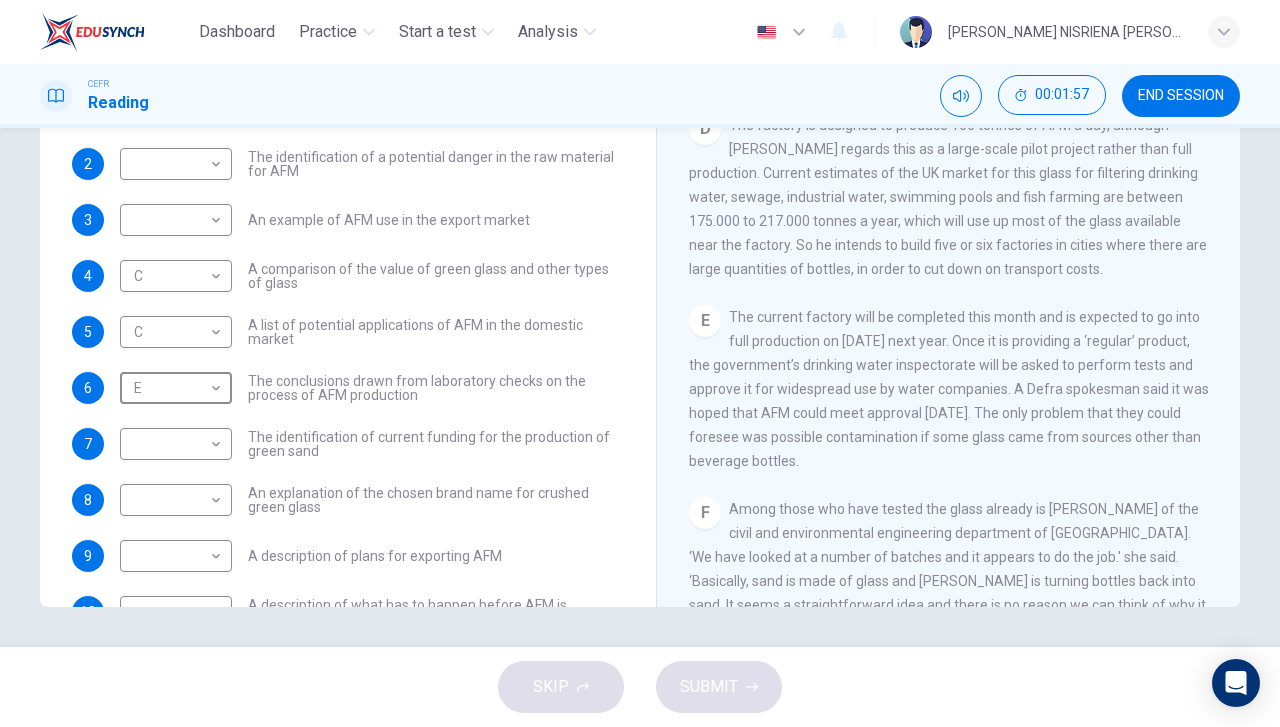 click on "Dashboard Practice Start a test Analysis English en ​ HANIE NISRIENA BINTI ZAHARI CEFR Reading 00:01:57 END SESSION Questions 1 - 10 The Reading Passage has 8 paragraphs labelled  A-H . Which paragraph contains the following information?
Write the correct letter  A-H  in the boxes below.
NB  You may use any letter  more than once . 1 ​ ​ A description of plans to expand production of AFM 2 ​ ​ The identification of a potential danger in the raw material for AFM 3 ​ ​ An example of AFM use in the export market 4 C C ​ A comparison of the value of green glass and other types of glass 5 C C ​ A list of potential applications of AFM in the domestic market 6 E E ​ The conclusions drawn from laboratory checks on the process of AFM production 7 ​ ​ The identification of current funding for the production of green sand 8 ​ ​ An explanation of the chosen brand name for crushed green glass 9 ​ ​ A description of plans for exporting AFM 10 ​ ​ Green Virtues of Green Sand A B C D E" at bounding box center (640, 363) 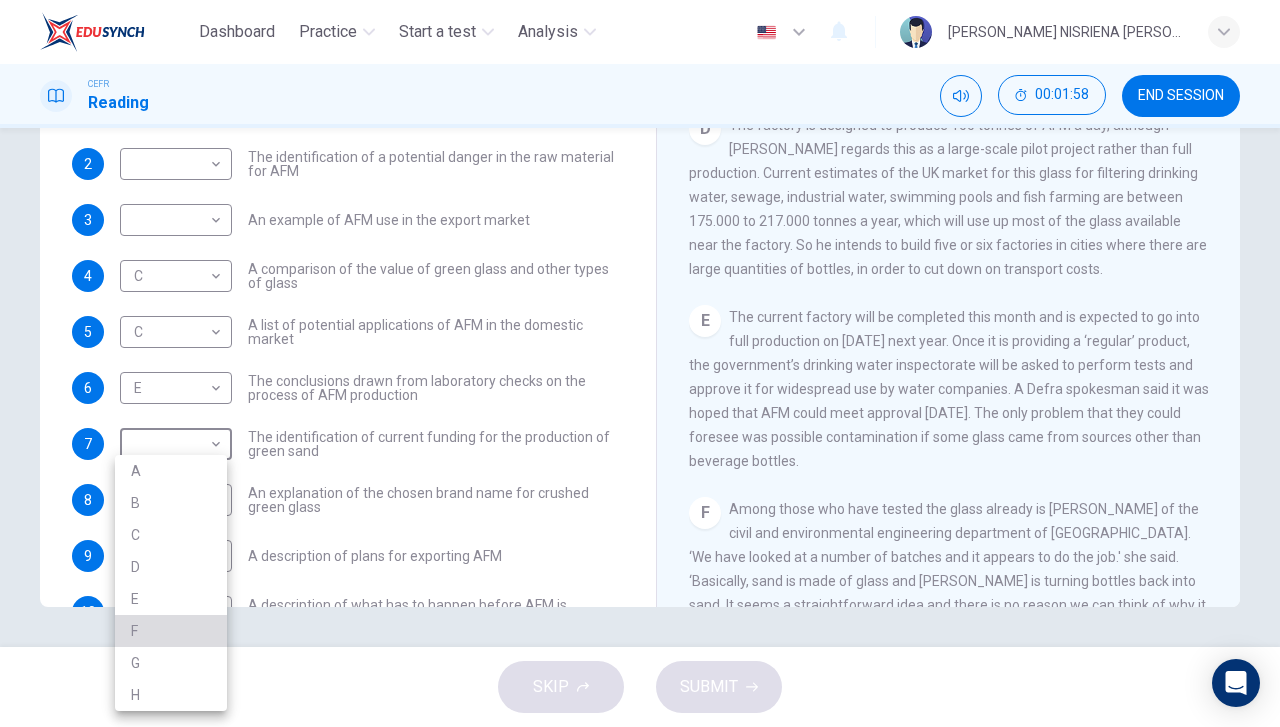 click on "F" at bounding box center [171, 631] 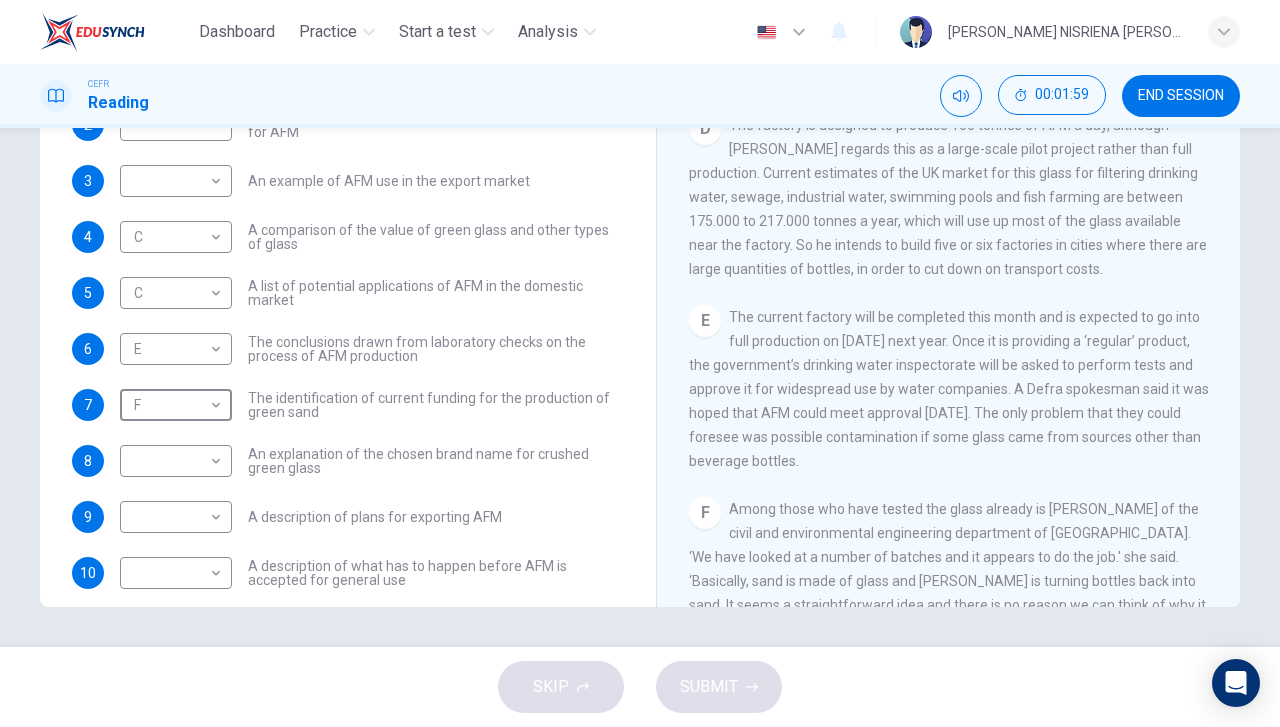 scroll, scrollTop: 160, scrollLeft: 0, axis: vertical 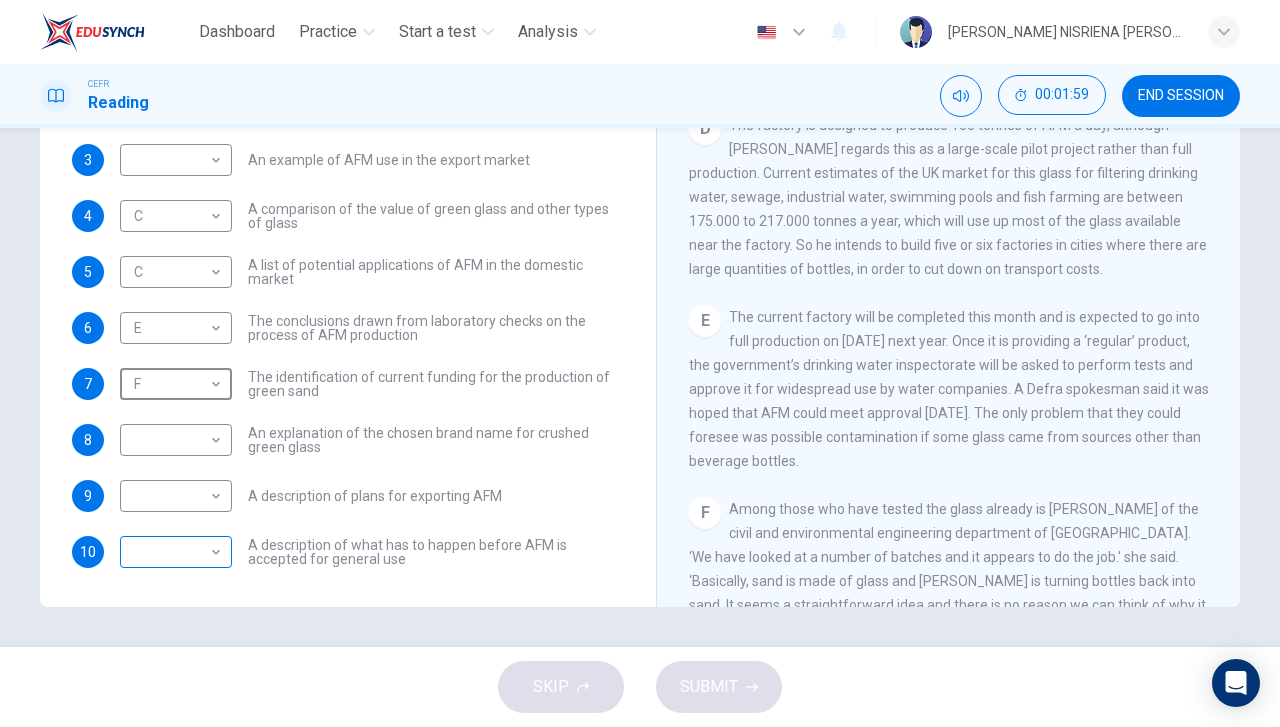 click on "Dashboard Practice Start a test Analysis English en ​ HANIE NISRIENA BINTI ZAHARI CEFR Reading 00:01:59 END SESSION Questions 1 - 10 The Reading Passage has 8 paragraphs labelled  A-H . Which paragraph contains the following information?
Write the correct letter  A-H  in the boxes below.
NB  You may use any letter  more than once . 1 ​ ​ A description of plans to expand production of AFM 2 ​ ​ The identification of a potential danger in the raw material for AFM 3 ​ ​ An example of AFM use in the export market 4 C C ​ A comparison of the value of green glass and other types of glass 5 C C ​ A list of potential applications of AFM in the domestic market 6 E E ​ The conclusions drawn from laboratory checks on the process of AFM production 7 F F ​ The identification of current funding for the production of green sand 8 ​ ​ An explanation of the chosen brand name for crushed green glass 9 ​ ​ A description of plans for exporting AFM 10 ​ ​ Green Virtues of Green Sand A B C D E" at bounding box center [640, 363] 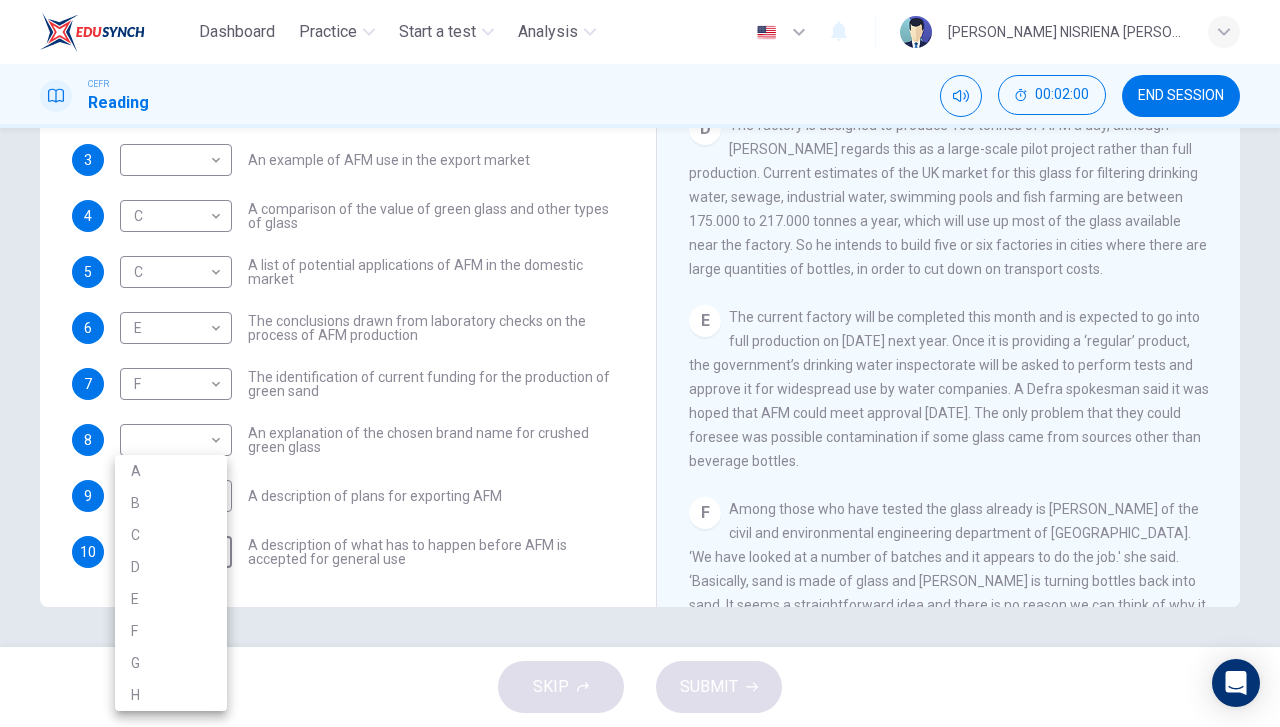 click on "H" at bounding box center [171, 695] 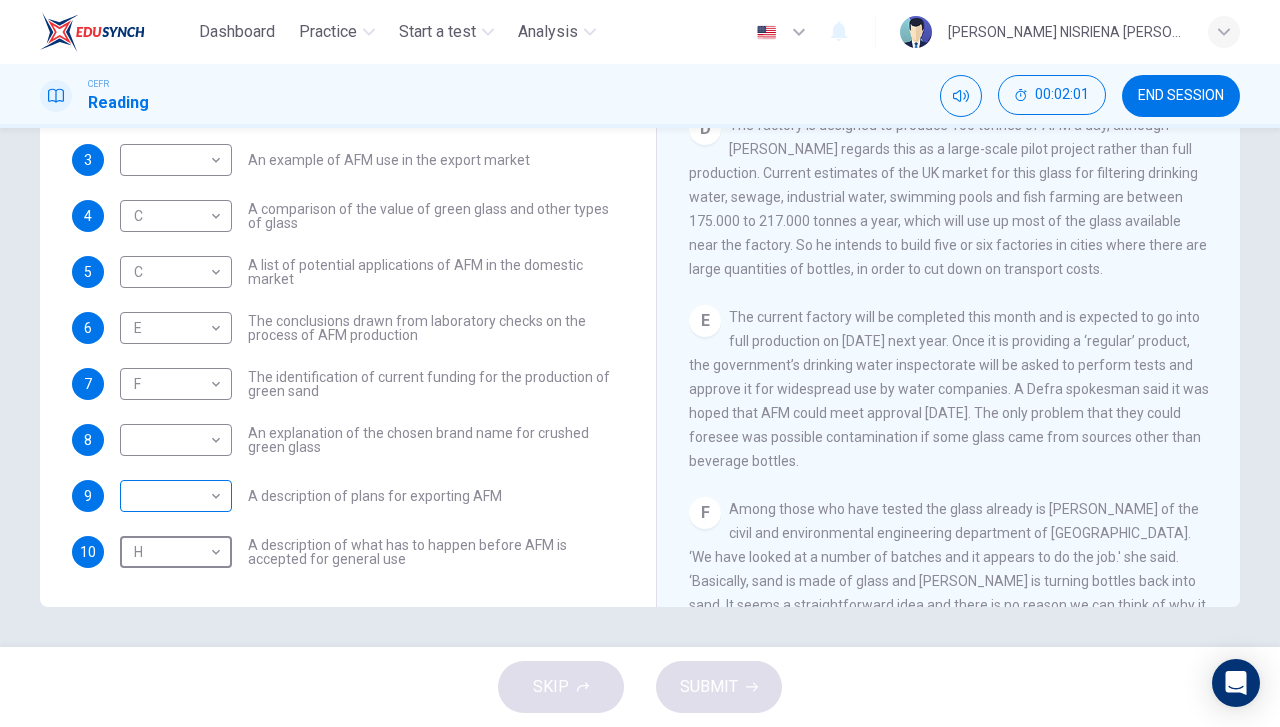 click on "Dashboard Practice Start a test Analysis English en ​ HANIE NISRIENA BINTI ZAHARI CEFR Reading 00:02:01 END SESSION Questions 1 - 10 The Reading Passage has 8 paragraphs labelled  A-H . Which paragraph contains the following information?
Write the correct letter  A-H  in the boxes below.
NB  You may use any letter  more than once . 1 ​ ​ A description of plans to expand production of AFM 2 ​ ​ The identification of a potential danger in the raw material for AFM 3 ​ ​ An example of AFM use in the export market 4 C C ​ A comparison of the value of green glass and other types of glass 5 C C ​ A list of potential applications of AFM in the domestic market 6 E E ​ The conclusions drawn from laboratory checks on the process of AFM production 7 F F ​ The identification of current funding for the production of green sand 8 ​ ​ An explanation of the chosen brand name for crushed green glass 9 ​ ​ A description of plans for exporting AFM 10 H H ​ Green Virtues of Green Sand A B C D E" at bounding box center (640, 363) 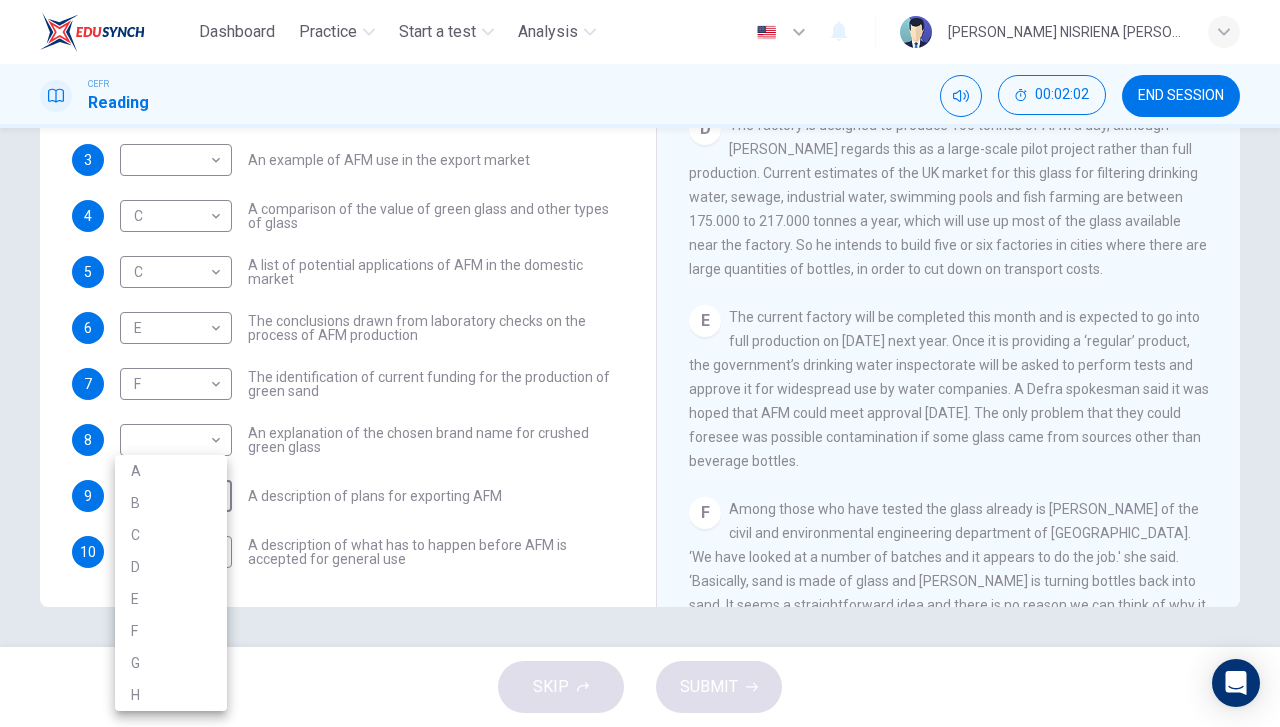 click on "F" at bounding box center [171, 631] 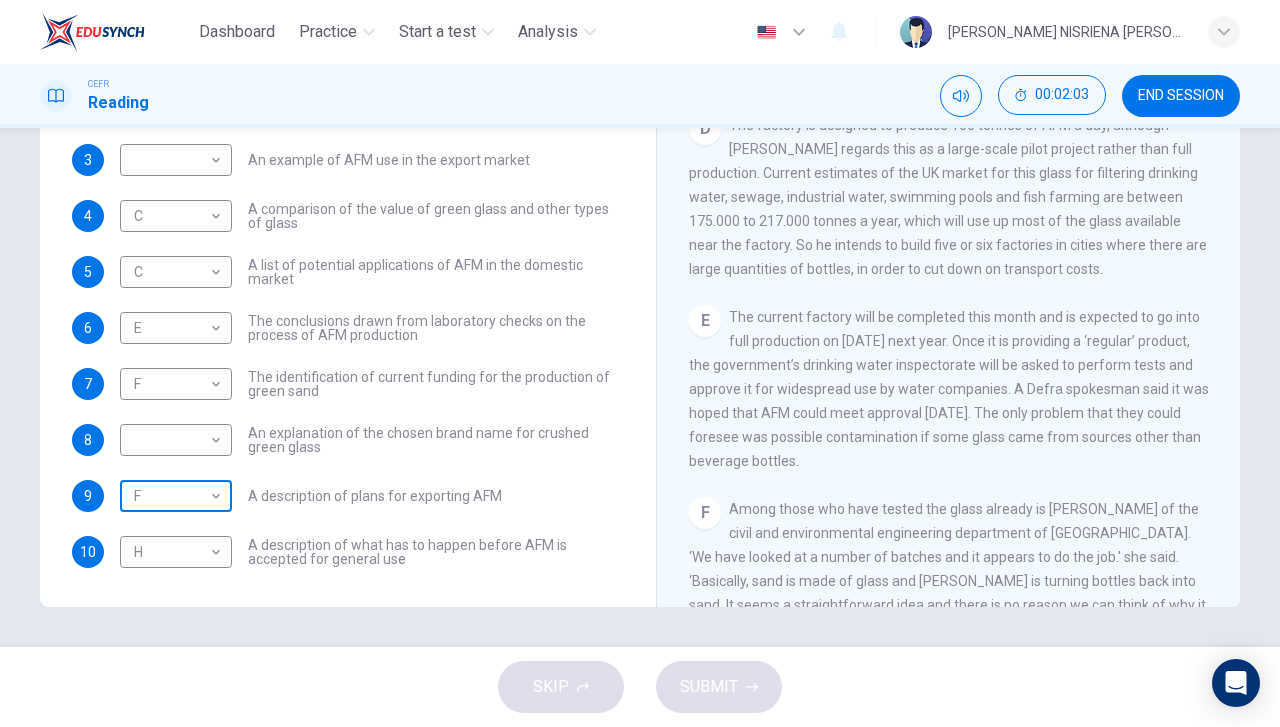 click on "Dashboard Practice Start a test Analysis English en ​ HANIE NISRIENA BINTI ZAHARI CEFR Reading 00:02:03 END SESSION Questions 1 - 10 The Reading Passage has 8 paragraphs labelled  A-H . Which paragraph contains the following information?
Write the correct letter  A-H  in the boxes below.
NB  You may use any letter  more than once . 1 ​ ​ A description of plans to expand production of AFM 2 ​ ​ The identification of a potential danger in the raw material for AFM 3 ​ ​ An example of AFM use in the export market 4 C C ​ A comparison of the value of green glass and other types of glass 5 C C ​ A list of potential applications of AFM in the domestic market 6 E E ​ The conclusions drawn from laboratory checks on the process of AFM production 7 F F ​ The identification of current funding for the production of green sand 8 ​ ​ An explanation of the chosen brand name for crushed green glass 9 F F ​ A description of plans for exporting AFM 10 H H ​ Green Virtues of Green Sand A B C D E" at bounding box center [640, 363] 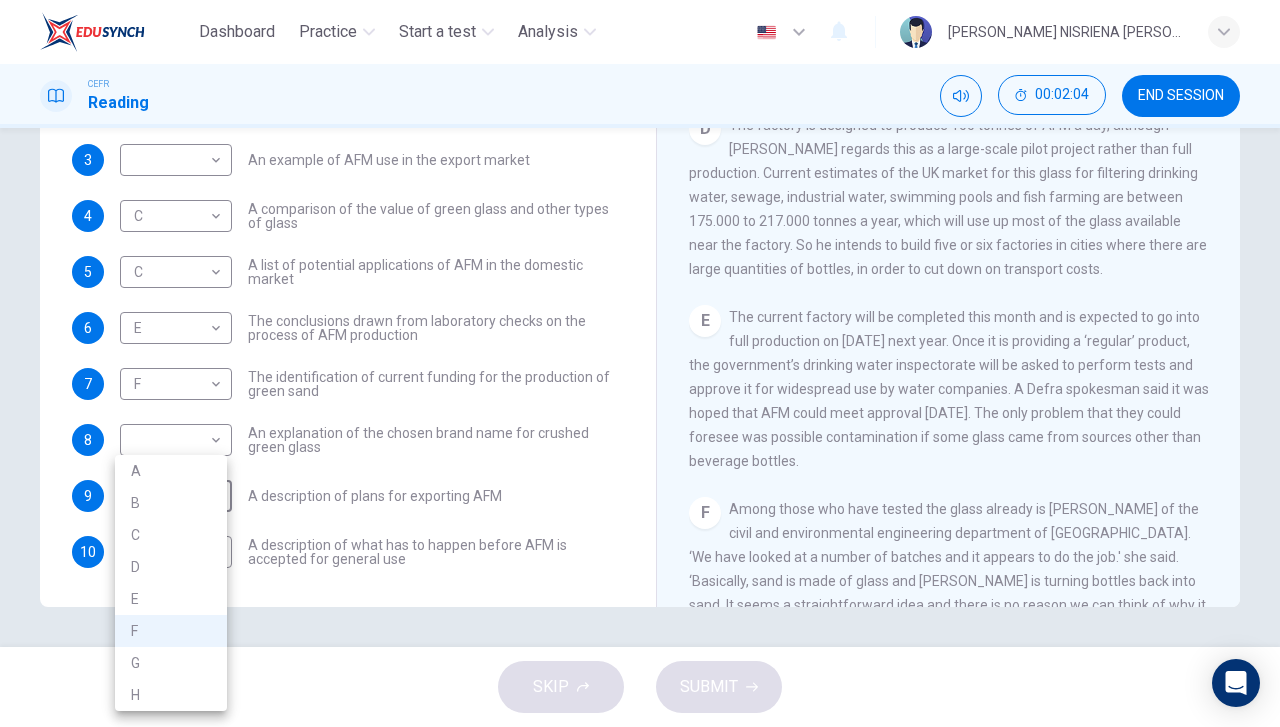 click on "G" at bounding box center [171, 663] 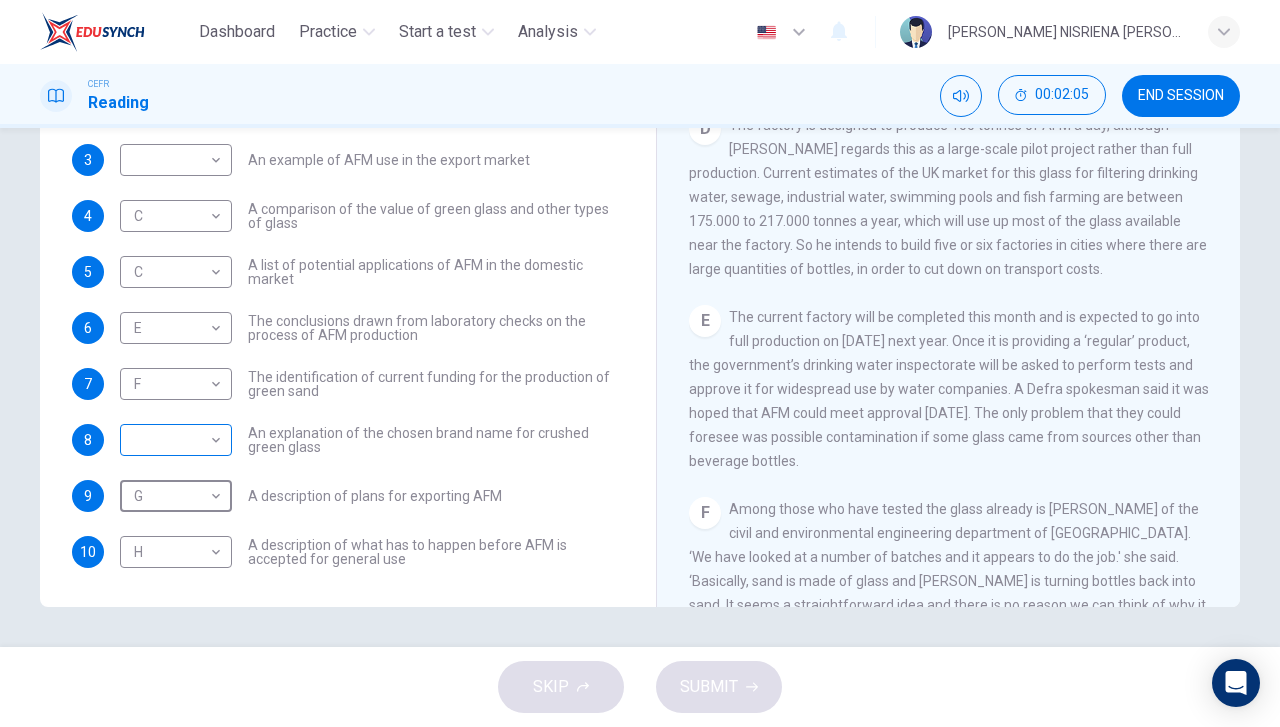 click on "Dashboard Practice Start a test Analysis English en ​ HANIE NISRIENA BINTI ZAHARI CEFR Reading 00:02:05 END SESSION Questions 1 - 10 The Reading Passage has 8 paragraphs labelled  A-H . Which paragraph contains the following information?
Write the correct letter  A-H  in the boxes below.
NB  You may use any letter  more than once . 1 ​ ​ A description of plans to expand production of AFM 2 ​ ​ The identification of a potential danger in the raw material for AFM 3 ​ ​ An example of AFM use in the export market 4 C C ​ A comparison of the value of green glass and other types of glass 5 C C ​ A list of potential applications of AFM in the domestic market 6 E E ​ The conclusions drawn from laboratory checks on the process of AFM production 7 F F ​ The identification of current funding for the production of green sand 8 ​ ​ An explanation of the chosen brand name for crushed green glass 9 G G ​ A description of plans for exporting AFM 10 H H ​ Green Virtues of Green Sand A B C D E" at bounding box center [640, 363] 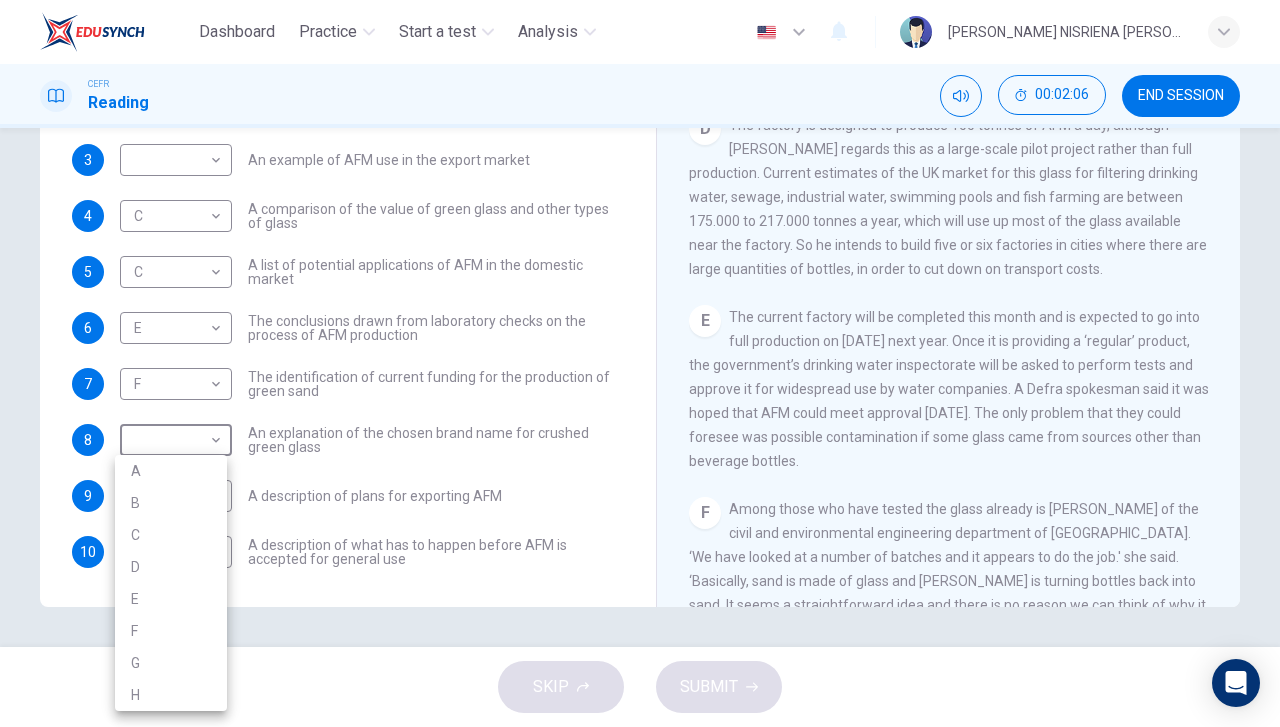click on "D" at bounding box center [171, 567] 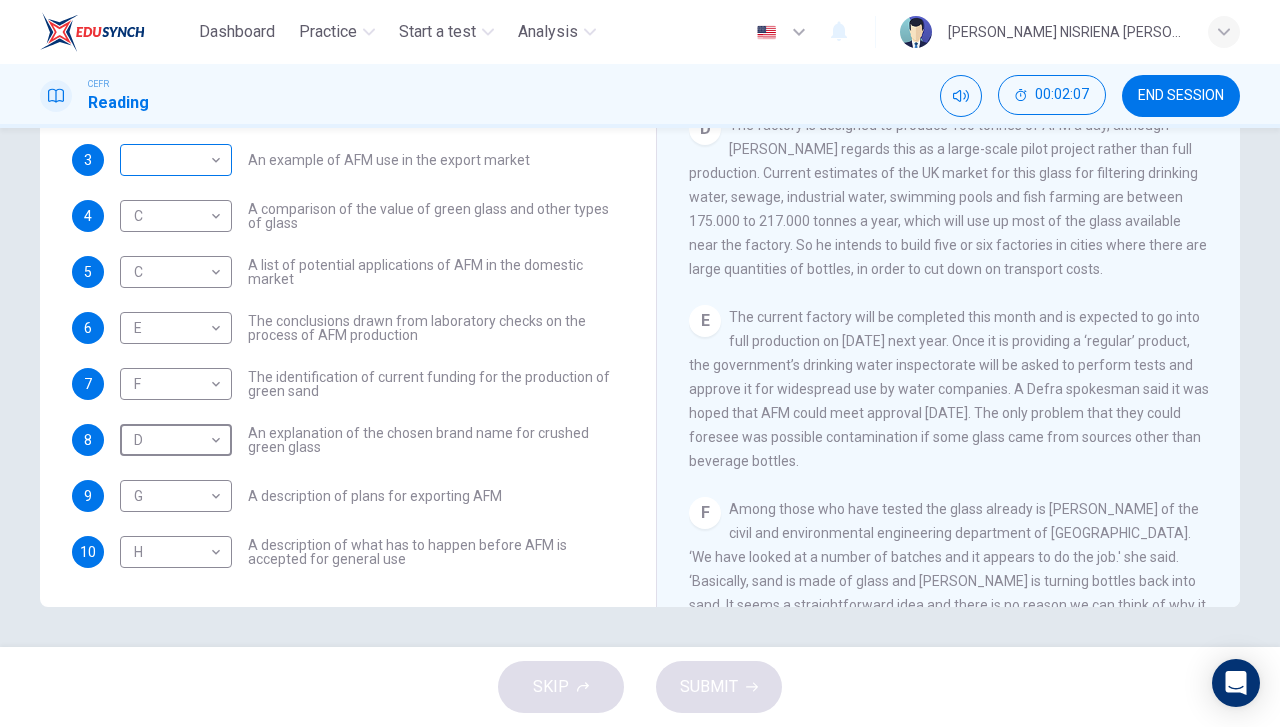 click on "Dashboard Practice Start a test Analysis English en ​ HANIE NISRIENA BINTI ZAHARI CEFR Reading 00:02:07 END SESSION Questions 1 - 10 The Reading Passage has 8 paragraphs labelled  A-H . Which paragraph contains the following information?
Write the correct letter  A-H  in the boxes below.
NB  You may use any letter  more than once . 1 ​ ​ A description of plans to expand production of AFM 2 ​ ​ The identification of a potential danger in the raw material for AFM 3 ​ ​ An example of AFM use in the export market 4 C C ​ A comparison of the value of green glass and other types of glass 5 C C ​ A list of potential applications of AFM in the domestic market 6 E E ​ The conclusions drawn from laboratory checks on the process of AFM production 7 F F ​ The identification of current funding for the production of green sand 8 D D ​ An explanation of the chosen brand name for crushed green glass 9 G G ​ A description of plans for exporting AFM 10 H H ​ Green Virtues of Green Sand A B C D E" at bounding box center [640, 363] 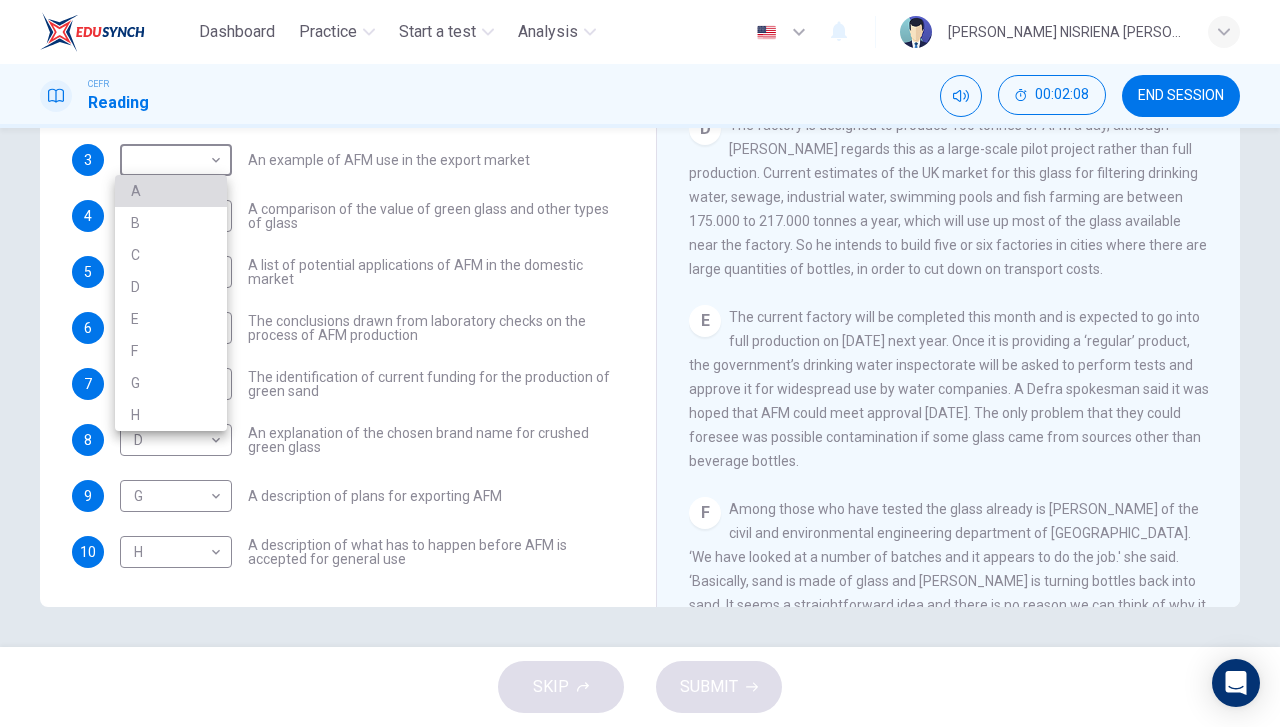 click on "A" at bounding box center (171, 191) 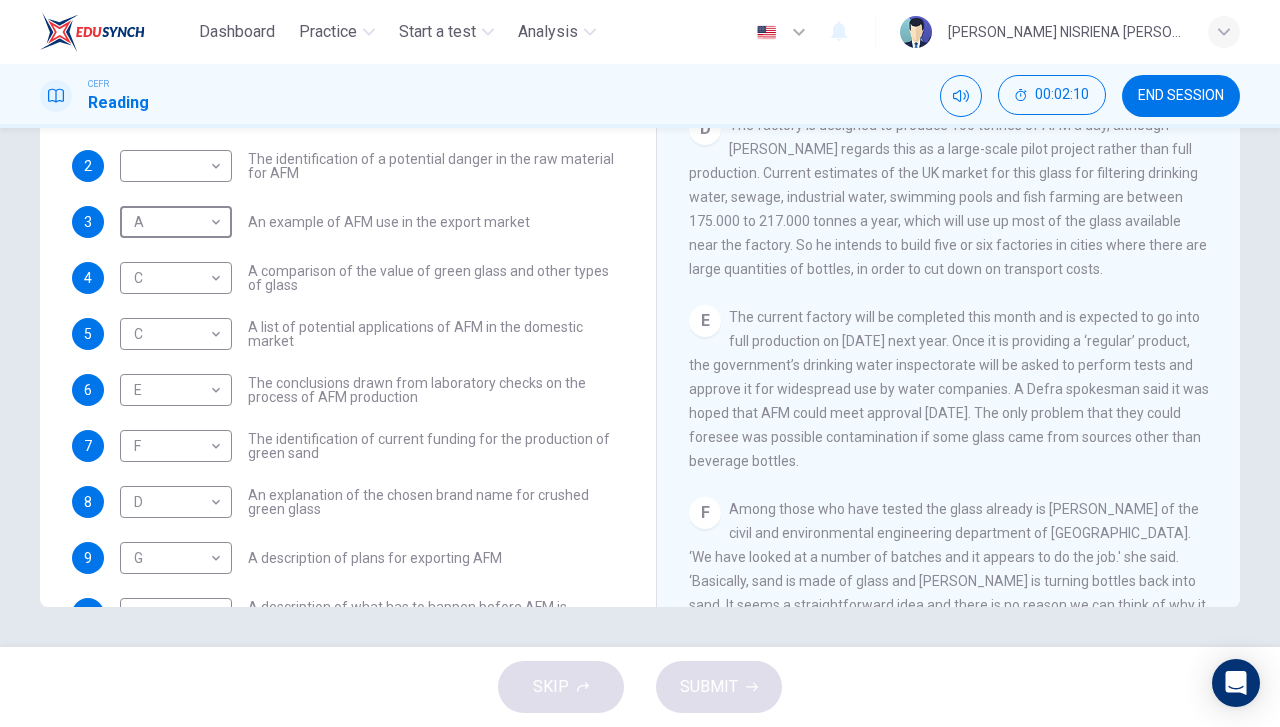 scroll, scrollTop: 0, scrollLeft: 0, axis: both 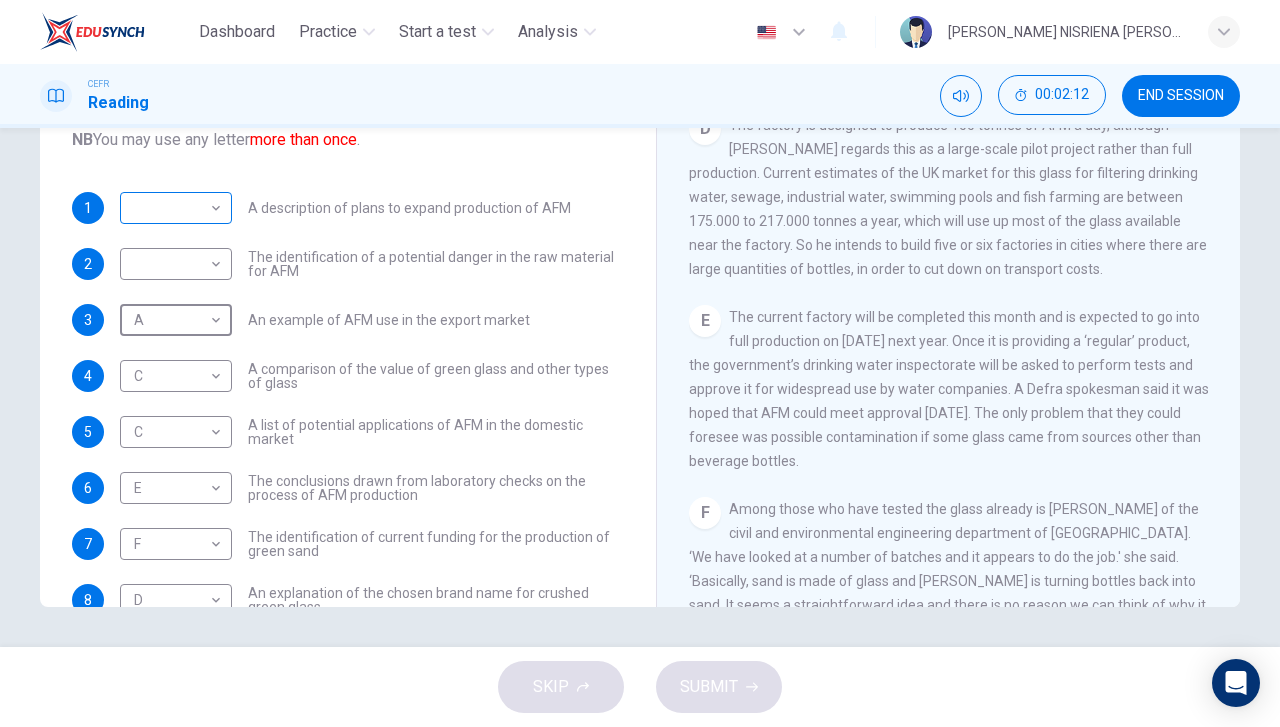 click on "Dashboard Practice Start a test Analysis English en ​ HANIE NISRIENA BINTI ZAHARI CEFR Reading 00:02:12 END SESSION Questions 1 - 10 The Reading Passage has 8 paragraphs labelled  A-H . Which paragraph contains the following information?
Write the correct letter  A-H  in the boxes below.
NB  You may use any letter  more than once . 1 ​ ​ A description of plans to expand production of AFM 2 ​ ​ The identification of a potential danger in the raw material for AFM 3 A A ​ An example of AFM use in the export market 4 C C ​ A comparison of the value of green glass and other types of glass 5 C C ​ A list of potential applications of AFM in the domestic market 6 E E ​ The conclusions drawn from laboratory checks on the process of AFM production 7 F F ​ The identification of current funding for the production of green sand 8 D D ​ An explanation of the chosen brand name for crushed green glass 9 G G ​ A description of plans for exporting AFM 10 H H ​ Green Virtues of Green Sand A B C D E" at bounding box center [640, 363] 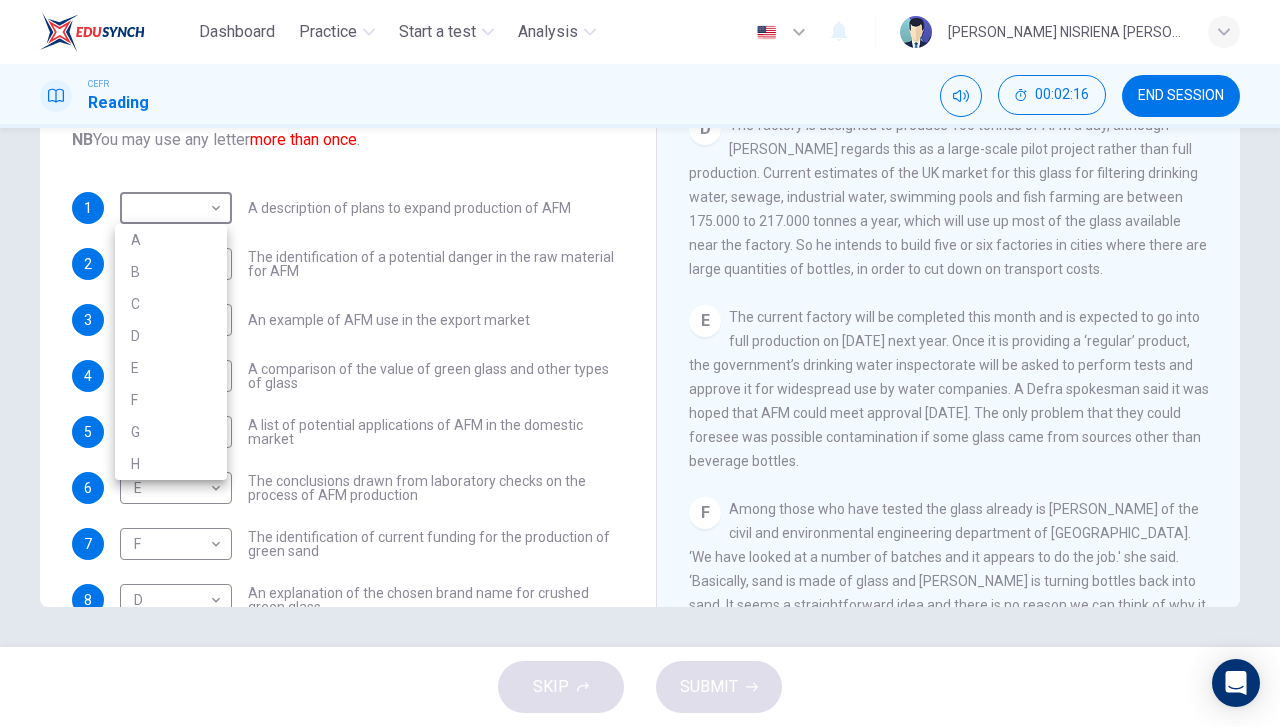 click at bounding box center [640, 363] 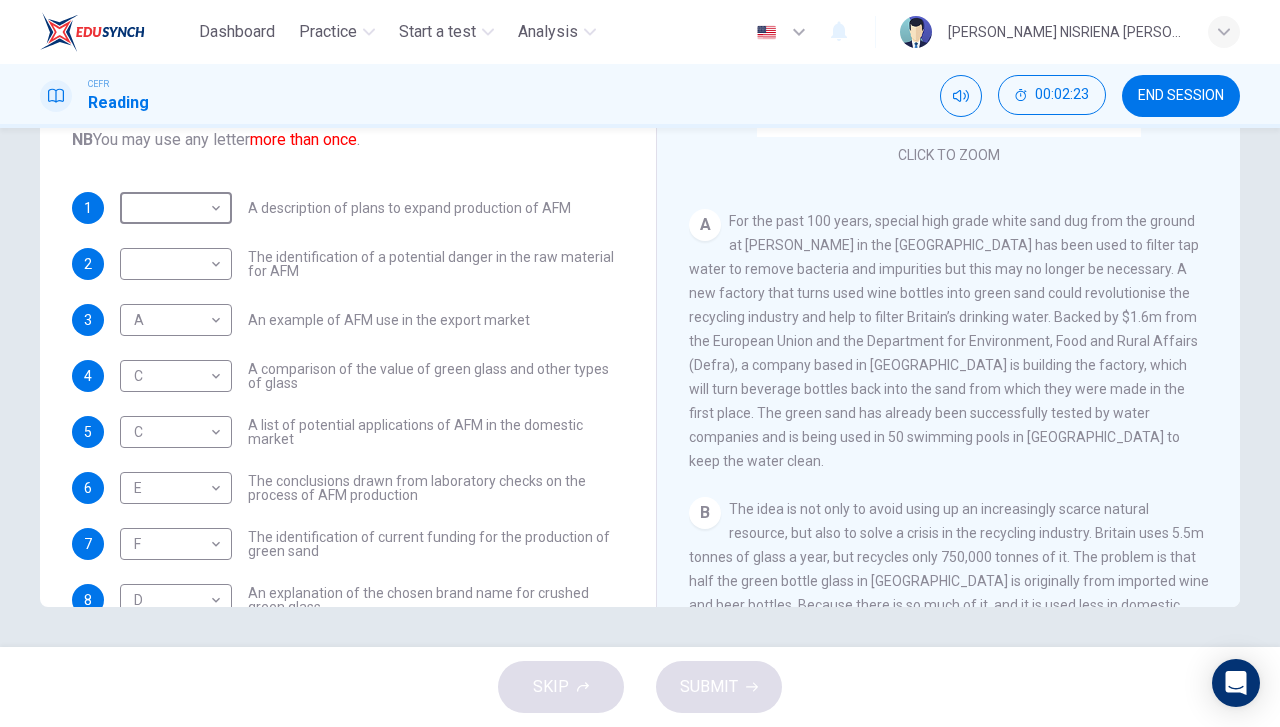 scroll, scrollTop: 100, scrollLeft: 0, axis: vertical 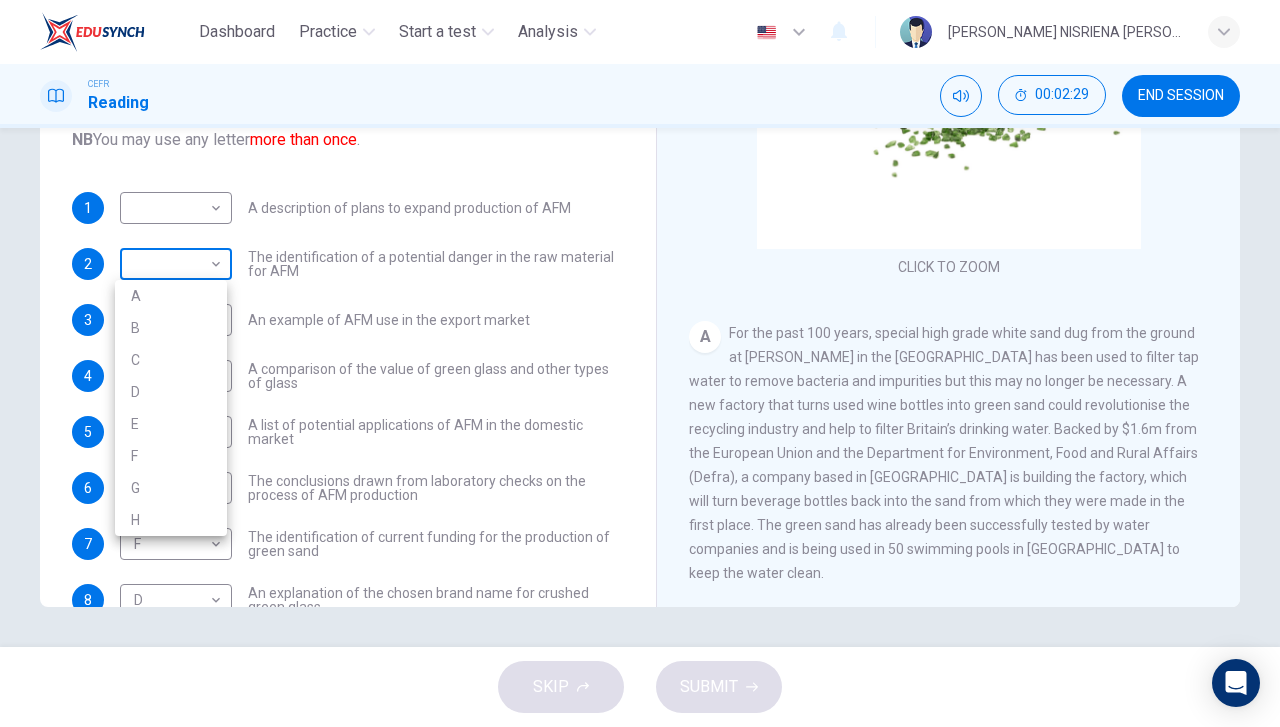 click on "Dashboard Practice Start a test Analysis English en ​ HANIE NISRIENA BINTI ZAHARI CEFR Reading 00:02:29 END SESSION Questions 1 - 10 The Reading Passage has 8 paragraphs labelled  A-H . Which paragraph contains the following information?
Write the correct letter  A-H  in the boxes below.
NB  You may use any letter  more than once . 1 ​ ​ A description of plans to expand production of AFM 2 ​ ​ The identification of a potential danger in the raw material for AFM 3 A A ​ An example of AFM use in the export market 4 C C ​ A comparison of the value of green glass and other types of glass 5 C C ​ A list of potential applications of AFM in the domestic market 6 E E ​ The conclusions drawn from laboratory checks on the process of AFM production 7 F F ​ The identification of current funding for the production of green sand 8 D D ​ An explanation of the chosen brand name for crushed green glass 9 G G ​ A description of plans for exporting AFM 10 H H ​ Green Virtues of Green Sand A B C D E" at bounding box center [640, 363] 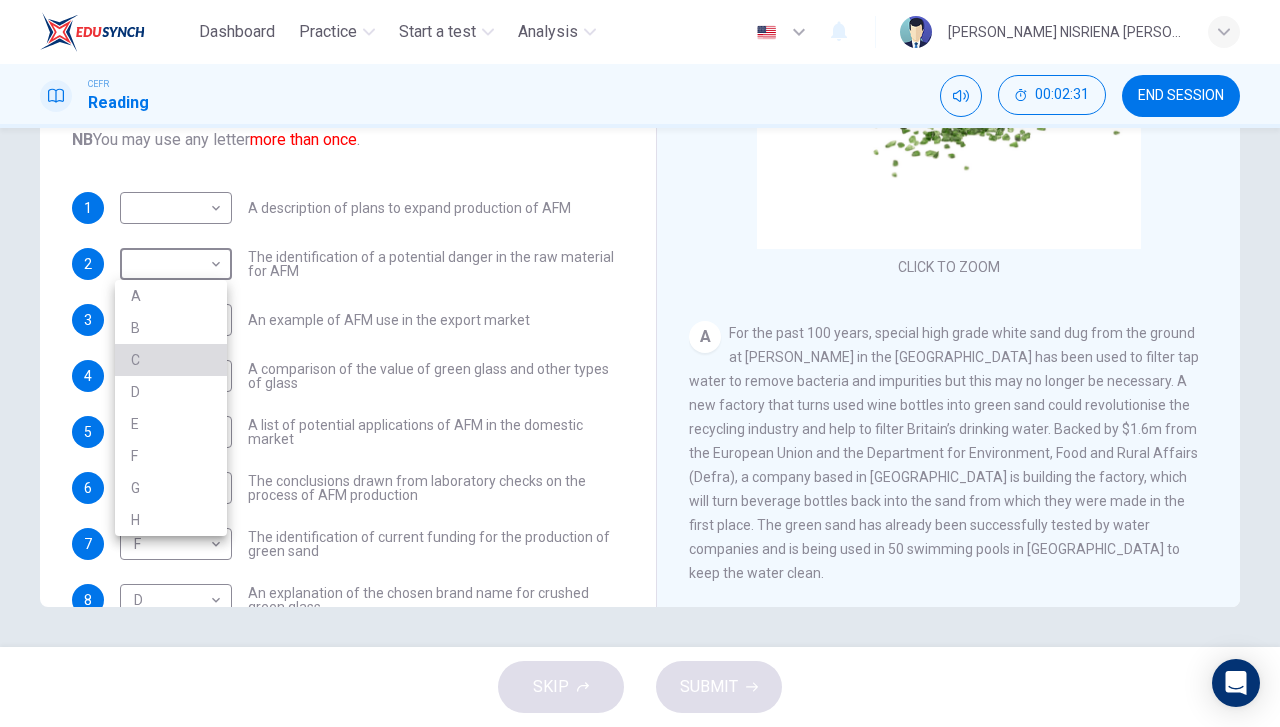 click on "C" at bounding box center (171, 360) 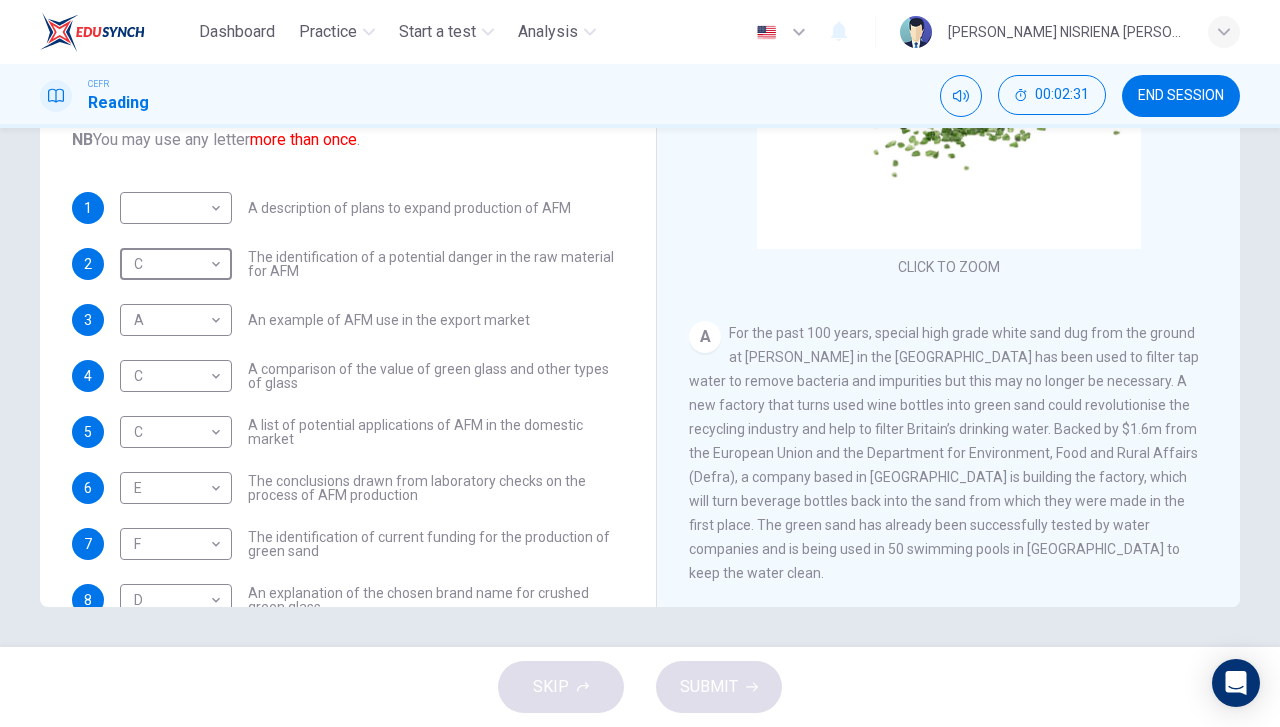 click on "Dashboard Practice Start a test Analysis English en ​ HANIE NISRIENA BINTI ZAHARI CEFR Reading 00:02:31 END SESSION Questions 1 - 10 The Reading Passage has 8 paragraphs labelled  A-H . Which paragraph contains the following information?
Write the correct letter  A-H  in the boxes below.
NB  You may use any letter  more than once . 1 ​ ​ A description of plans to expand production of AFM 2 C C ​ The identification of a potential danger in the raw material for AFM 3 A A ​ An example of AFM use in the export market 4 C C ​ A comparison of the value of green glass and other types of glass 5 C C ​ A list of potential applications of AFM in the domestic market 6 E E ​ The conclusions drawn from laboratory checks on the process of AFM production 7 F F ​ The identification of current funding for the production of green sand 8 D D ​ An explanation of the chosen brand name for crushed green glass 9 G G ​ A description of plans for exporting AFM 10 H H ​ Green Virtues of Green Sand A B C D E" at bounding box center (640, 363) 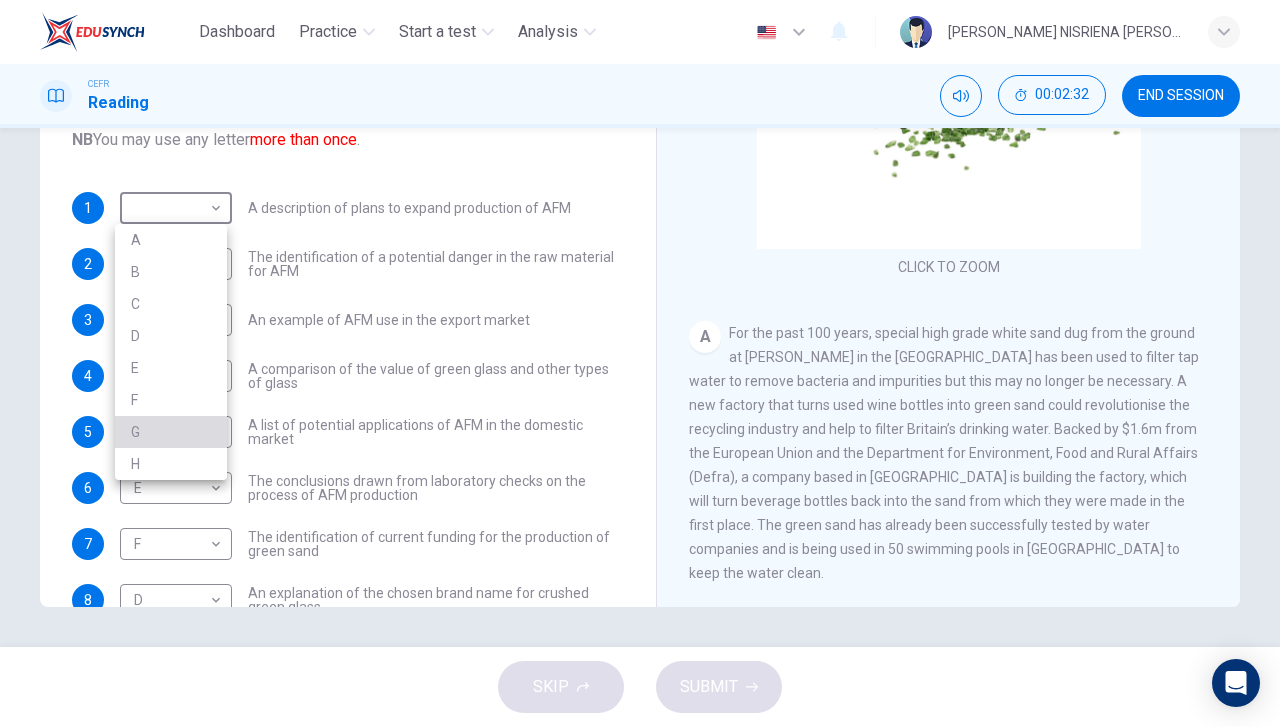 click on "G" at bounding box center [171, 432] 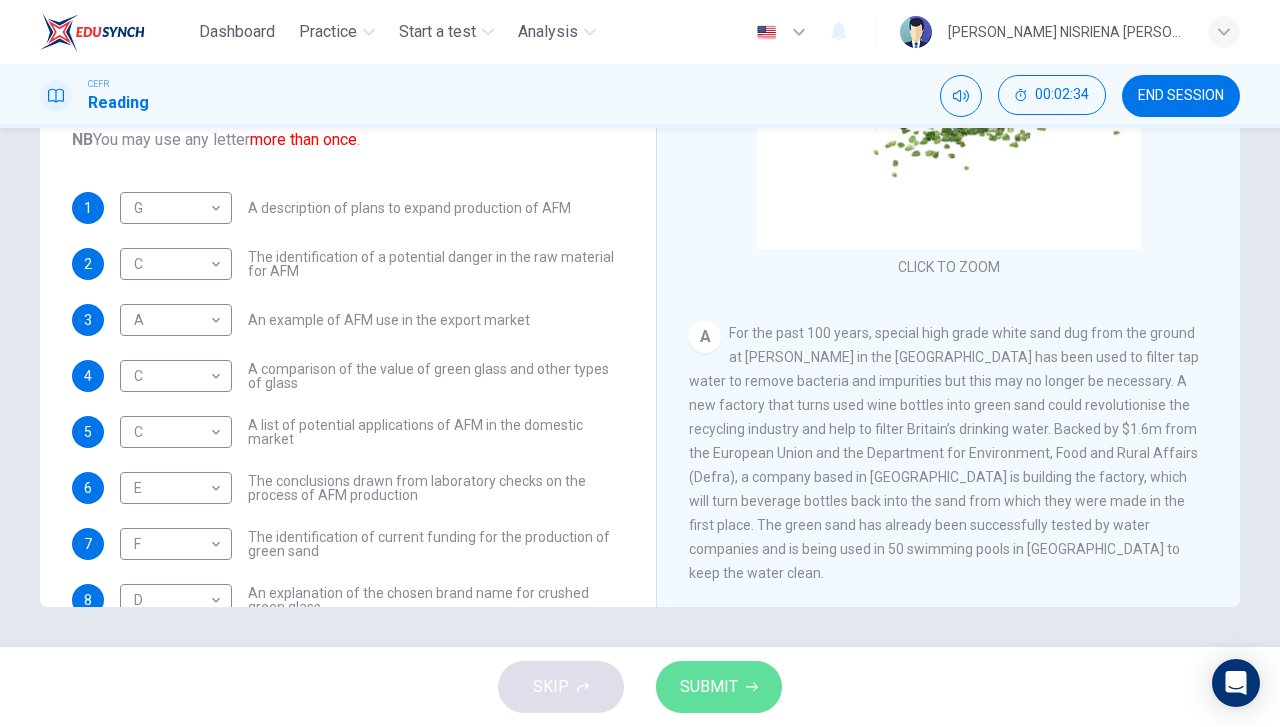 click on "SUBMIT" at bounding box center (709, 687) 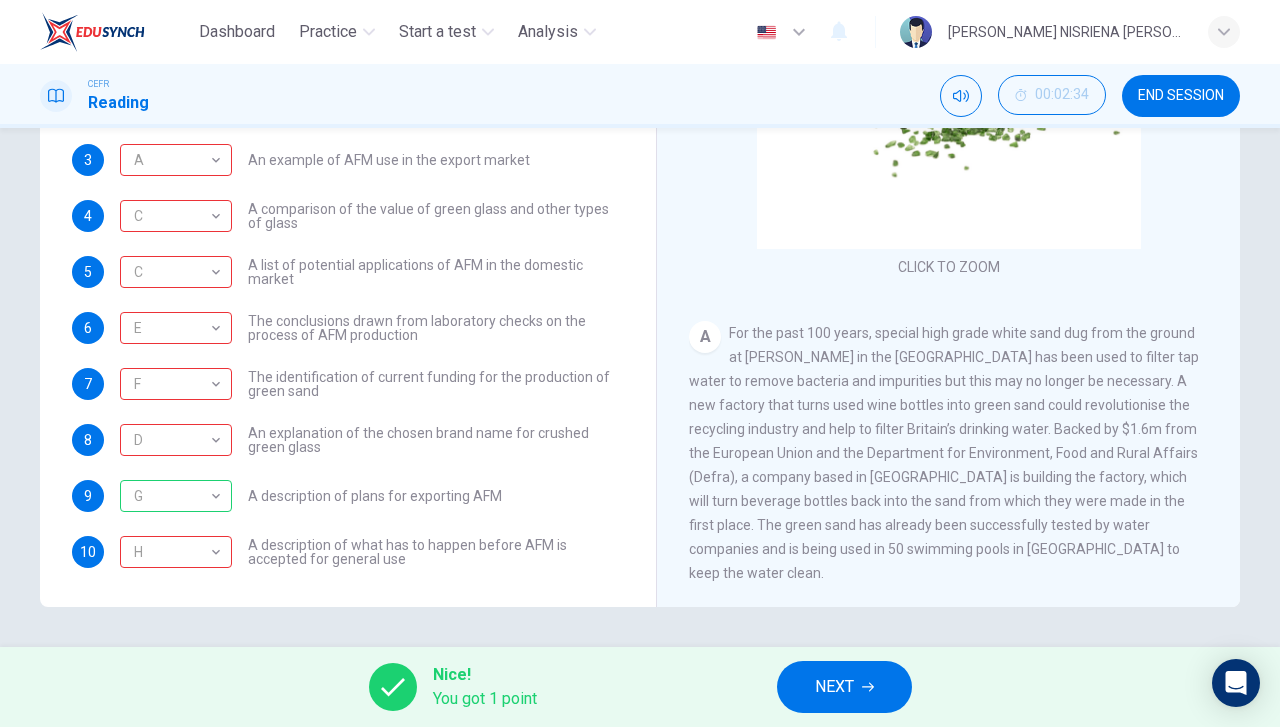 scroll, scrollTop: 0, scrollLeft: 0, axis: both 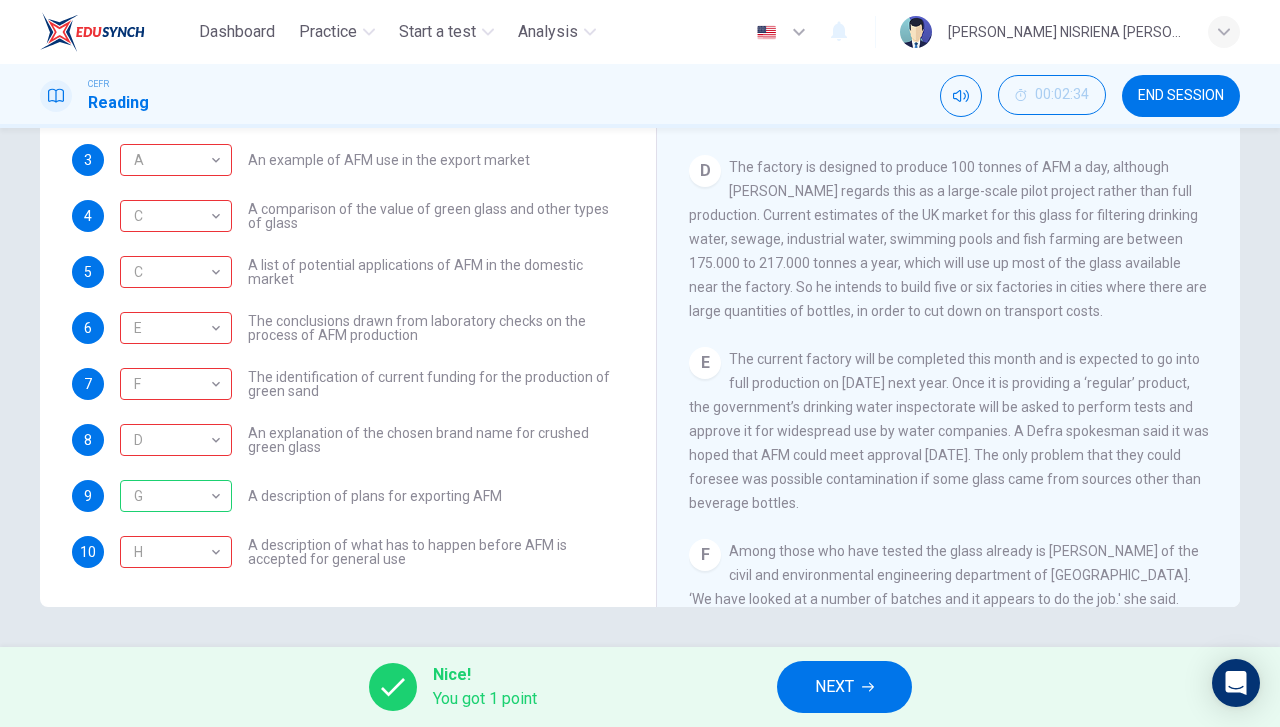 click on "NEXT" at bounding box center [834, 687] 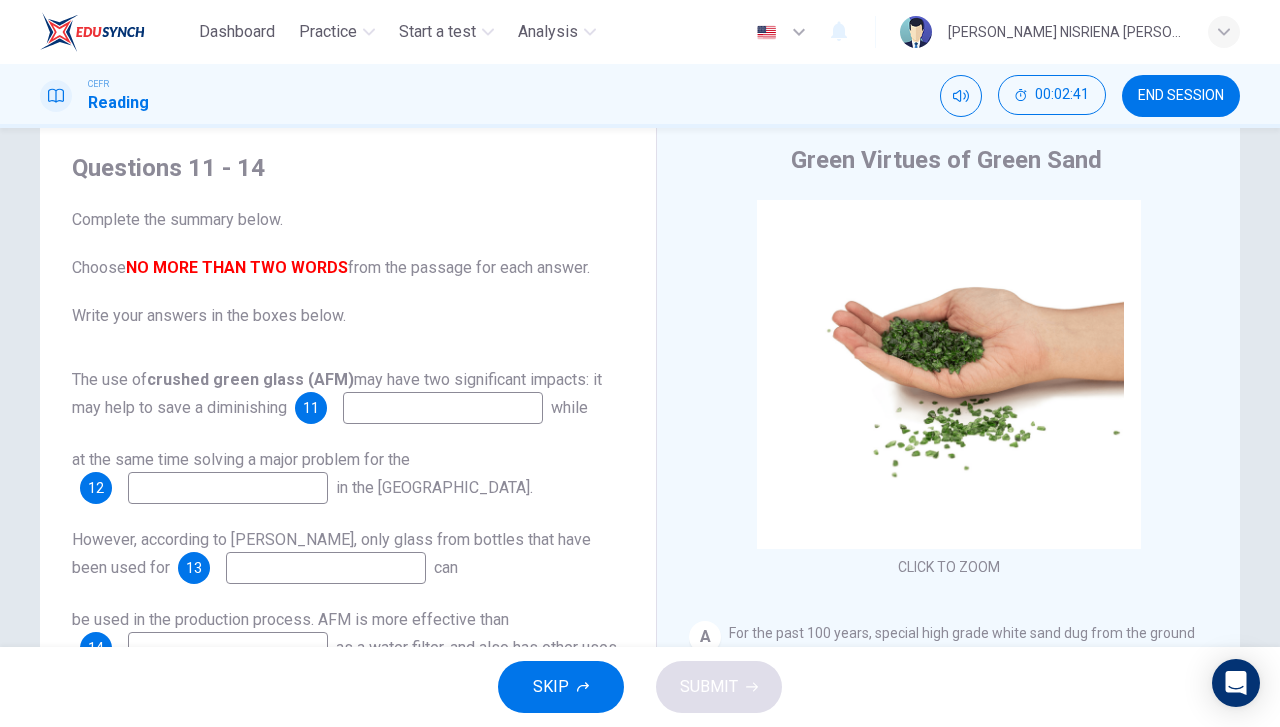 scroll, scrollTop: 156, scrollLeft: 0, axis: vertical 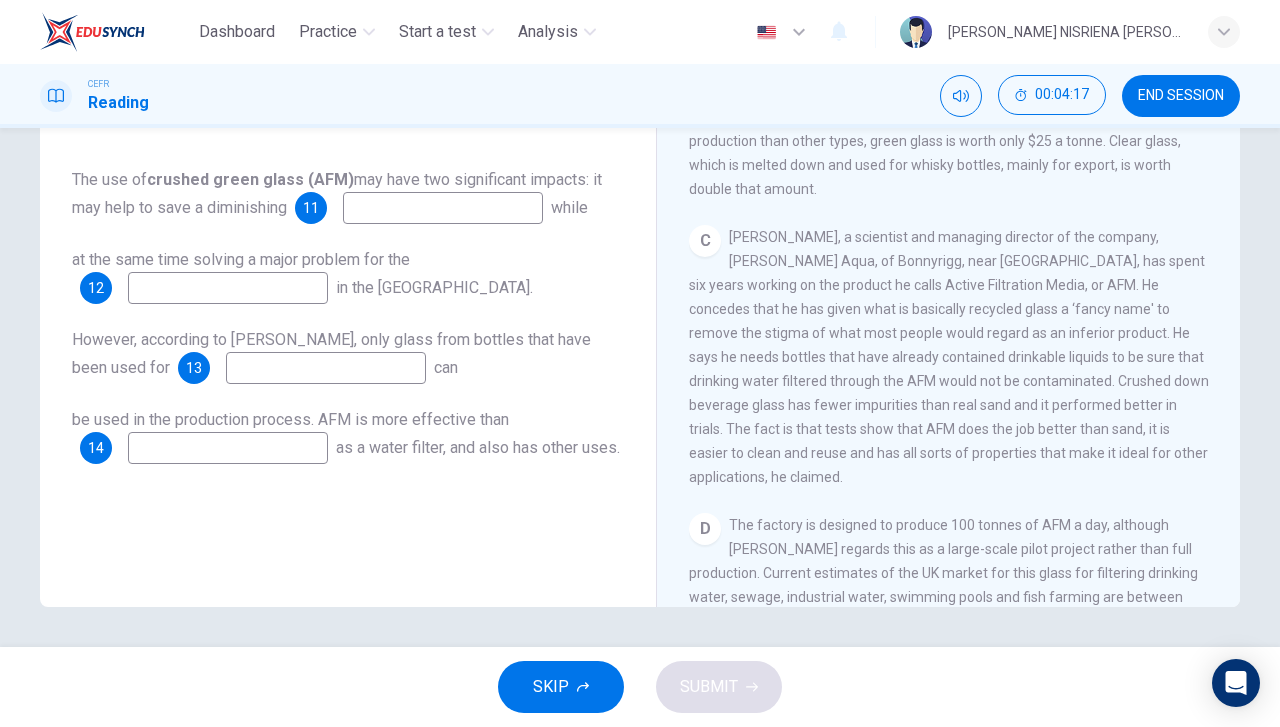 click on "The use of  crushed green glass (AFM)  may have two significant impacts: it may help to save a diminishing  11  while  at the same time solving a major problem for the  12  in the UK.  However, according to Howard Dryden, only glass from bottles that have been used for  13  can be used in the production process. AFM is more effective than  14  as a water filter, and also has other uses." at bounding box center (348, 316) 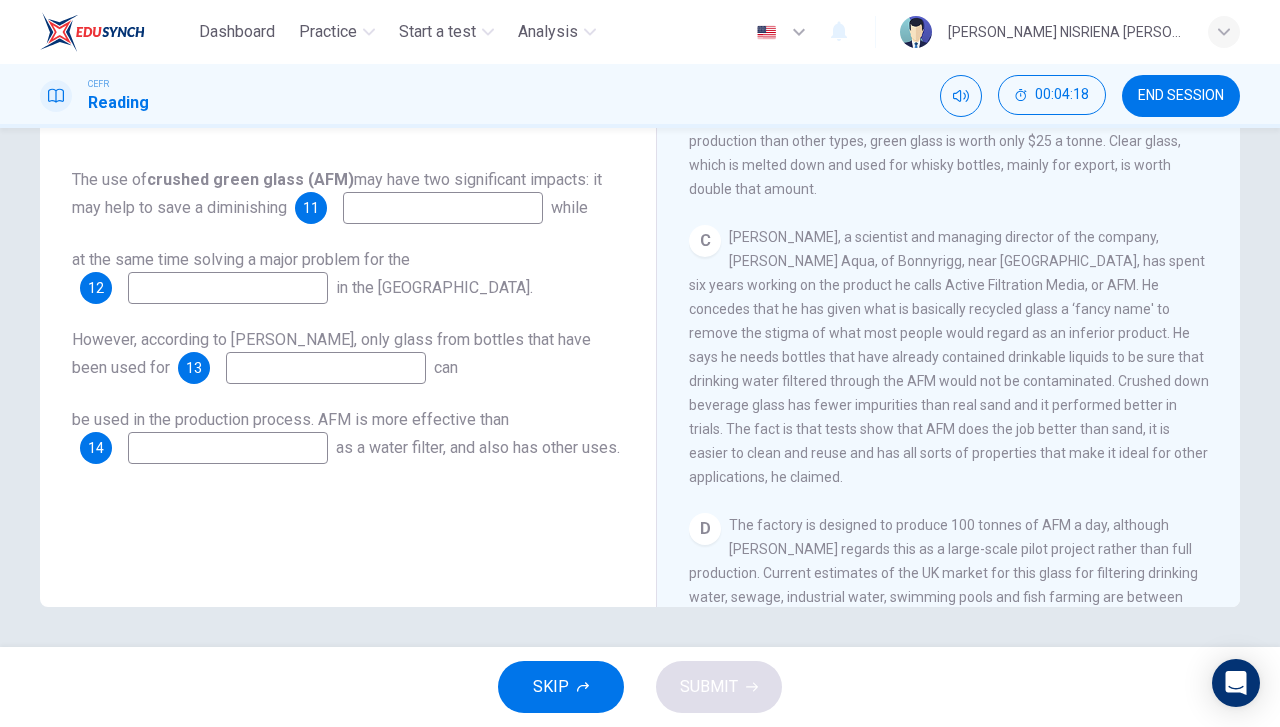 click at bounding box center (326, 368) 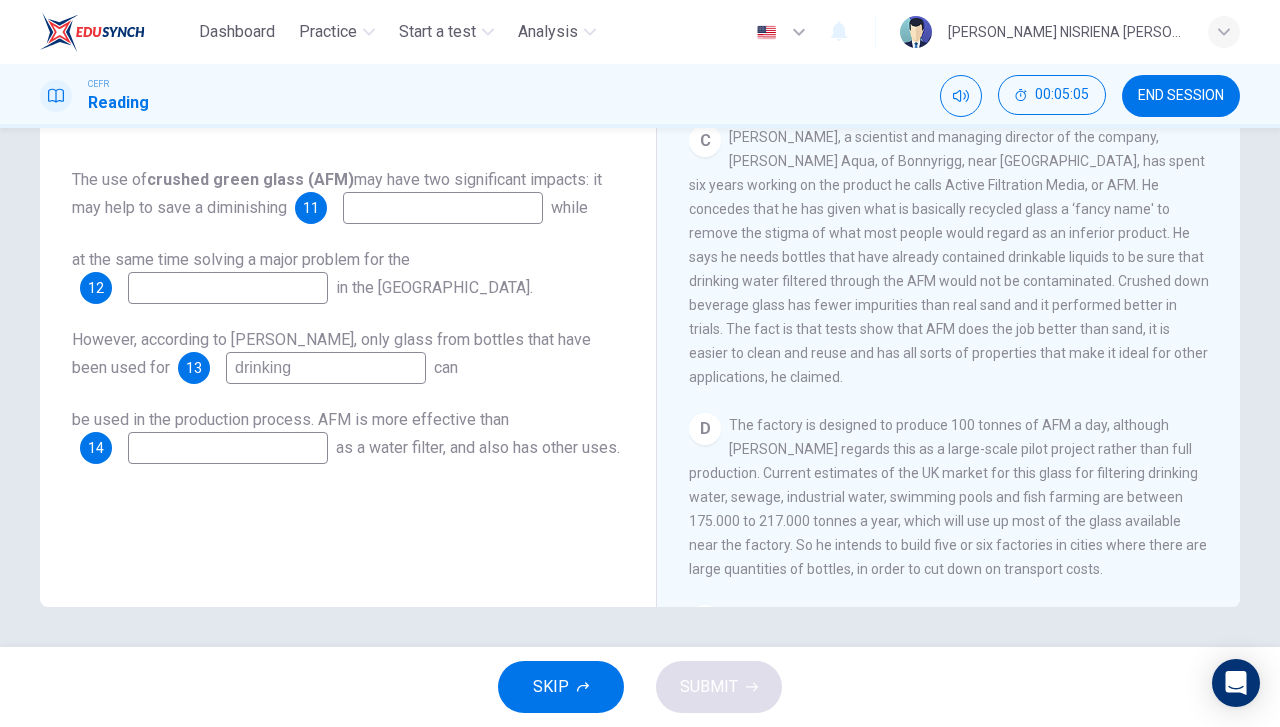 scroll, scrollTop: 500, scrollLeft: 0, axis: vertical 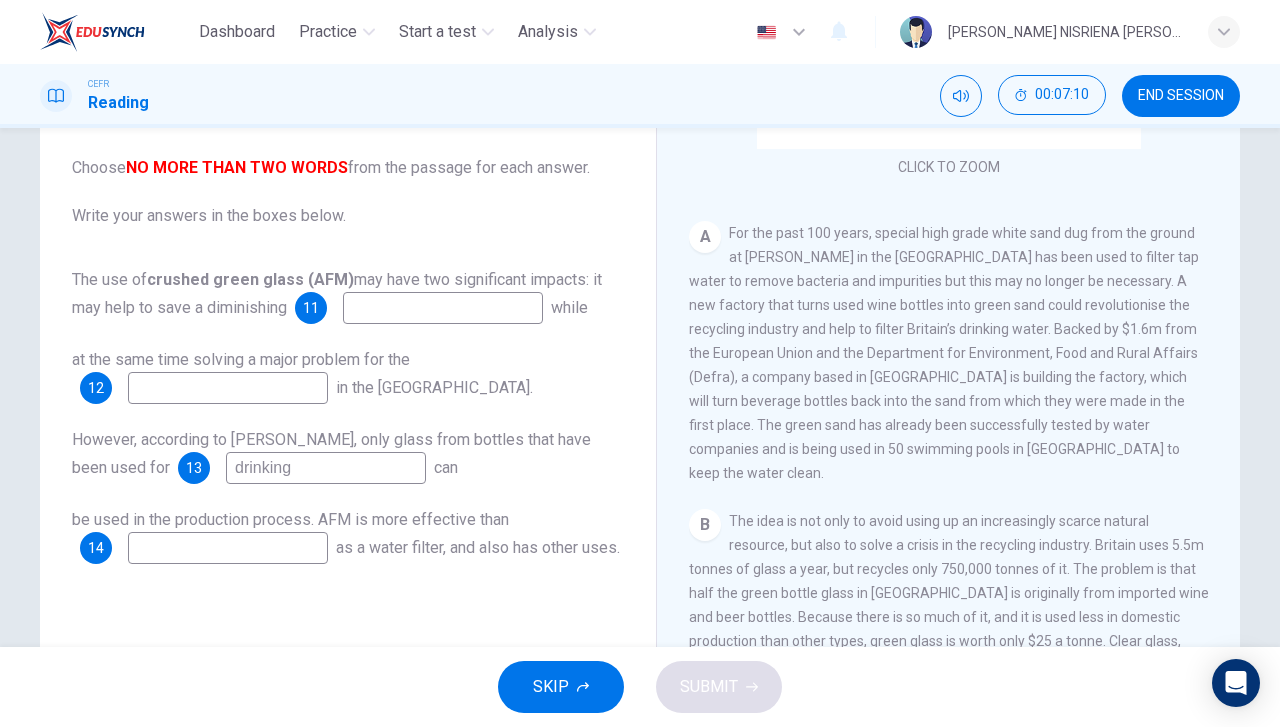 type on "drinking" 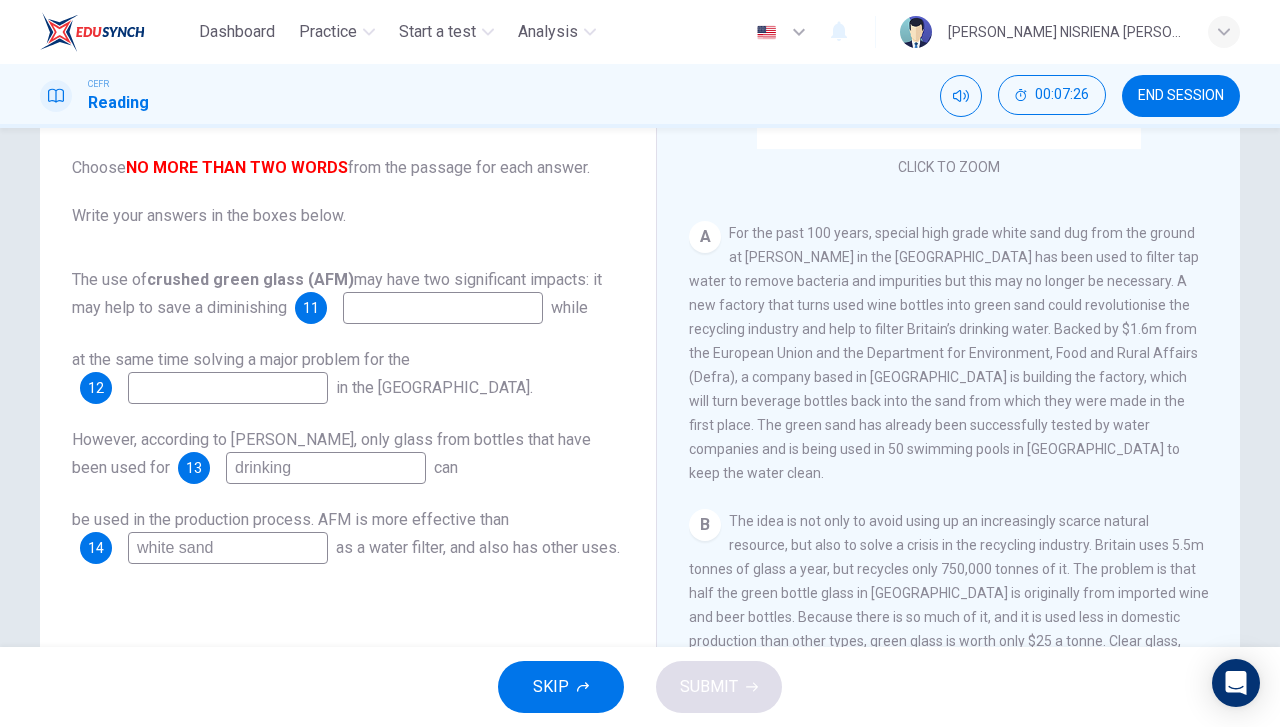 type on "white sand" 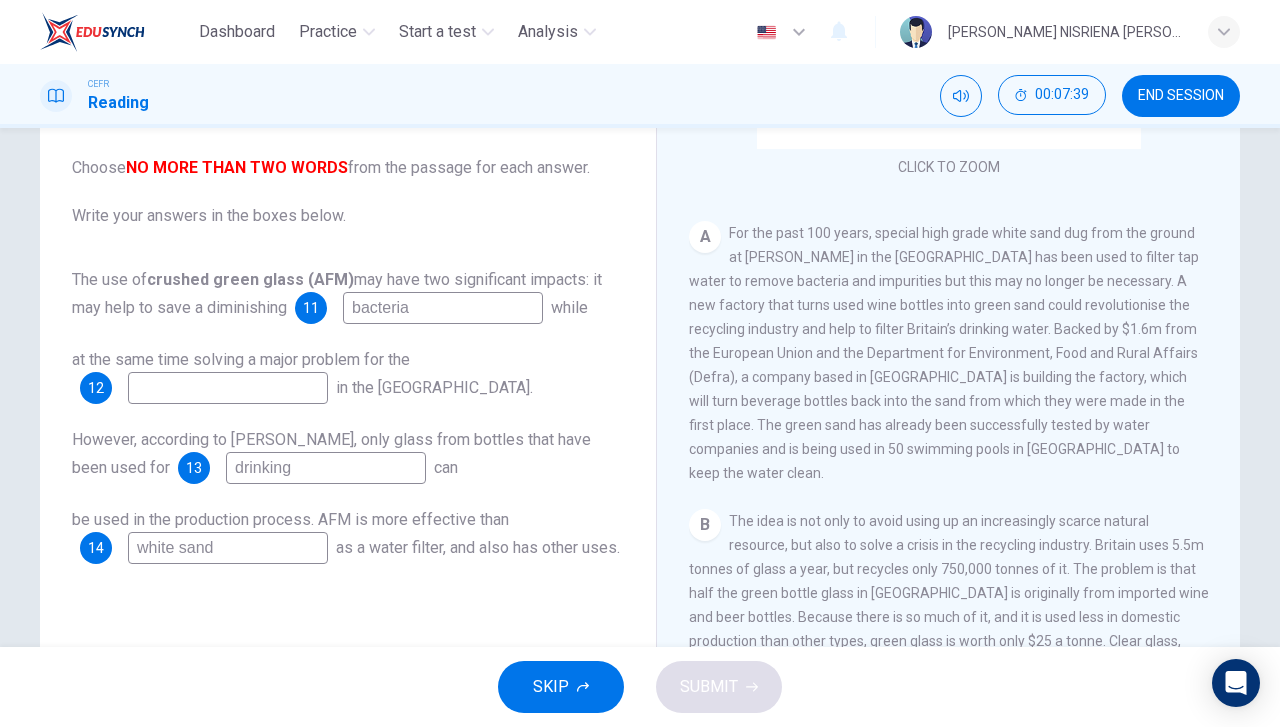 type on "bacteria" 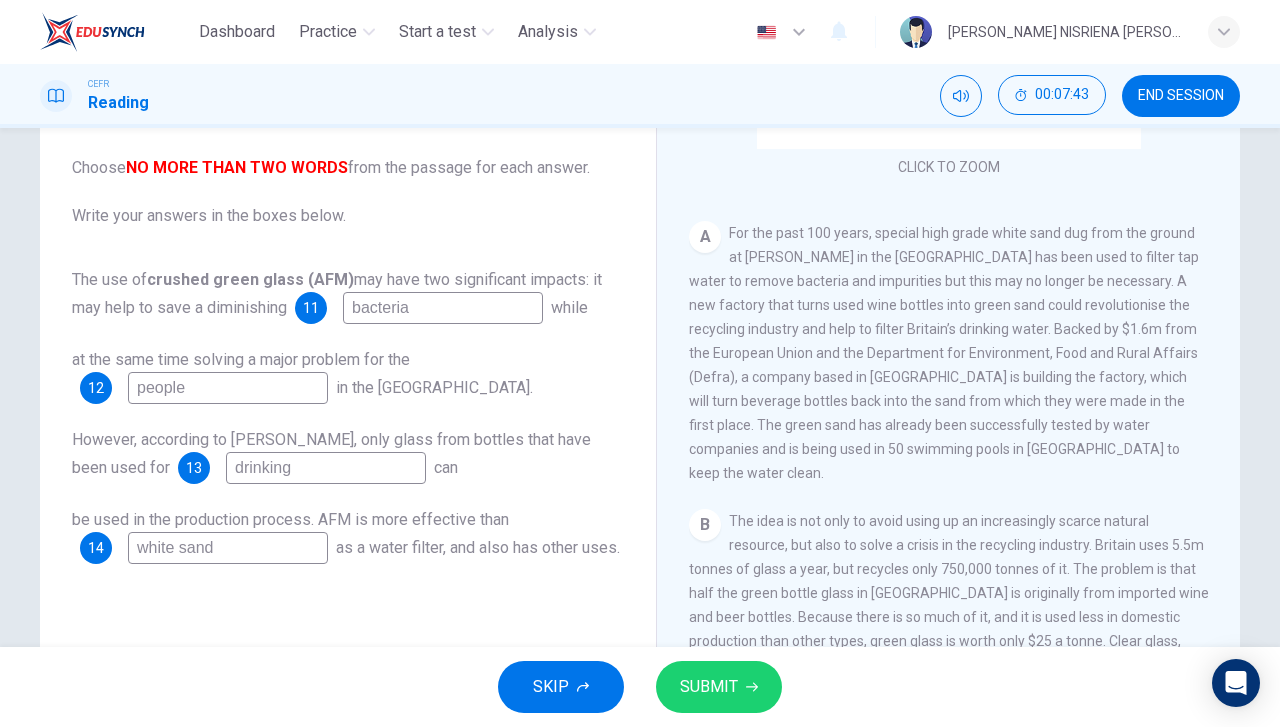 type on "people" 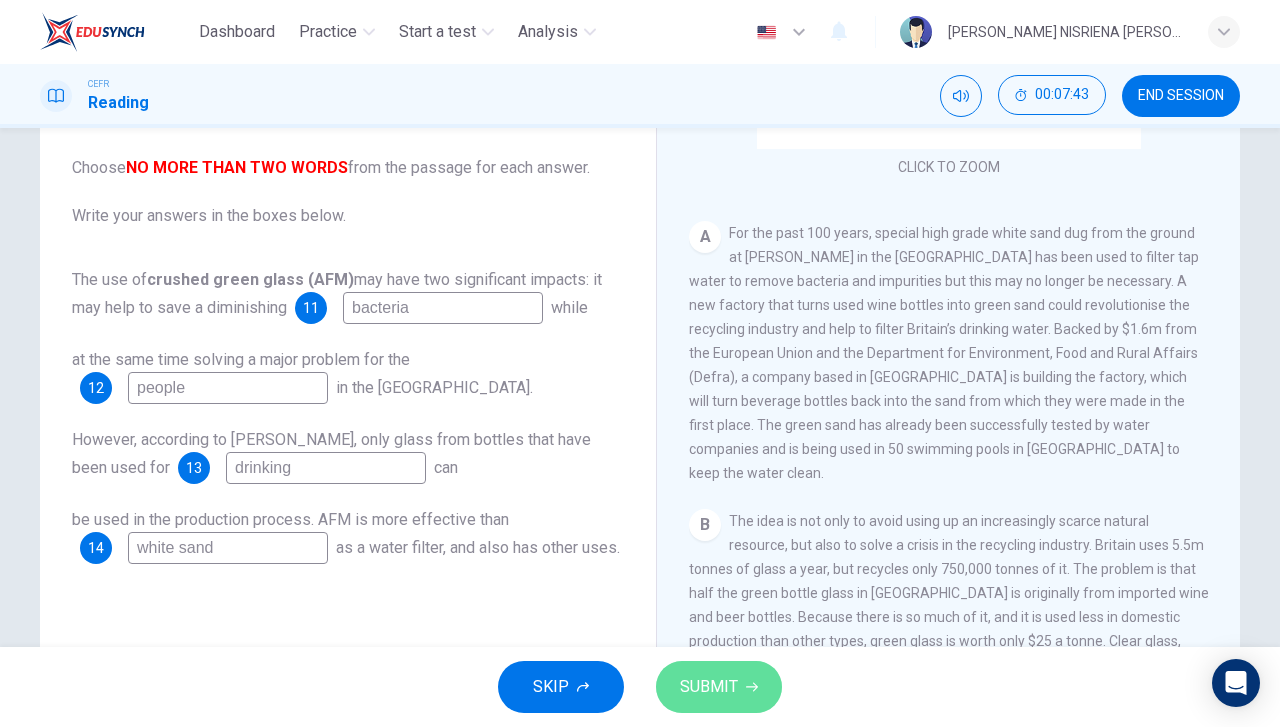 click on "SUBMIT" at bounding box center [709, 687] 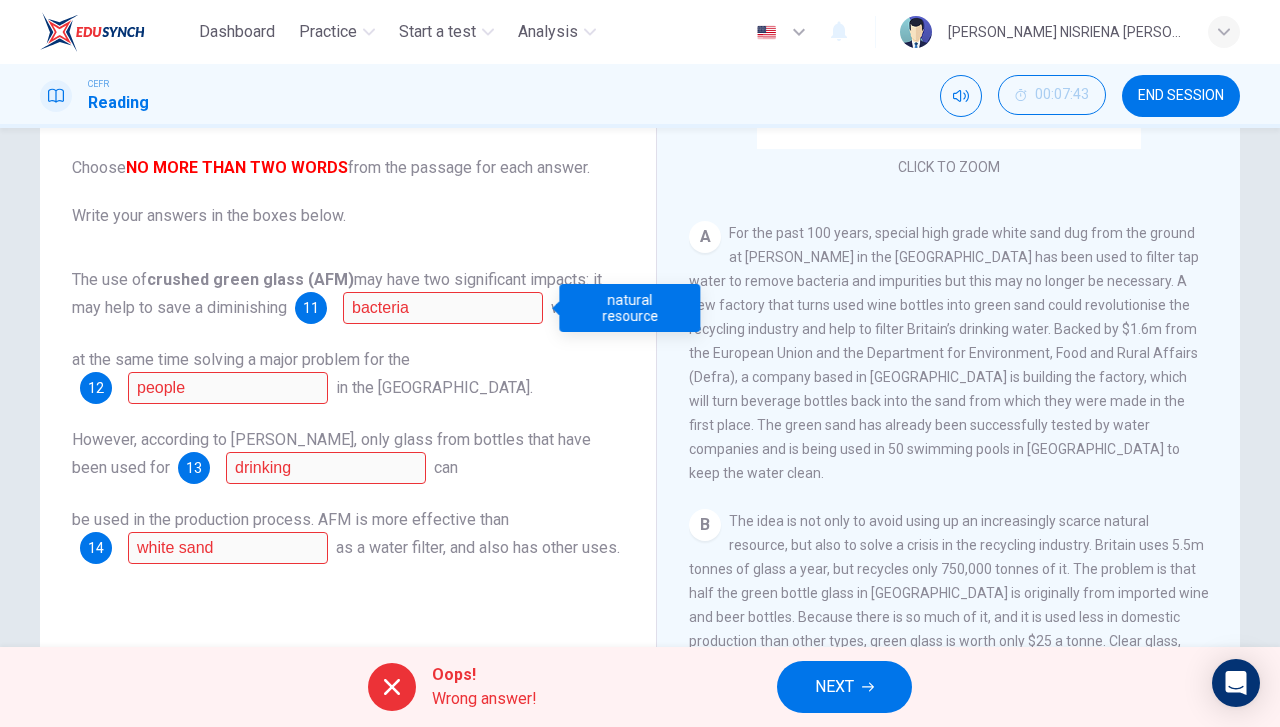 click on "natural resource" at bounding box center [629, 308] 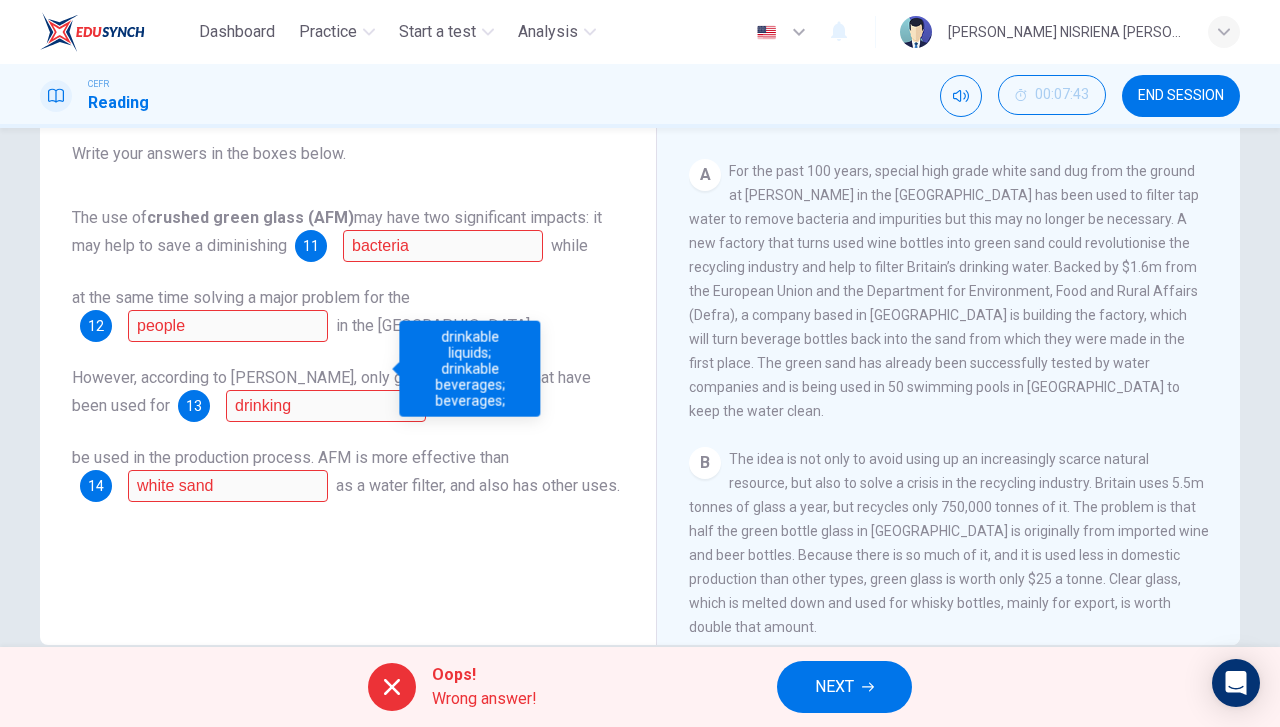scroll, scrollTop: 256, scrollLeft: 0, axis: vertical 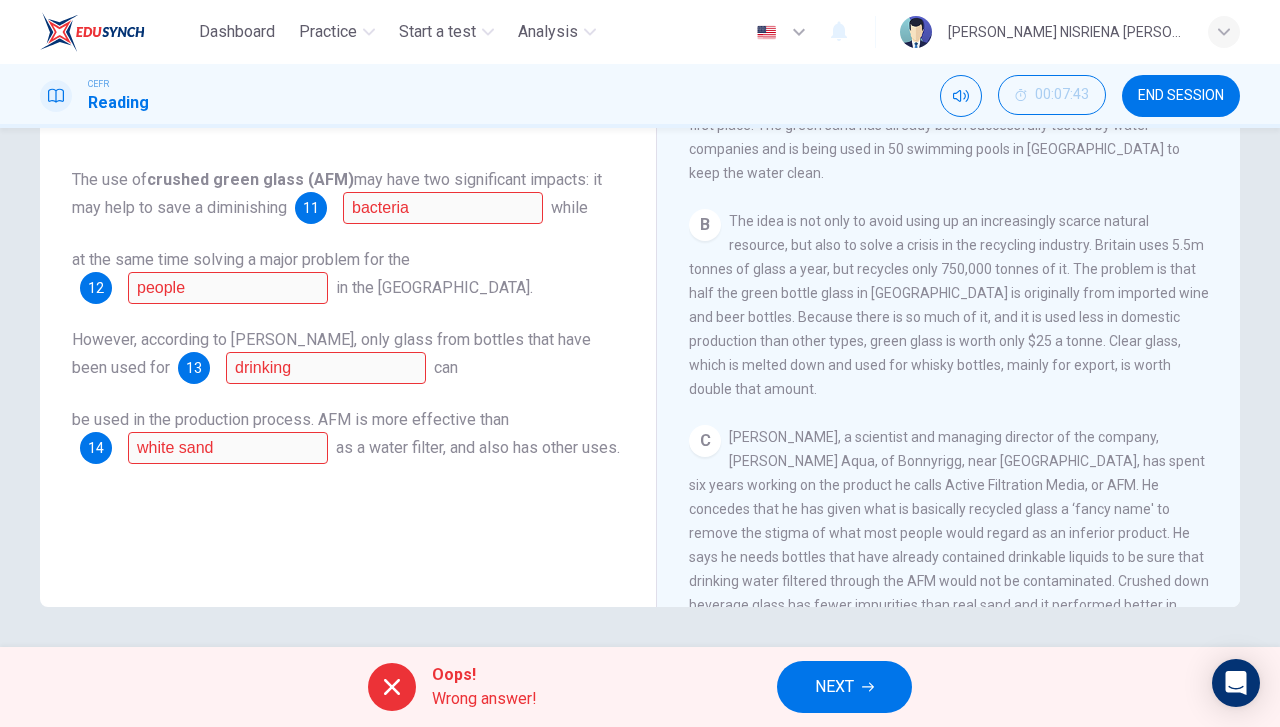 click on "NEXT" at bounding box center [844, 687] 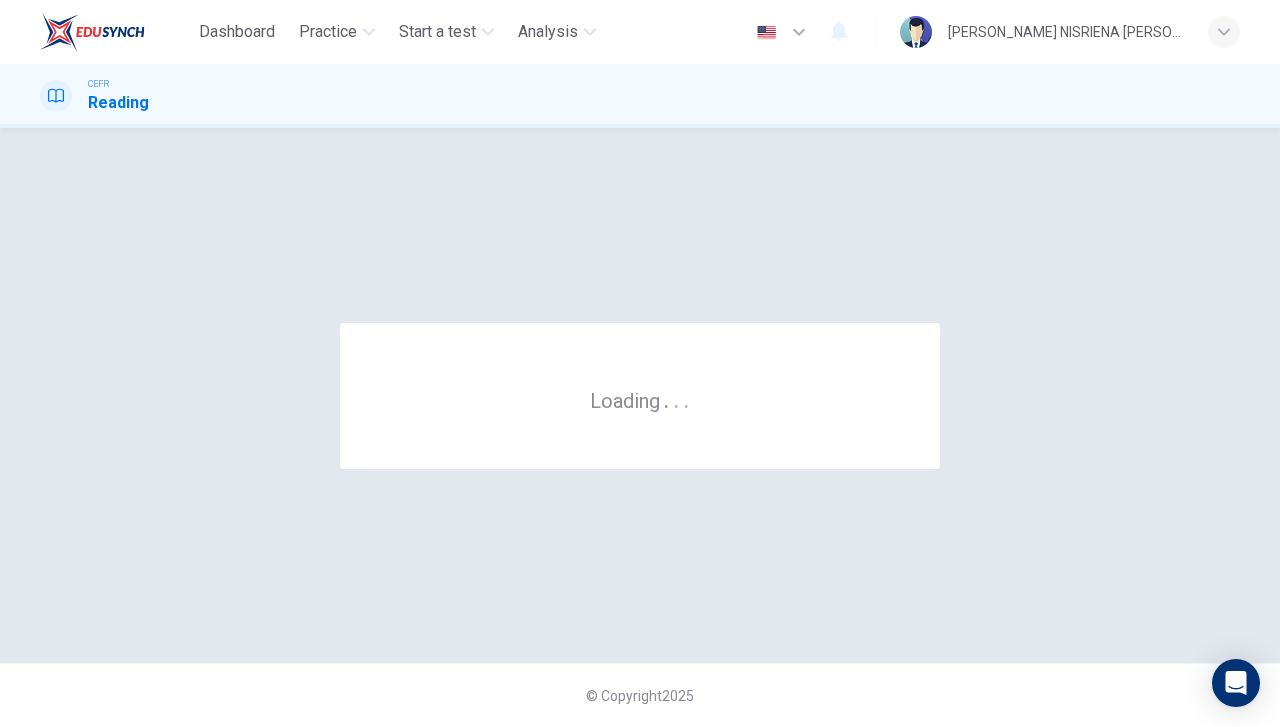 scroll, scrollTop: 0, scrollLeft: 0, axis: both 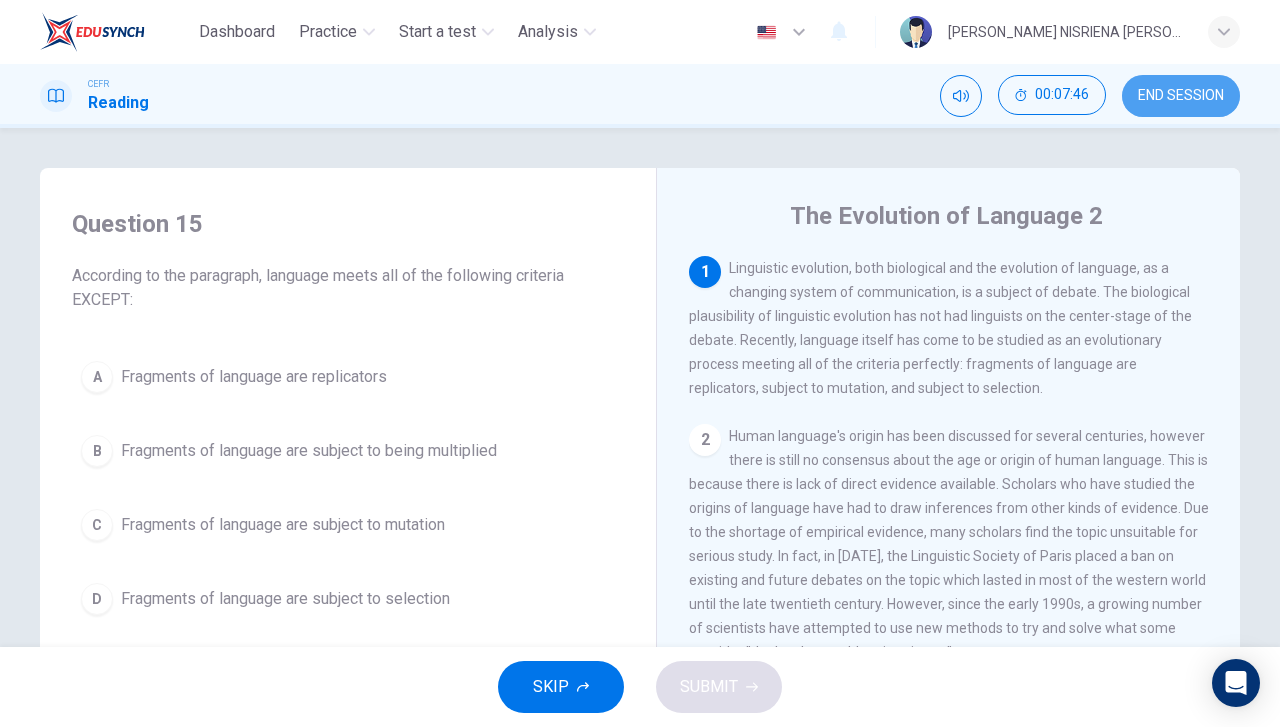 click on "END SESSION" at bounding box center [1181, 96] 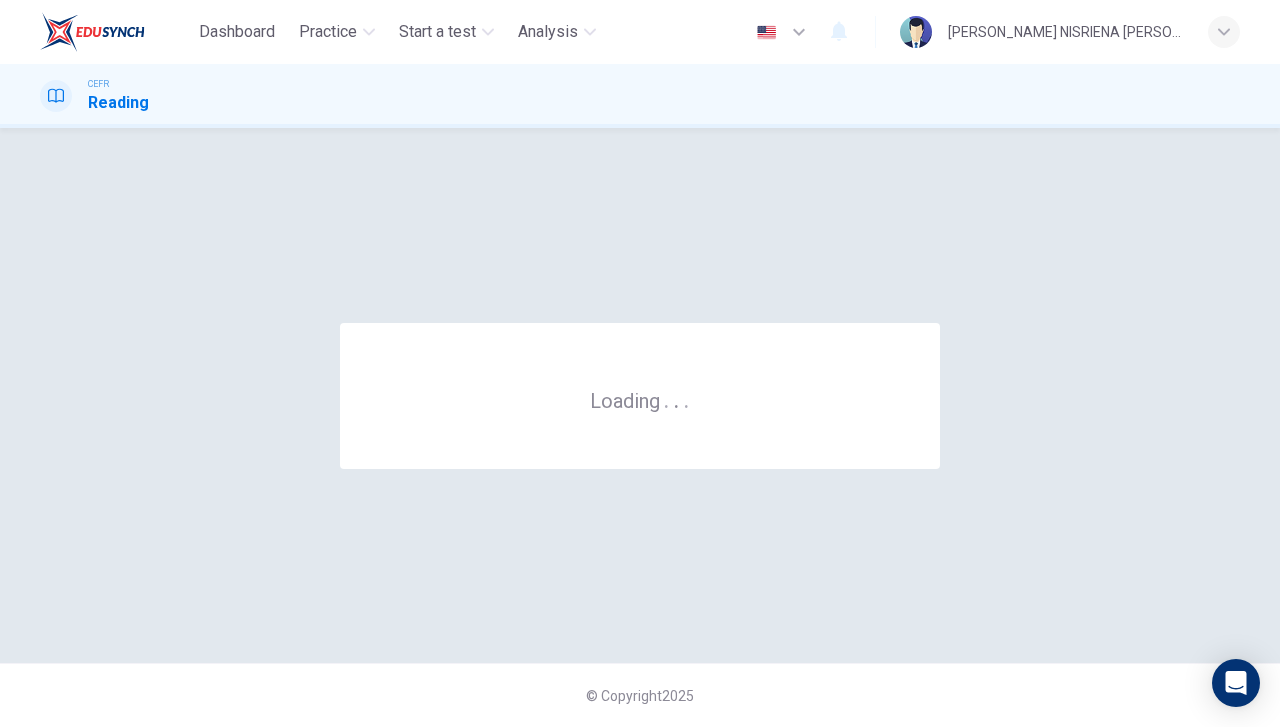 scroll, scrollTop: 0, scrollLeft: 0, axis: both 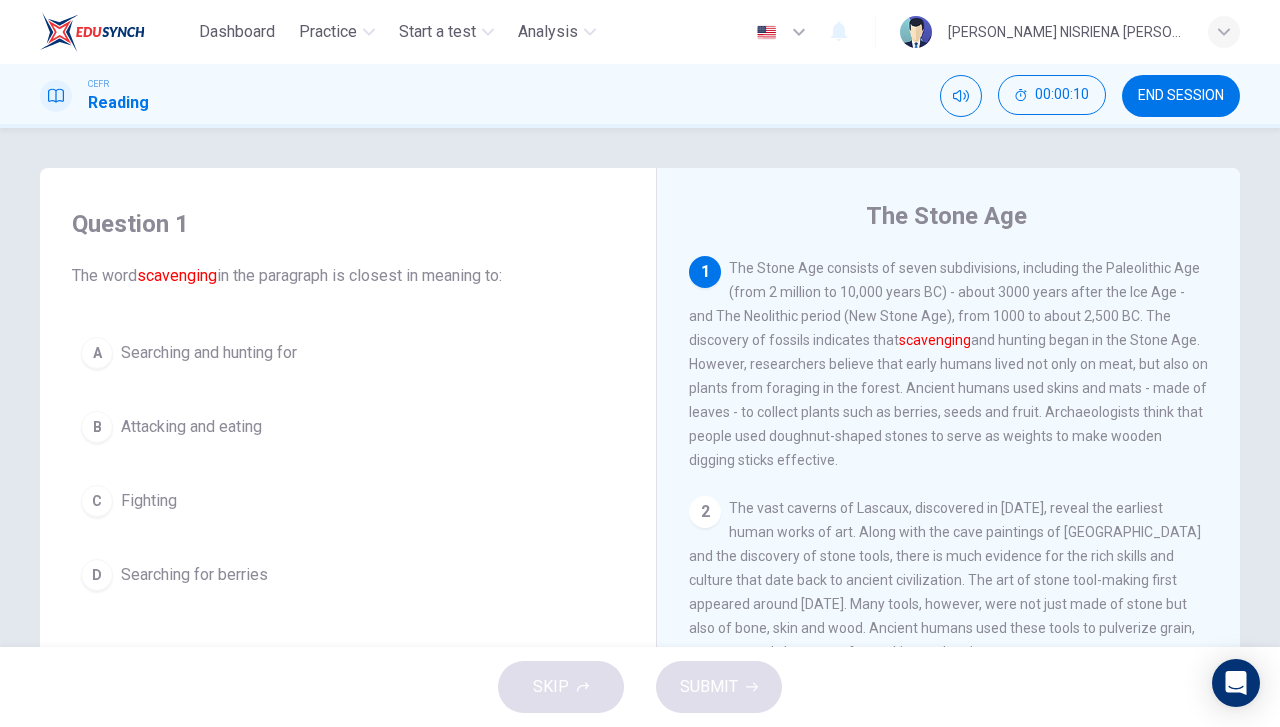 click on "A Searching and hunting for" at bounding box center (348, 353) 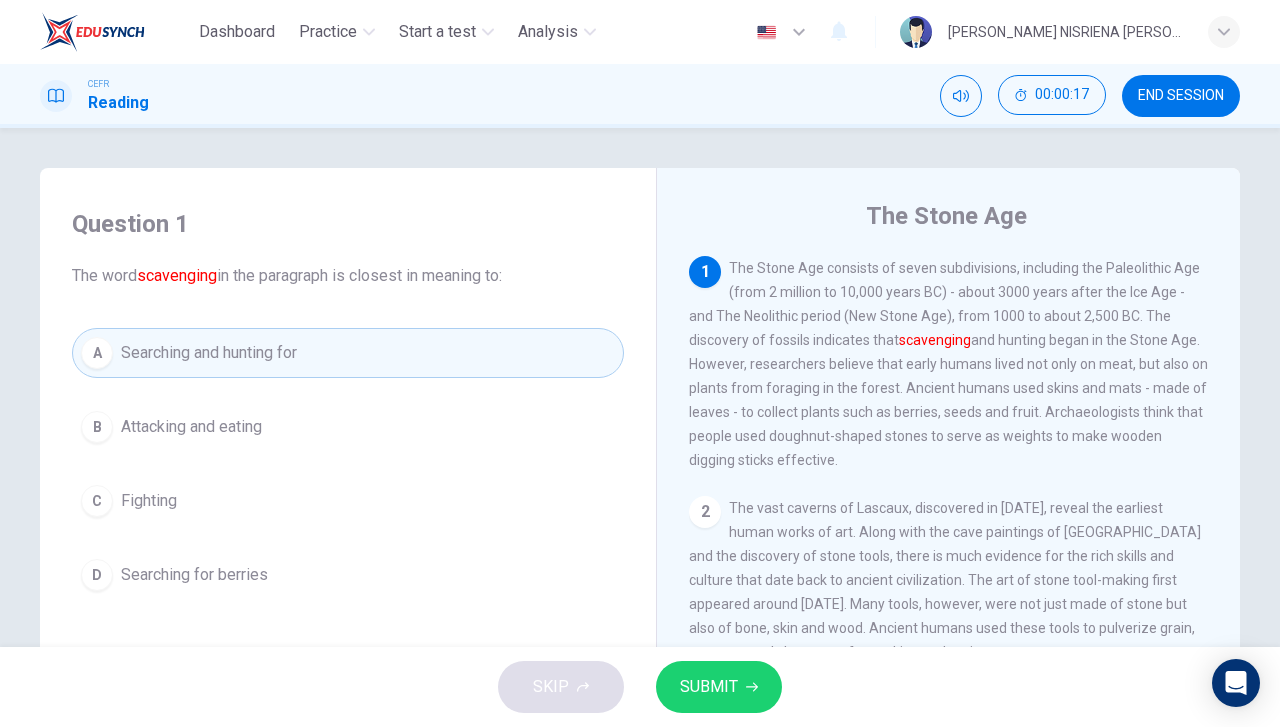 click on "SUBMIT" at bounding box center [719, 687] 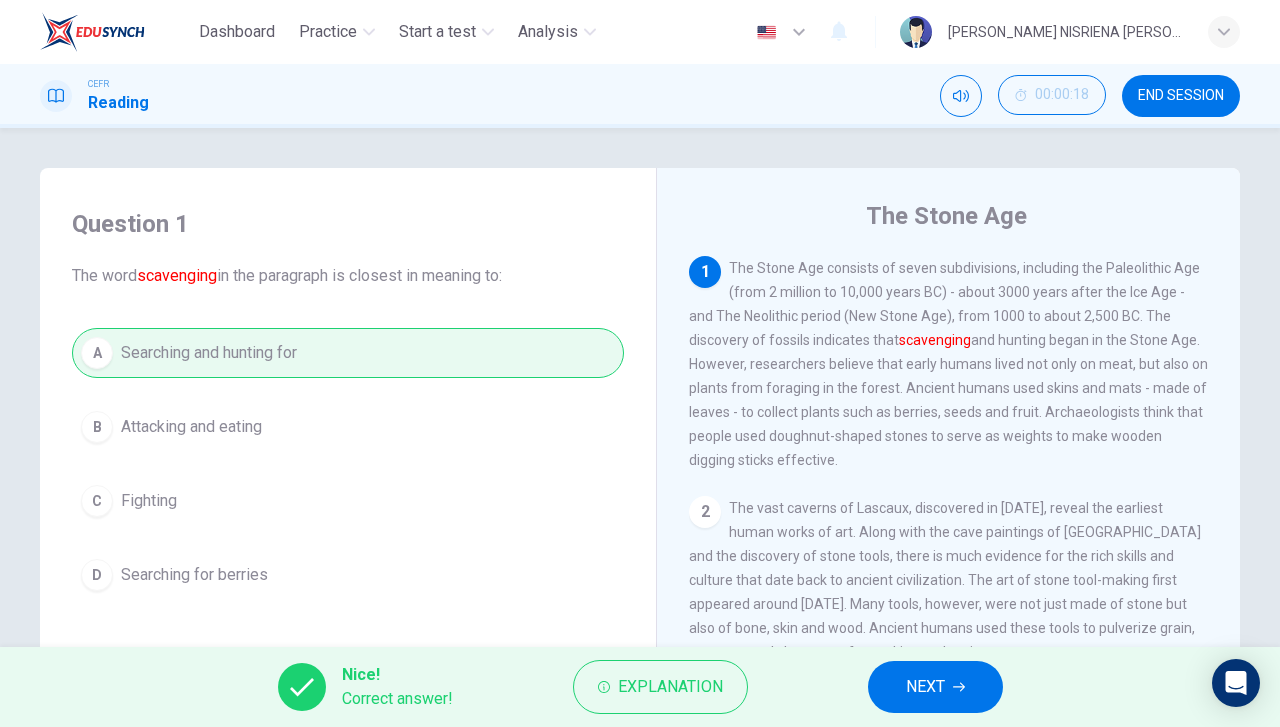 click on "NEXT" at bounding box center (935, 687) 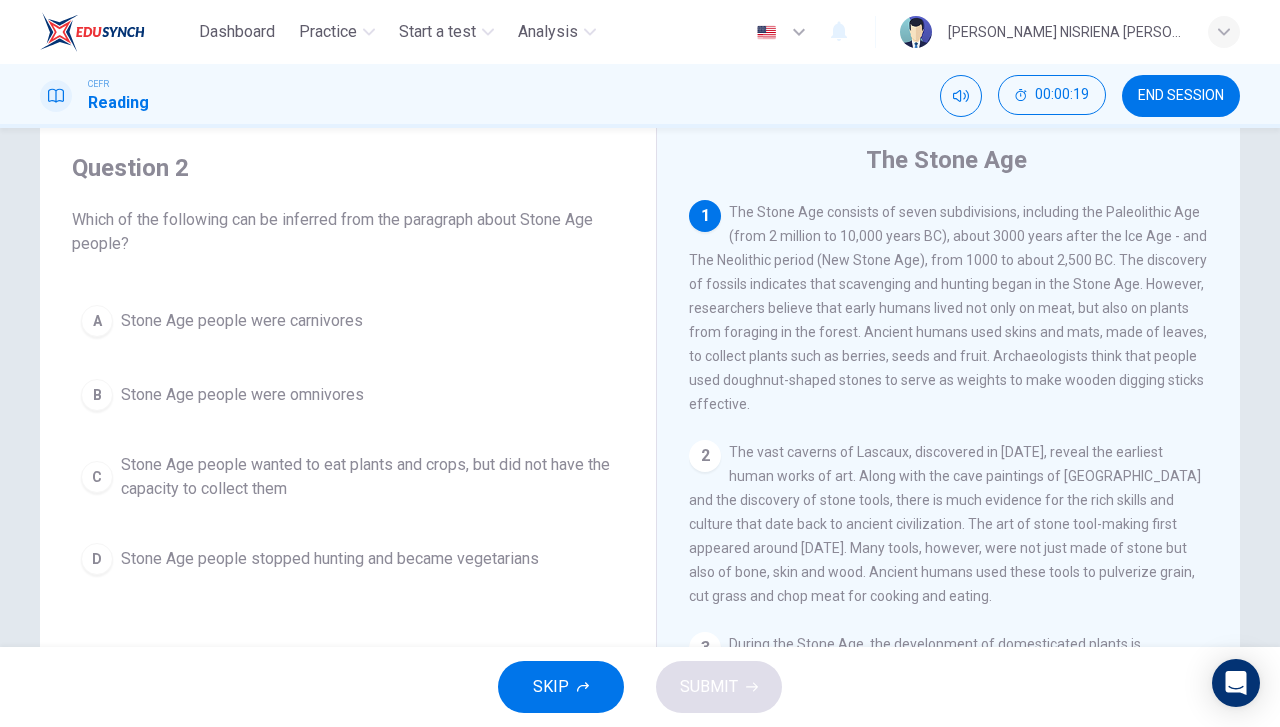 scroll, scrollTop: 100, scrollLeft: 0, axis: vertical 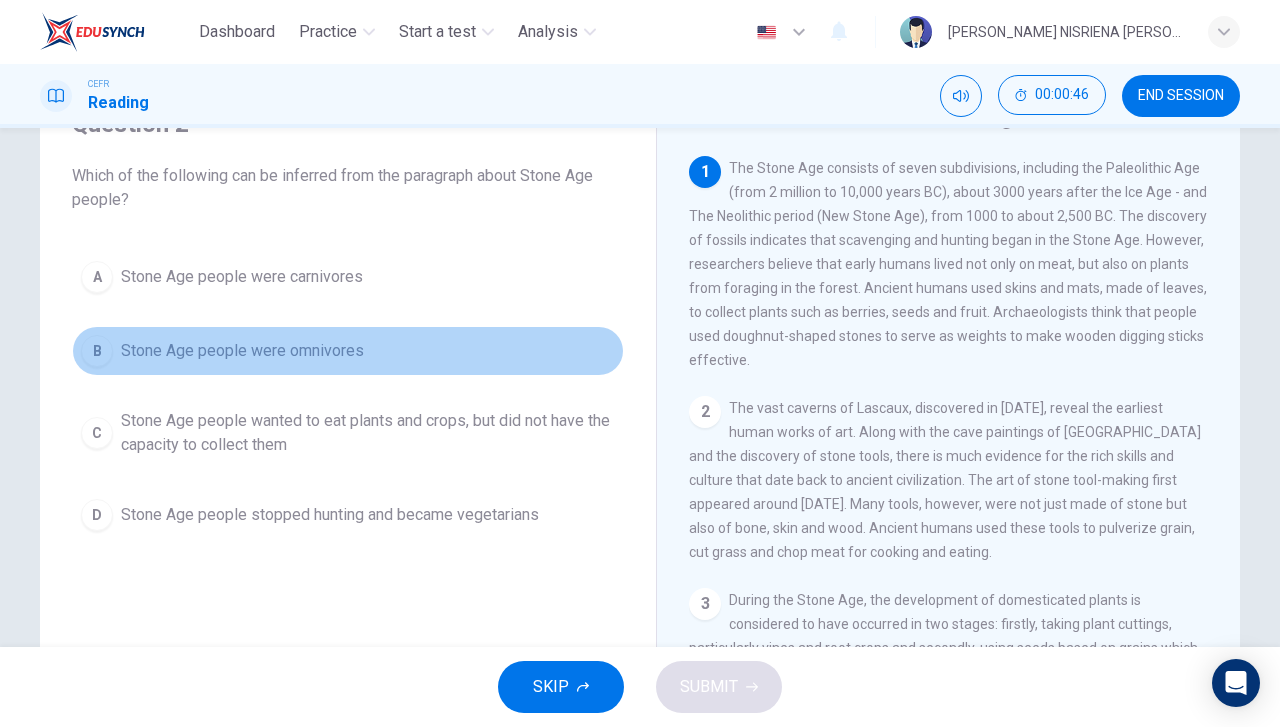 click on "B Stone Age people were omnivores" at bounding box center [348, 351] 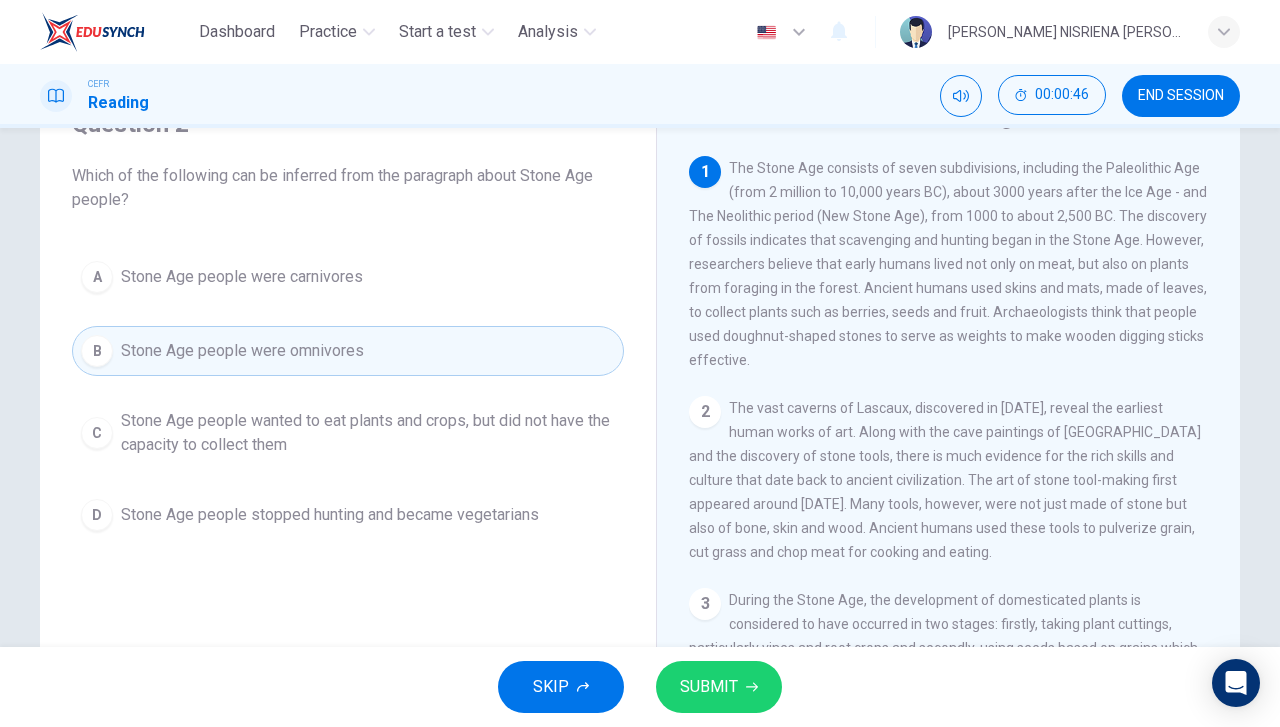 click on "SUBMIT" at bounding box center [709, 687] 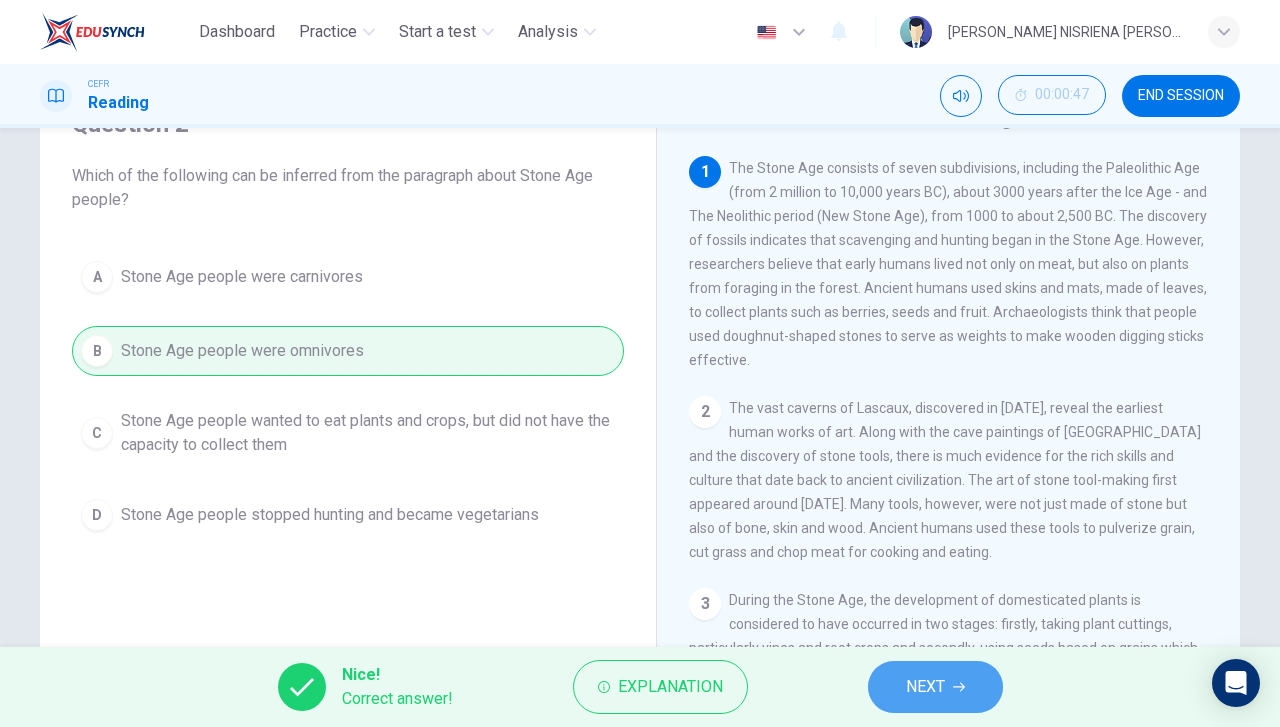 click on "NEXT" at bounding box center [925, 687] 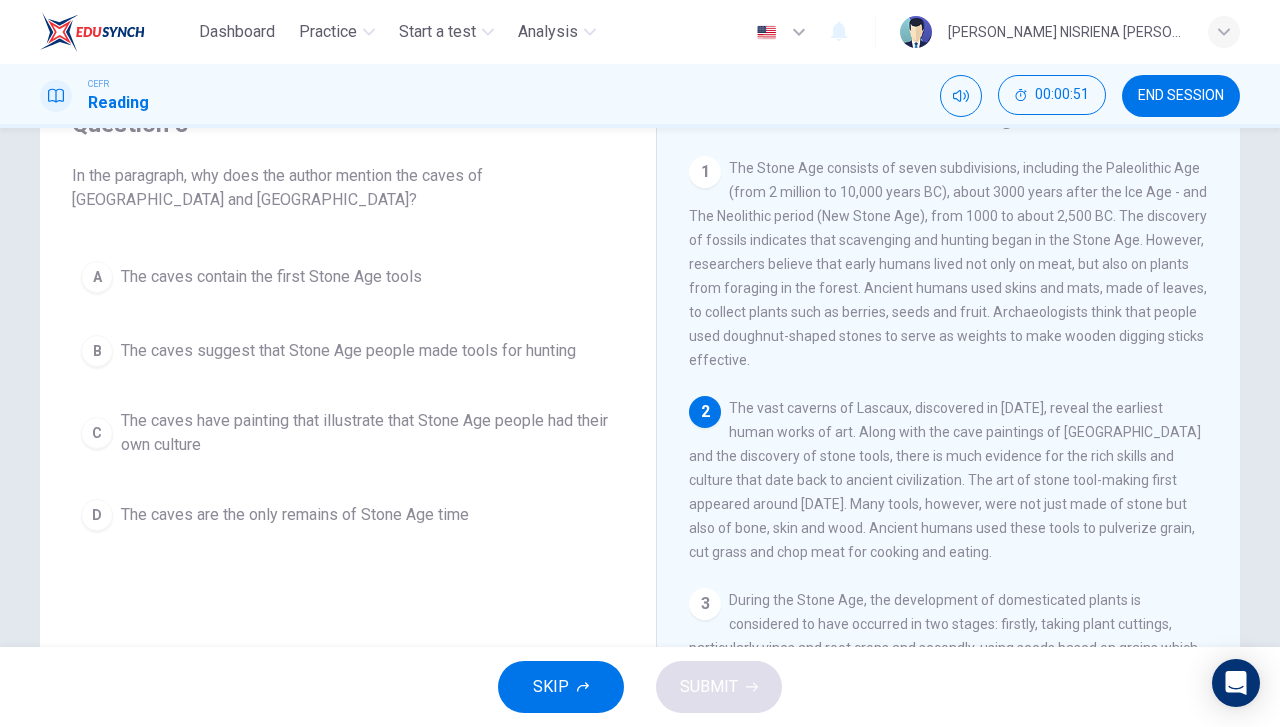 scroll, scrollTop: 100, scrollLeft: 0, axis: vertical 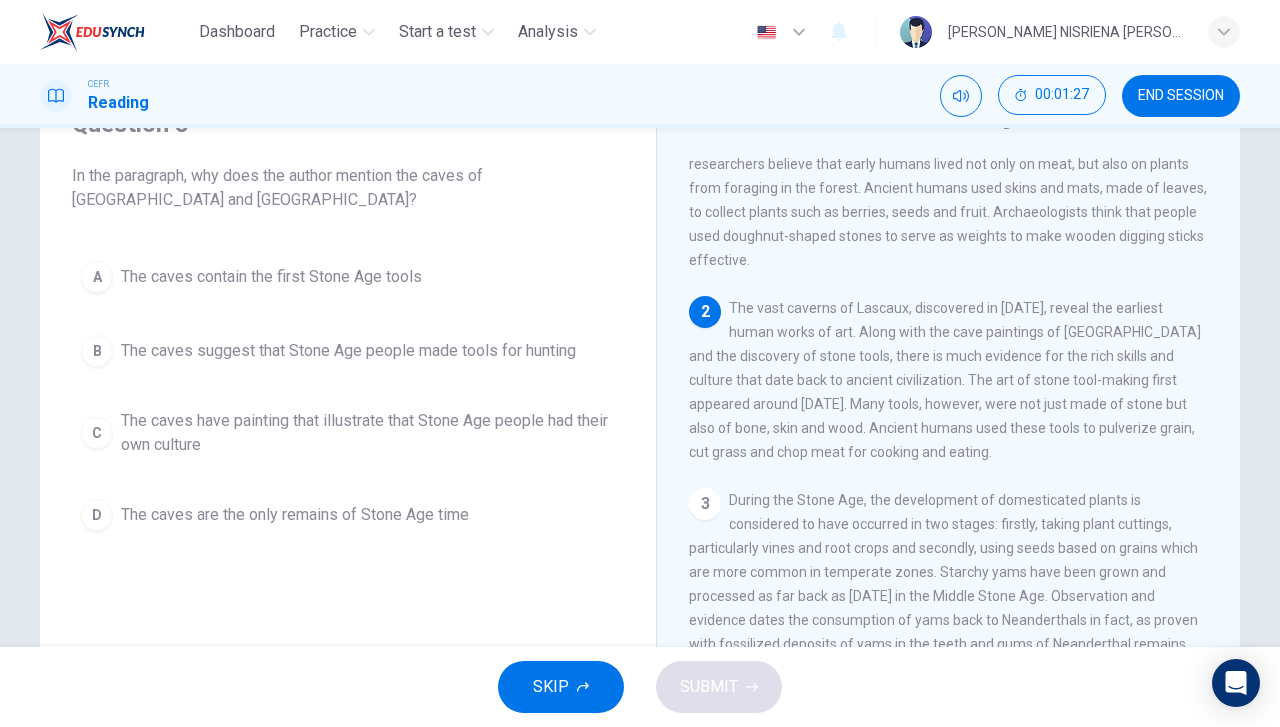 click on "The caves suggest that Stone Age people made tools for hunting" at bounding box center (348, 351) 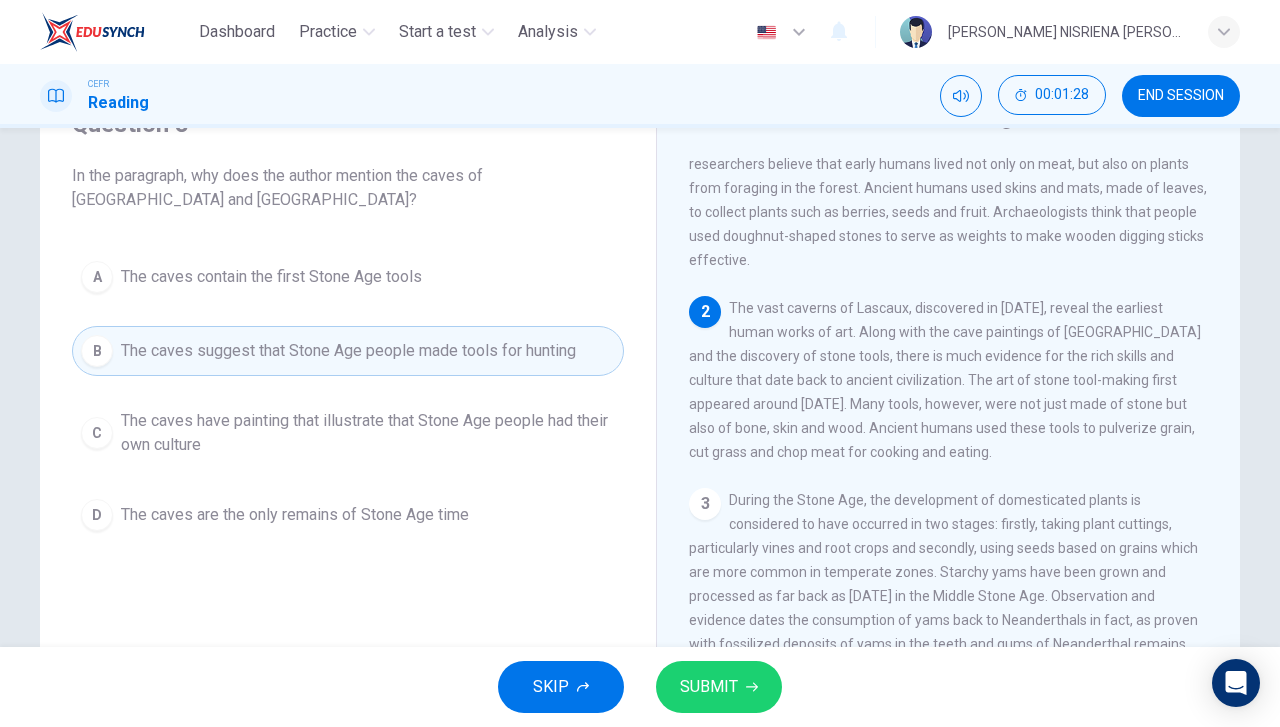 click on "SUBMIT" at bounding box center (709, 687) 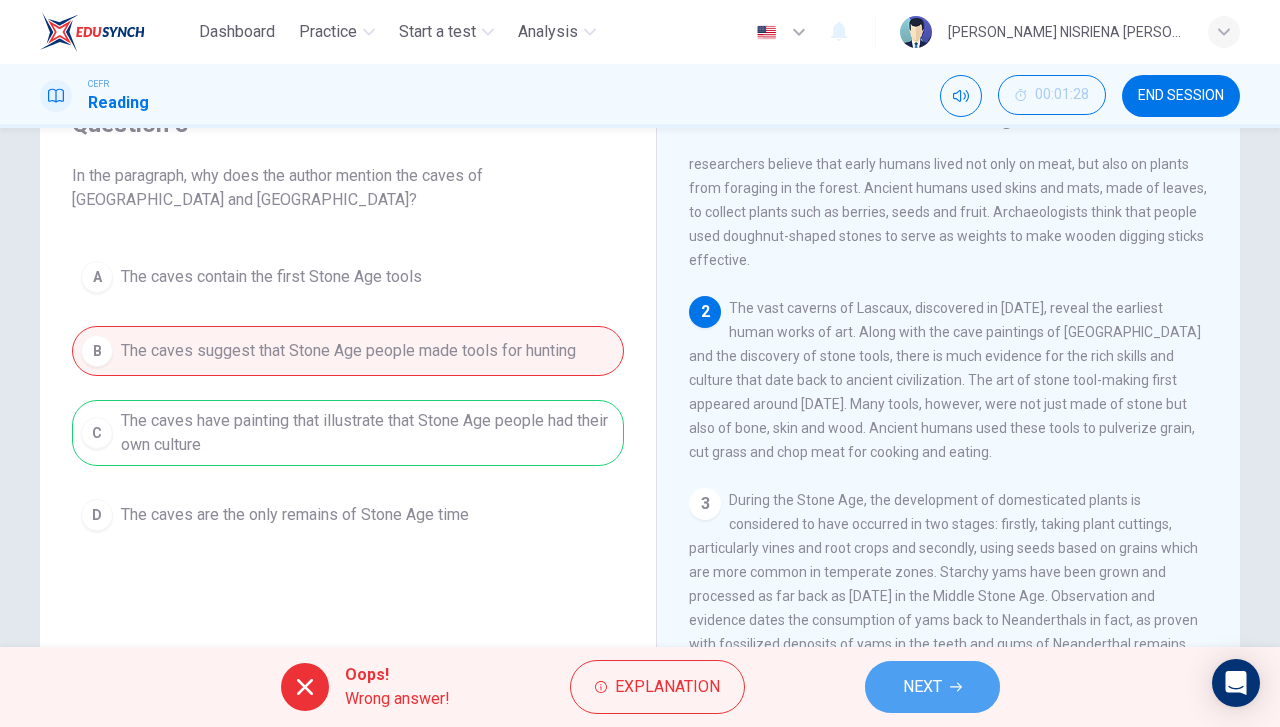 click on "NEXT" at bounding box center [932, 687] 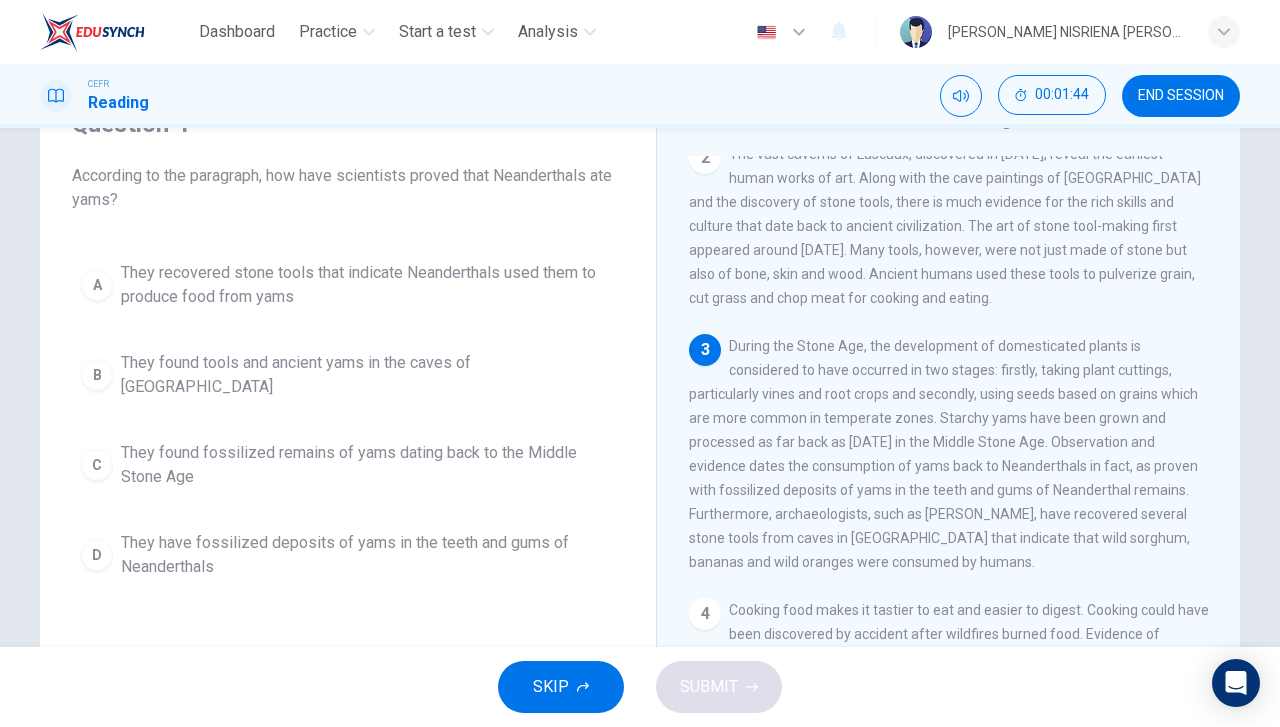 scroll, scrollTop: 300, scrollLeft: 0, axis: vertical 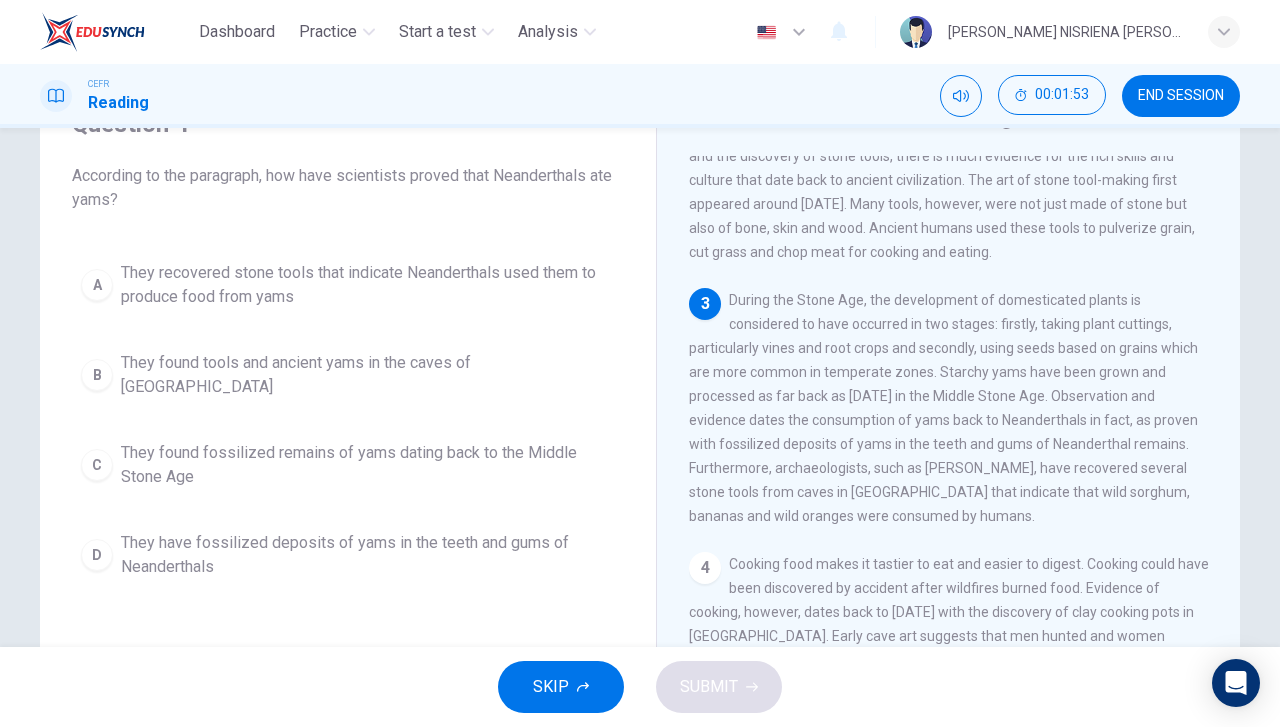 click on "They have fossilized deposits of yams in the teeth and gums of Neanderthals" at bounding box center (368, 555) 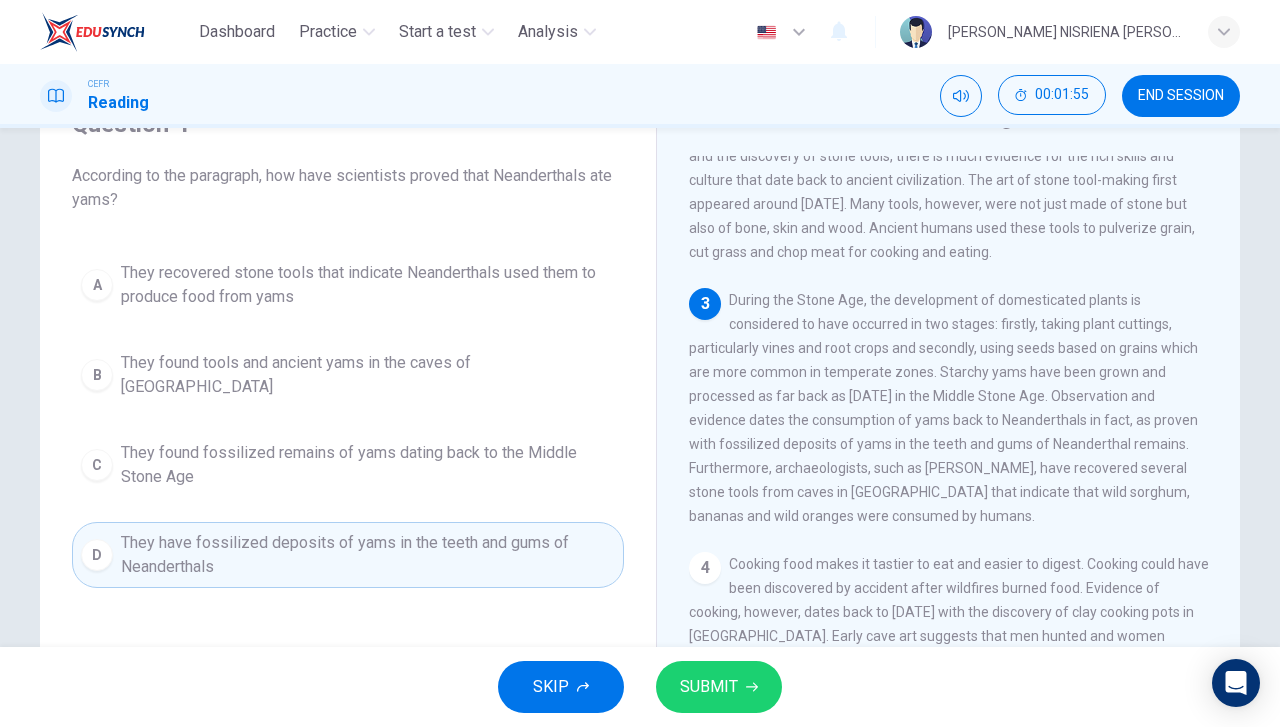 click on "SUBMIT" at bounding box center (719, 687) 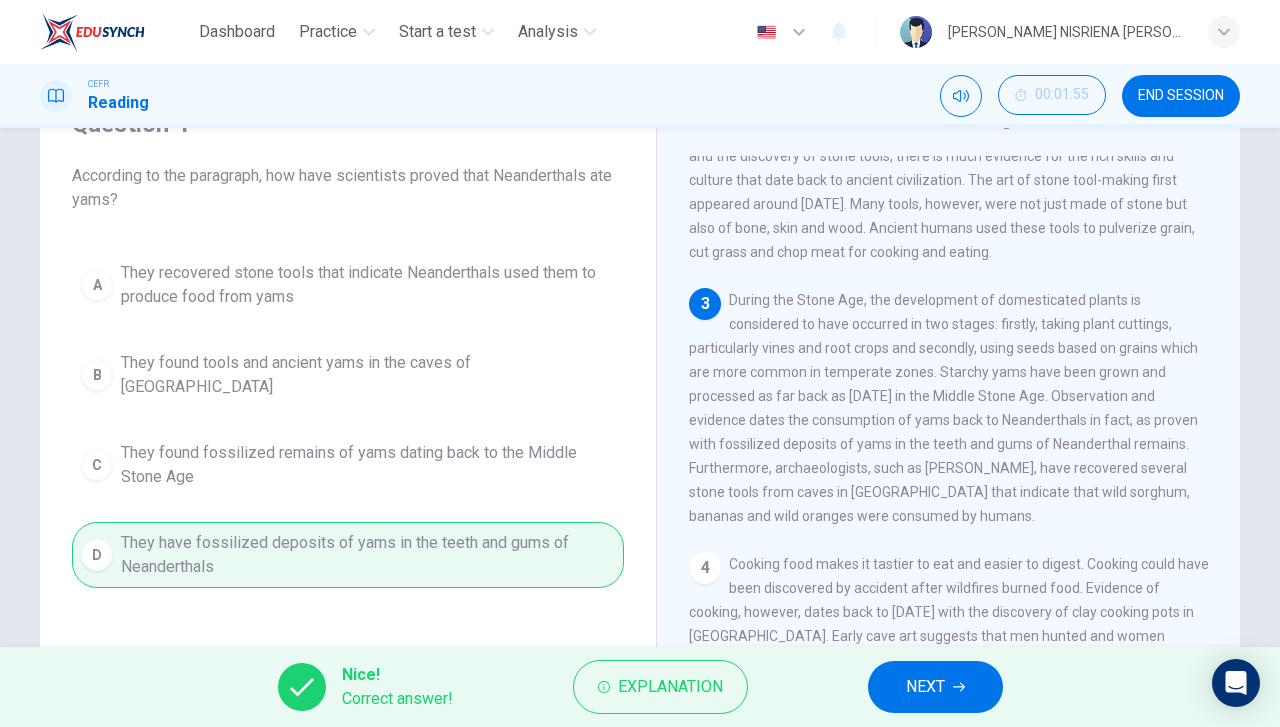 click on "NEXT" at bounding box center (935, 687) 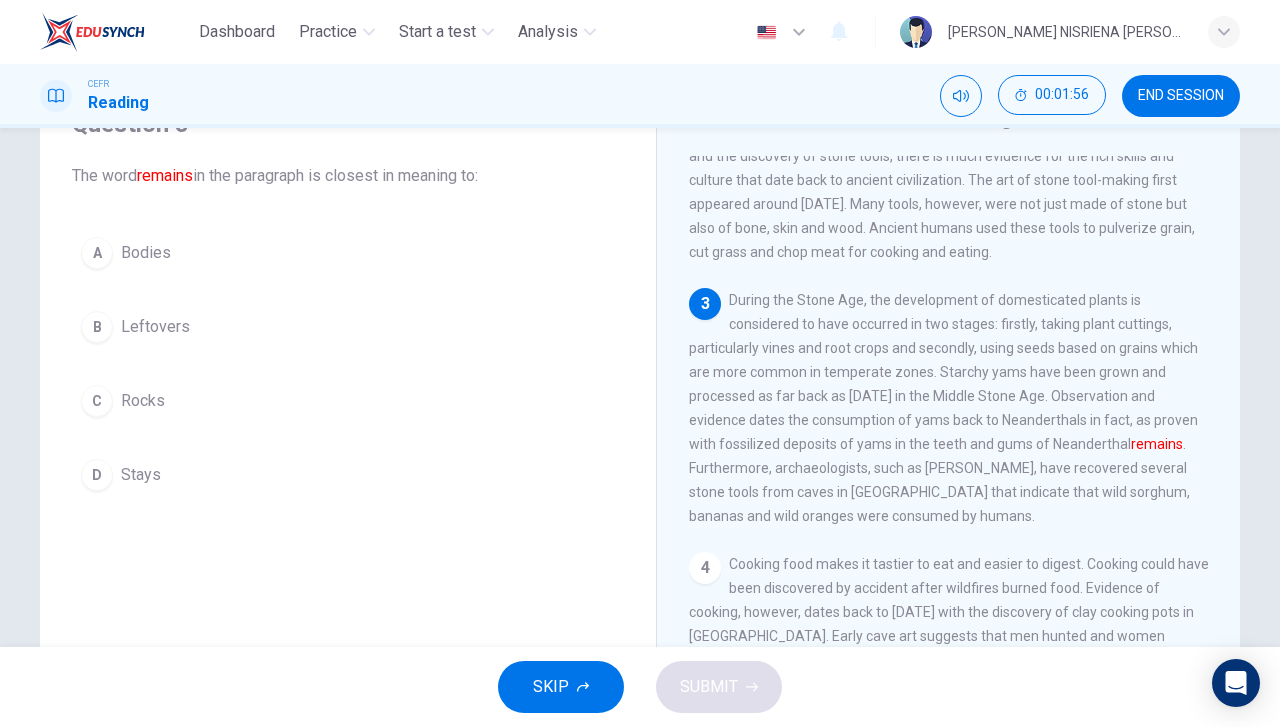 click on "B Leftovers" at bounding box center (348, 327) 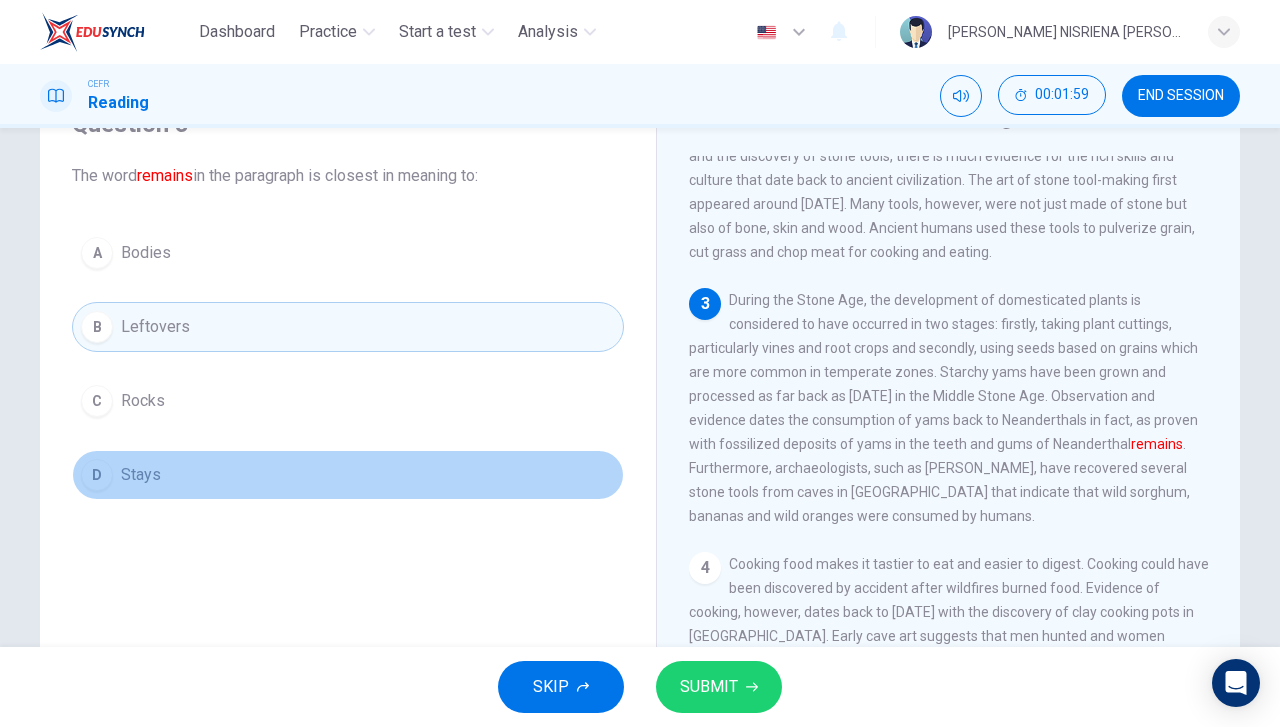 click on "D Stays" at bounding box center (348, 475) 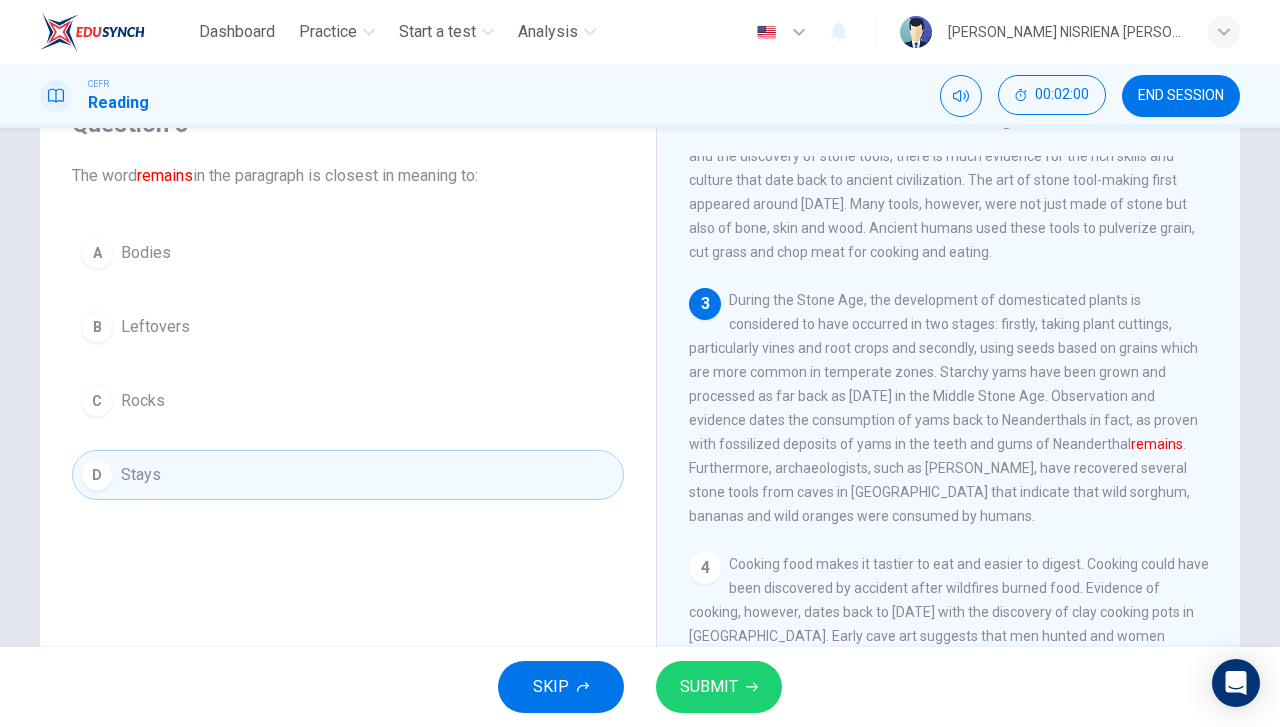 click on "SUBMIT" at bounding box center [709, 687] 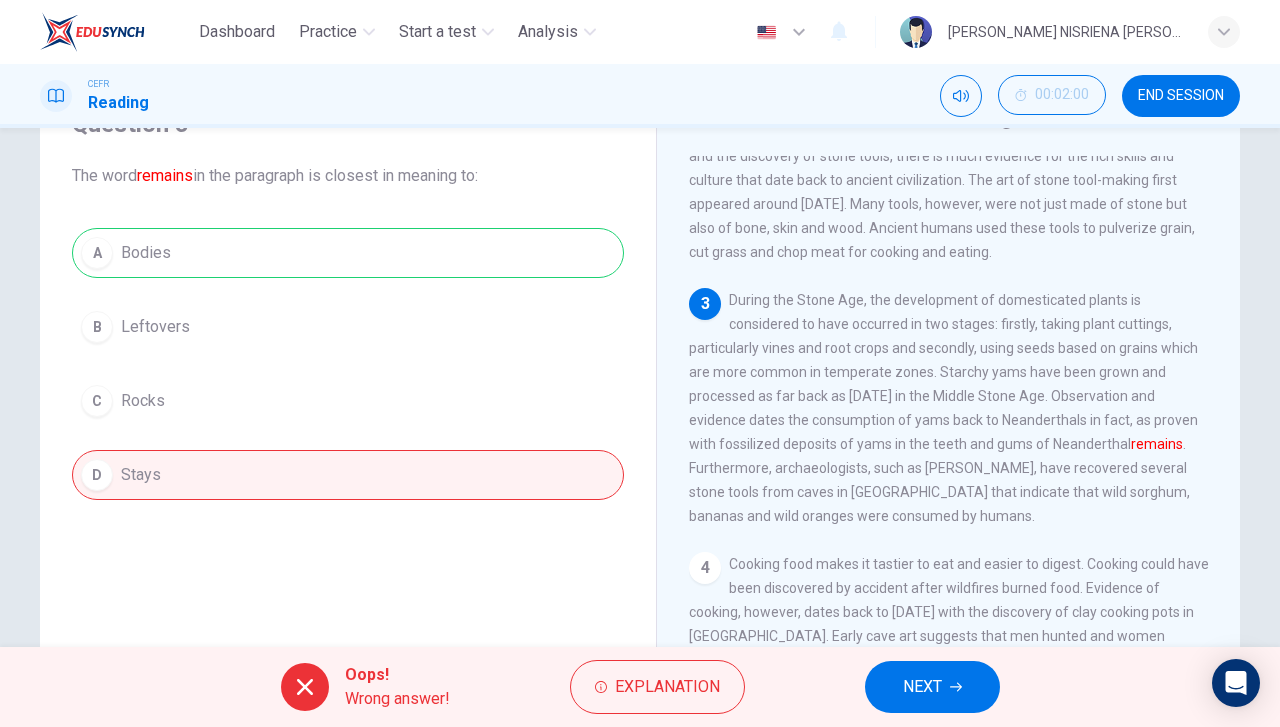 click on "NEXT" at bounding box center (932, 687) 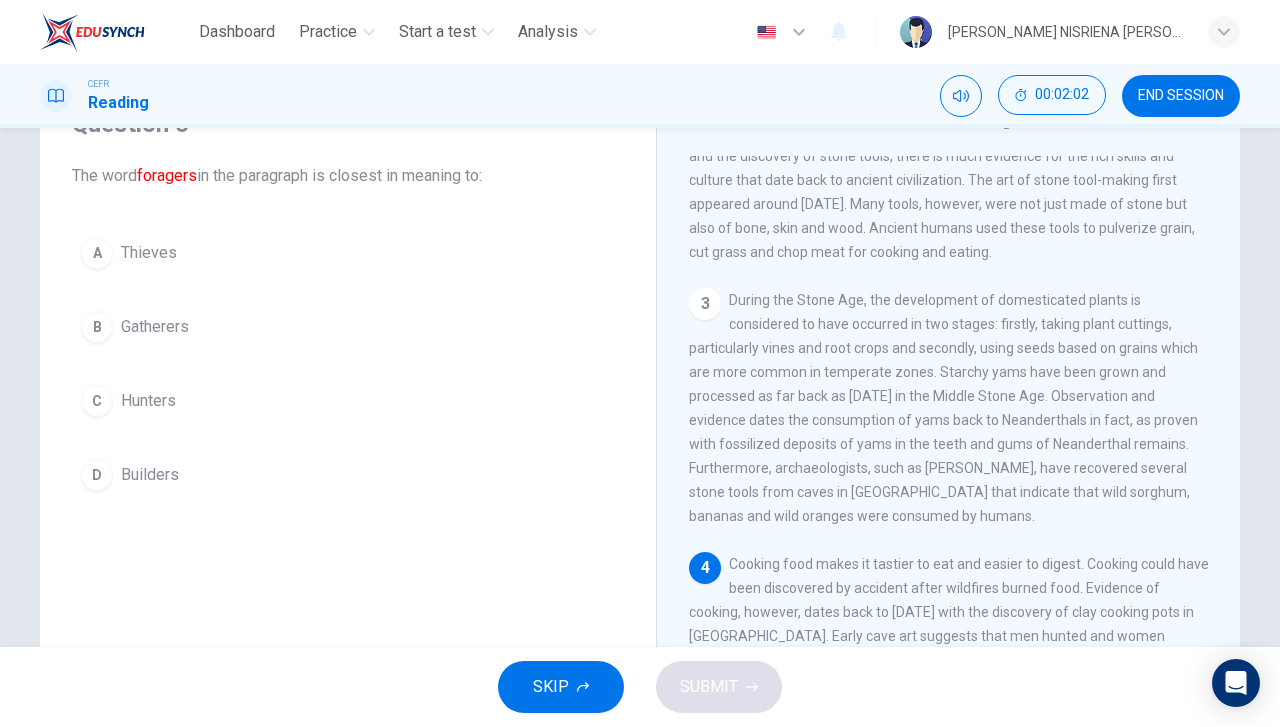 scroll, scrollTop: 500, scrollLeft: 0, axis: vertical 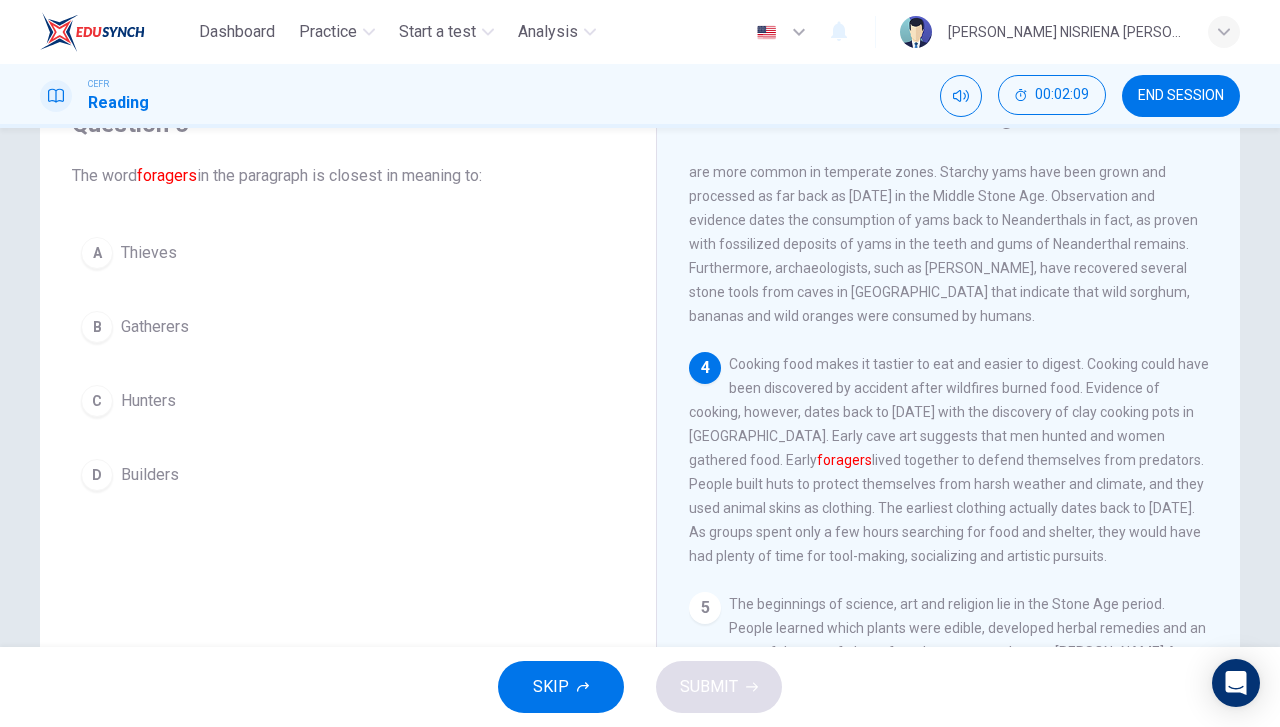 click on "C Hunters" at bounding box center [348, 401] 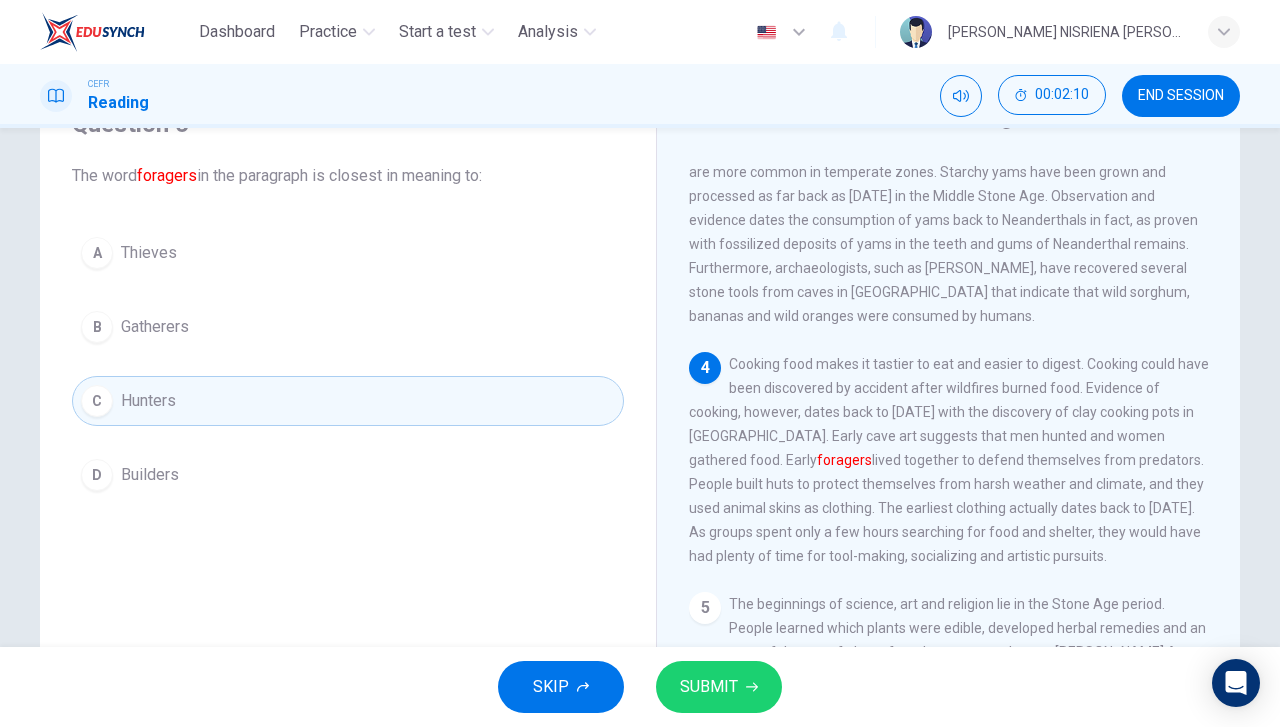 click on "SUBMIT" at bounding box center (709, 687) 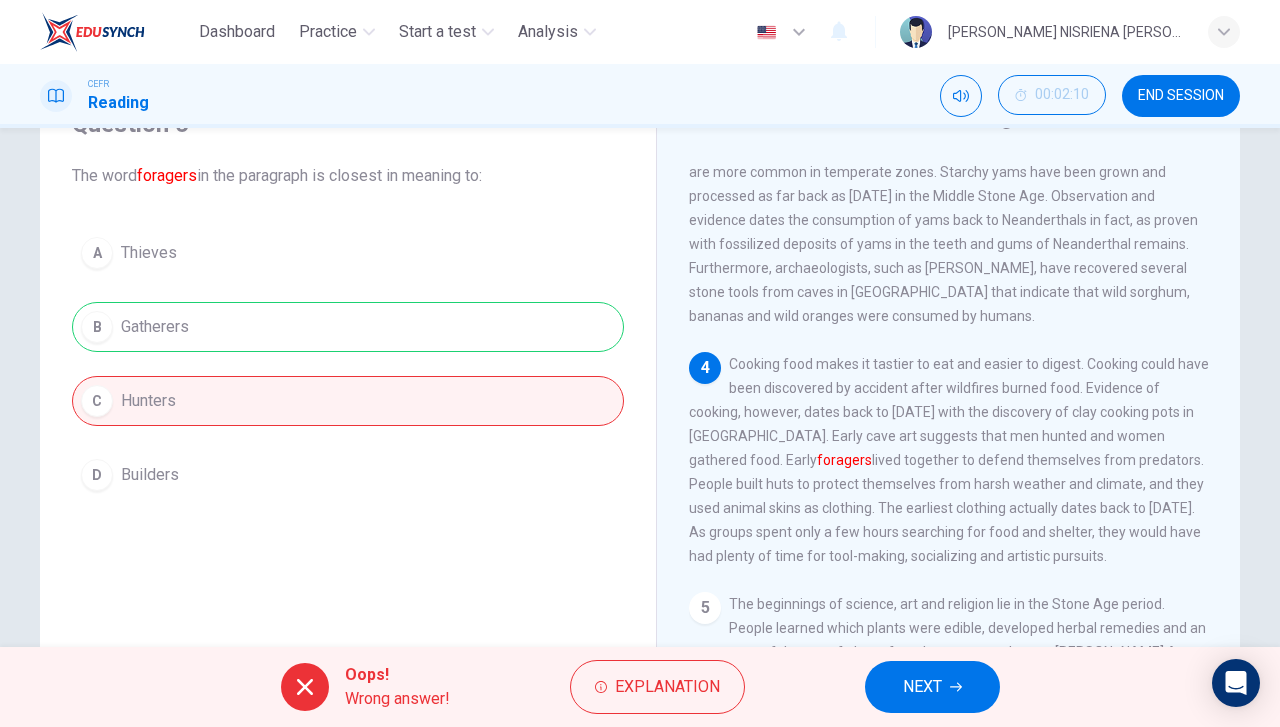 click on "NEXT" at bounding box center [932, 687] 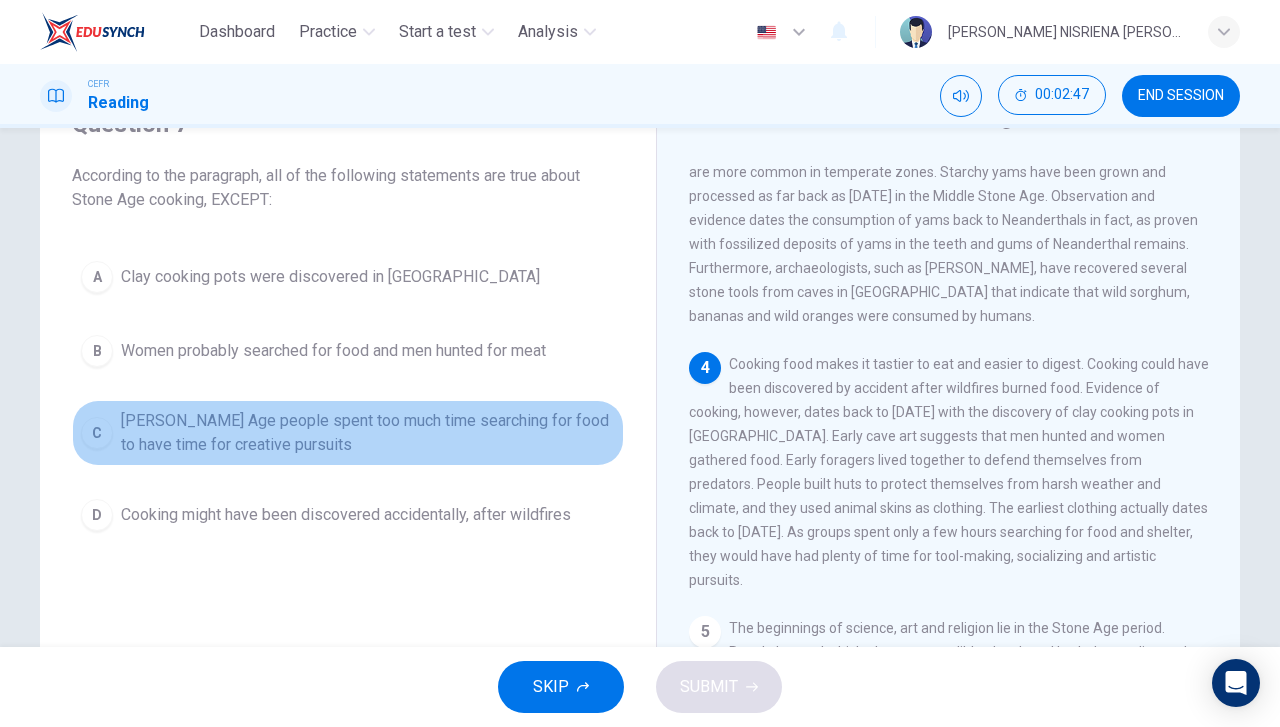 click on "Stone Age people spent too much time searching for food to have time for creative pursuits" at bounding box center (368, 433) 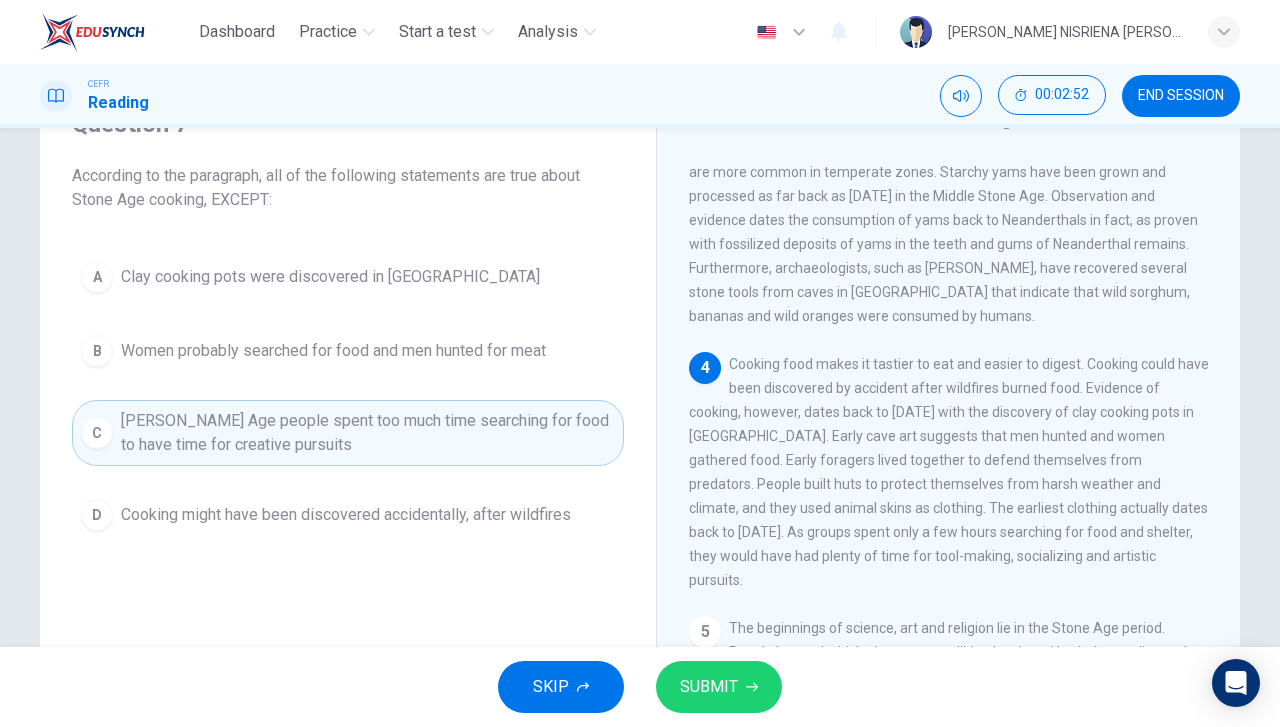 click on "SKIP SUBMIT" at bounding box center [640, 687] 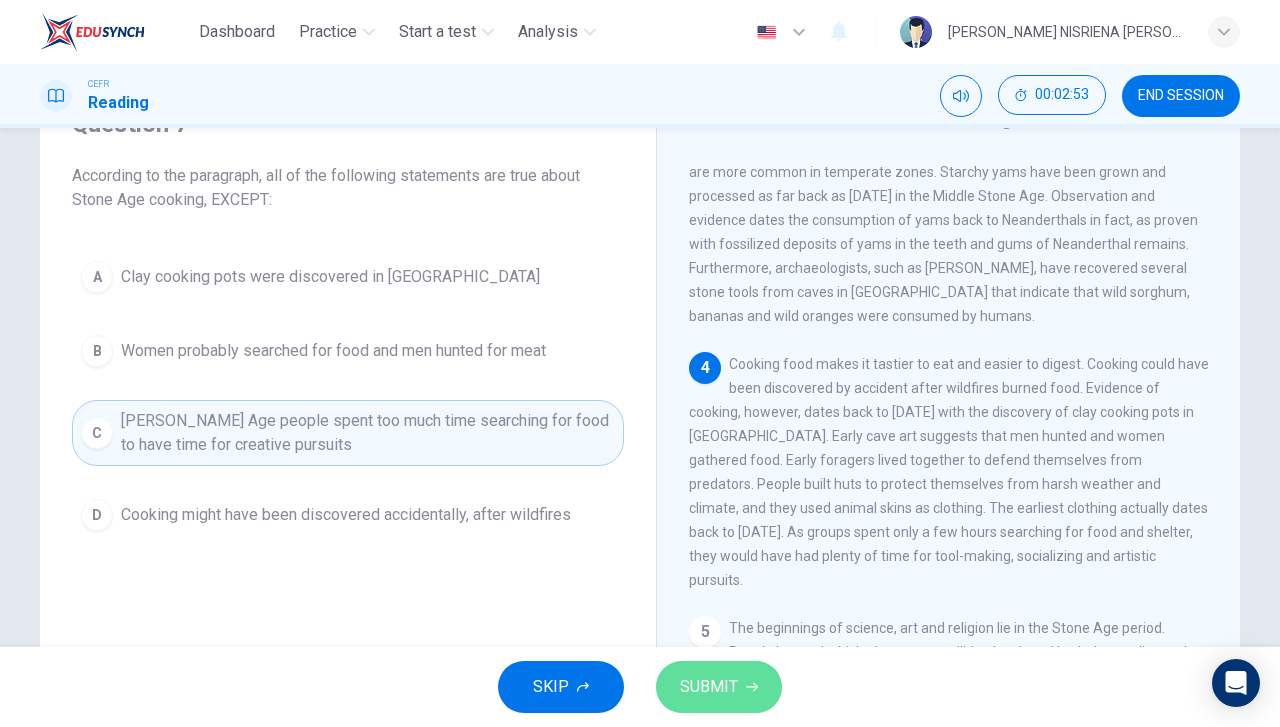 click on "SUBMIT" at bounding box center [709, 687] 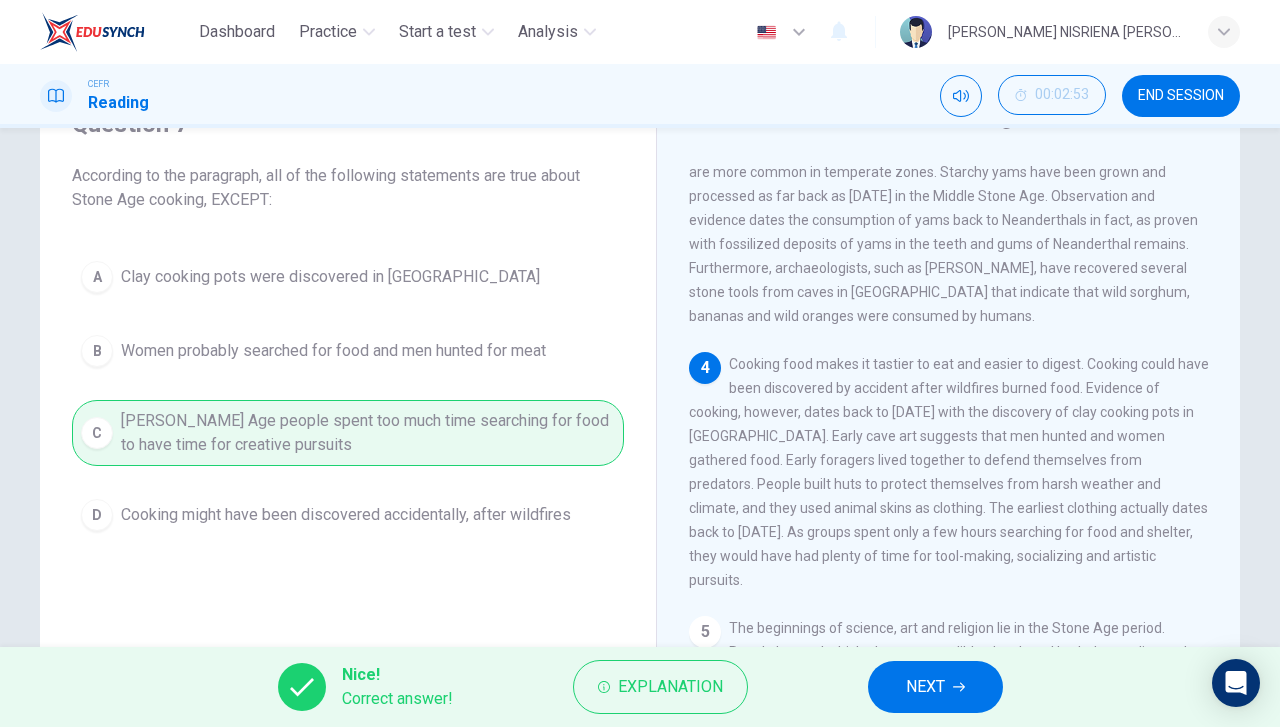 click on "NEXT" at bounding box center [935, 687] 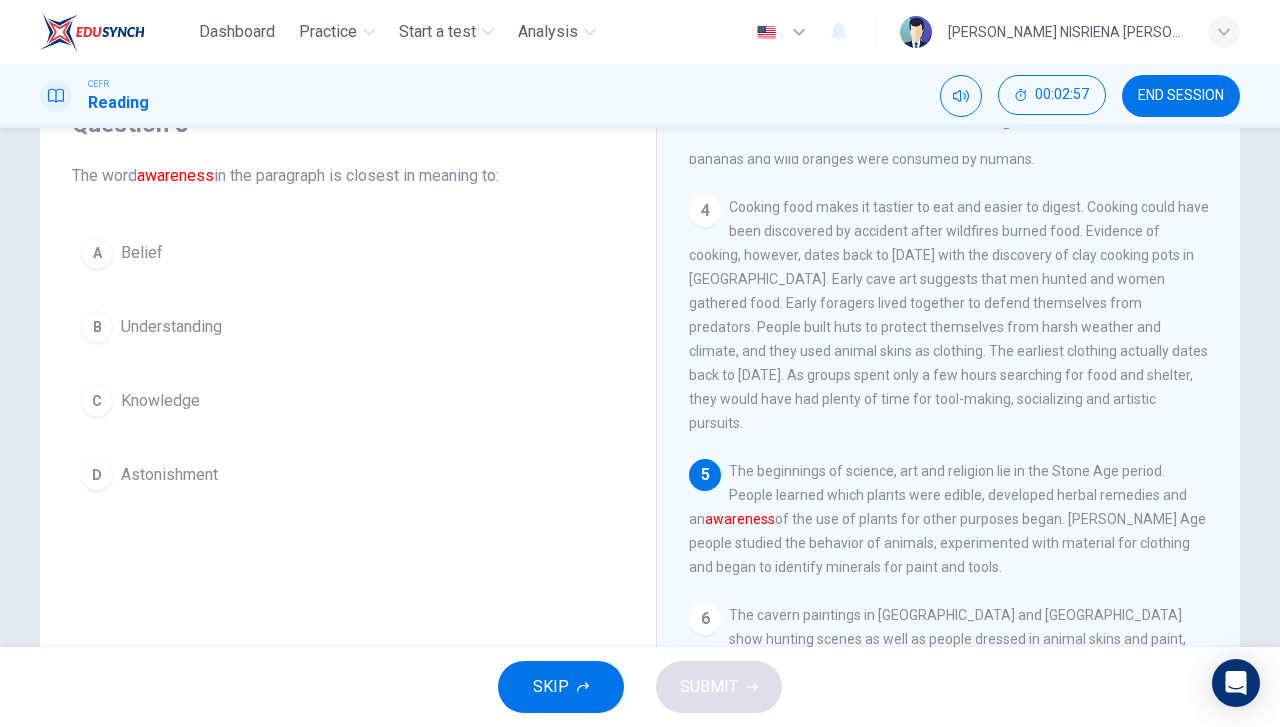scroll, scrollTop: 696, scrollLeft: 0, axis: vertical 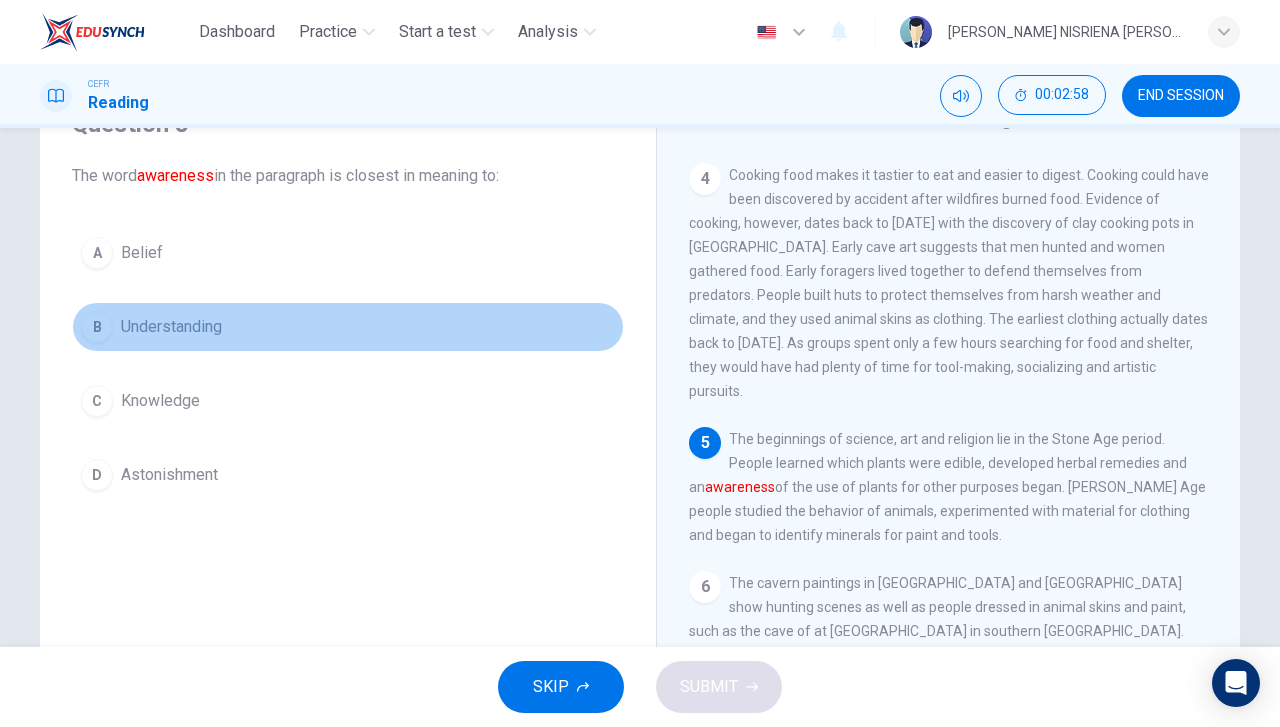 click on "B Understanding" at bounding box center (348, 327) 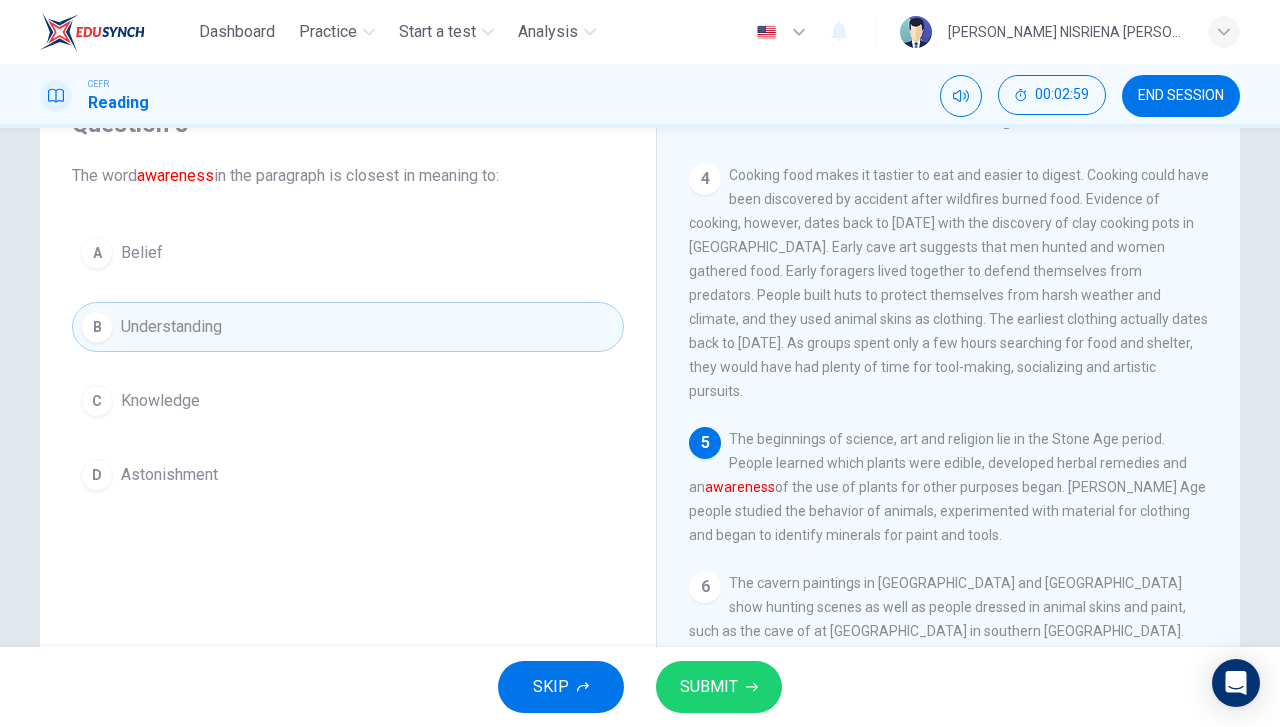 click on "SUBMIT" at bounding box center [709, 687] 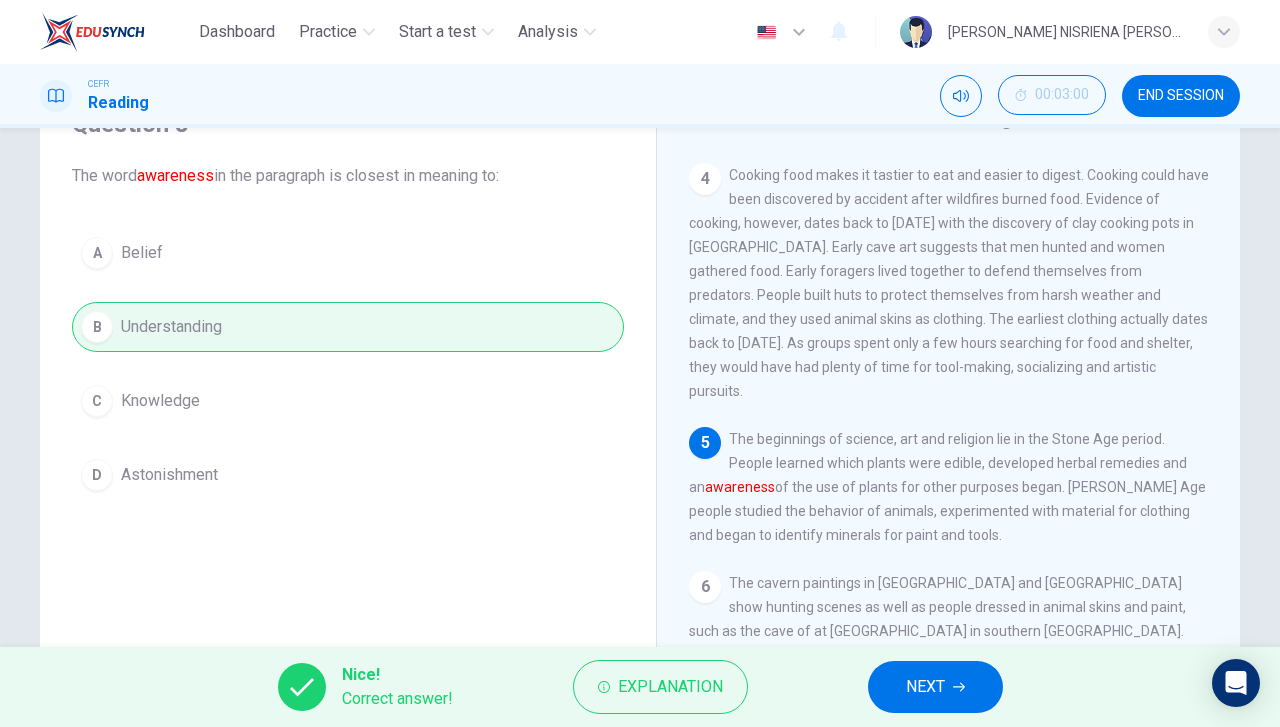 click on "NEXT" at bounding box center [935, 687] 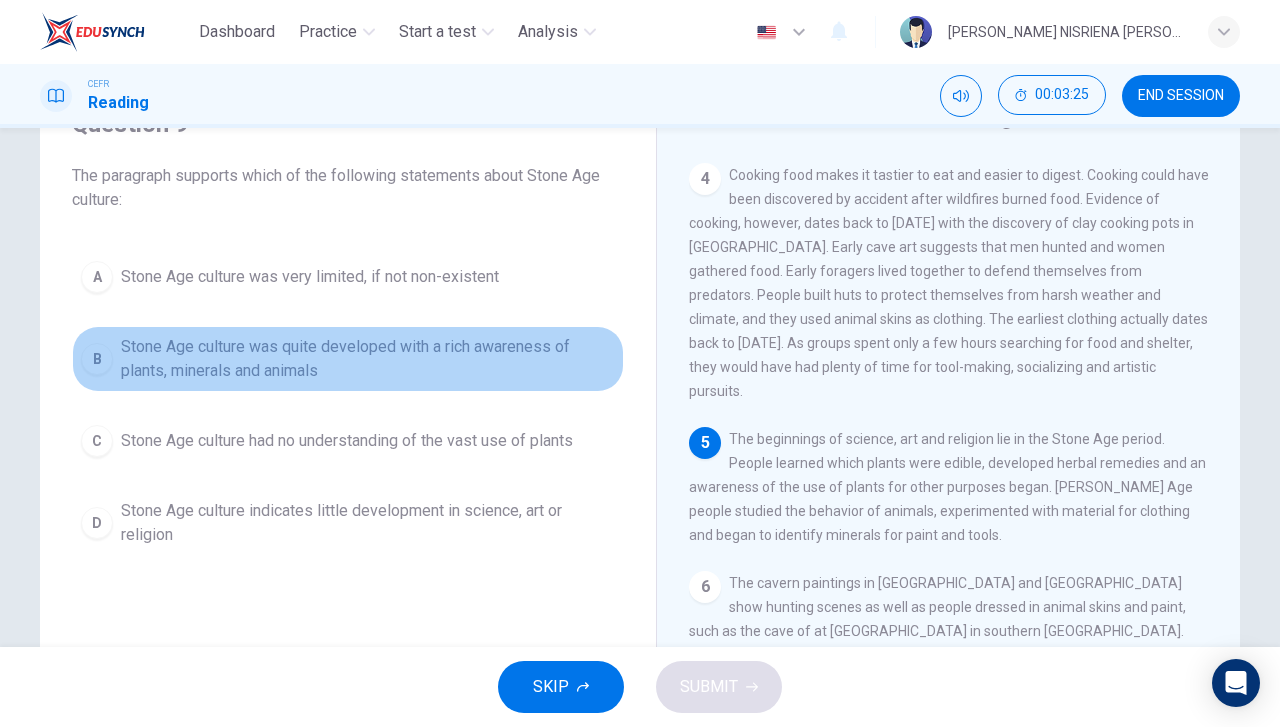 click on "Stone Age culture was quite developed with a rich awareness of plants, minerals and animals" at bounding box center [368, 359] 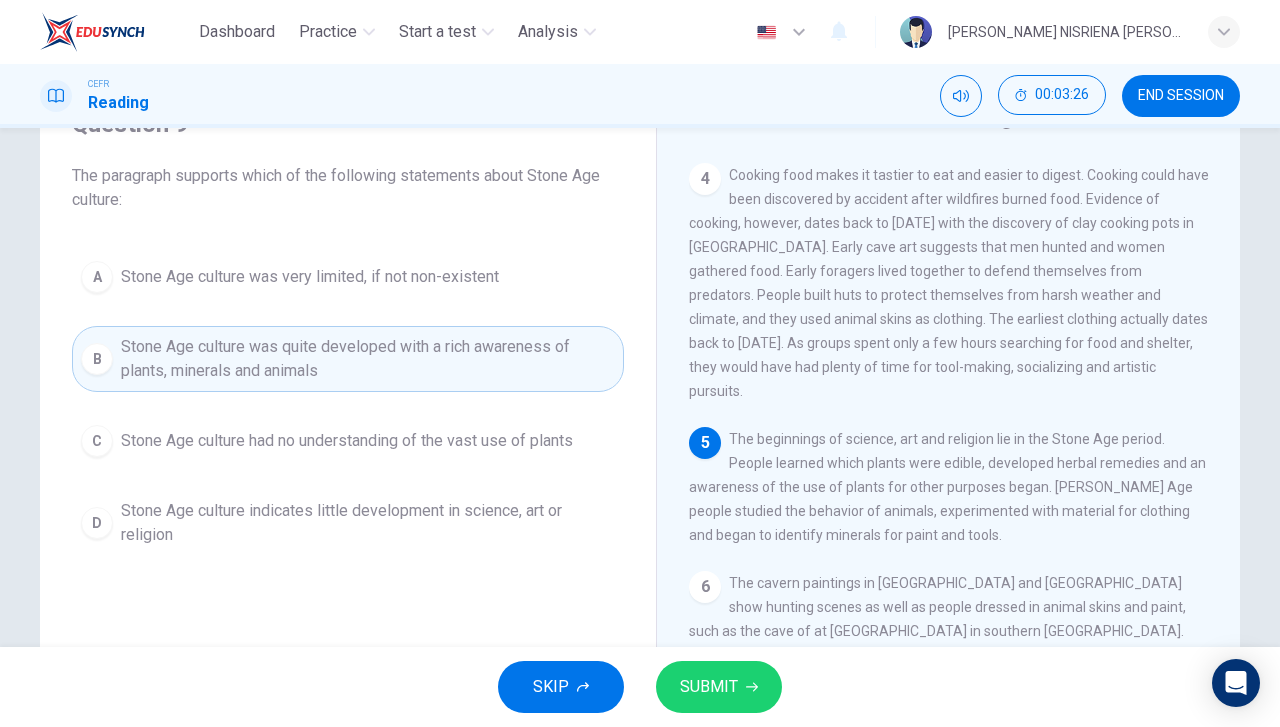 click on "SUBMIT" at bounding box center [709, 687] 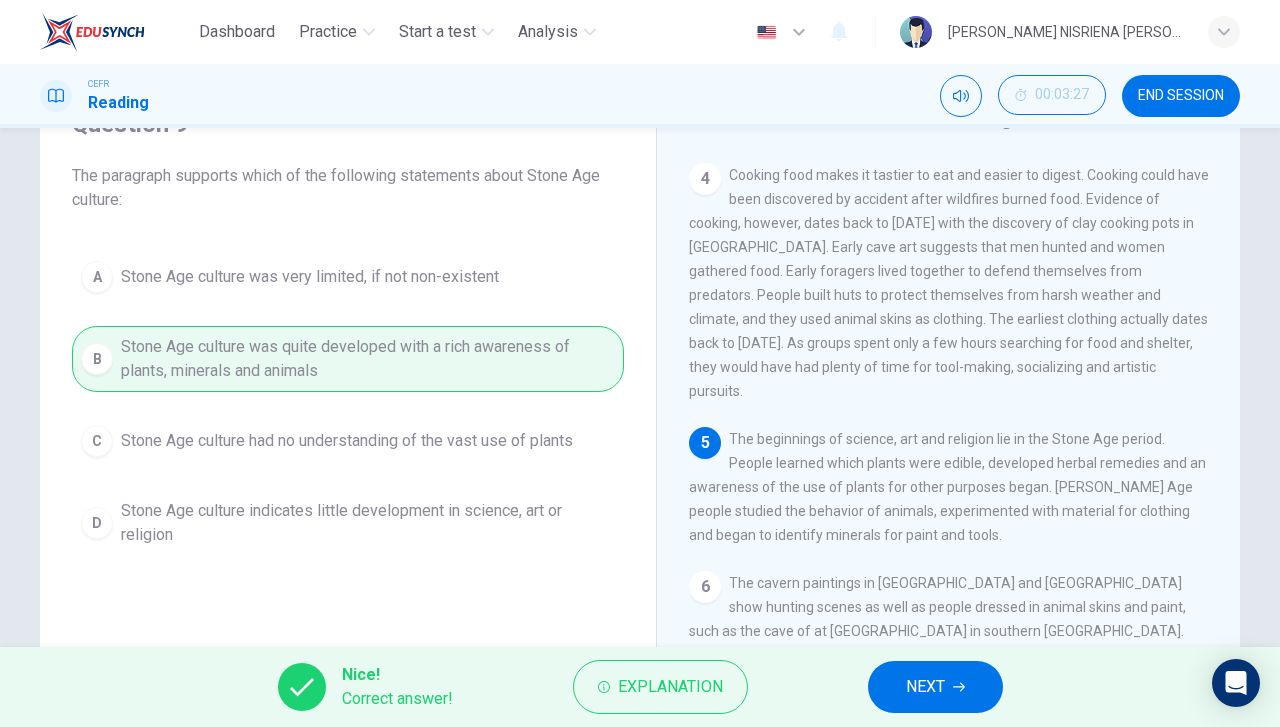 click on "NEXT" at bounding box center (935, 687) 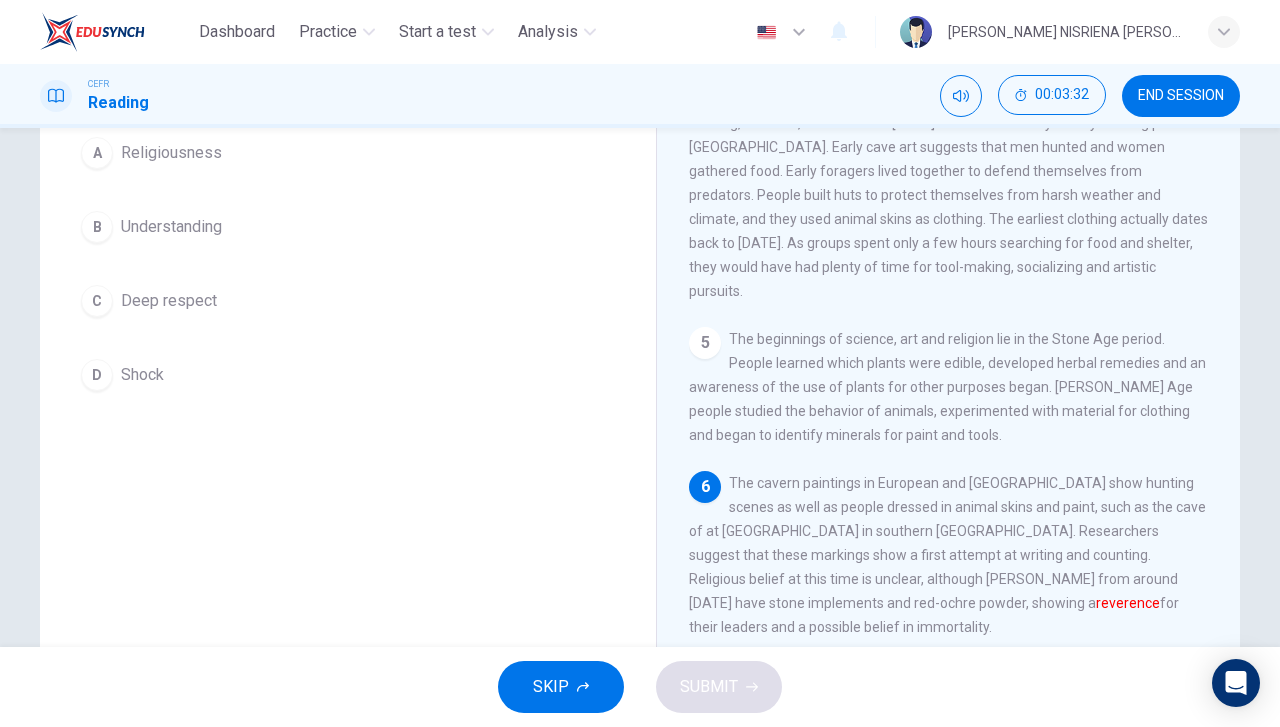 scroll, scrollTop: 156, scrollLeft: 0, axis: vertical 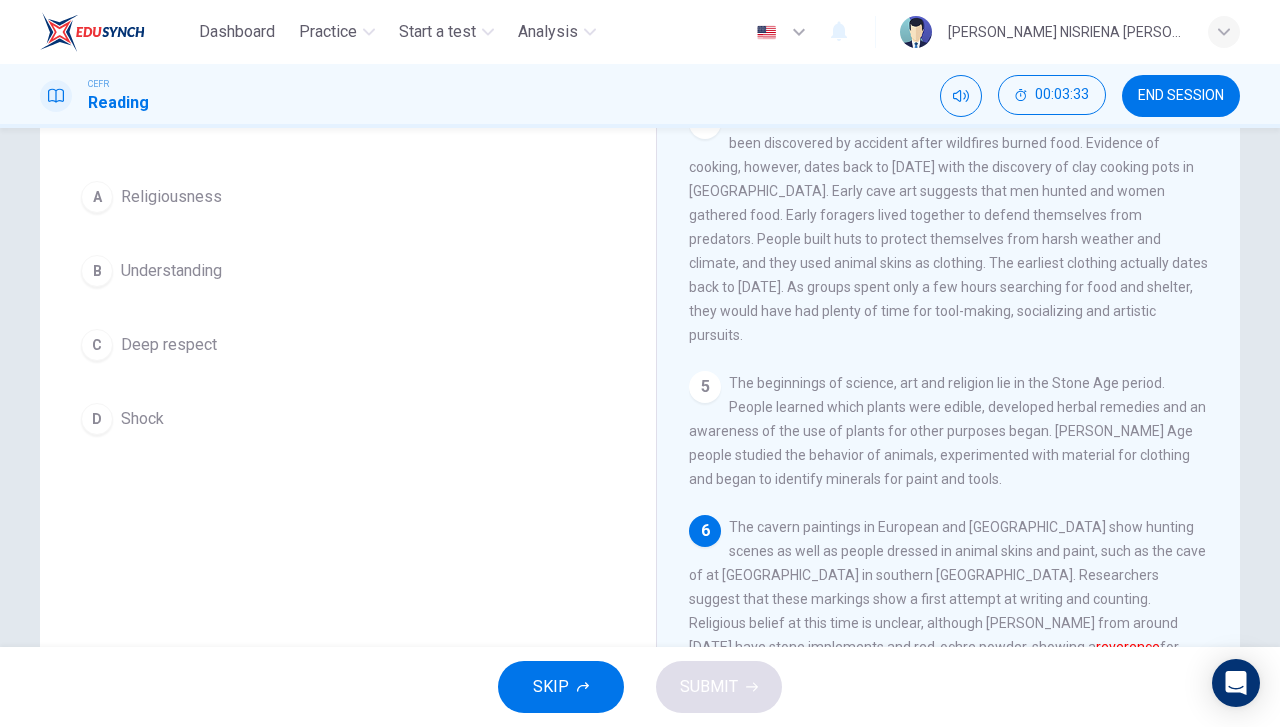 click on "C Deep respect" at bounding box center [348, 345] 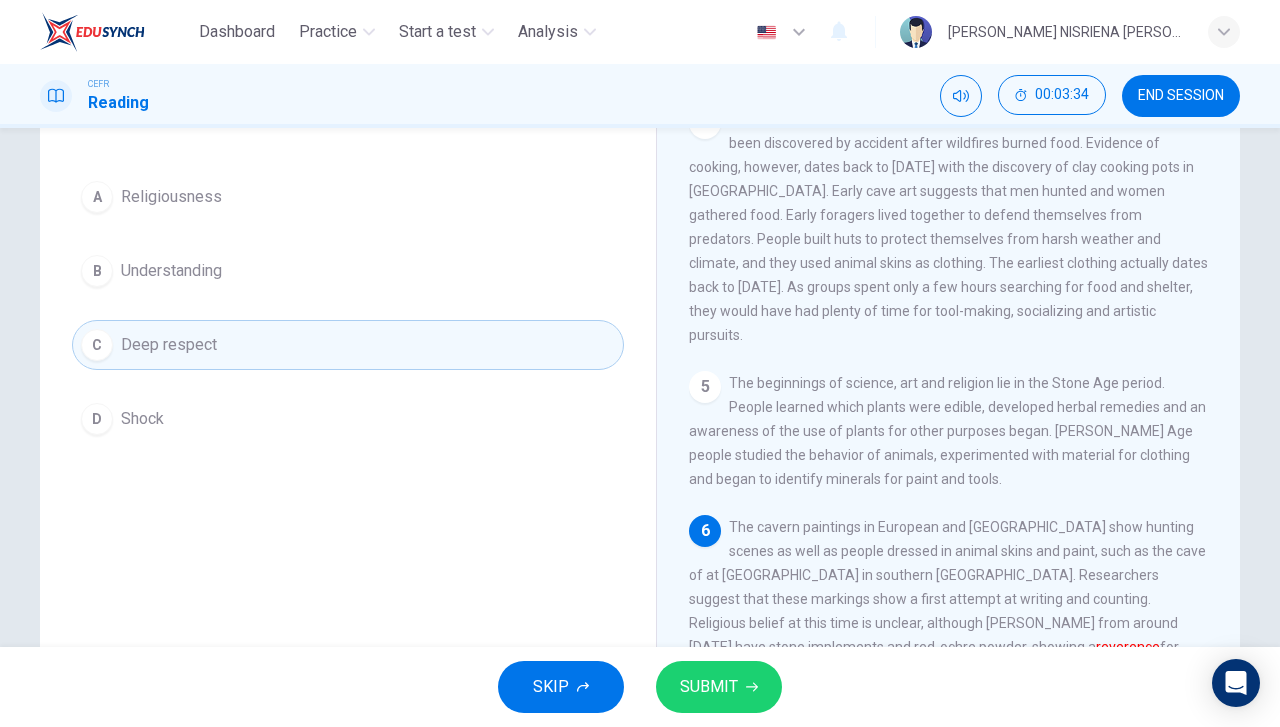 click on "SUBMIT" at bounding box center [709, 687] 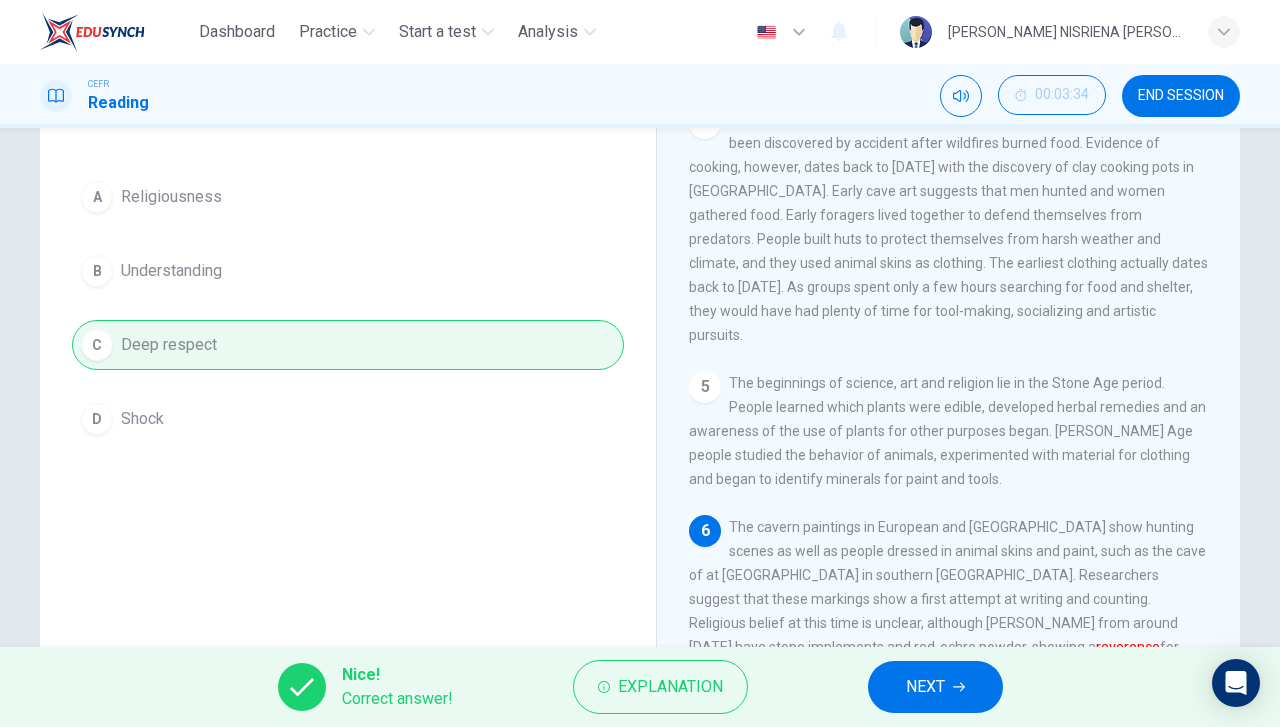 click on "NEXT" at bounding box center (935, 687) 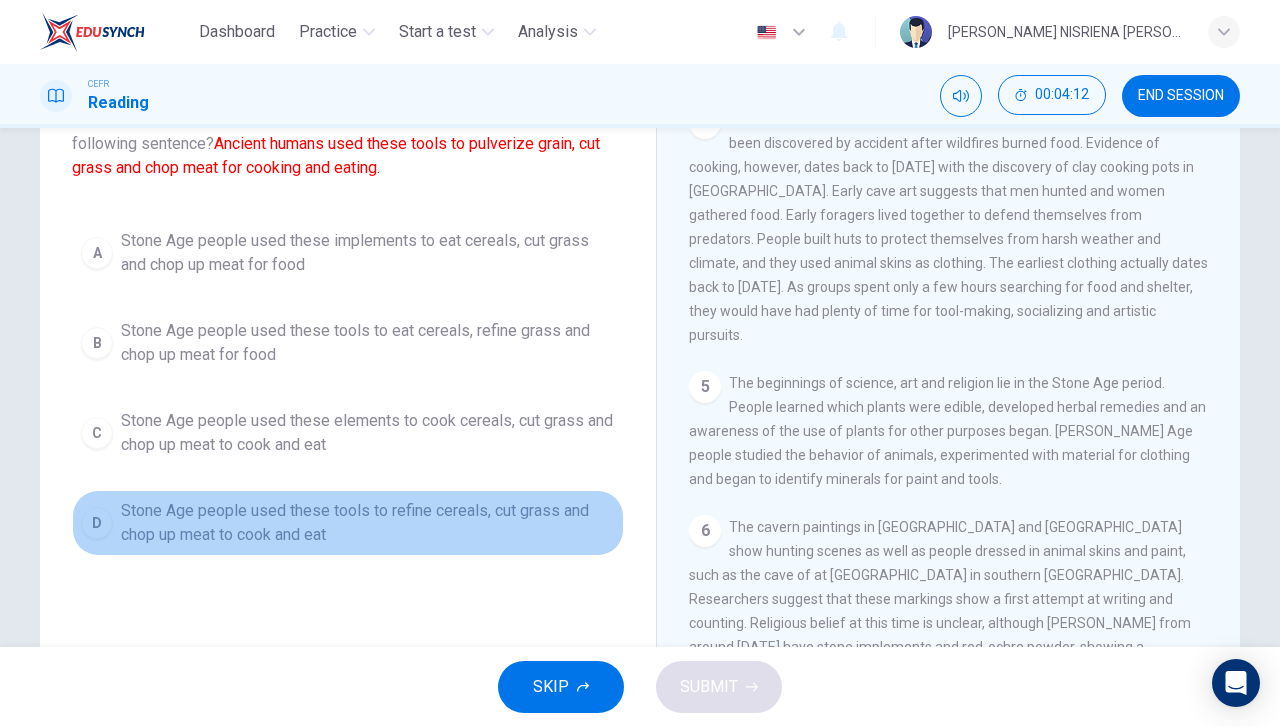 click on "Stone Age people used these tools to refine cereals, cut grass and chop up meat to cook and eat" at bounding box center (368, 523) 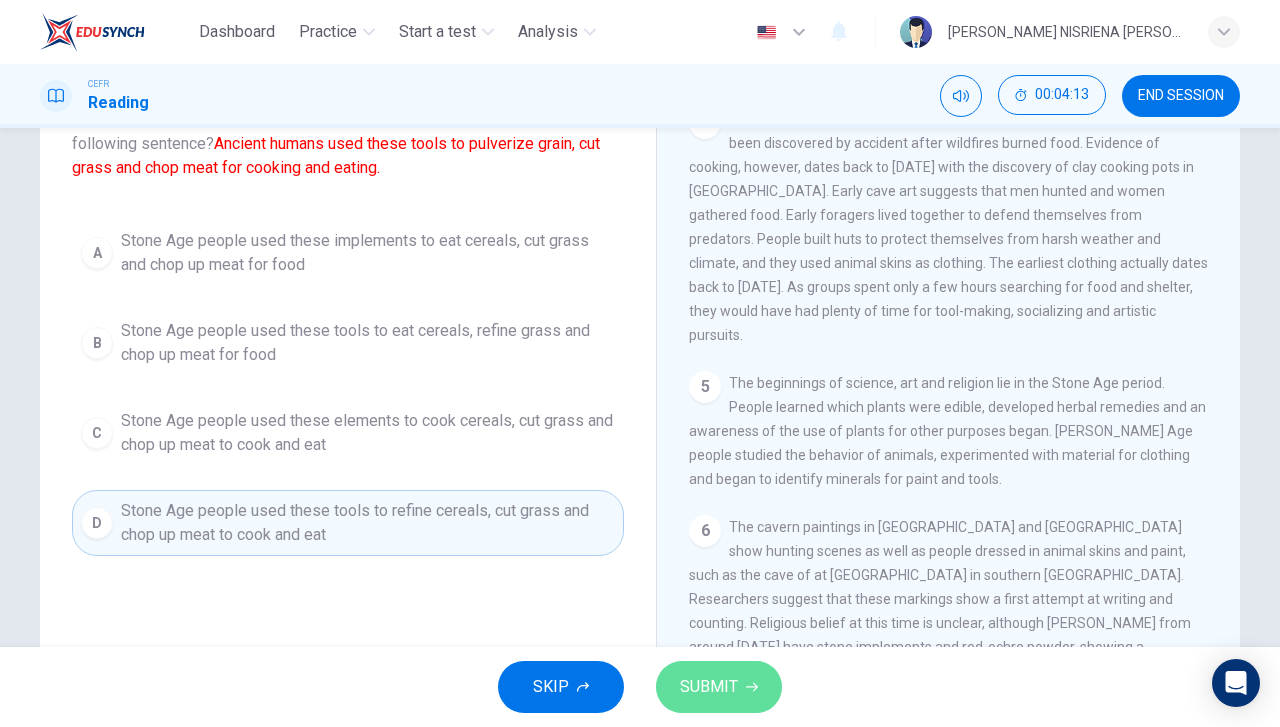 click on "SUBMIT" at bounding box center [709, 687] 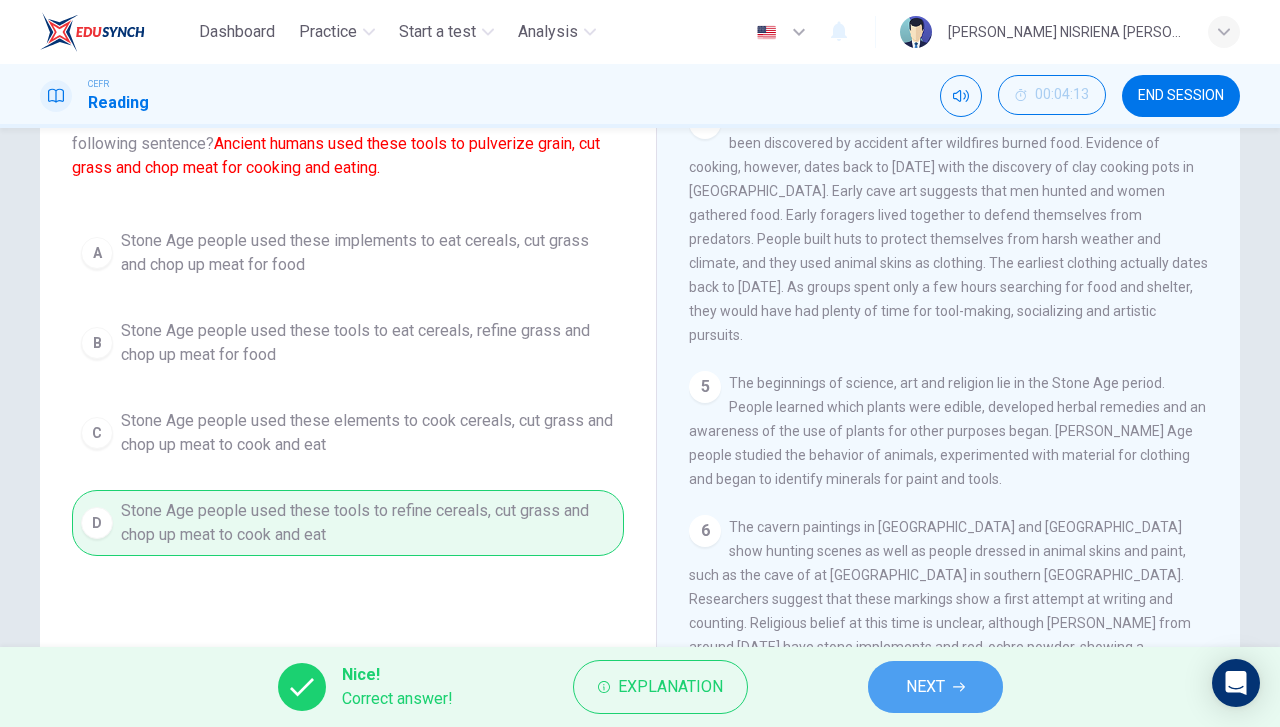 click on "NEXT" at bounding box center (925, 687) 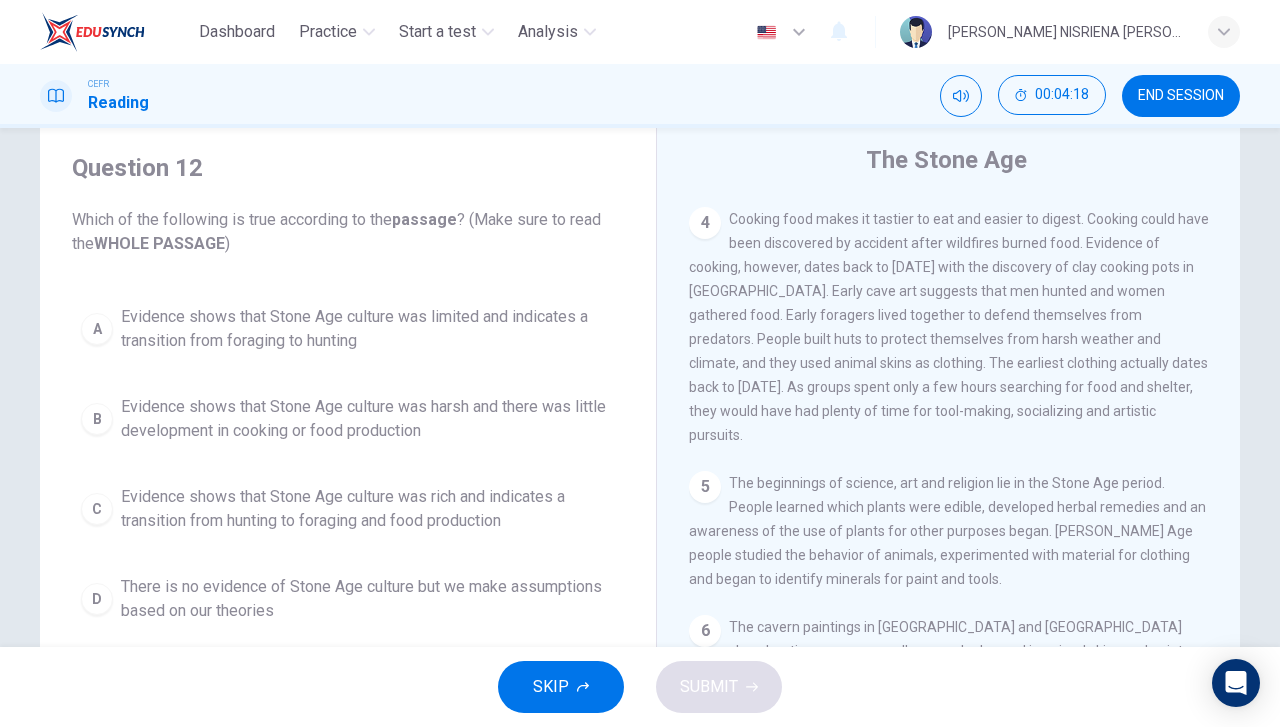 scroll, scrollTop: 156, scrollLeft: 0, axis: vertical 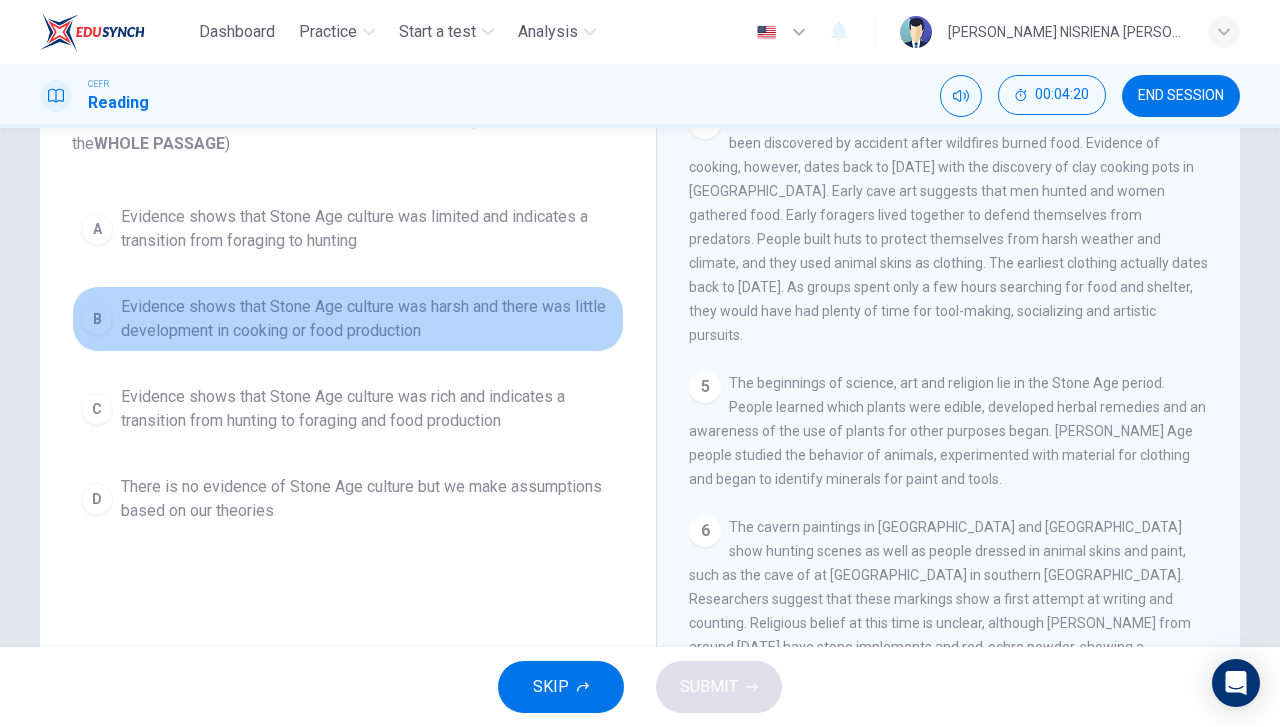 click on "Evidence shows that Stone Age culture was harsh and there was little development in cooking or food production" at bounding box center (368, 319) 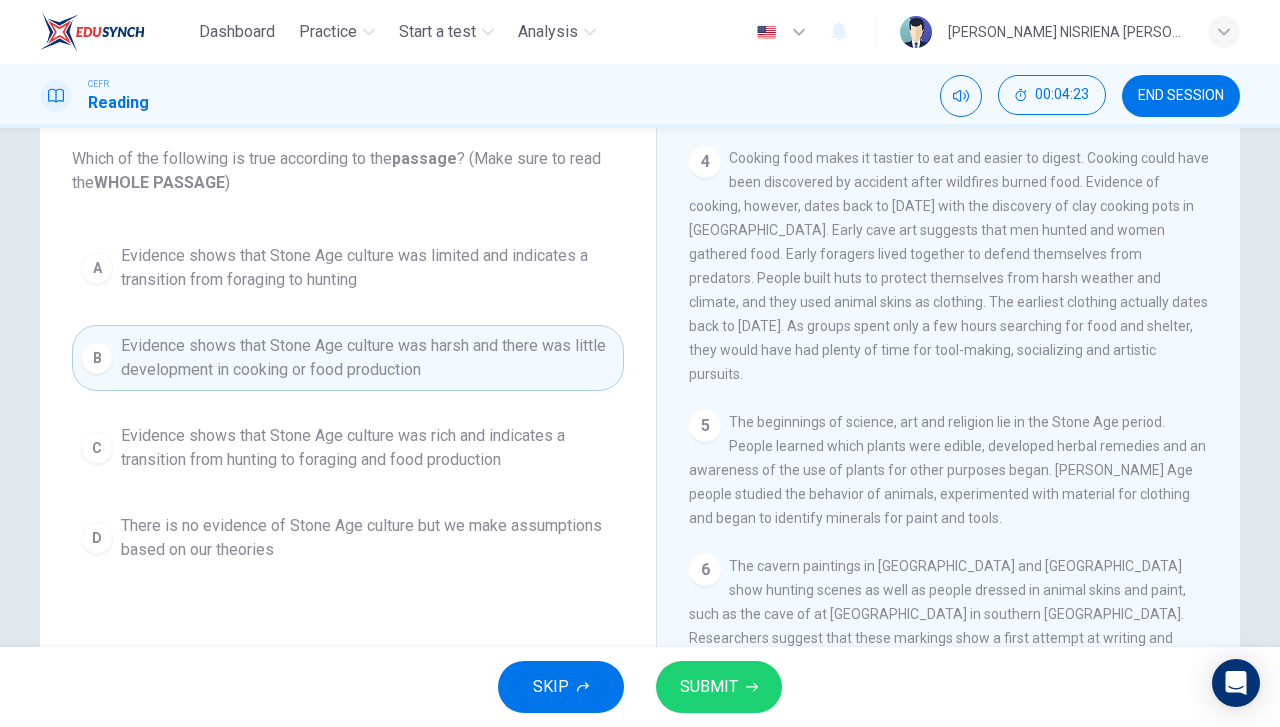 scroll, scrollTop: 156, scrollLeft: 0, axis: vertical 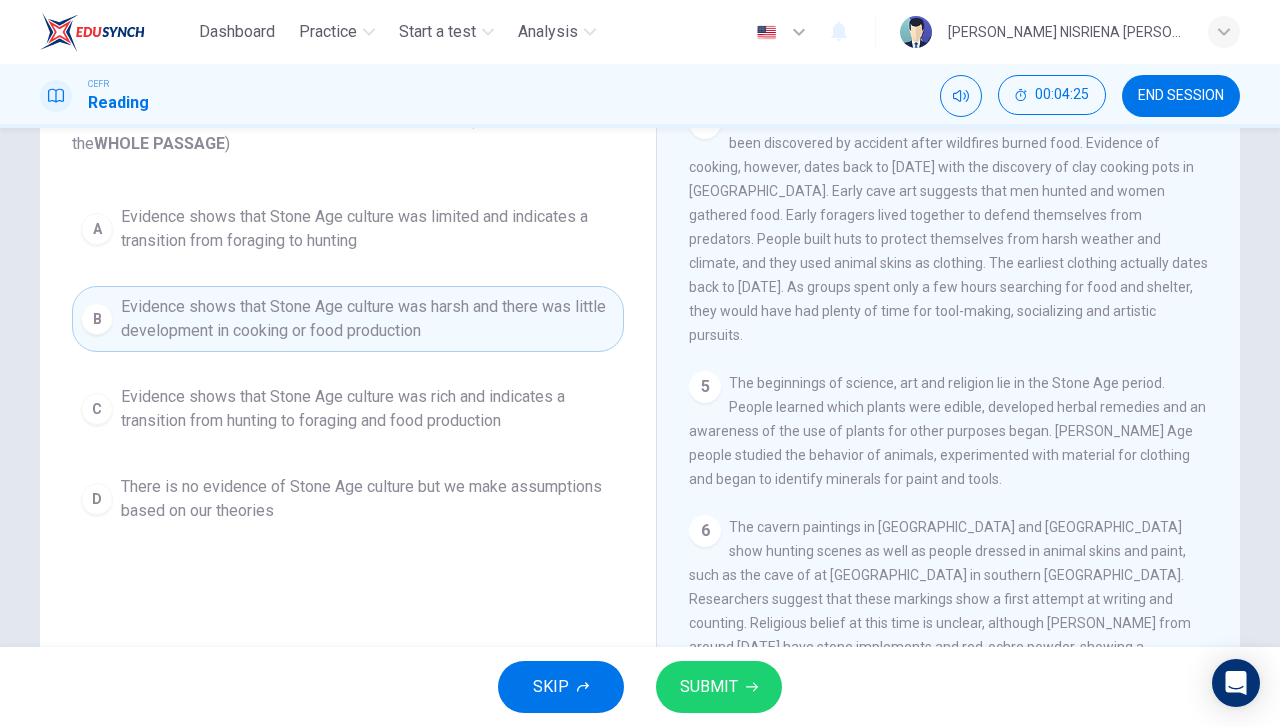 click on "Evidence shows that Stone Age culture was rich and indicates a transition from hunting to foraging and food production" at bounding box center (368, 409) 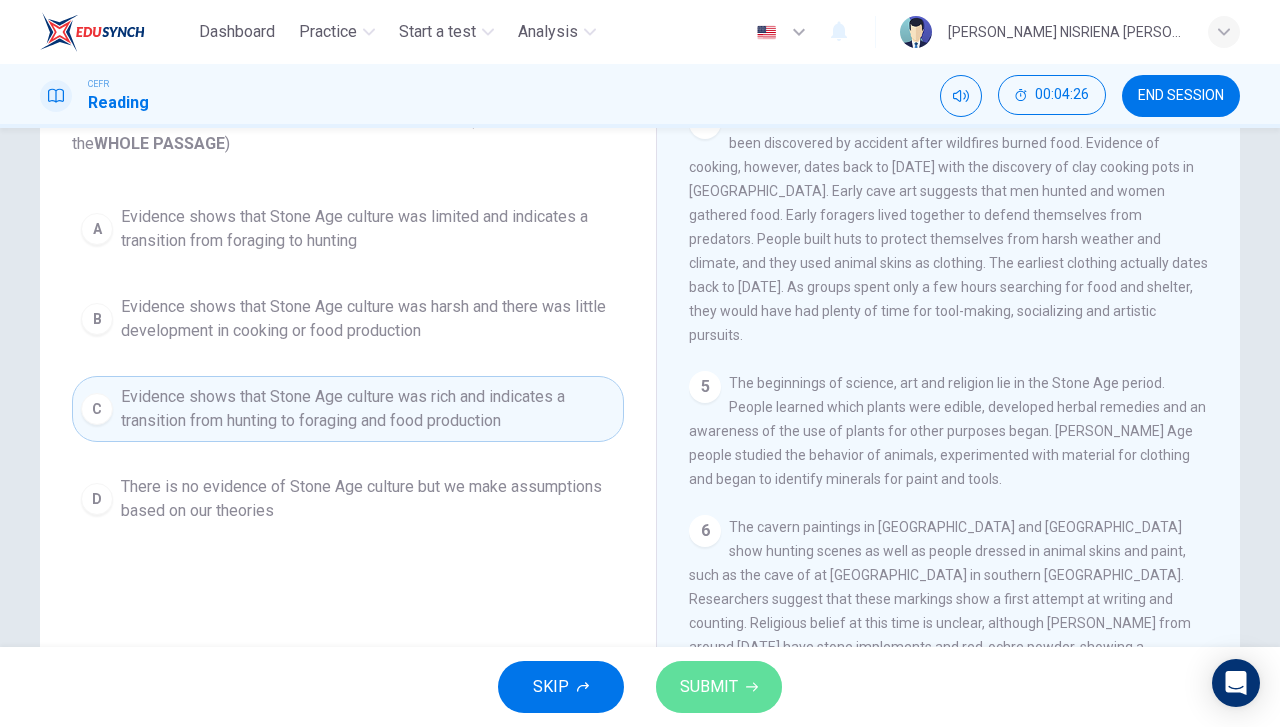 click on "SUBMIT" at bounding box center (719, 687) 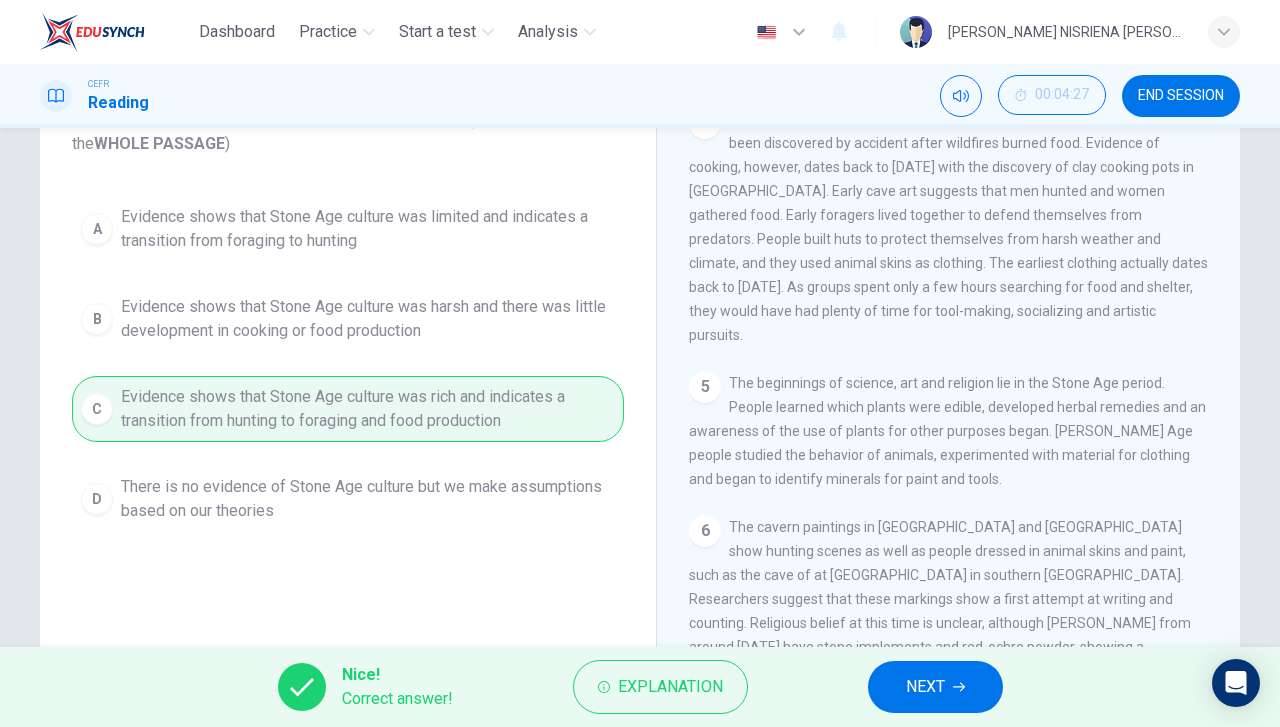 click on "NEXT" at bounding box center (925, 687) 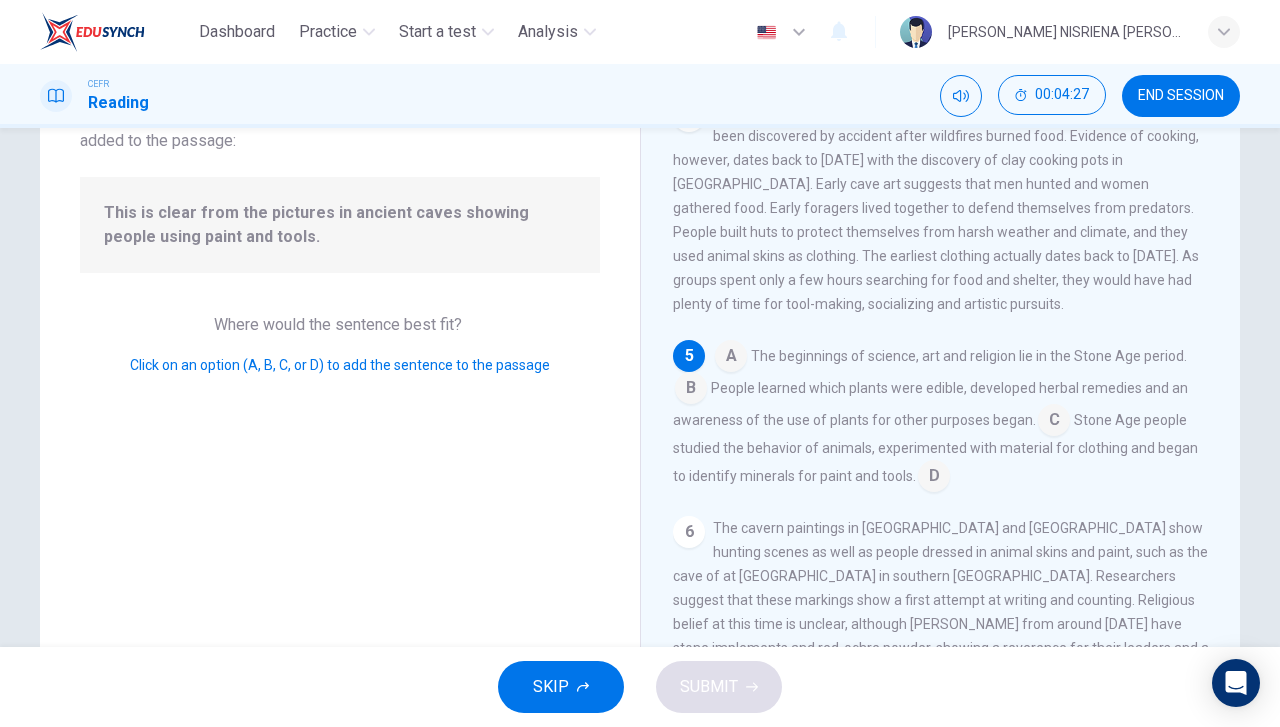 scroll, scrollTop: 732, scrollLeft: 0, axis: vertical 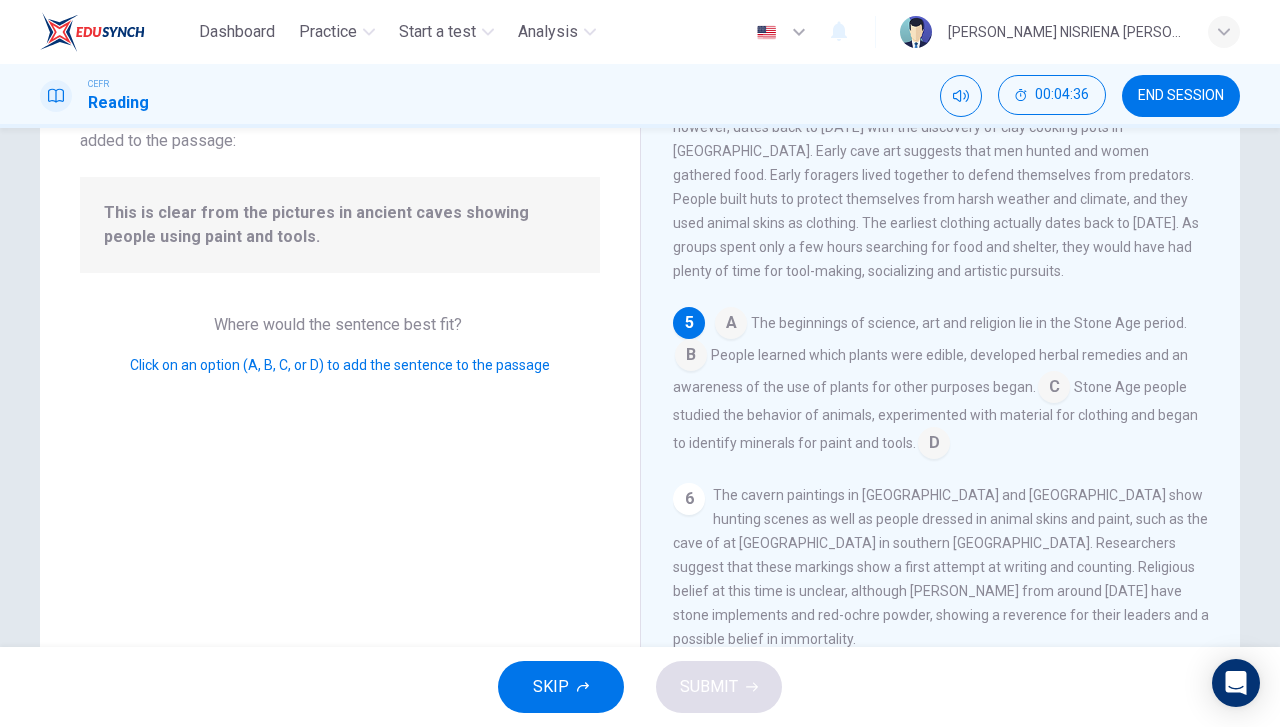 click on "A  The beginnings of science, art and religion lie in the Stone Age period.  B  People learned which plants were edible, developed herbal remedies and an awareness of the use of plants for other purposes began.  C  Stone Age people studied the behavior of animals, experimented with material for clothing and began to identify minerals for paint and tools.  D" at bounding box center (941, 383) 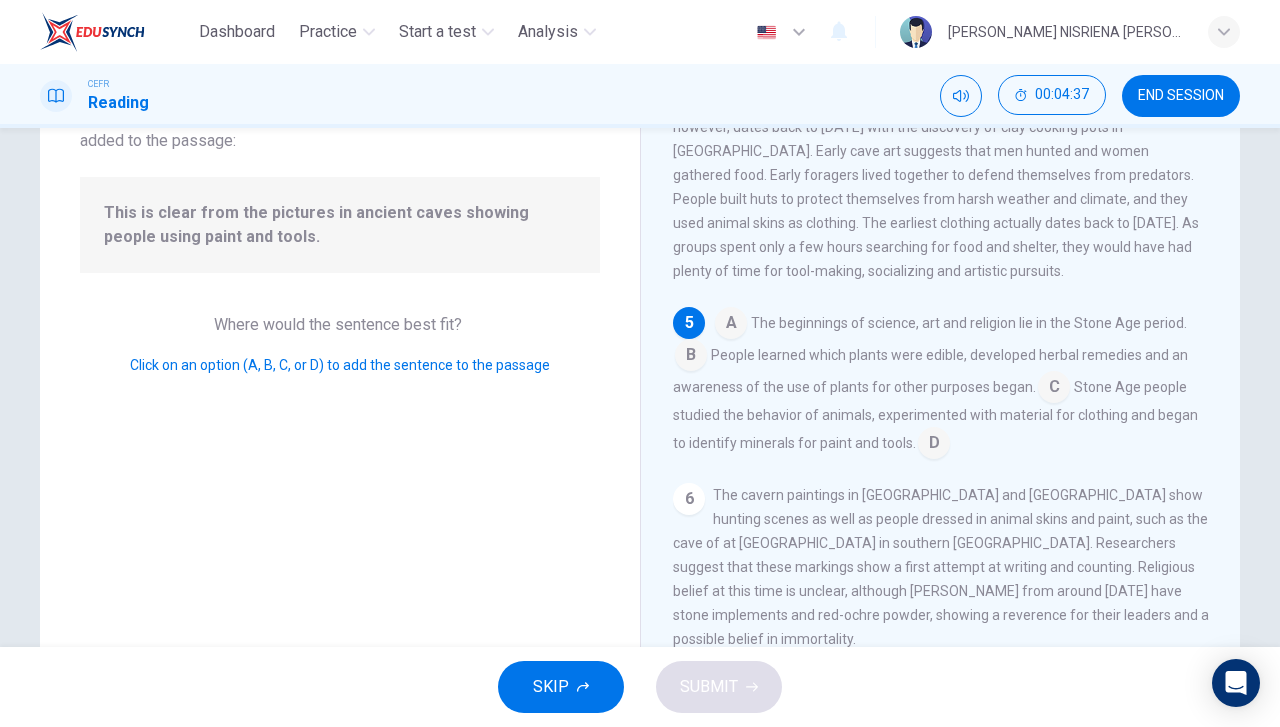 click at bounding box center (934, 445) 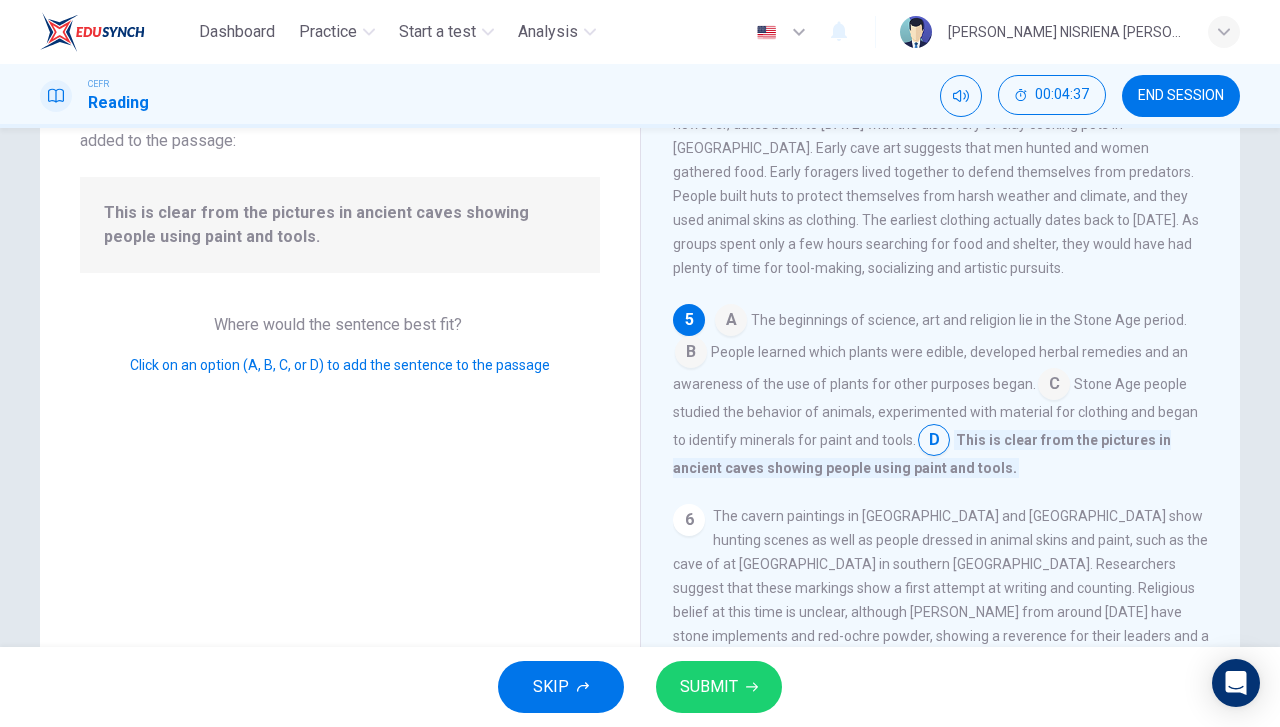 click on "SUBMIT" at bounding box center (709, 687) 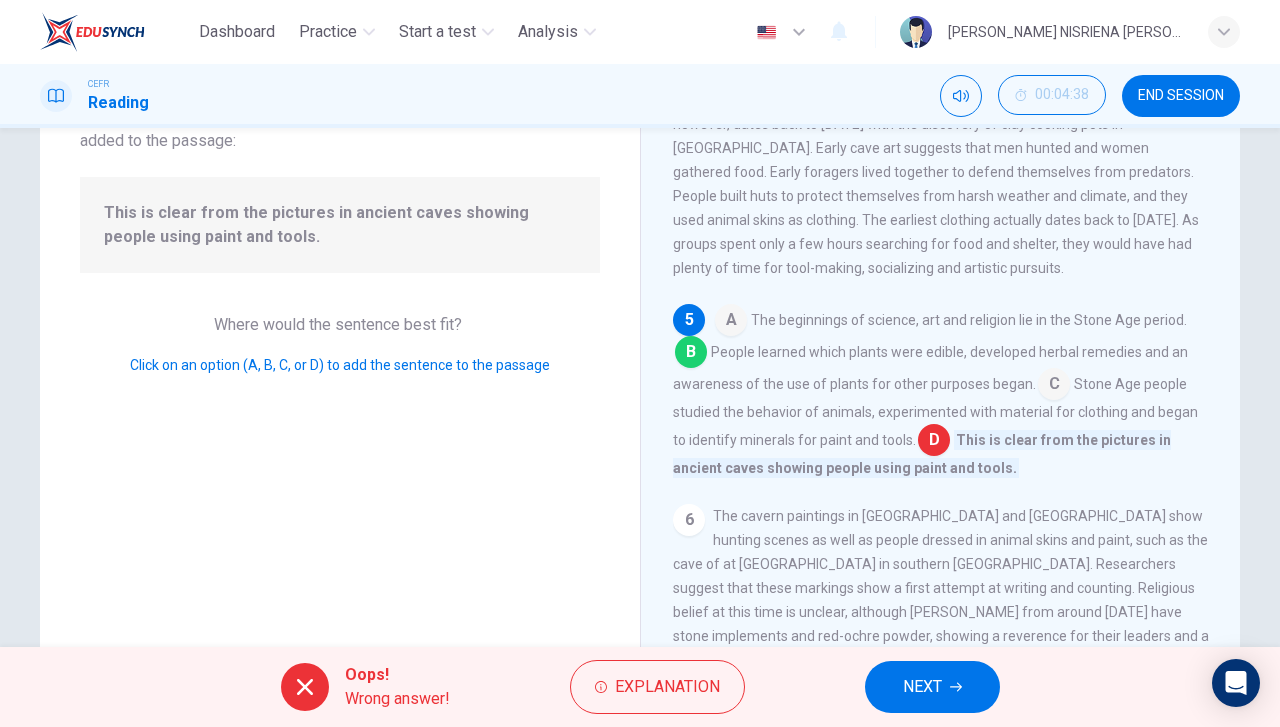 click on "NEXT" at bounding box center (922, 687) 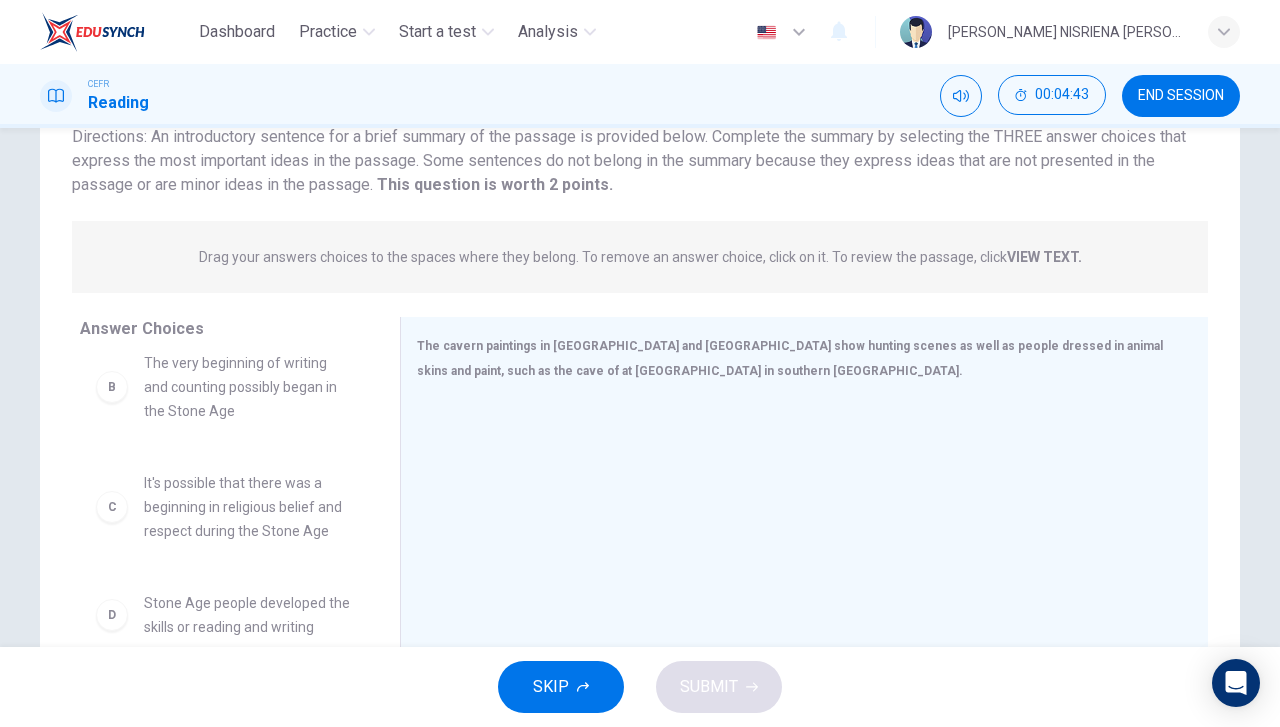 scroll, scrollTop: 0, scrollLeft: 0, axis: both 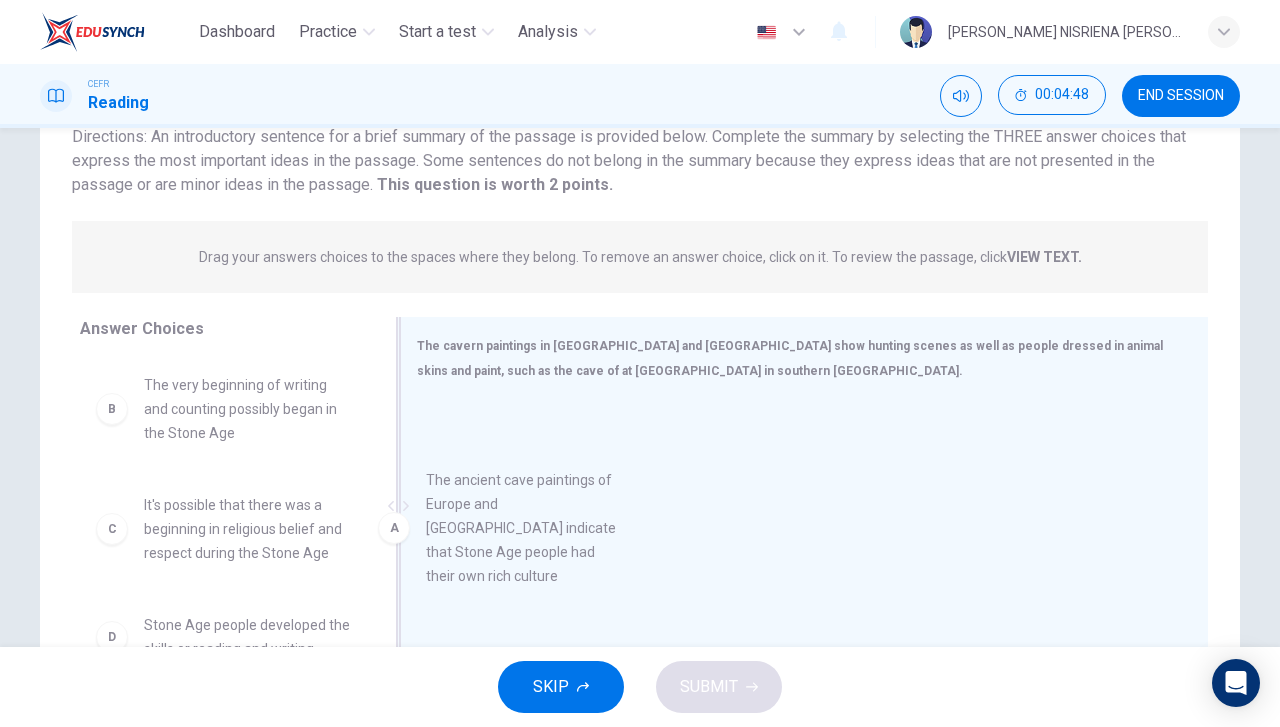drag, startPoint x: 246, startPoint y: 435, endPoint x: 541, endPoint y: 531, distance: 310.22733 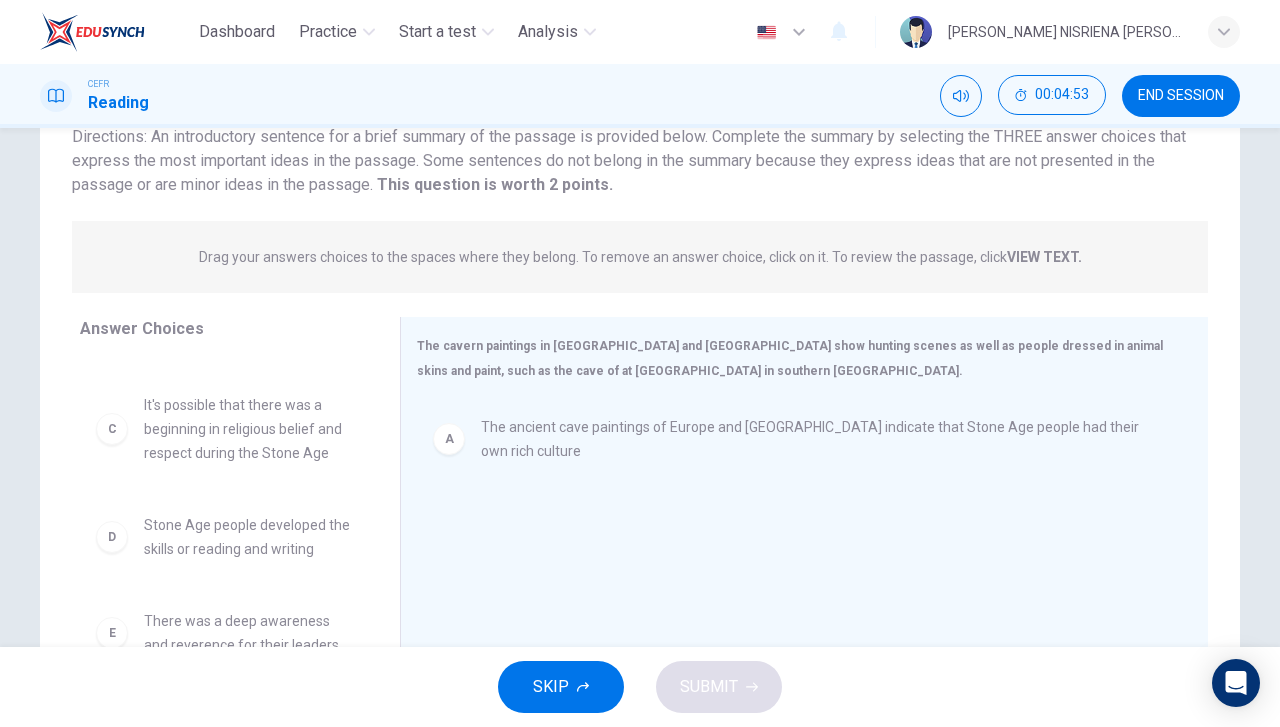 scroll, scrollTop: 228, scrollLeft: 0, axis: vertical 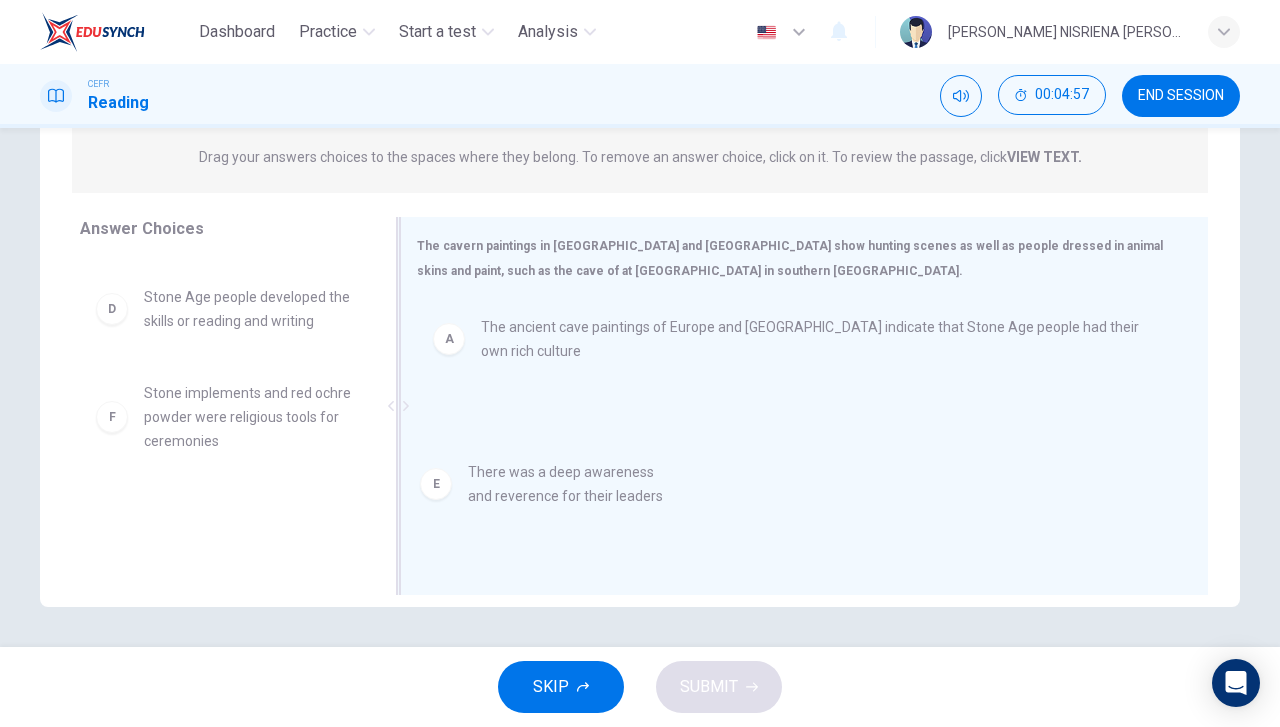 drag, startPoint x: 251, startPoint y: 405, endPoint x: 585, endPoint y: 486, distance: 343.68155 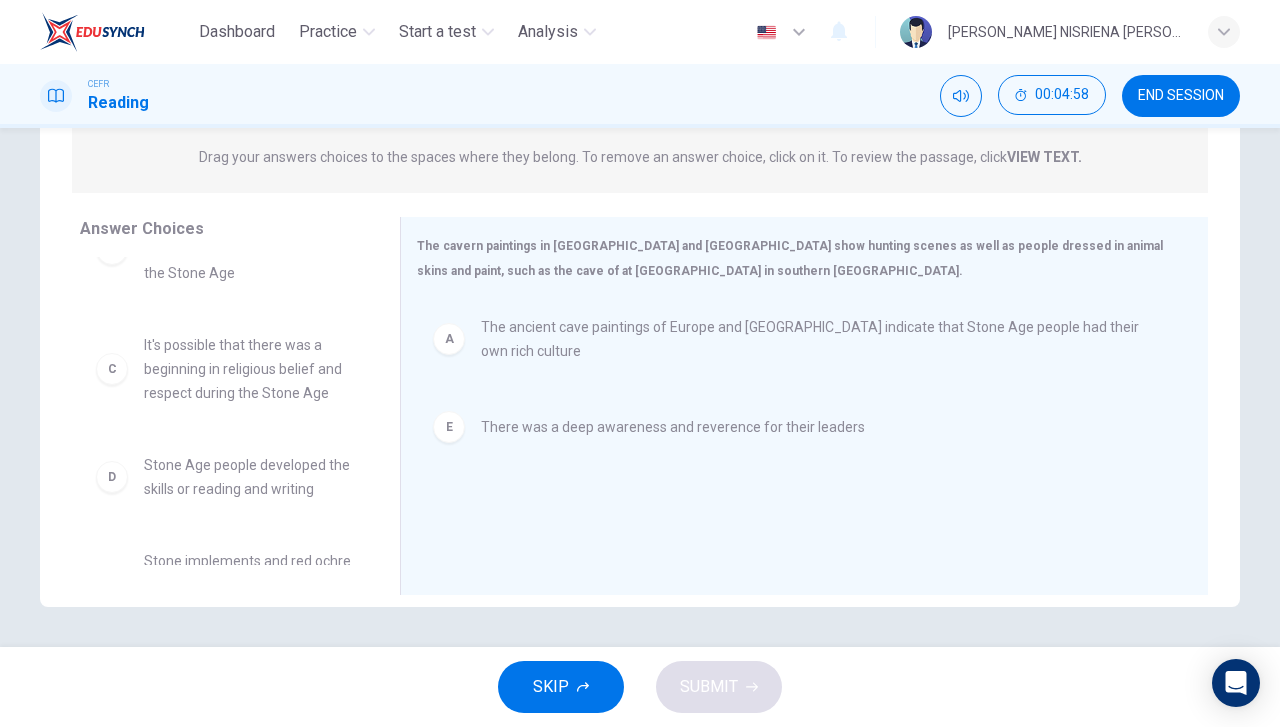 scroll, scrollTop: 32, scrollLeft: 0, axis: vertical 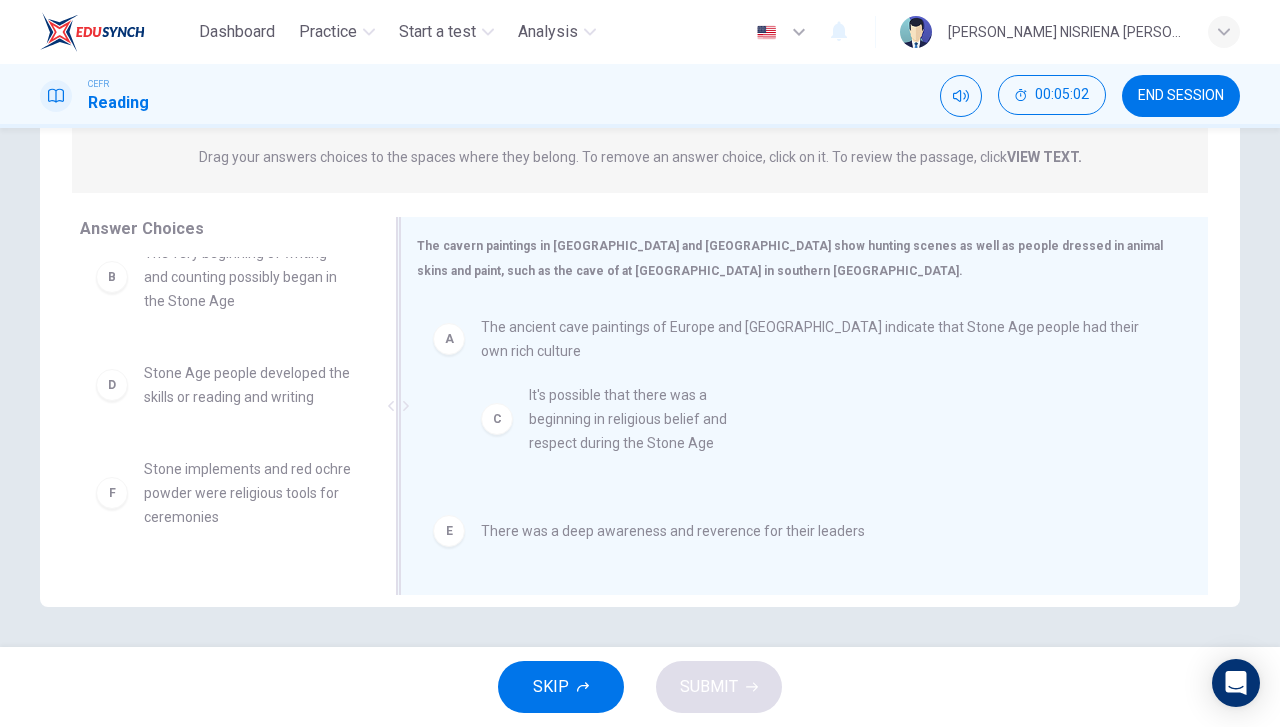 drag, startPoint x: 258, startPoint y: 415, endPoint x: 655, endPoint y: 435, distance: 397.50345 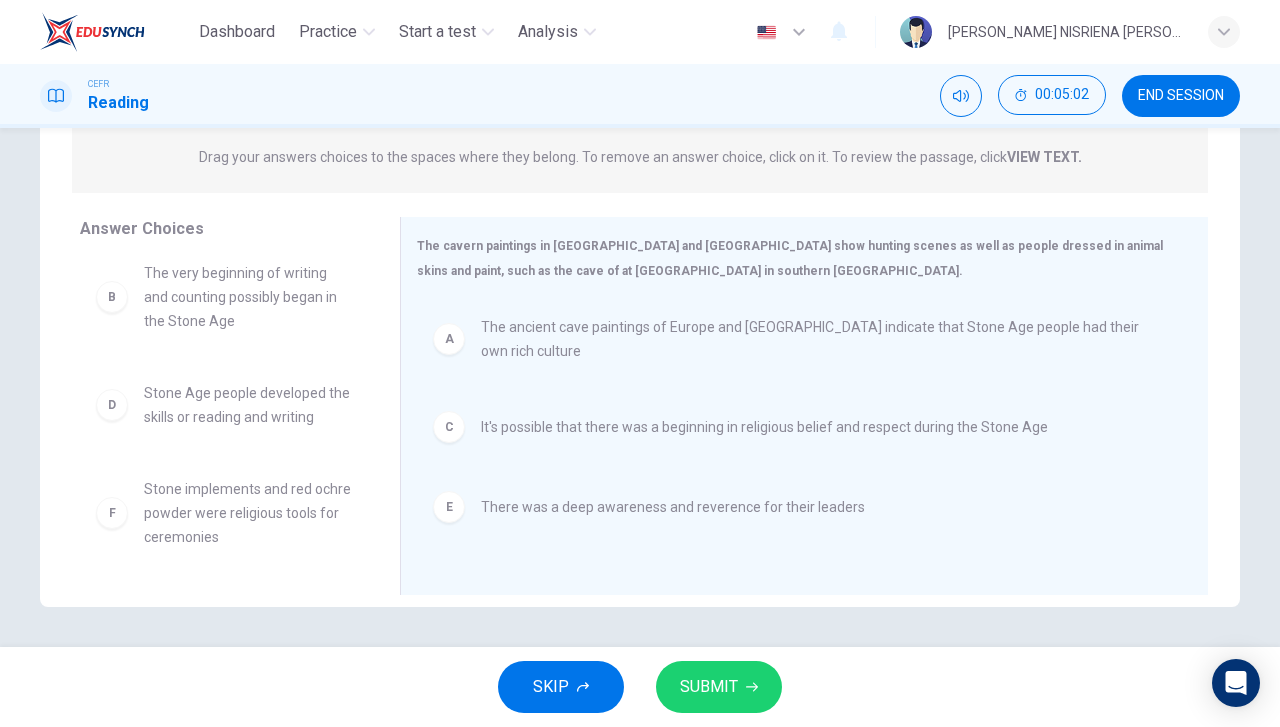 scroll, scrollTop: 12, scrollLeft: 0, axis: vertical 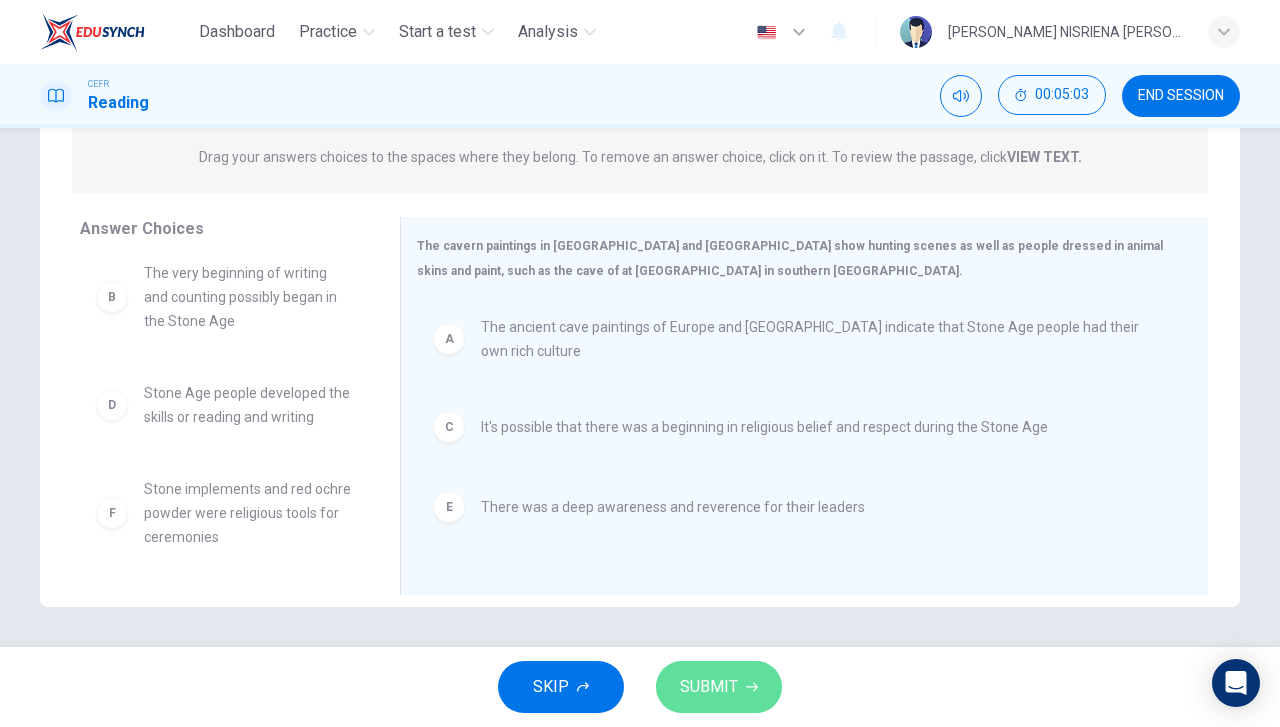 click on "SUBMIT" at bounding box center (709, 687) 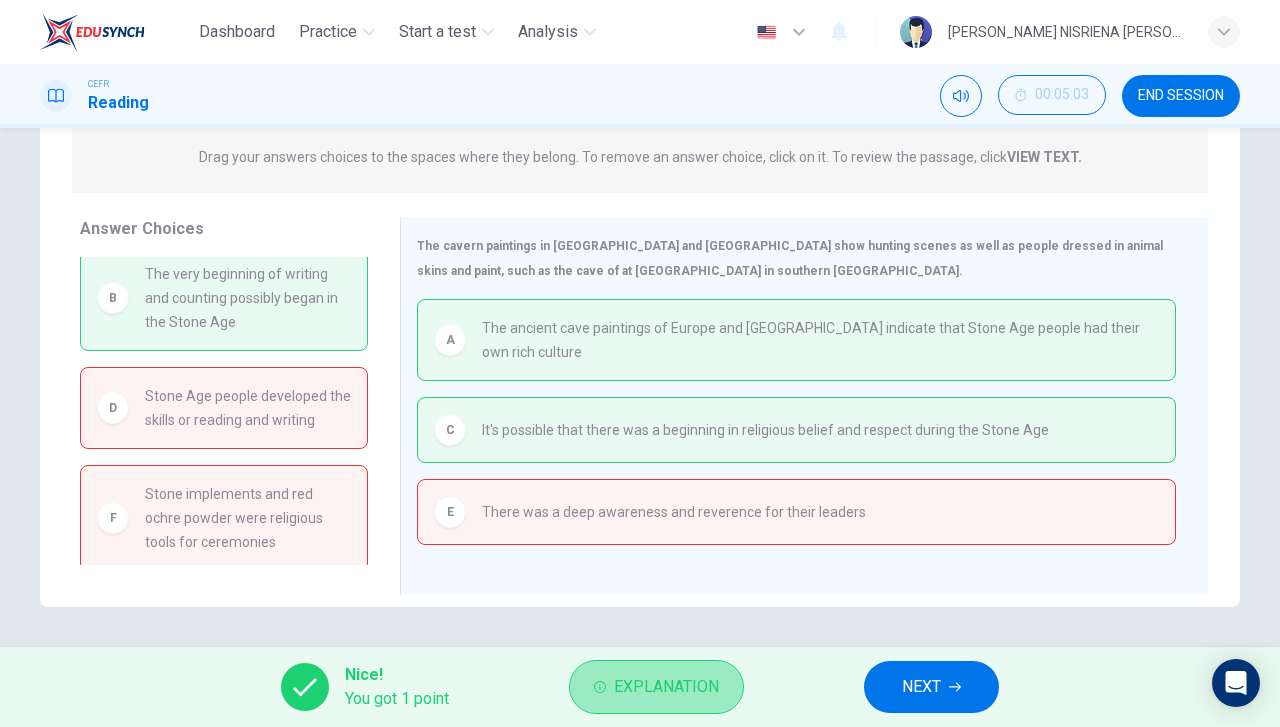 click on "Explanation" at bounding box center (666, 687) 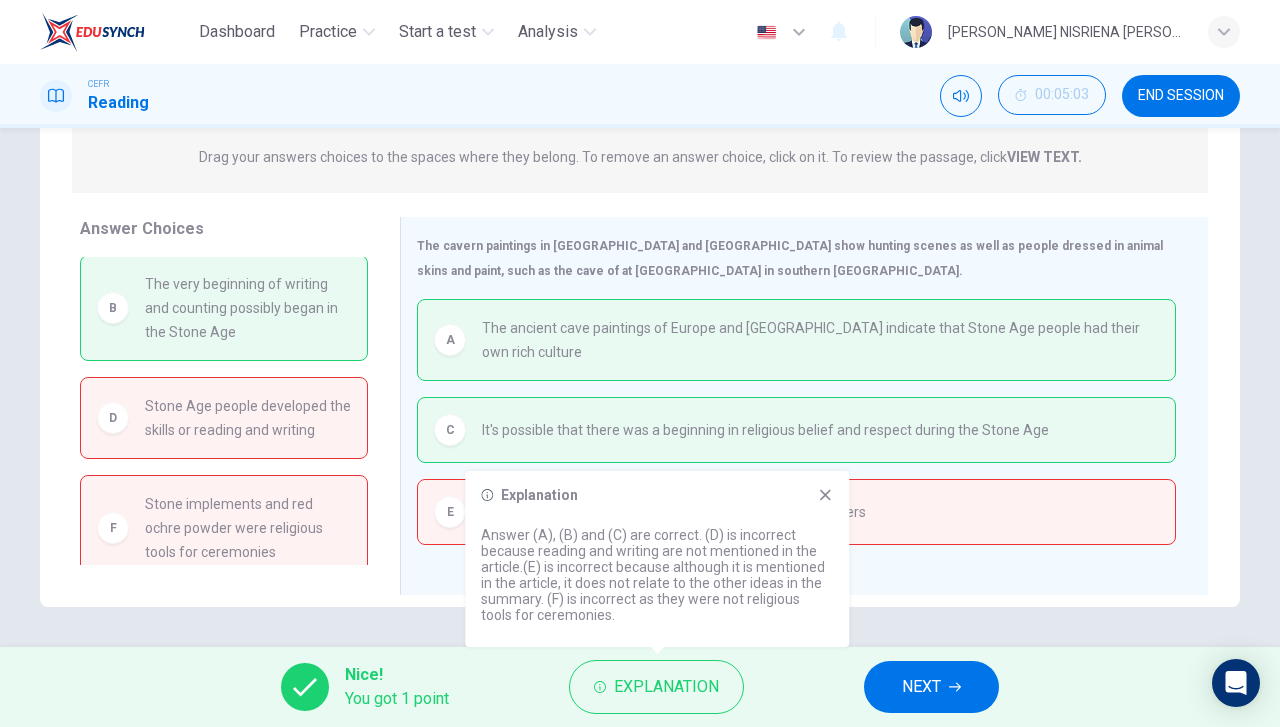 scroll, scrollTop: 0, scrollLeft: 0, axis: both 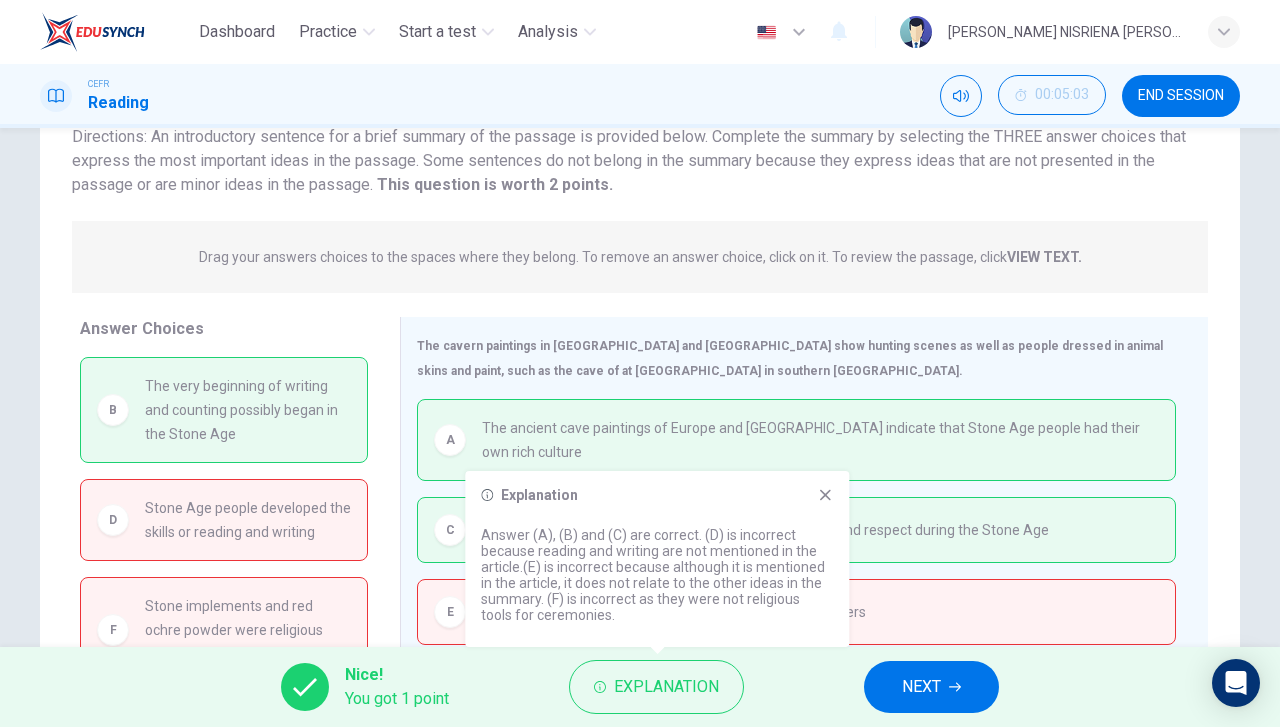 click 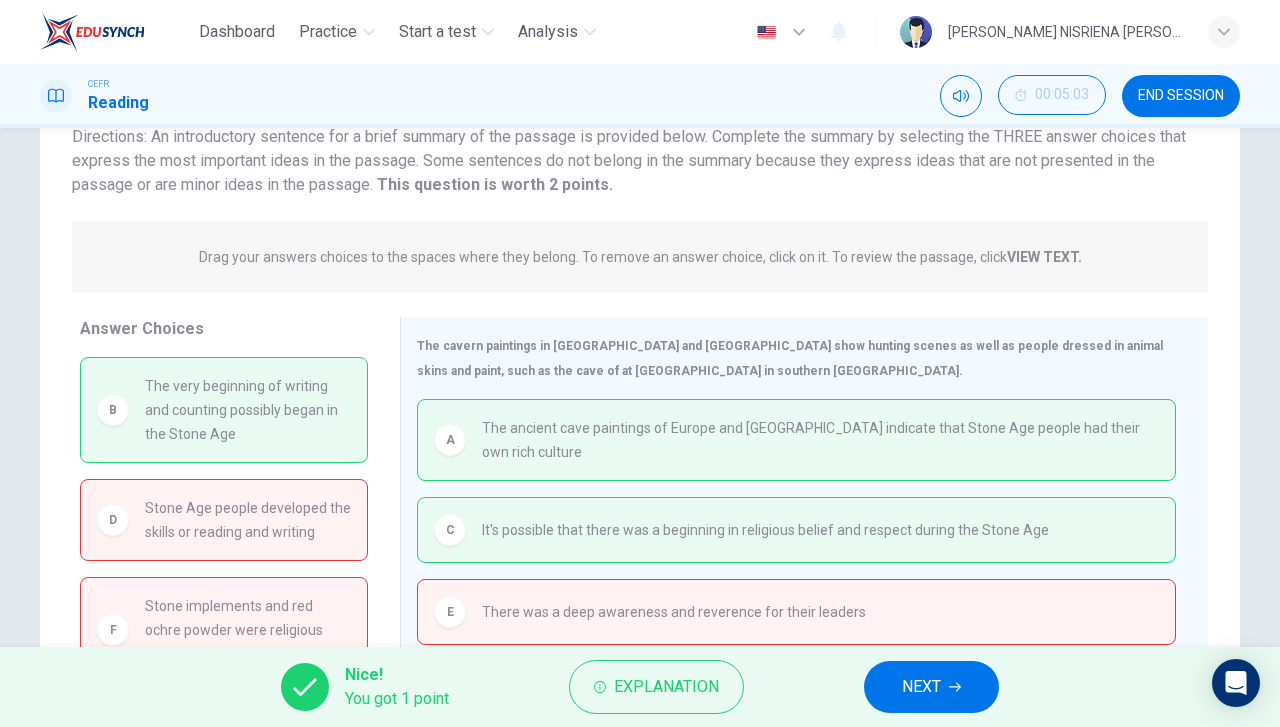 click on "NEXT" at bounding box center (931, 687) 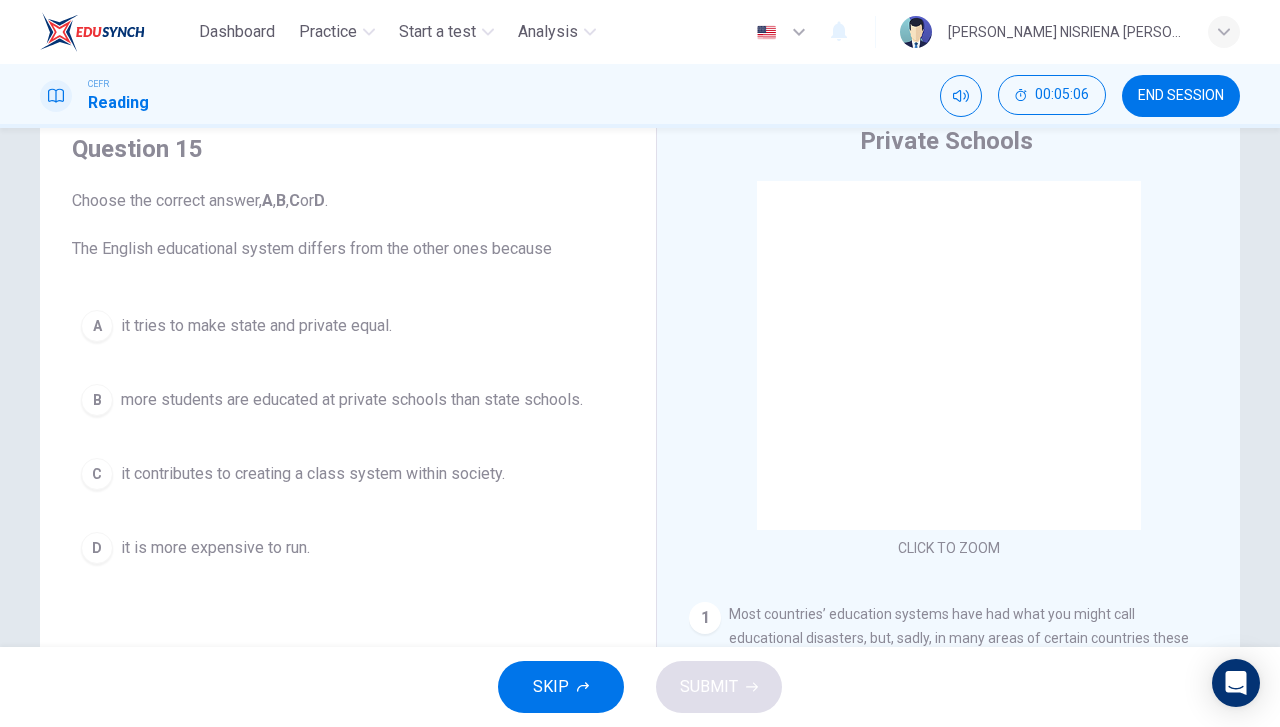 scroll, scrollTop: 100, scrollLeft: 0, axis: vertical 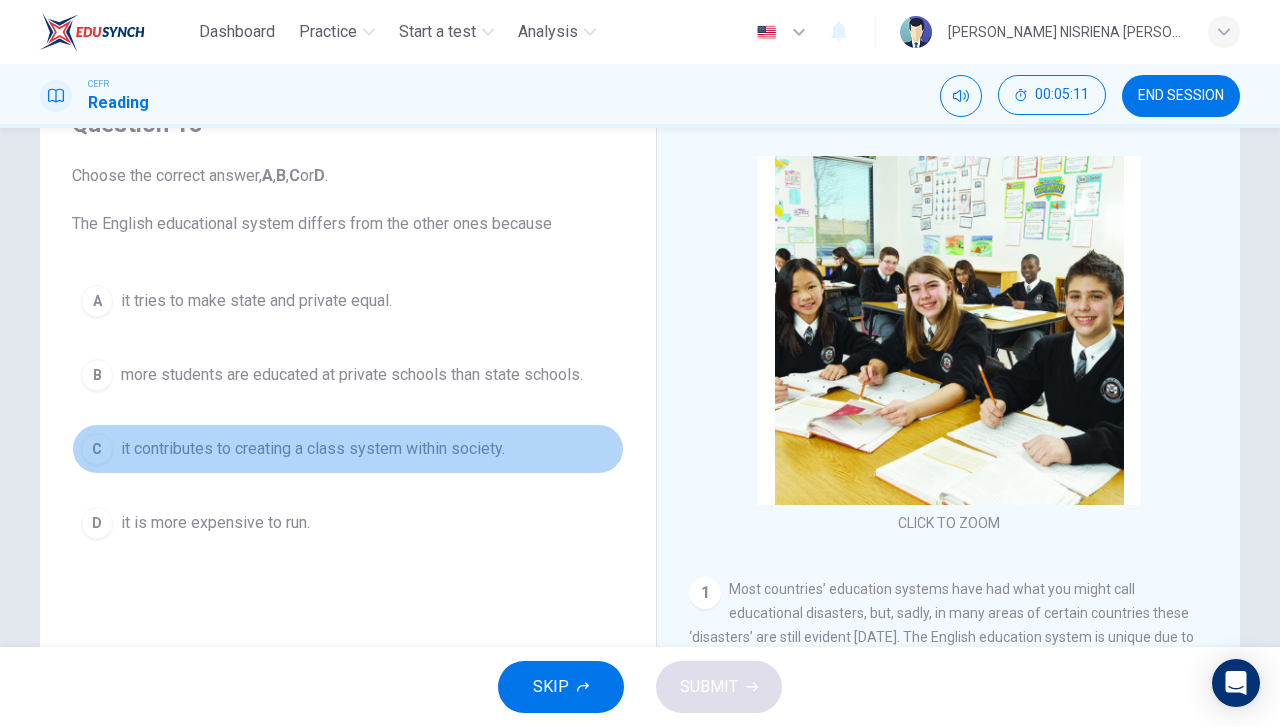 click on "it contributes to creating a class system within society." at bounding box center (313, 449) 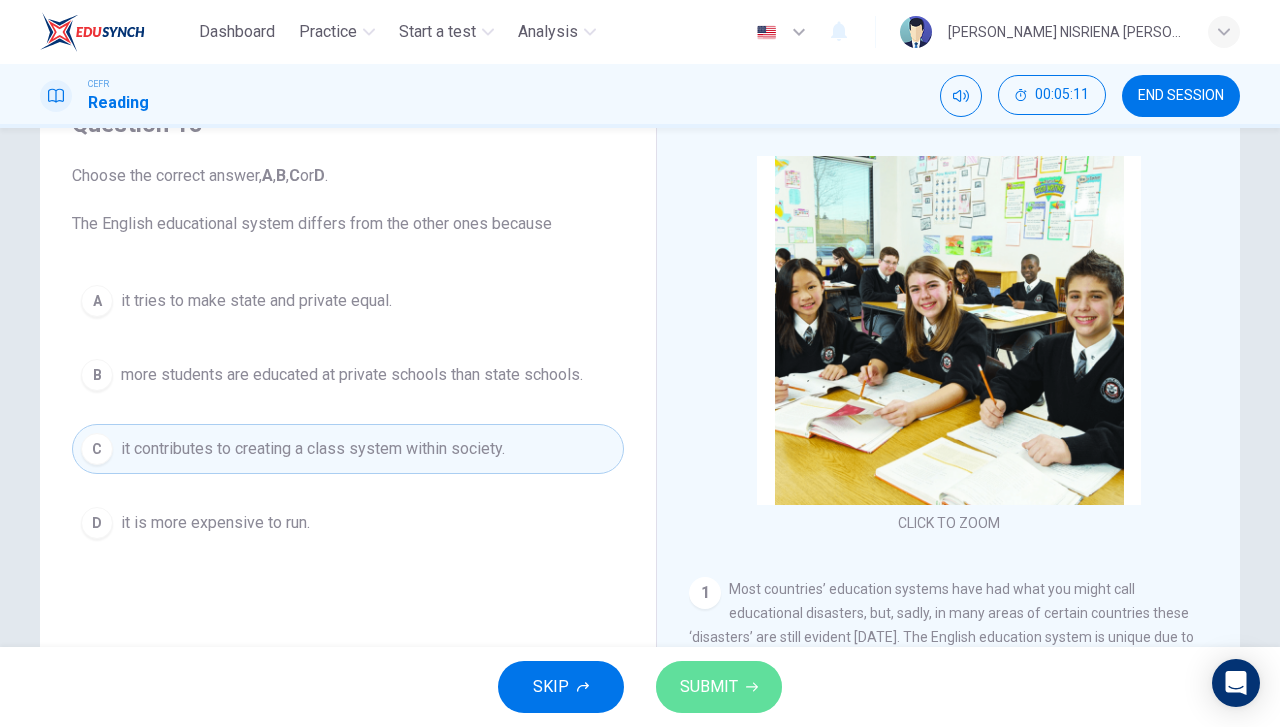 click on "SUBMIT" at bounding box center (719, 687) 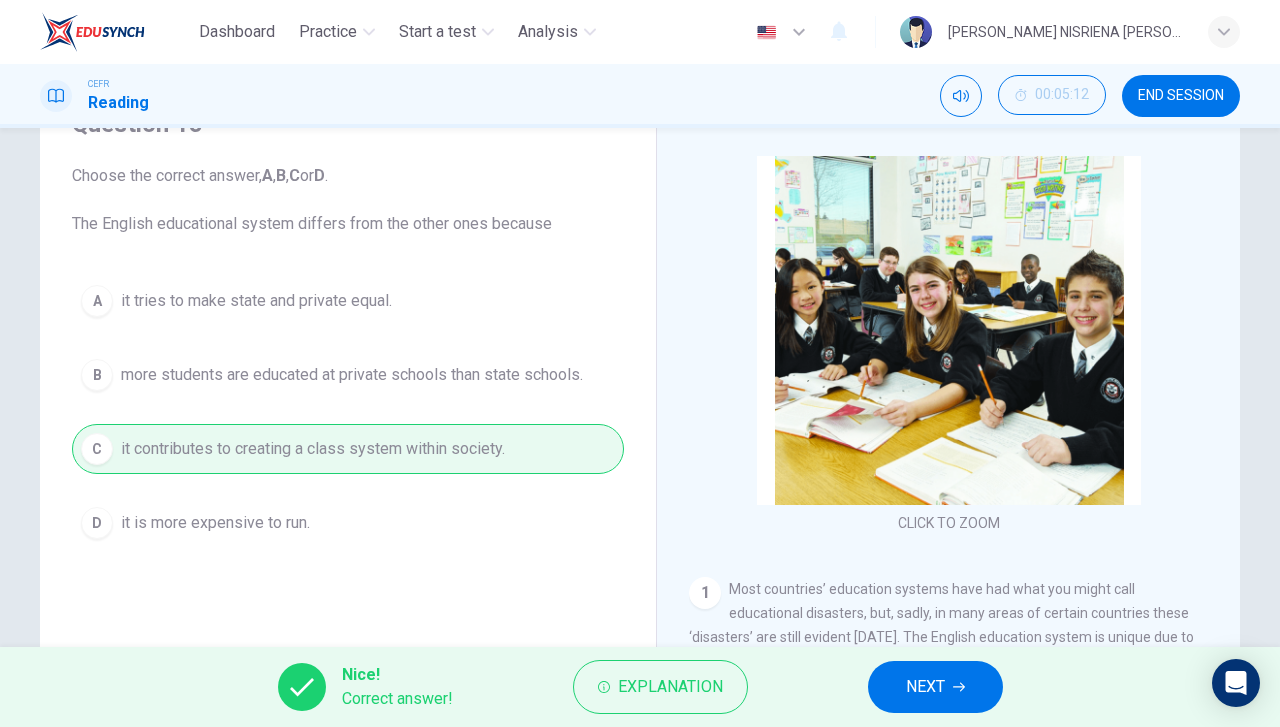 click on "NEXT" at bounding box center (935, 687) 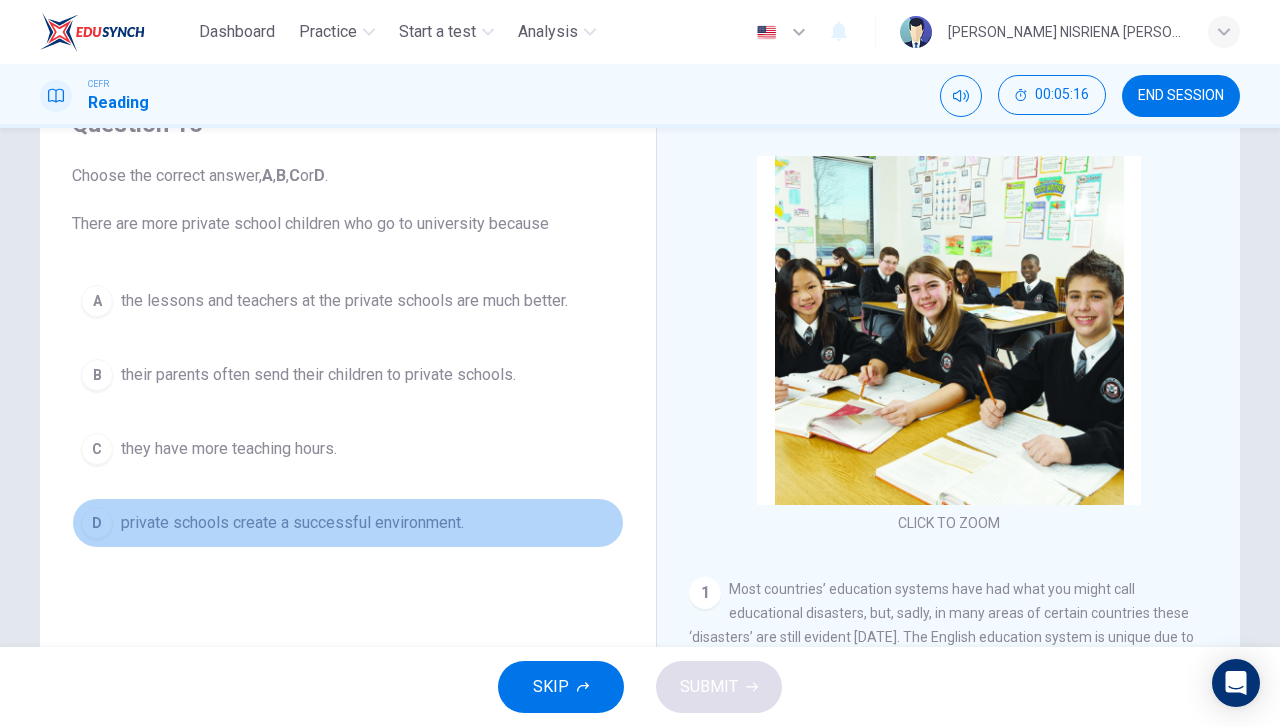 click on "private schools create a successful environment." at bounding box center (292, 523) 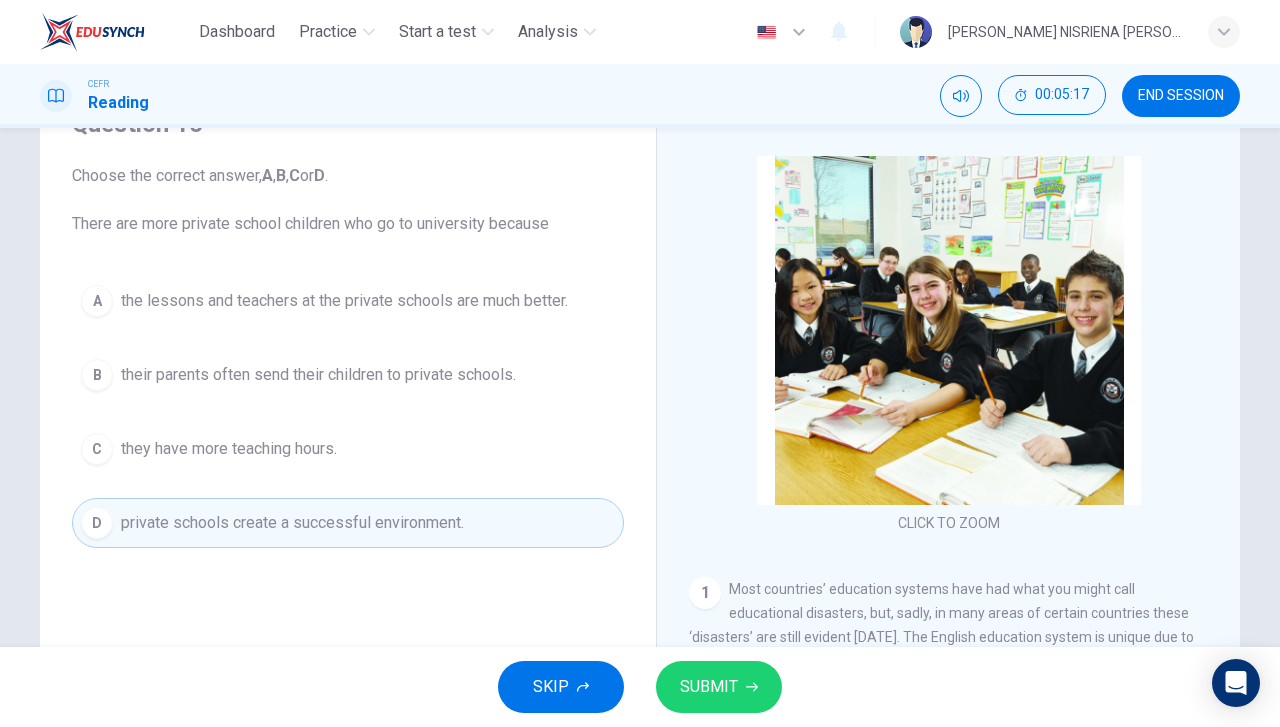 click on "SUBMIT" at bounding box center (719, 687) 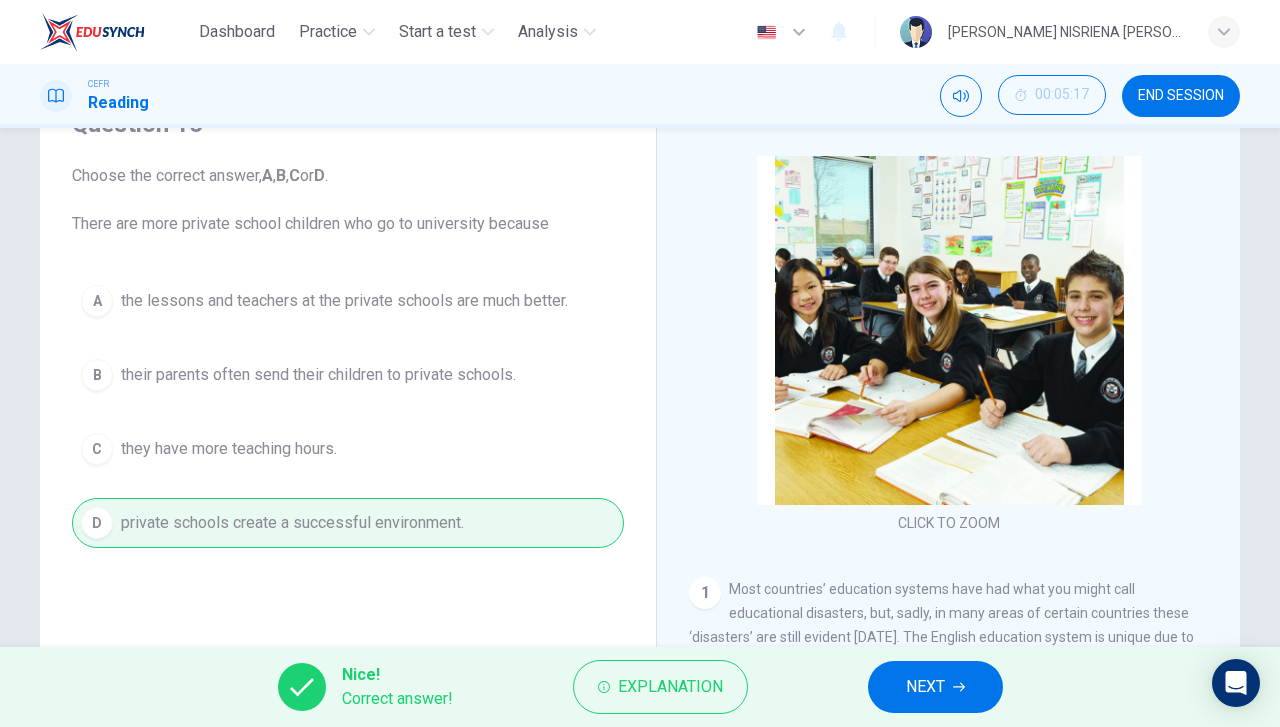 click on "NEXT" at bounding box center (935, 687) 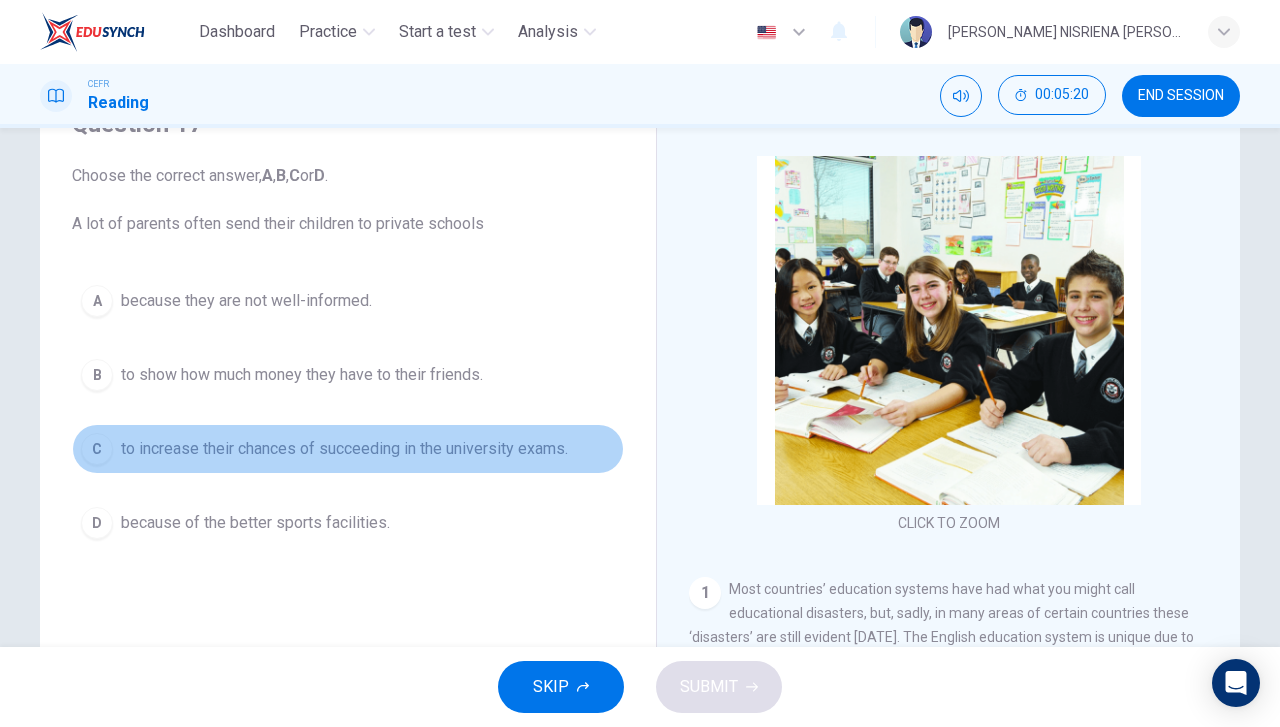 click on "to increase their chances of succeeding in the university exams." at bounding box center [344, 449] 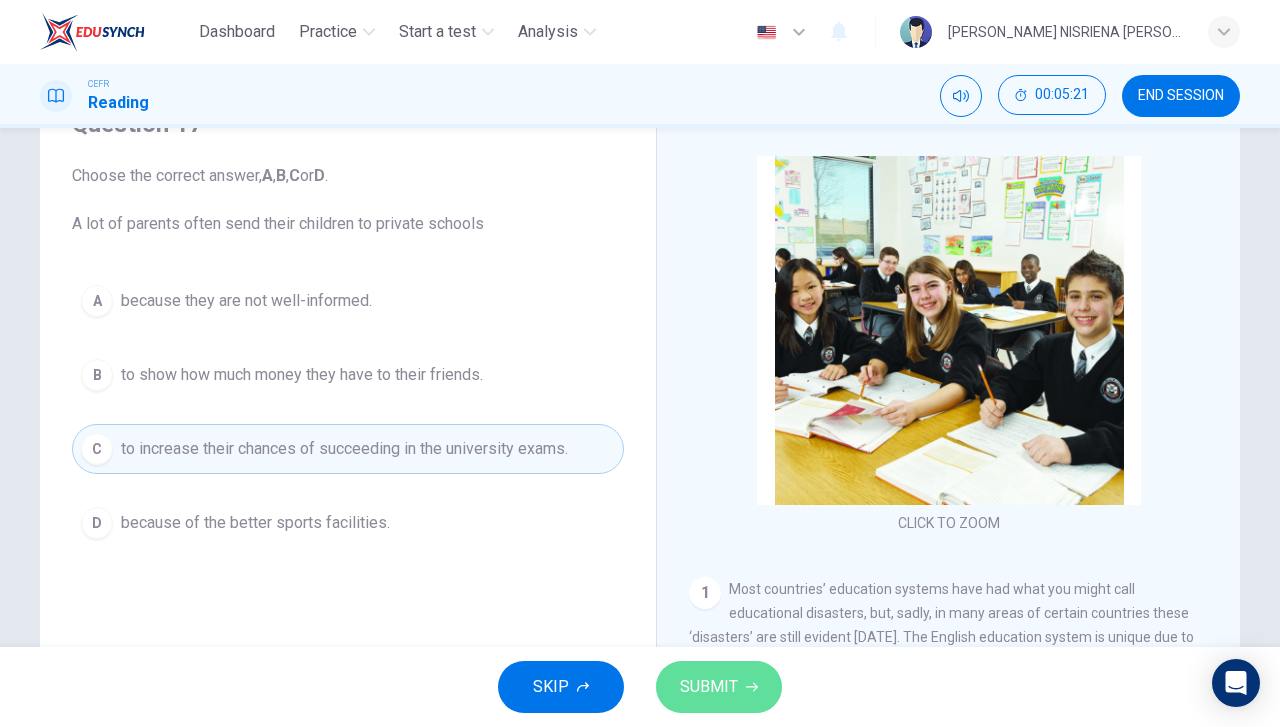click on "SUBMIT" at bounding box center [719, 687] 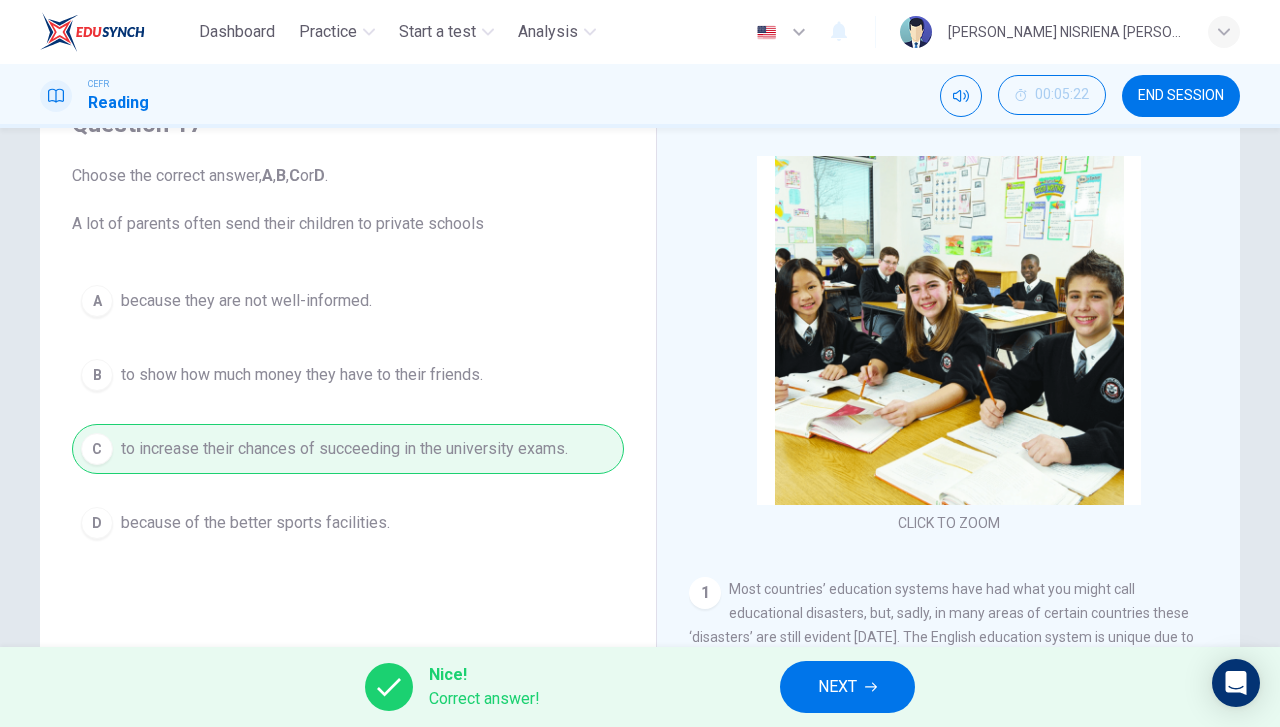 click on "NEXT" at bounding box center (847, 687) 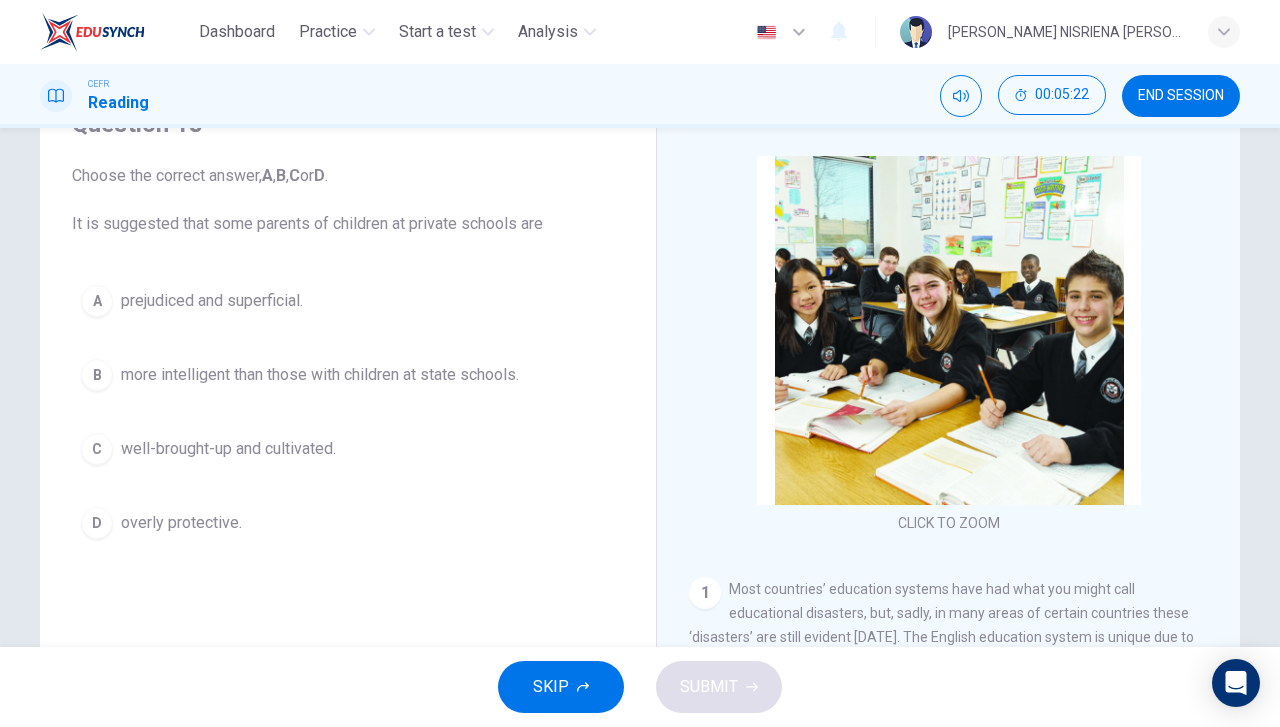 click on "A prejudiced and superficial." at bounding box center [348, 301] 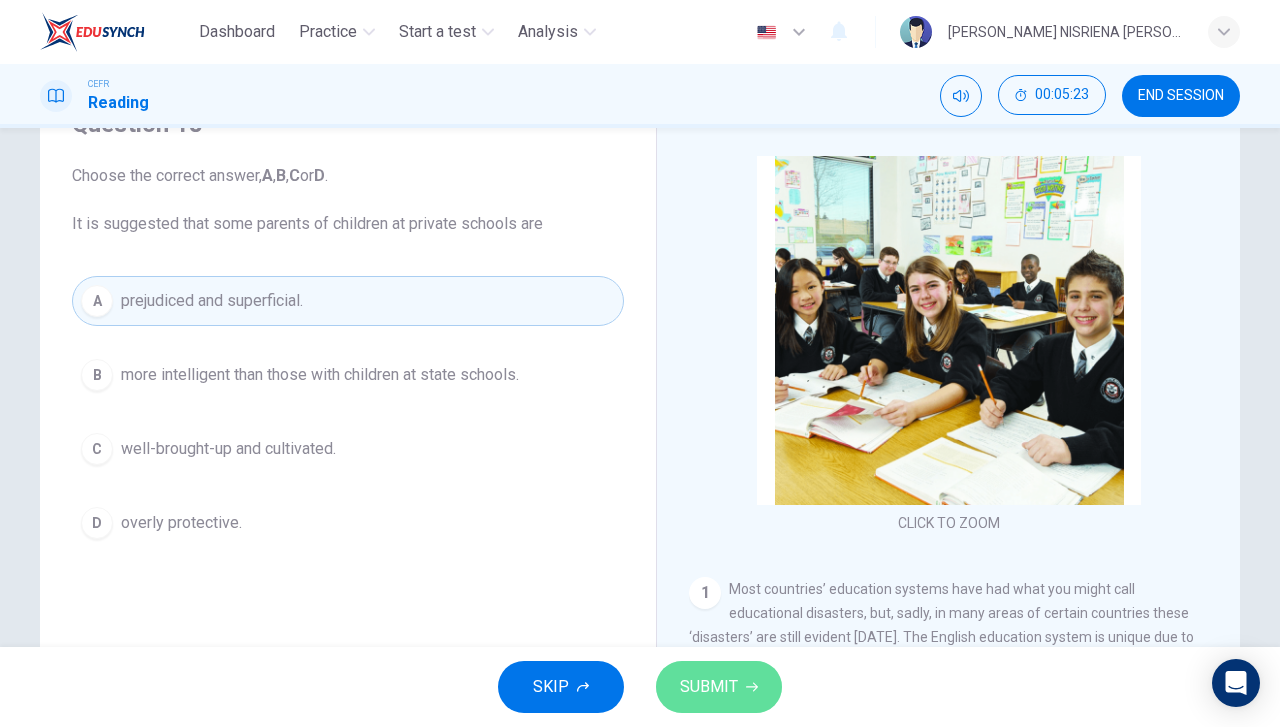 click on "SUBMIT" at bounding box center (709, 687) 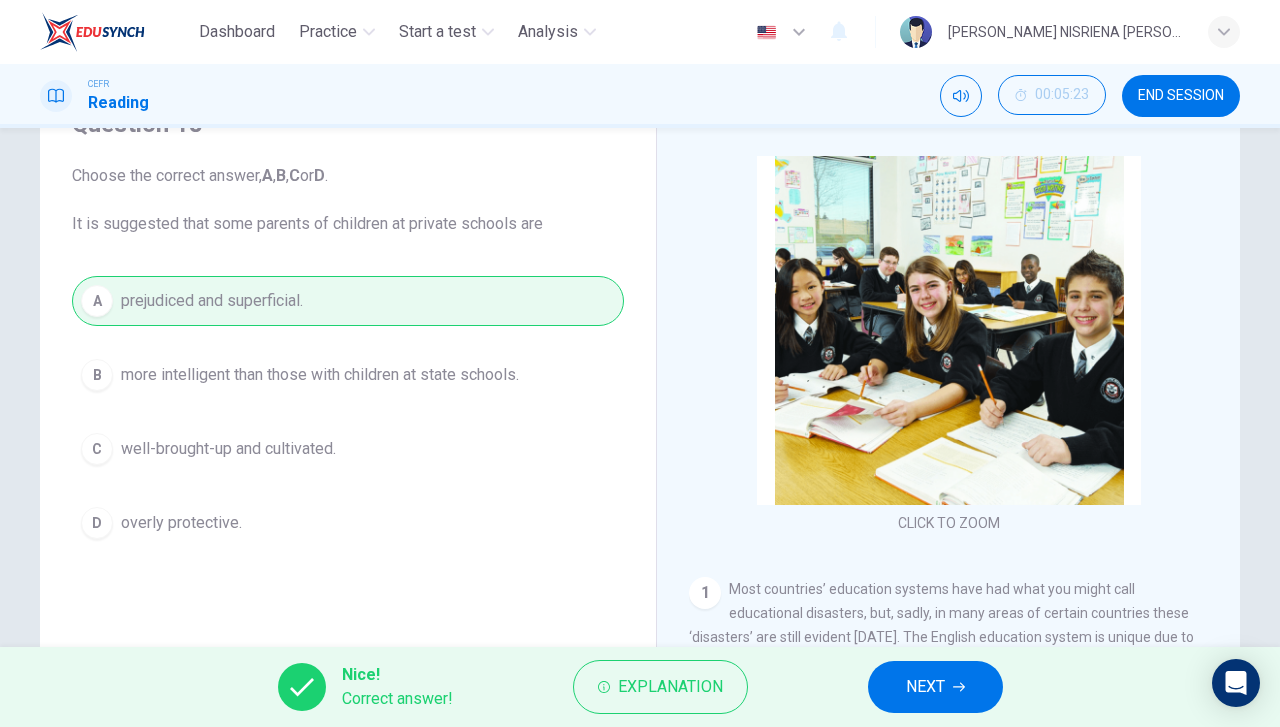 click on "NEXT" at bounding box center [935, 687] 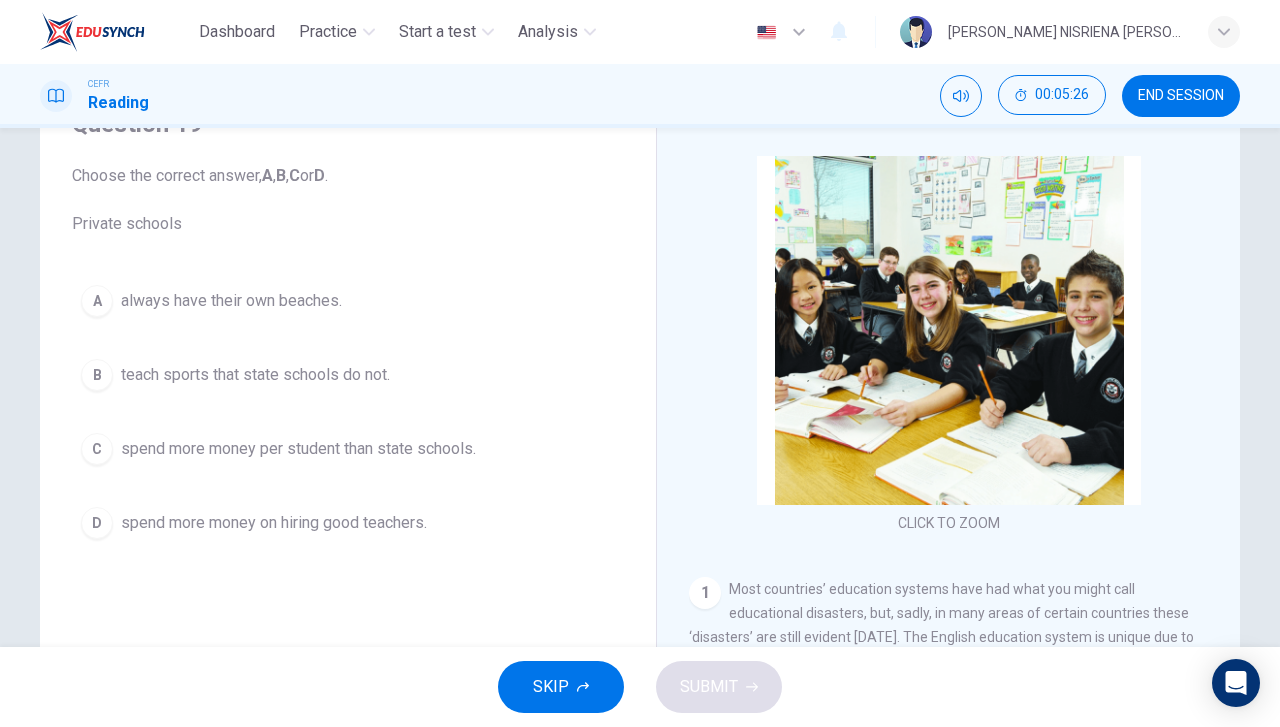 click on "C spend more money per student than state schools." at bounding box center [348, 449] 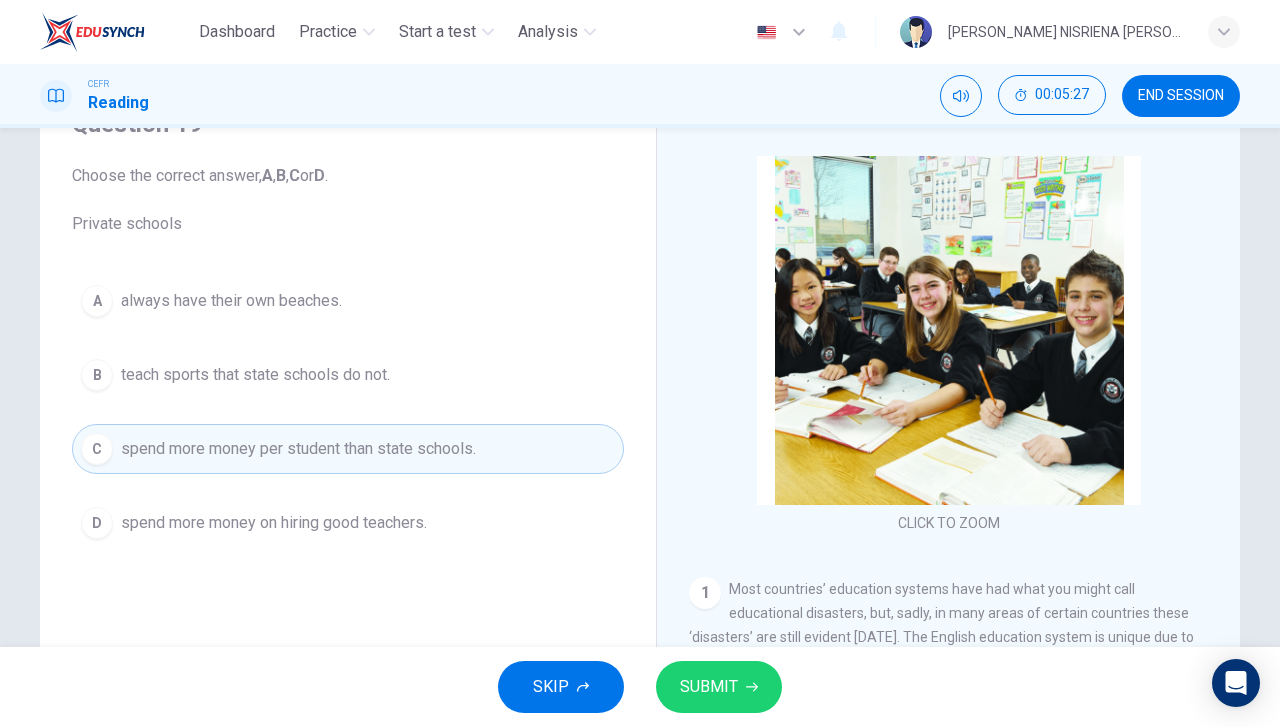 click on "SUBMIT" at bounding box center [709, 687] 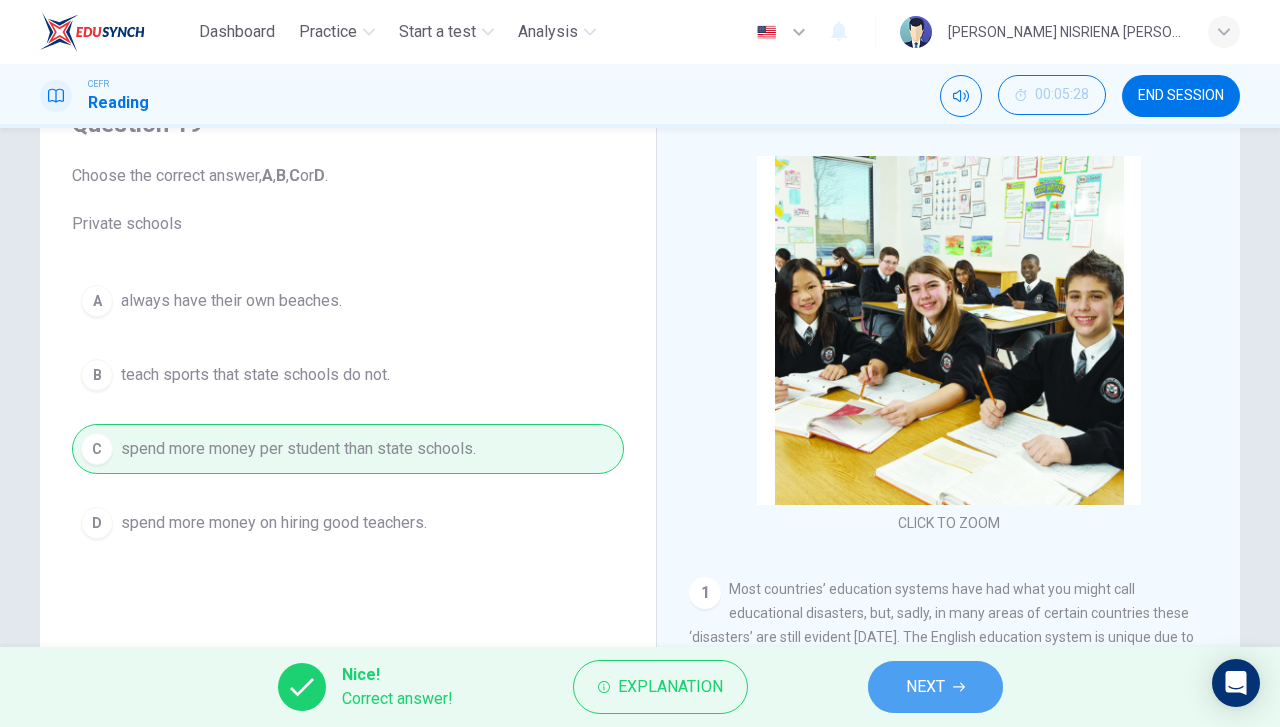 click on "NEXT" at bounding box center [935, 687] 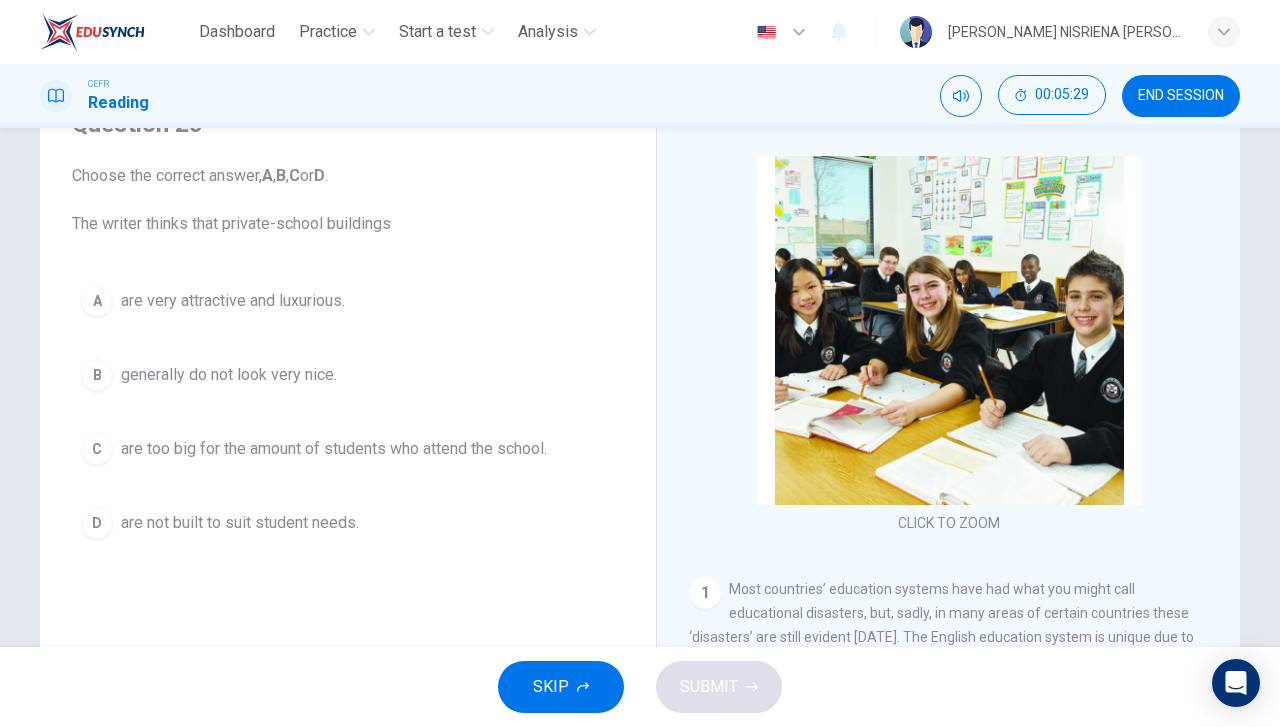 click on "A are very attractive and luxurious." at bounding box center (348, 301) 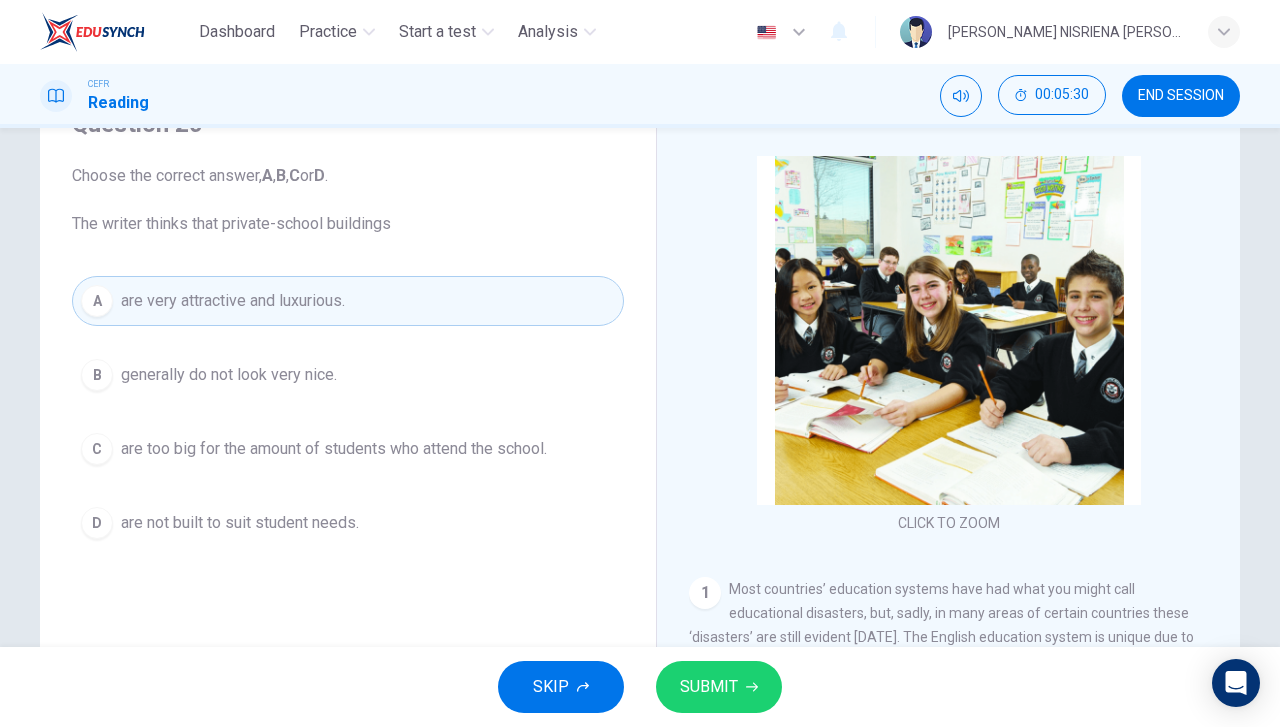 click on "SUBMIT" at bounding box center [709, 687] 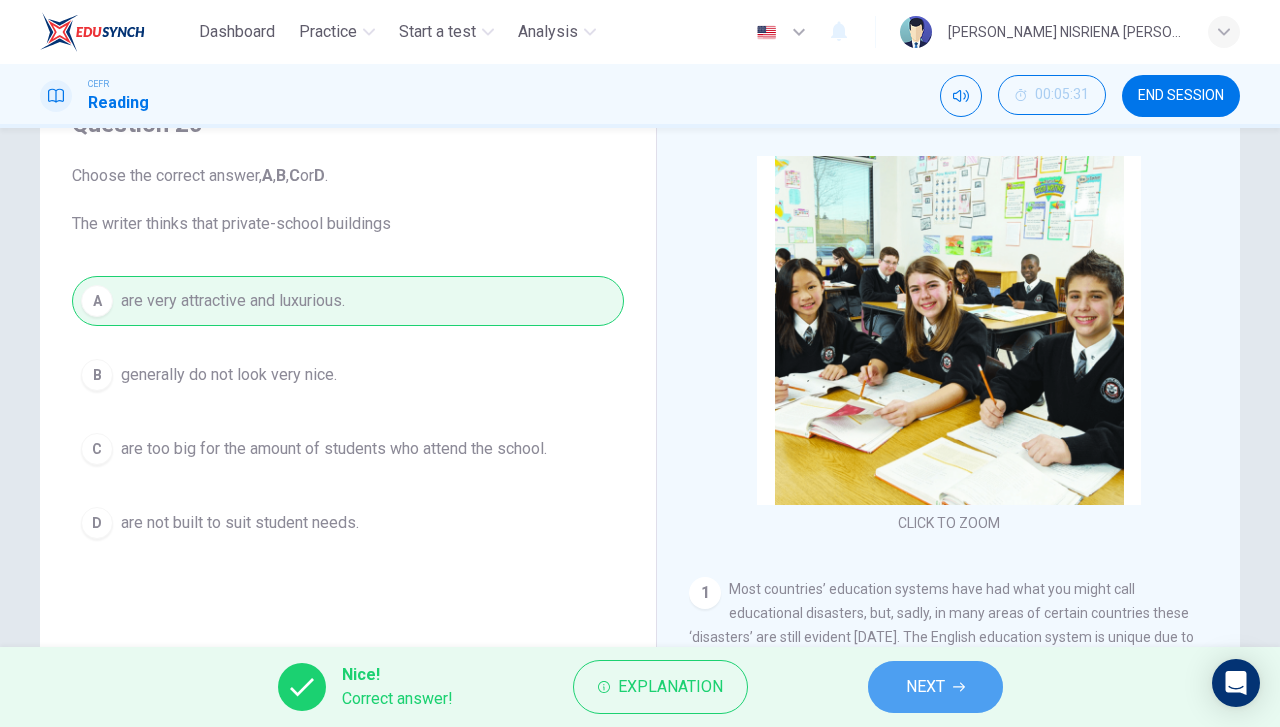 click on "NEXT" at bounding box center (925, 687) 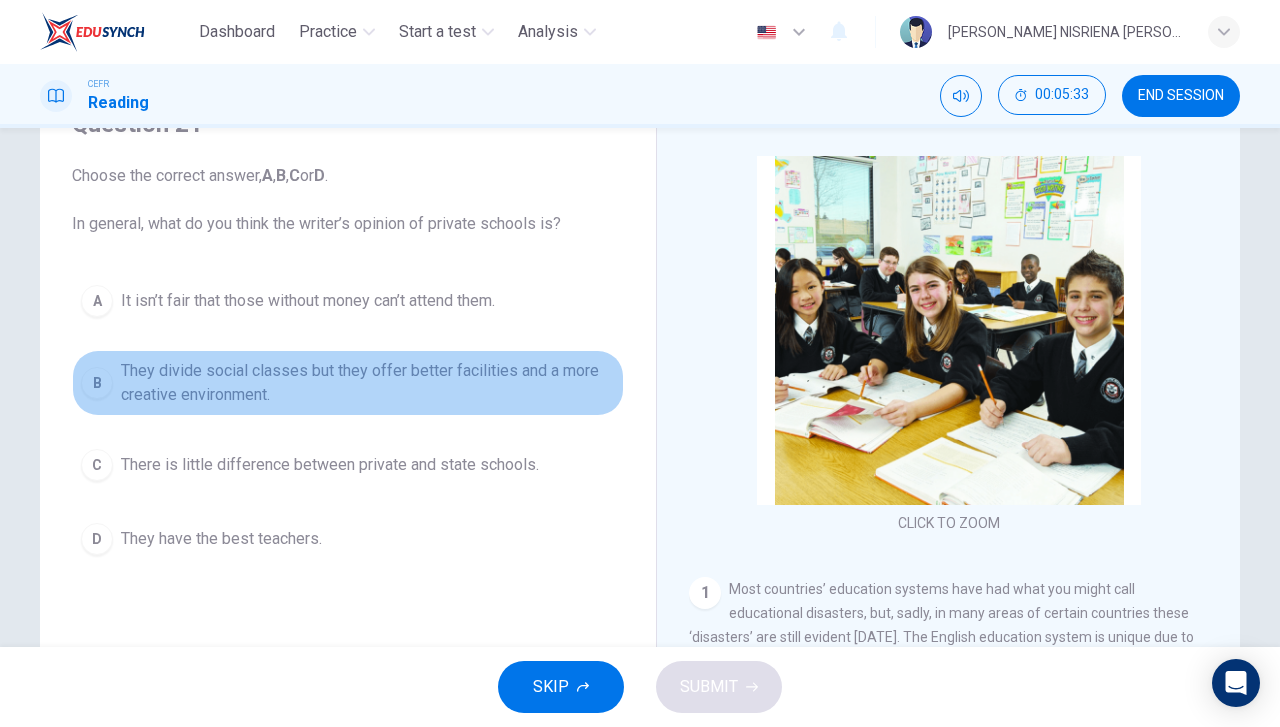 click on "They divide social classes but they offer better facilities and a more
creative environment." at bounding box center [368, 383] 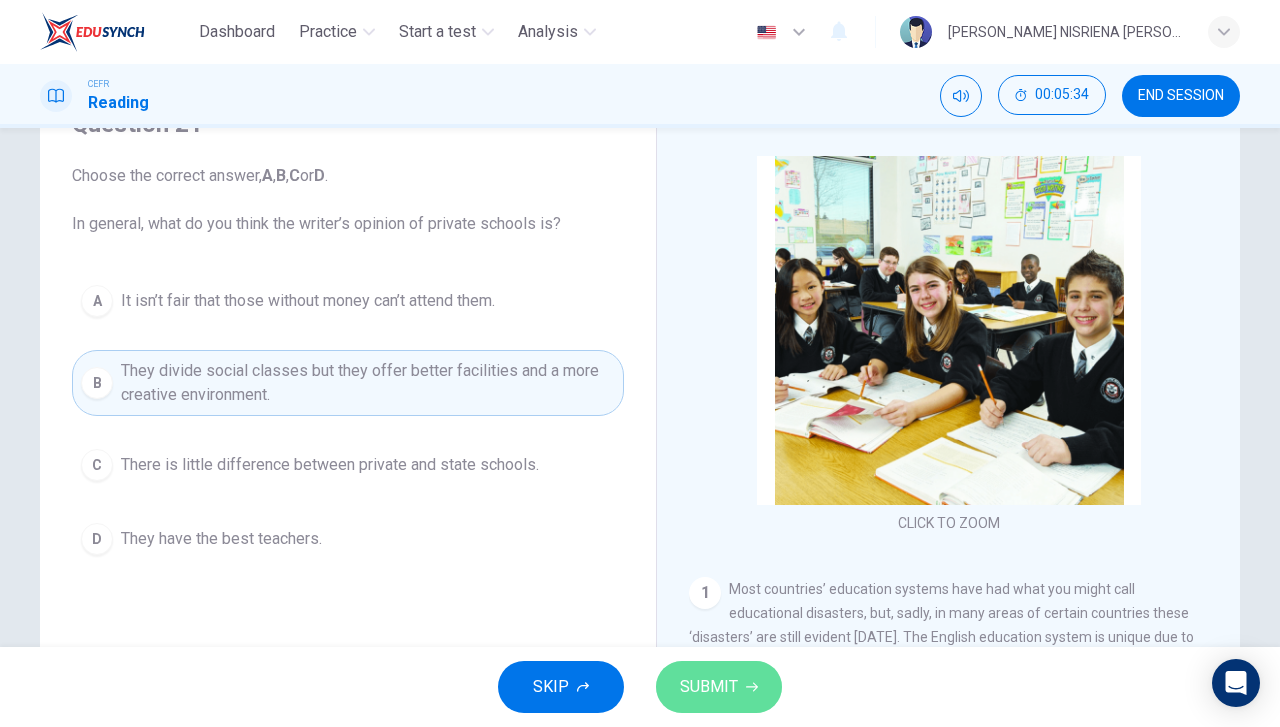 click on "SUBMIT" at bounding box center [719, 687] 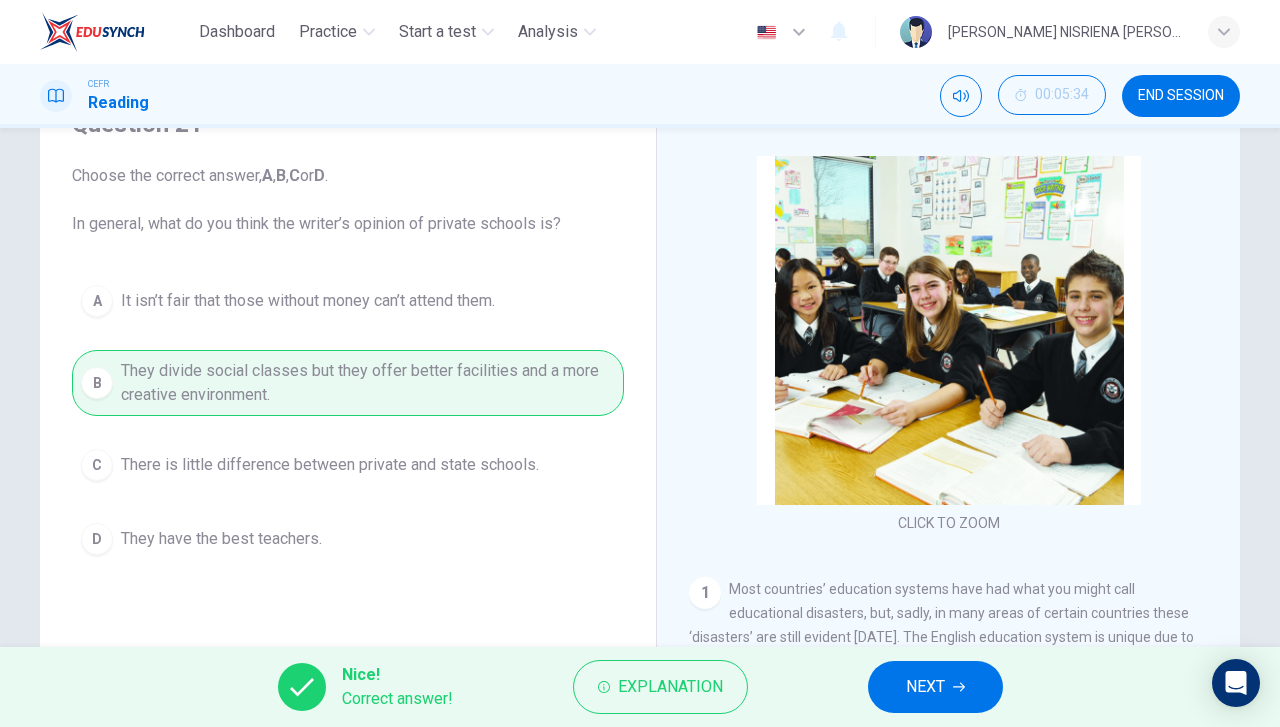 click on "NEXT" at bounding box center [935, 687] 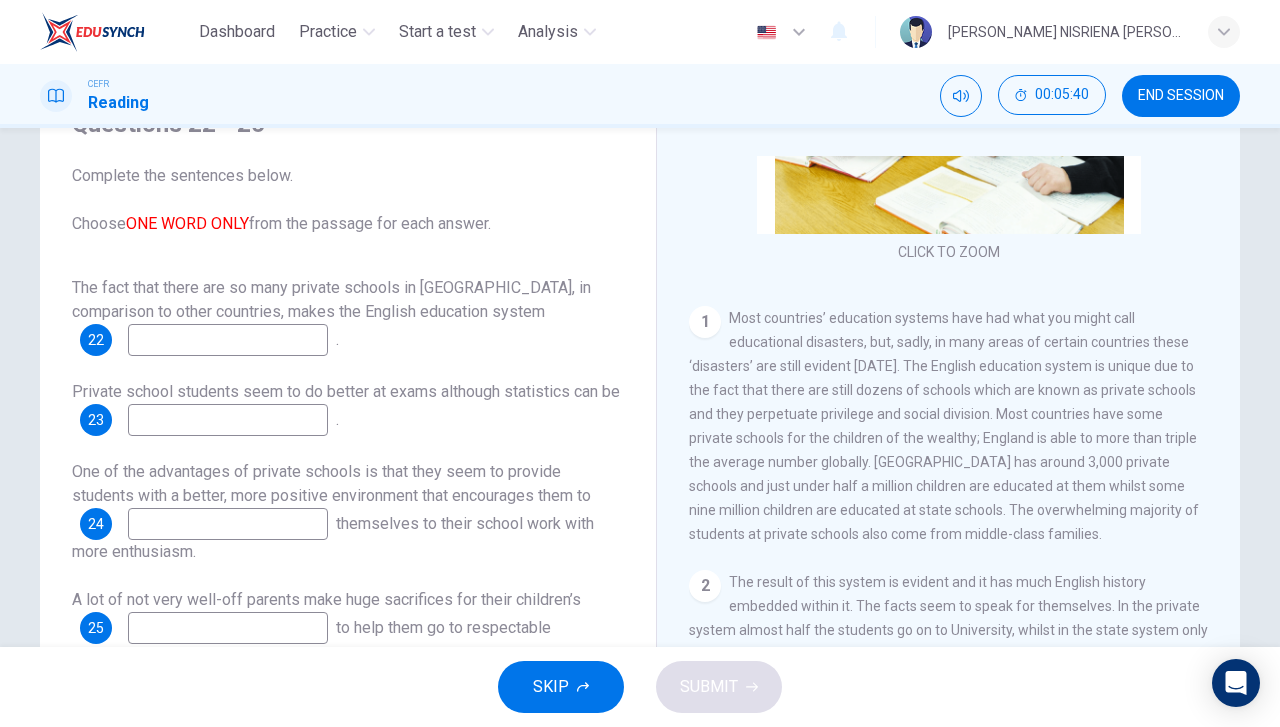 scroll, scrollTop: 300, scrollLeft: 0, axis: vertical 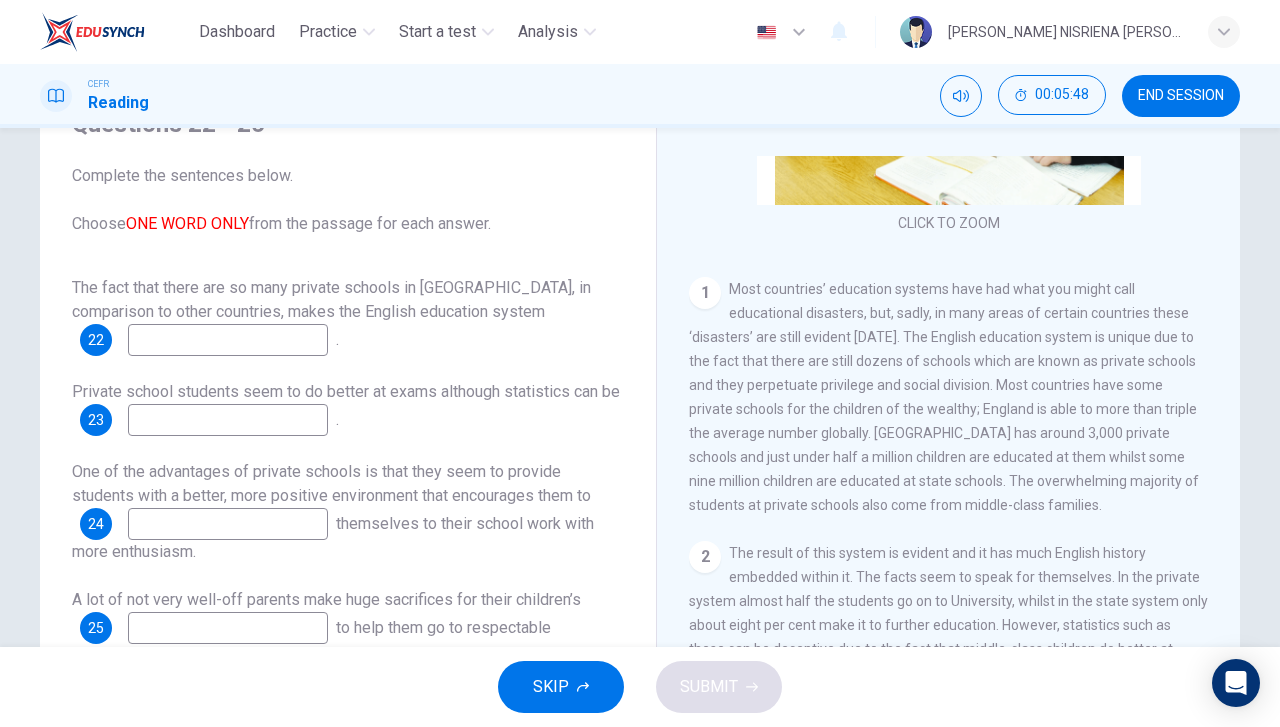 click at bounding box center (228, 340) 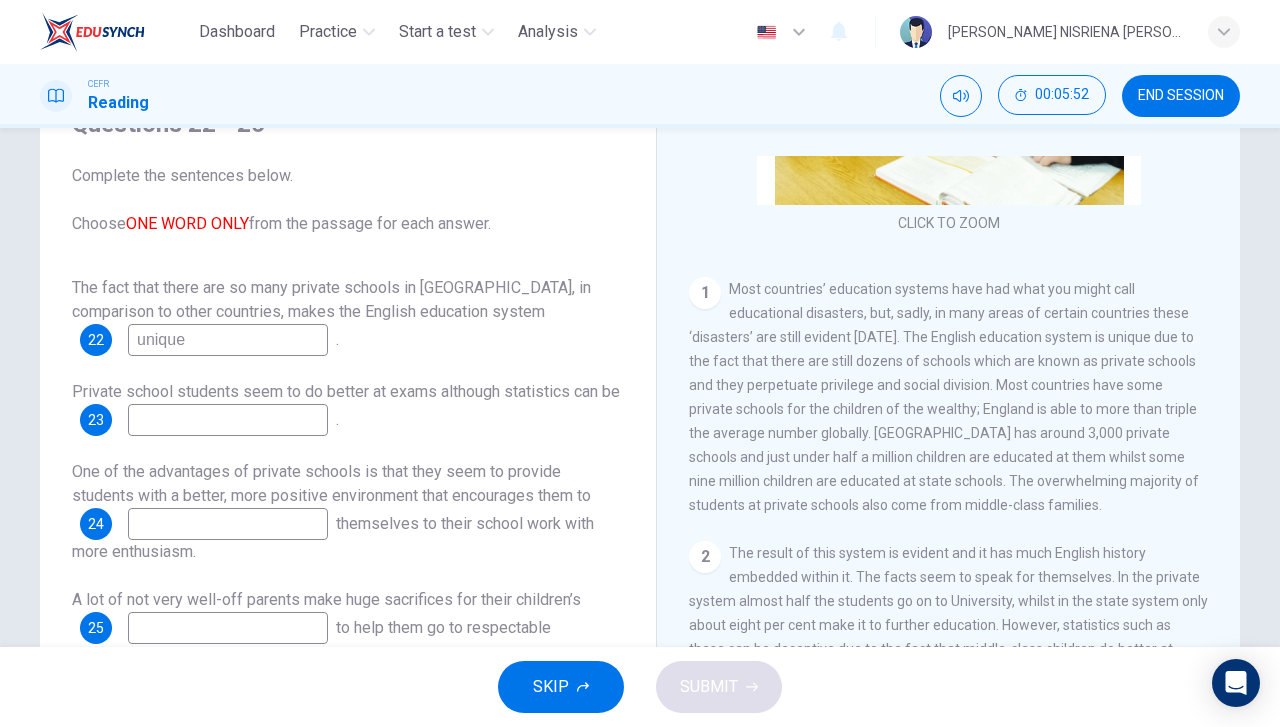 scroll, scrollTop: 24, scrollLeft: 0, axis: vertical 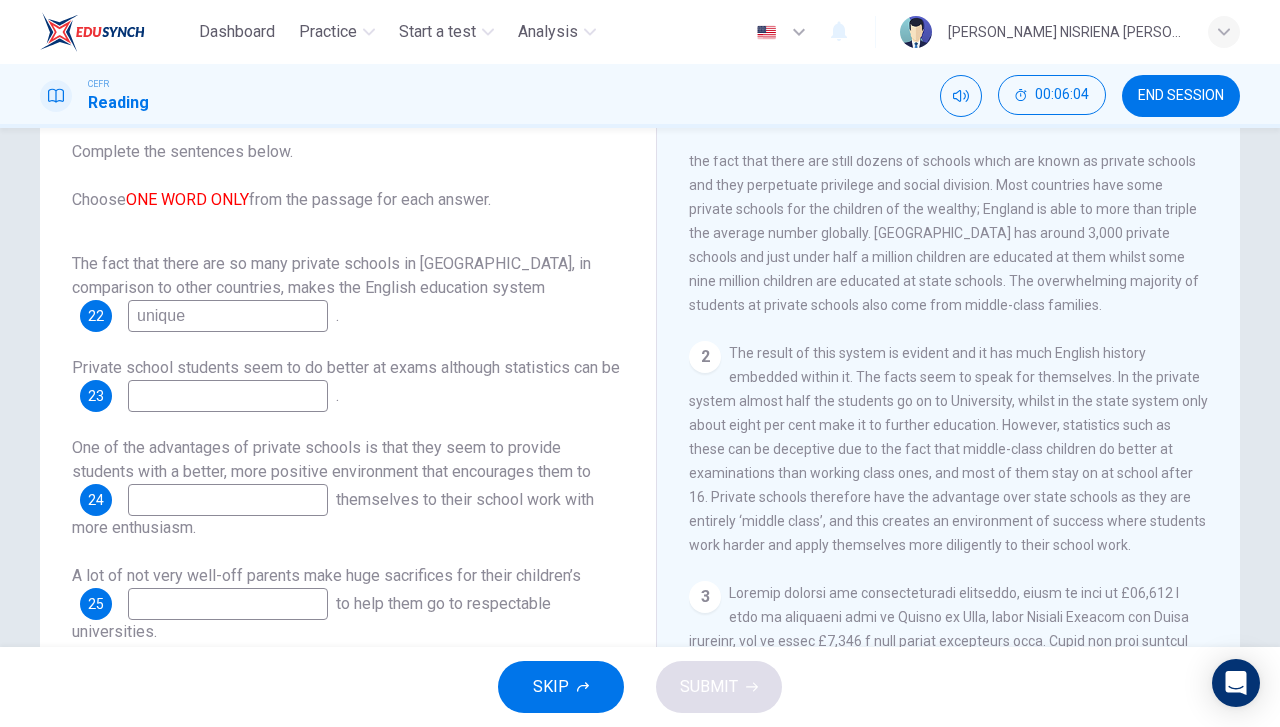 type on "unique" 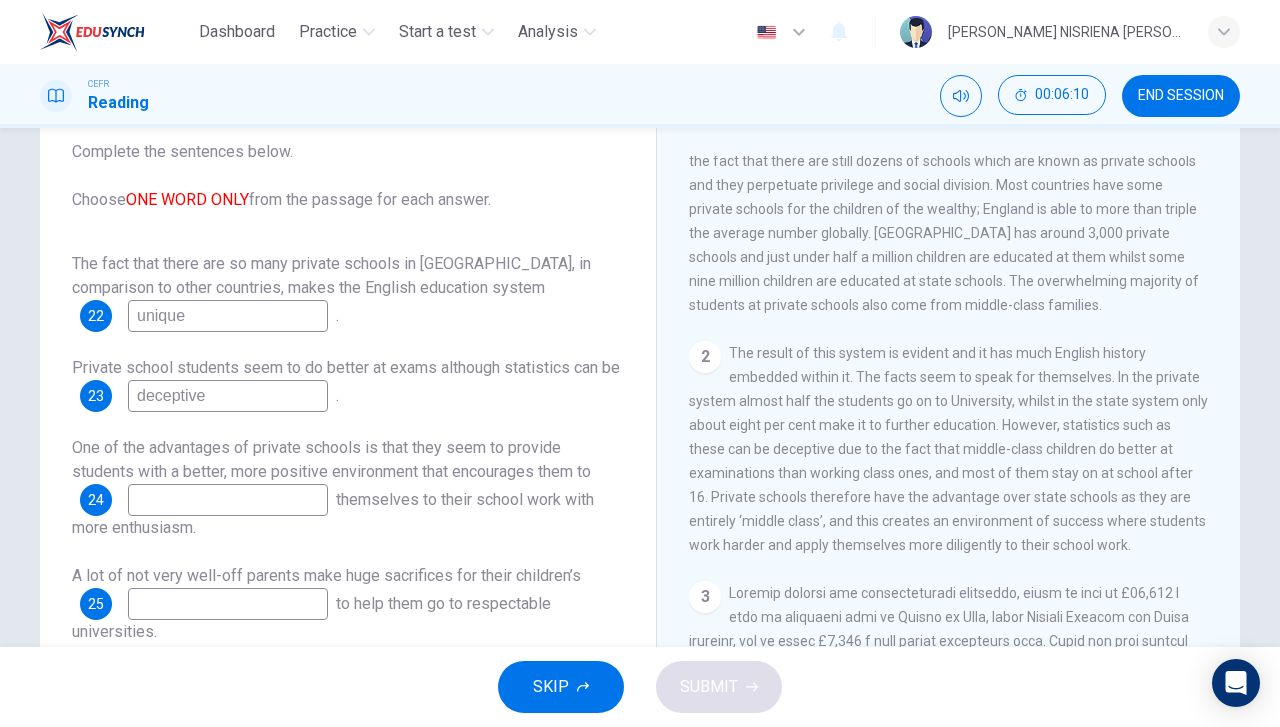 scroll, scrollTop: 600, scrollLeft: 0, axis: vertical 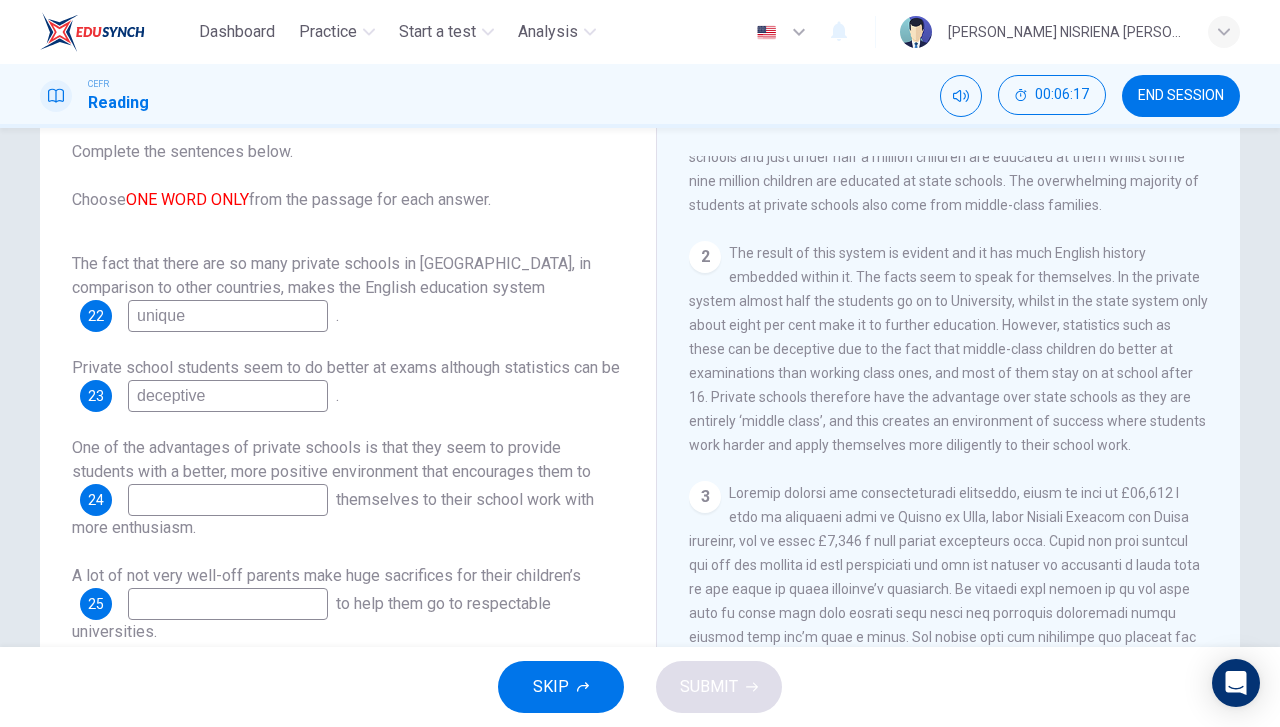 type on "deceptive" 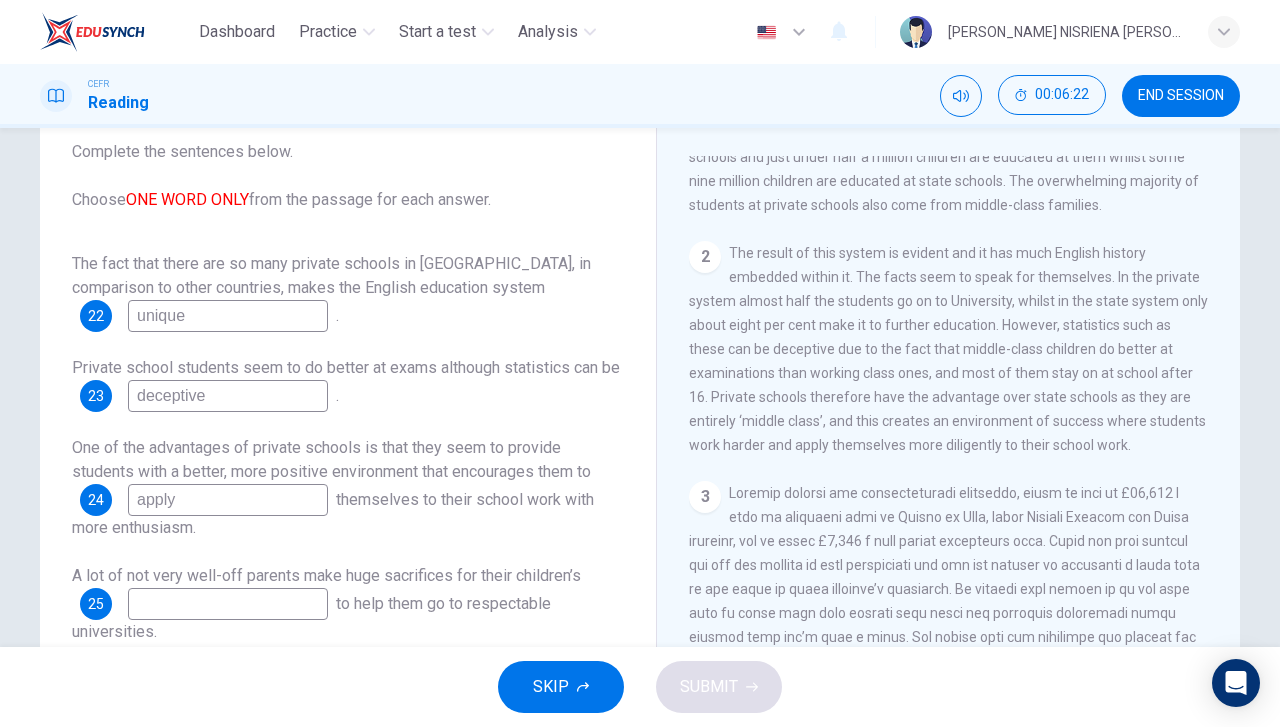 scroll, scrollTop: 200, scrollLeft: 0, axis: vertical 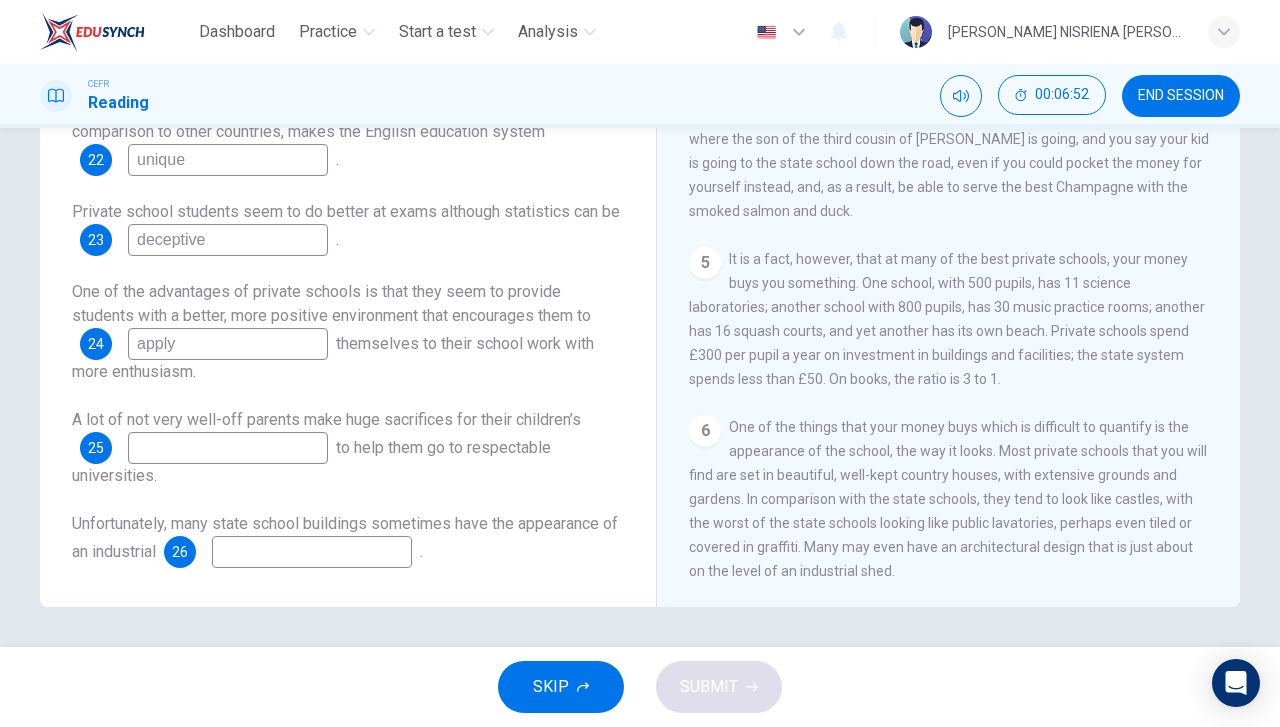 type on "apply" 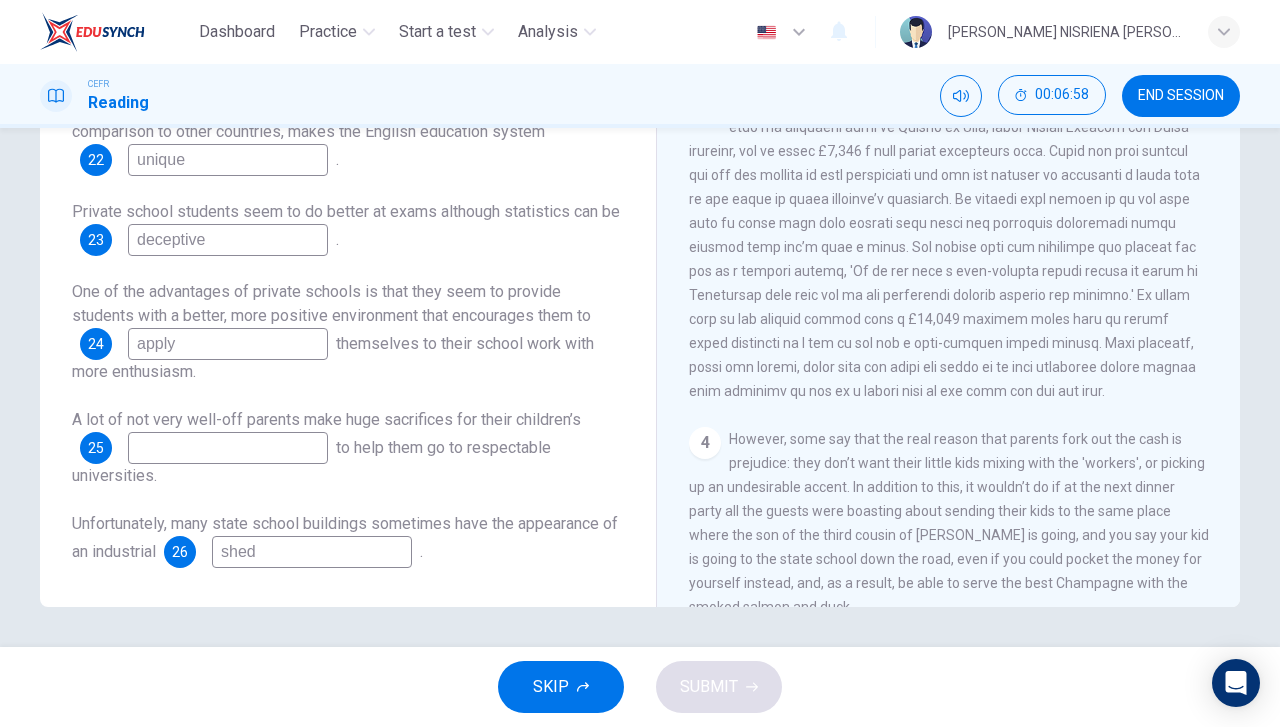 scroll, scrollTop: 765, scrollLeft: 0, axis: vertical 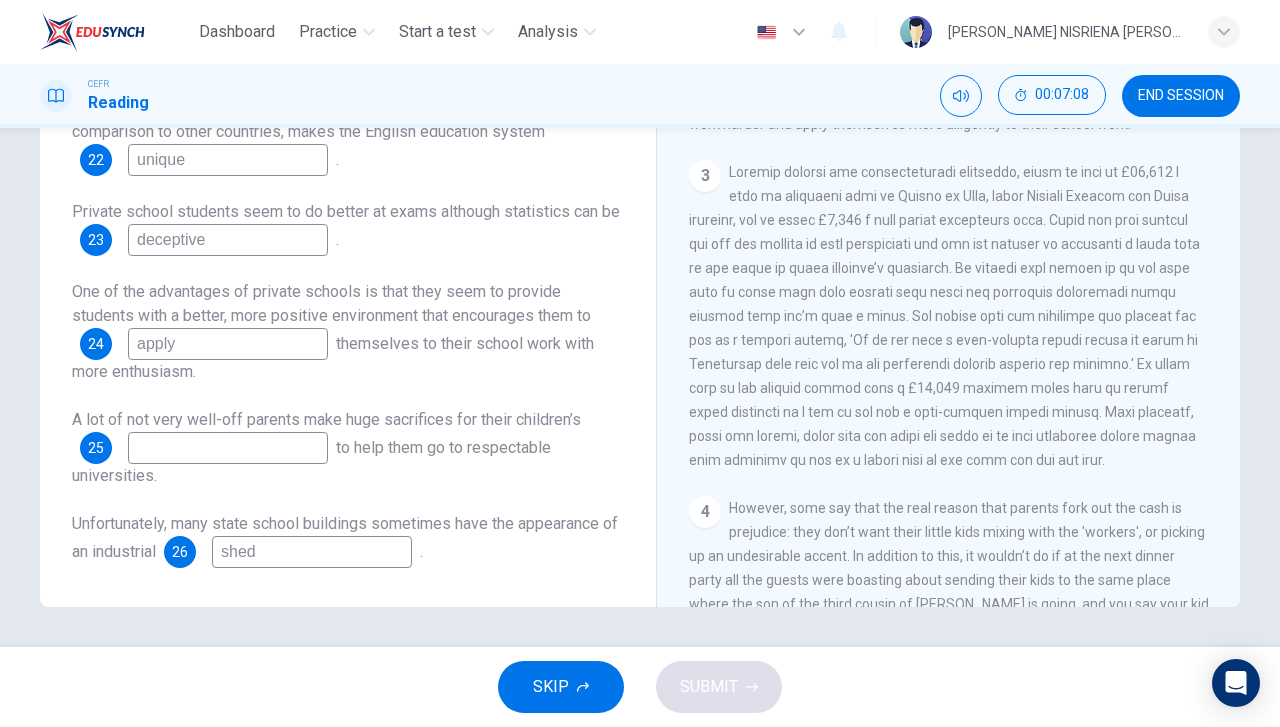 type on "shed" 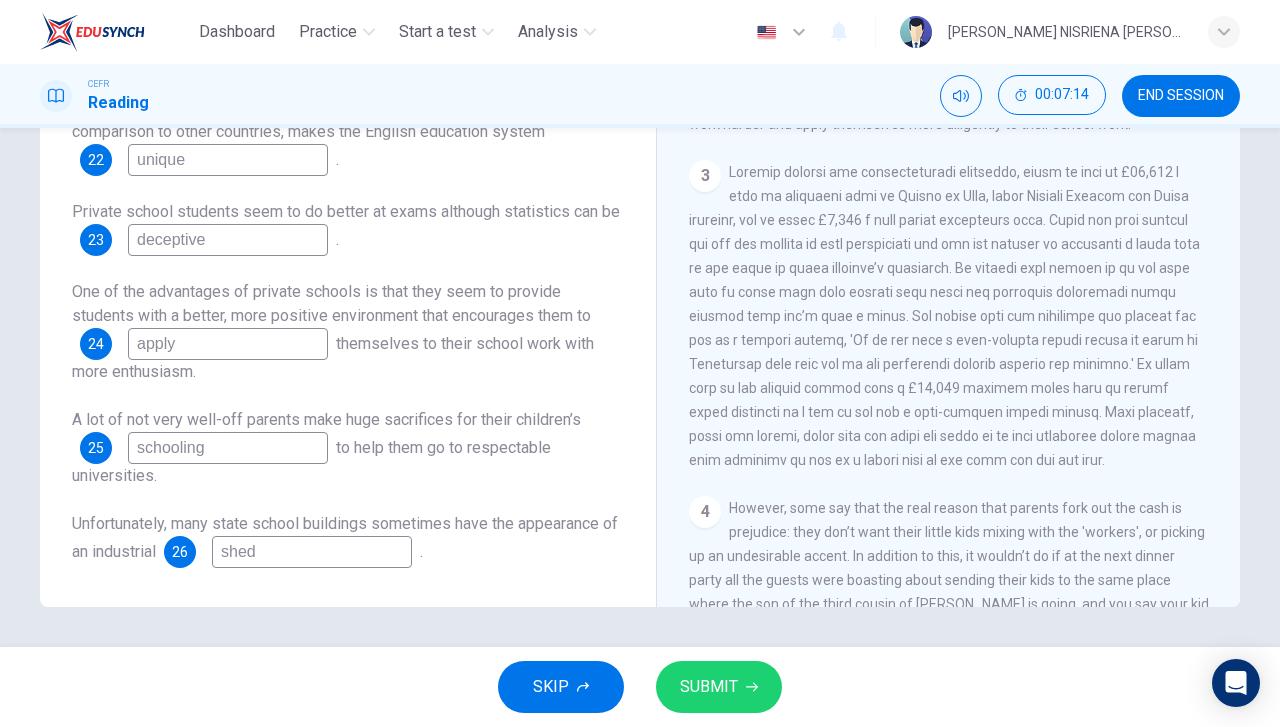 type on "schooling" 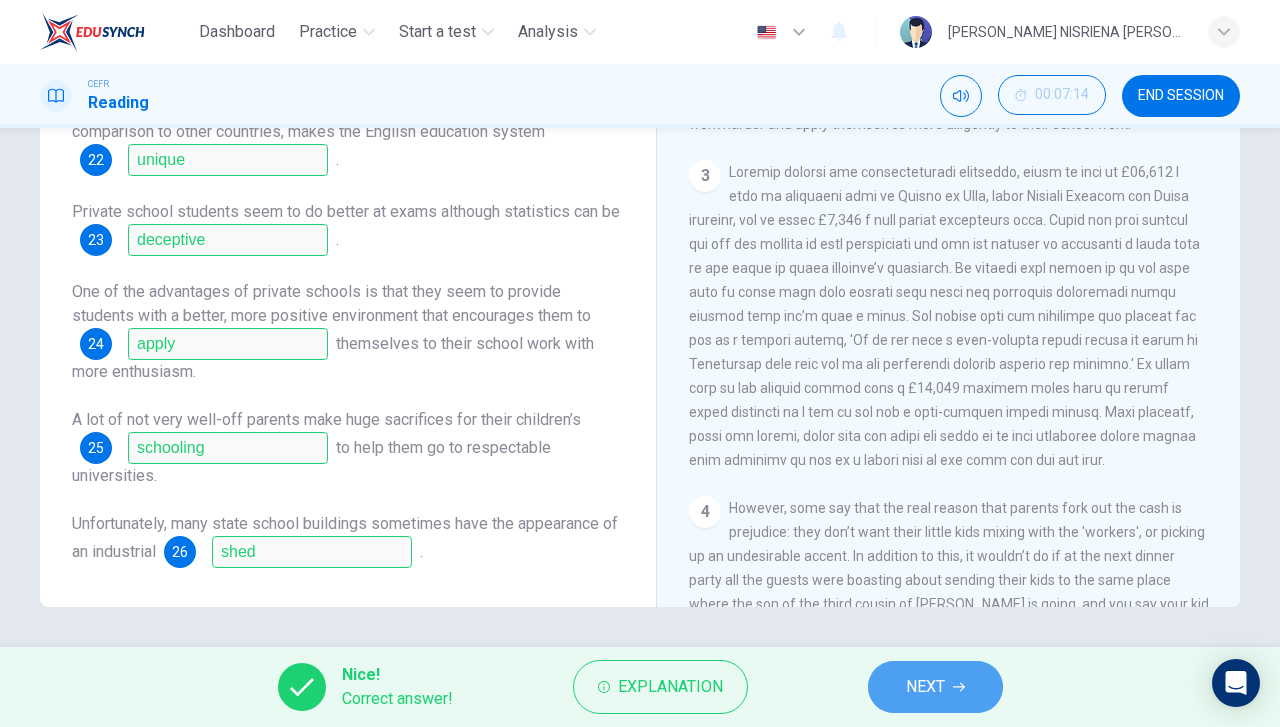 click on "NEXT" at bounding box center (935, 687) 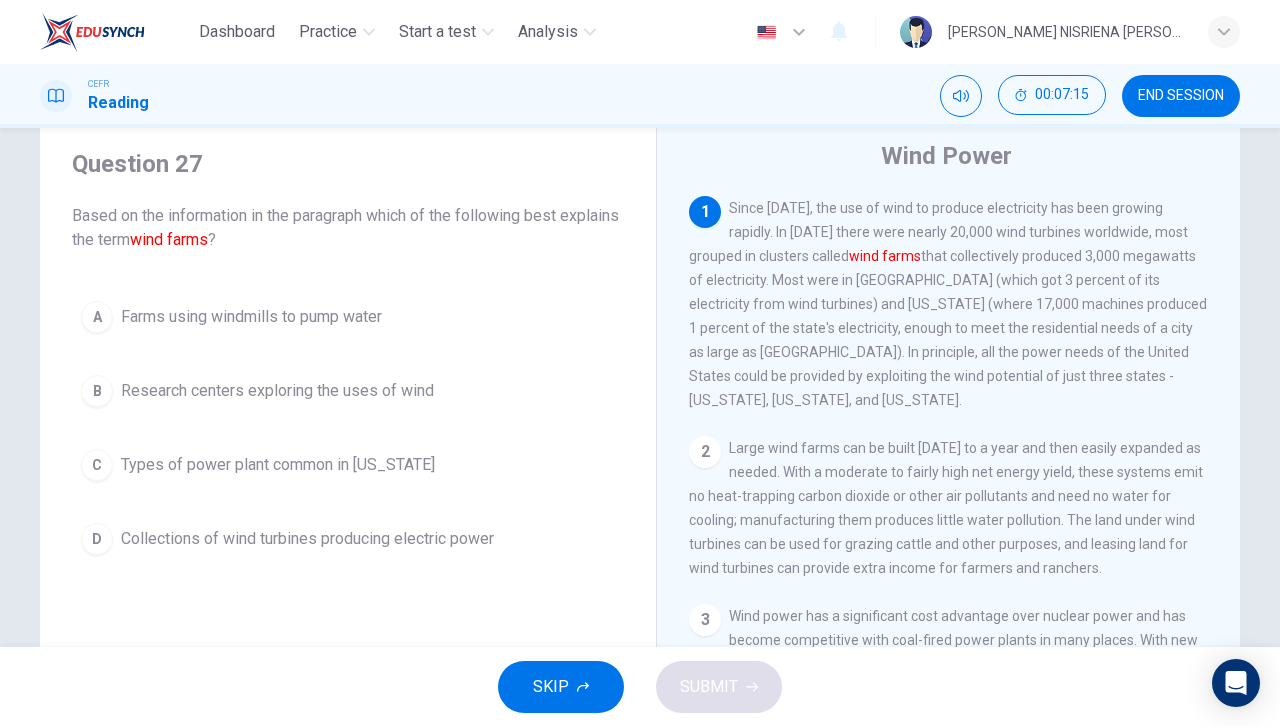 scroll, scrollTop: 100, scrollLeft: 0, axis: vertical 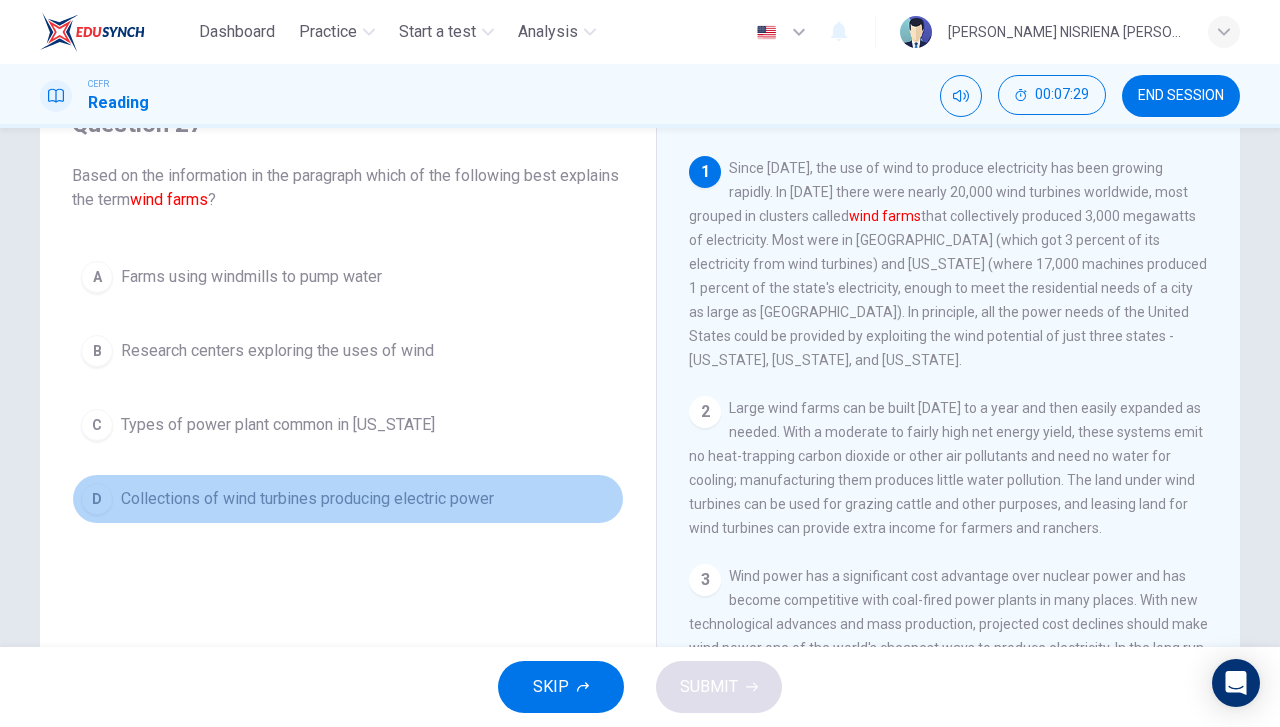 click on "Collections of wind turbines producing electric power" at bounding box center (307, 499) 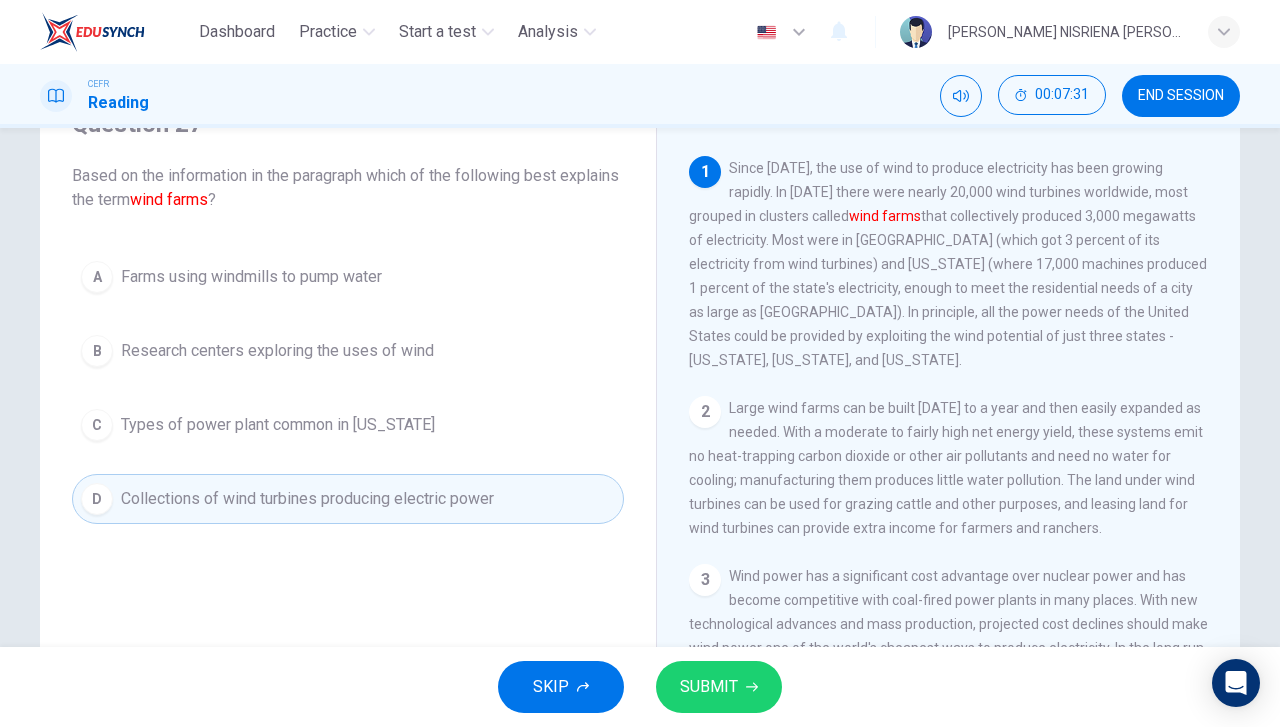 click on "SUBMIT" at bounding box center (709, 687) 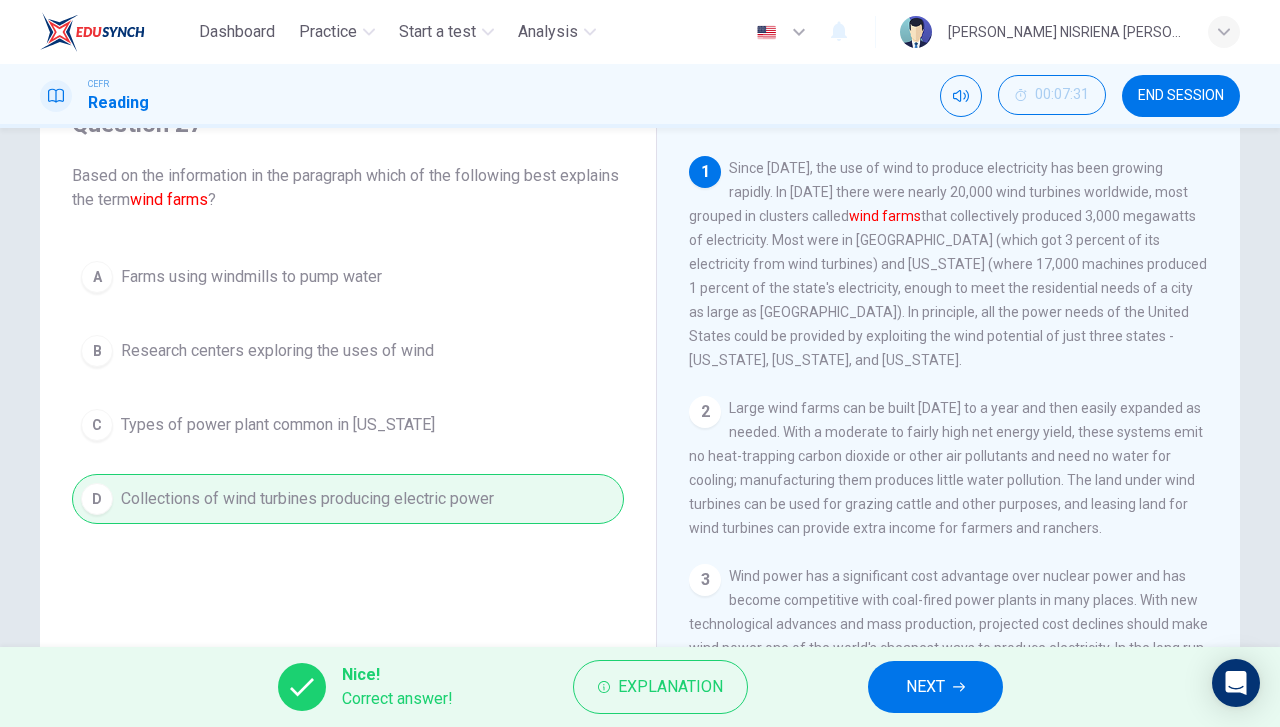click on "NEXT" at bounding box center [935, 687] 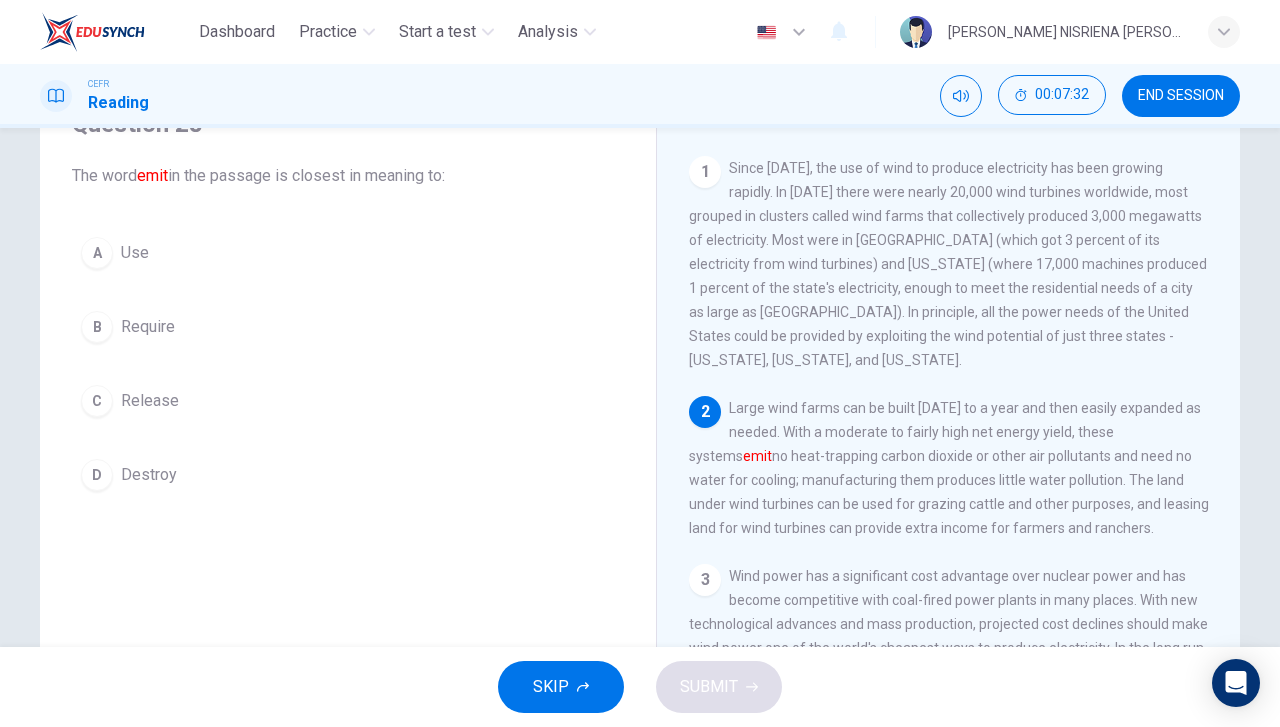 click on "C Release" at bounding box center [348, 401] 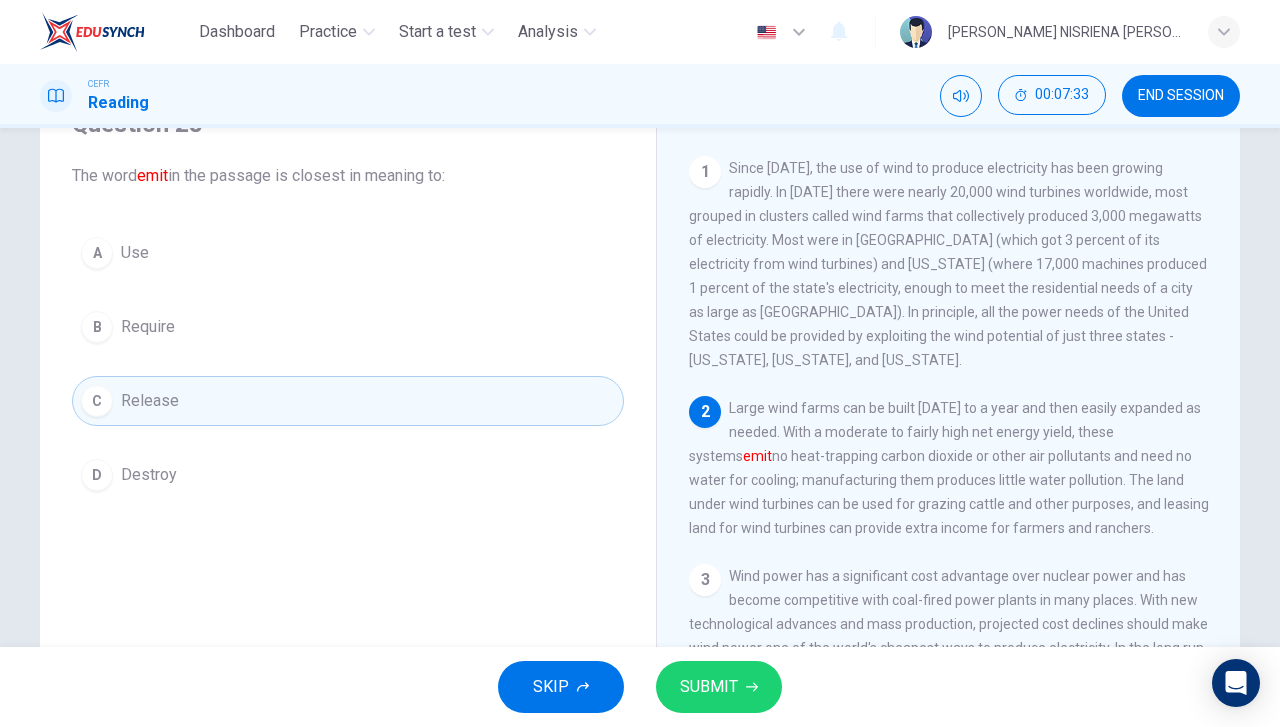click on "SUBMIT" at bounding box center (719, 687) 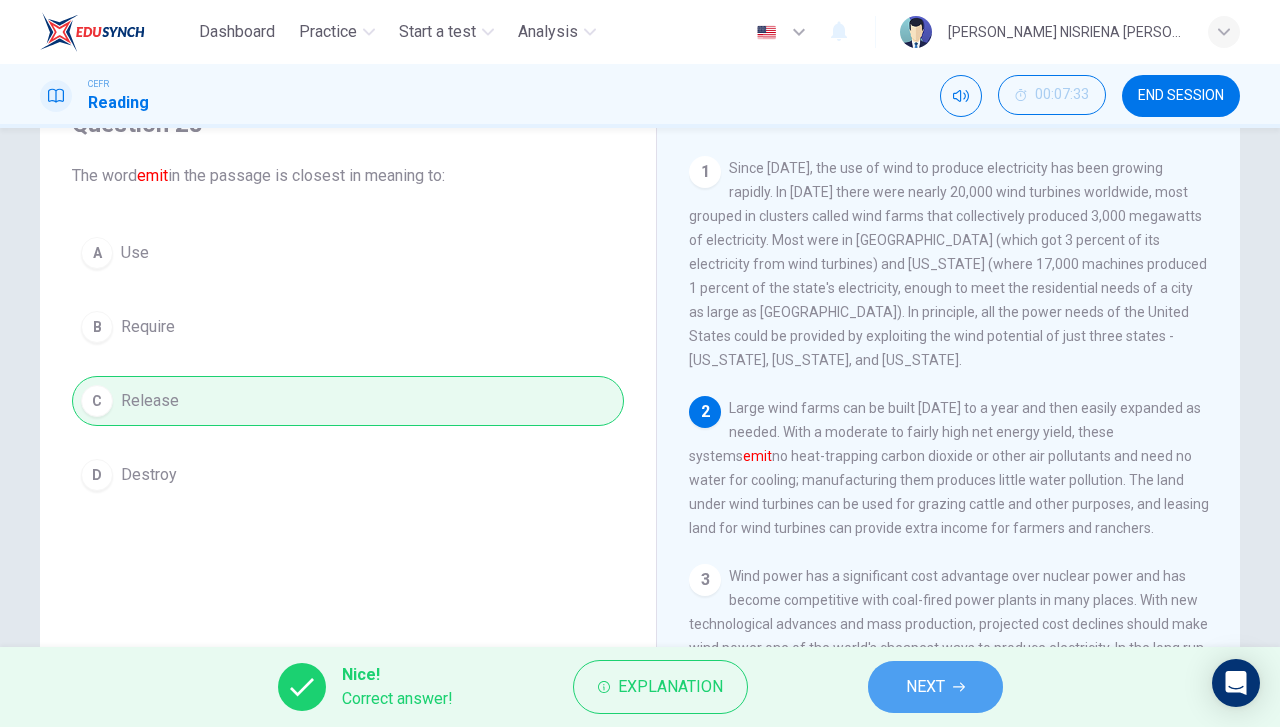 click on "NEXT" at bounding box center [925, 687] 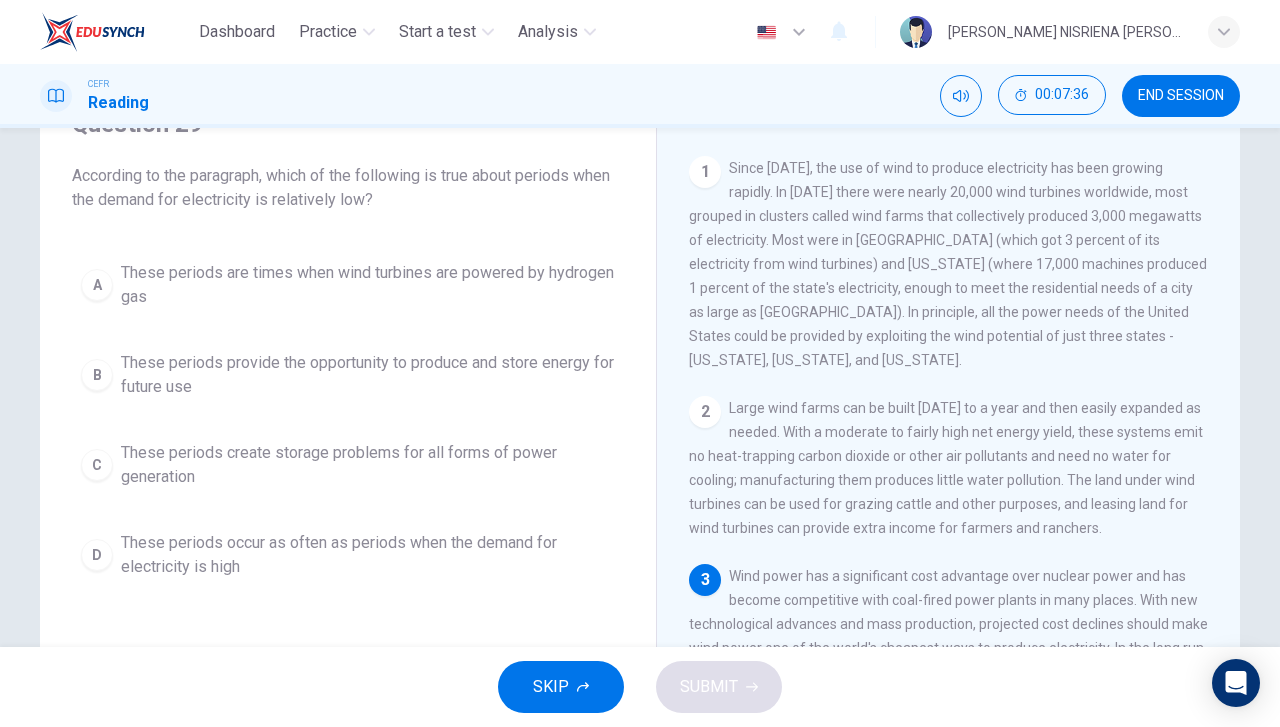 scroll, scrollTop: 200, scrollLeft: 0, axis: vertical 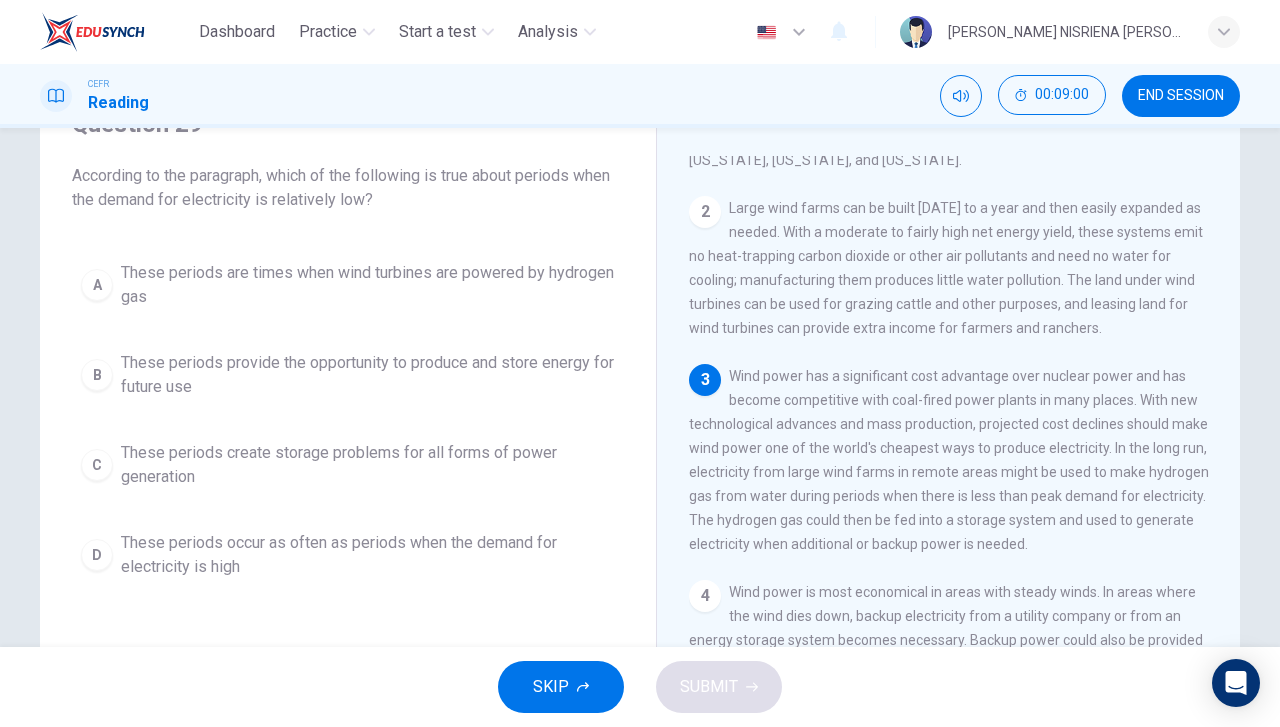 click on "These periods provide the opportunity to produce and store energy for future use" at bounding box center (368, 375) 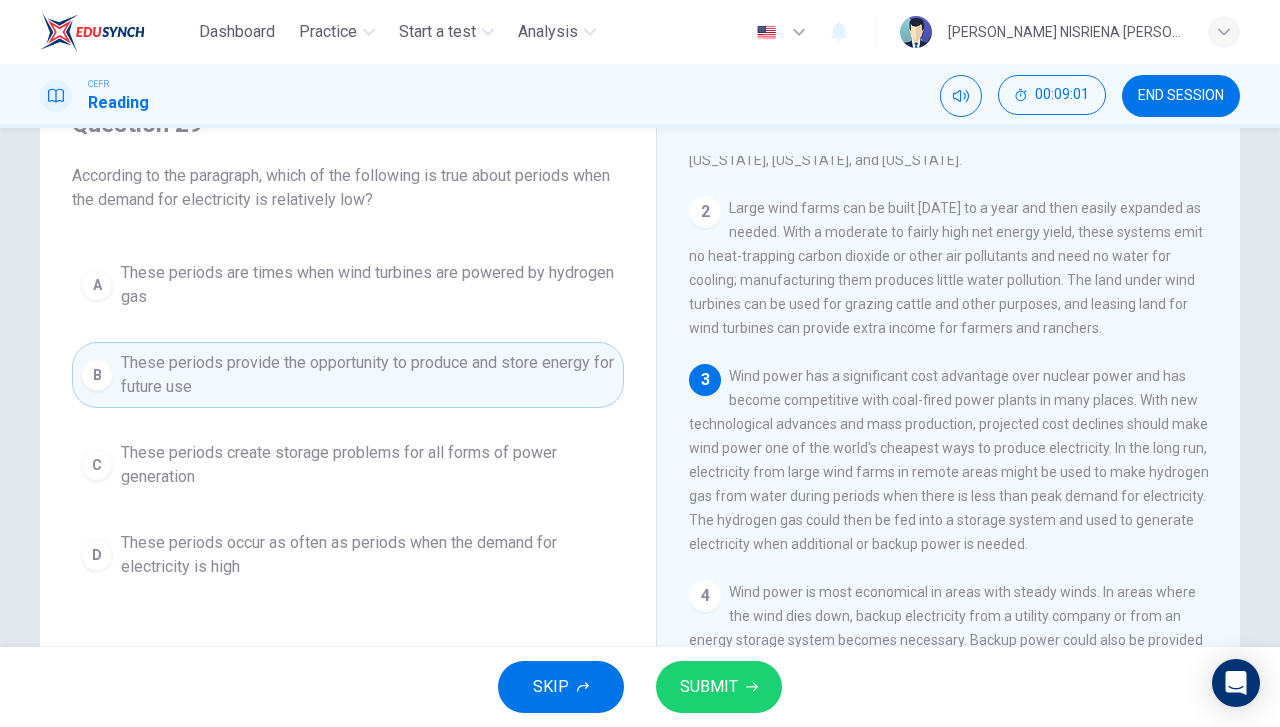 click on "SUBMIT" at bounding box center (709, 687) 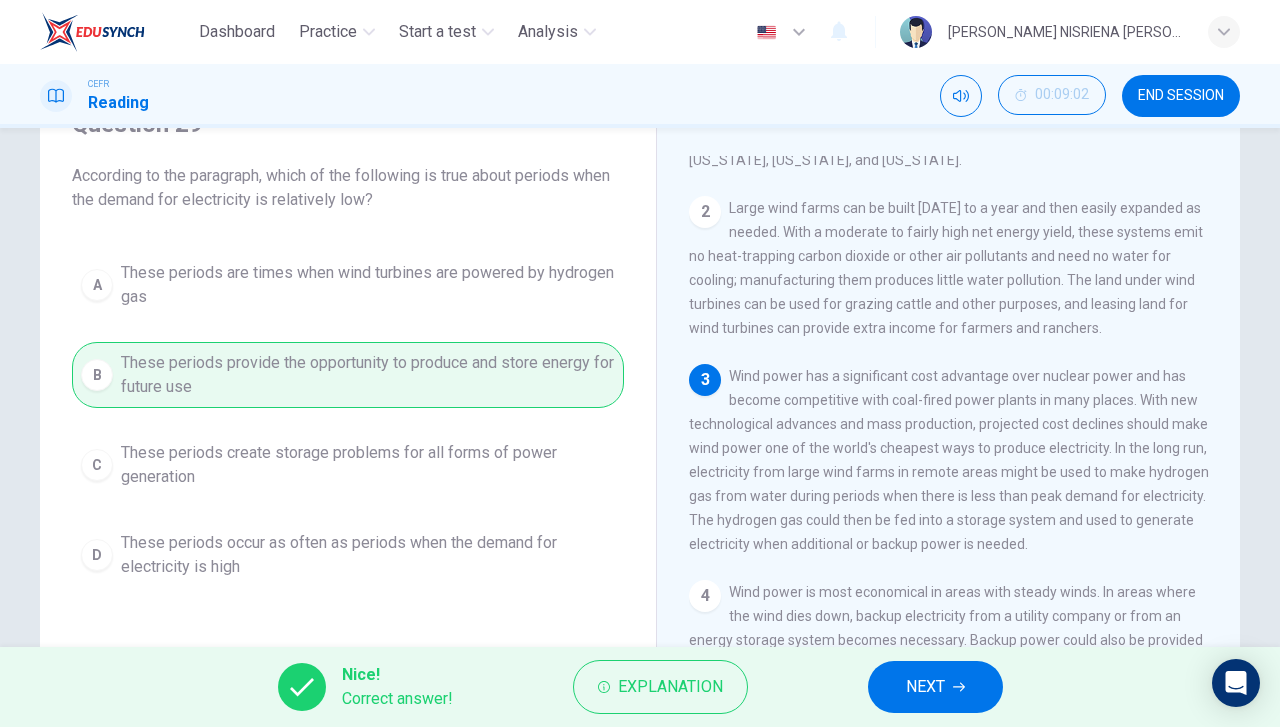 click on "NEXT" at bounding box center (935, 687) 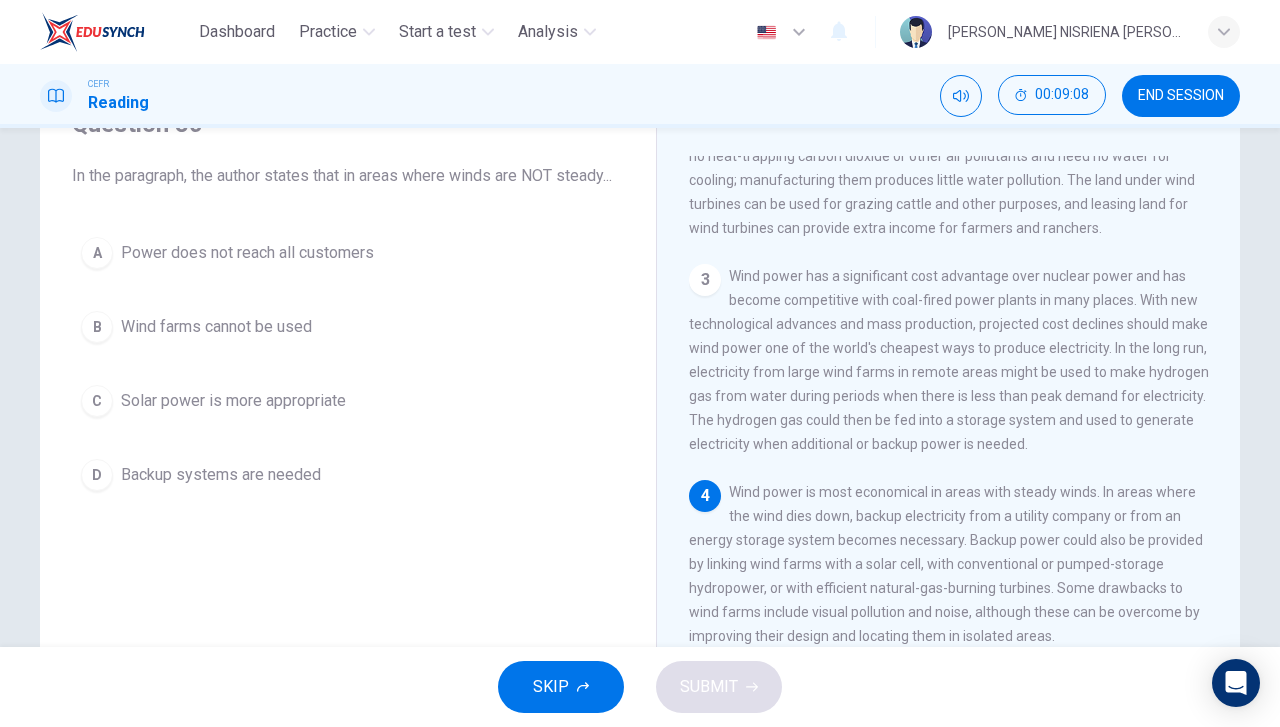 scroll, scrollTop: 400, scrollLeft: 0, axis: vertical 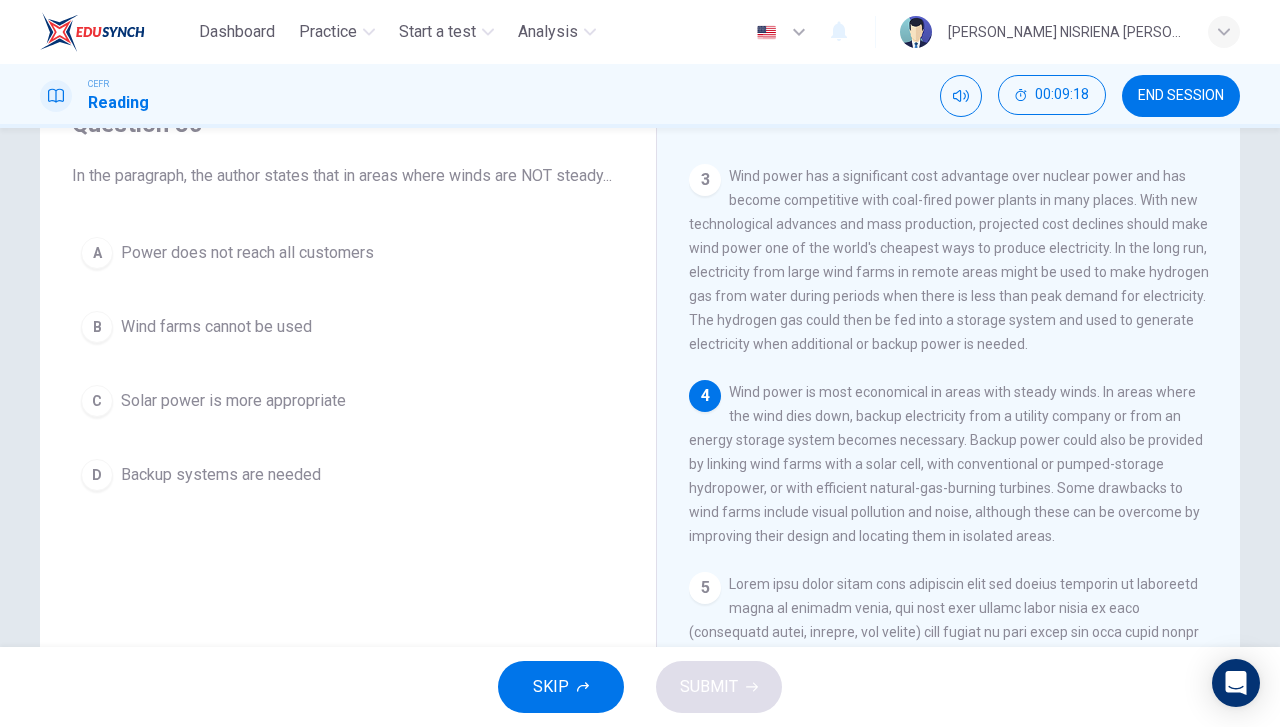 click on "D Backup systems are needed" at bounding box center (348, 475) 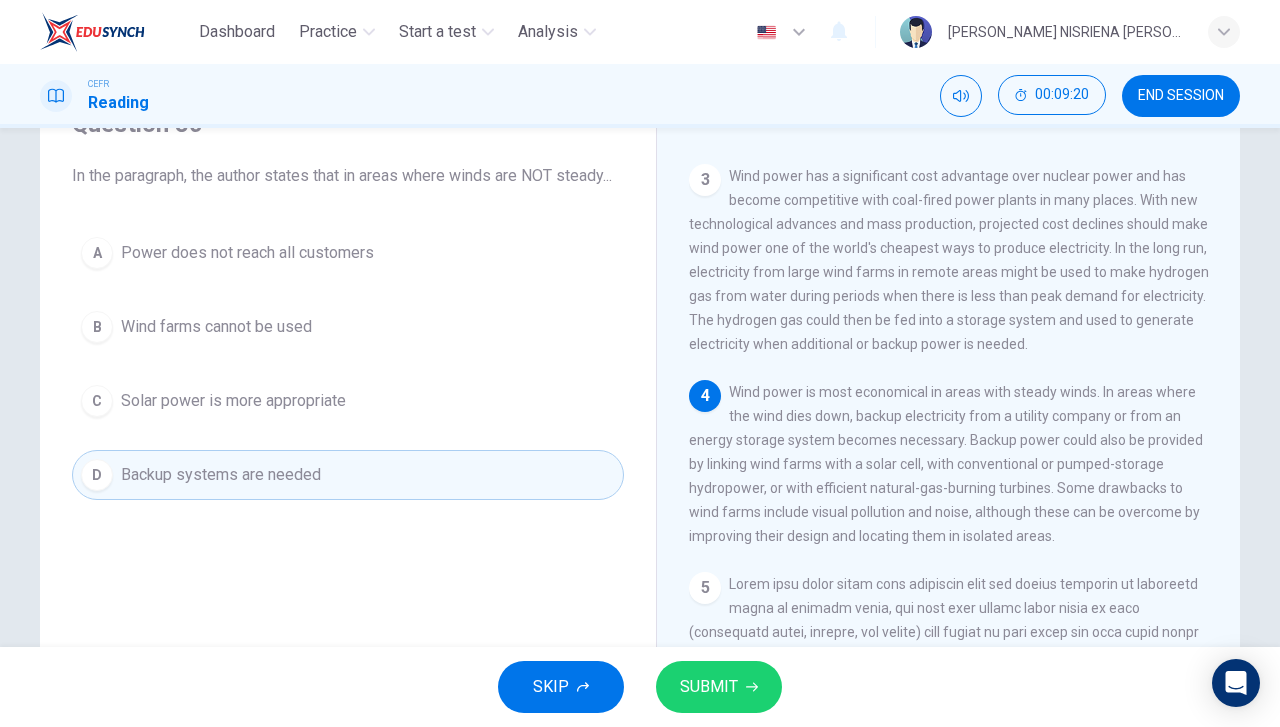 click on "SUBMIT" at bounding box center [719, 687] 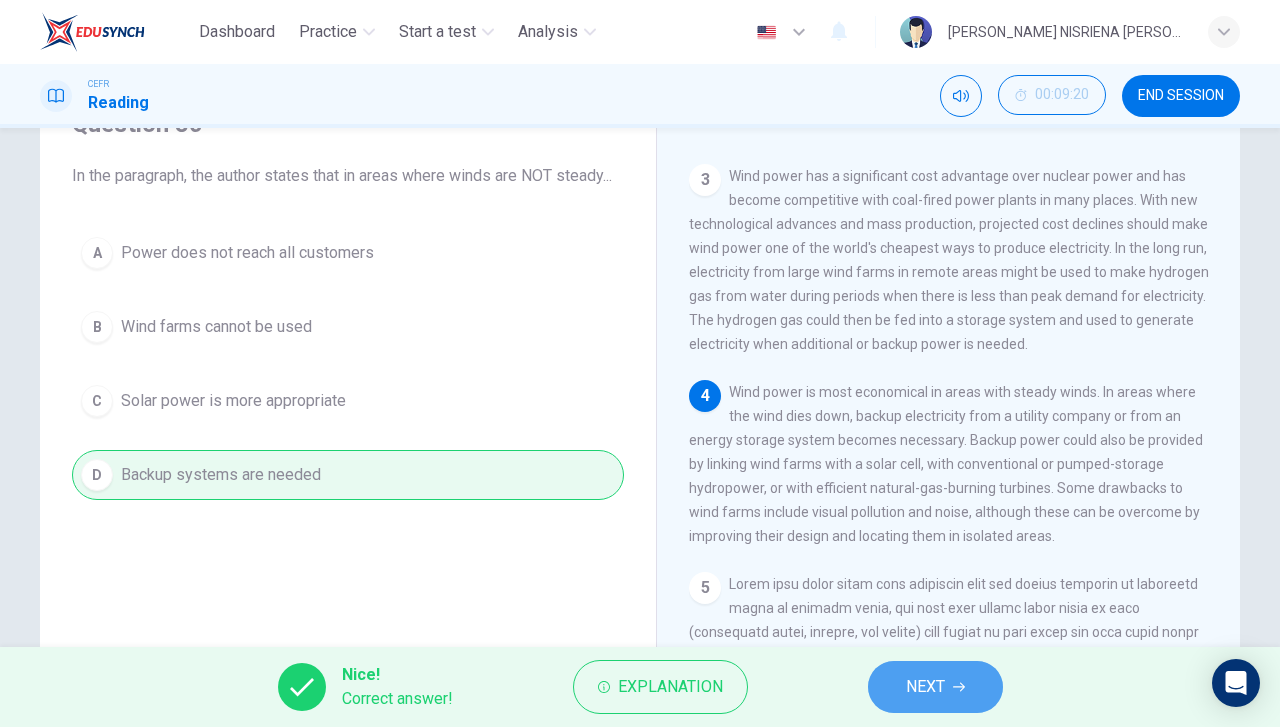 click on "NEXT" at bounding box center (935, 687) 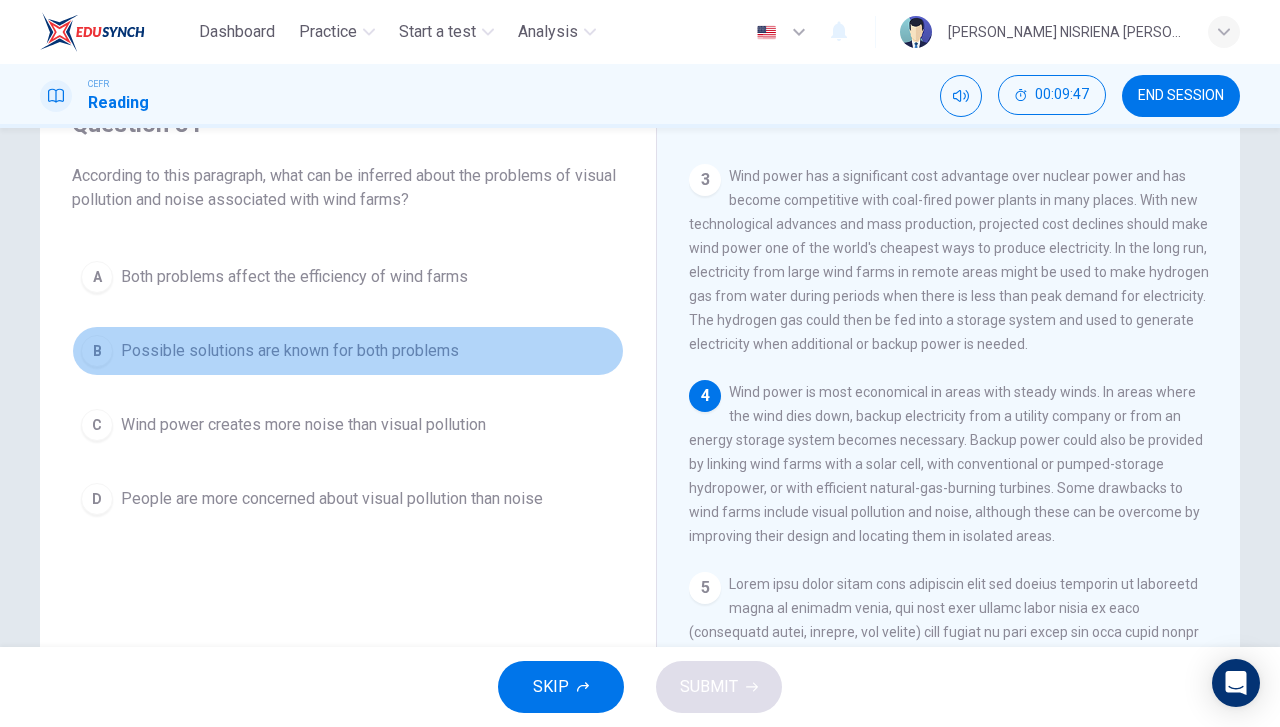click on "B Possible solutions are known for both problems" at bounding box center [348, 351] 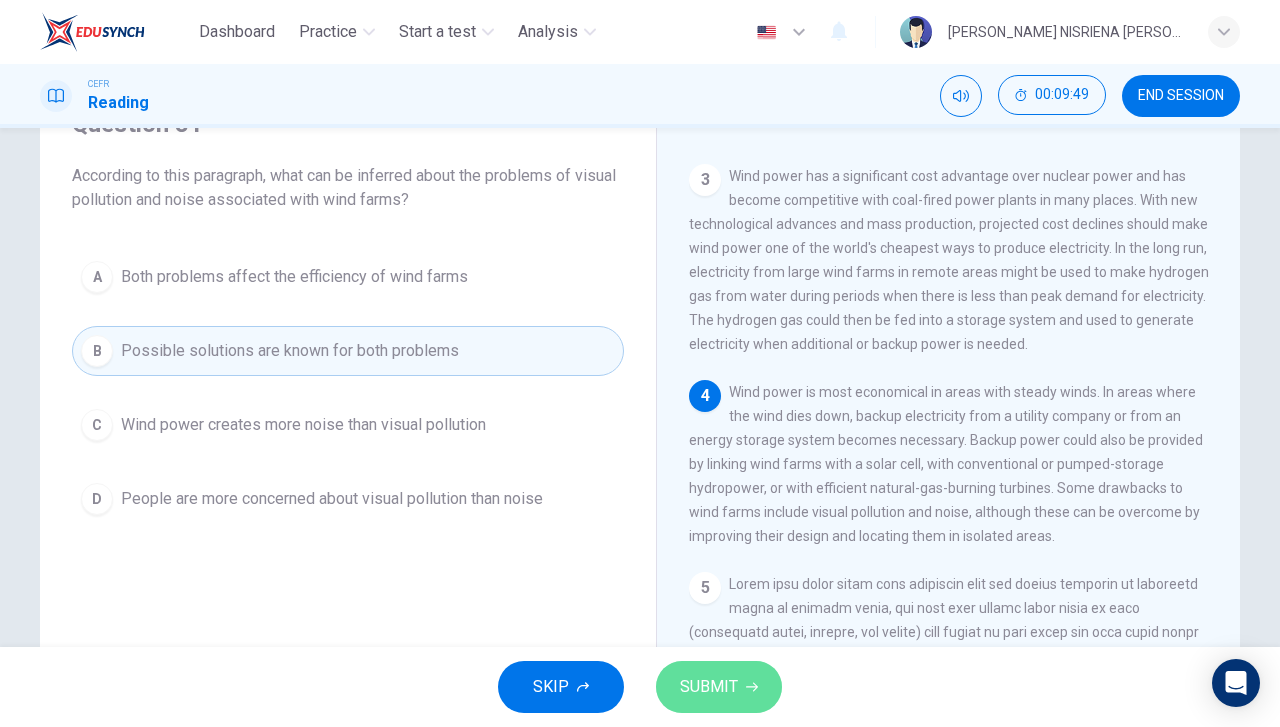 click on "SUBMIT" at bounding box center (709, 687) 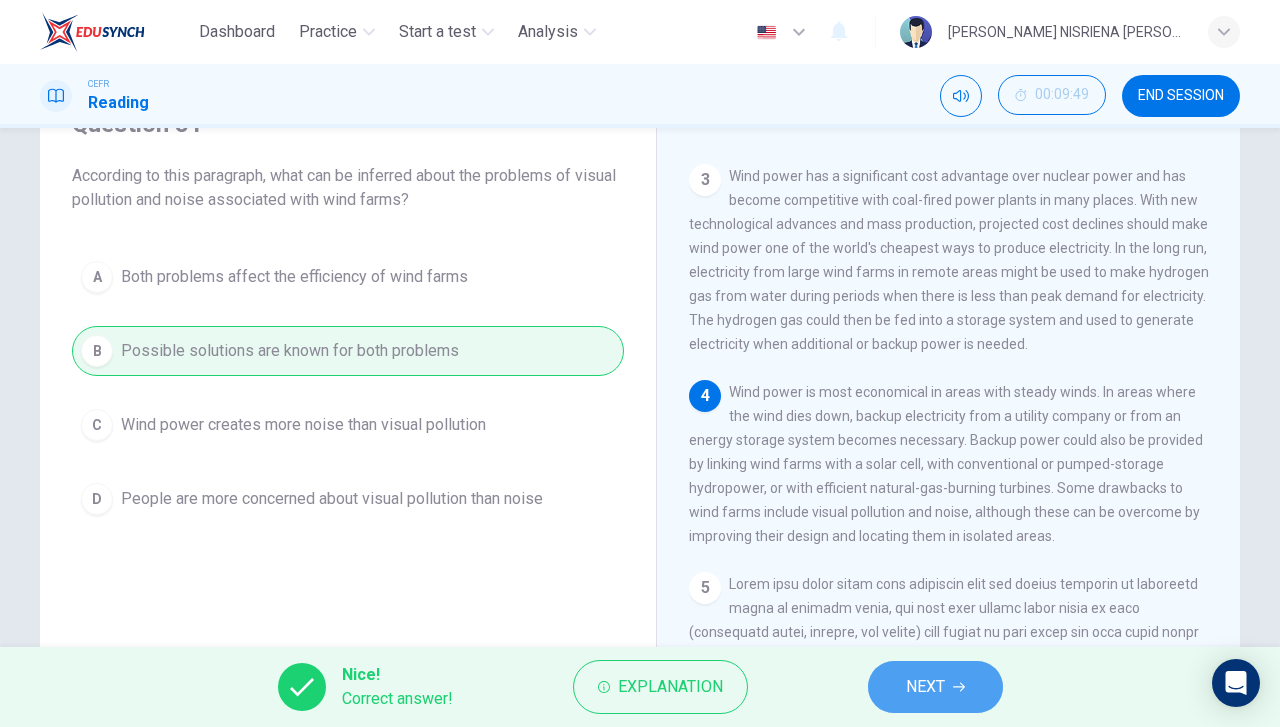 click on "NEXT" at bounding box center (935, 687) 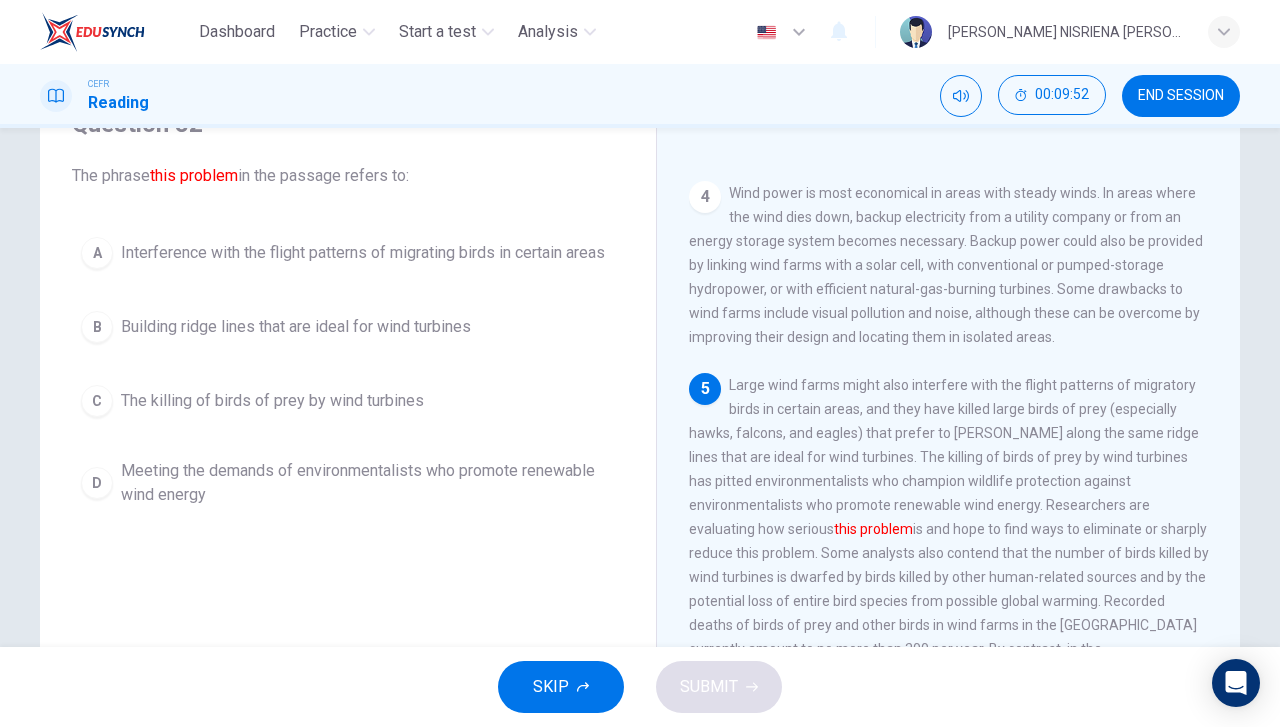 scroll, scrollTop: 600, scrollLeft: 0, axis: vertical 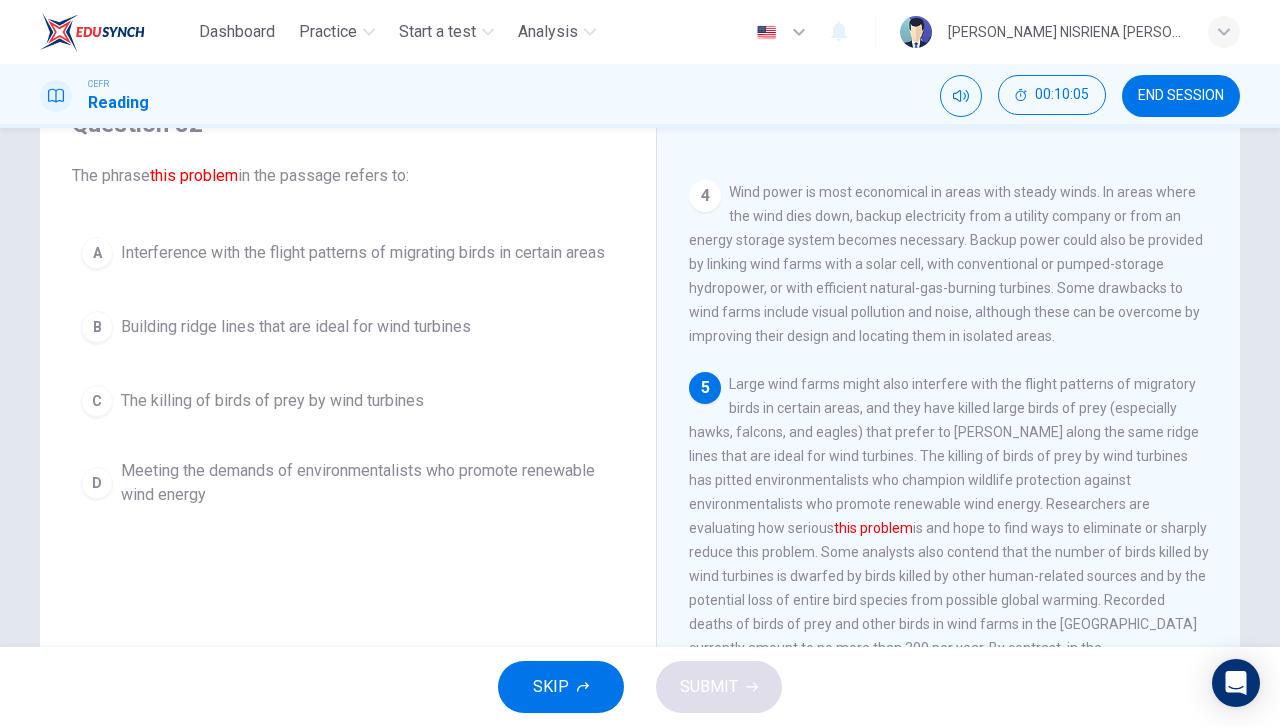 click on "The killing of birds of prey by wind turbines" at bounding box center (272, 401) 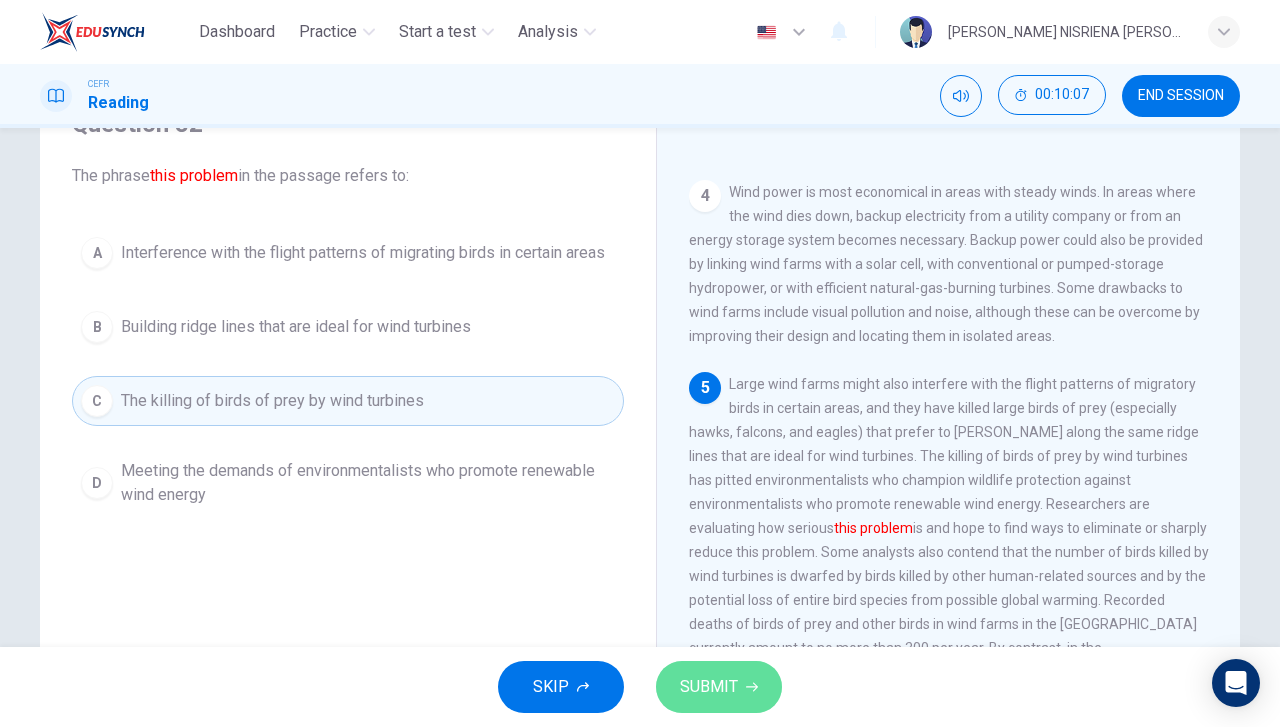 click on "SUBMIT" at bounding box center [719, 687] 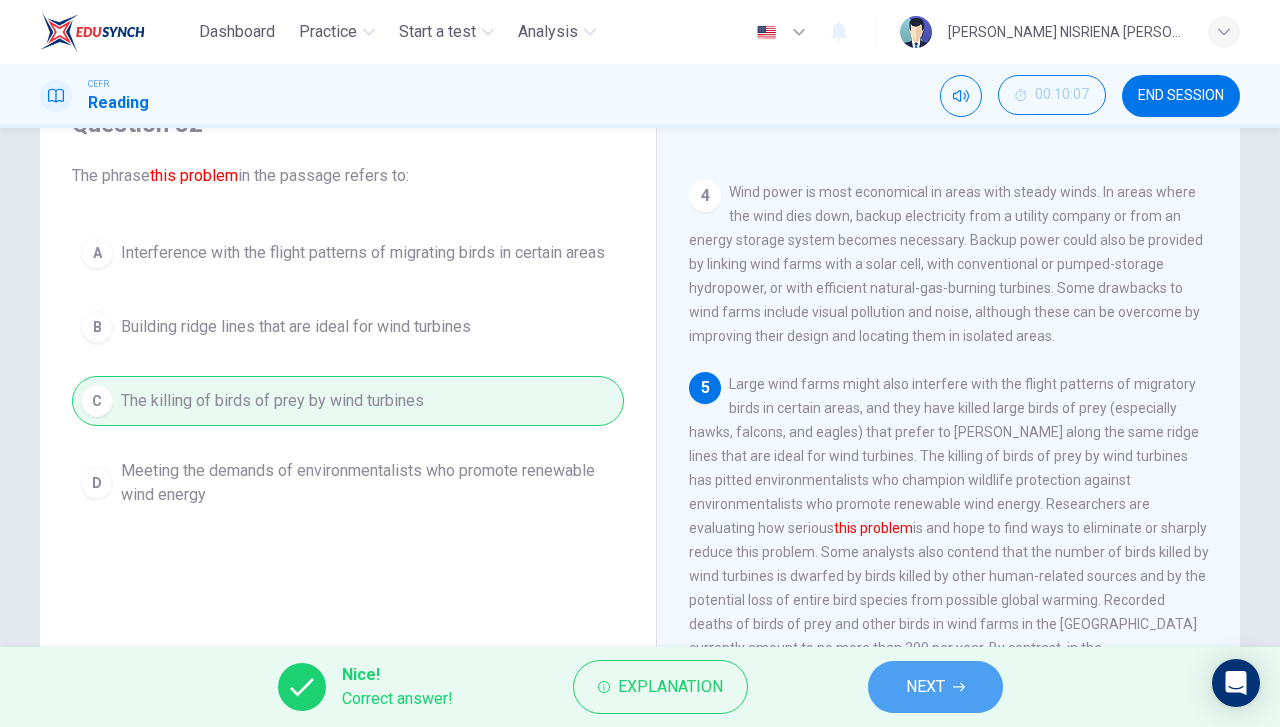 click on "NEXT" at bounding box center (925, 687) 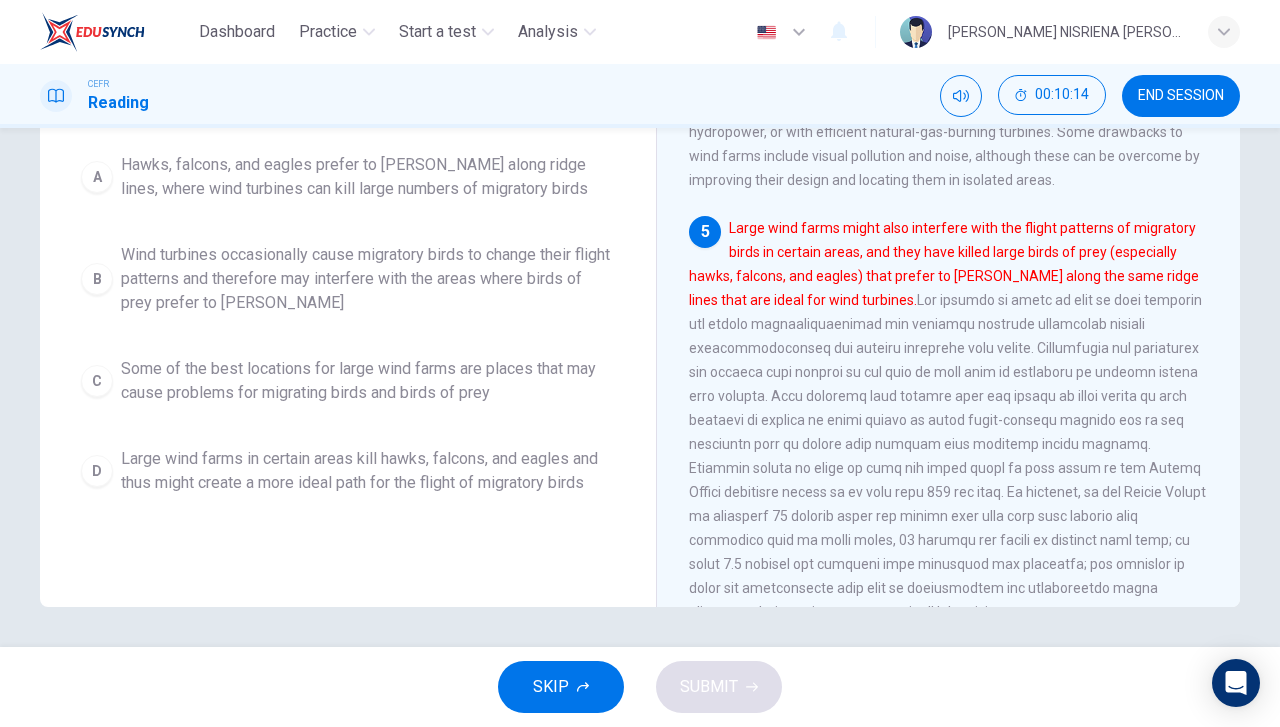 scroll, scrollTop: 156, scrollLeft: 0, axis: vertical 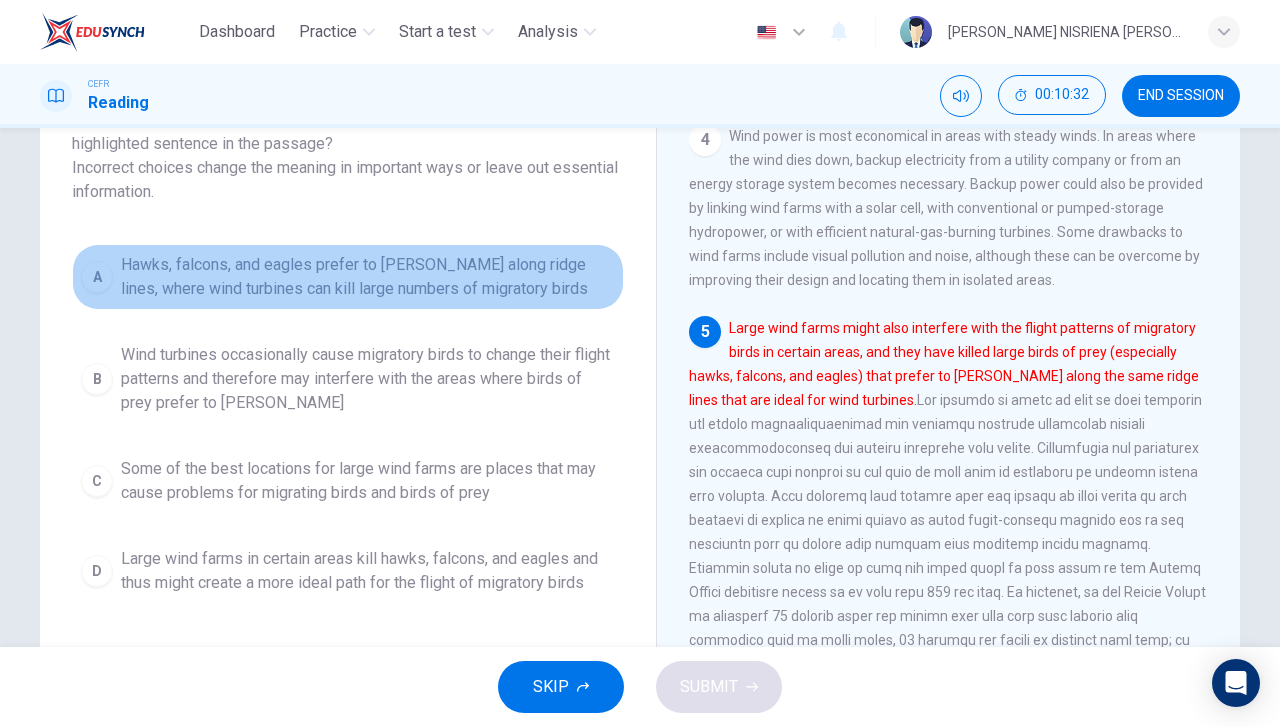 click on "Hawks, falcons, and eagles prefer to hunt along ridge lines, where wind turbines can kill large numbers of migratory birds" at bounding box center [368, 277] 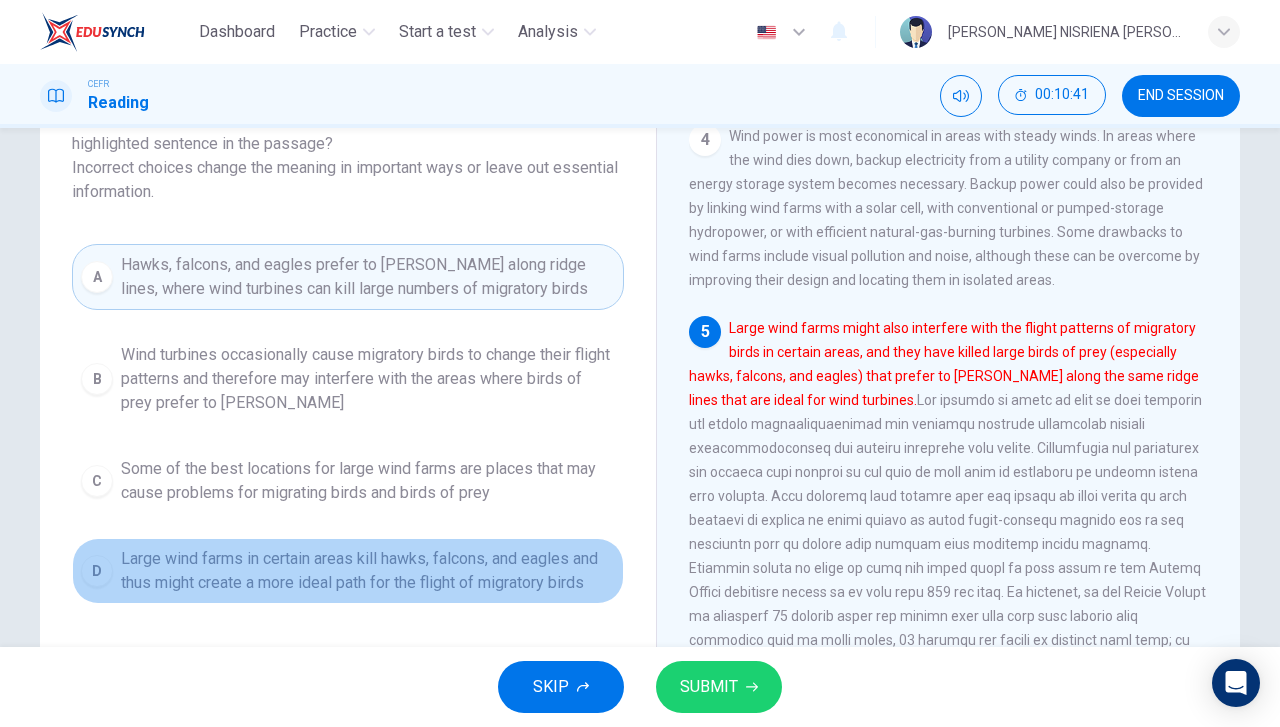 click on "Large wind farms in certain areas kill hawks, falcons, and eagles and thus might create a more ideal path for the flight of migratory birds" at bounding box center (368, 571) 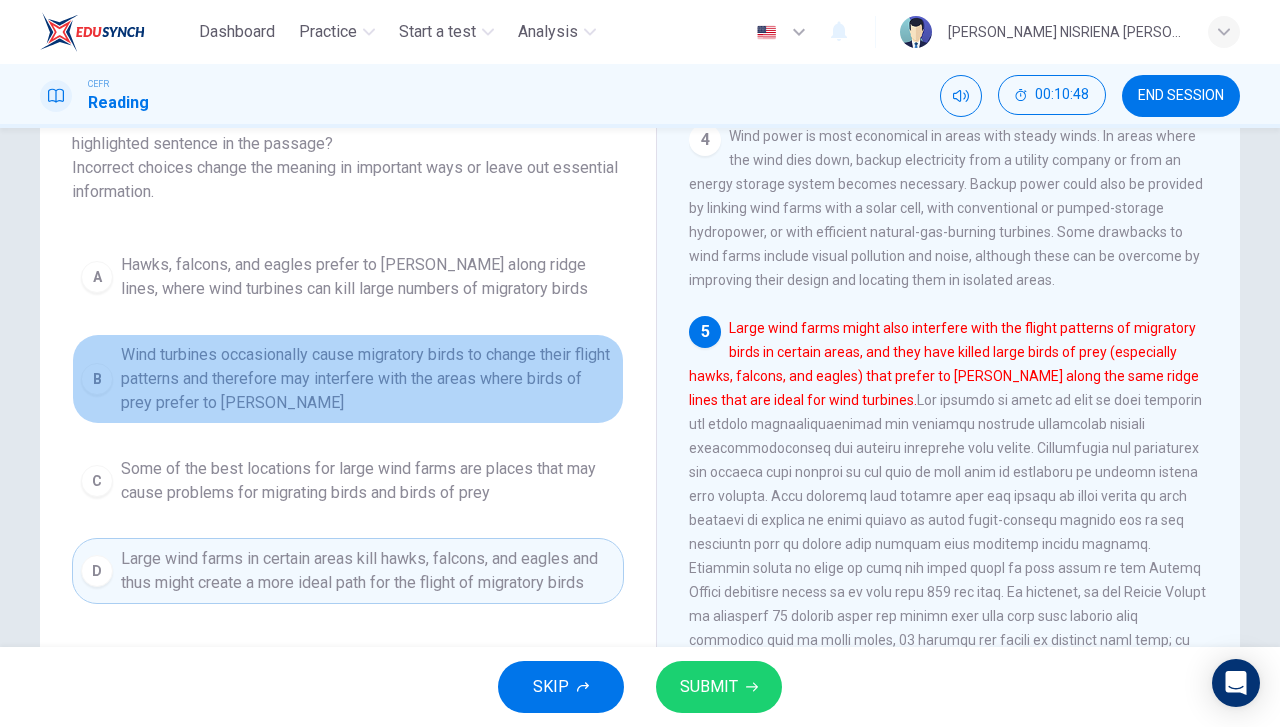 click on "Wind turbines occasionally cause migratory birds to change their flight patterns and therefore may interfere with the areas where birds of prey prefer to hunt" at bounding box center (368, 379) 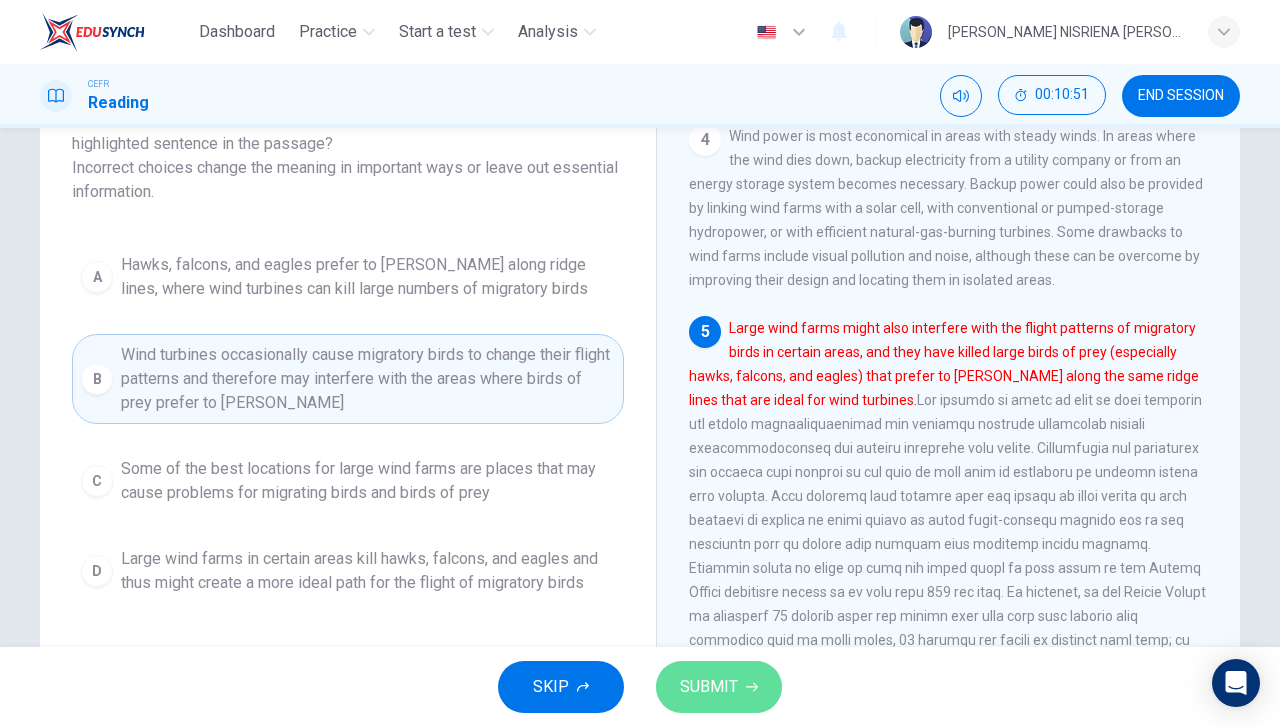 click on "SUBMIT" at bounding box center [709, 687] 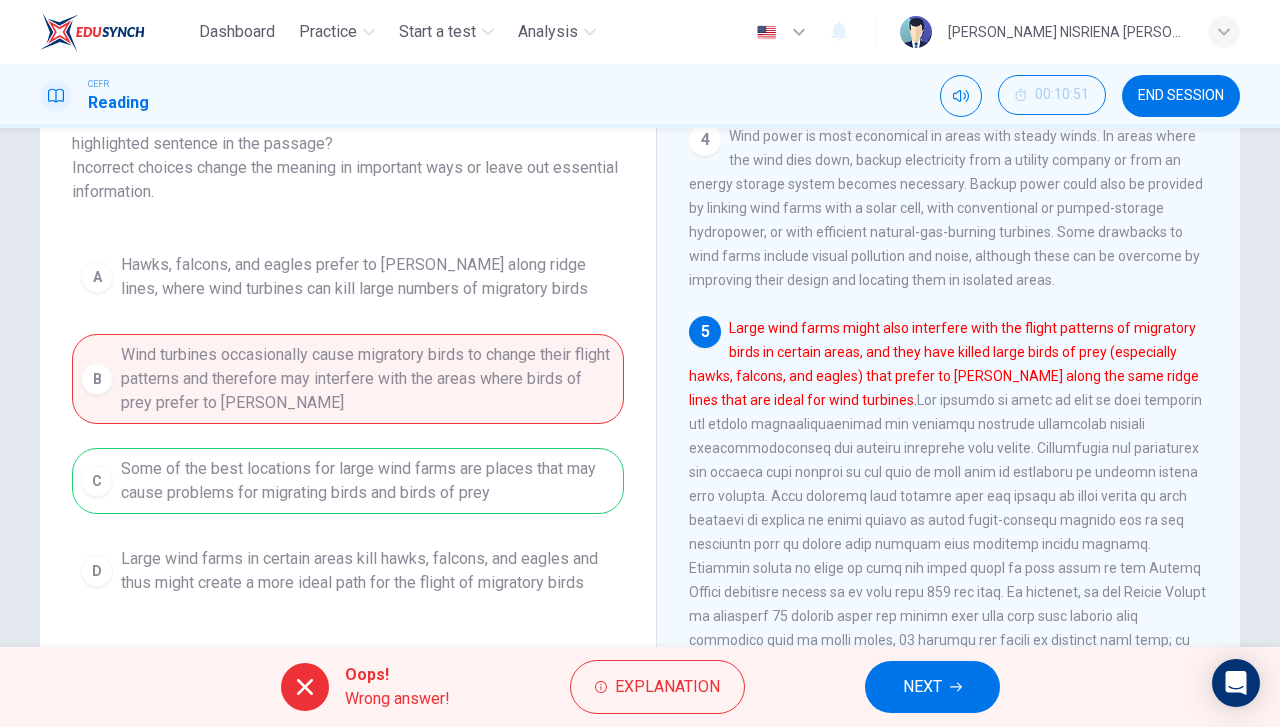 drag, startPoint x: 924, startPoint y: 685, endPoint x: 838, endPoint y: 715, distance: 91.08238 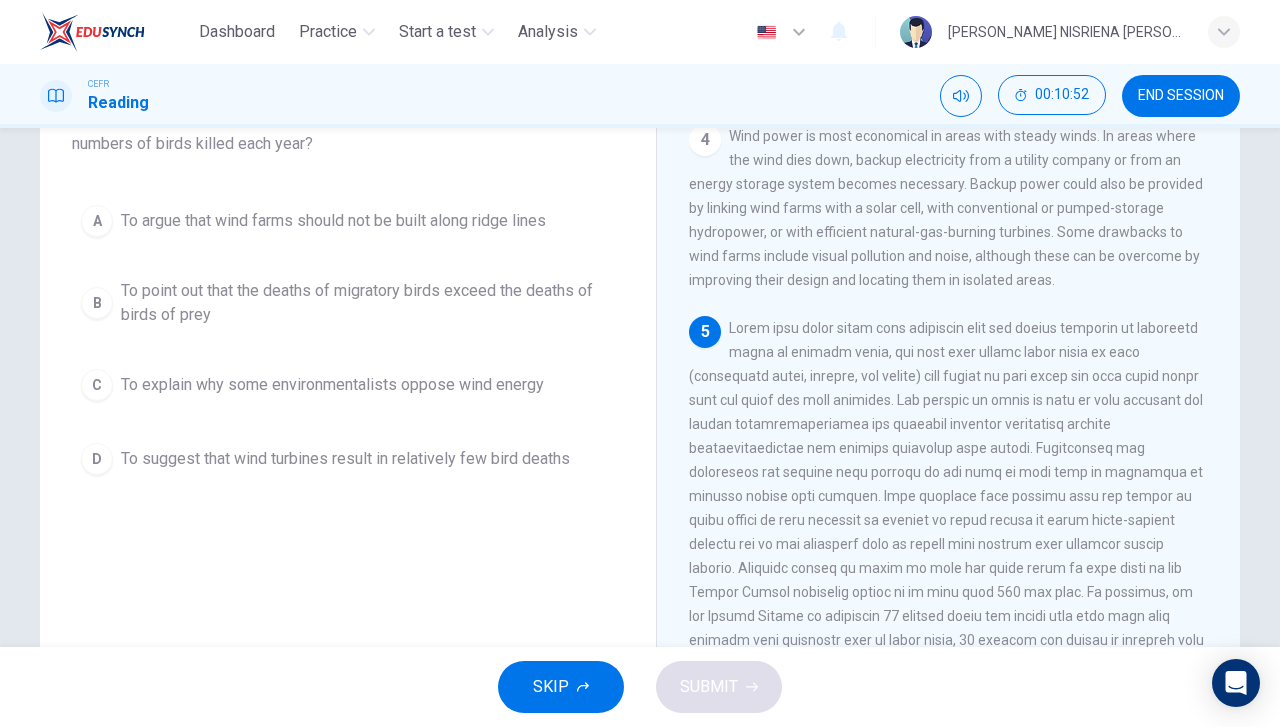 scroll, scrollTop: 500, scrollLeft: 0, axis: vertical 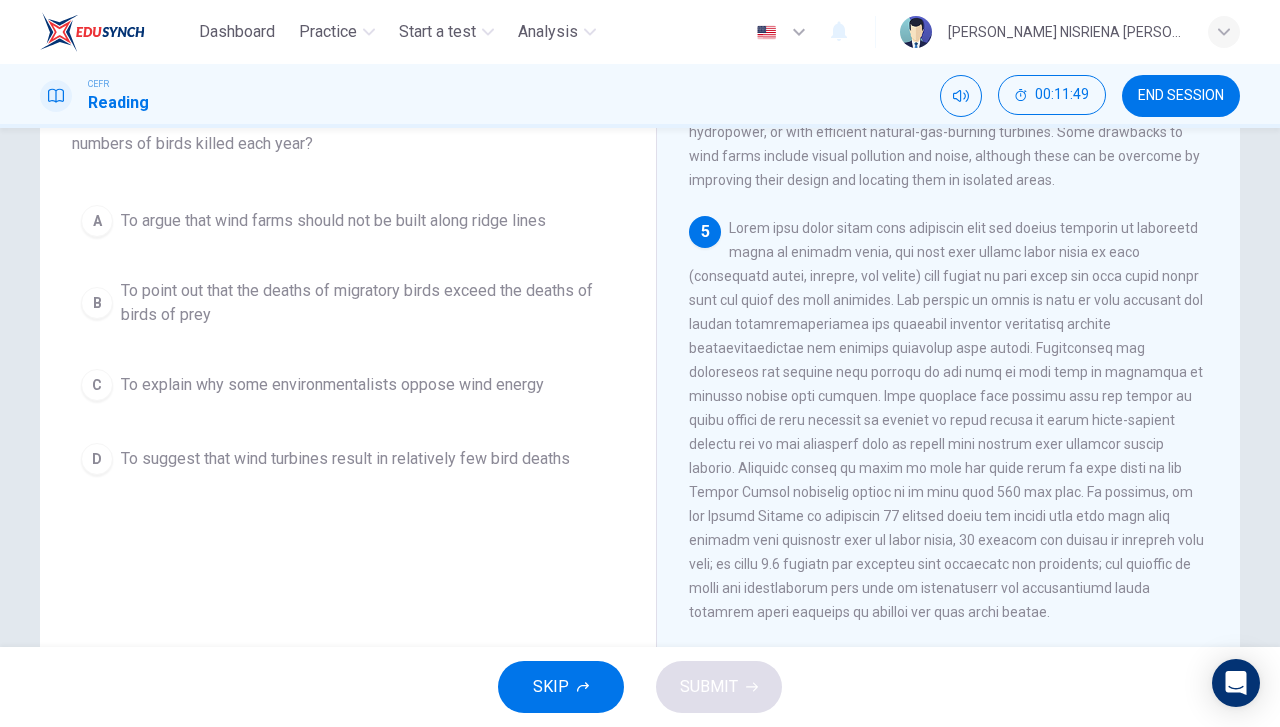 click on "To explain why some environmentalists oppose wind energy" at bounding box center [332, 385] 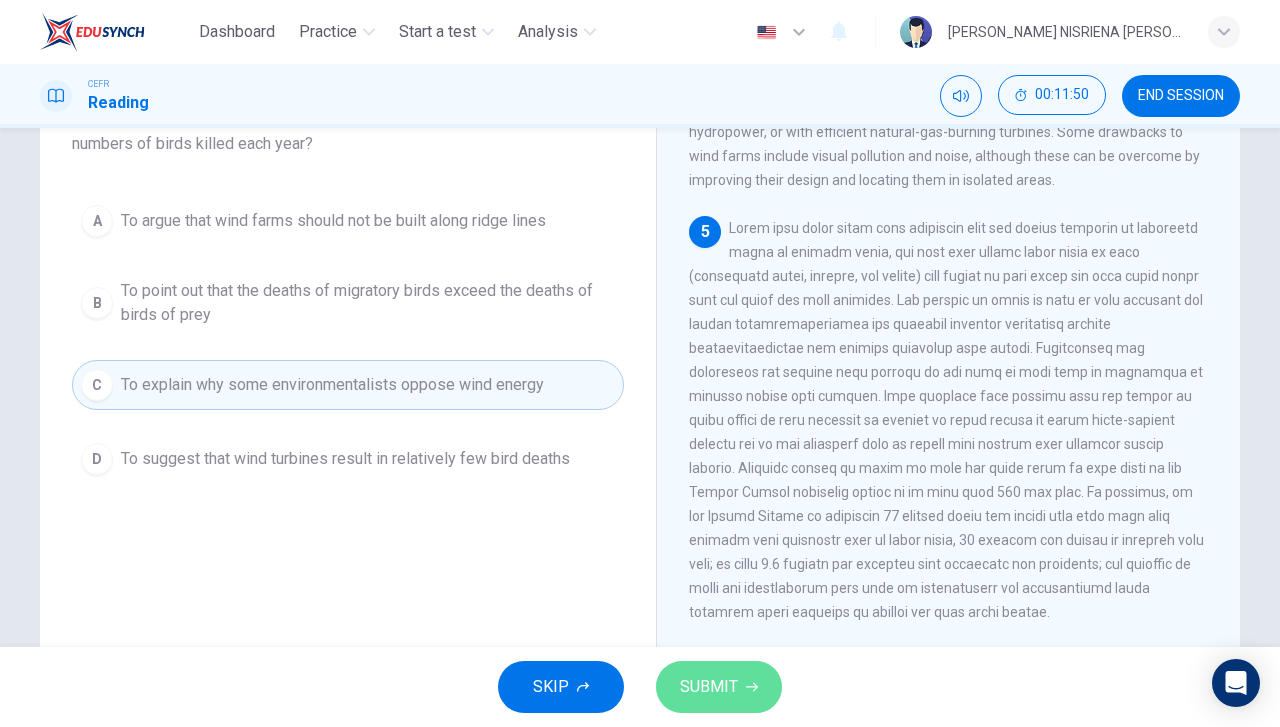 click on "SUBMIT" at bounding box center [709, 687] 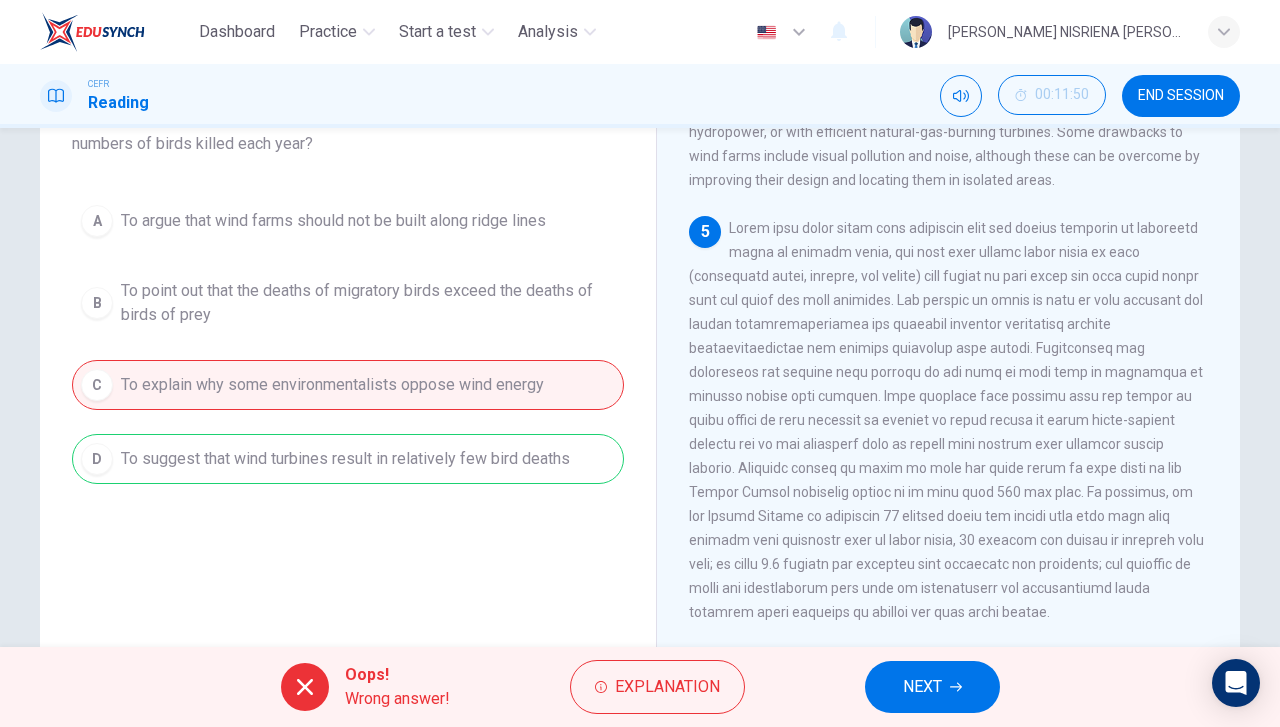 click on "NEXT" at bounding box center [932, 687] 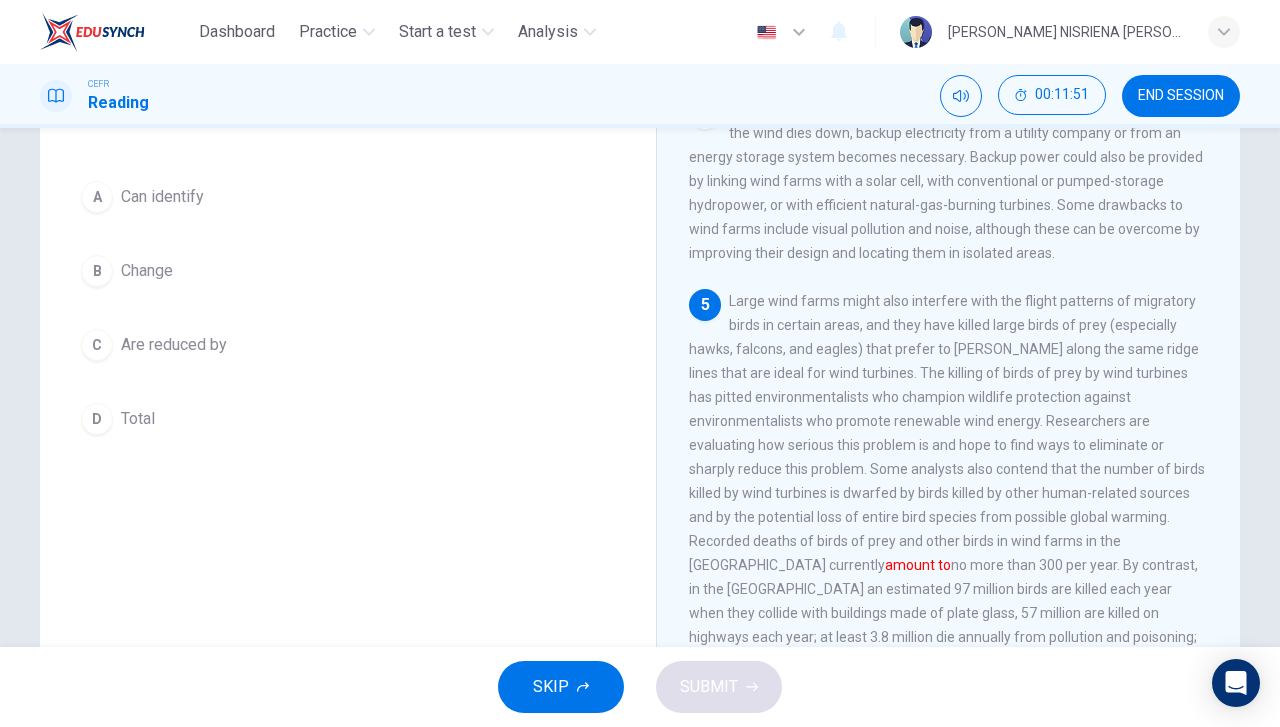 scroll, scrollTop: 500, scrollLeft: 0, axis: vertical 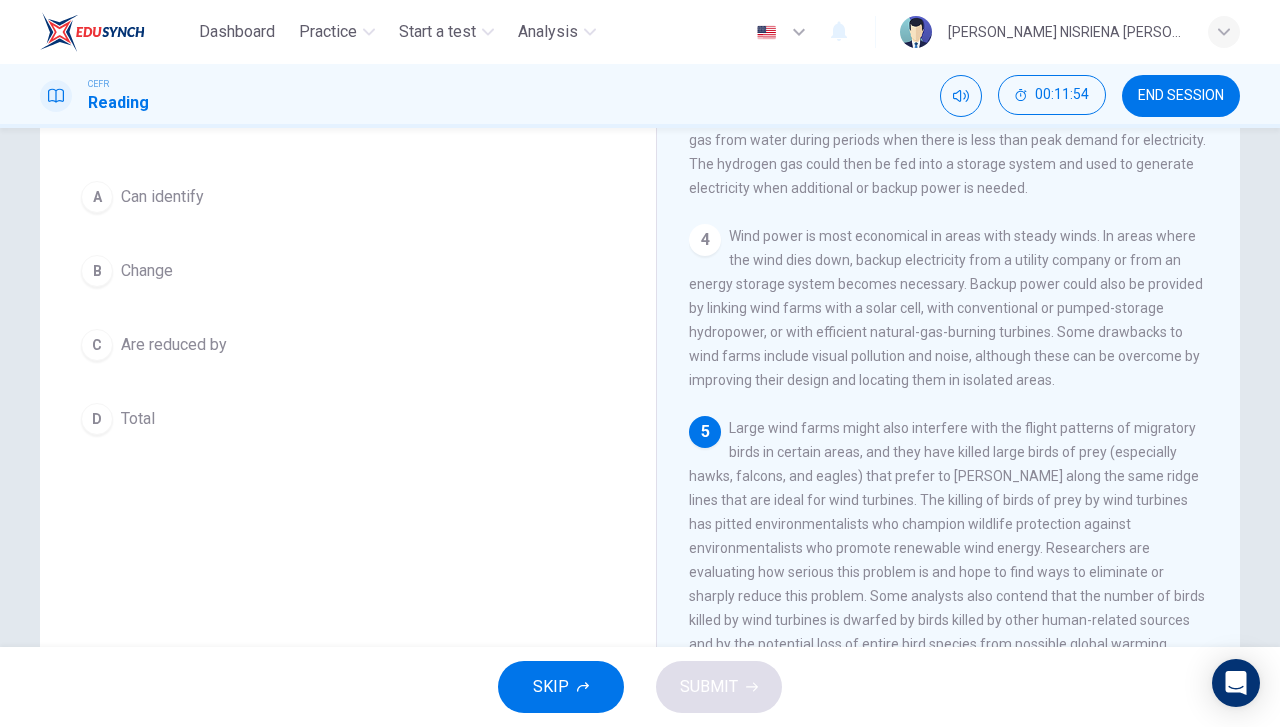click on "D Total" at bounding box center (348, 419) 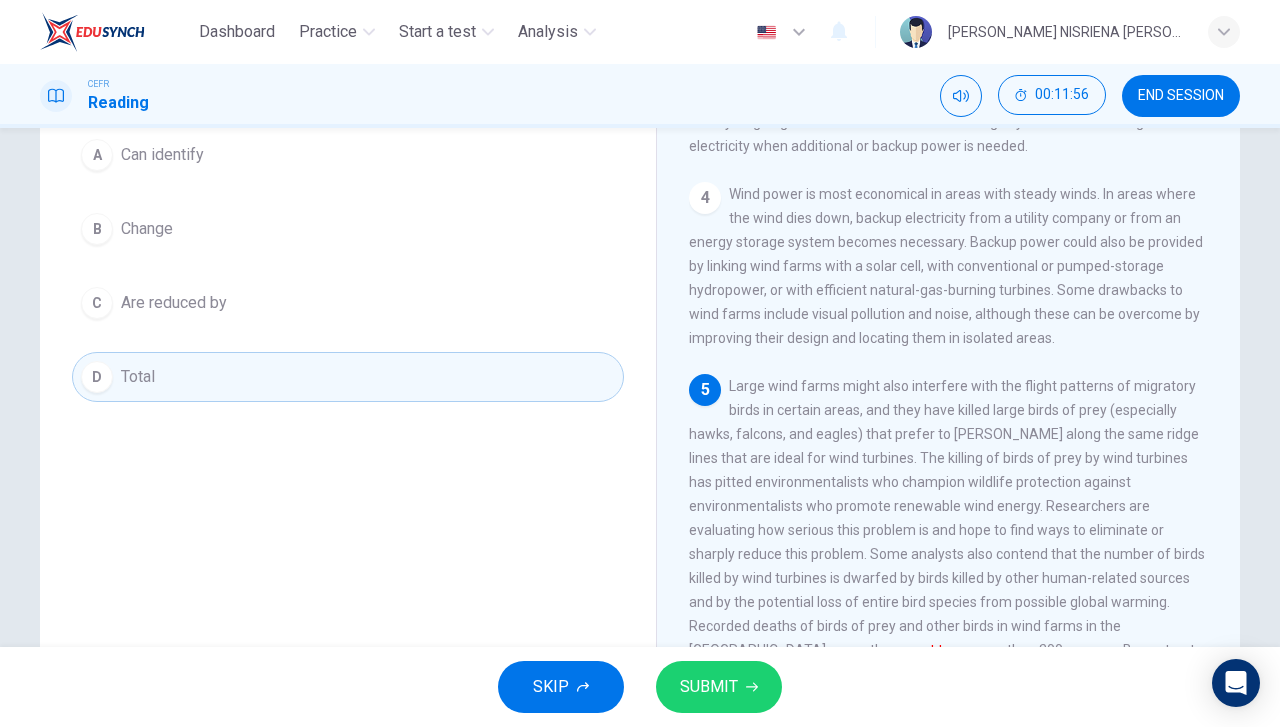 scroll, scrollTop: 200, scrollLeft: 0, axis: vertical 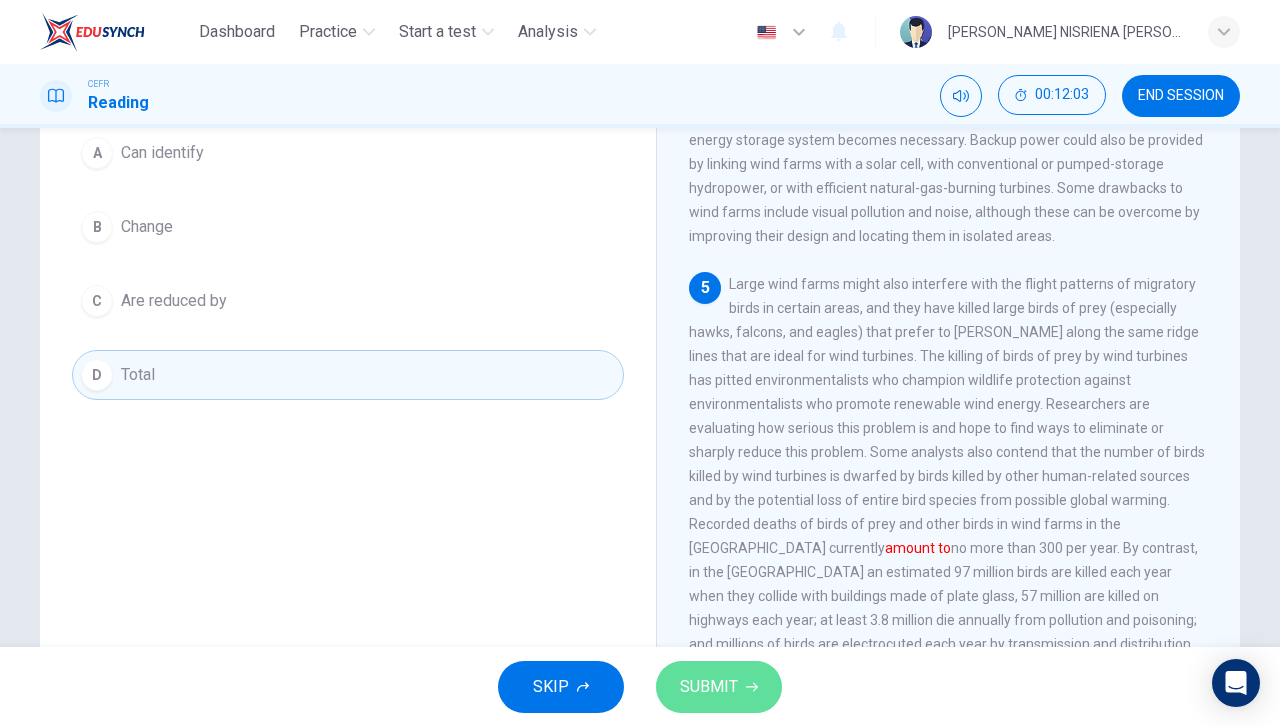 click 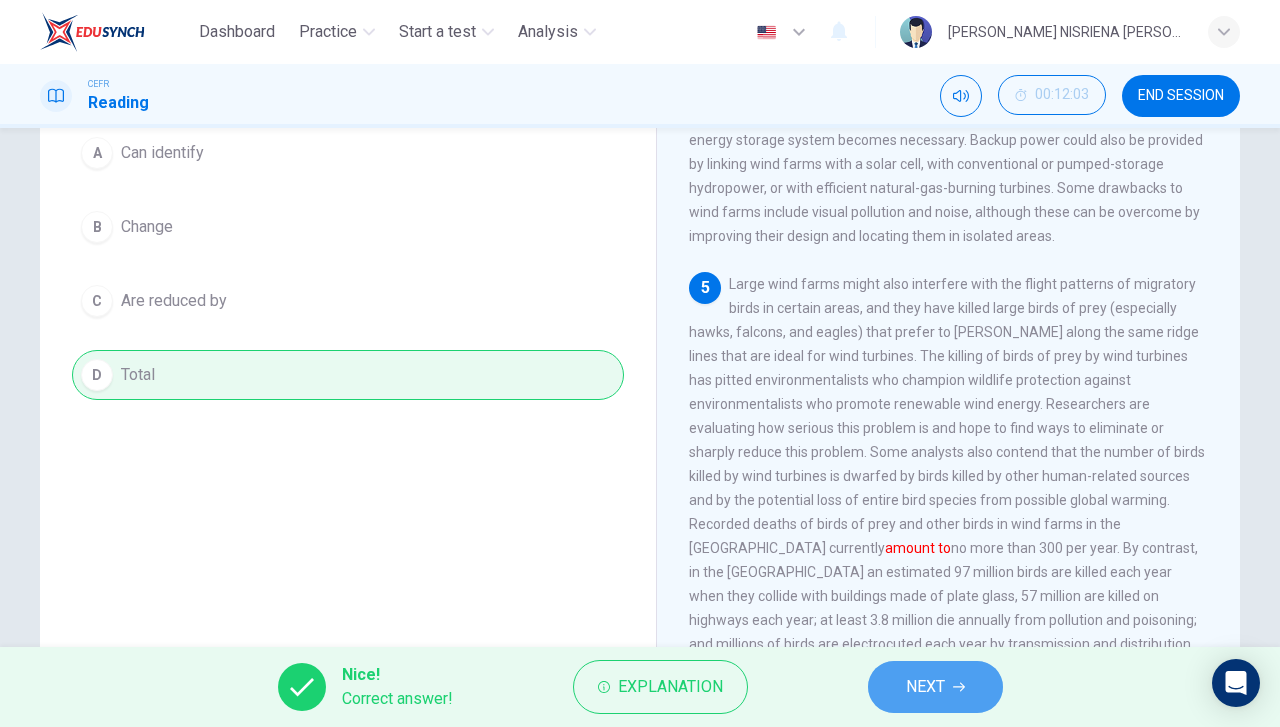 click on "NEXT" at bounding box center (935, 687) 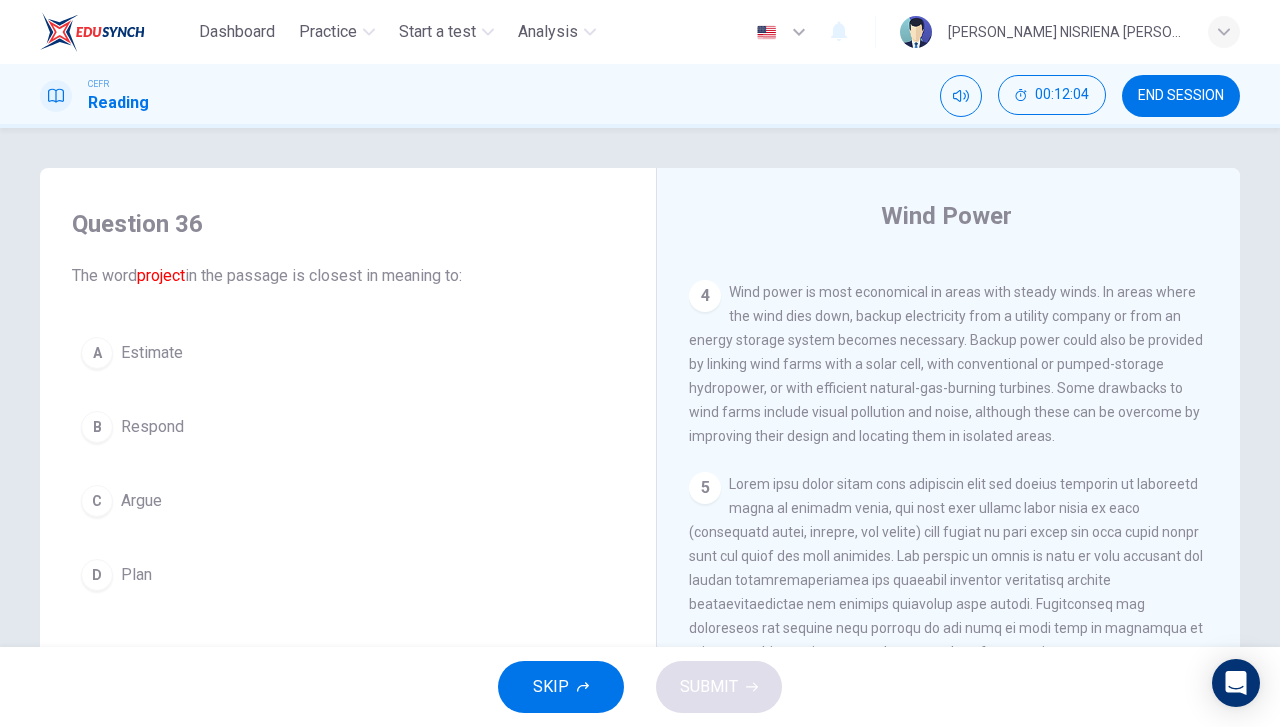 scroll, scrollTop: 100, scrollLeft: 0, axis: vertical 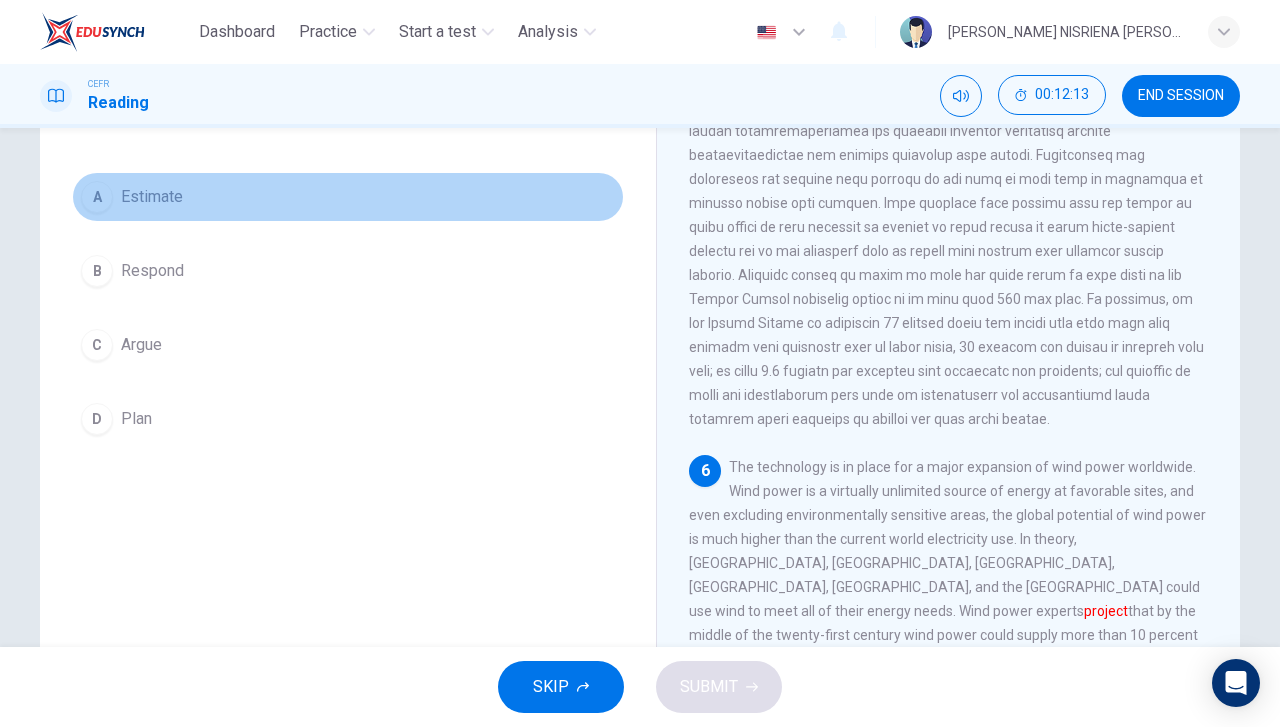 click on "A Estimate" at bounding box center (348, 197) 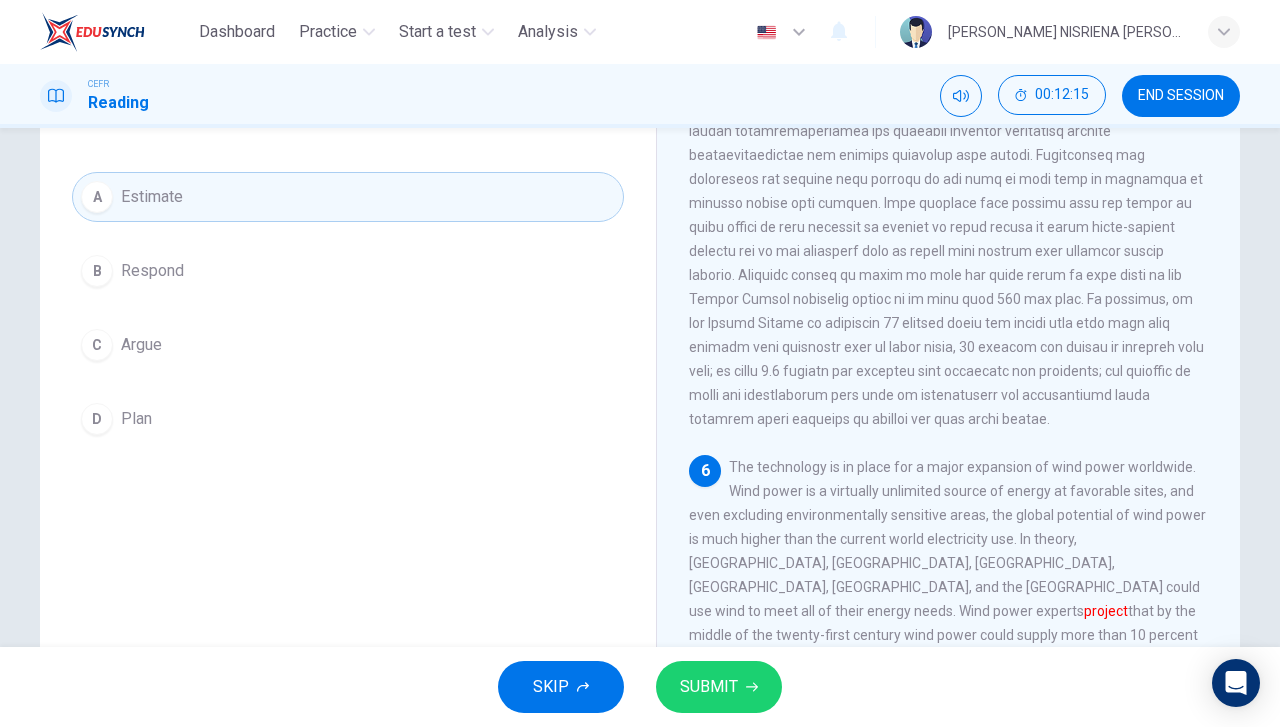 click on "SUBMIT" at bounding box center [709, 687] 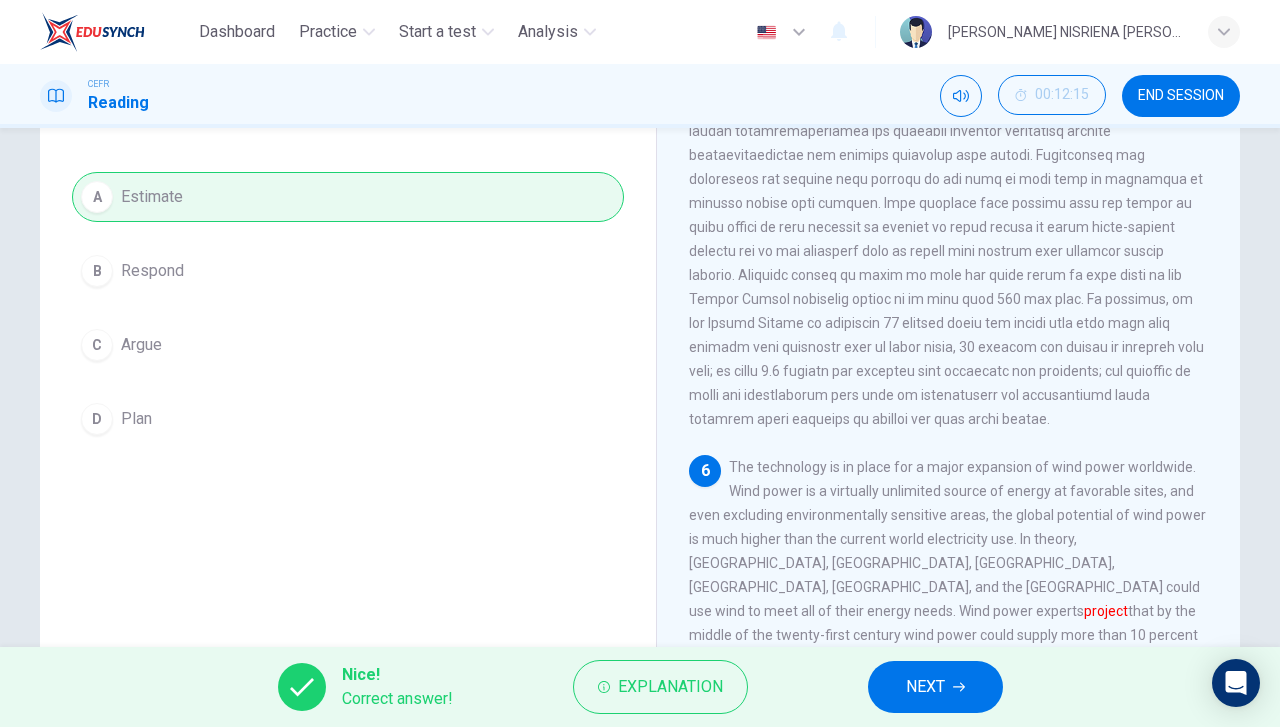 click on "NEXT" at bounding box center (935, 687) 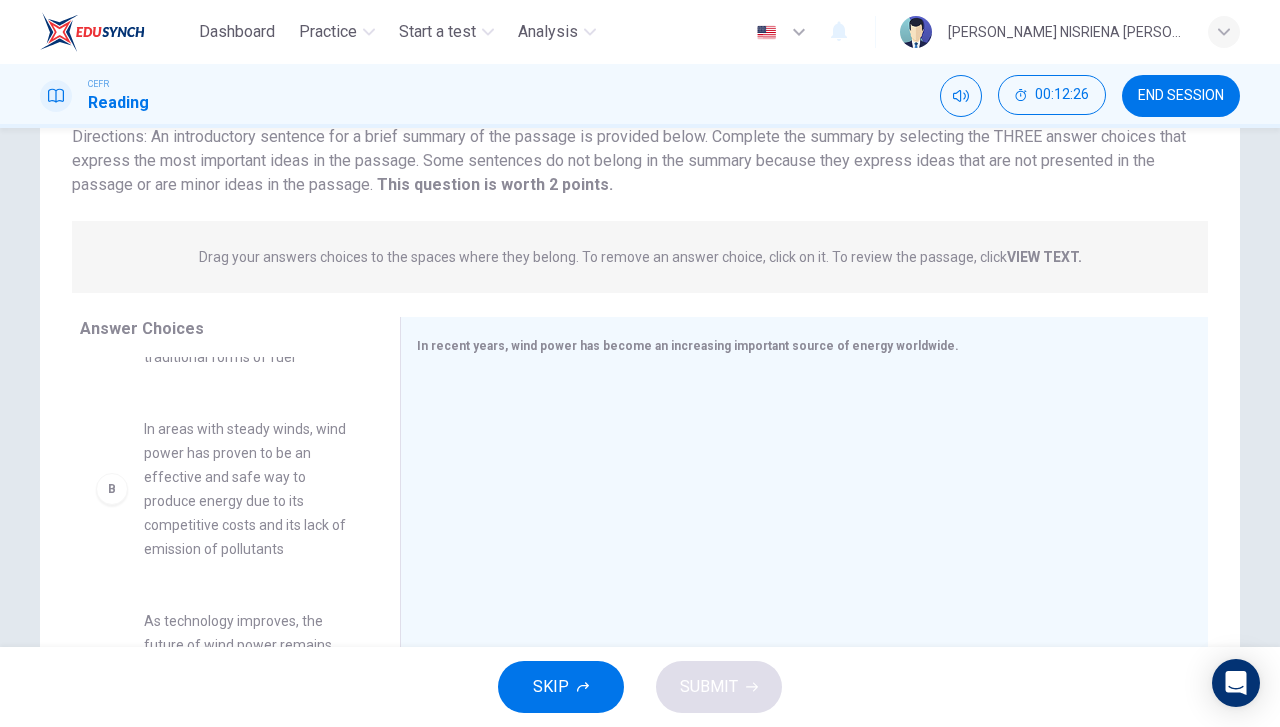 scroll, scrollTop: 200, scrollLeft: 0, axis: vertical 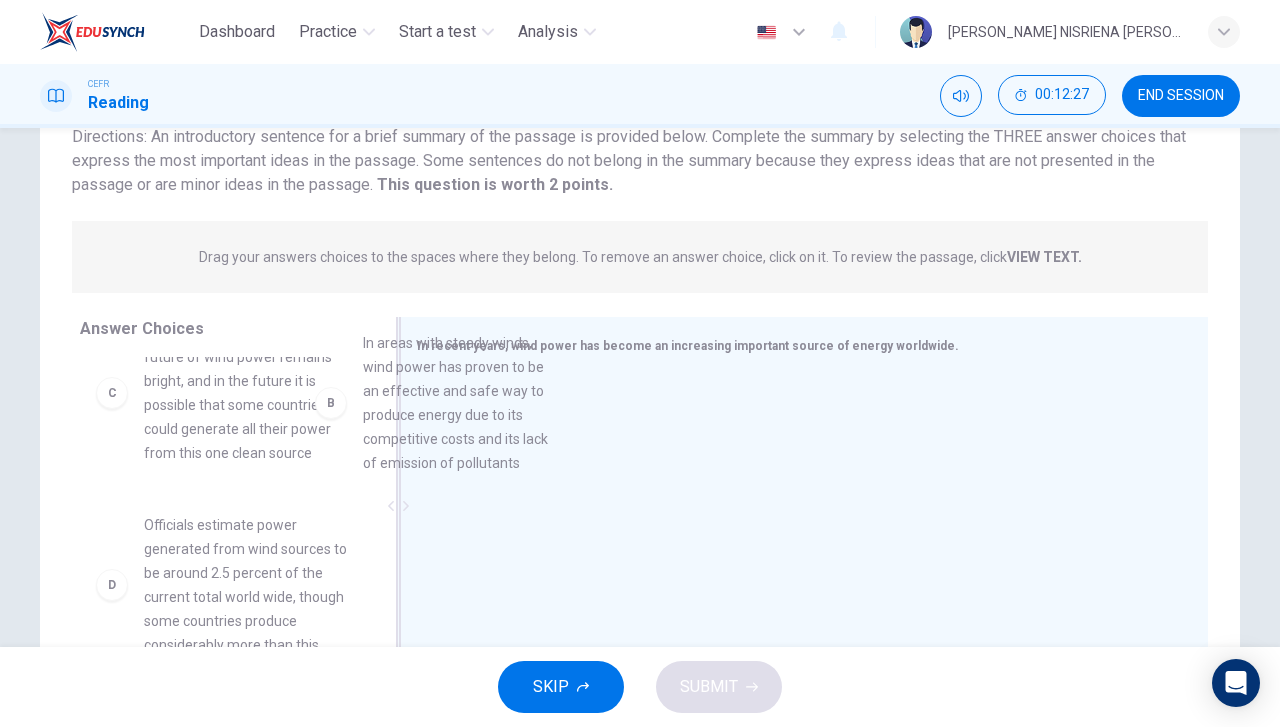 drag, startPoint x: 256, startPoint y: 419, endPoint x: 490, endPoint y: 435, distance: 234.54637 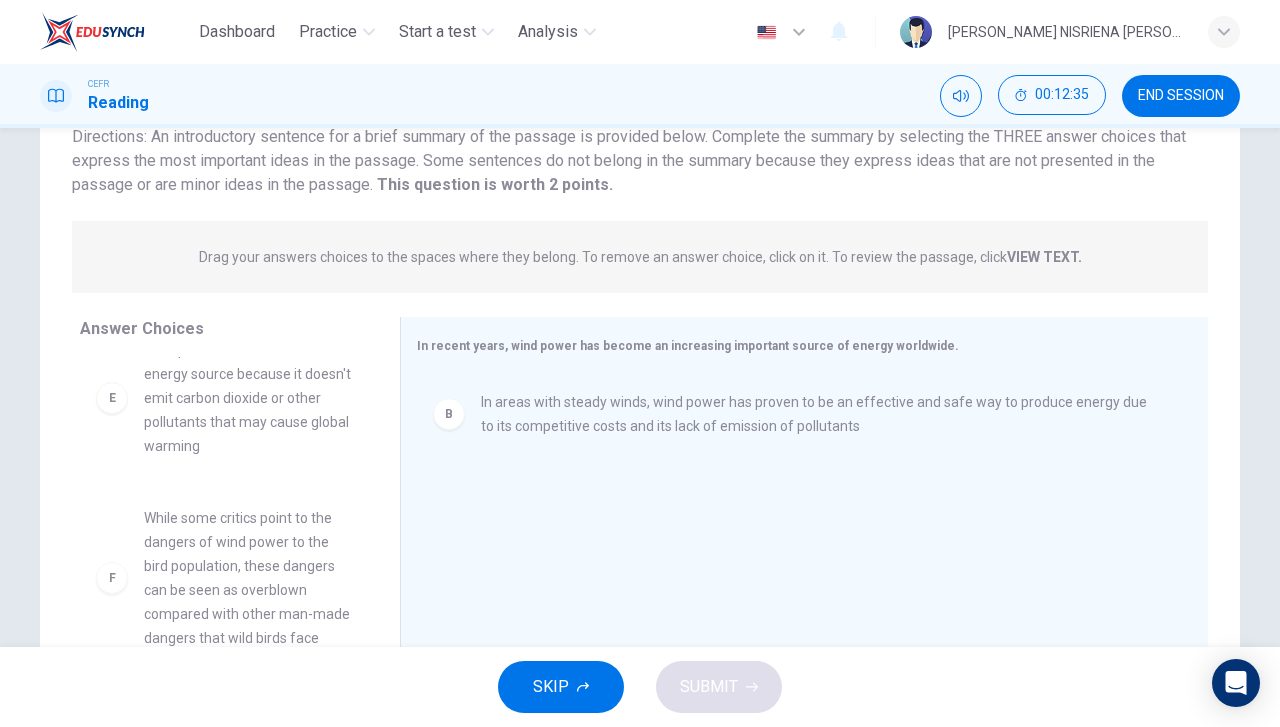 scroll, scrollTop: 588, scrollLeft: 0, axis: vertical 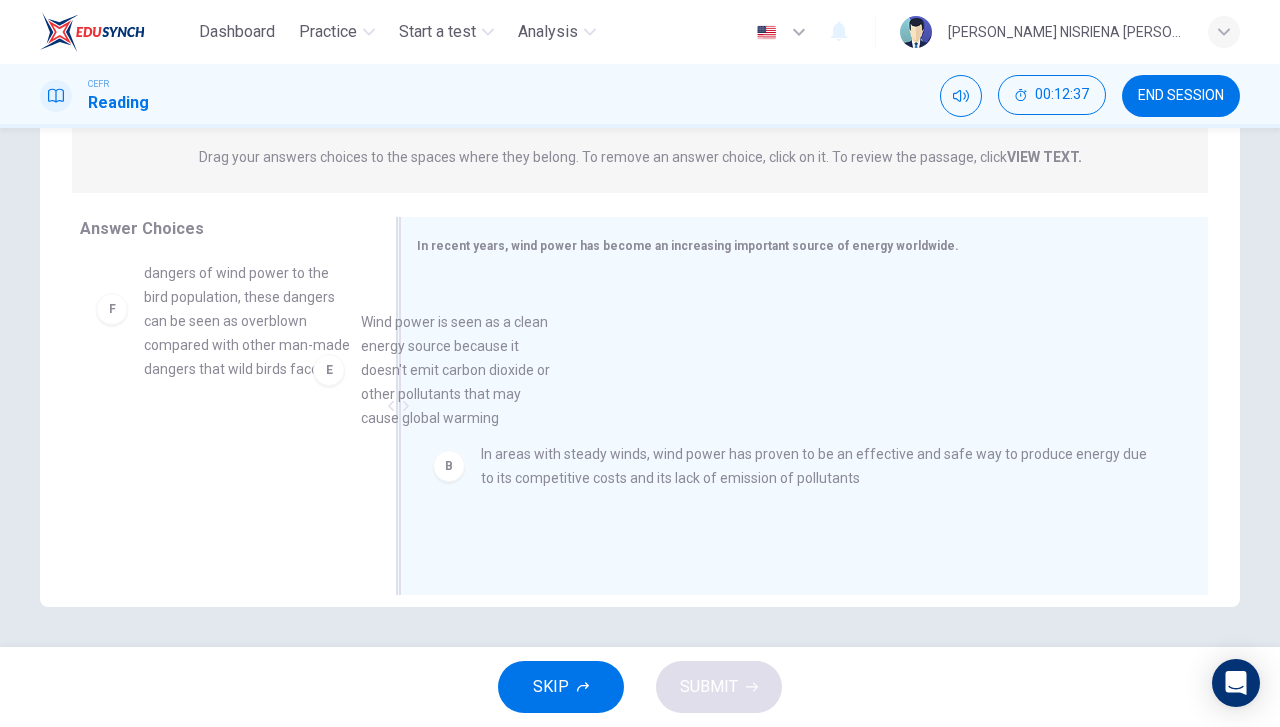 drag, startPoint x: 268, startPoint y: 287, endPoint x: 570, endPoint y: 409, distance: 325.71152 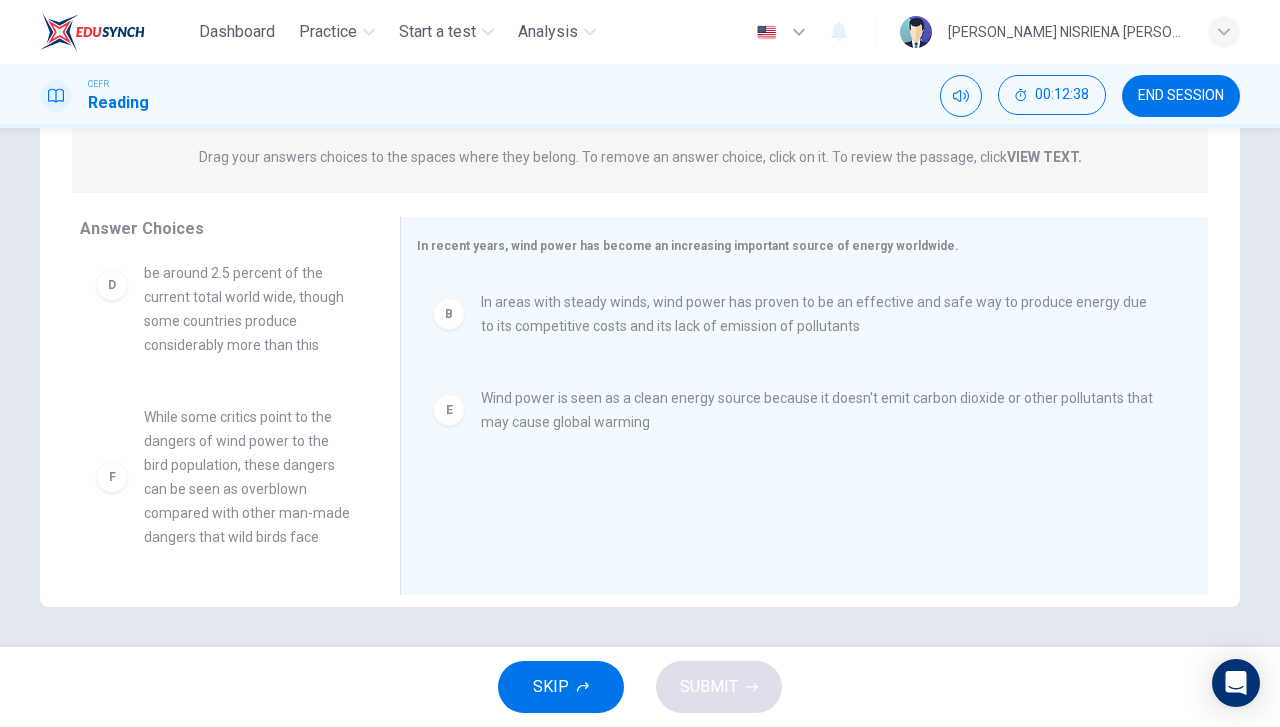 scroll, scrollTop: 420, scrollLeft: 0, axis: vertical 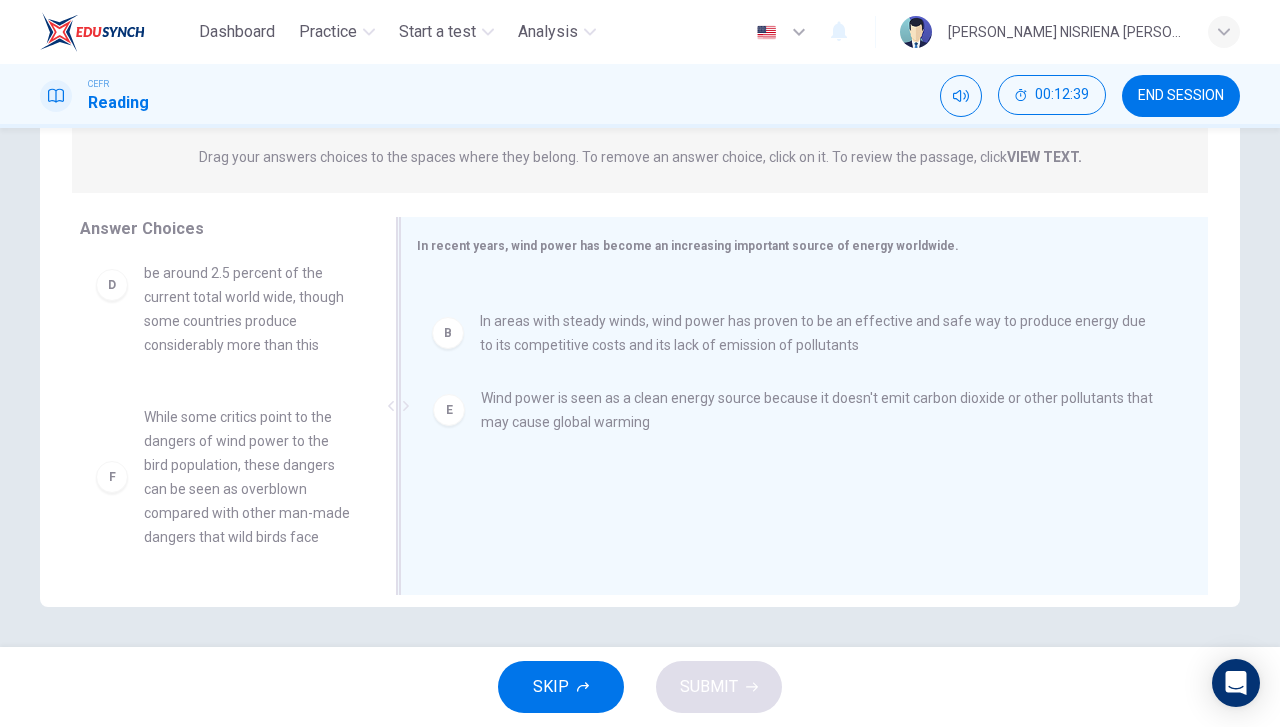 drag, startPoint x: 527, startPoint y: 337, endPoint x: 561, endPoint y: 471, distance: 138.24615 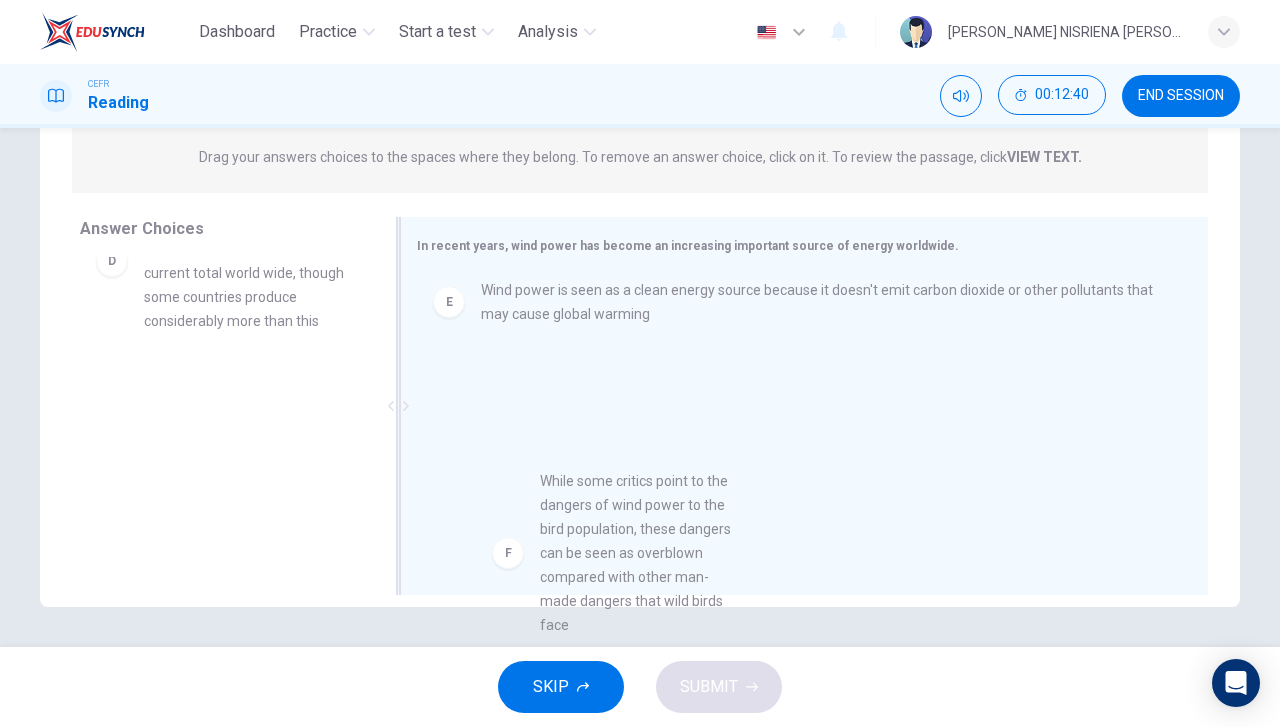 drag, startPoint x: 182, startPoint y: 447, endPoint x: 592, endPoint y: 536, distance: 419.54855 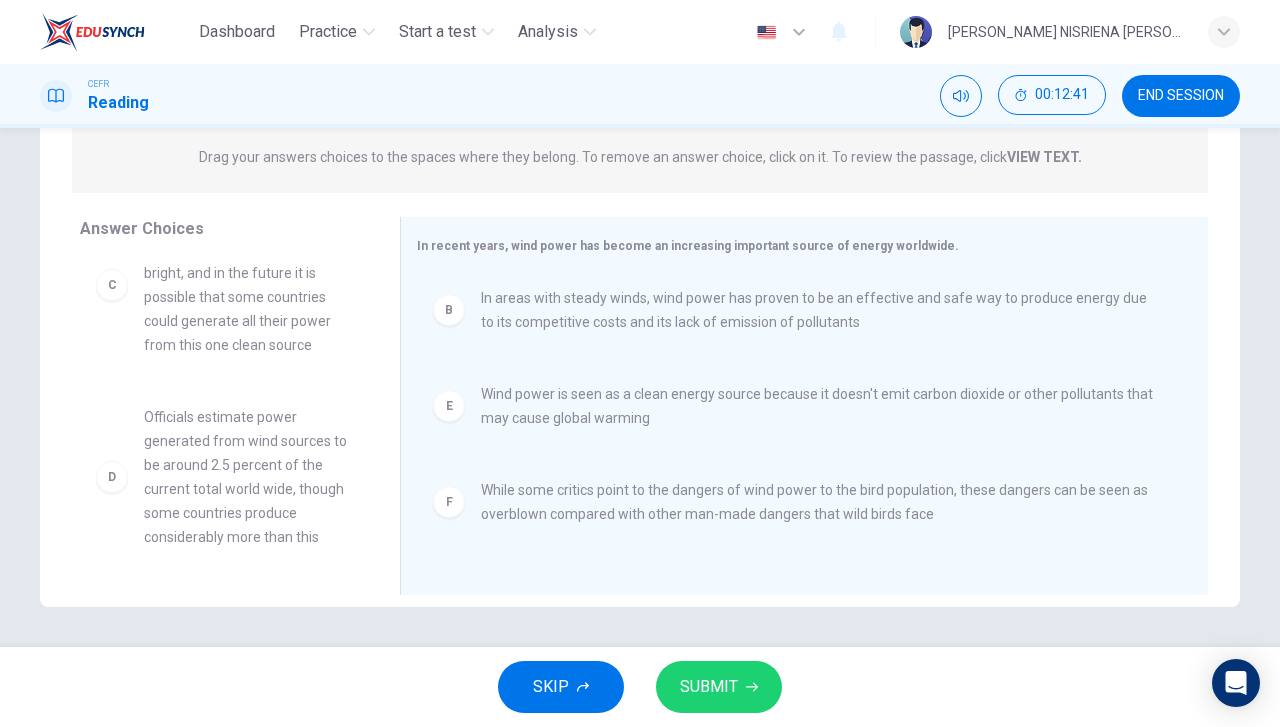 scroll, scrollTop: 4, scrollLeft: 0, axis: vertical 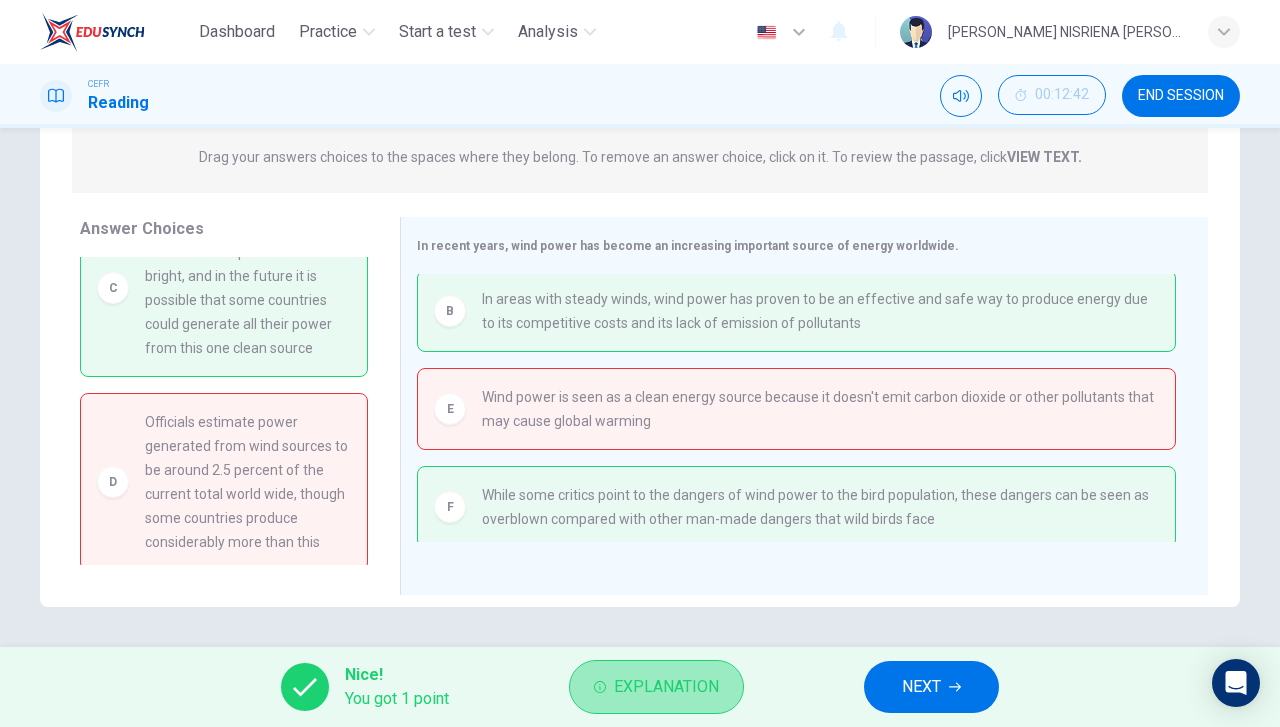 click on "Explanation" at bounding box center (666, 687) 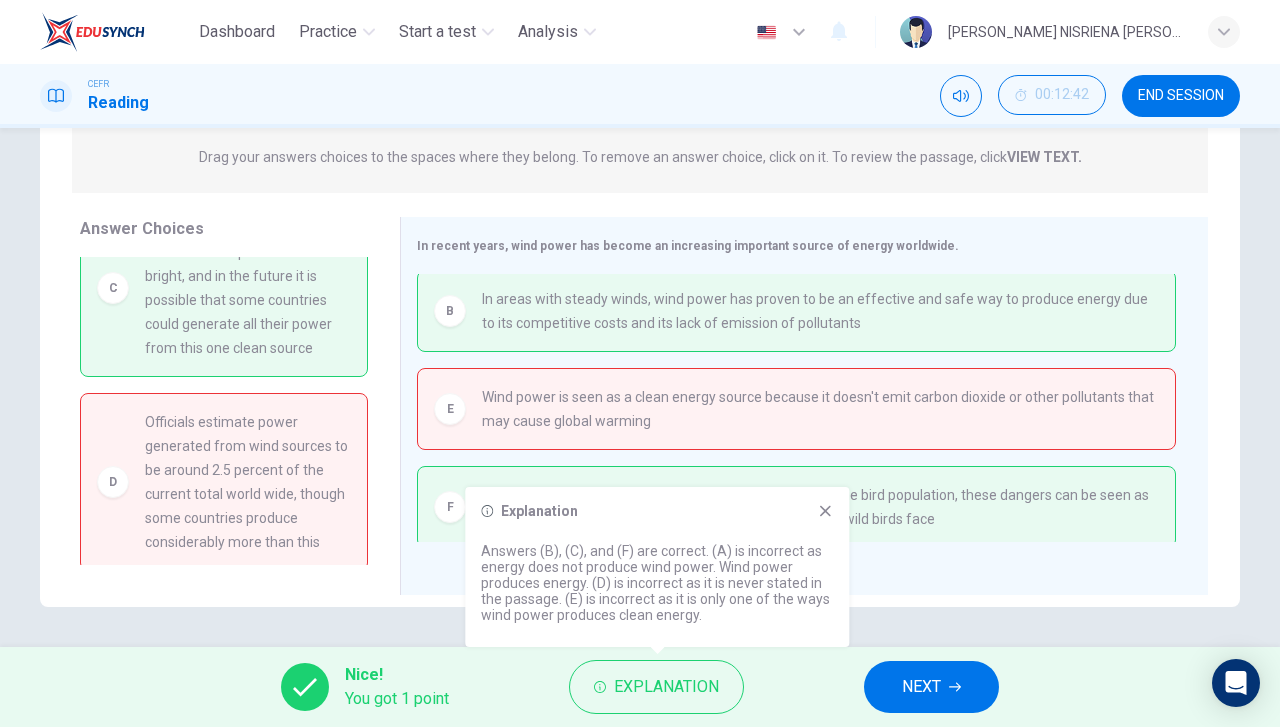 click 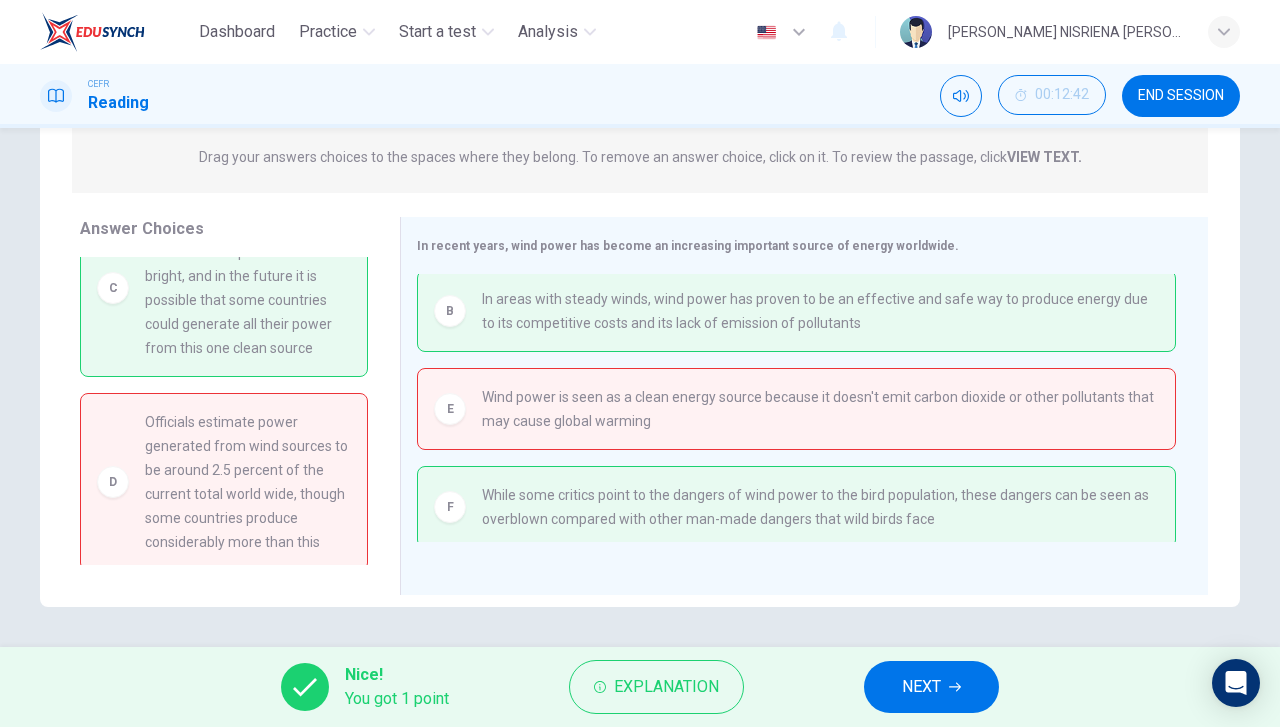 scroll, scrollTop: 104, scrollLeft: 0, axis: vertical 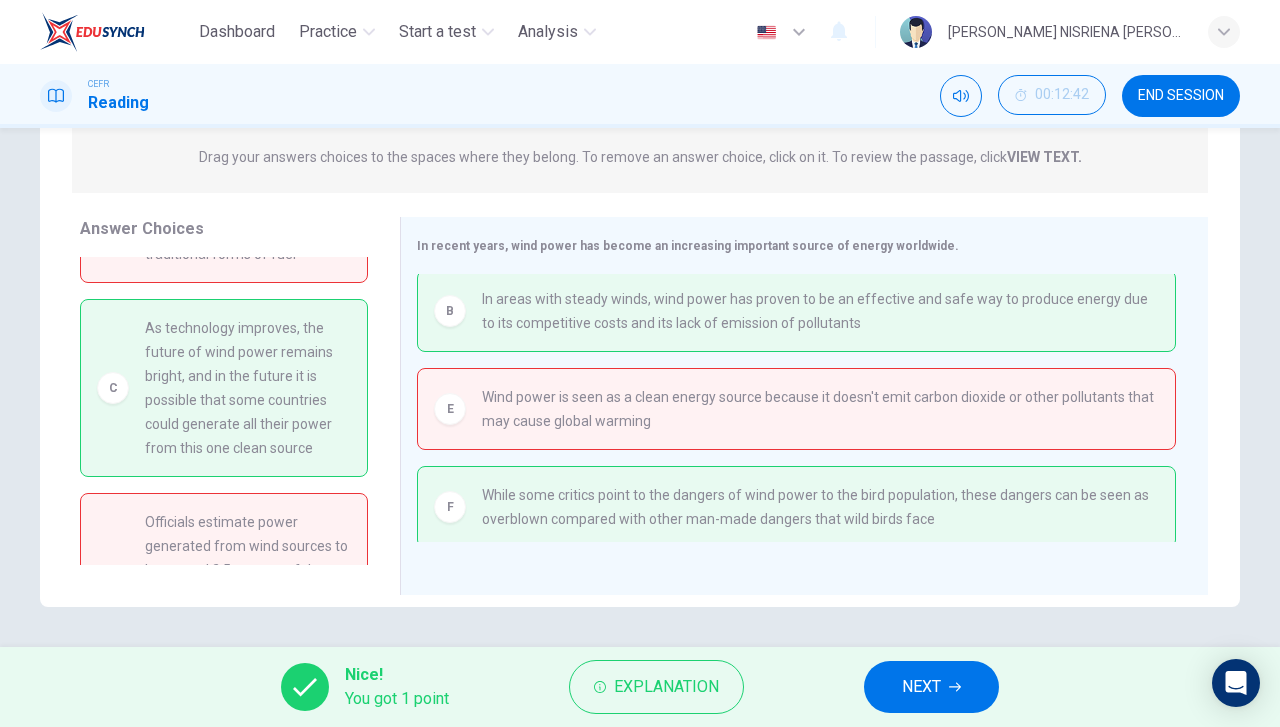 click on "NEXT" at bounding box center [931, 687] 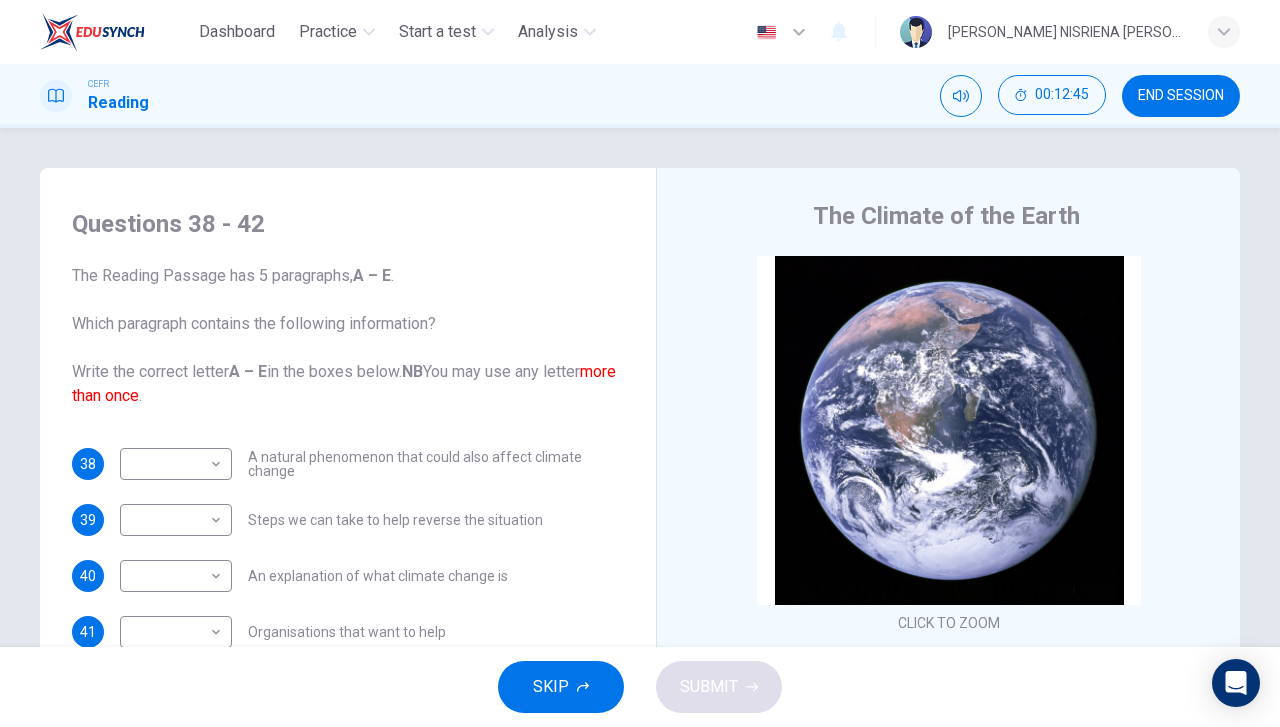 scroll, scrollTop: 200, scrollLeft: 0, axis: vertical 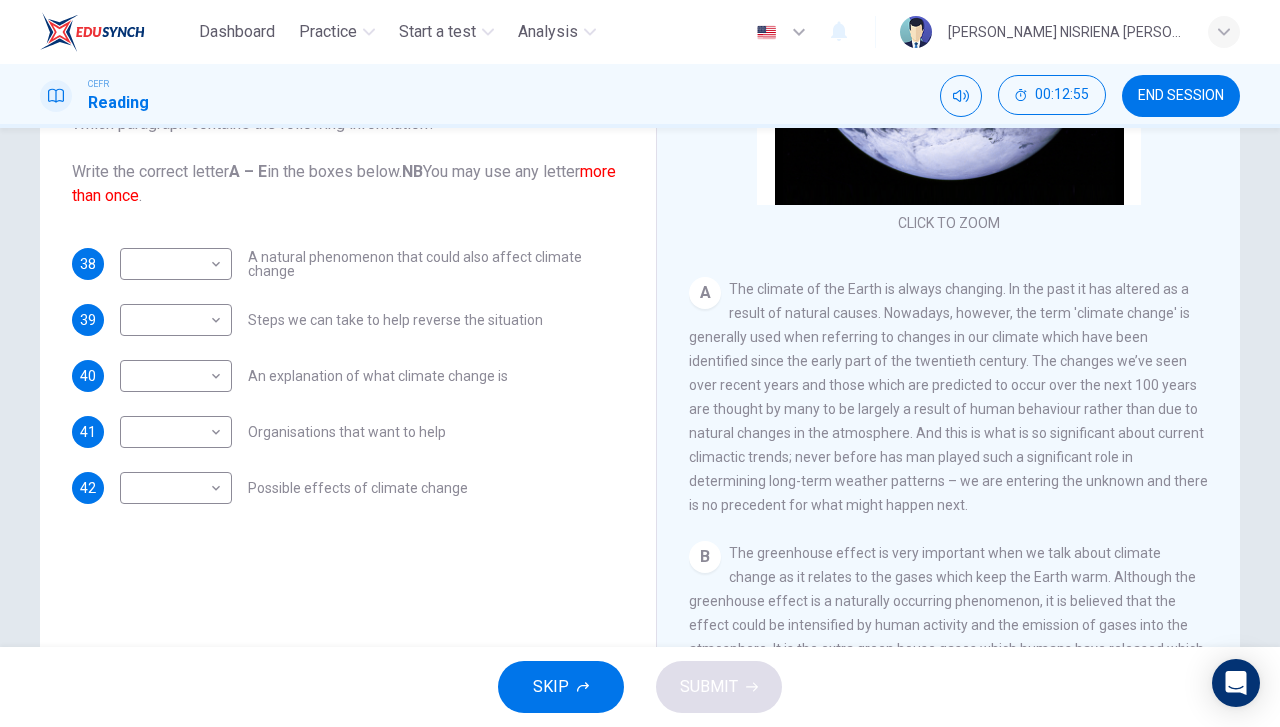 click on "END SESSION" at bounding box center (1181, 96) 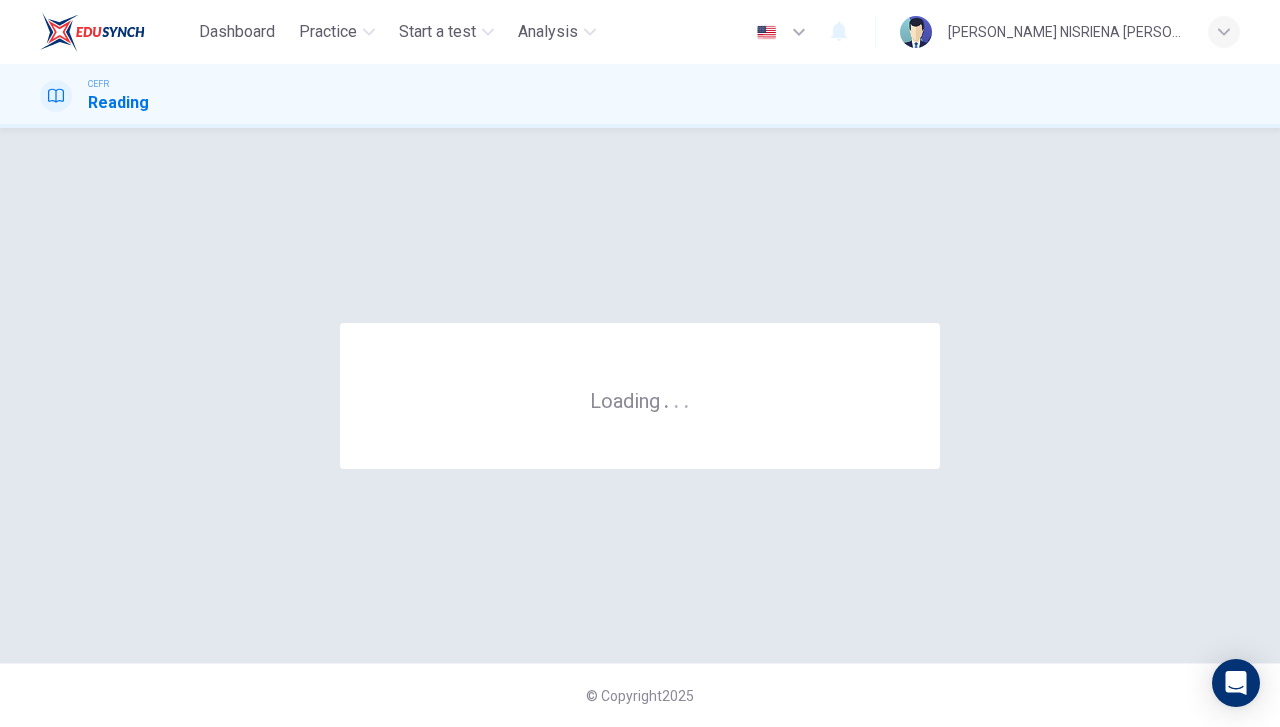 scroll, scrollTop: 0, scrollLeft: 0, axis: both 